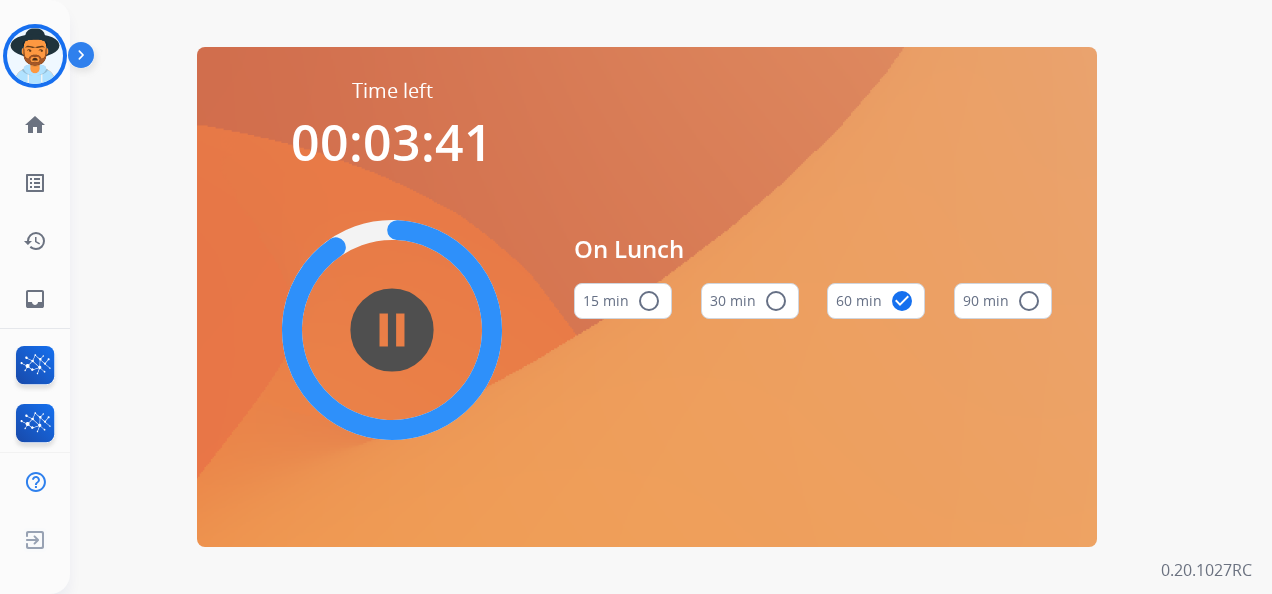 scroll, scrollTop: 0, scrollLeft: 0, axis: both 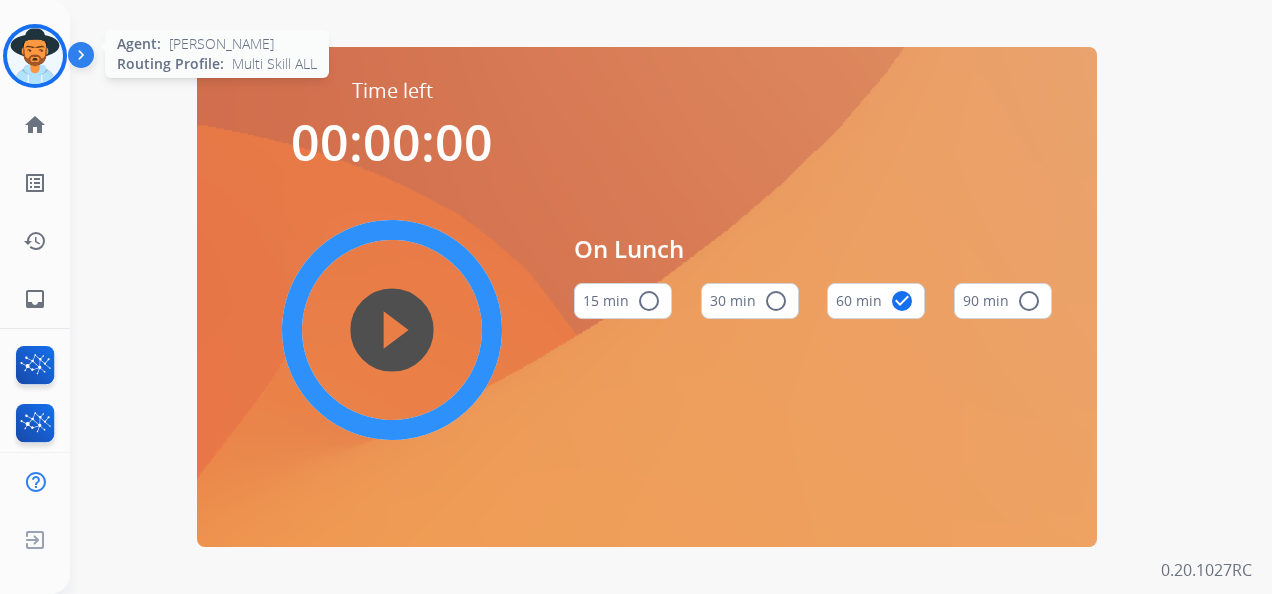 click at bounding box center [35, 56] 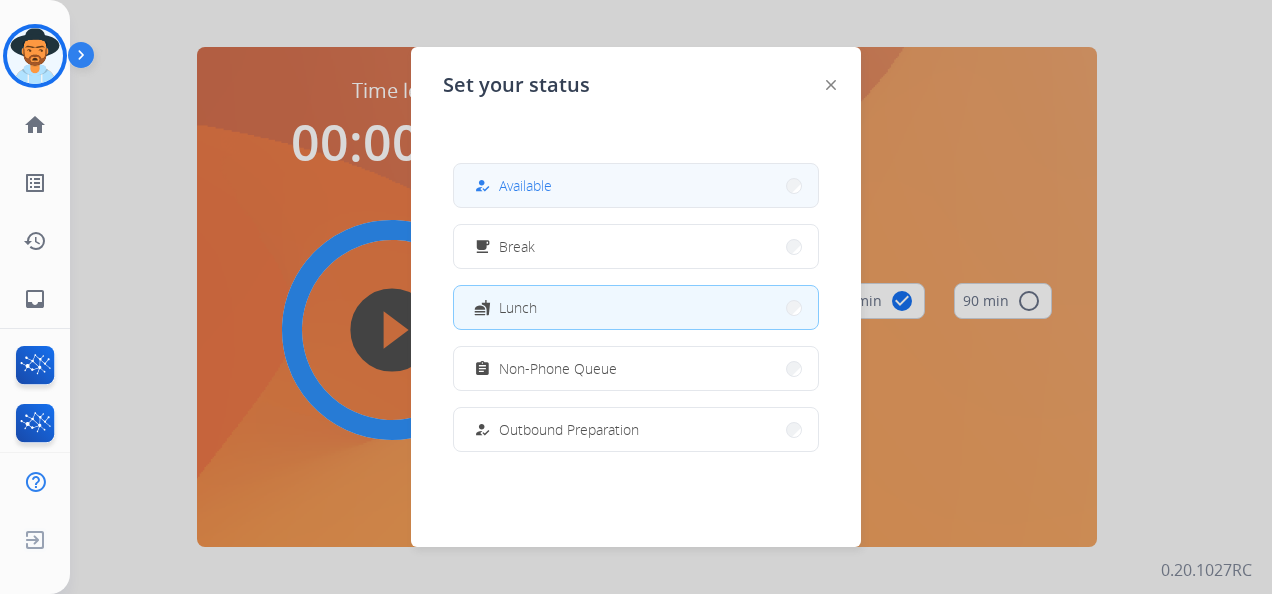 click on "Available" at bounding box center (525, 185) 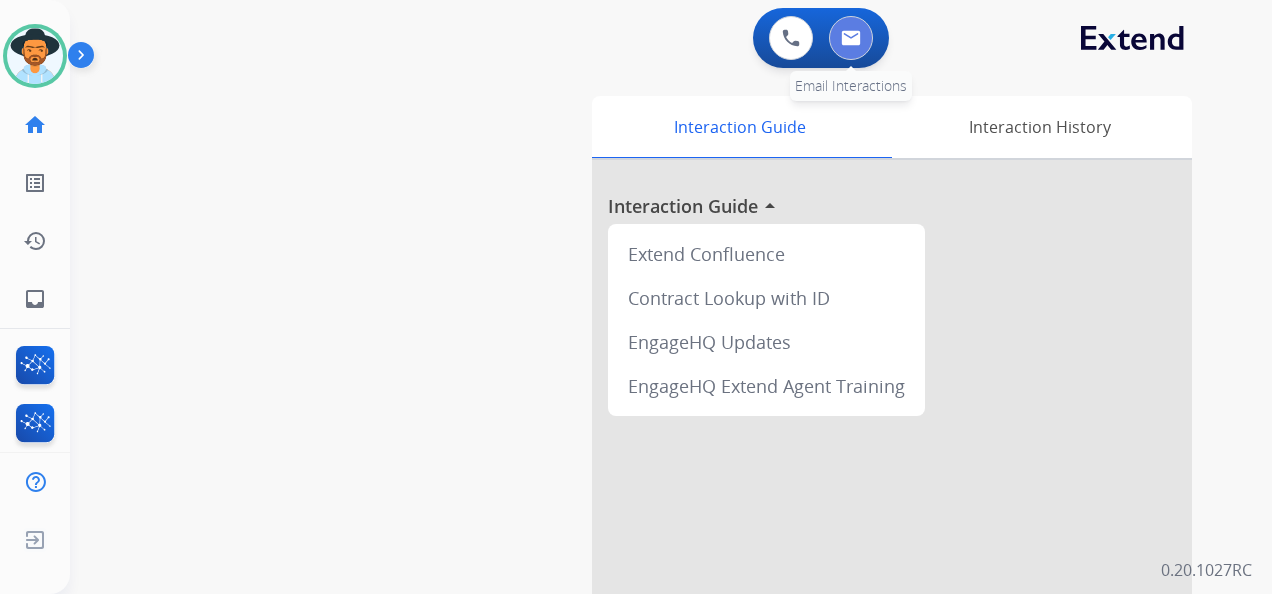 click at bounding box center (851, 38) 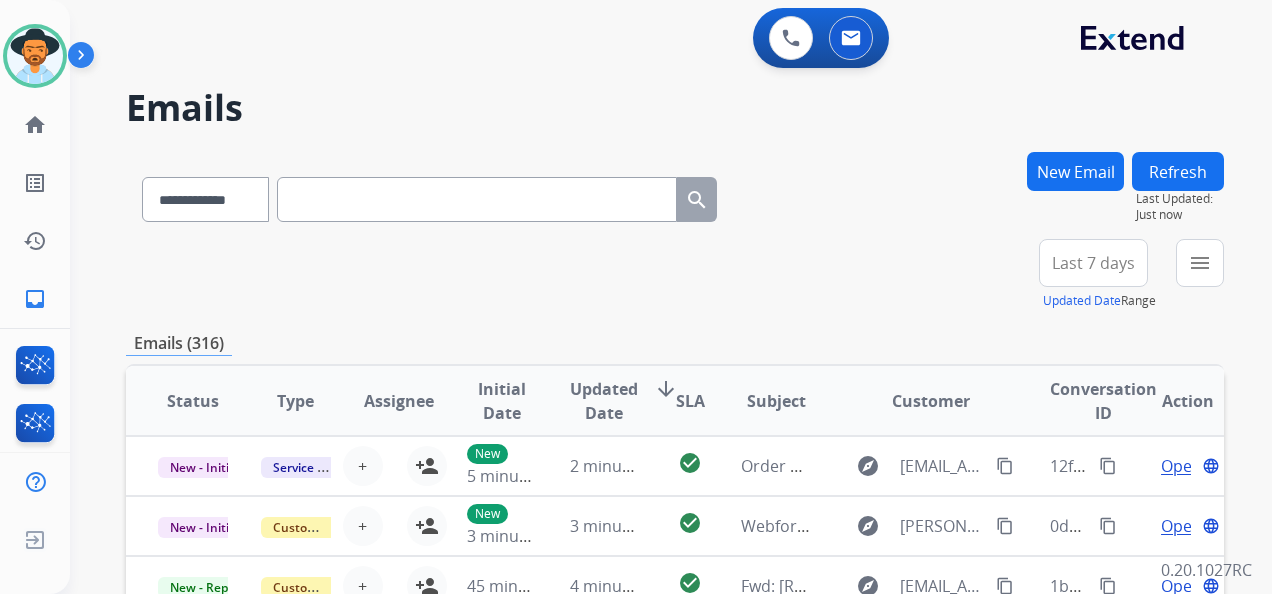 click on "Last 7 days" at bounding box center (1093, 263) 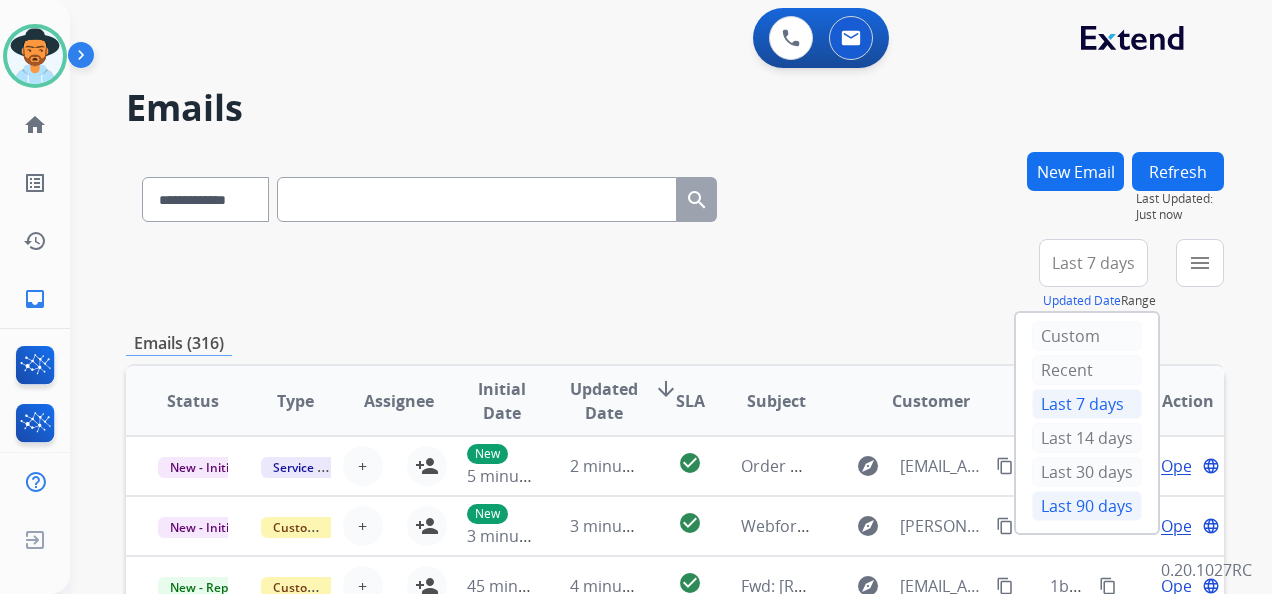 click on "Last 90 days" at bounding box center [1087, 506] 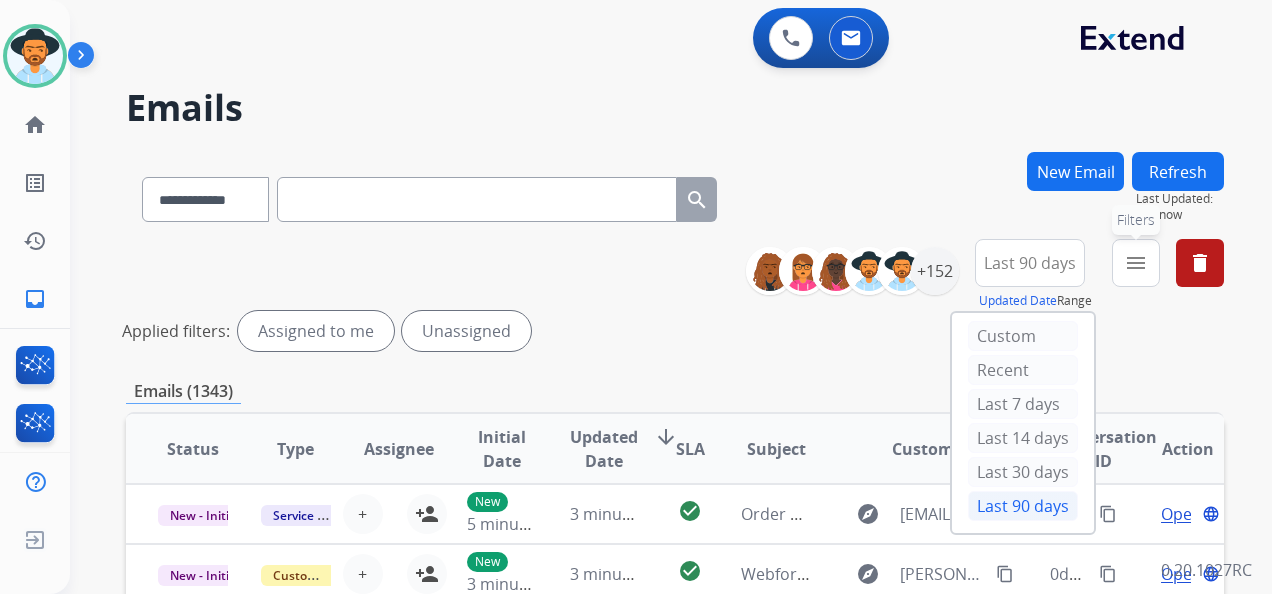 click on "menu  Filters" at bounding box center [1136, 263] 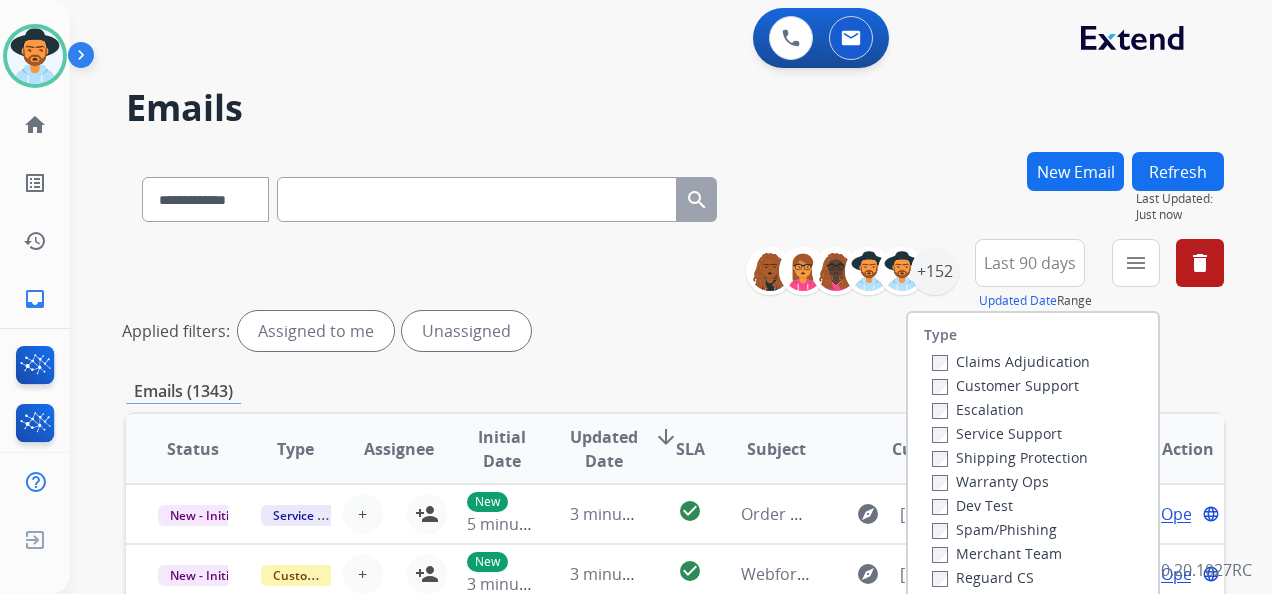 click on "Customer Support" at bounding box center (1005, 385) 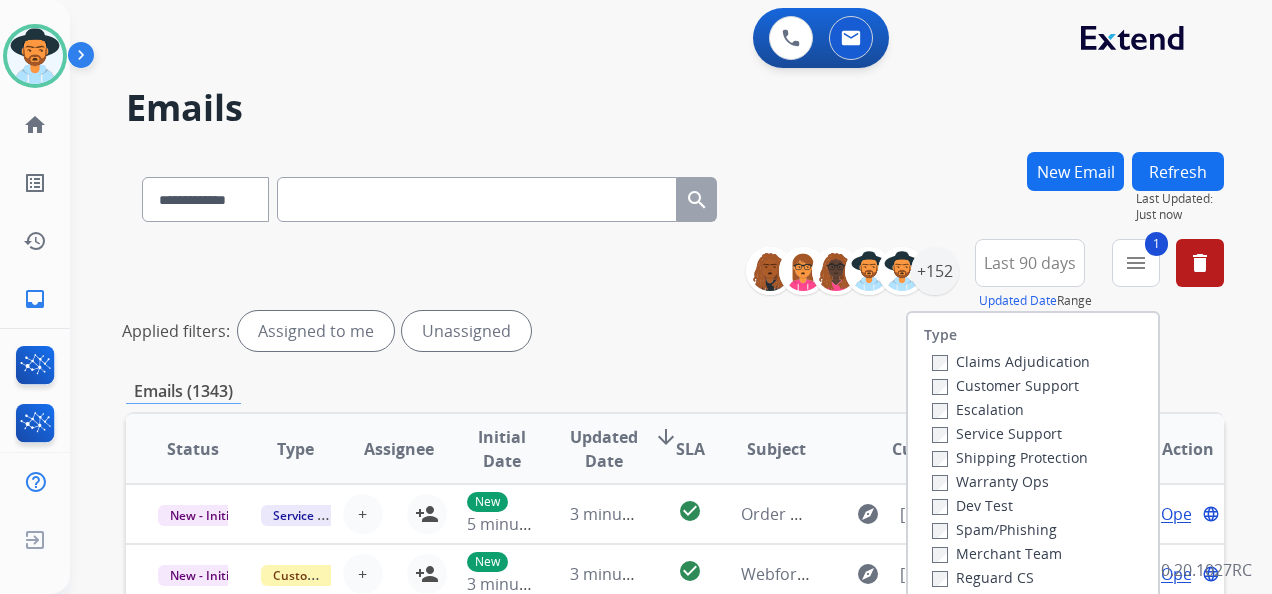 click on "Shipping Protection" at bounding box center [1010, 457] 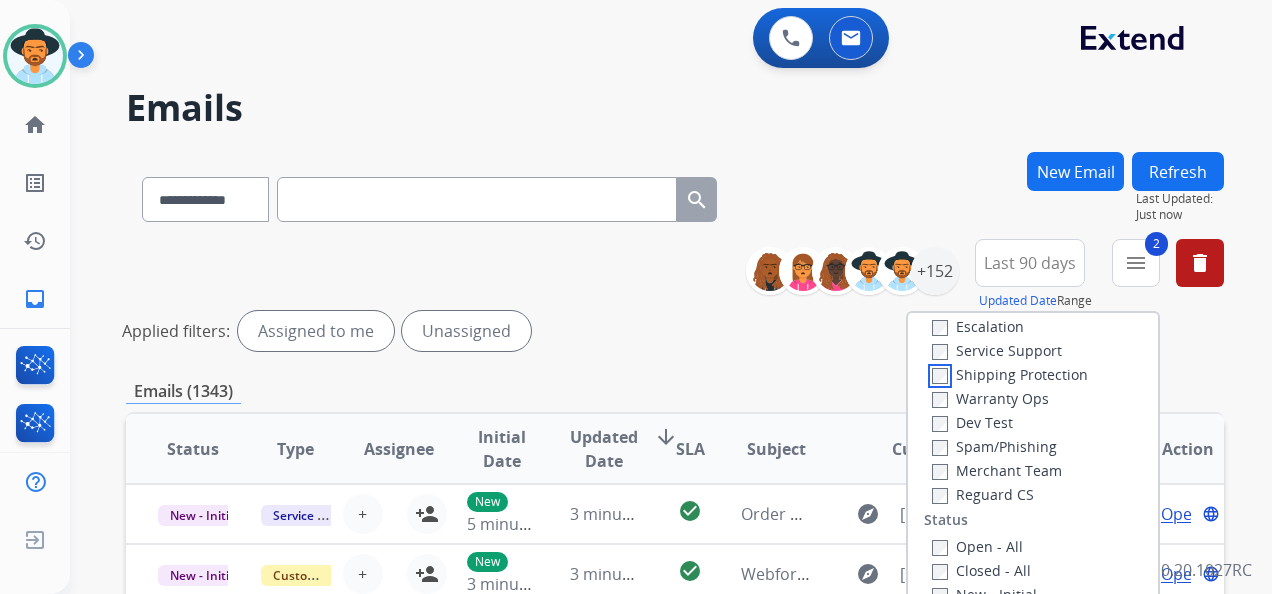 scroll, scrollTop: 200, scrollLeft: 0, axis: vertical 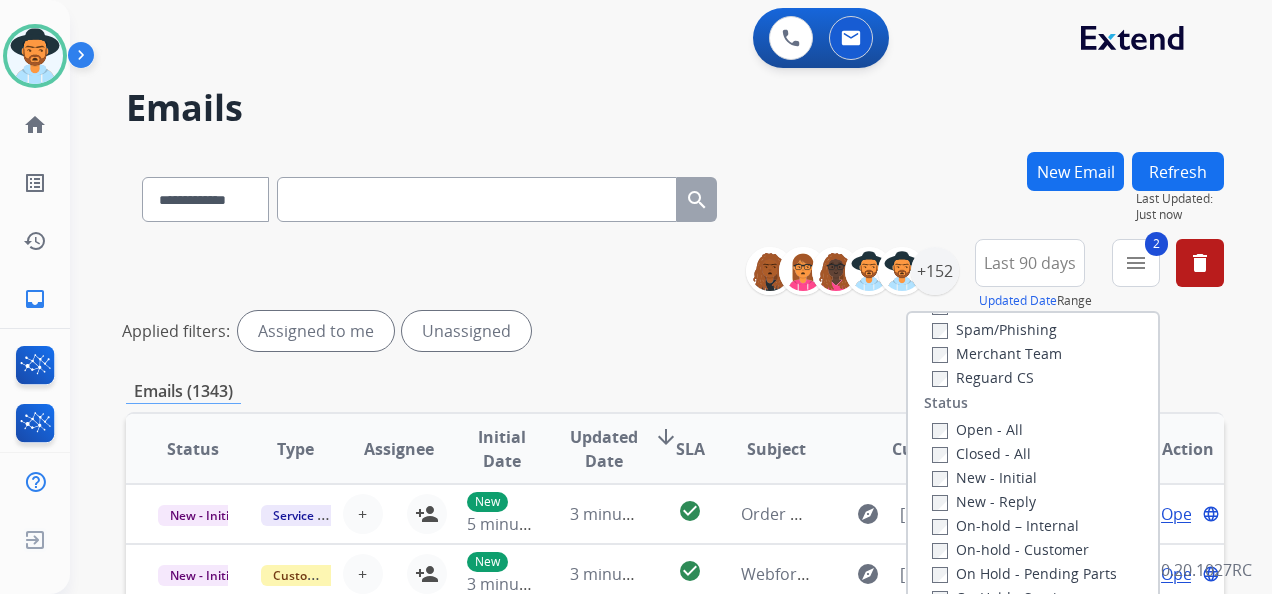 click on "Reguard CS" at bounding box center (983, 377) 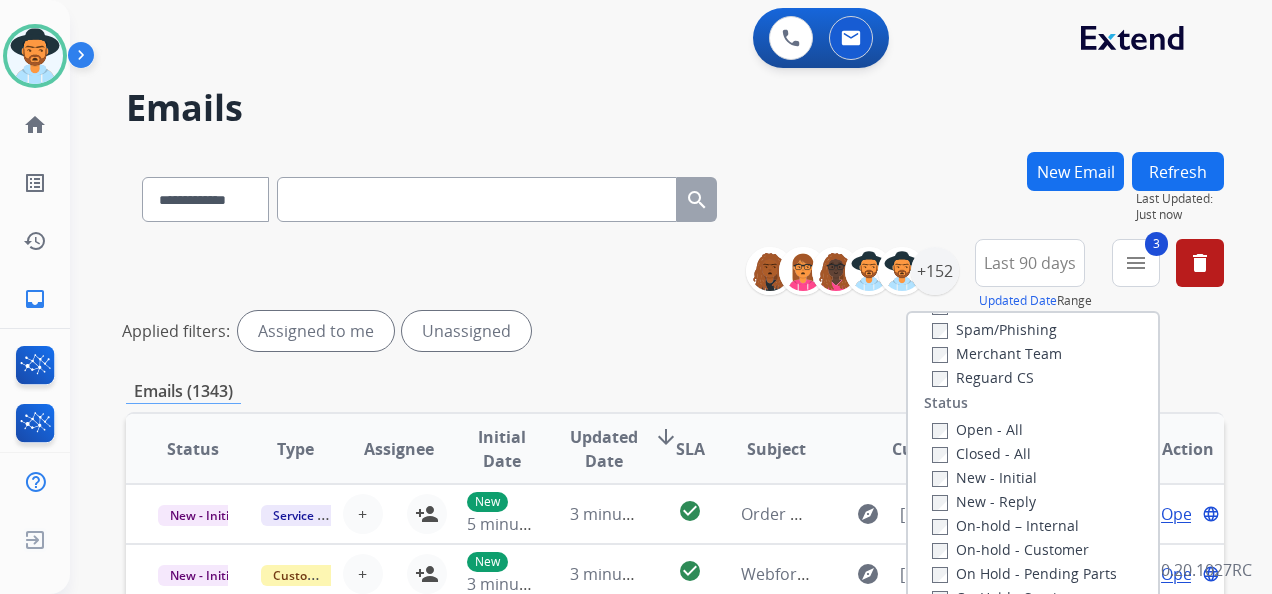 click on "Open - All" at bounding box center (977, 429) 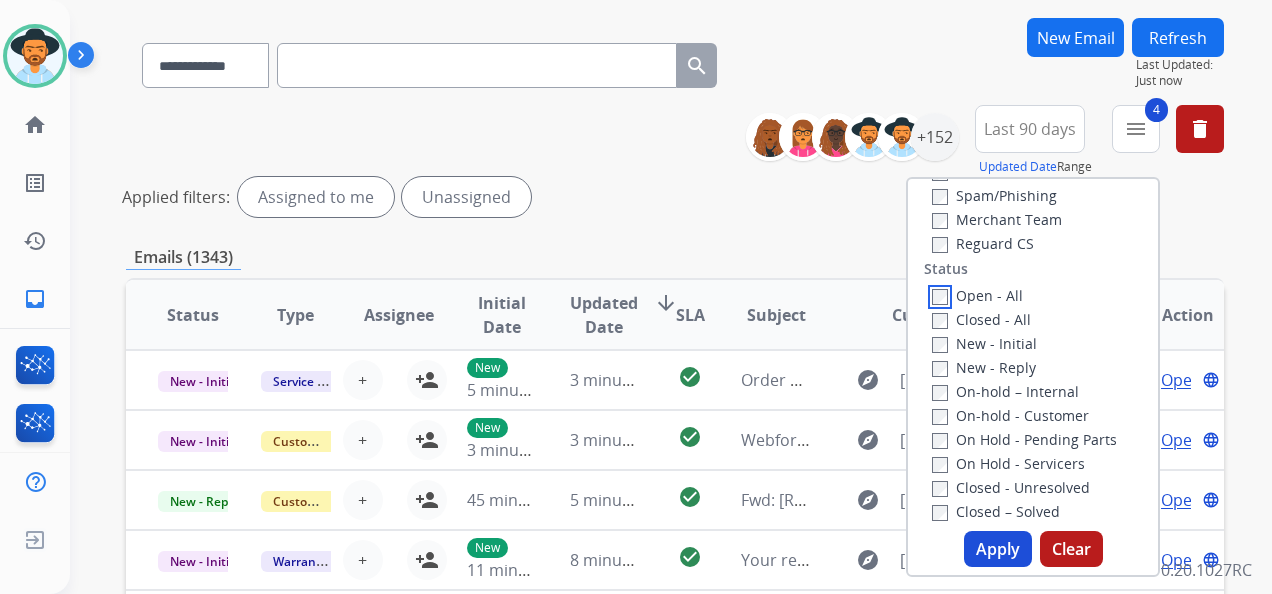 scroll, scrollTop: 200, scrollLeft: 0, axis: vertical 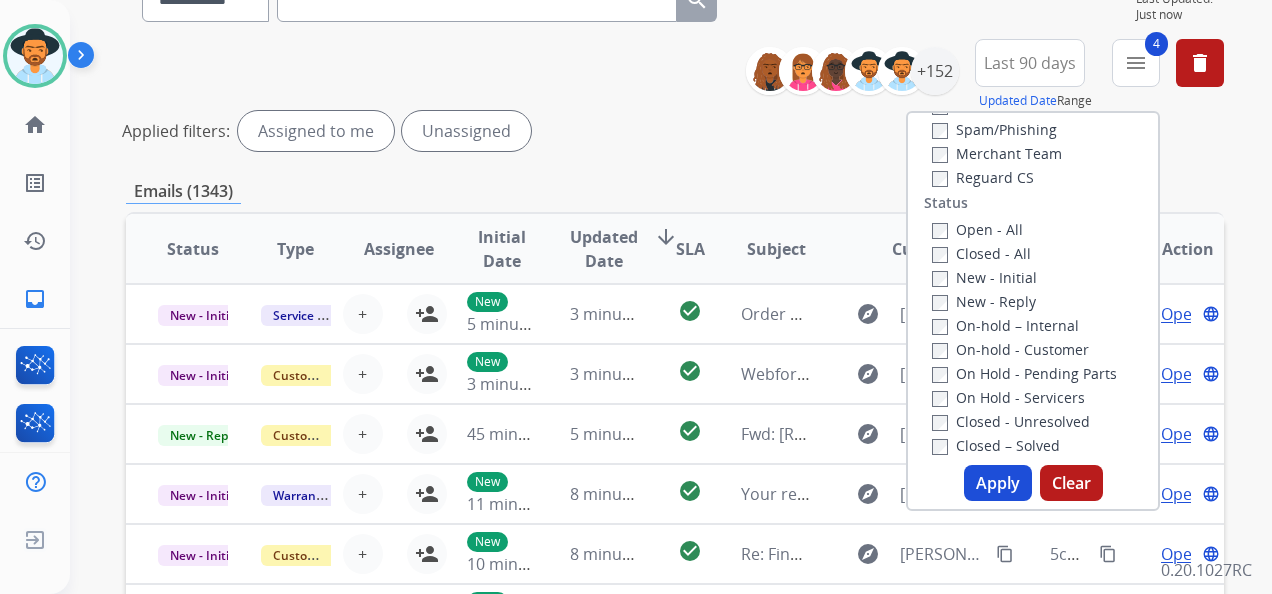 click on "Apply" at bounding box center [998, 483] 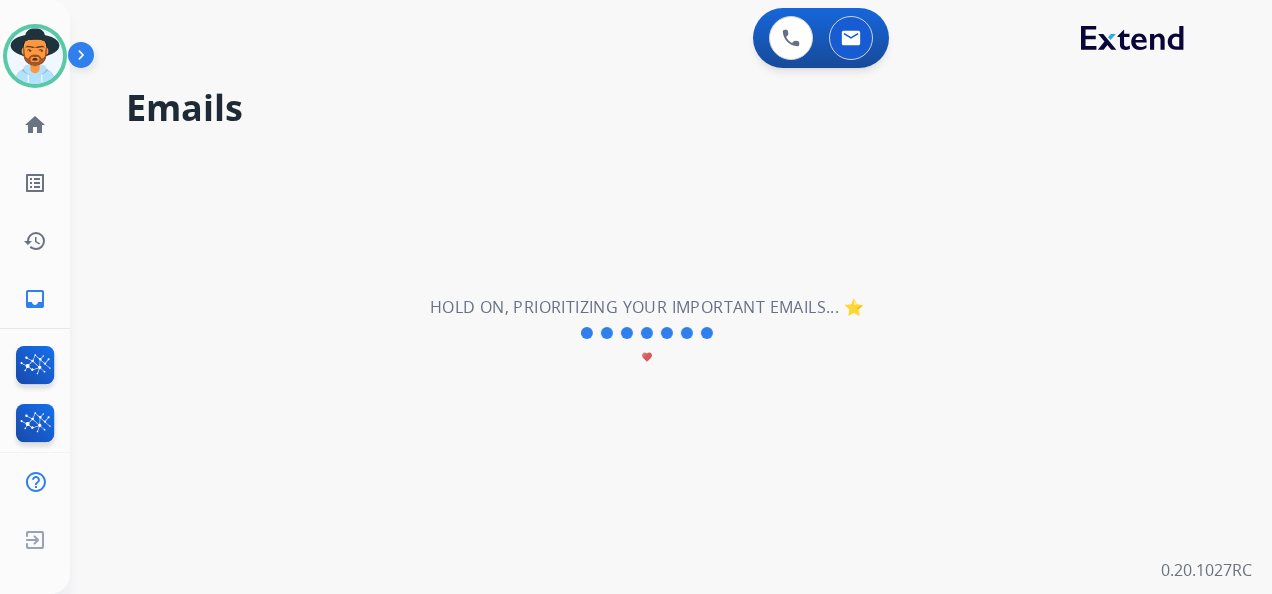 scroll, scrollTop: 0, scrollLeft: 0, axis: both 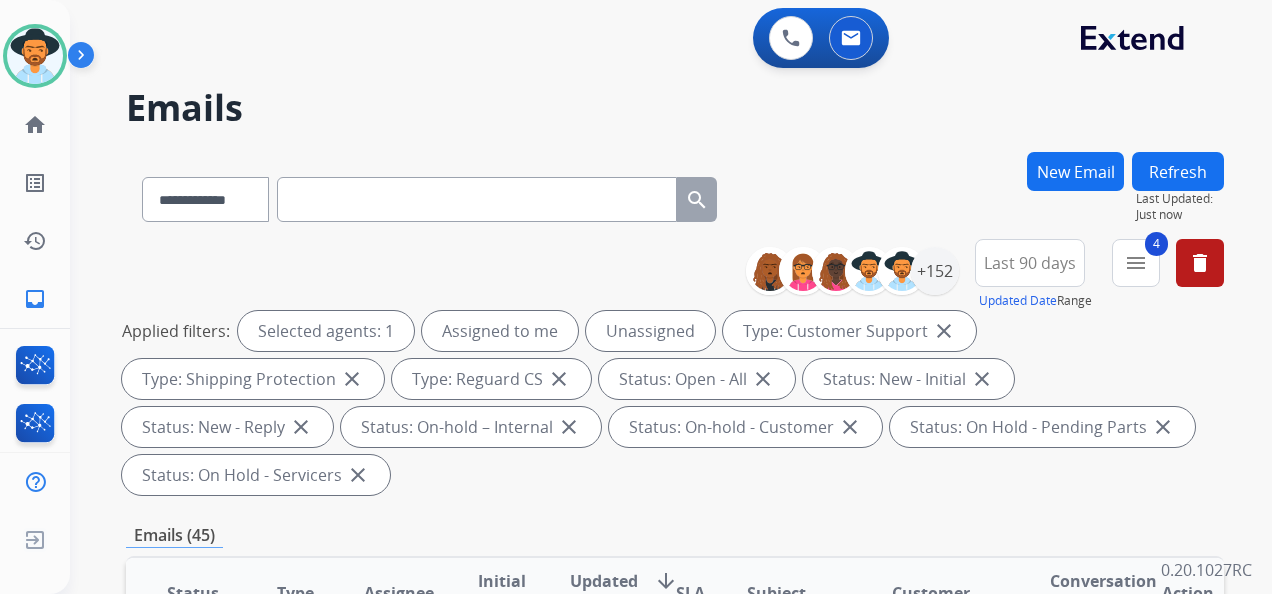 click on "**********" at bounding box center [671, 297] 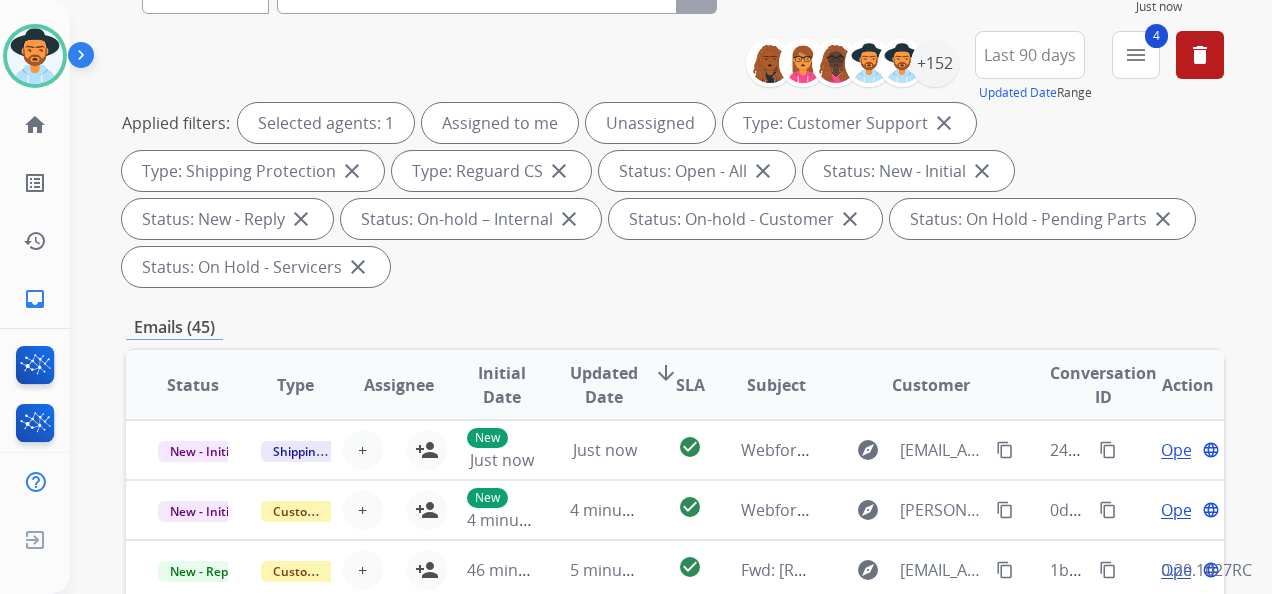 scroll, scrollTop: 136, scrollLeft: 0, axis: vertical 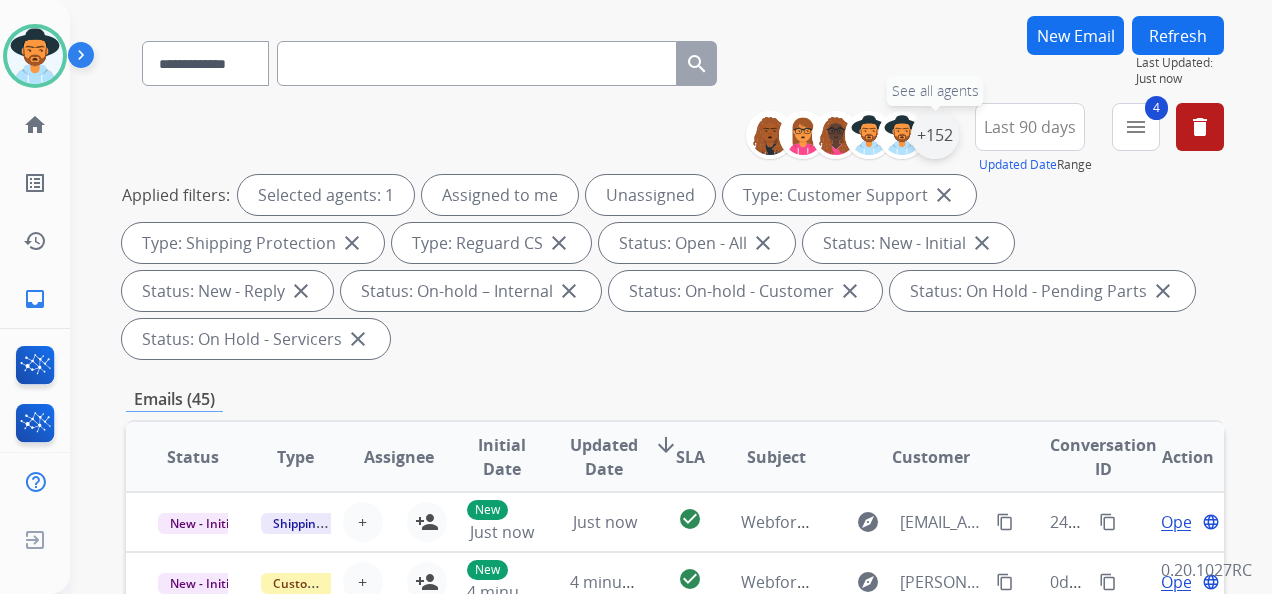 click on "+152" at bounding box center (935, 135) 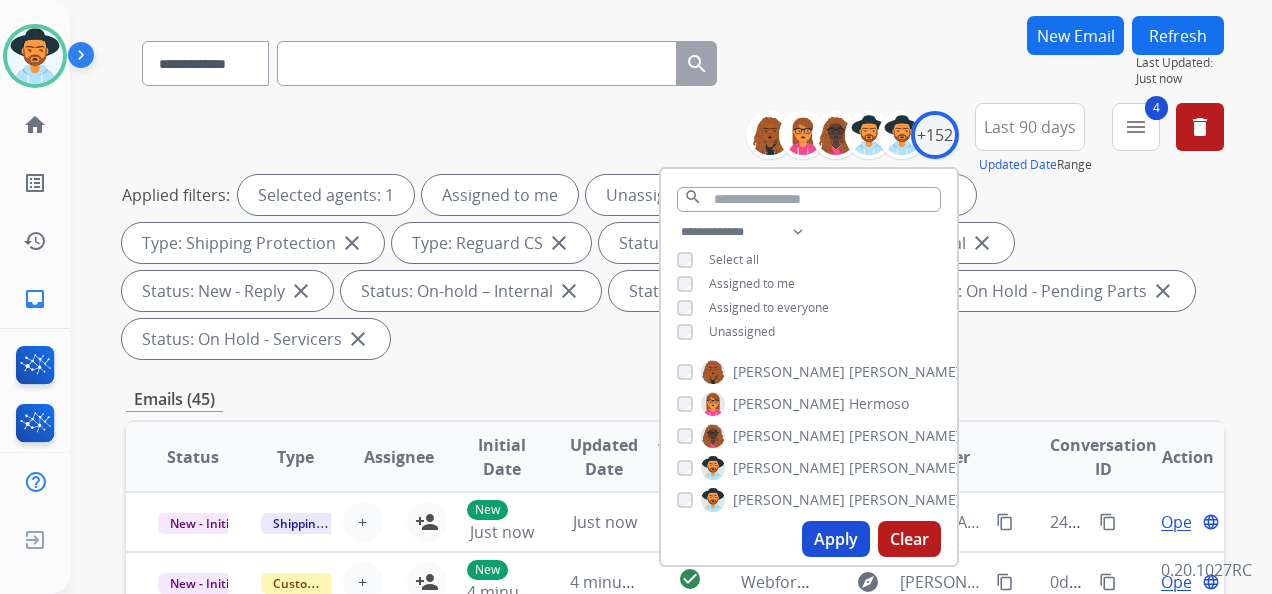 click on "Unassigned" at bounding box center (742, 331) 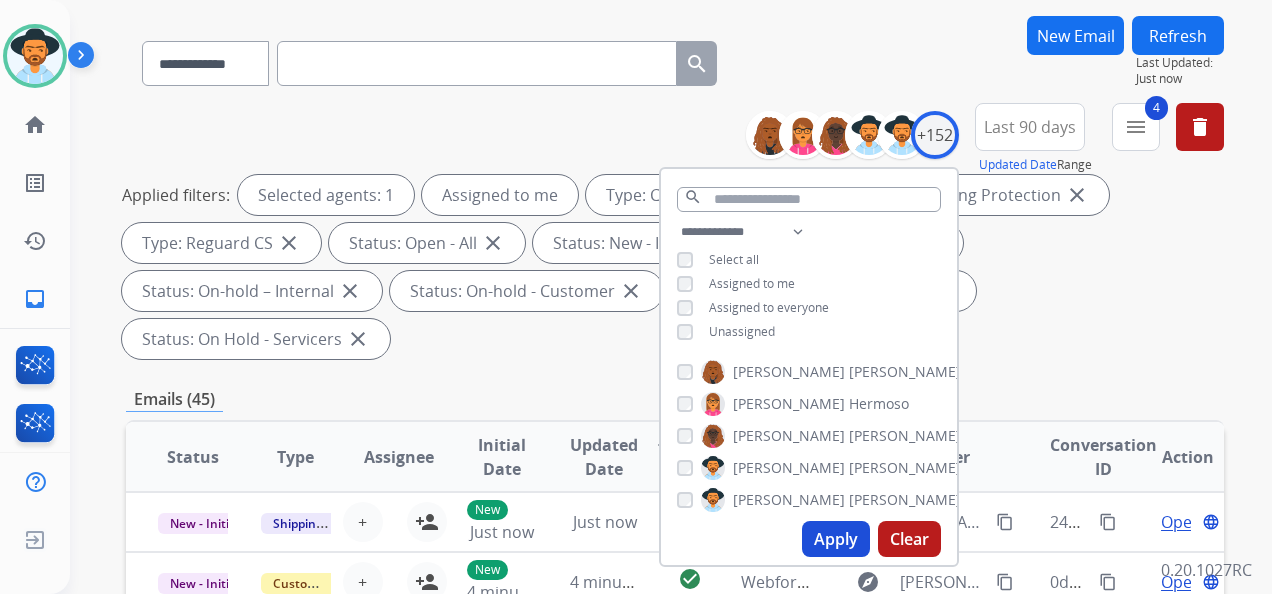 click on "Apply" at bounding box center (836, 539) 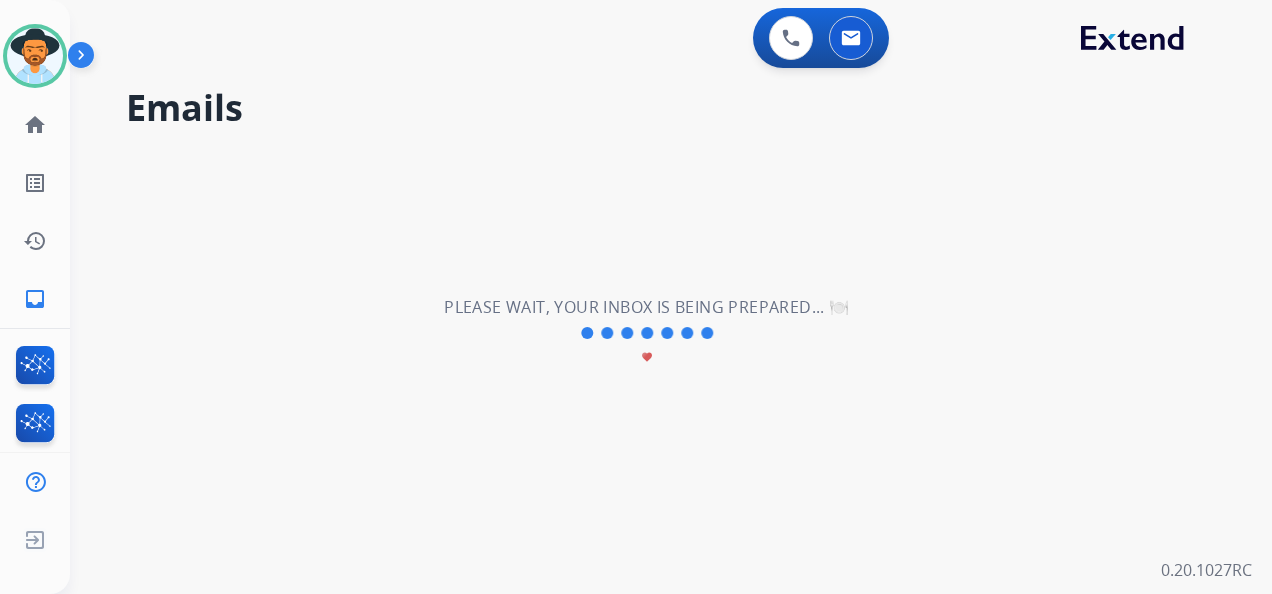 scroll, scrollTop: 0, scrollLeft: 0, axis: both 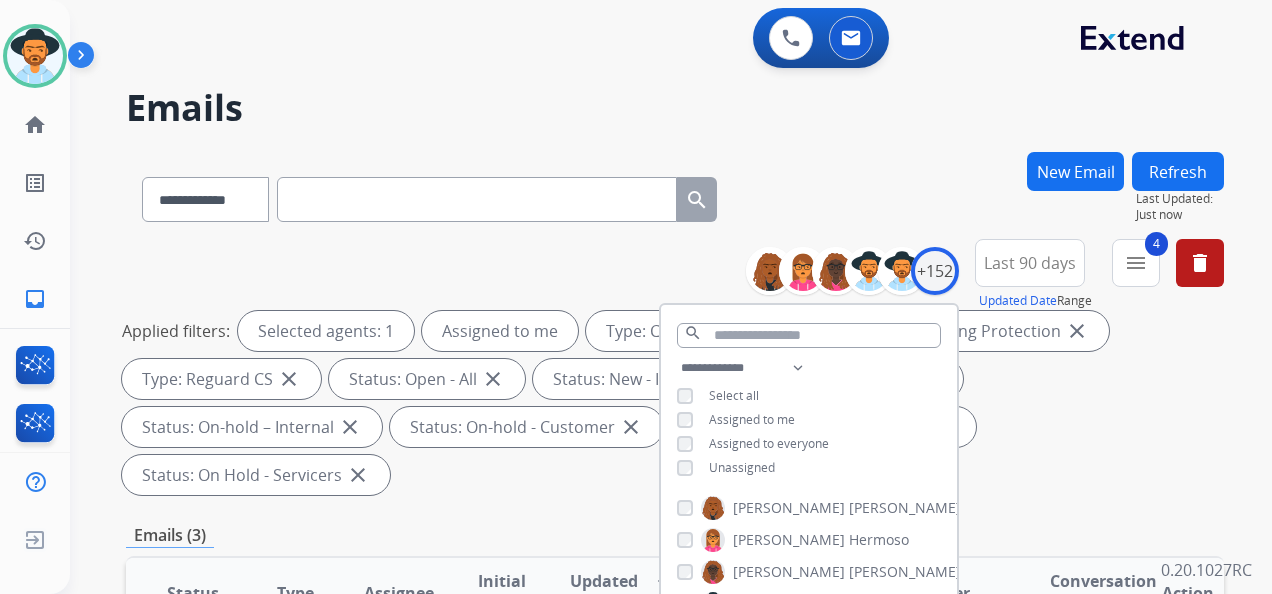 click on "Applied filters:  Selected agents: 1  Assigned to me  Type: Customer Support  close  Type: Shipping Protection  close  Type: Reguard CS  close  Status: Open - All  close  Status: New - Initial  close  Status: New - Reply  close  Status: On-hold – Internal  close  Status: On-hold - Customer  close  Status: On Hold - Pending Parts  close  Status: On Hold - Servicers  close" at bounding box center [671, 403] 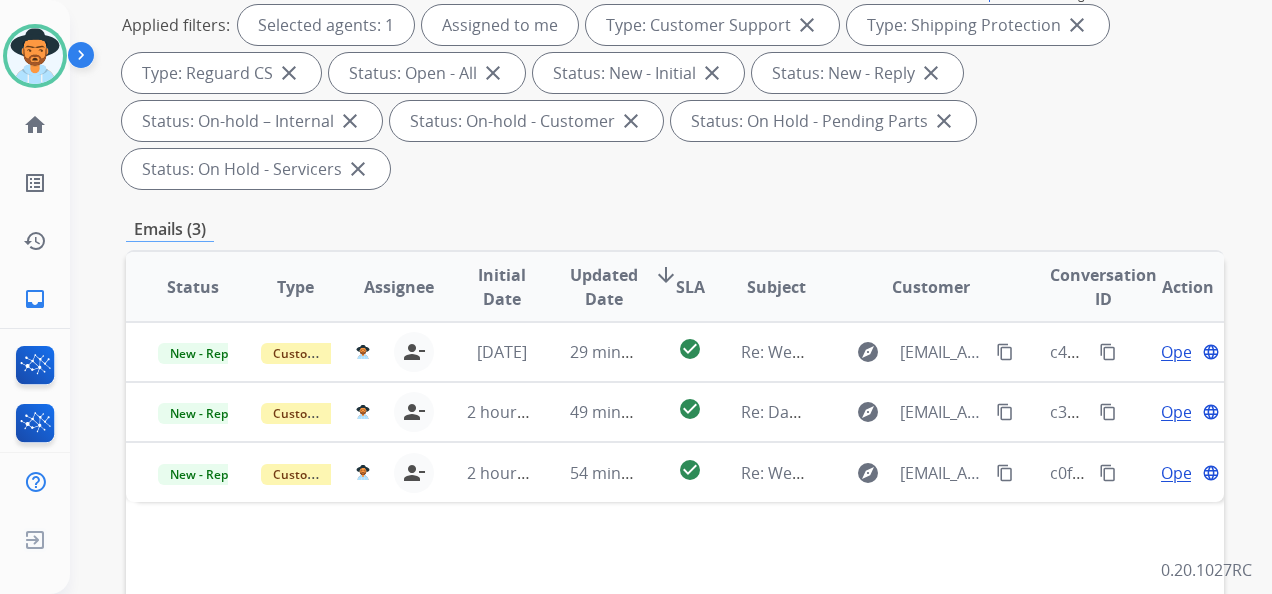 scroll, scrollTop: 500, scrollLeft: 0, axis: vertical 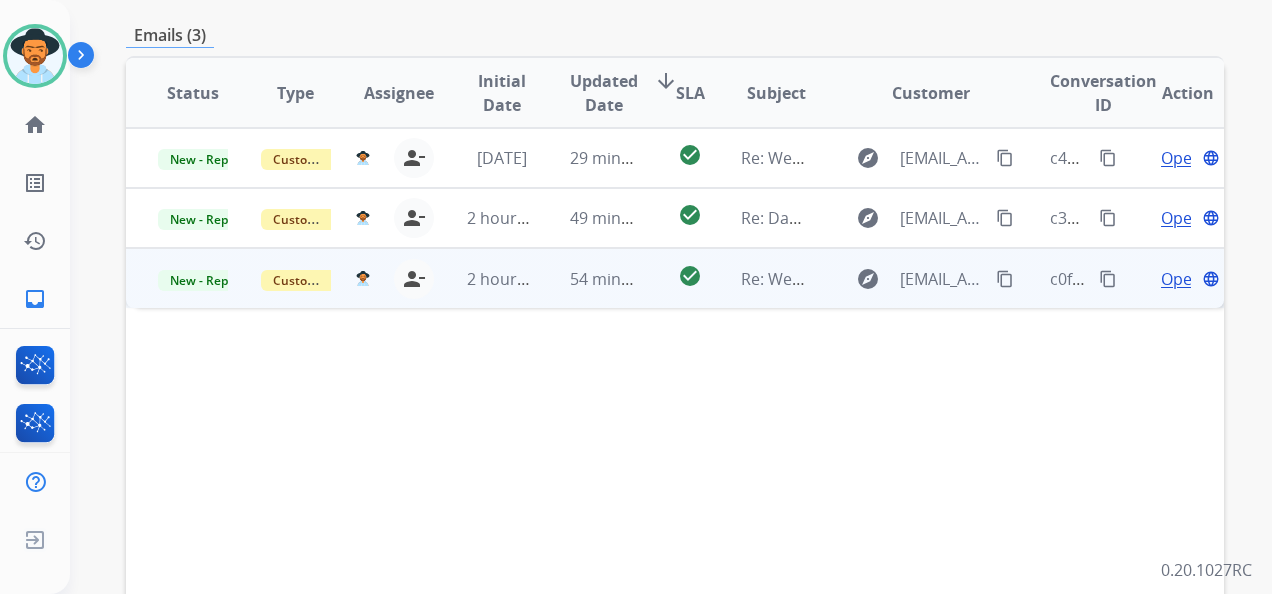 click on "Open" at bounding box center [1181, 279] 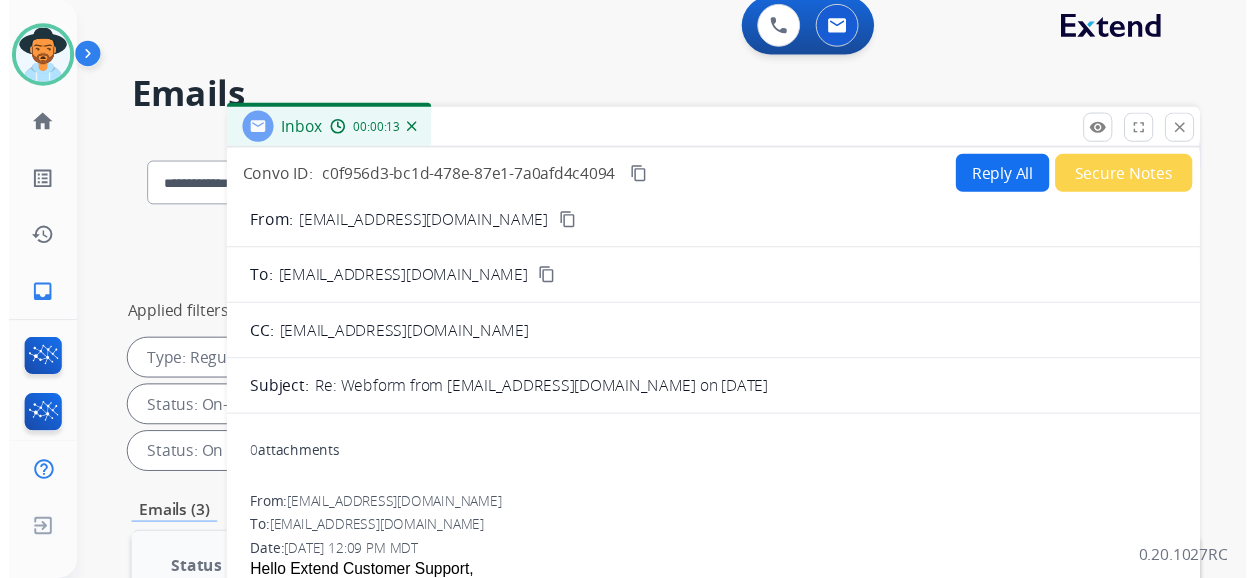 scroll, scrollTop: 0, scrollLeft: 0, axis: both 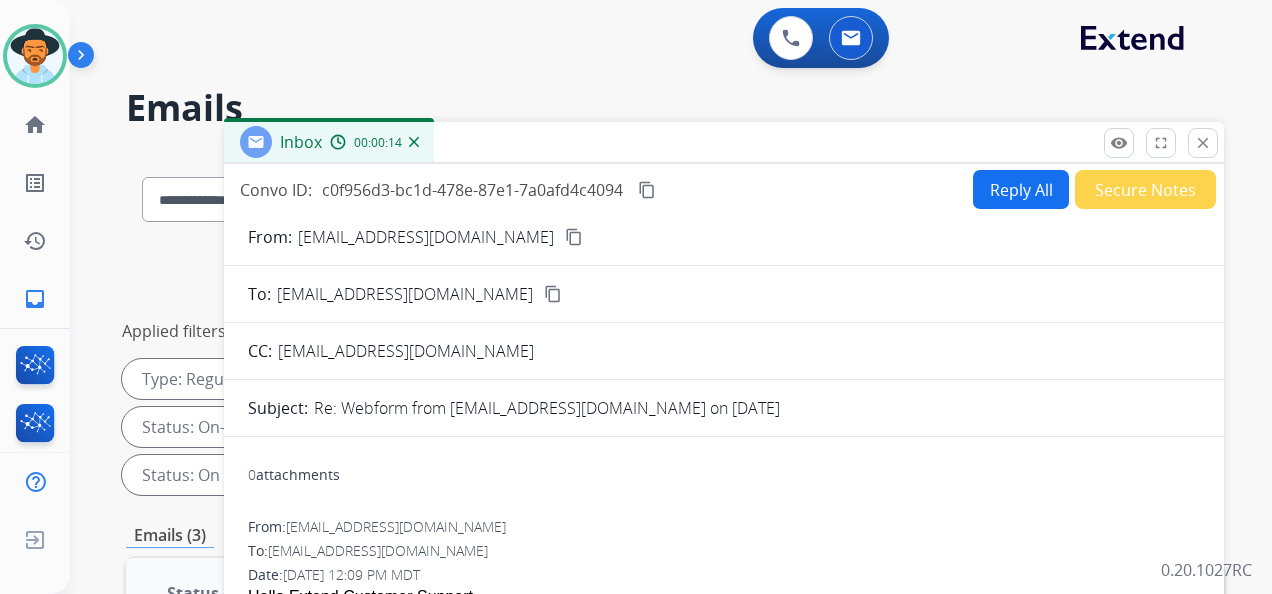 click on "Reply All" at bounding box center (1021, 189) 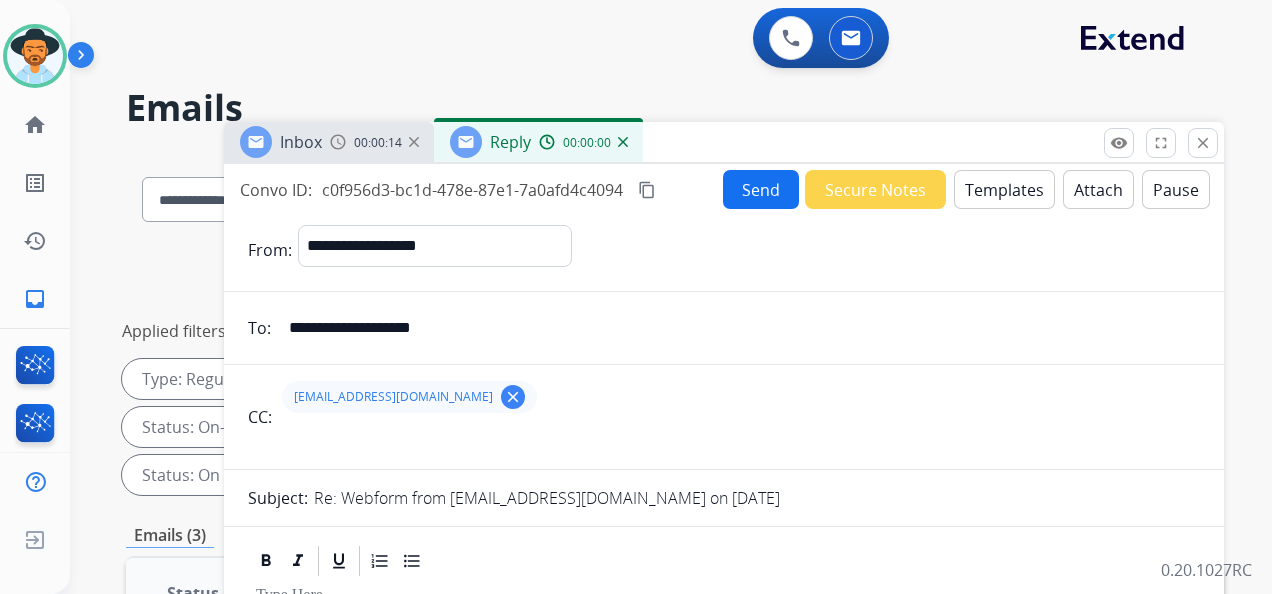 click on "Templates" at bounding box center [1004, 189] 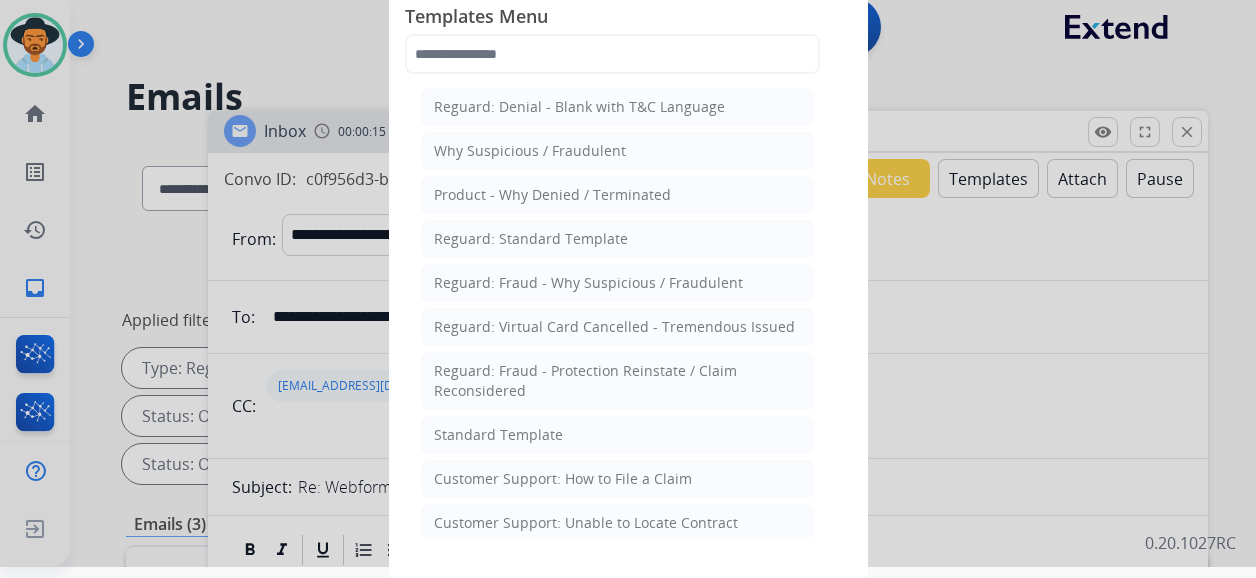 scroll, scrollTop: 16, scrollLeft: 0, axis: vertical 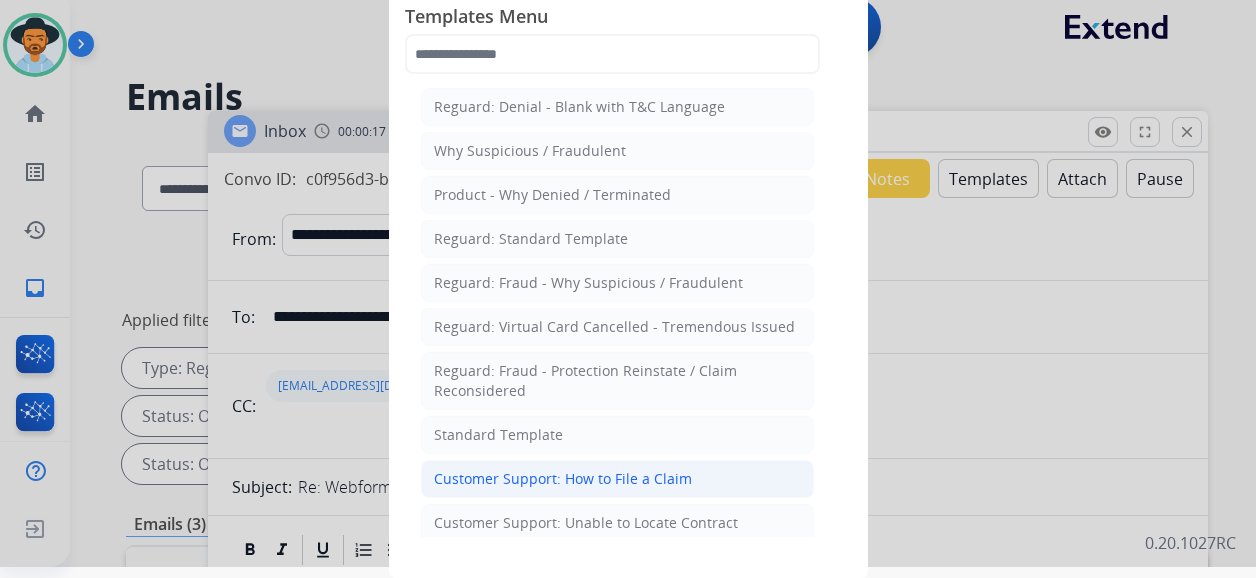 click on "Customer Support: How to File a Claim" 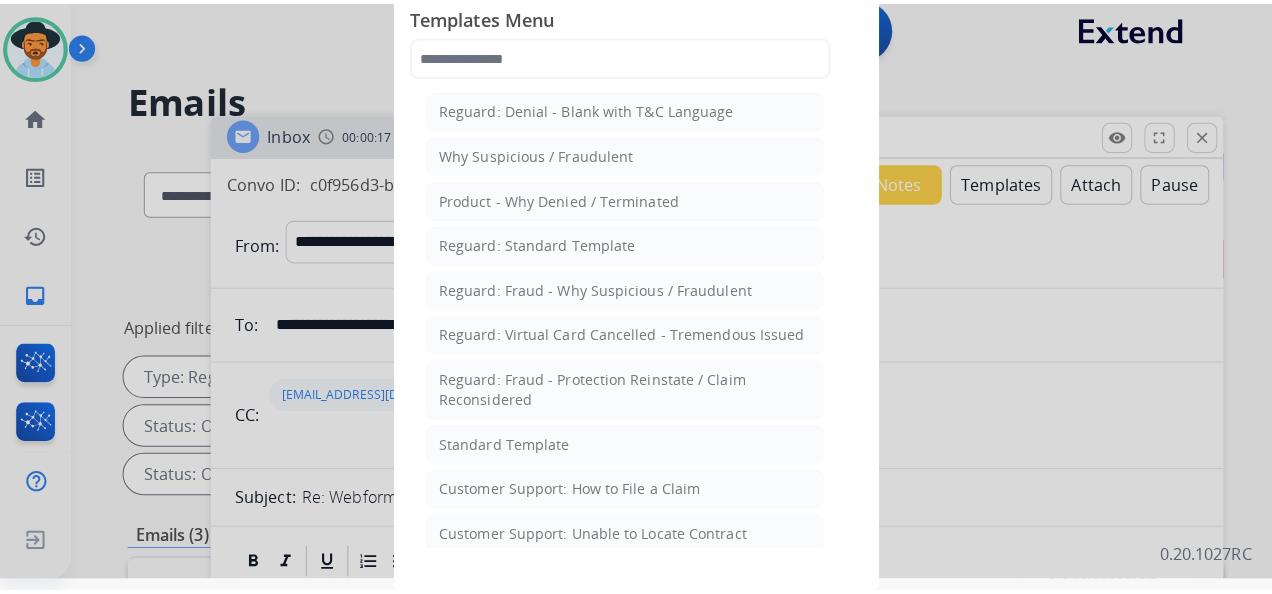 scroll, scrollTop: 0, scrollLeft: 0, axis: both 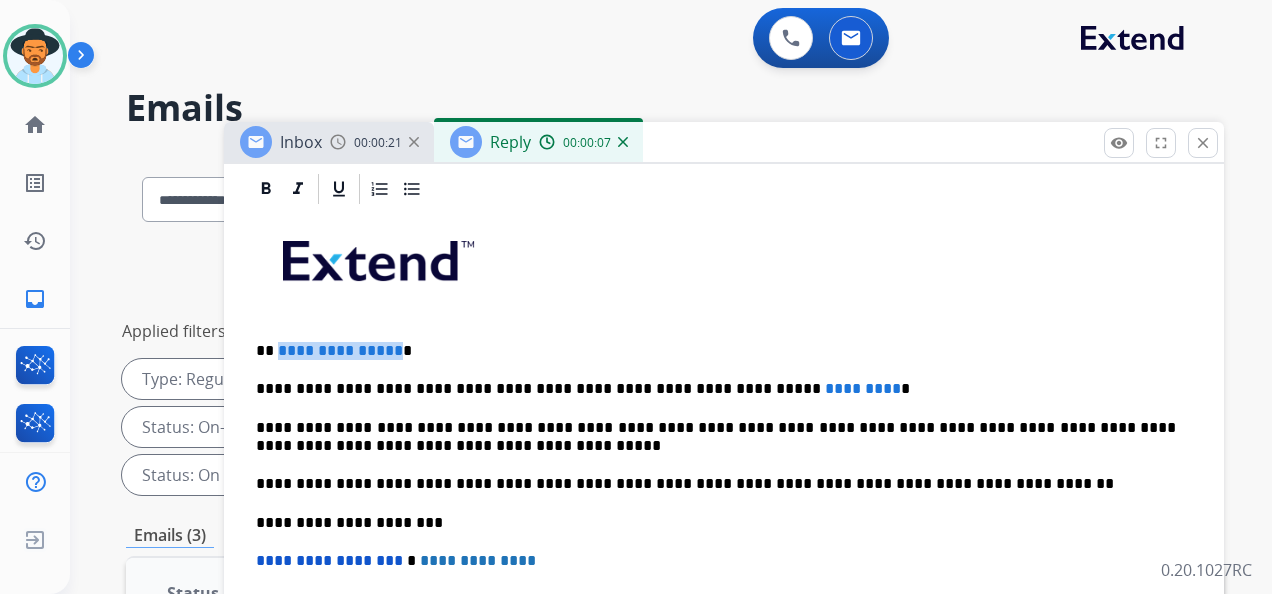 drag, startPoint x: 390, startPoint y: 352, endPoint x: 277, endPoint y: 355, distance: 113.03982 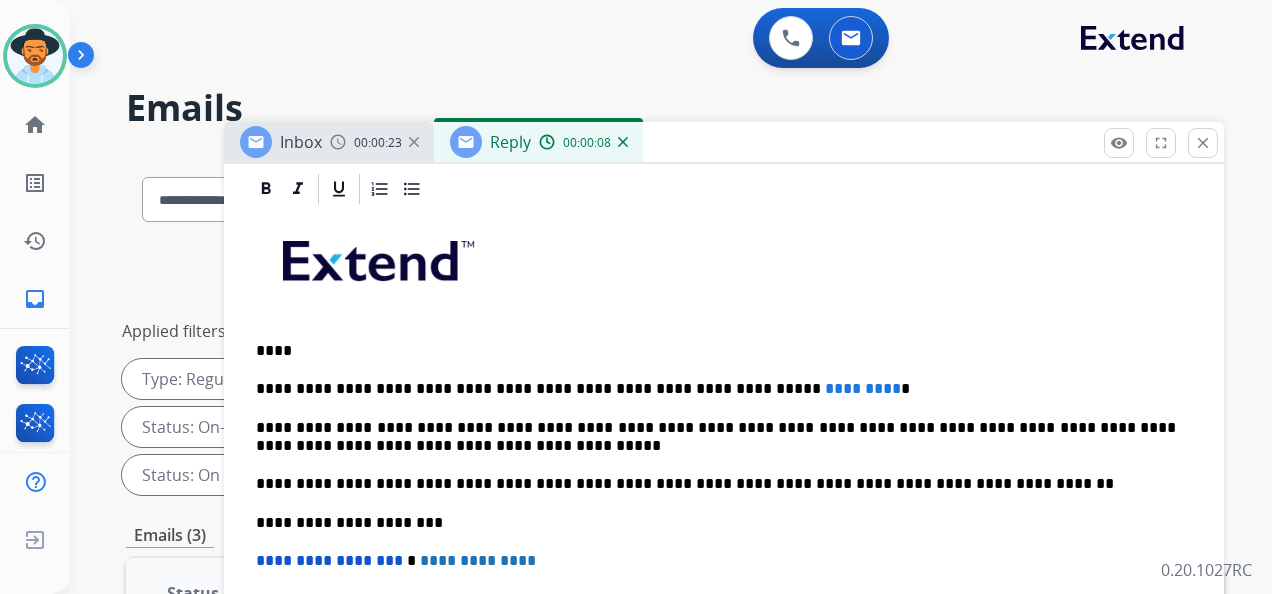 type 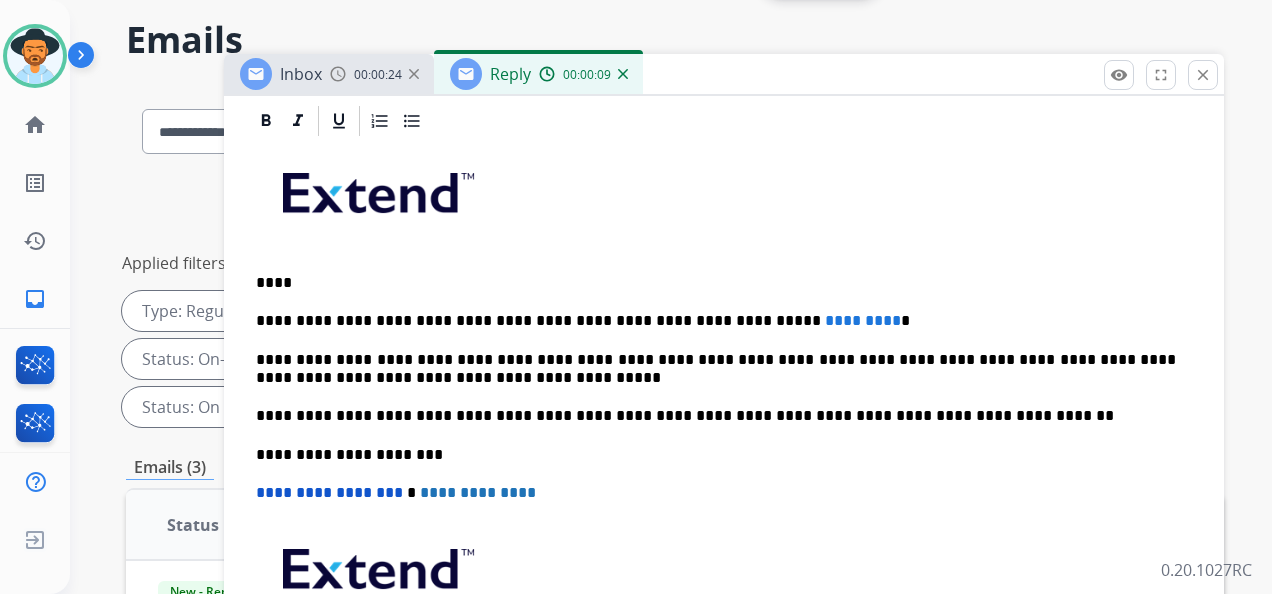 scroll, scrollTop: 100, scrollLeft: 0, axis: vertical 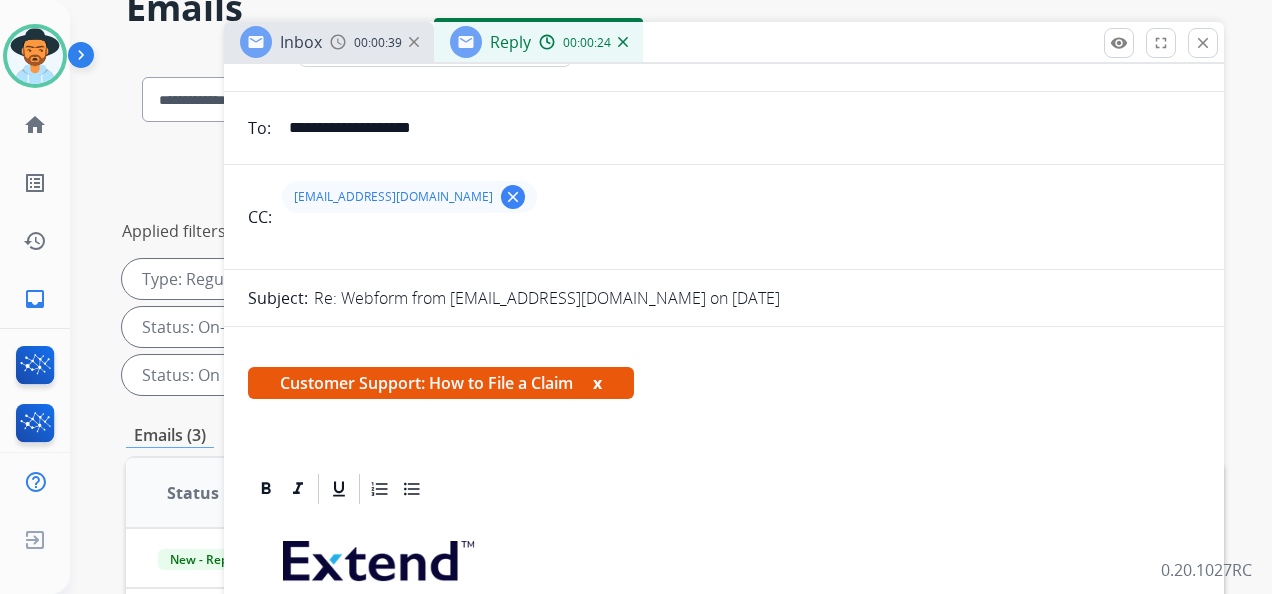 click on "**********" at bounding box center [738, 128] 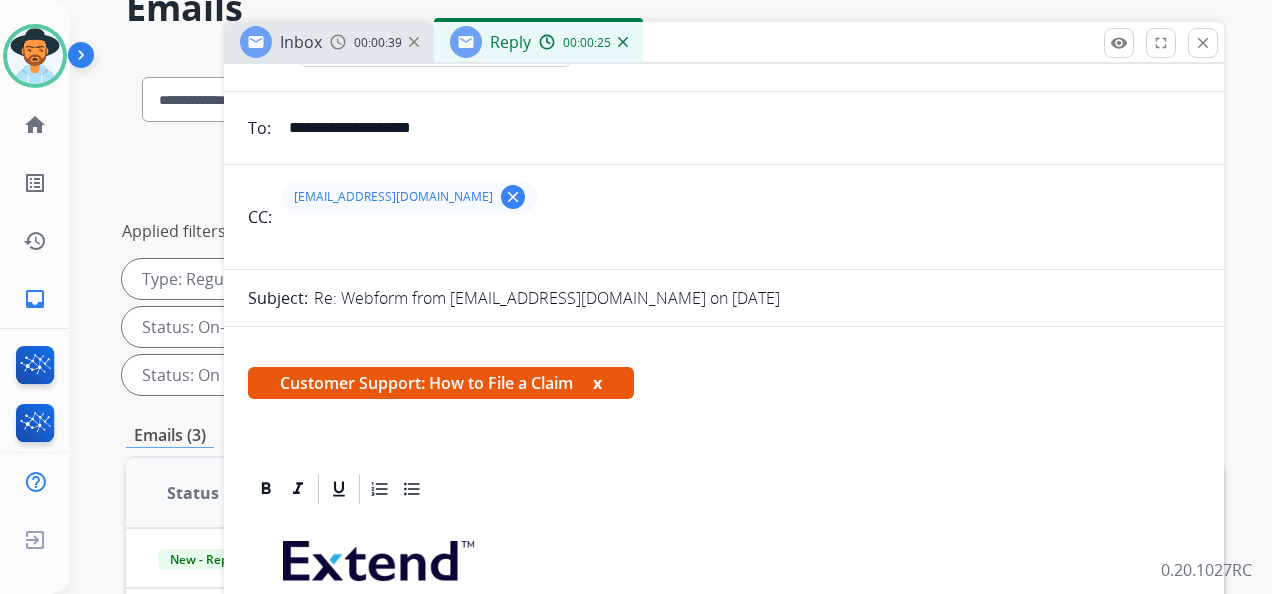 click on "**********" at bounding box center (738, 128) 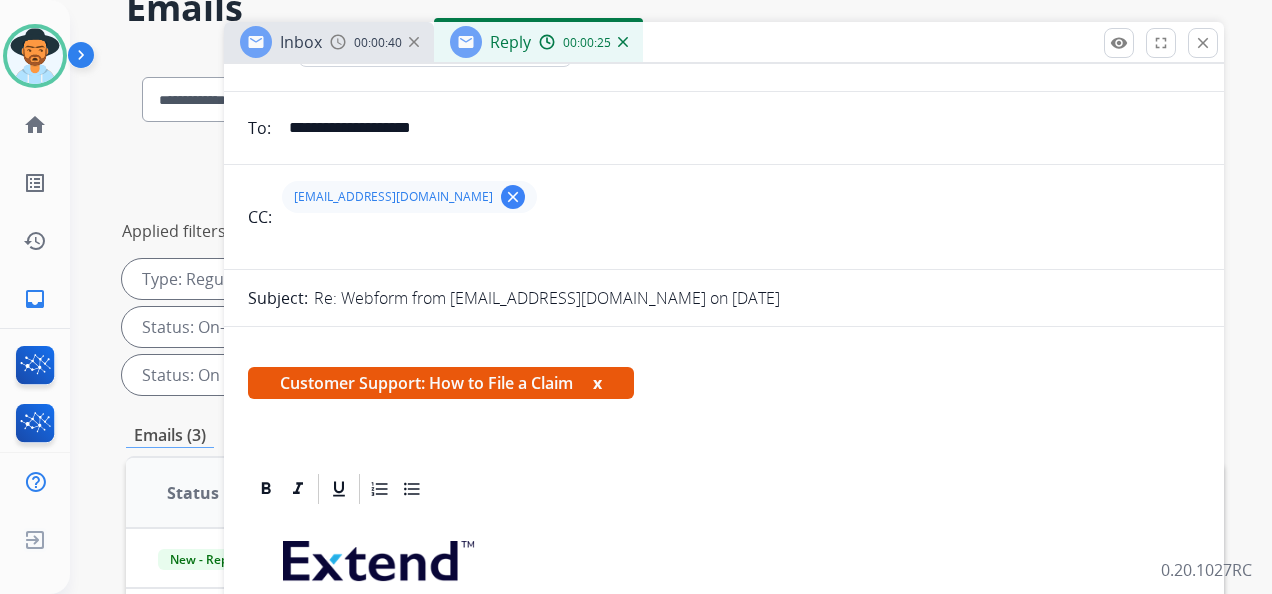 click on "**********" at bounding box center [738, 128] 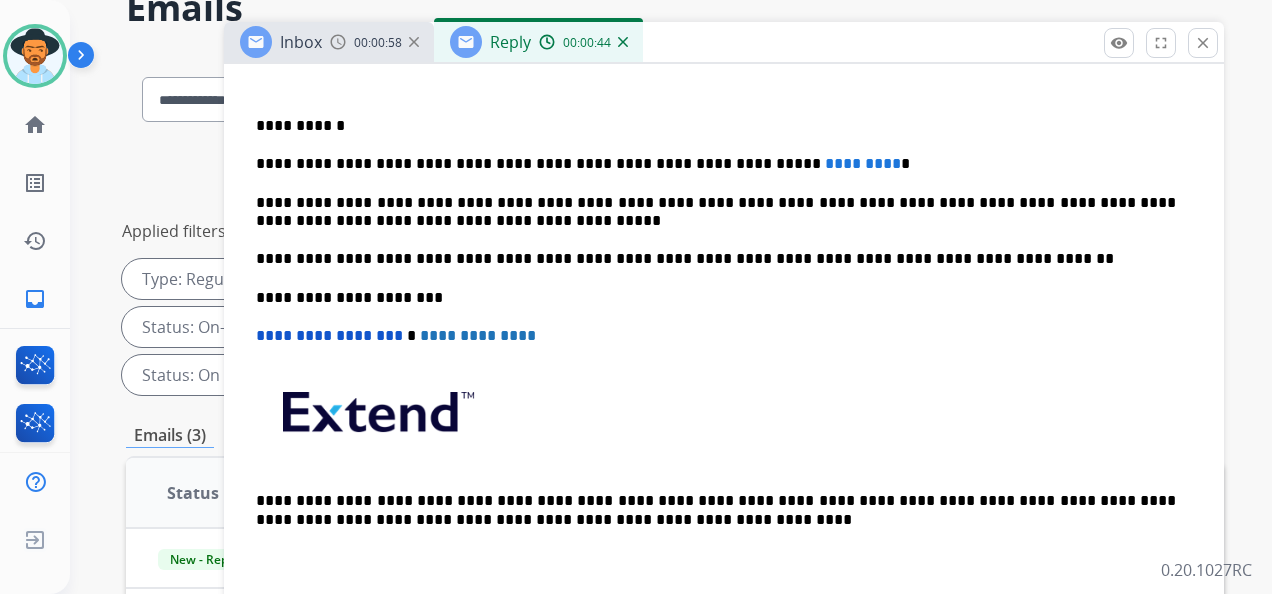 scroll, scrollTop: 700, scrollLeft: 0, axis: vertical 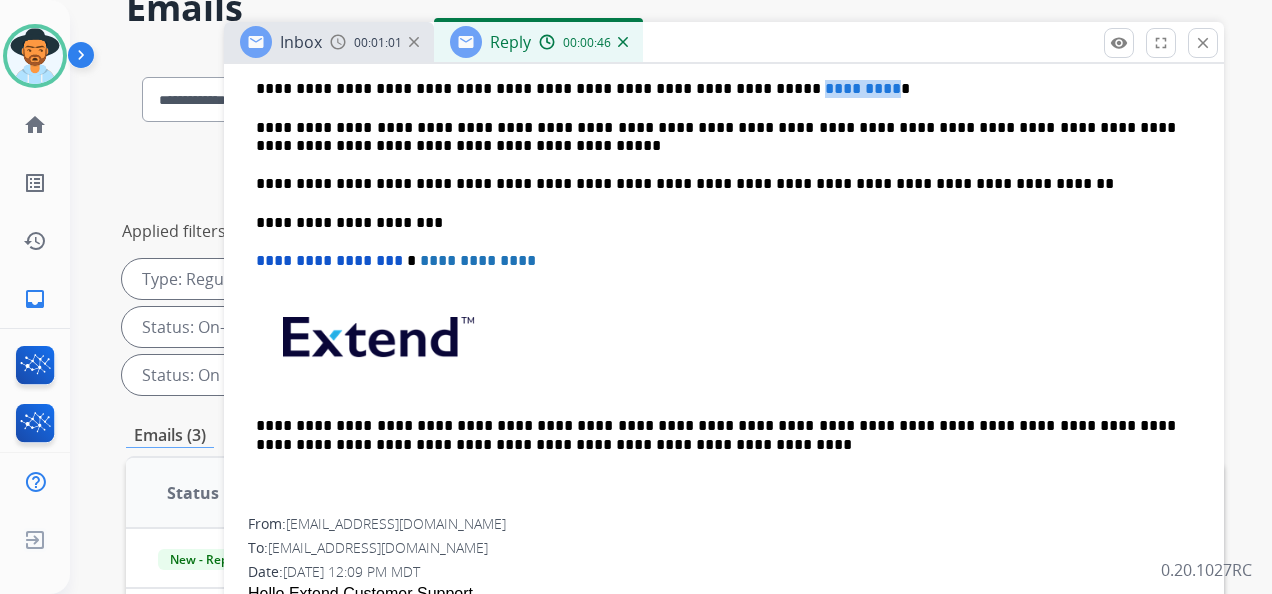 drag, startPoint x: 800, startPoint y: 84, endPoint x: 718, endPoint y: 88, distance: 82.0975 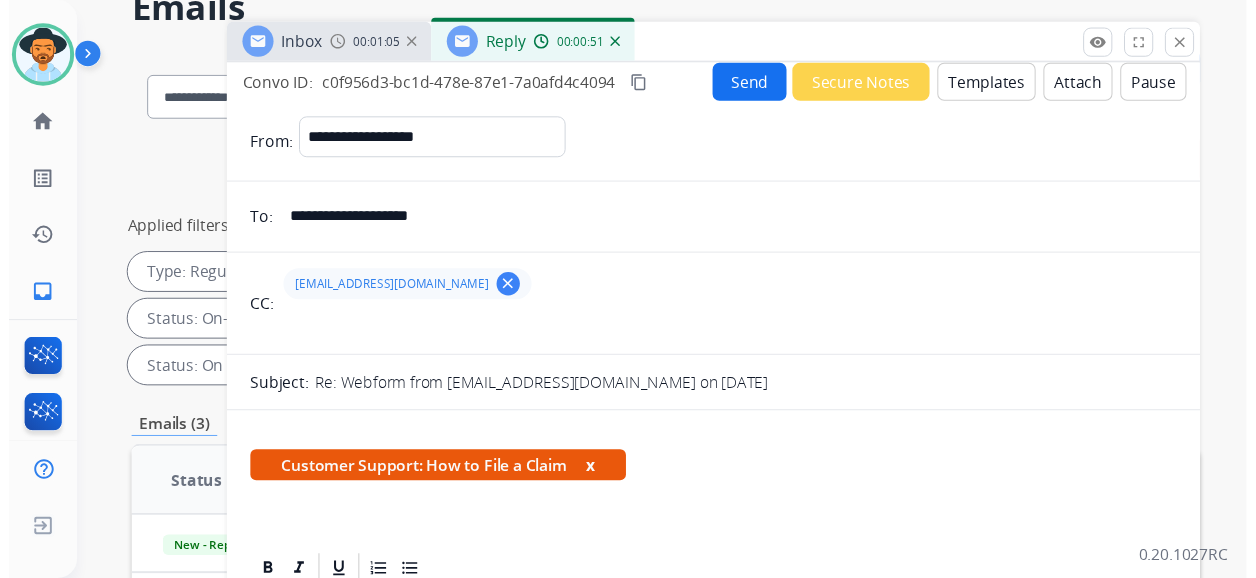 scroll, scrollTop: 0, scrollLeft: 0, axis: both 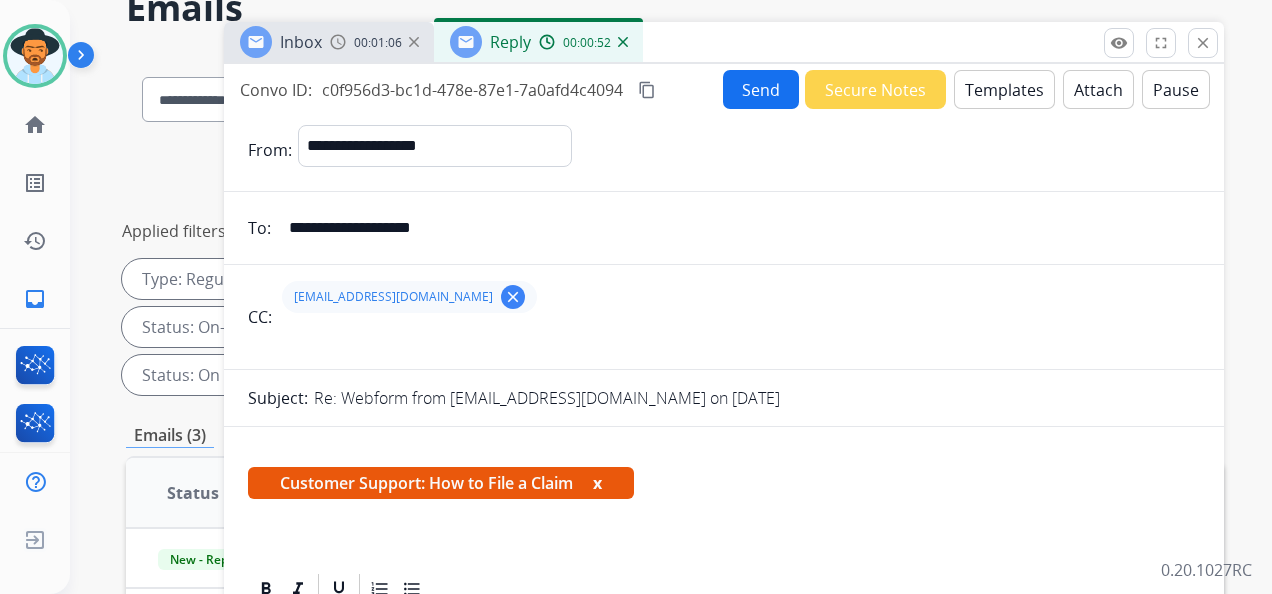 click on "Send" at bounding box center (761, 89) 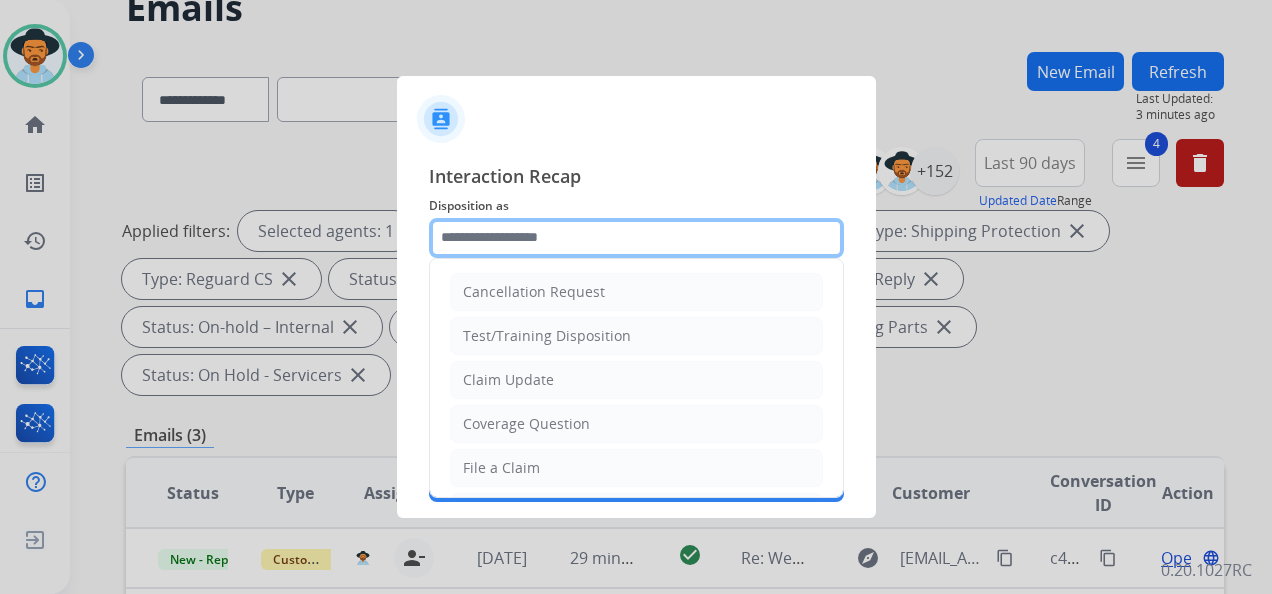 click 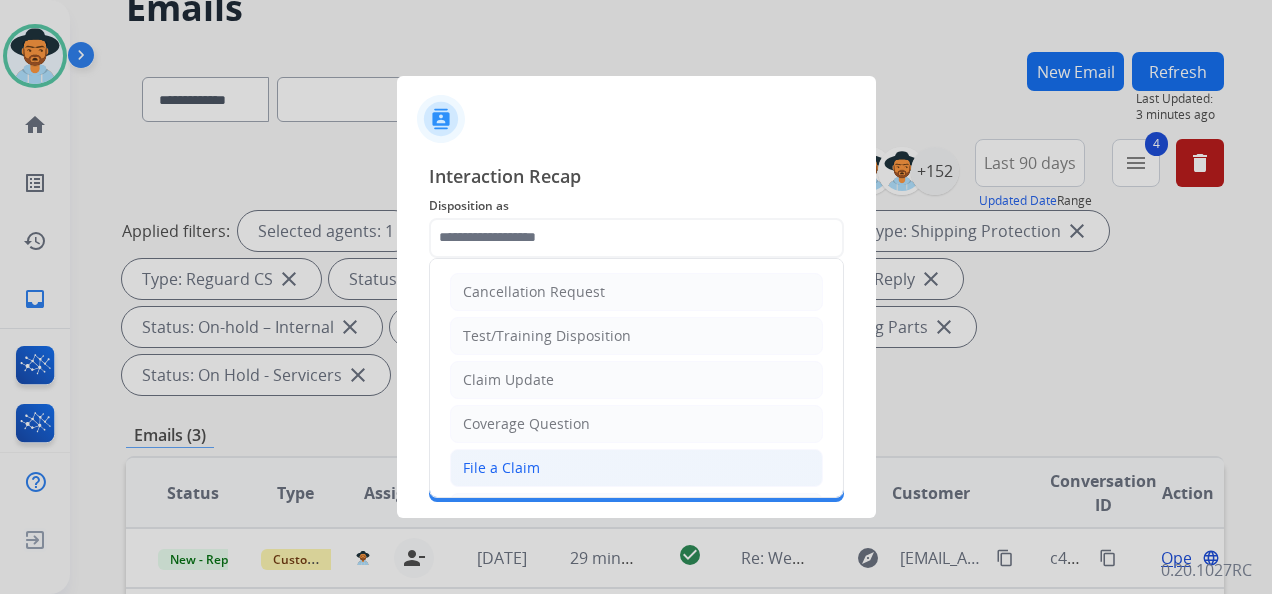 drag, startPoint x: 552, startPoint y: 454, endPoint x: 568, endPoint y: 396, distance: 60.166435 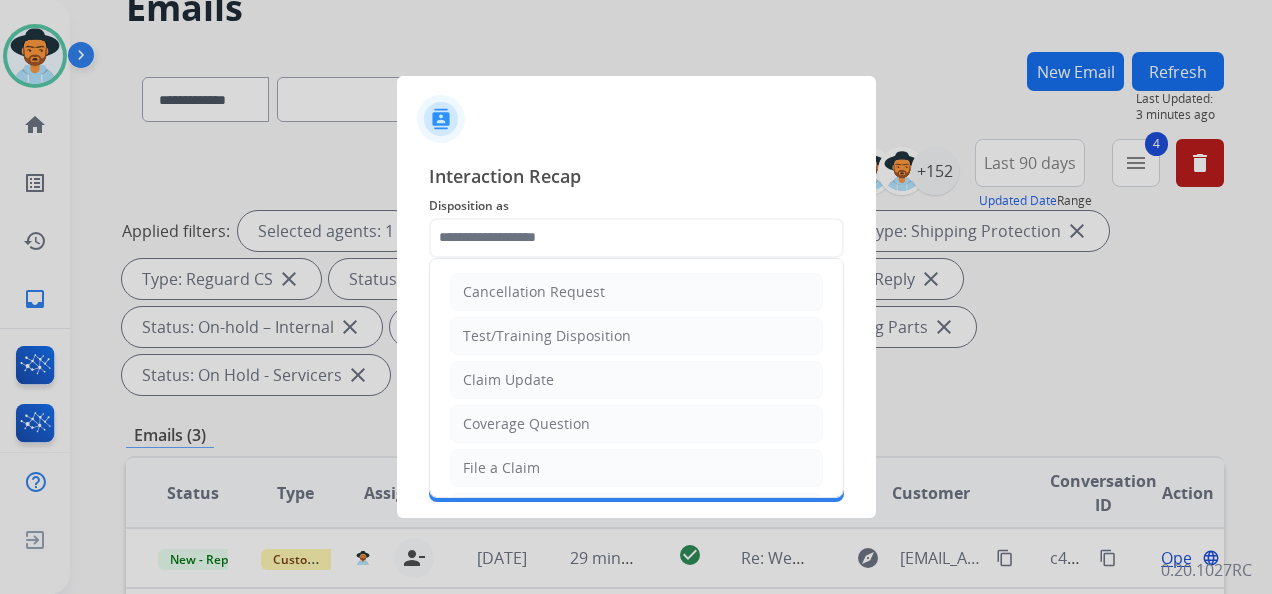 type on "**********" 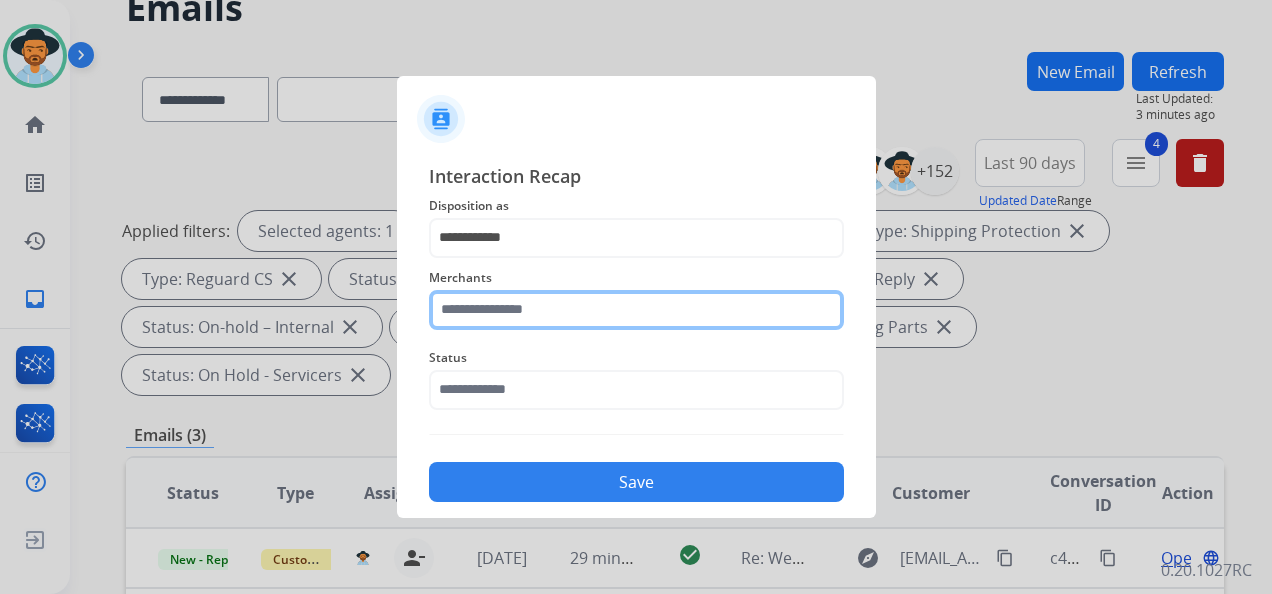 click 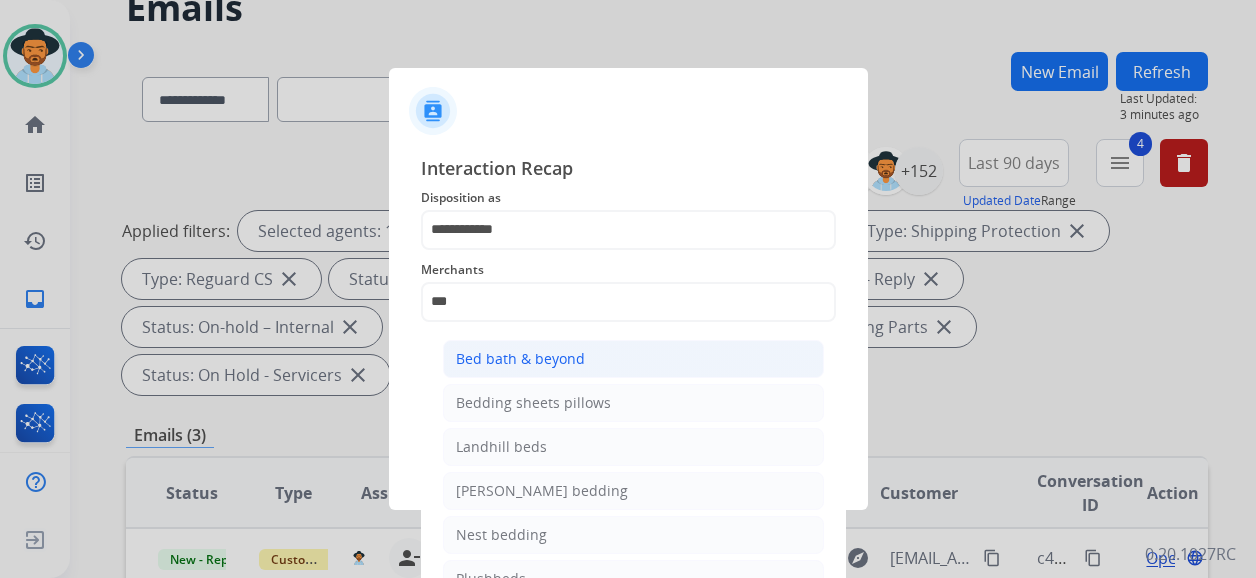 click on "Bed bath & beyond" 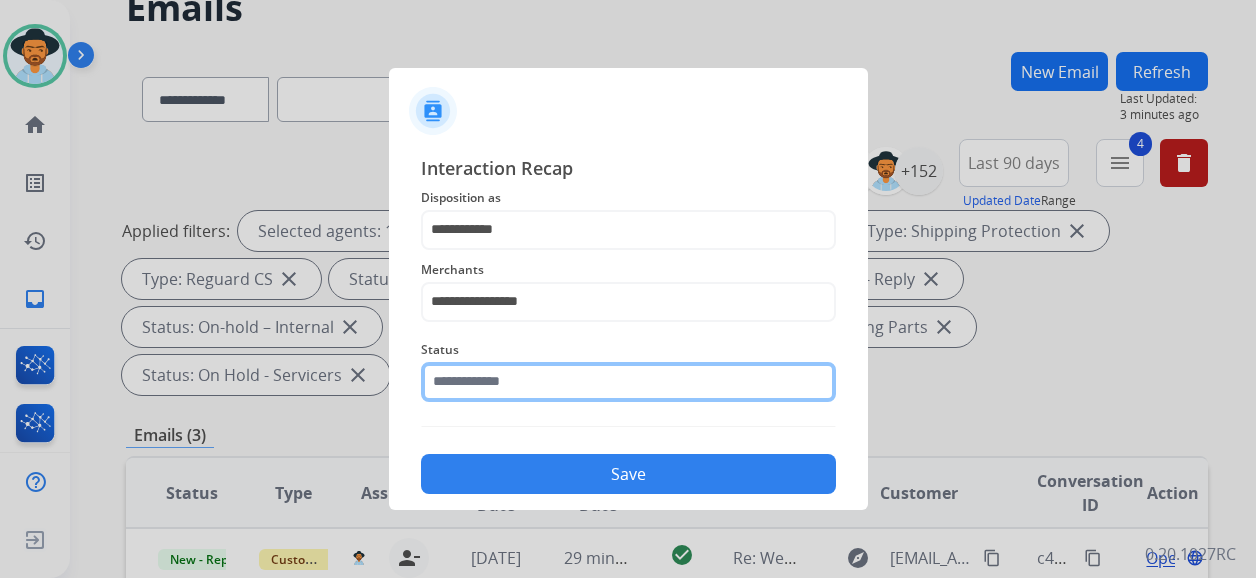 click 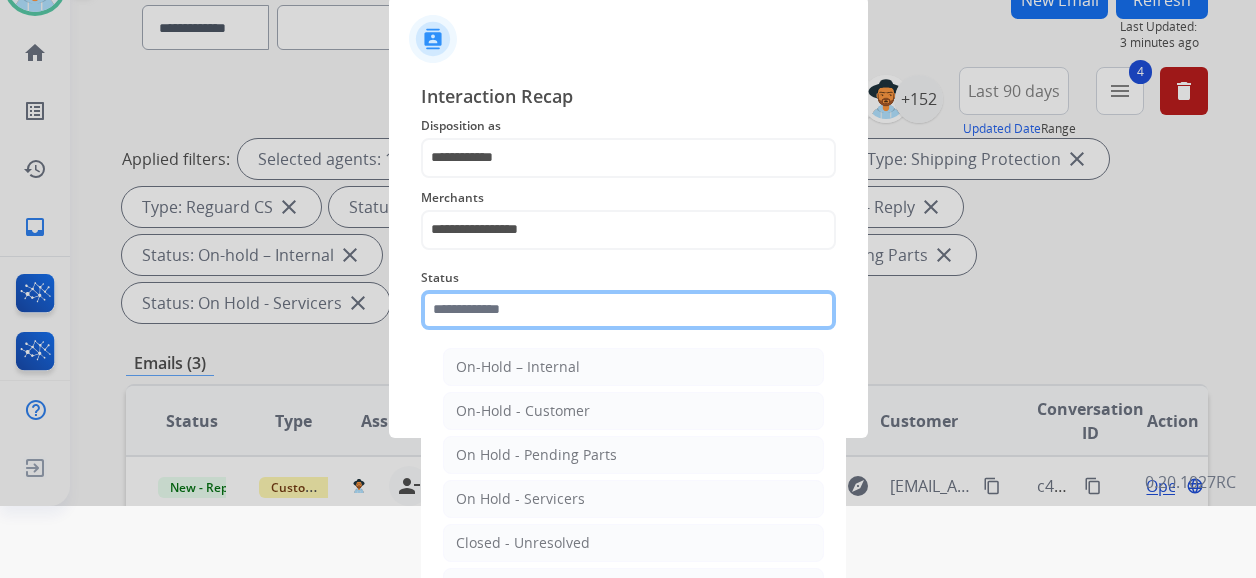 scroll, scrollTop: 131, scrollLeft: 0, axis: vertical 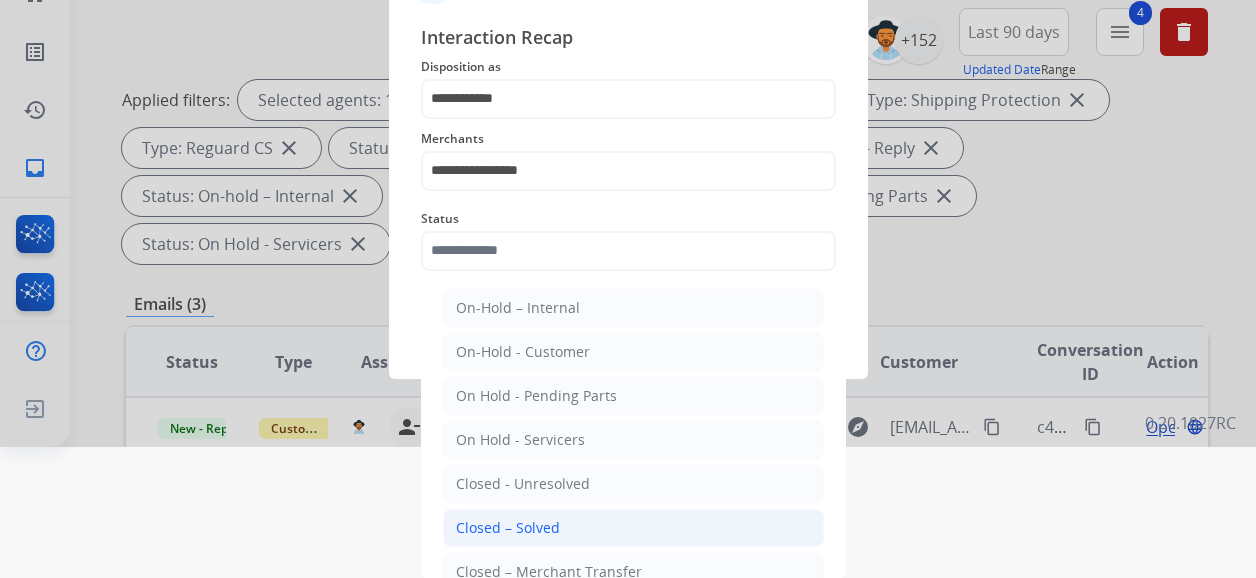 click on "Closed – Solved" 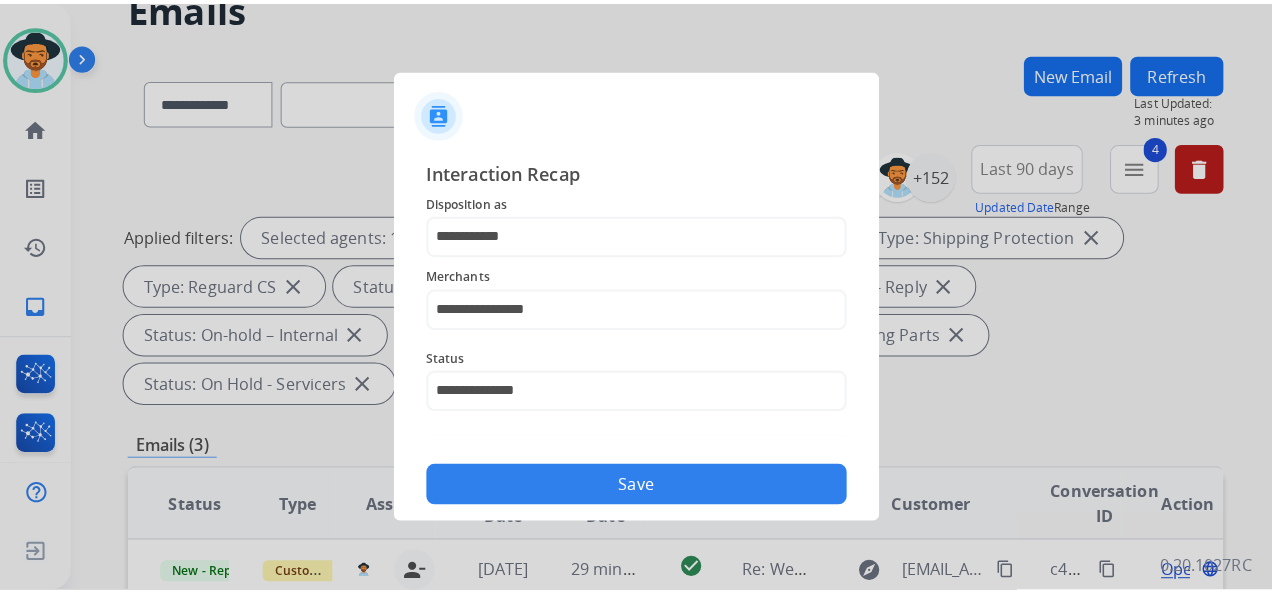 scroll, scrollTop: 0, scrollLeft: 0, axis: both 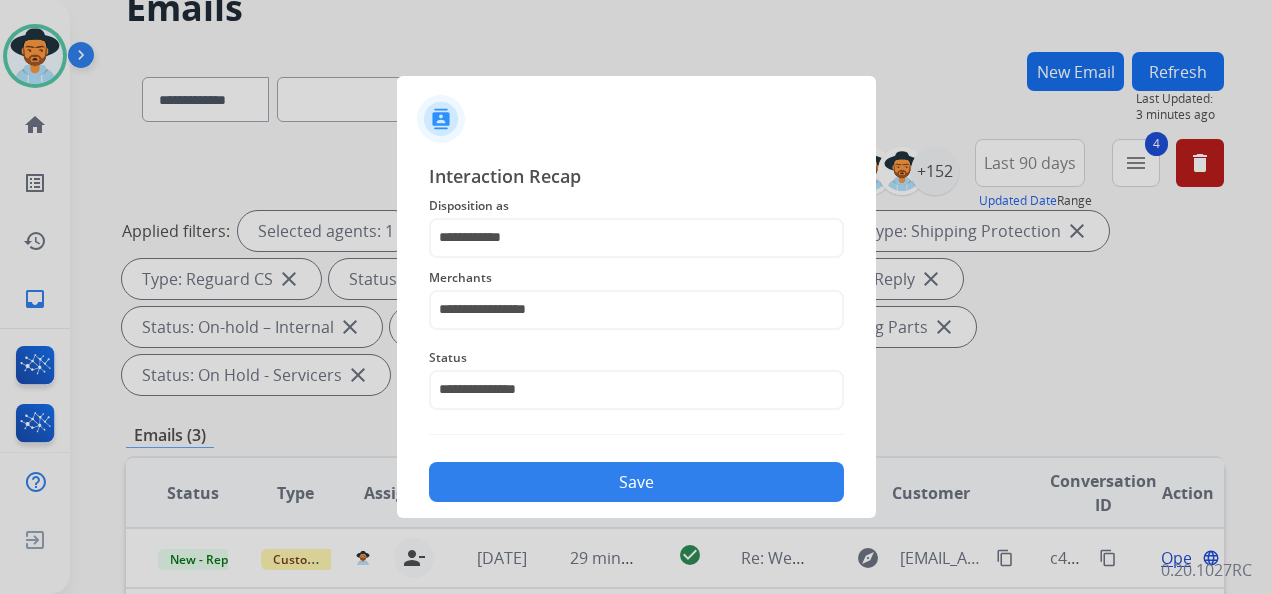 drag, startPoint x: 634, startPoint y: 444, endPoint x: 632, endPoint y: 458, distance: 14.142136 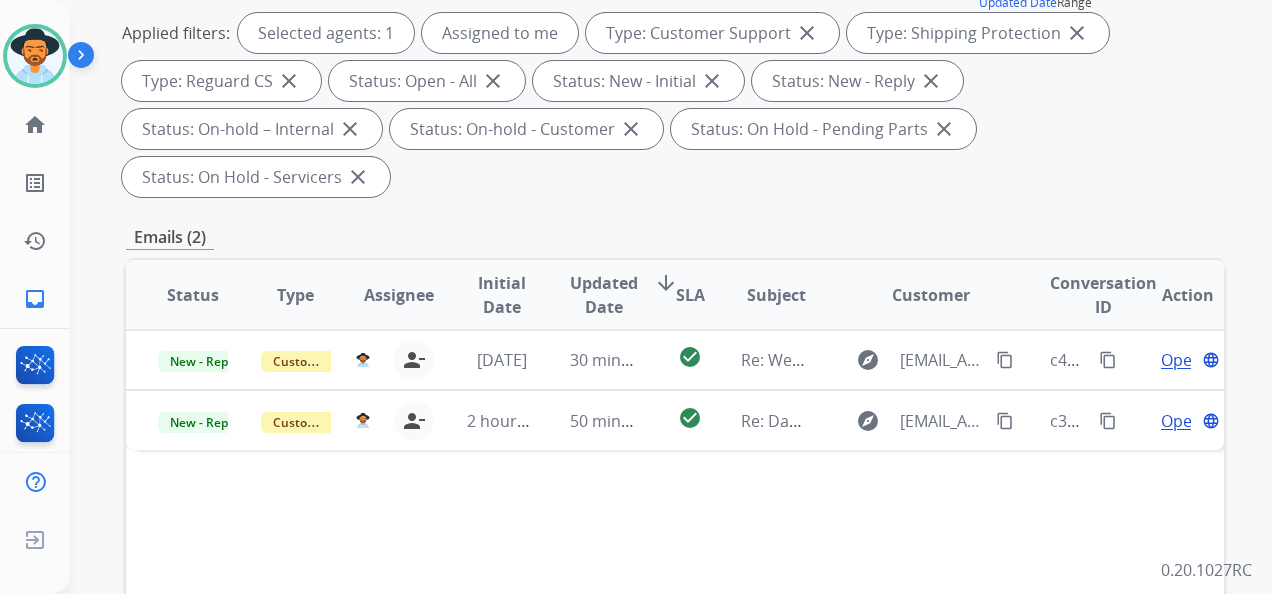 scroll, scrollTop: 300, scrollLeft: 0, axis: vertical 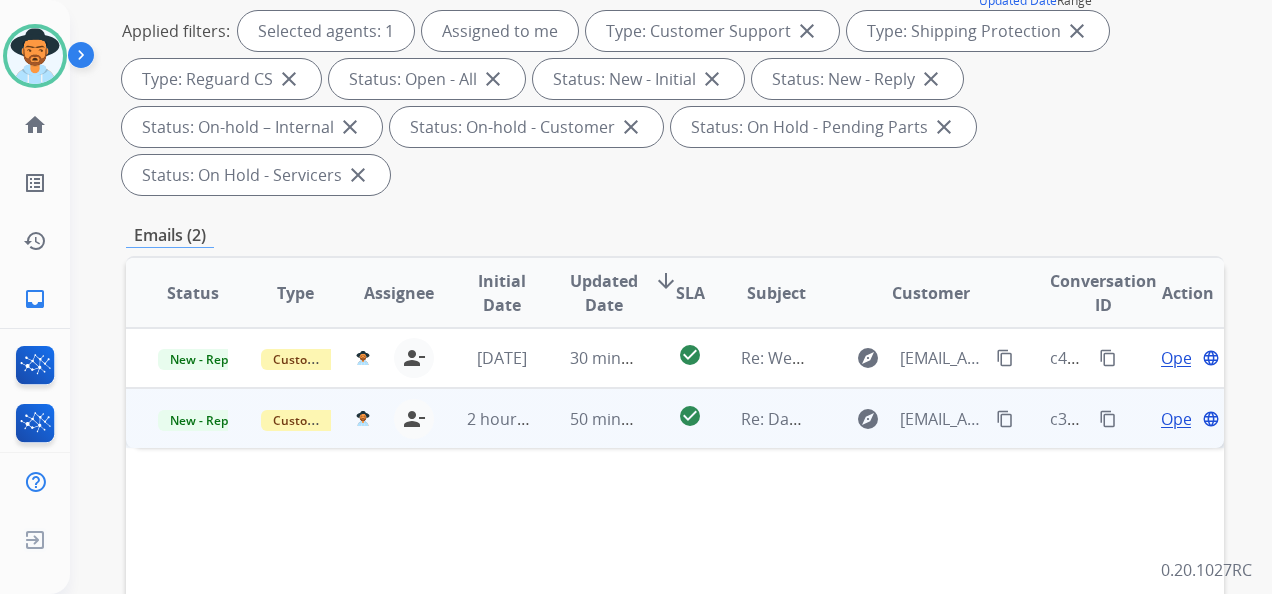 click on "Open" at bounding box center (1181, 419) 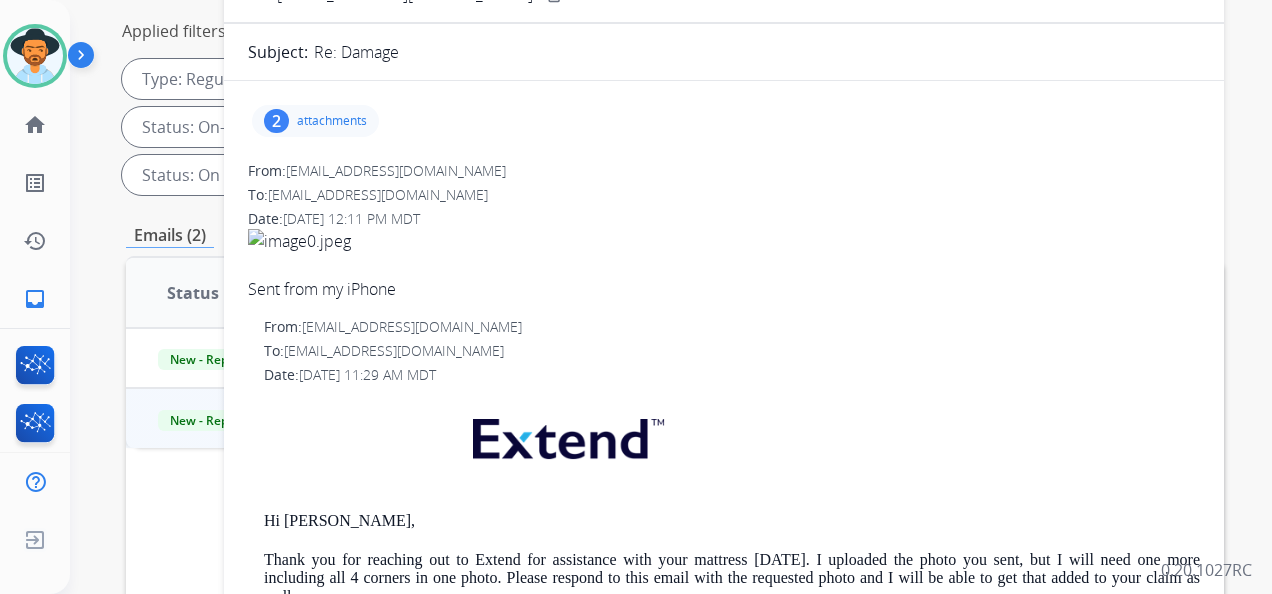 click on "2" at bounding box center [276, 121] 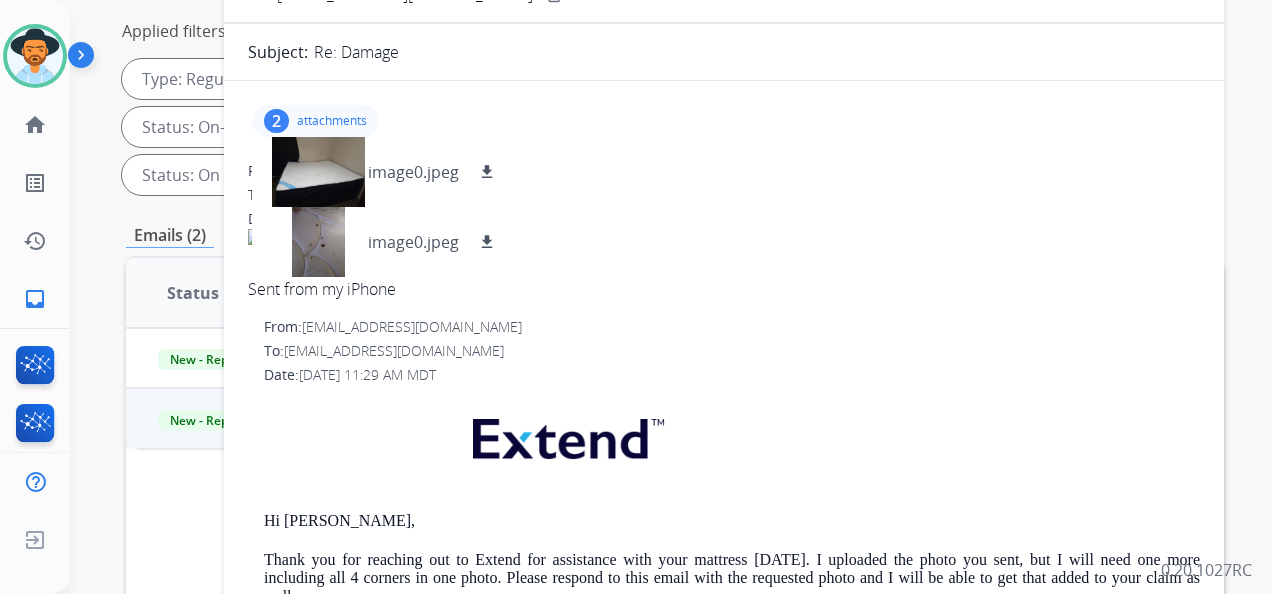 click on "attachments" at bounding box center (332, 121) 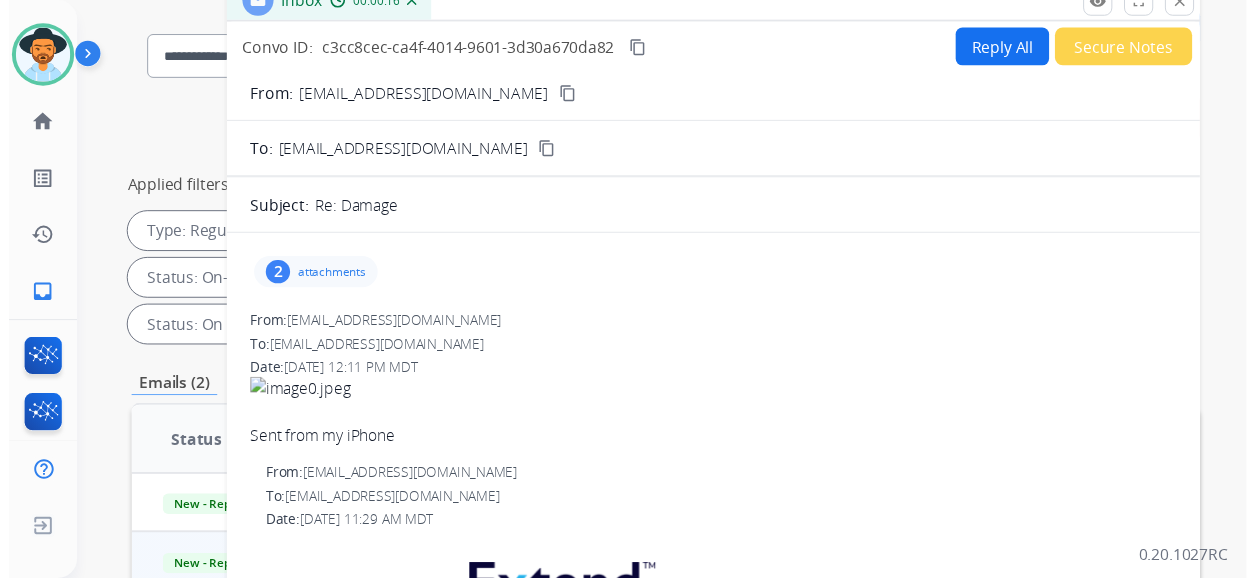 scroll, scrollTop: 0, scrollLeft: 0, axis: both 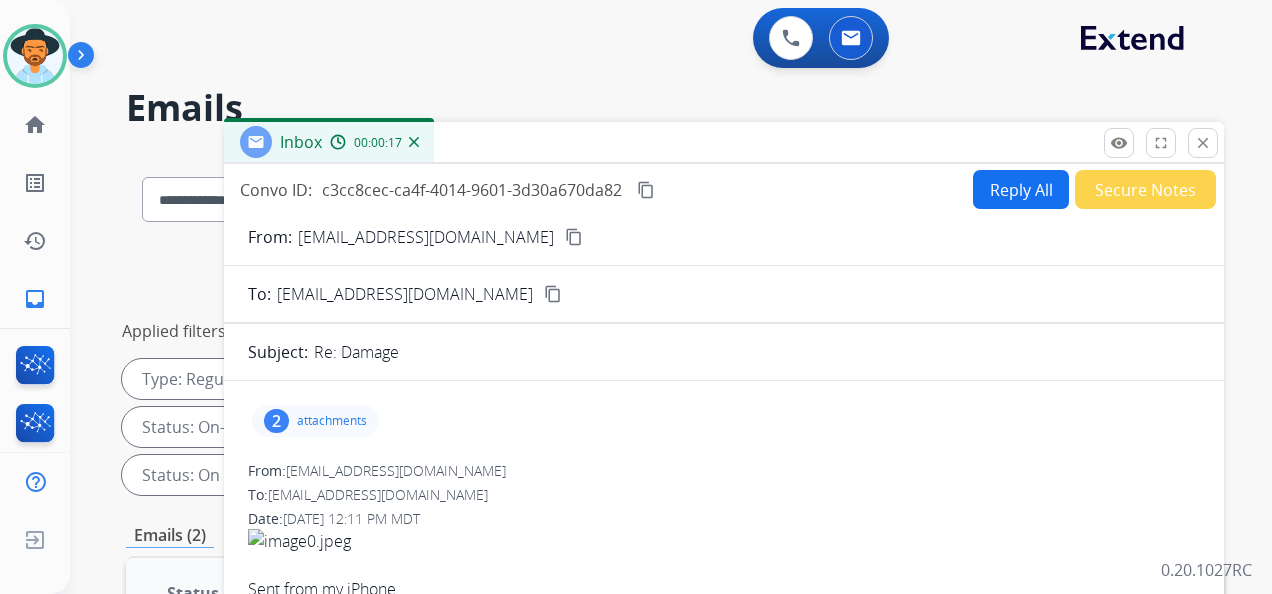 drag, startPoint x: 480, startPoint y: 240, endPoint x: 583, endPoint y: 237, distance: 103.04368 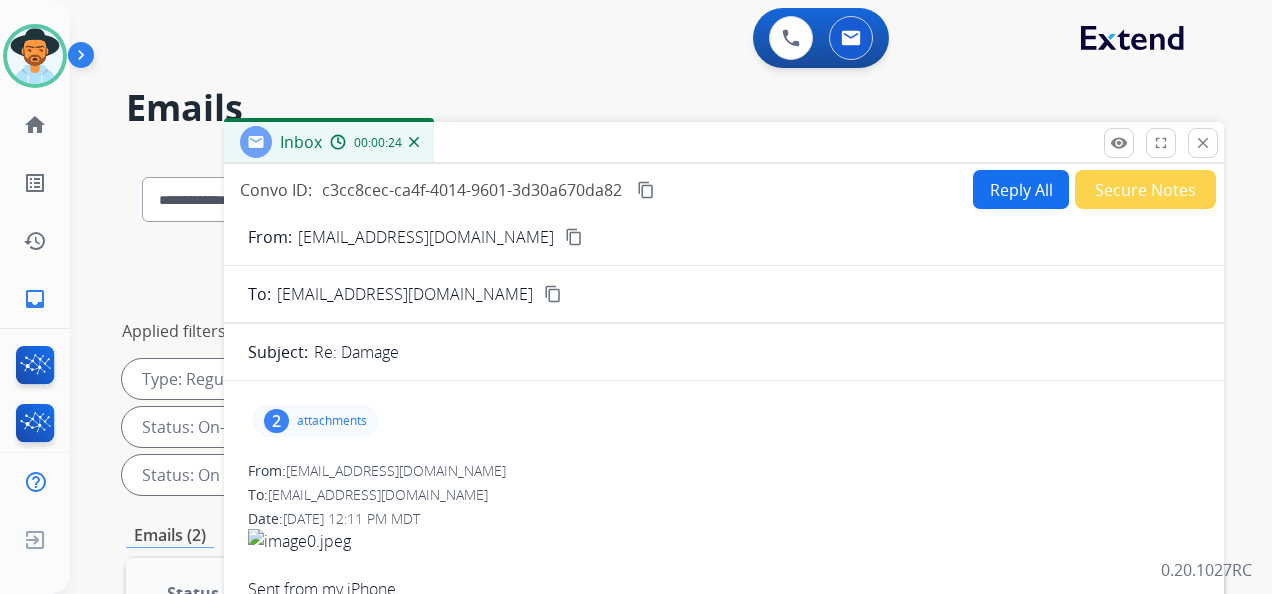 click on "2" at bounding box center [276, 421] 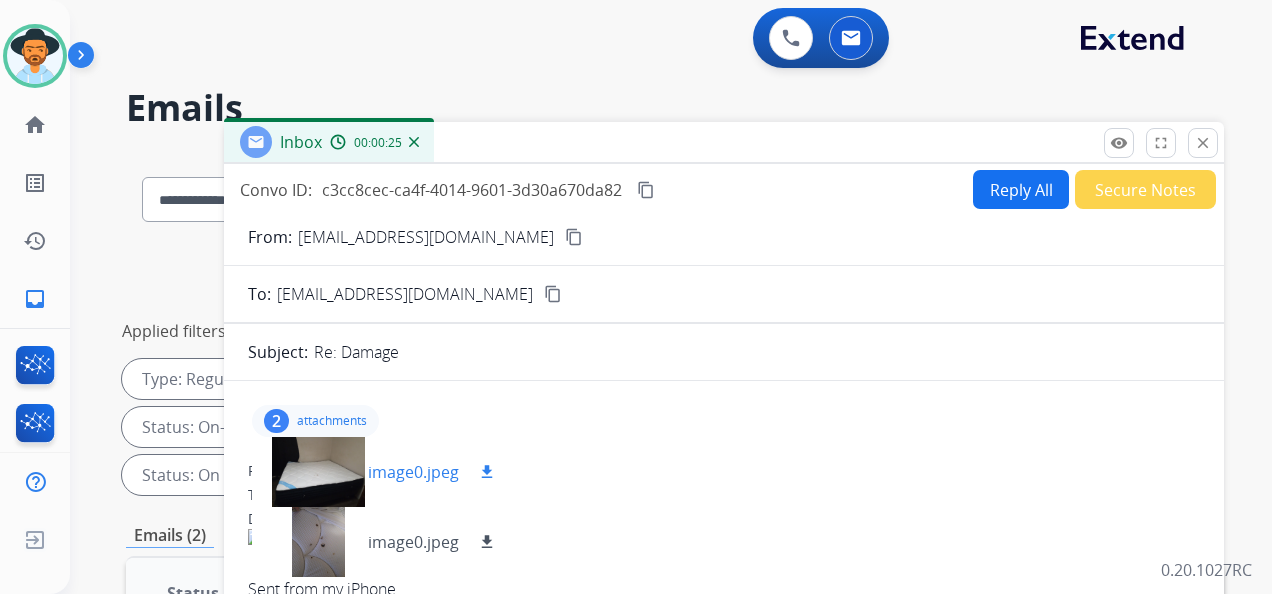 click on "download" at bounding box center [487, 472] 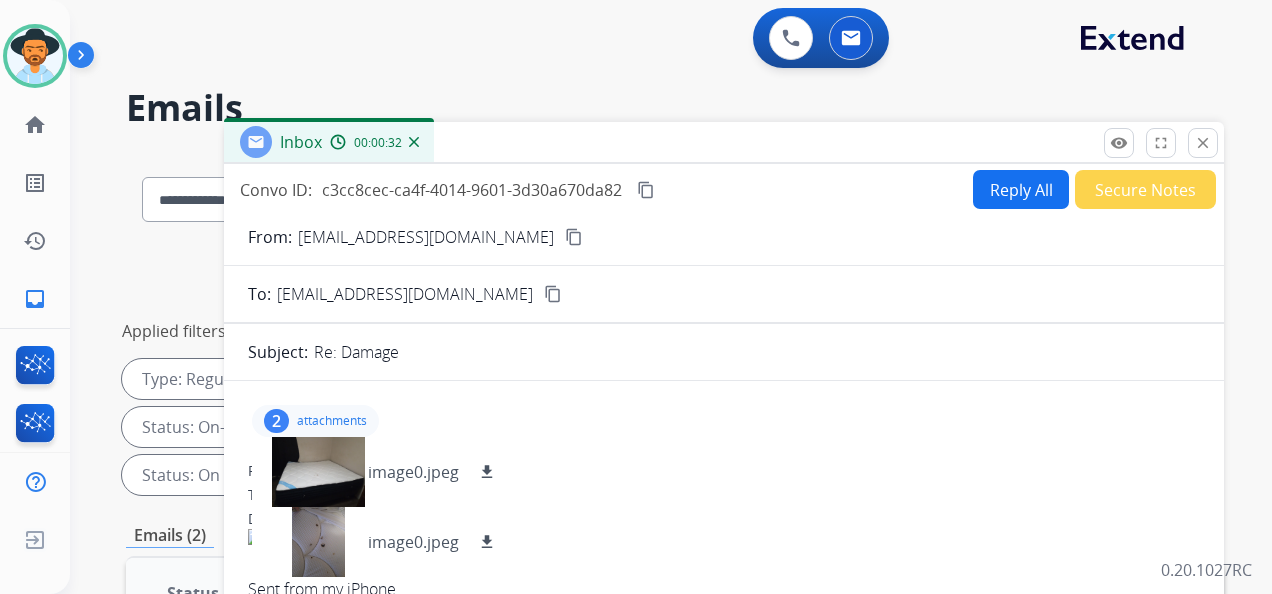 click on "From: [EMAIL_ADDRESS][DOMAIN_NAME] content_copy To:  [EMAIL_ADDRESS][DOMAIN_NAME]  content_copy Subject:  Re: Damage  2 attachments  image0.jpeg  download  image0.jpeg  download  From:  [EMAIL_ADDRESS][DOMAIN_NAME]   To:  [EMAIL_ADDRESS][DOMAIN_NAME]  Date:  [DATE] 12:11 PM MDT Sent from my iPhone  From:  [EMAIL_ADDRESS][DOMAIN_NAME]   To:  [EMAIL_ADDRESS][DOMAIN_NAME]  Date:  [DATE] 11:29 AM MDT Hi [PERSON_NAME], Thank you for reaching out to Extend for assistance with your mattress [DATE]. I uploaded the photo you sent, but I will need one more including all 4 corners in one photo. Please respond to this email with the requested photo and I will be able to get that added to your claim as well.  Thanks for being an Extend customer. Extend Customer Support [EMAIL_ADDRESS][DOMAIN_NAME] | [DOMAIN_NAME] If you have any questions or need further assistance, reply to this email or give us a call at [PHONE_NUMBER] [DATE]-[DATE] 9:00AM - 8:00PM EST or Saturdays and Sundays 9:00AM - 2:00PM EST.  From:  [EMAIL_ADDRESS][DOMAIN_NAME]   To:  [EMAIL_ADDRESS][DOMAIN_NAME]  Date:
Sent from my iPhone" at bounding box center (724, 788) 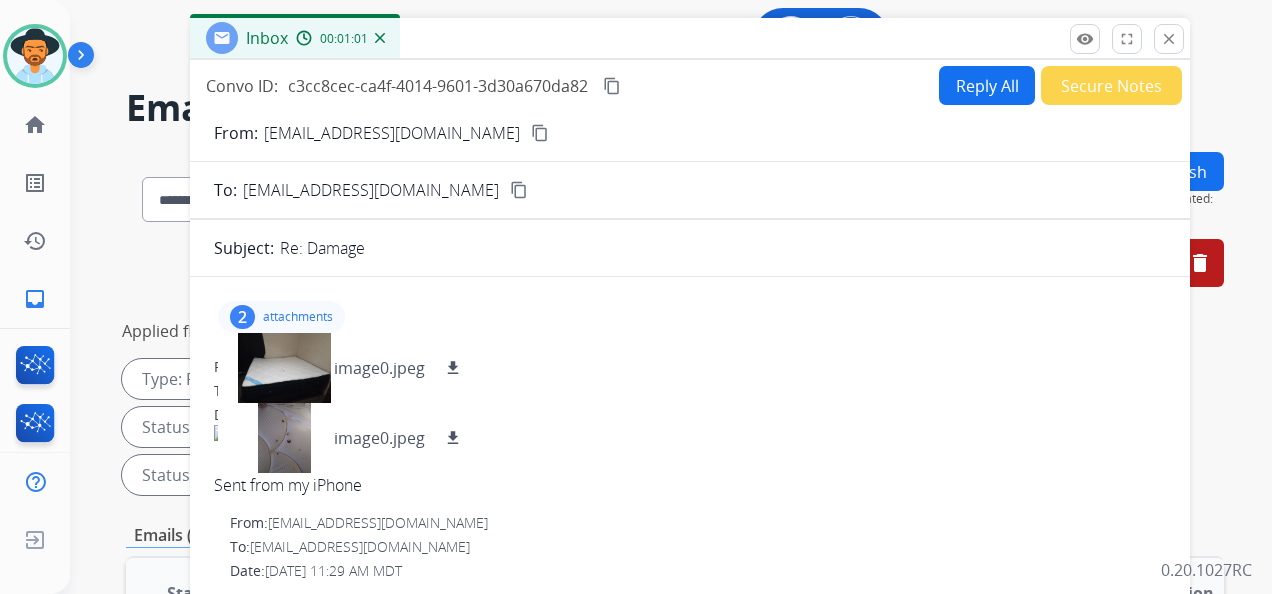 drag, startPoint x: 590, startPoint y: 150, endPoint x: 556, endPoint y: 46, distance: 109.41663 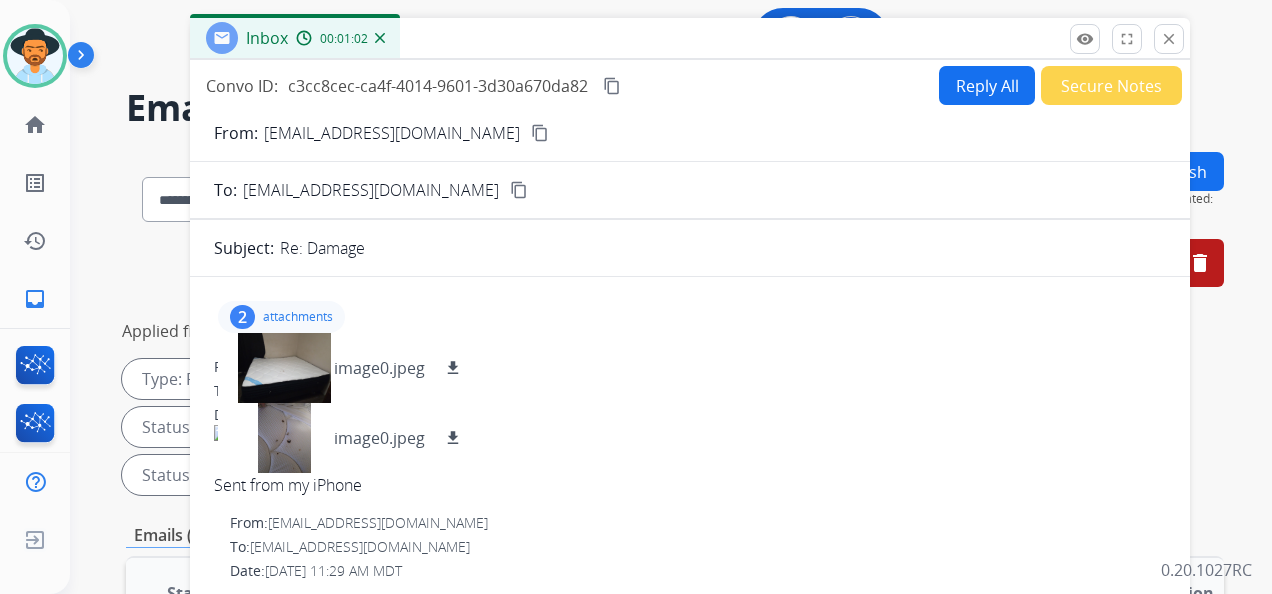 click on "2" at bounding box center (242, 317) 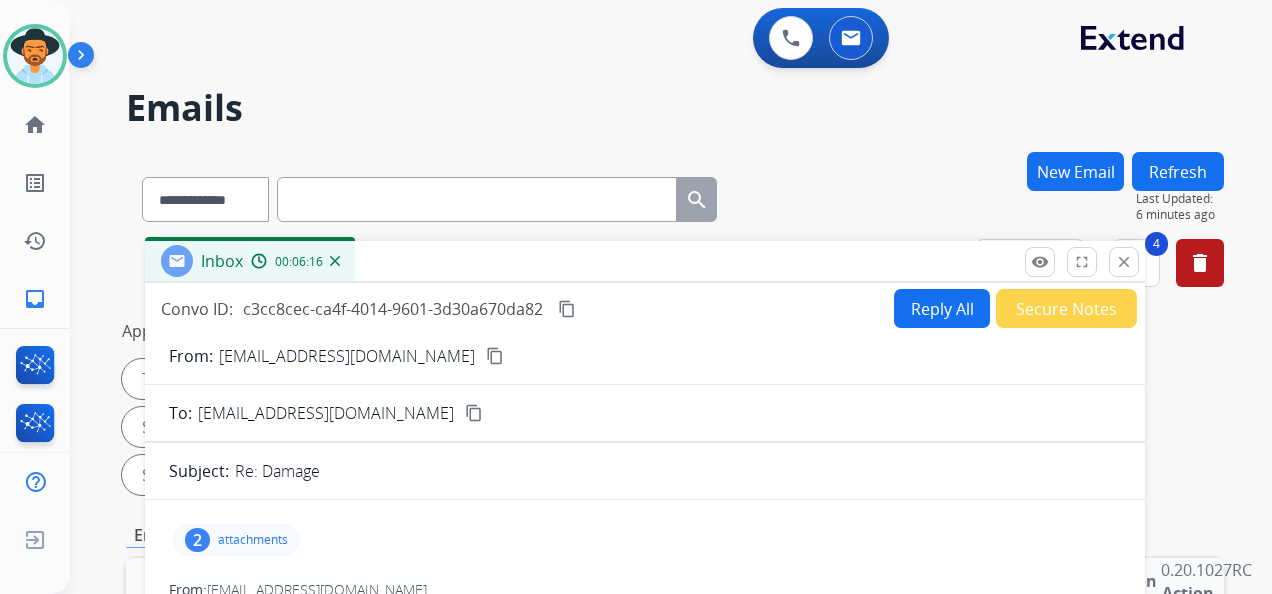drag, startPoint x: 536, startPoint y: 35, endPoint x: 486, endPoint y: 261, distance: 231.4649 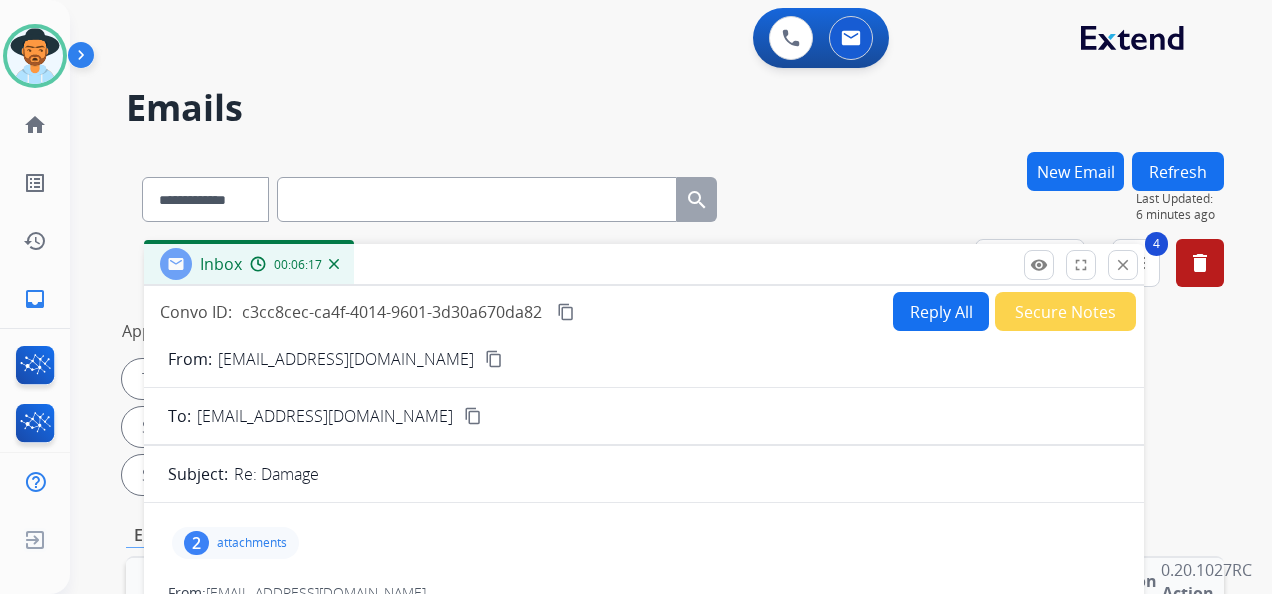 click at bounding box center [85, 59] 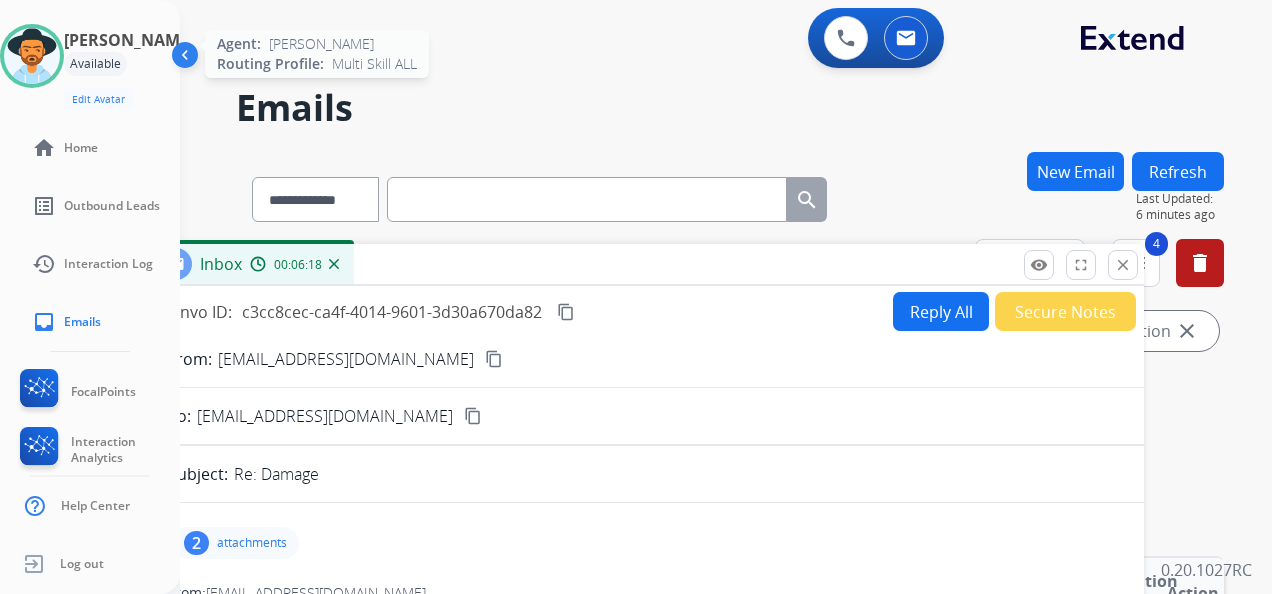 click at bounding box center (32, 56) 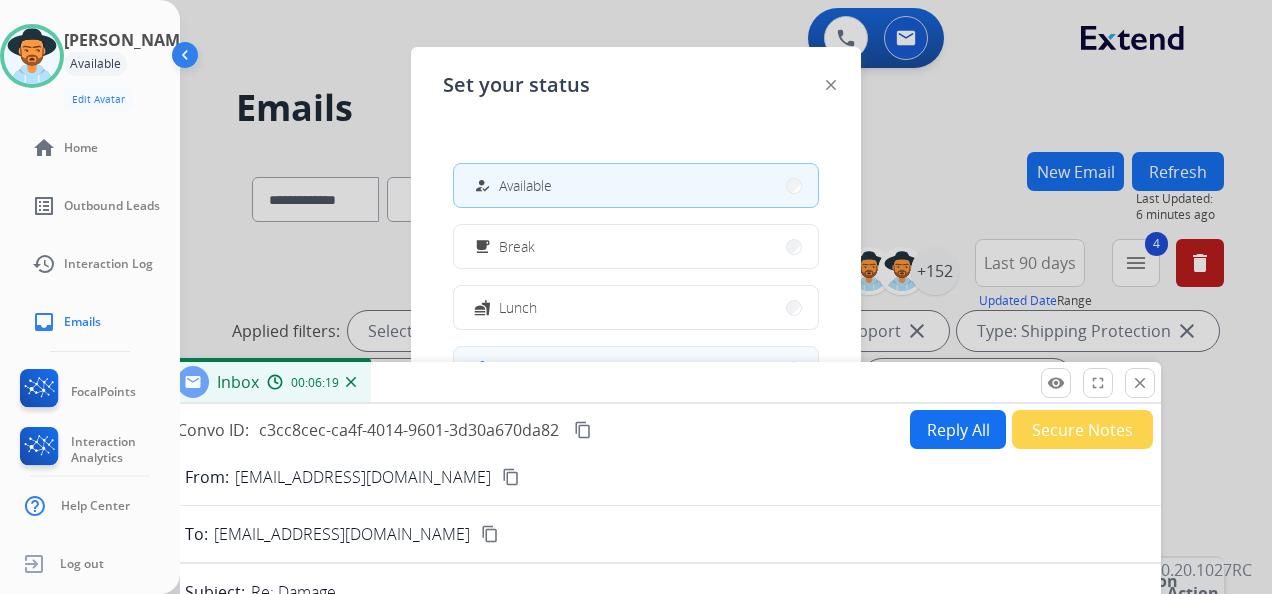 drag, startPoint x: 563, startPoint y: 254, endPoint x: 585, endPoint y: 351, distance: 99.46356 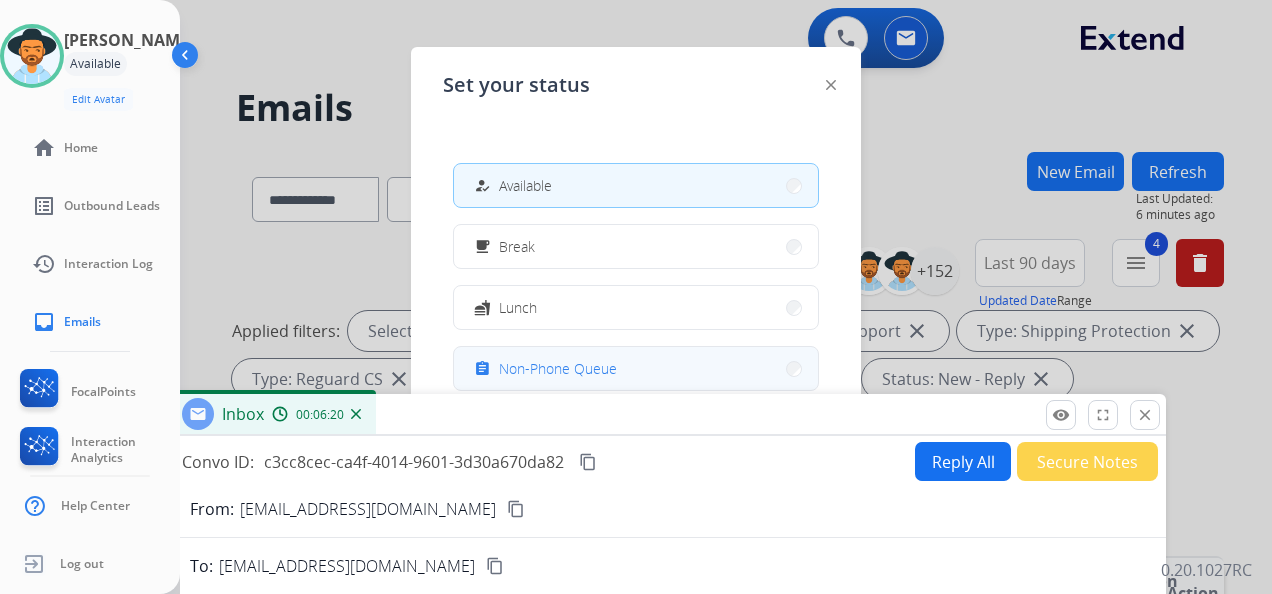 click on "Non-Phone Queue" at bounding box center (558, 368) 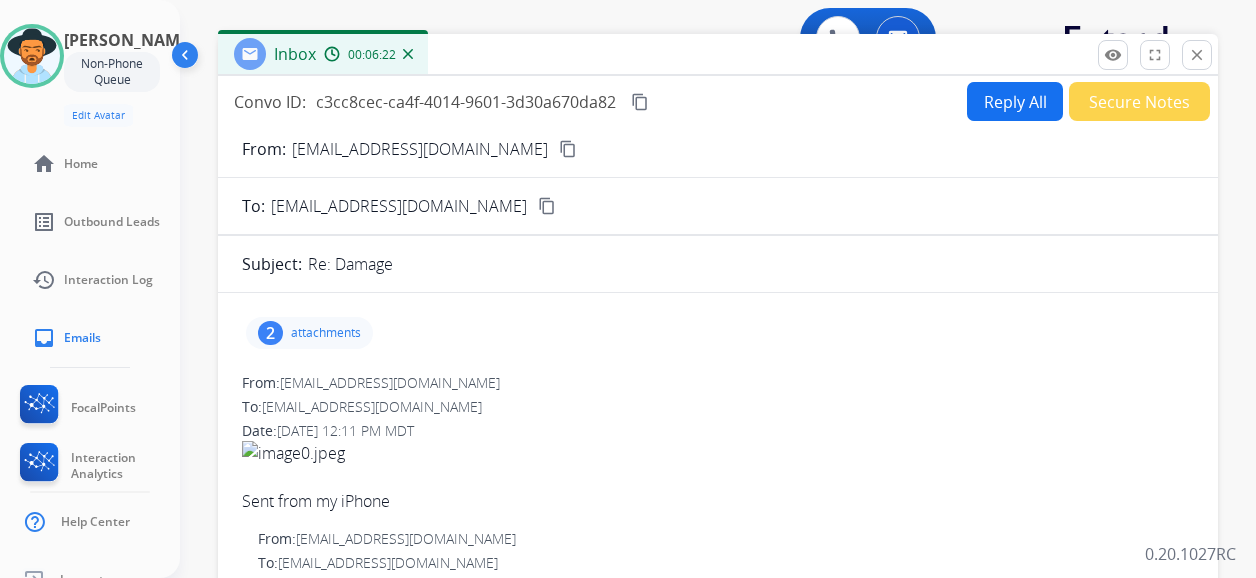drag, startPoint x: 606, startPoint y: 414, endPoint x: 606, endPoint y: 43, distance: 371 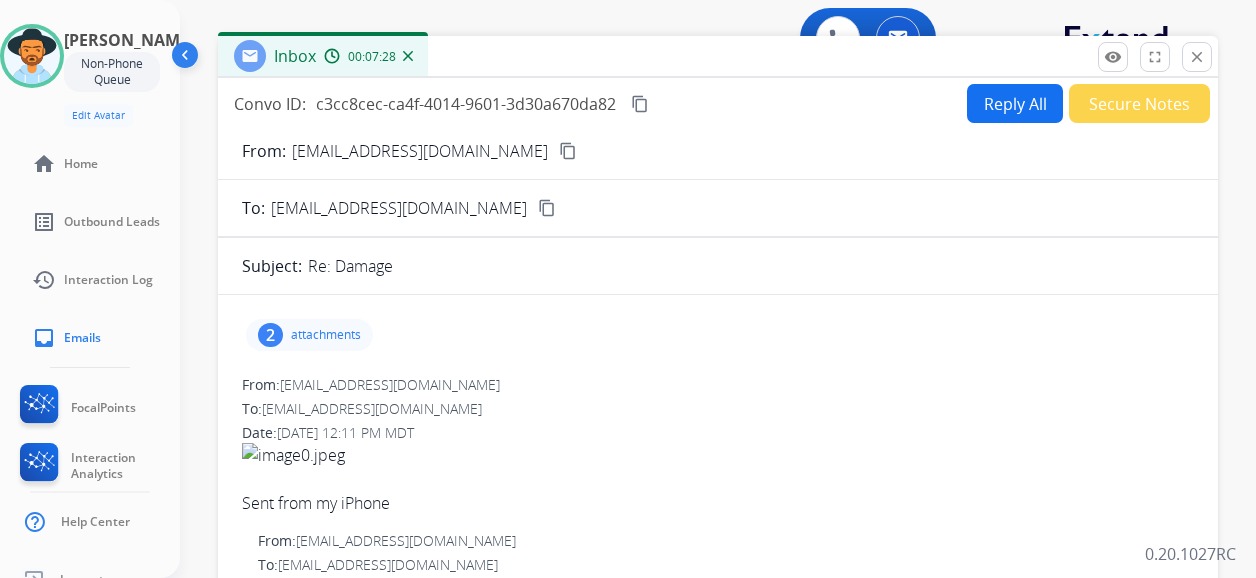 drag, startPoint x: 504, startPoint y: 64, endPoint x: 516, endPoint y: 369, distance: 305.23596 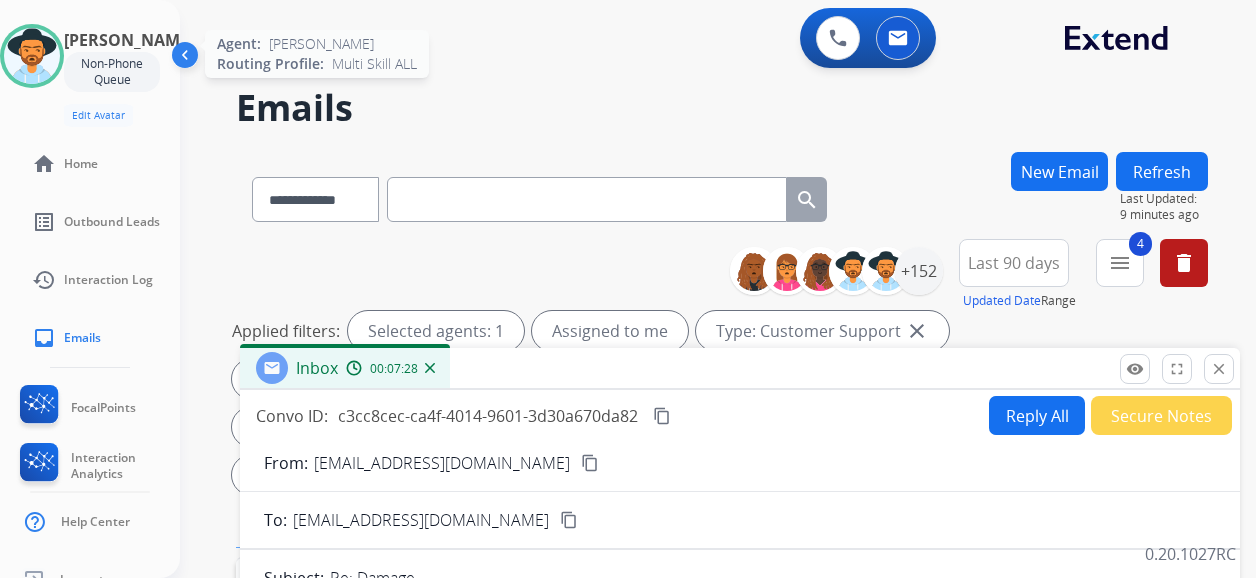 click at bounding box center [32, 56] 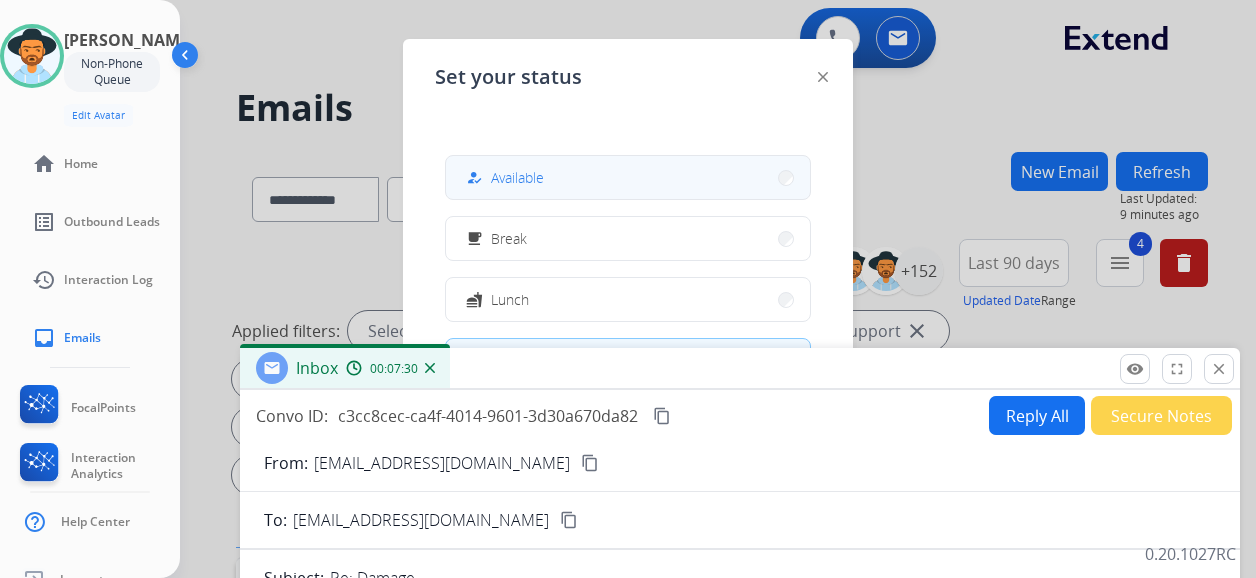 click on "how_to_reg Available" at bounding box center (628, 177) 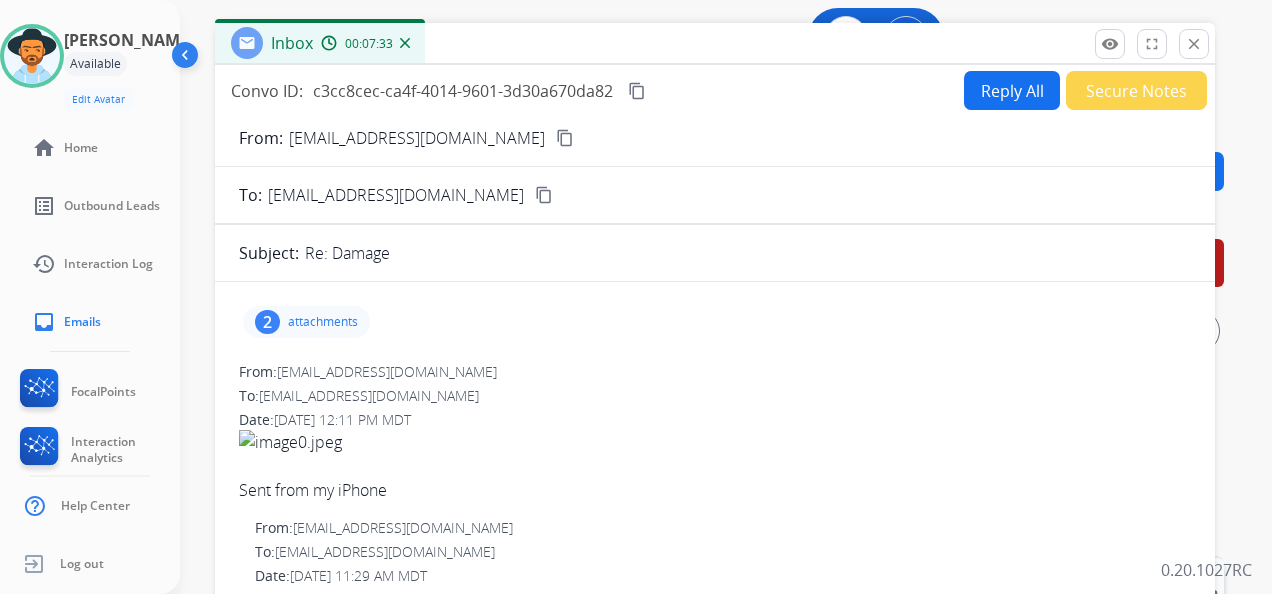 drag, startPoint x: 608, startPoint y: 368, endPoint x: 567, endPoint y: 43, distance: 327.57596 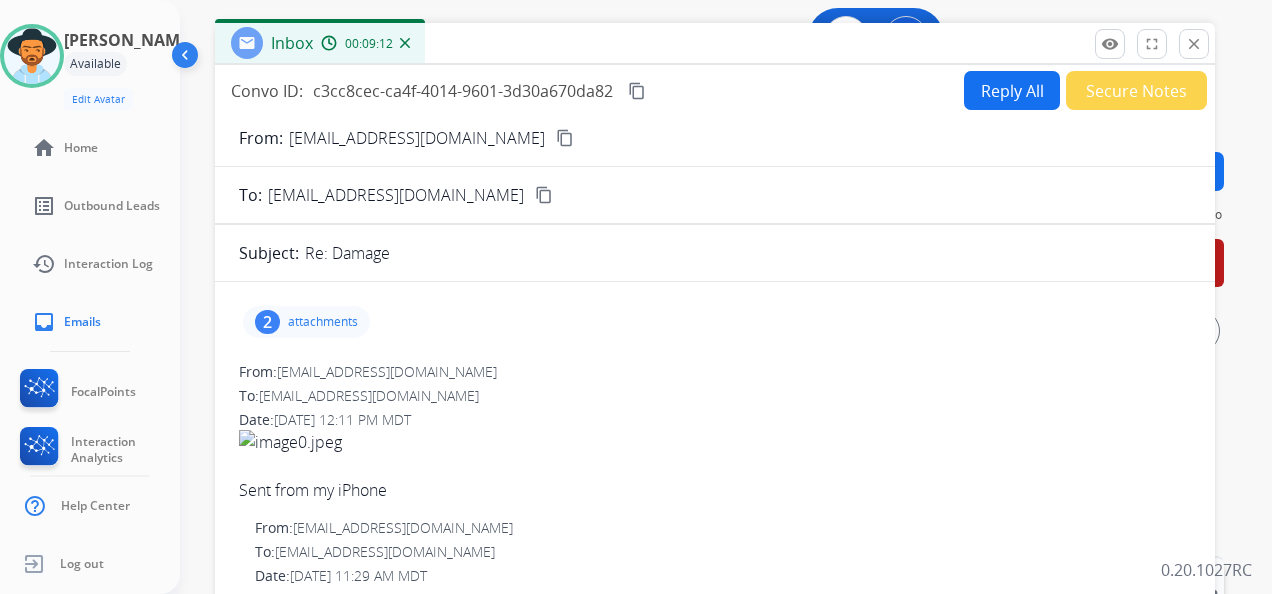 click on "content_copy" at bounding box center [637, 91] 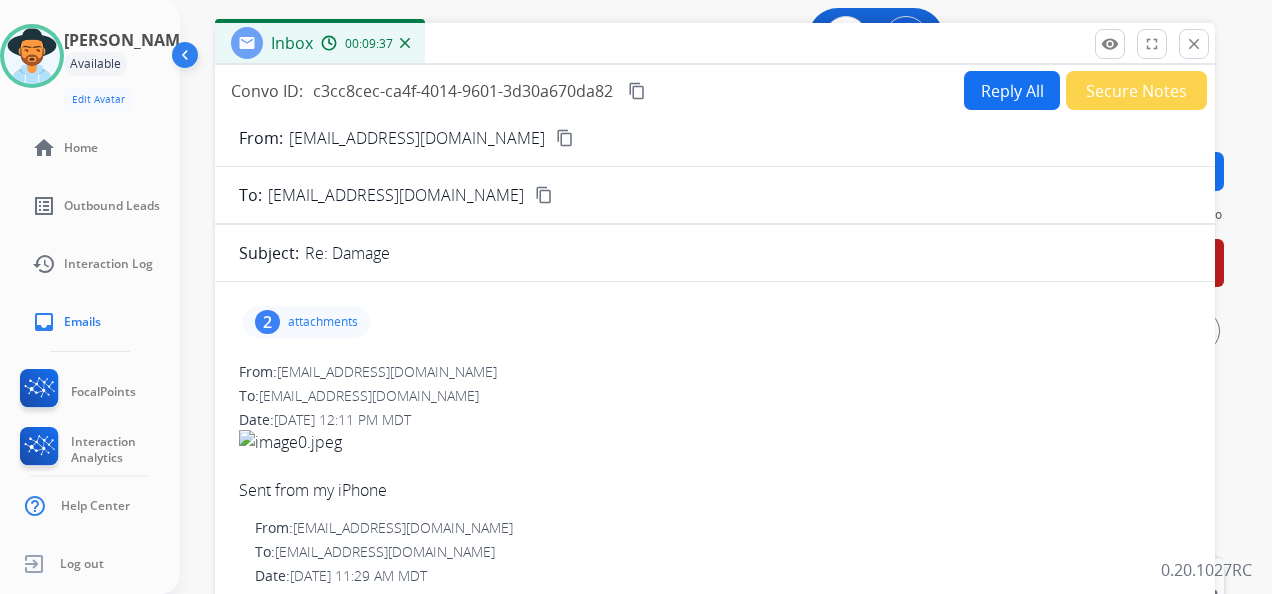 click on "Reply All" at bounding box center (1012, 90) 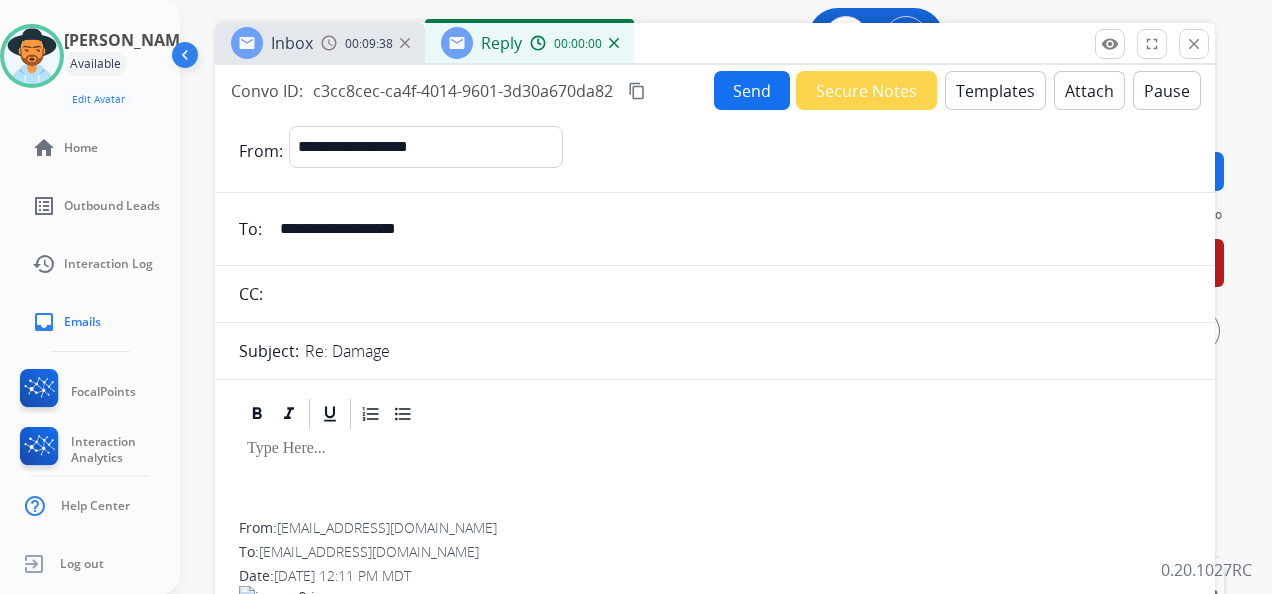 click on "Templates" at bounding box center [995, 90] 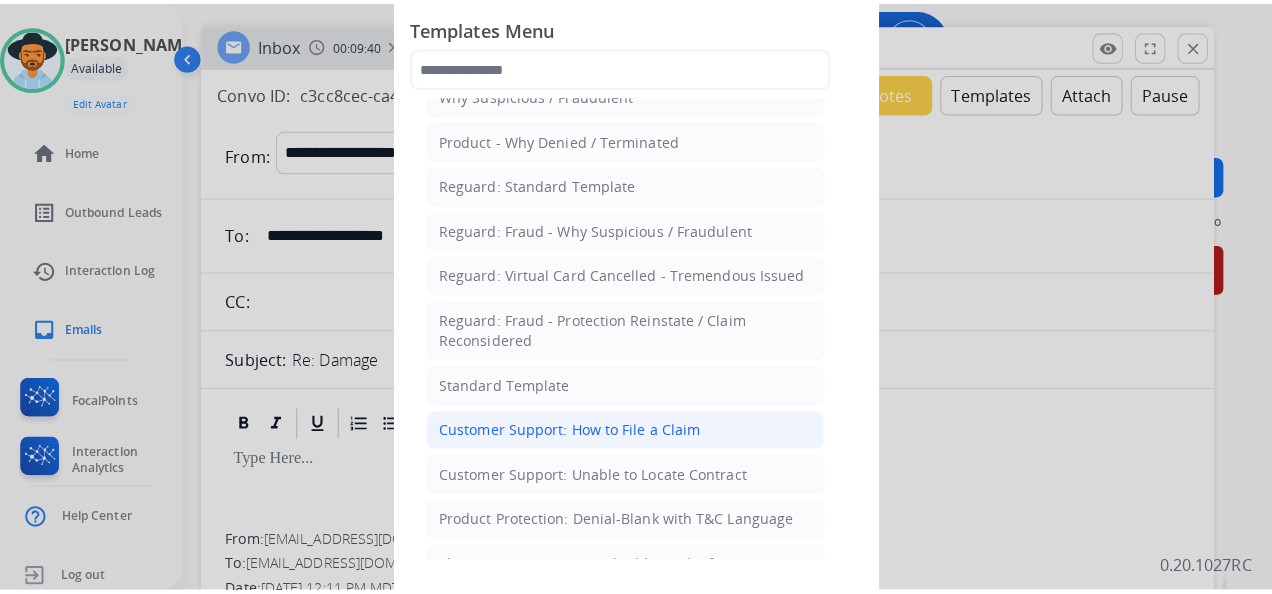 scroll, scrollTop: 100, scrollLeft: 0, axis: vertical 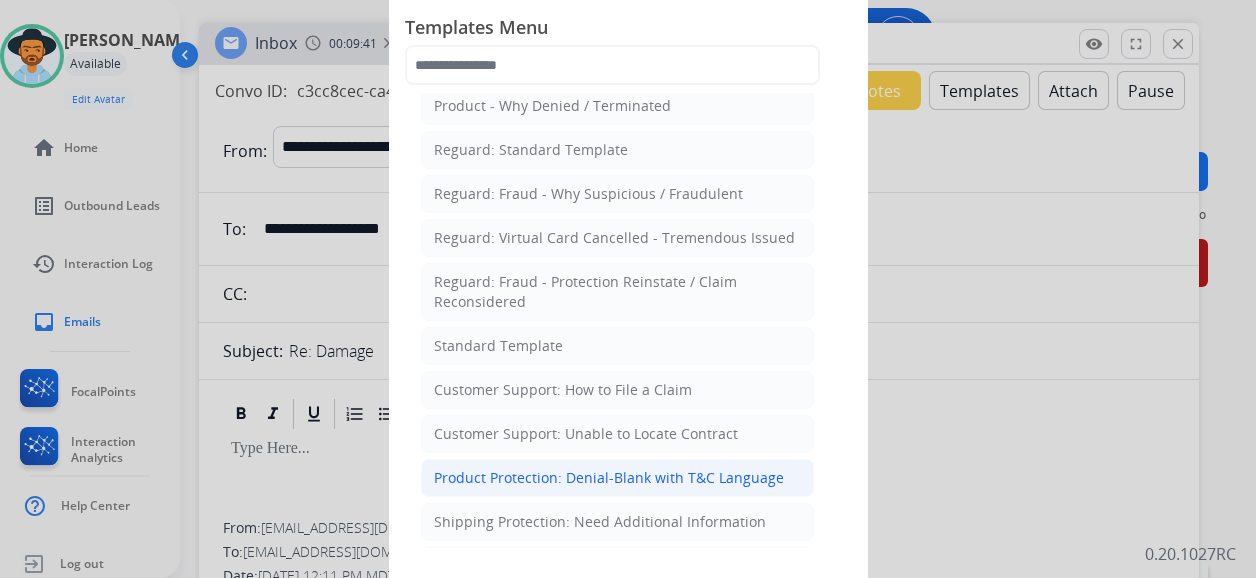 click on "Product Protection: Denial-Blank with T&C Language" 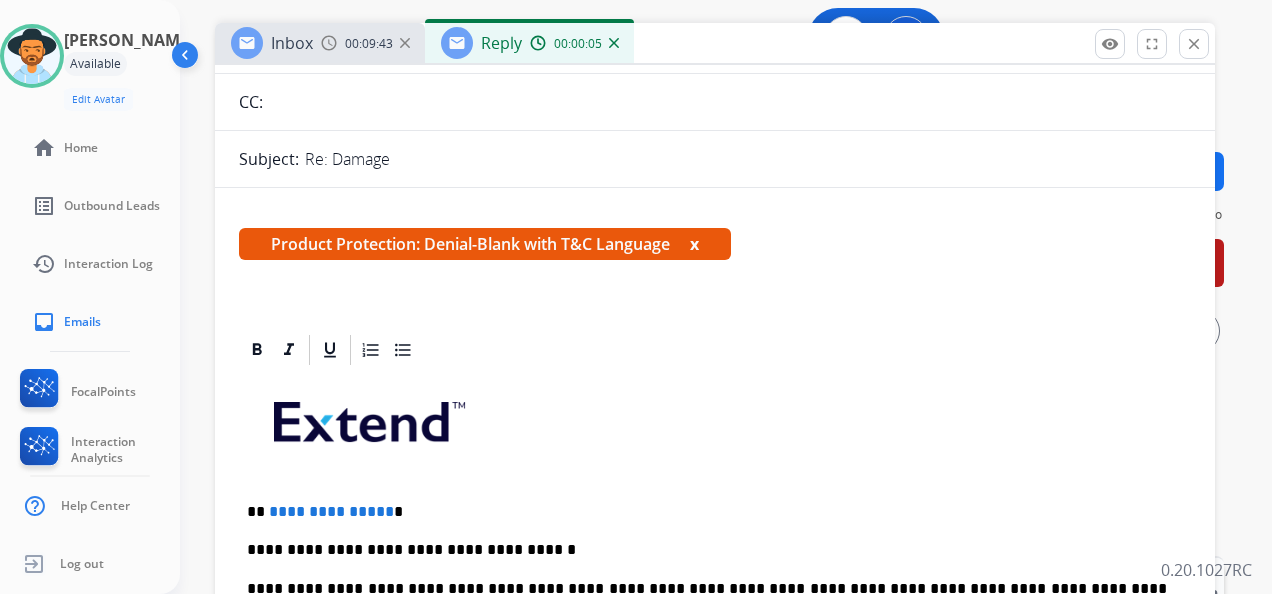 scroll, scrollTop: 200, scrollLeft: 0, axis: vertical 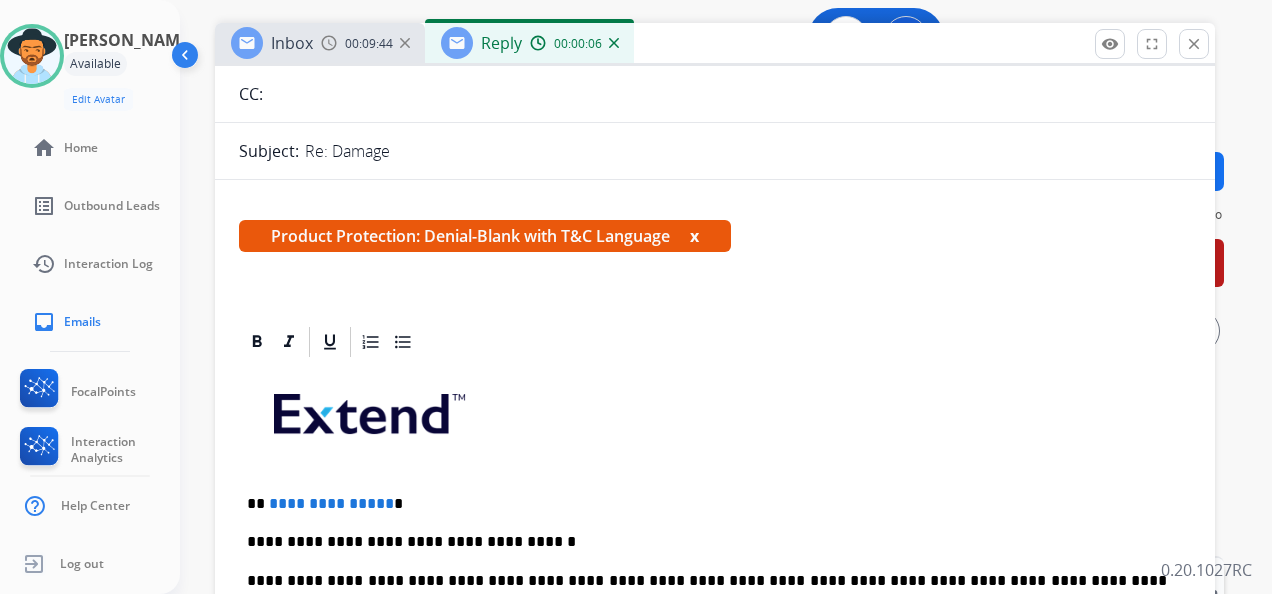 click on "**********" at bounding box center [707, 504] 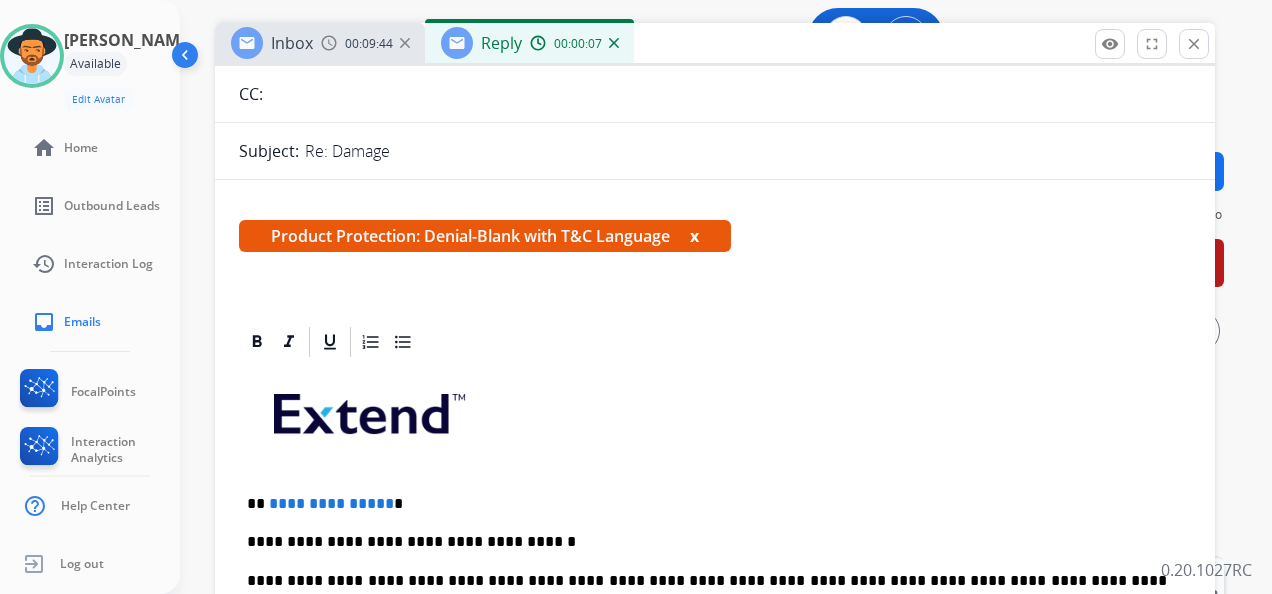 type 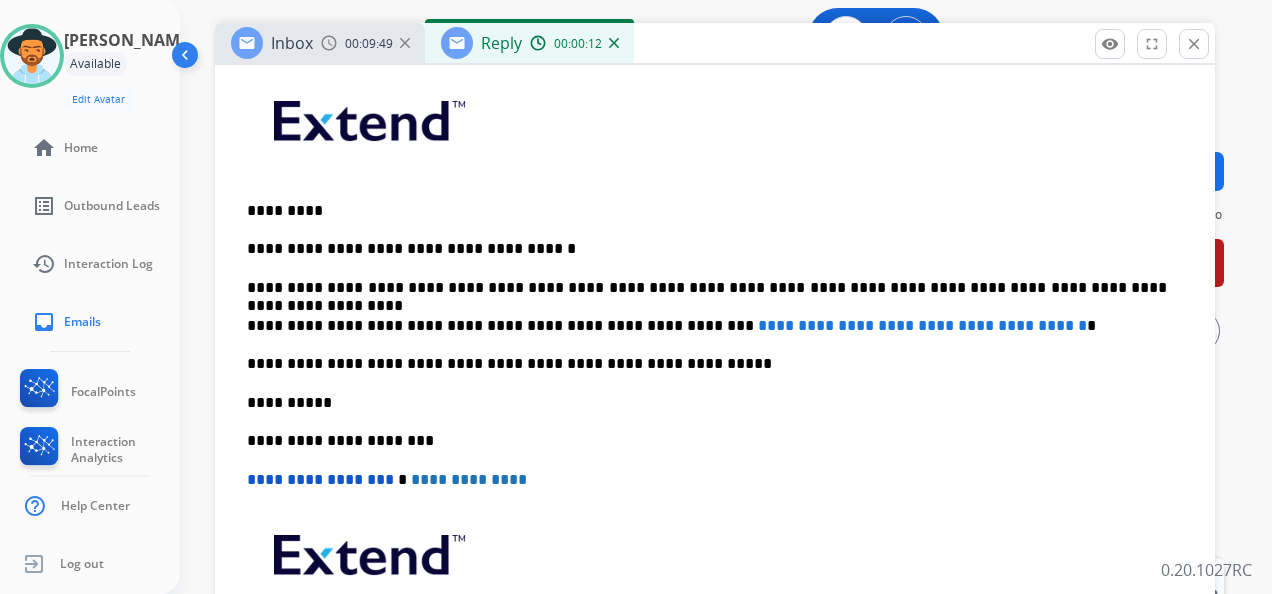 scroll, scrollTop: 500, scrollLeft: 0, axis: vertical 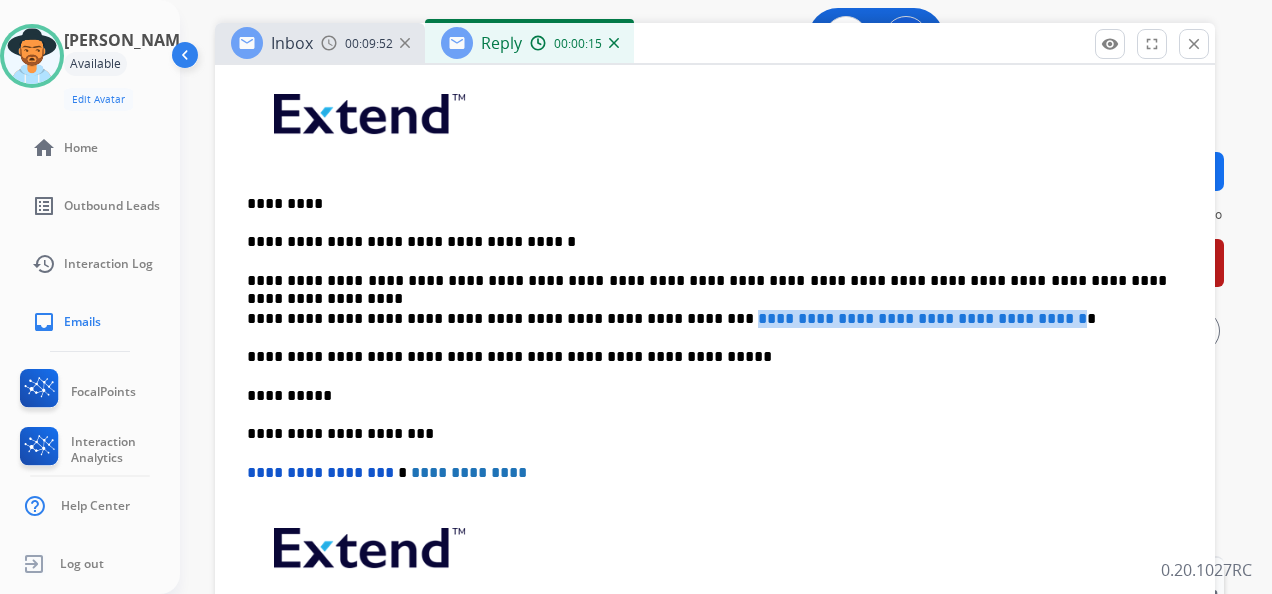 drag, startPoint x: 1048, startPoint y: 317, endPoint x: 654, endPoint y: 321, distance: 394.0203 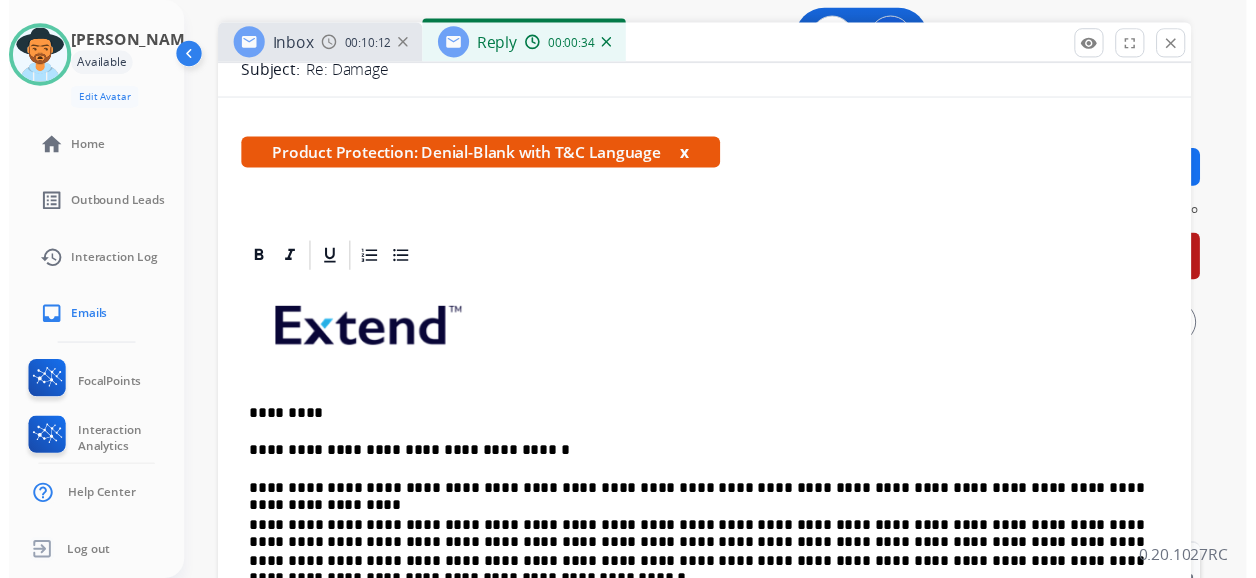 scroll, scrollTop: 0, scrollLeft: 0, axis: both 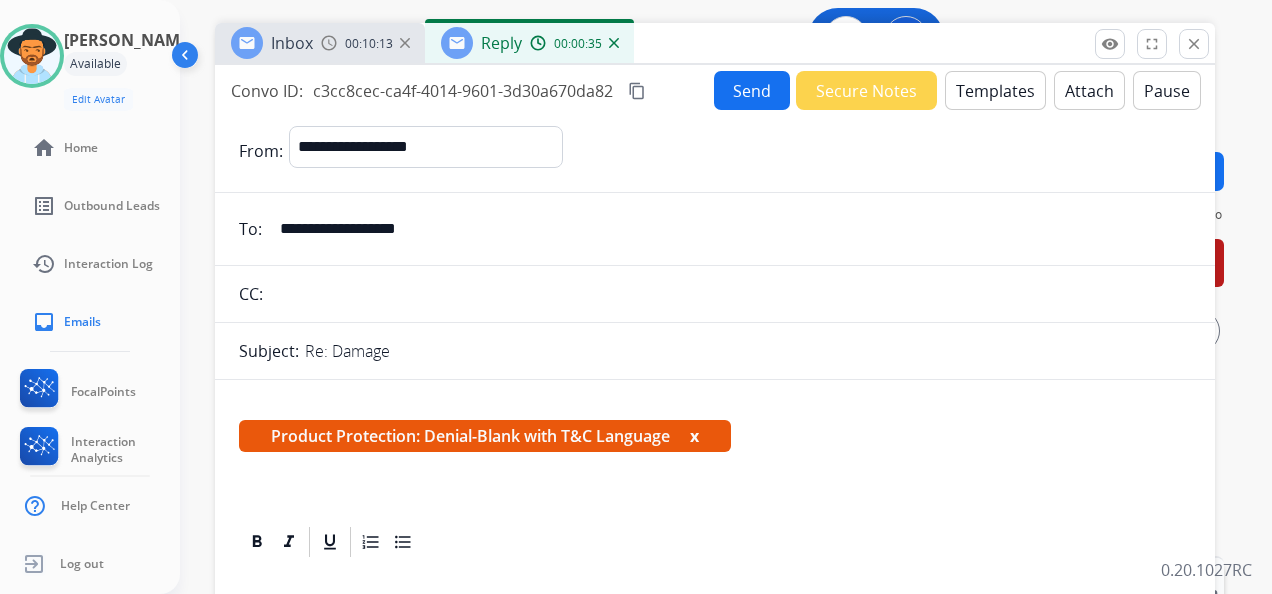 click on "Send" at bounding box center [752, 90] 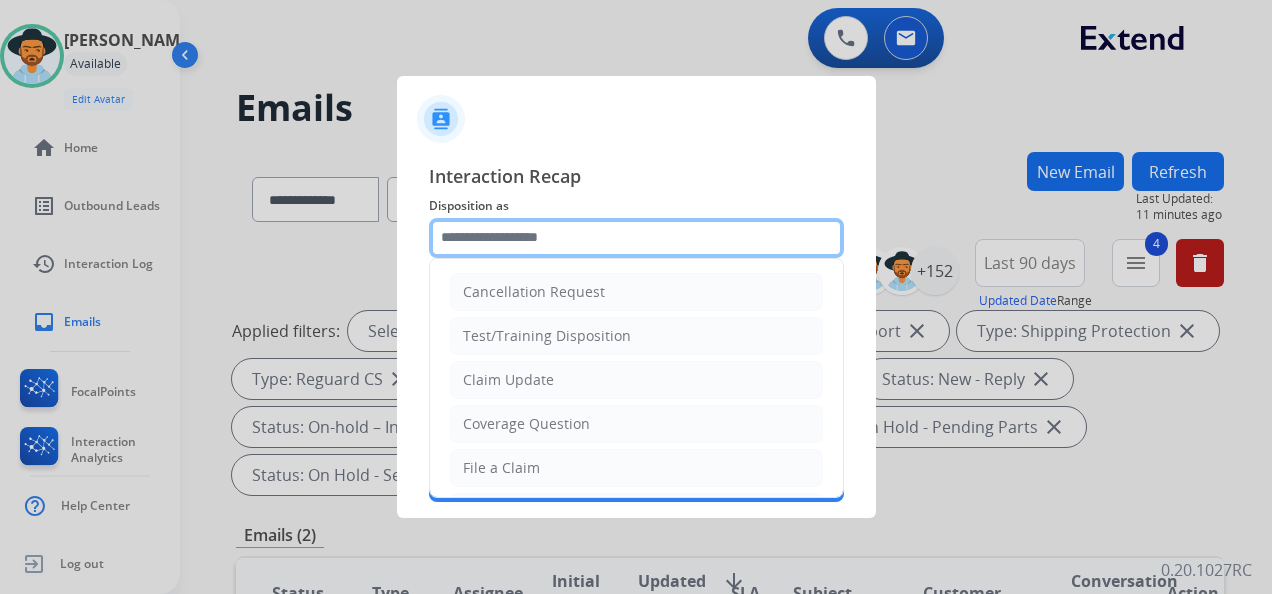 click 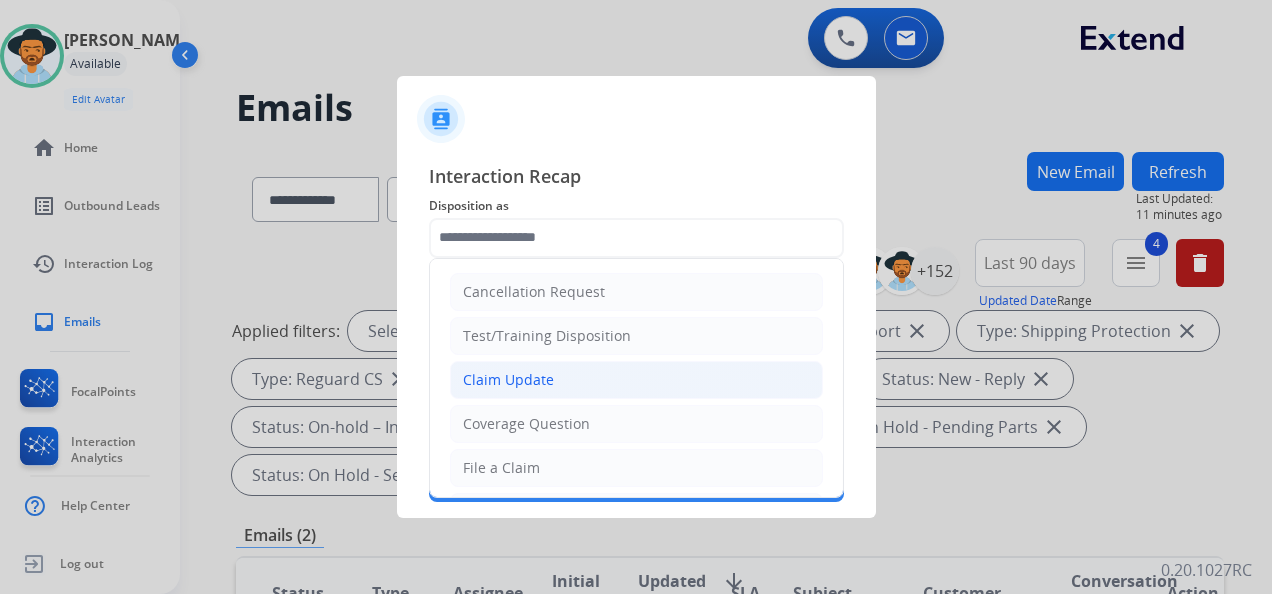 click on "Claim Update" 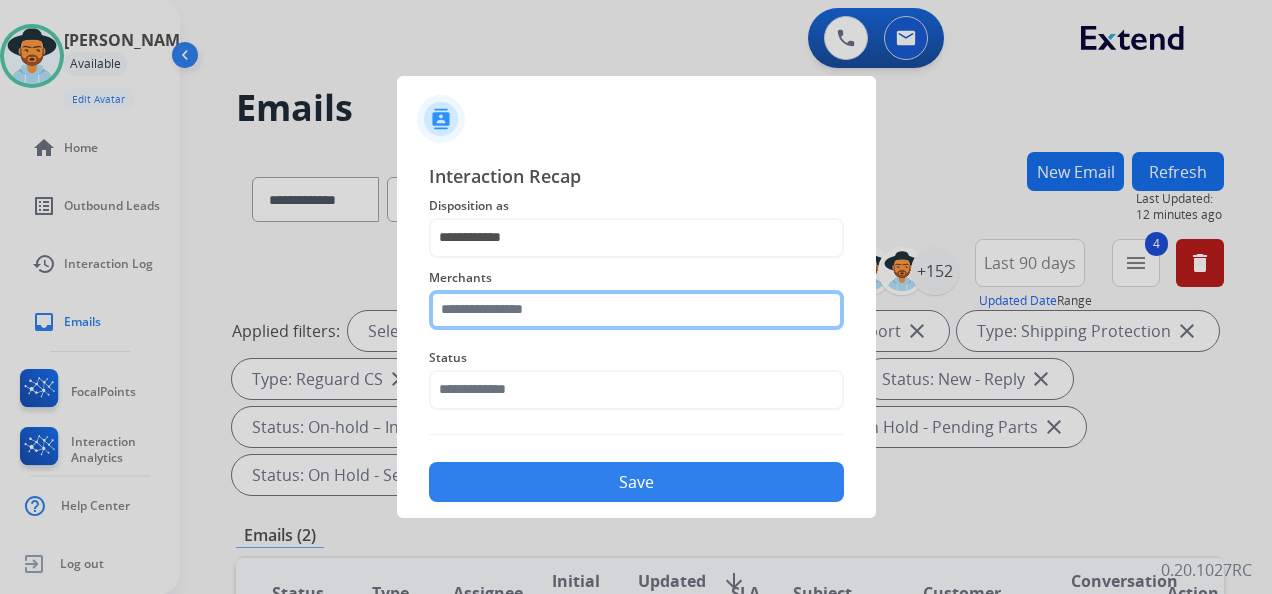 click 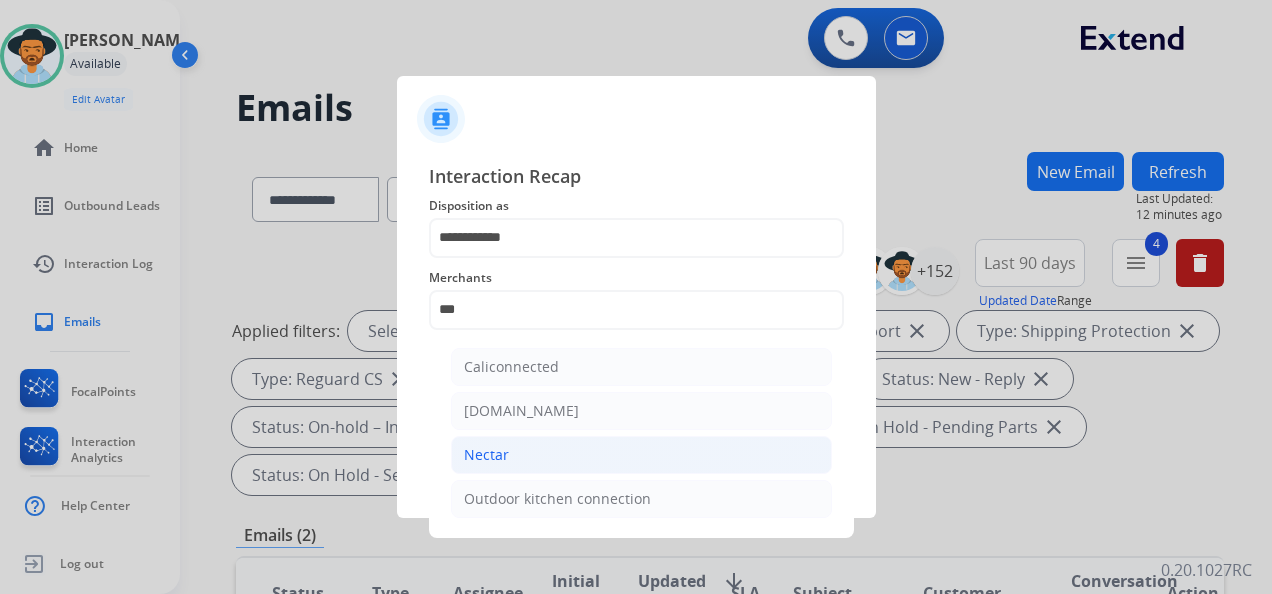 click on "Nectar" 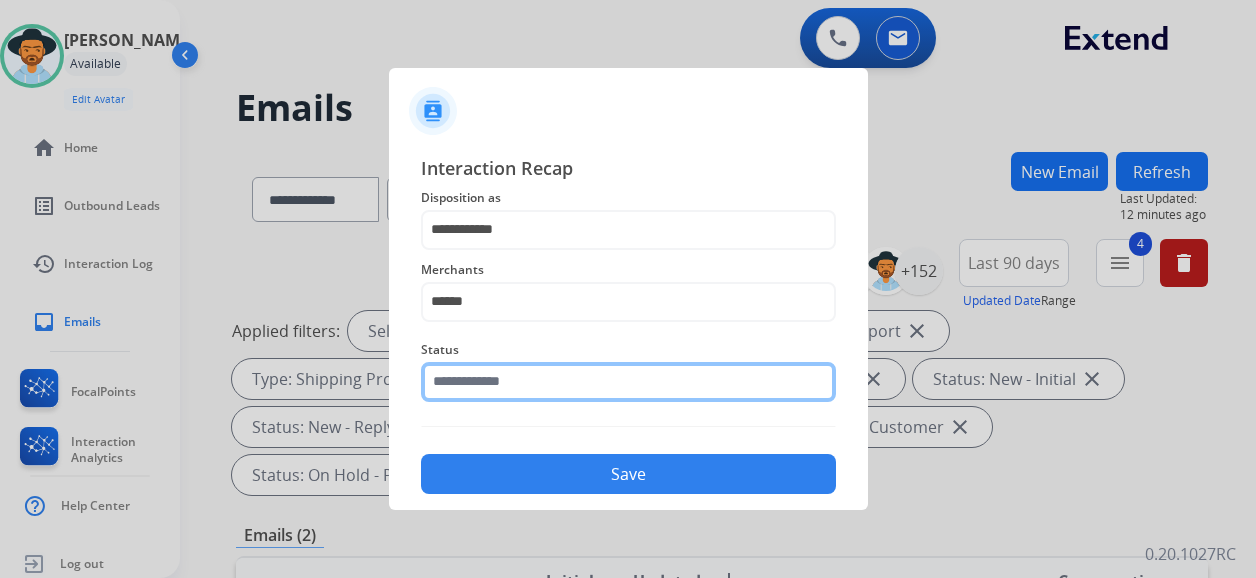 click on "Status" 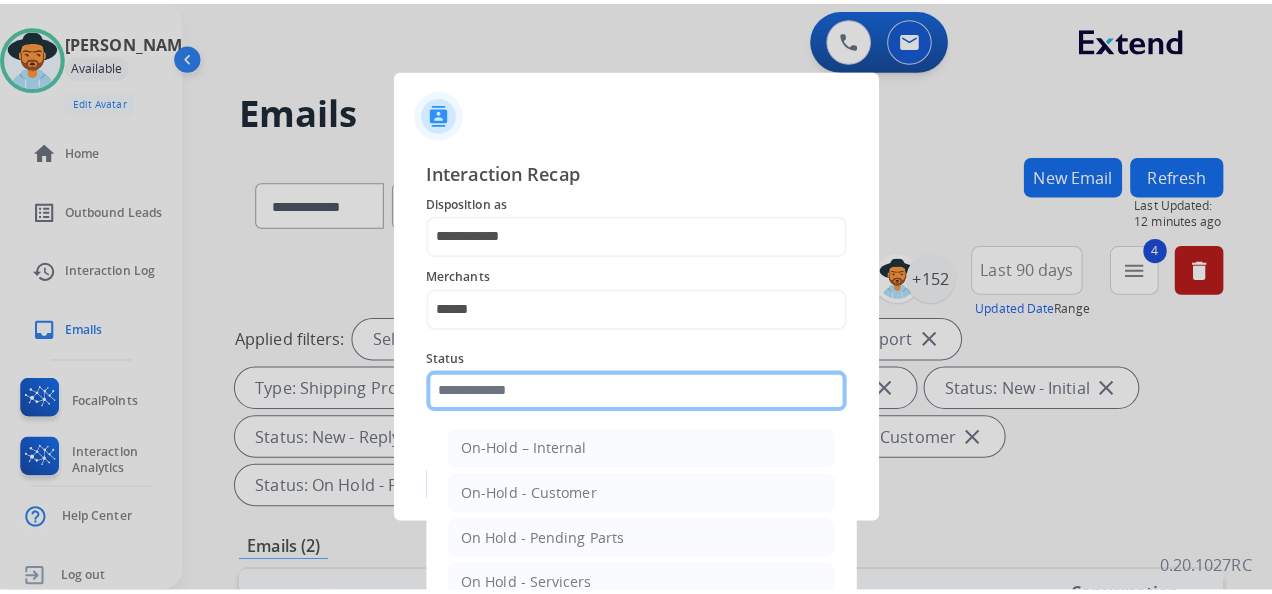 scroll, scrollTop: 114, scrollLeft: 0, axis: vertical 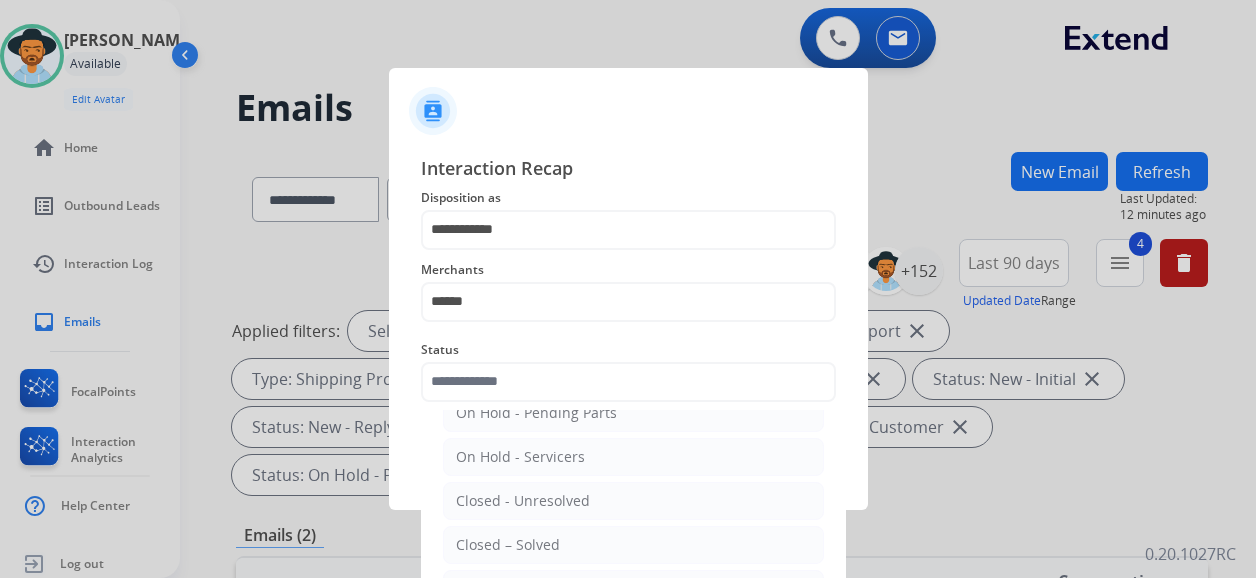 drag, startPoint x: 586, startPoint y: 532, endPoint x: 585, endPoint y: 514, distance: 18.027756 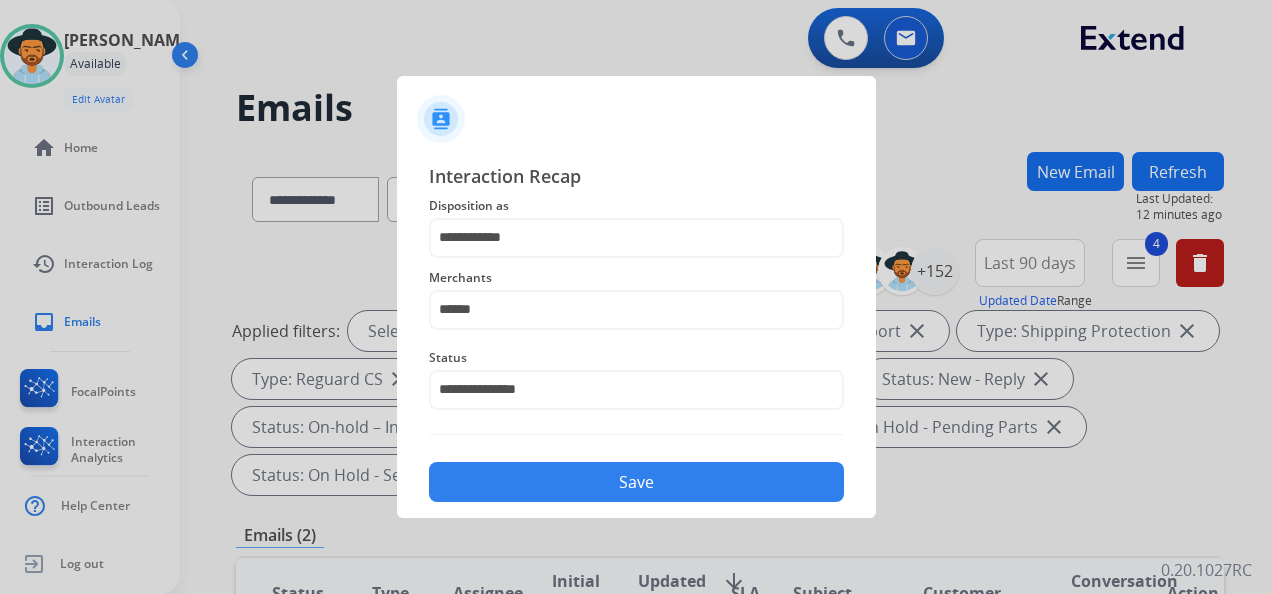 click on "Save" 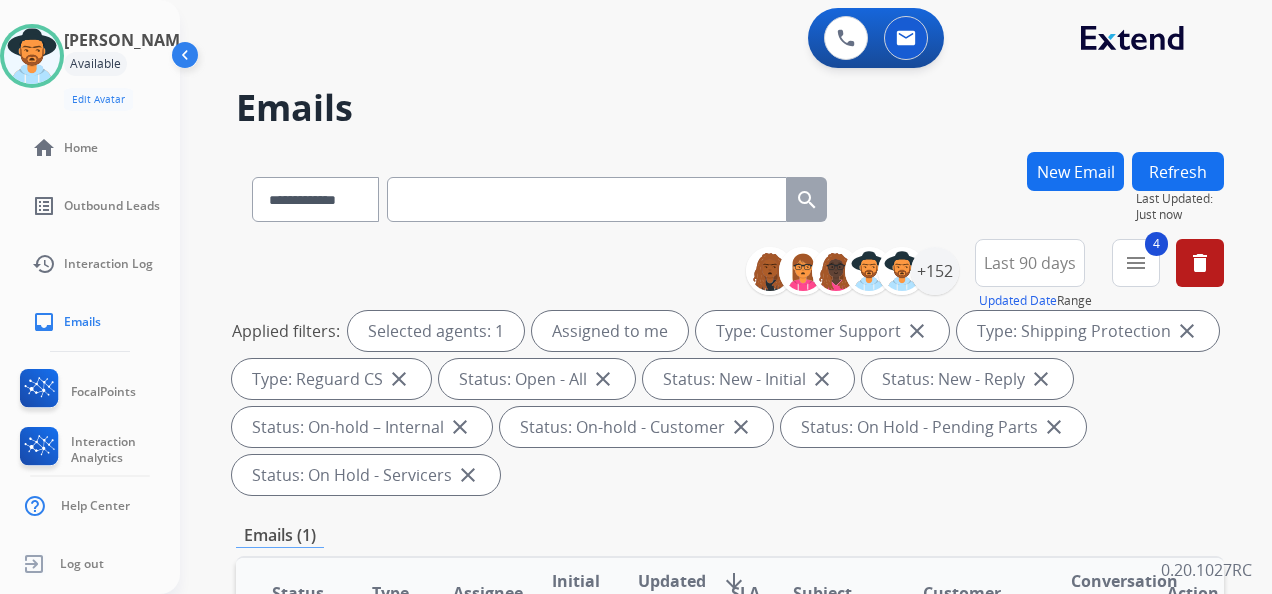 drag, startPoint x: 1263, startPoint y: 444, endPoint x: 1249, endPoint y: 435, distance: 16.643316 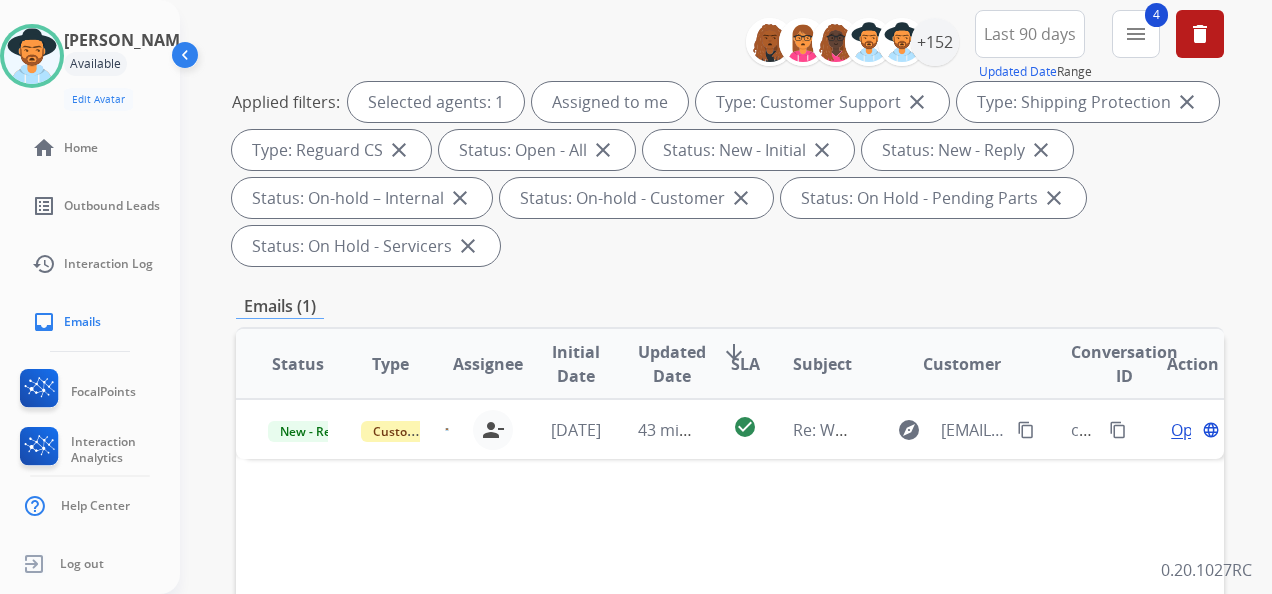 scroll, scrollTop: 400, scrollLeft: 0, axis: vertical 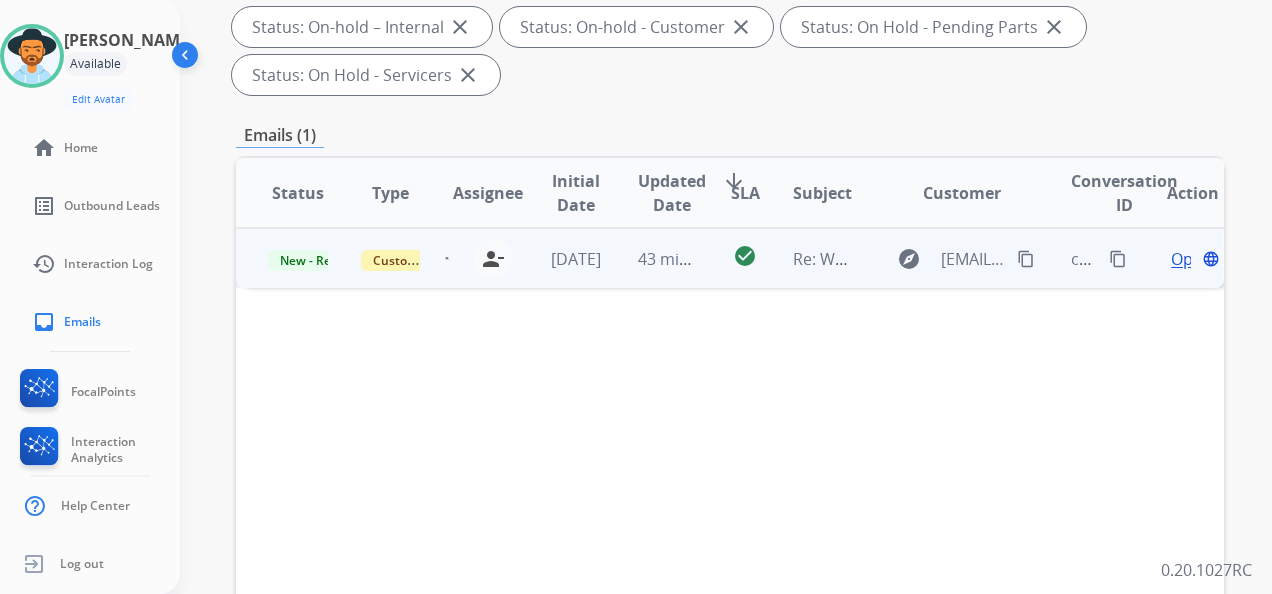 click on "Open" at bounding box center (1191, 259) 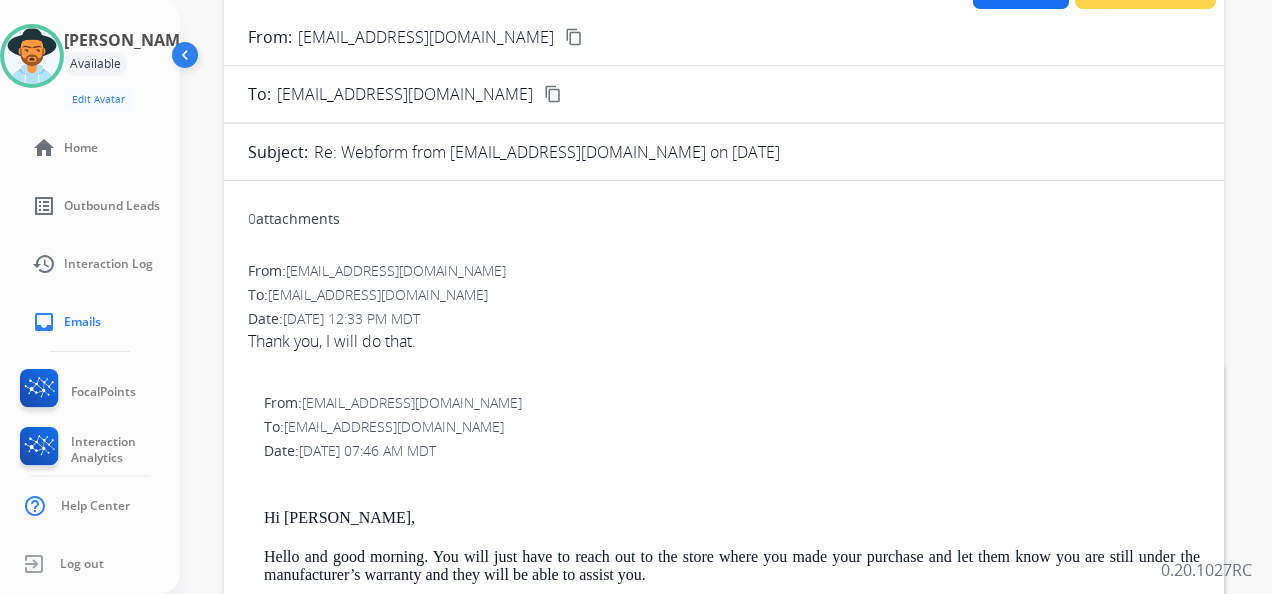 scroll, scrollTop: 100, scrollLeft: 0, axis: vertical 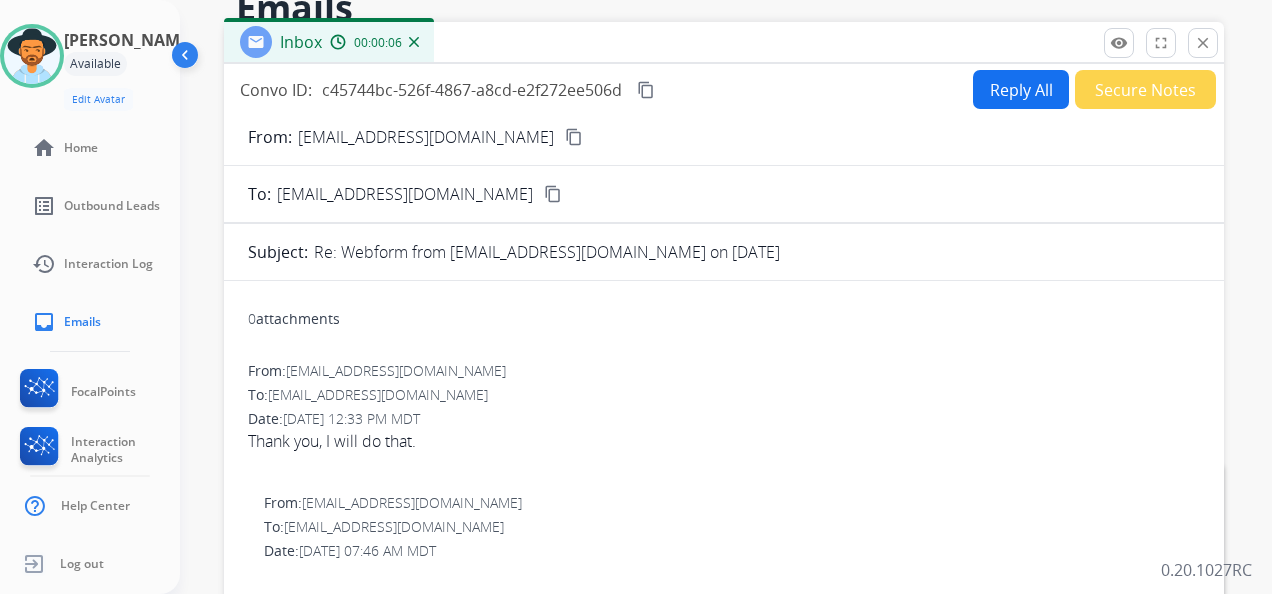 click on "Secure Notes" at bounding box center [1145, 89] 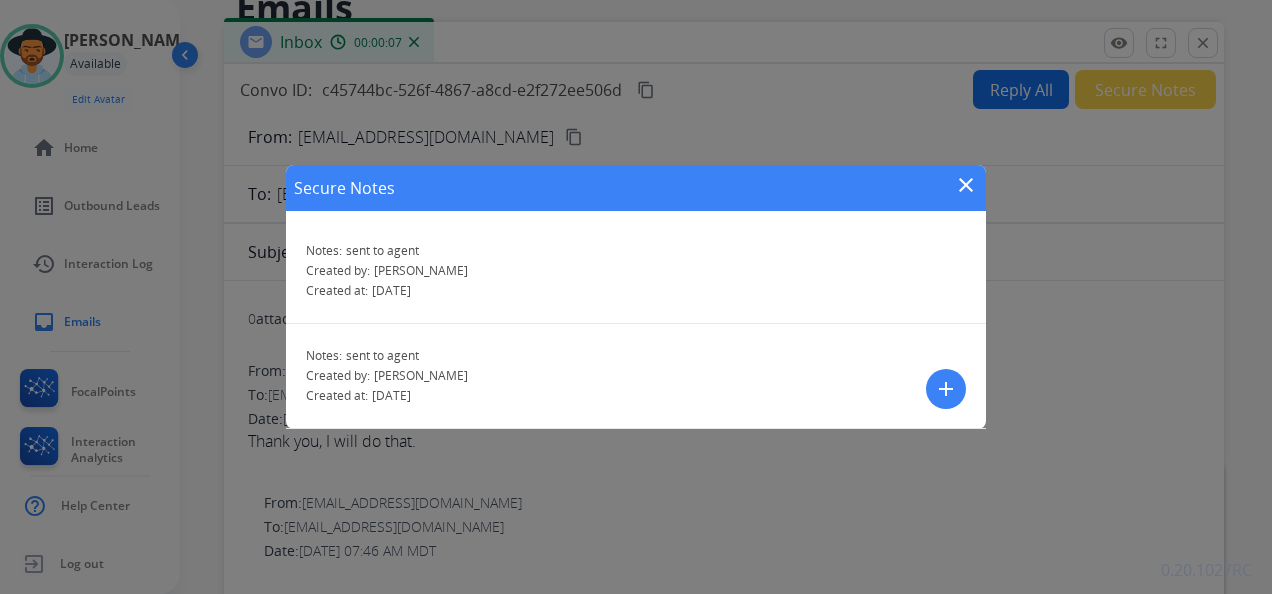 click on "add" at bounding box center (946, 389) 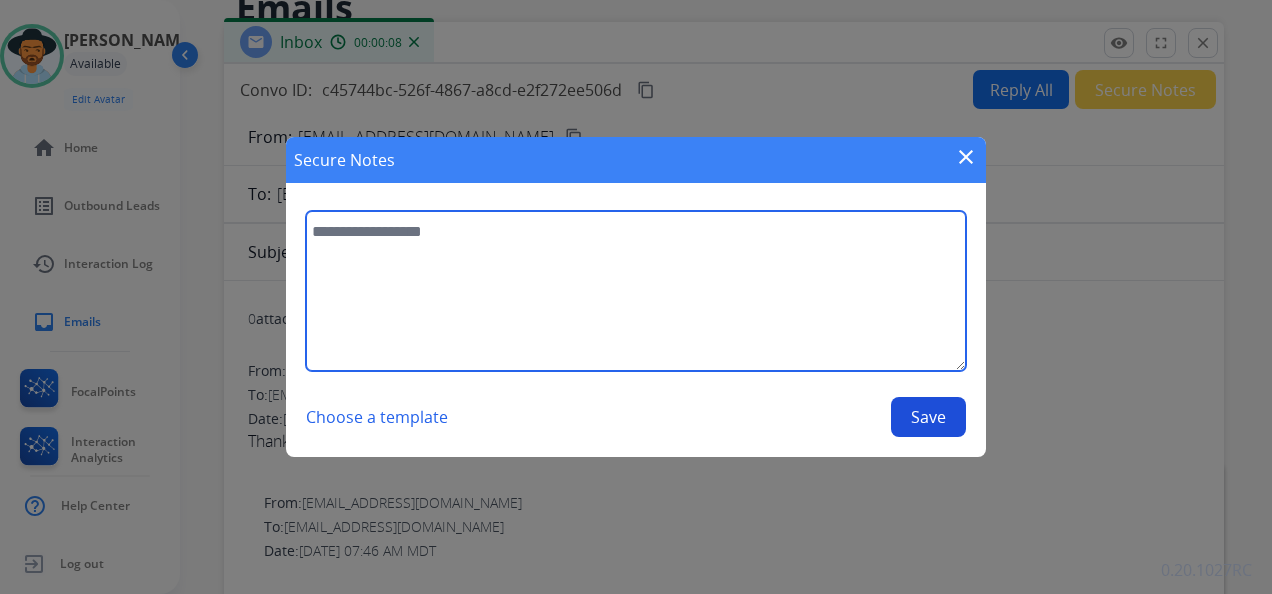 click at bounding box center (636, 291) 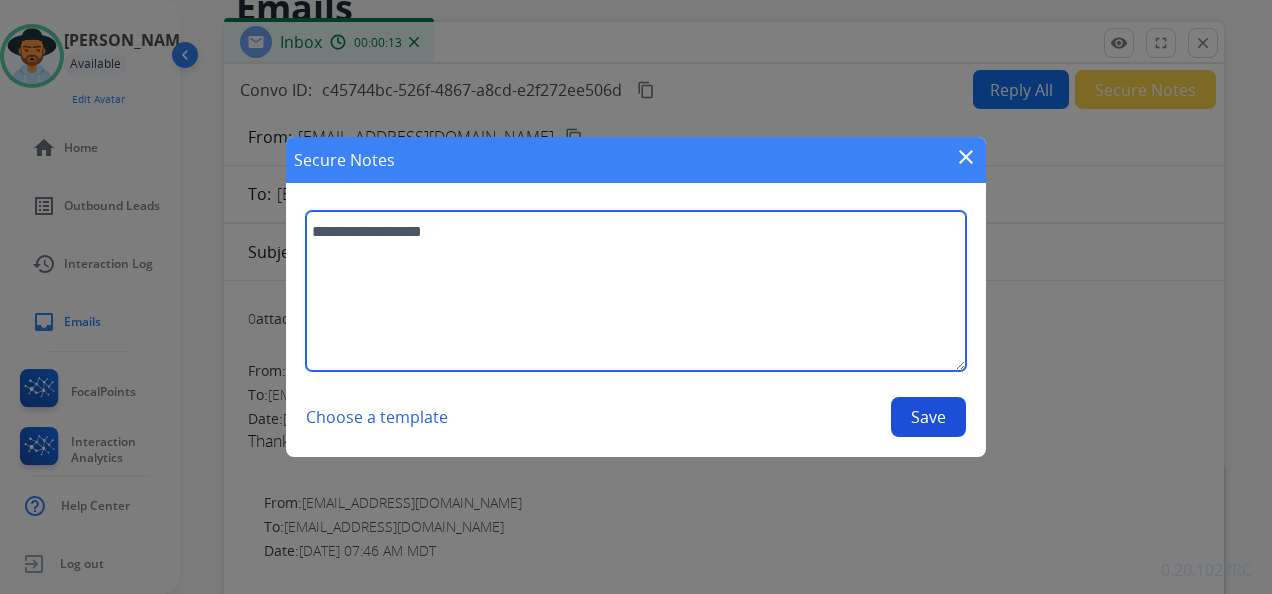 type on "**********" 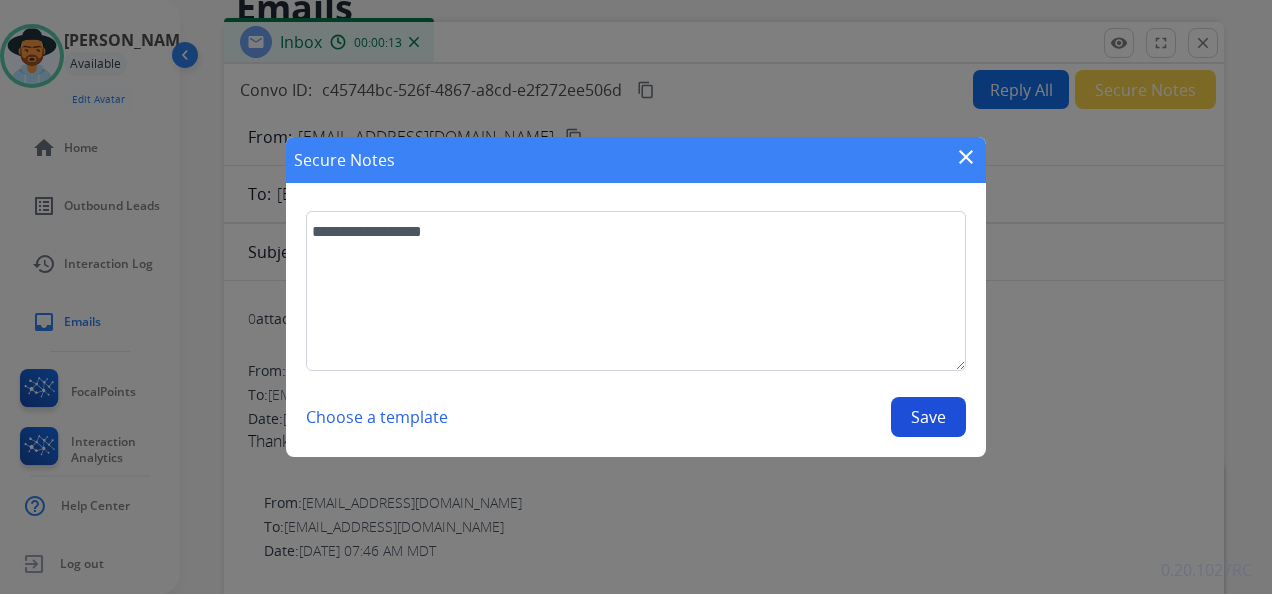 click on "Save" at bounding box center (928, 417) 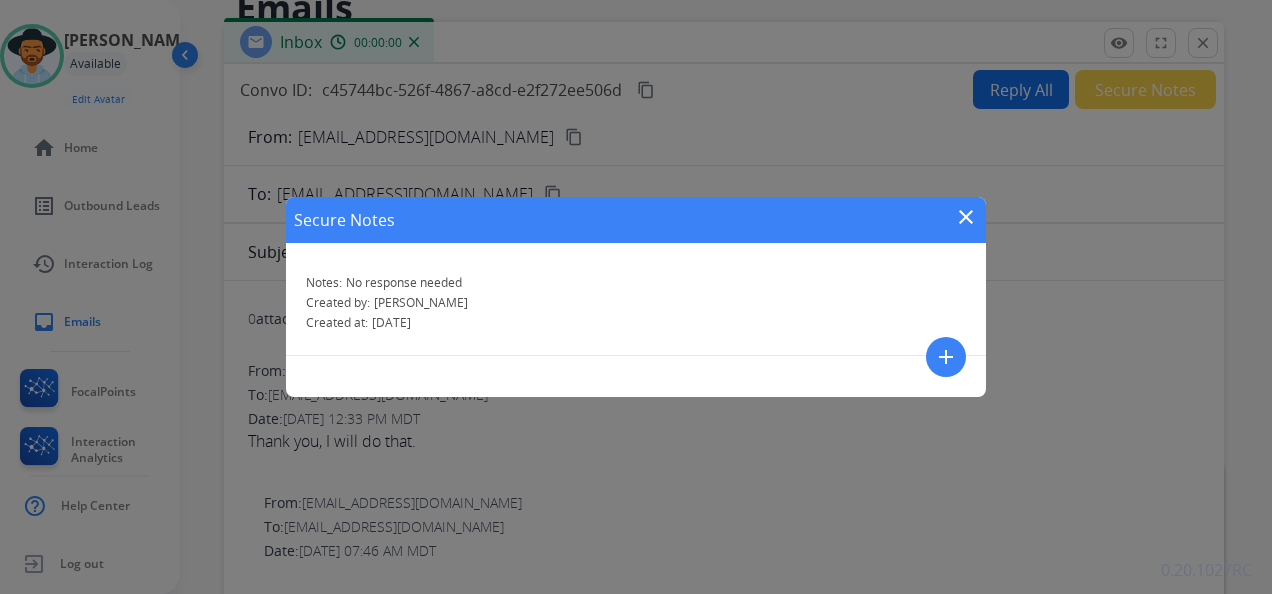 click on "close" at bounding box center (966, 217) 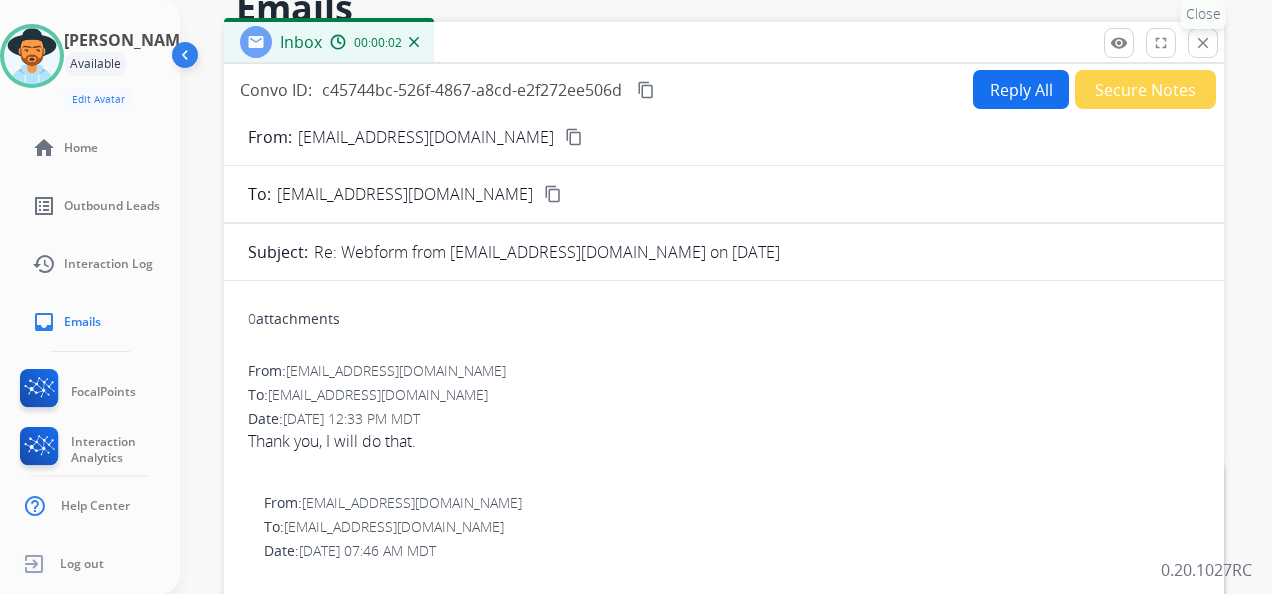 click on "close" at bounding box center (1203, 43) 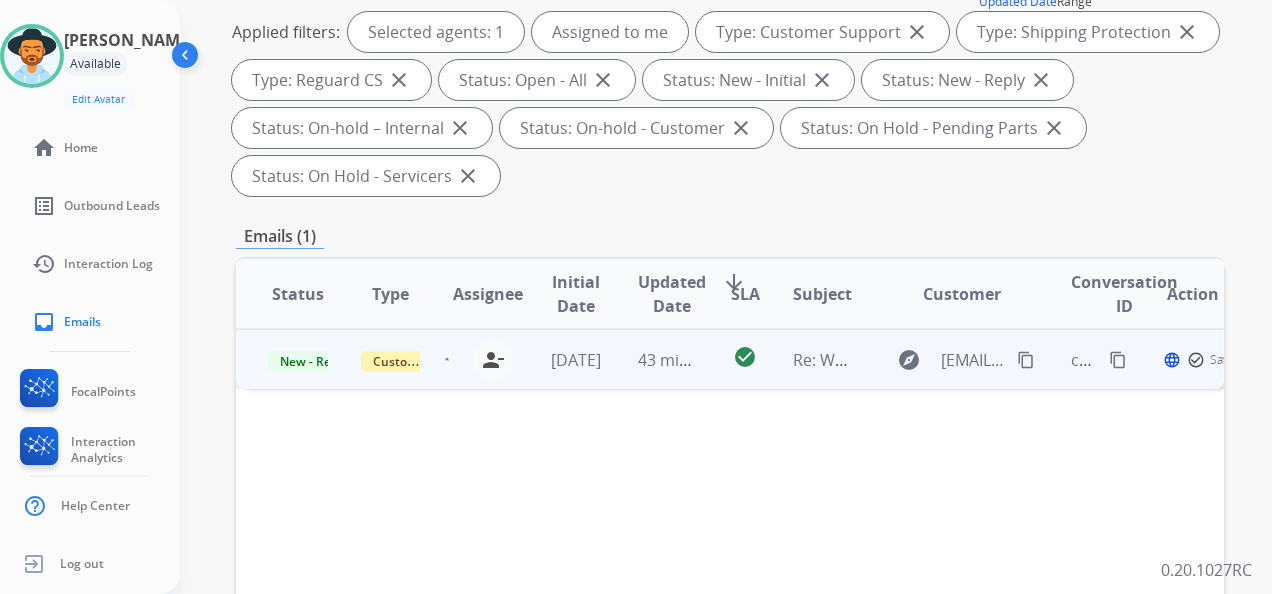 scroll, scrollTop: 300, scrollLeft: 0, axis: vertical 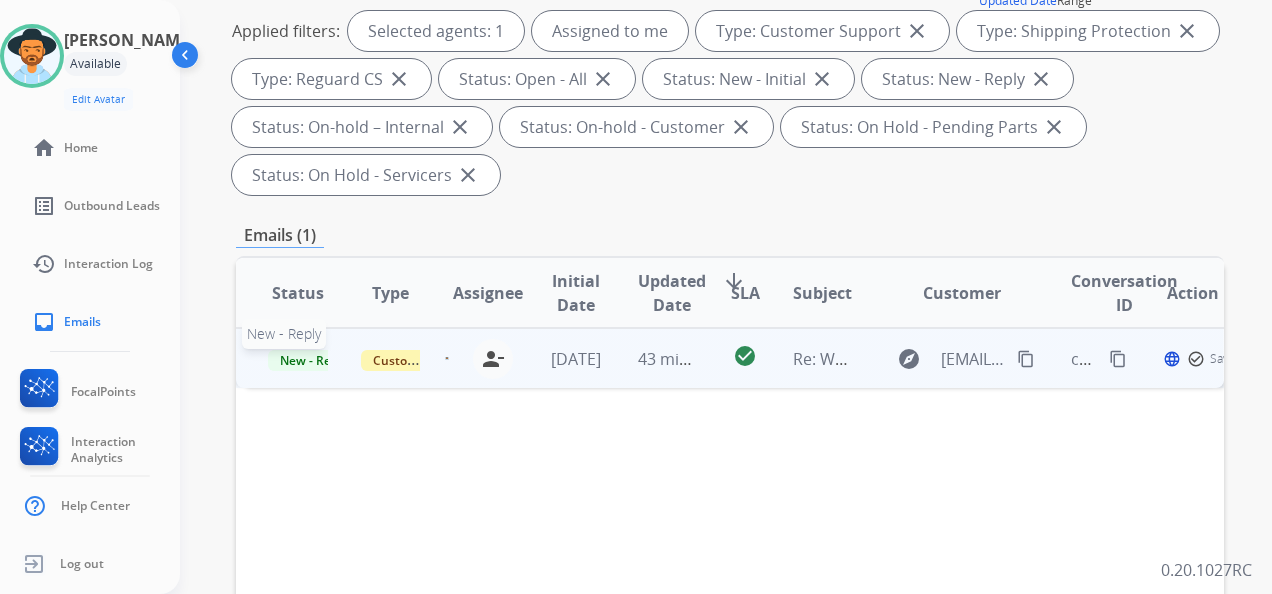 click on "New - Reply" at bounding box center [313, 360] 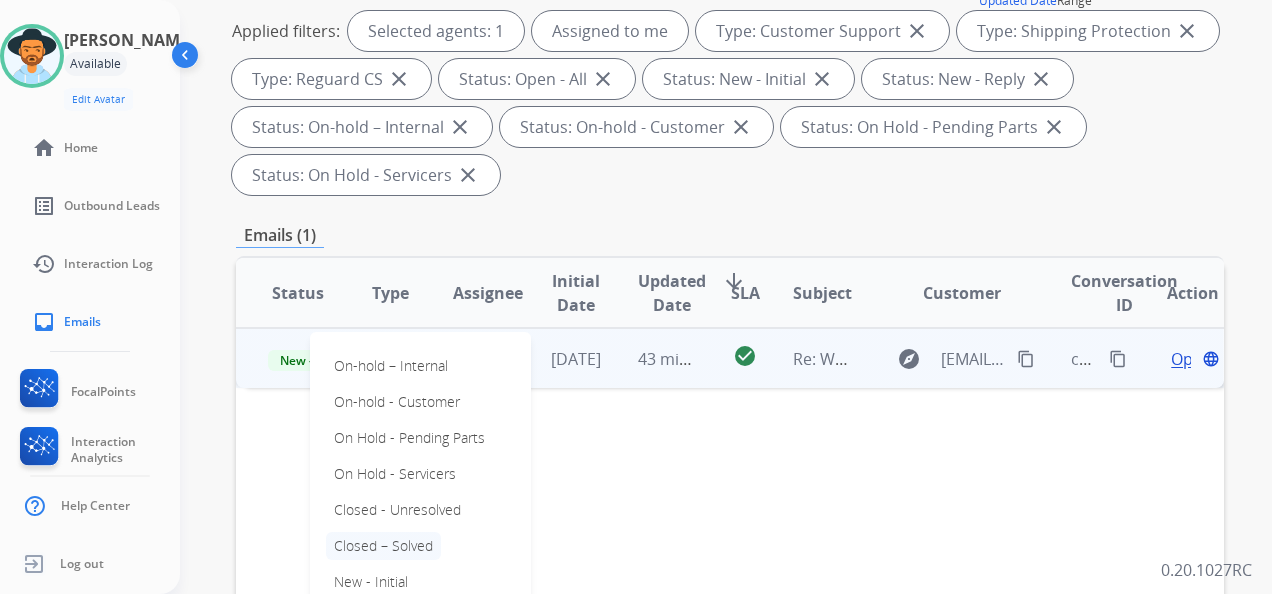 click on "Closed – Solved" at bounding box center [383, 546] 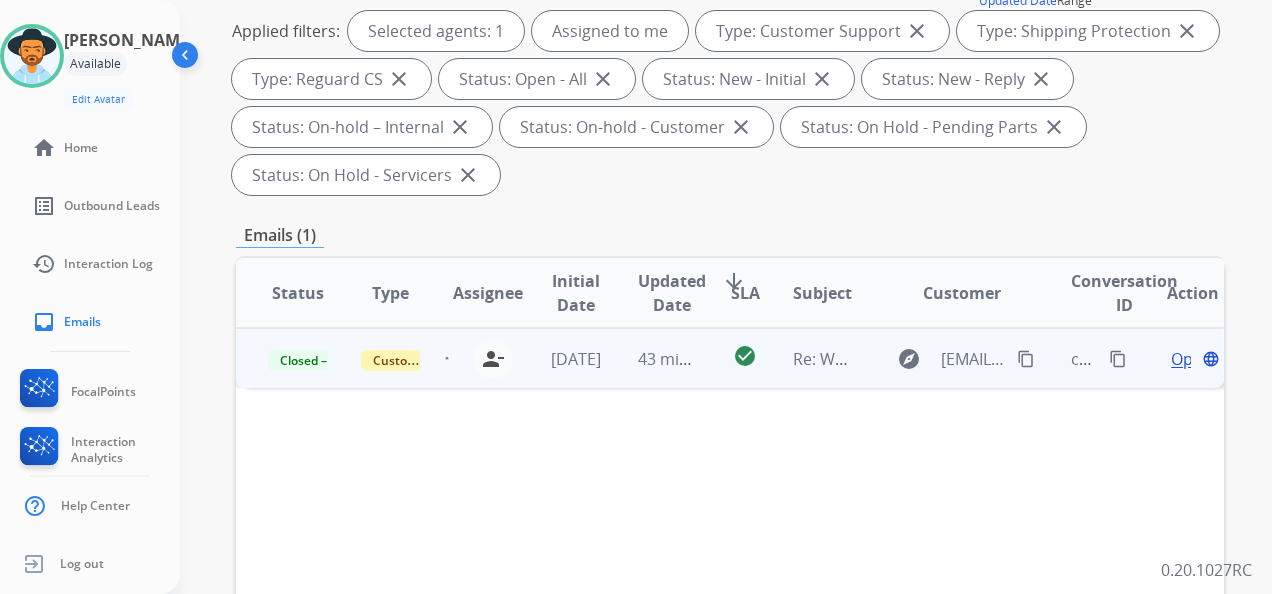 click on "Applied filters:  Selected agents: 1  Assigned to me  Type: Customer Support  close  Type: Shipping Protection  close  Type: Reguard CS  close  Status: Open - All  close  Status: New - Initial  close  Status: New - Reply  close  Status: On-hold – Internal  close  Status: On-hold - Customer  close  Status: On Hold - Pending Parts  close  Status: On Hold - Servicers  close" at bounding box center (726, 103) 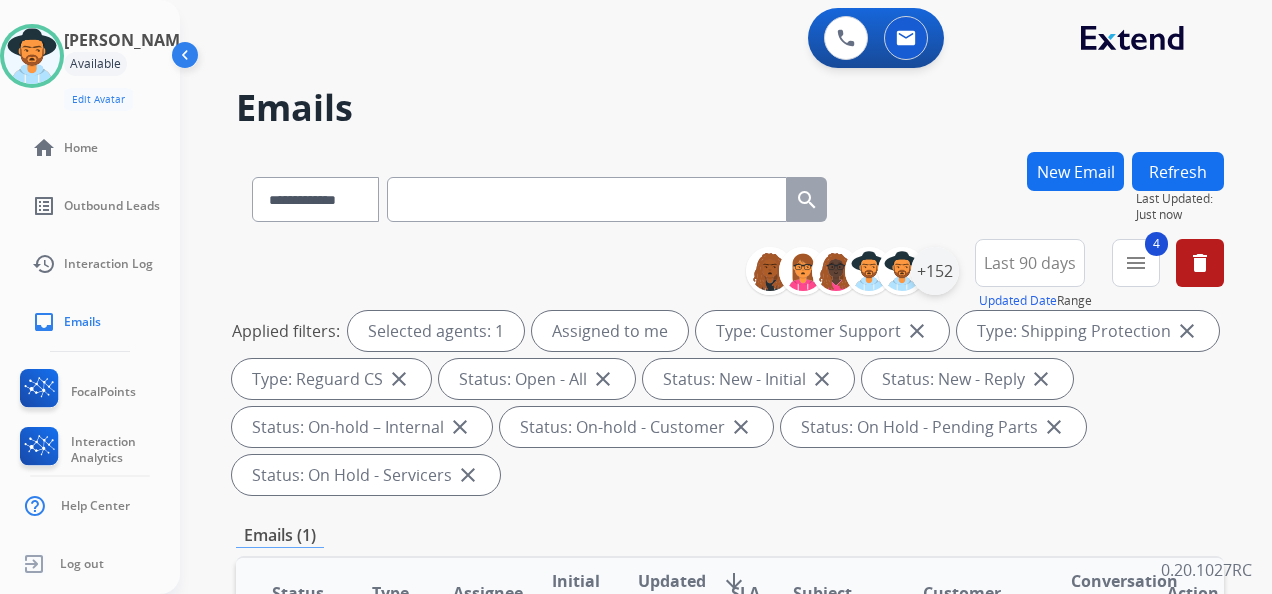 click on "+152" at bounding box center (935, 271) 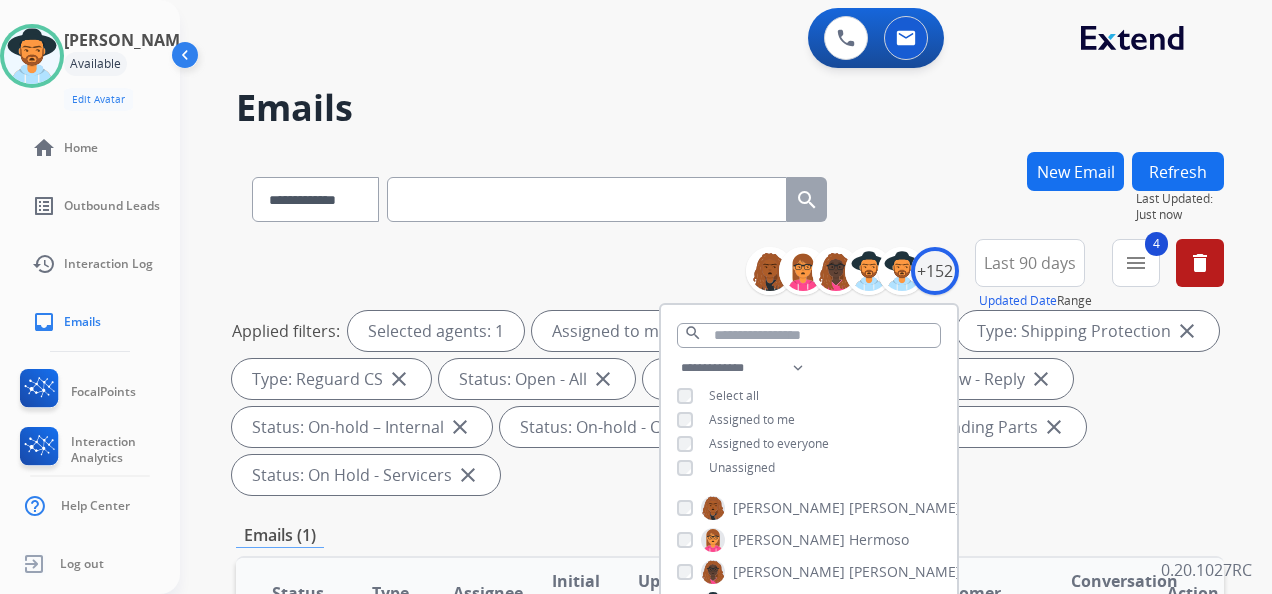 click on "Unassigned" at bounding box center [726, 468] 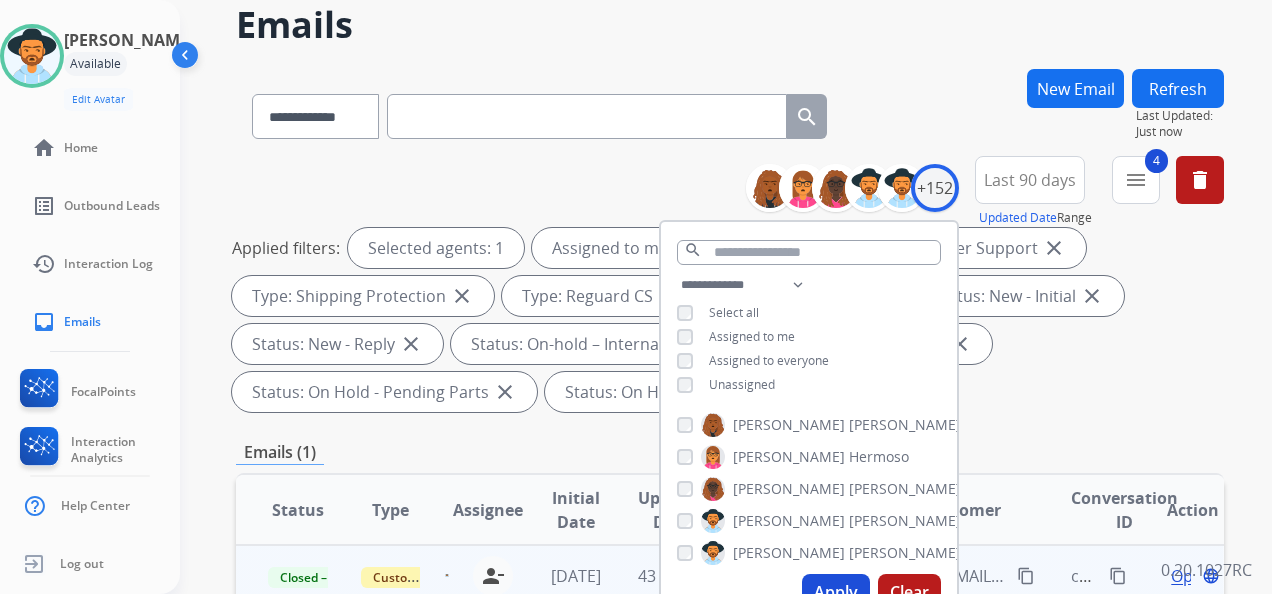scroll, scrollTop: 200, scrollLeft: 0, axis: vertical 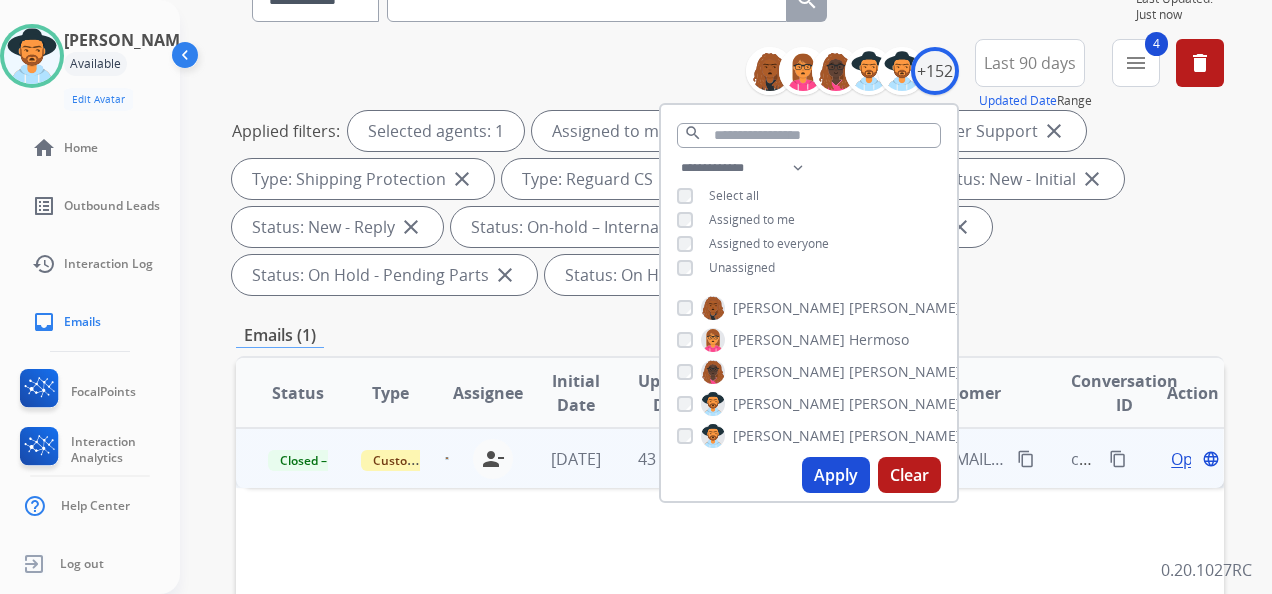 click on "Apply" at bounding box center [836, 475] 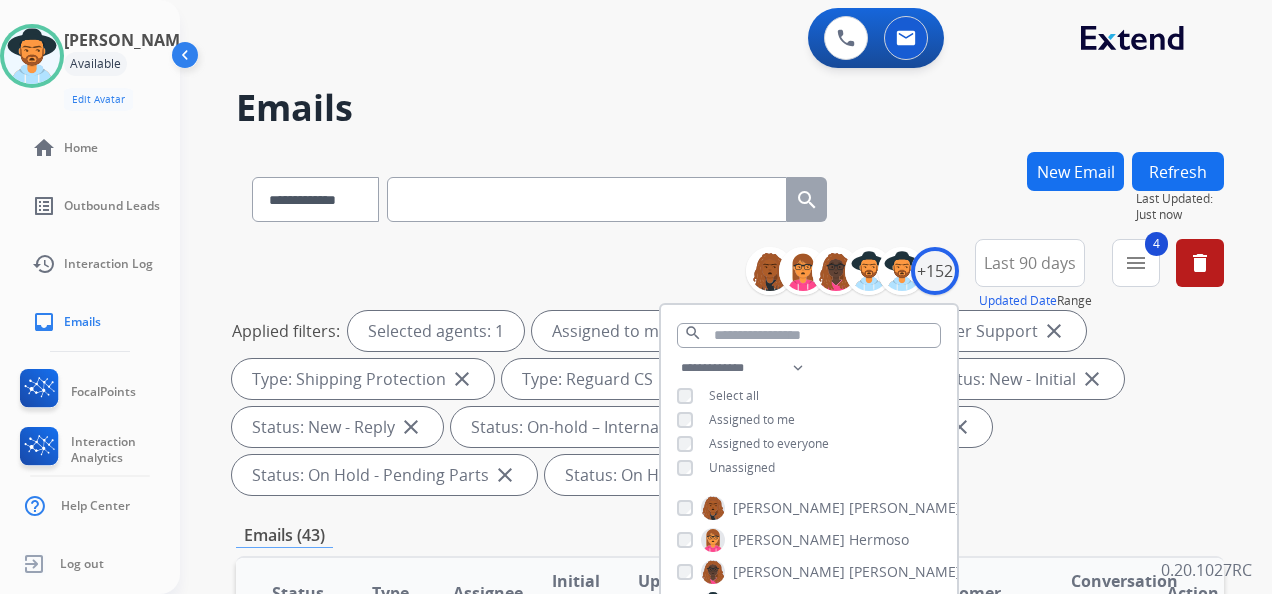 click on "Applied filters:  Selected agents: 1  Assigned to me Unassigned  Type: Customer Support  close  Type: Shipping Protection  close  Type: Reguard CS  close  Status: Open - All  close  Status: New - Initial  close  Status: New - Reply  close  Status: On-hold – Internal  close  Status: On-hold - Customer  close  Status: On Hold - Pending Parts  close  Status: On Hold - Servicers  close" at bounding box center (726, 403) 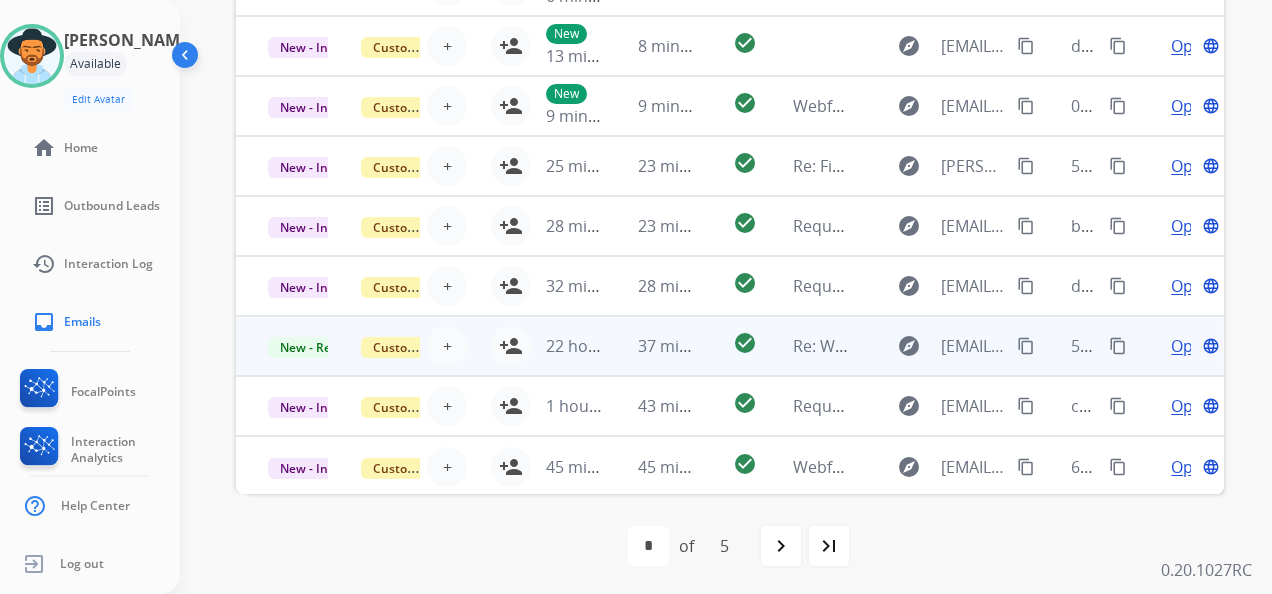 scroll, scrollTop: 736, scrollLeft: 0, axis: vertical 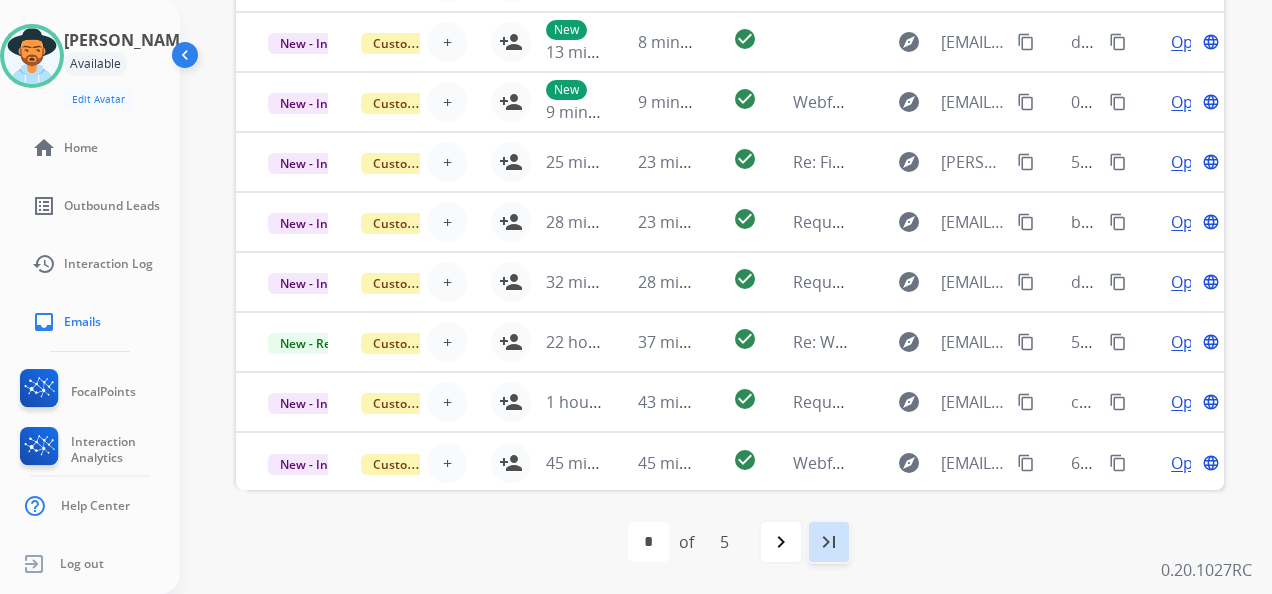 click on "last_page" at bounding box center [829, 542] 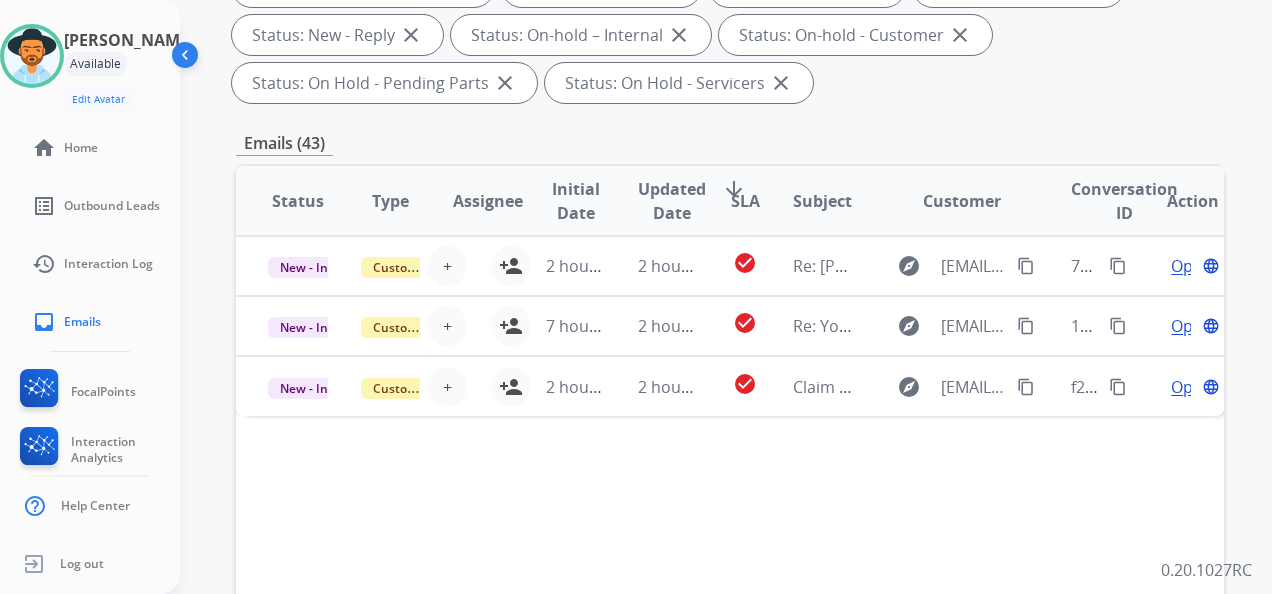 scroll, scrollTop: 500, scrollLeft: 0, axis: vertical 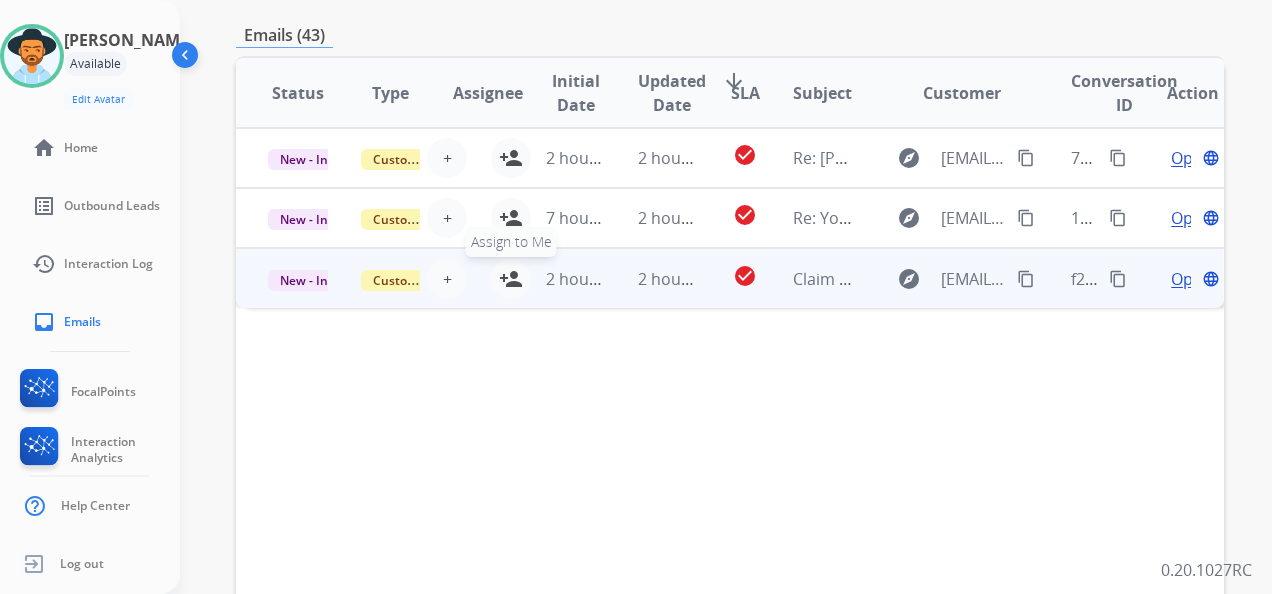 click on "person_add" at bounding box center [511, 279] 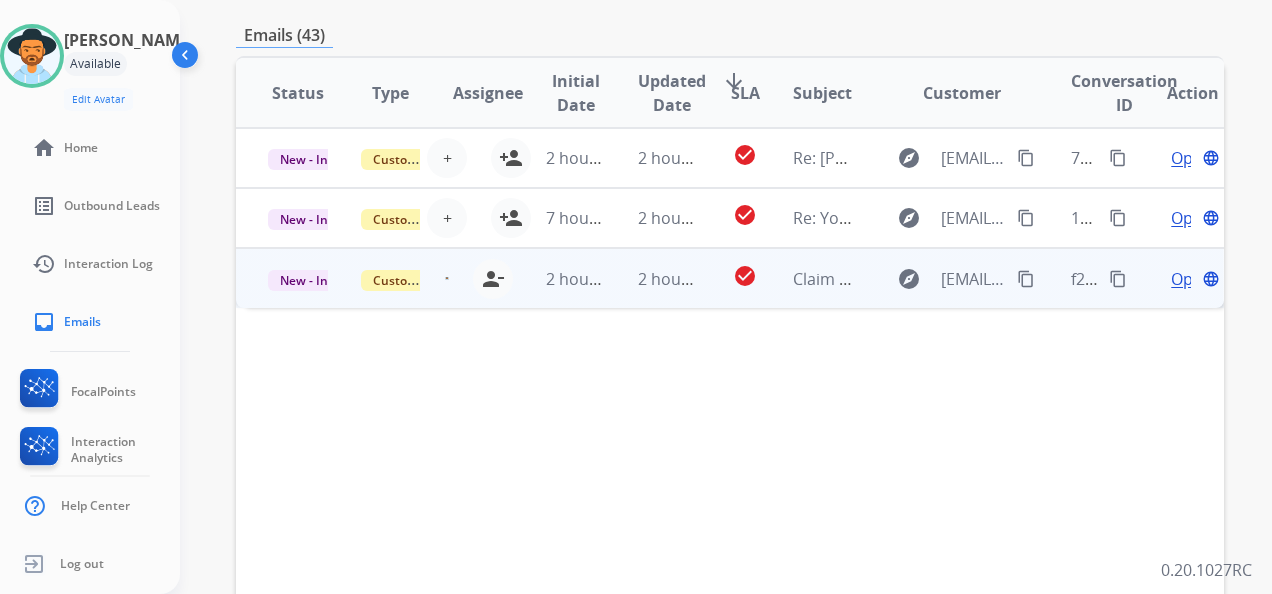 click on "Open" at bounding box center [1191, 279] 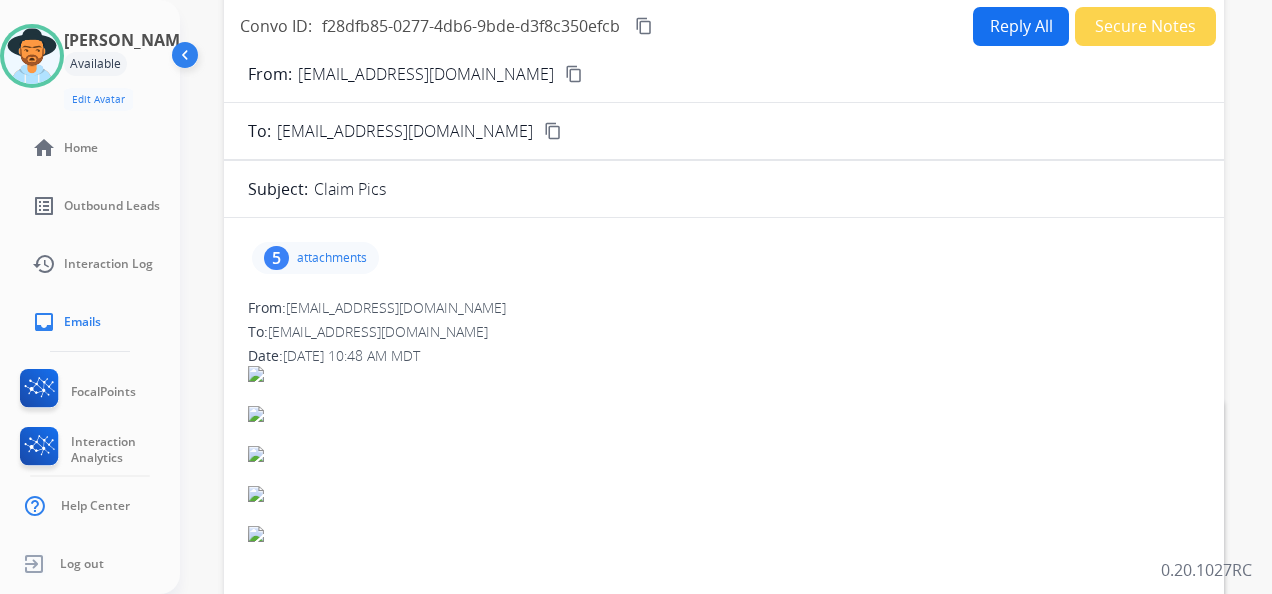 scroll, scrollTop: 36, scrollLeft: 0, axis: vertical 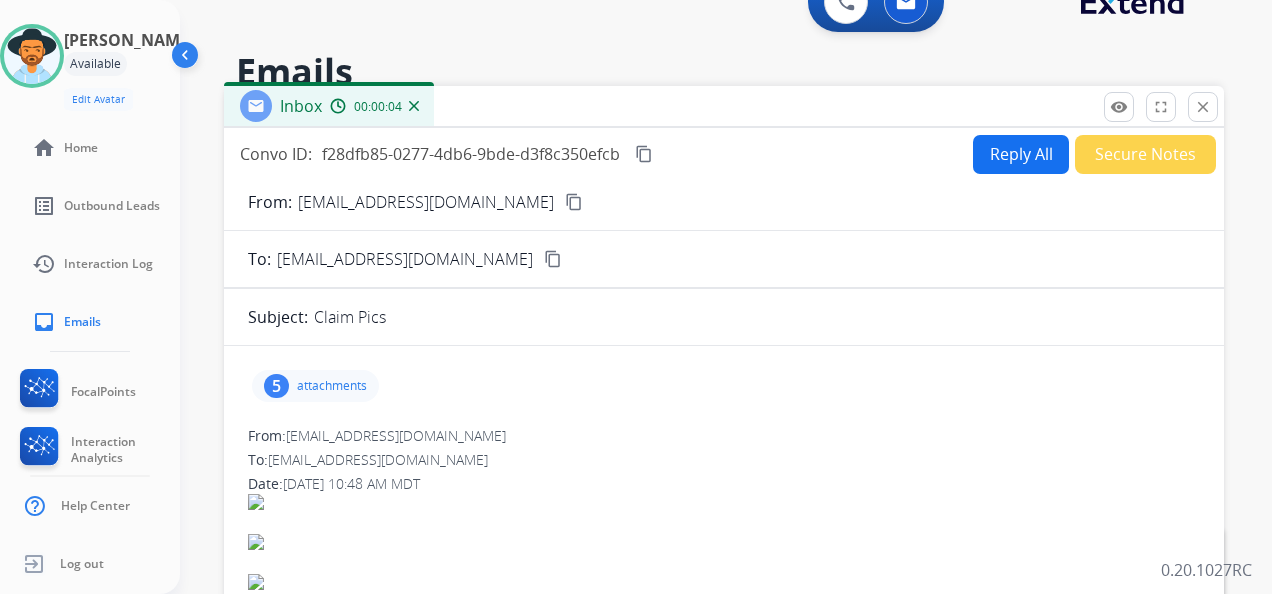 click on "content_copy" at bounding box center [574, 202] 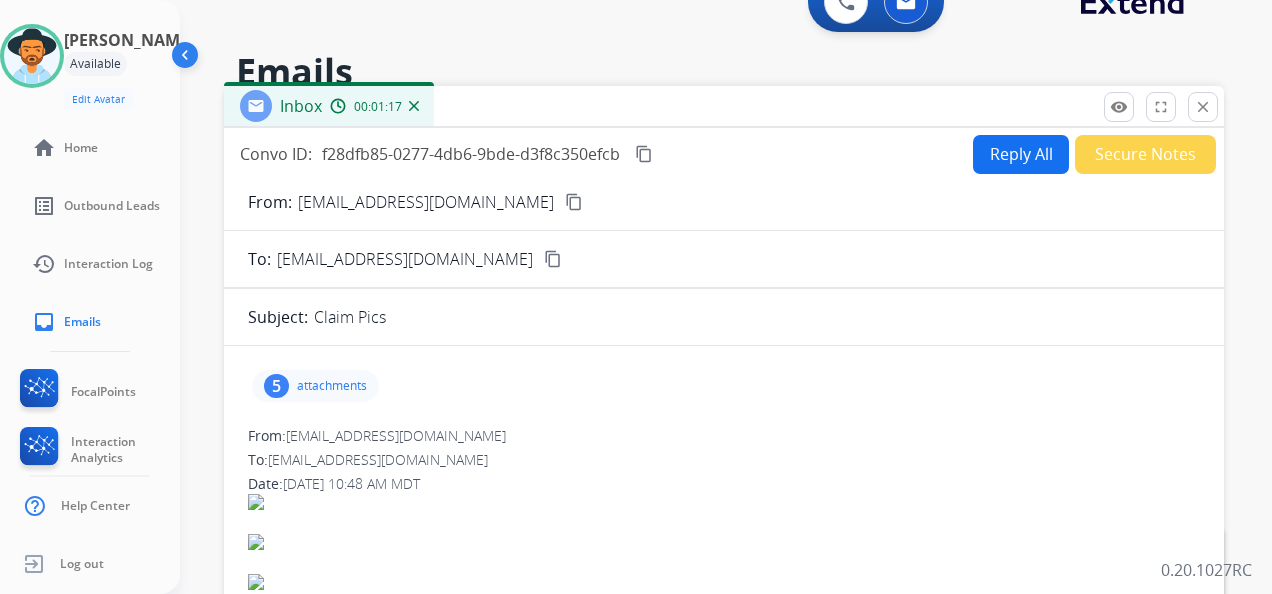 click on "5 attachments" at bounding box center [315, 386] 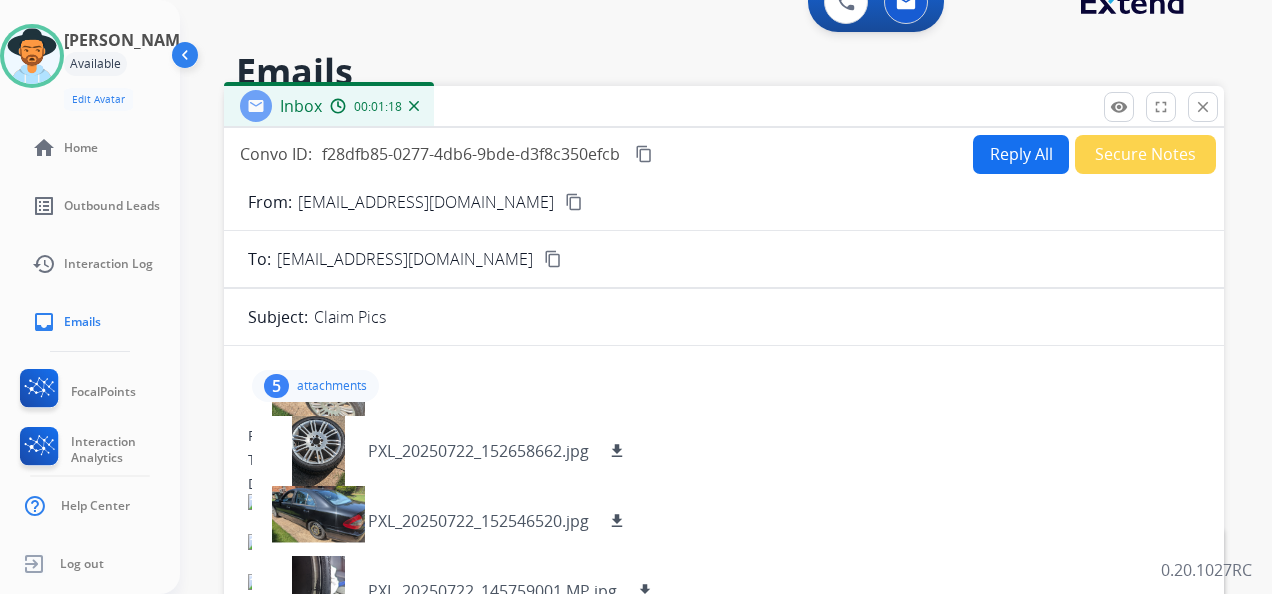 scroll, scrollTop: 100, scrollLeft: 0, axis: vertical 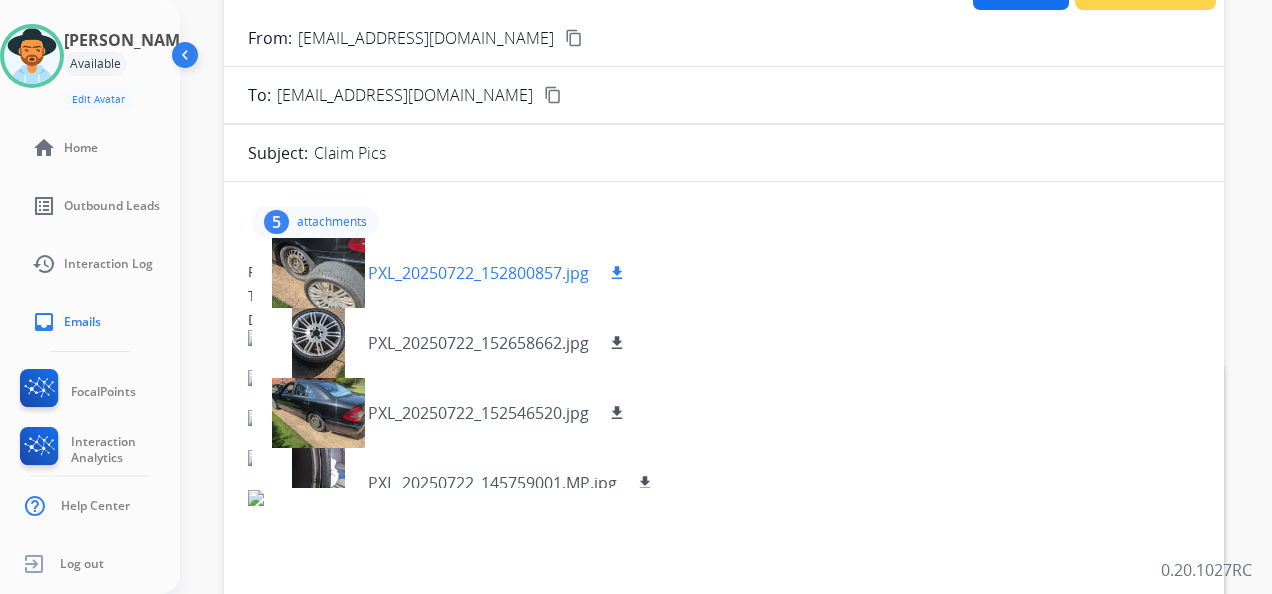 click on "download" at bounding box center [617, 273] 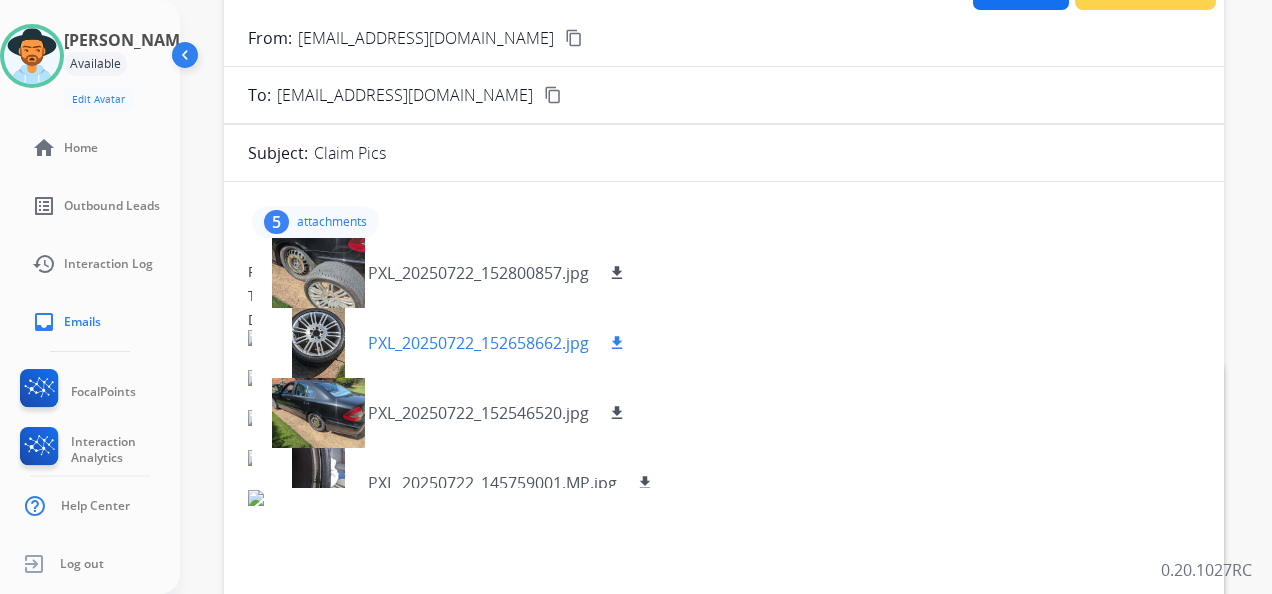 click on "download" at bounding box center [617, 343] 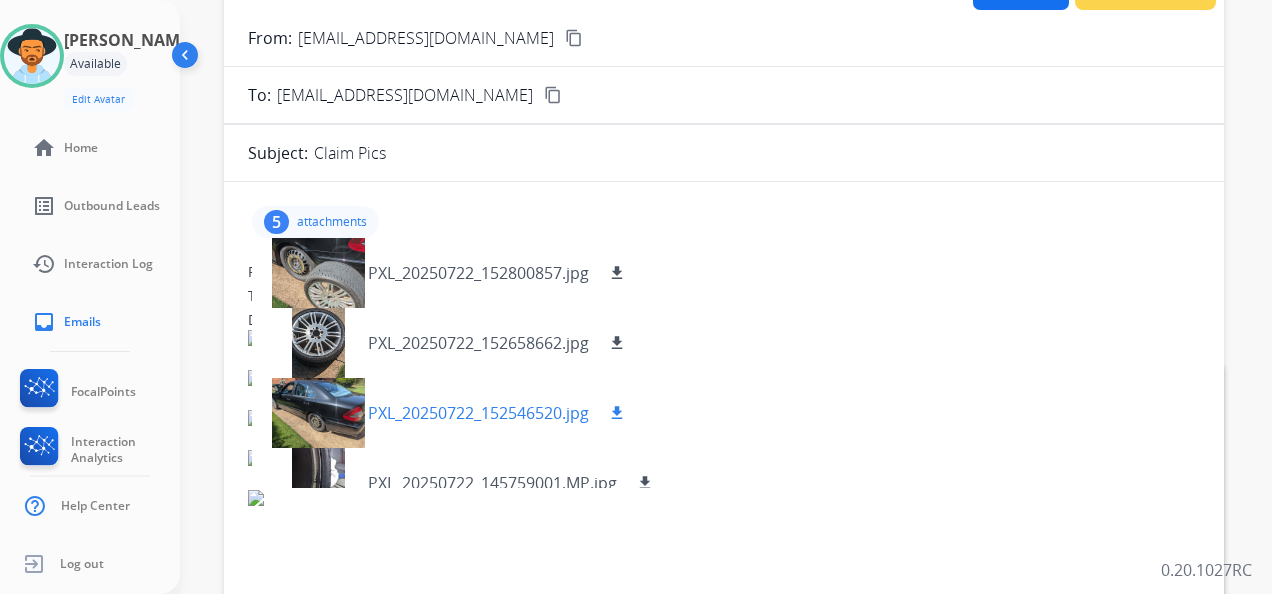 click on "download" at bounding box center [617, 413] 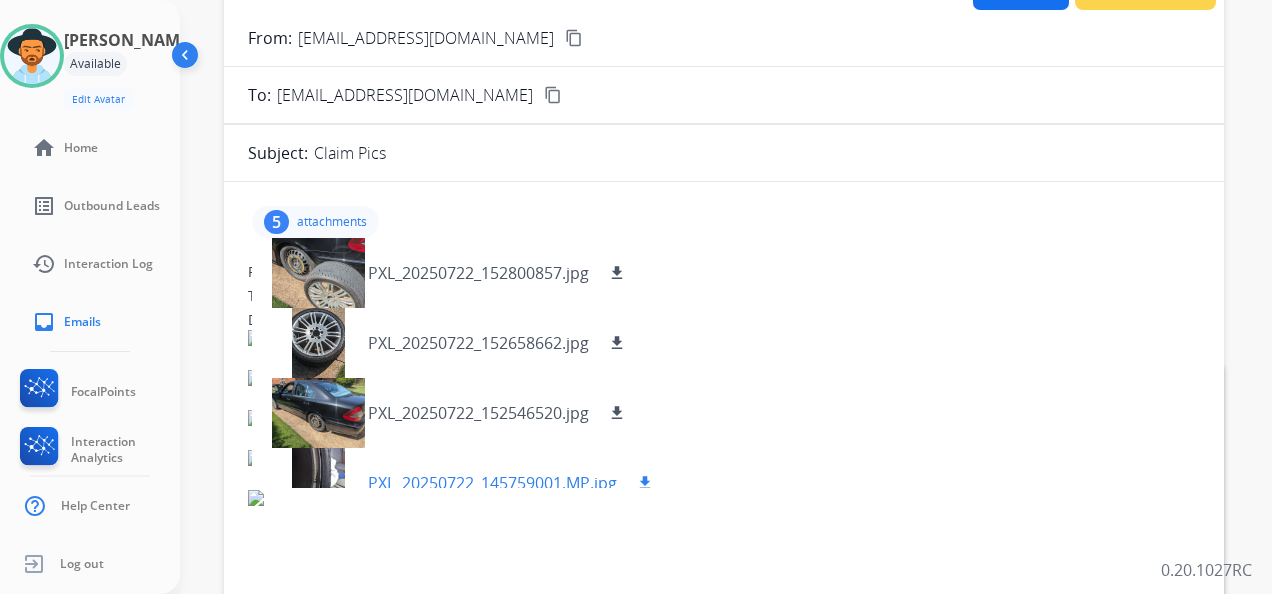 drag, startPoint x: 654, startPoint y: 474, endPoint x: 644, endPoint y: 463, distance: 14.866069 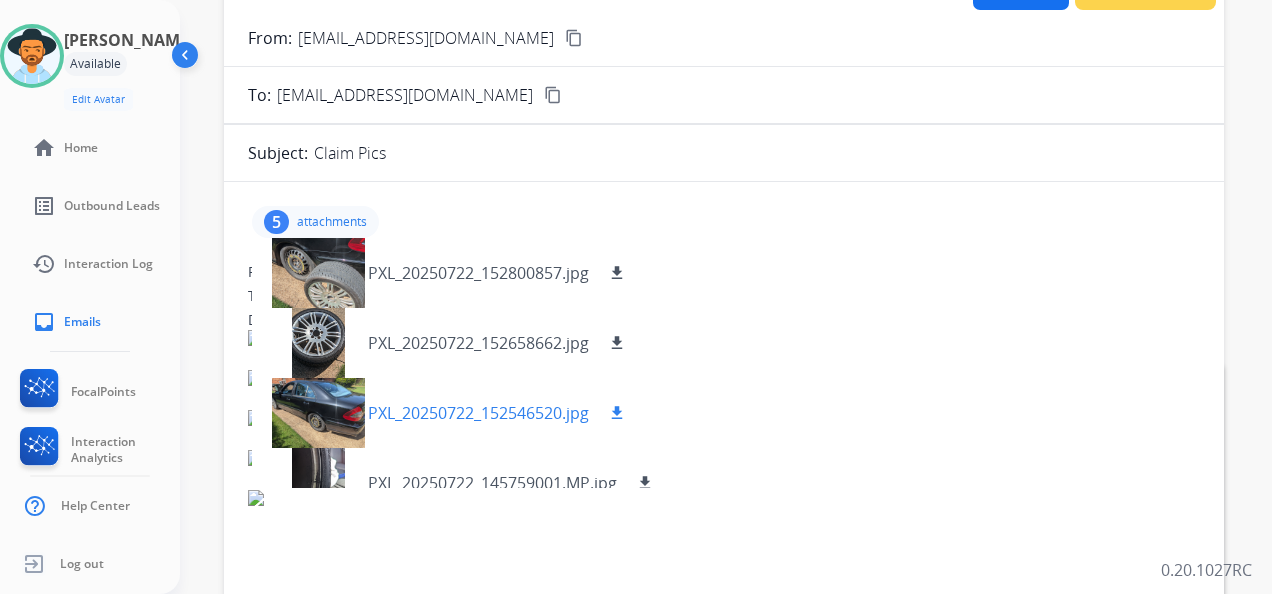 scroll, scrollTop: 100, scrollLeft: 0, axis: vertical 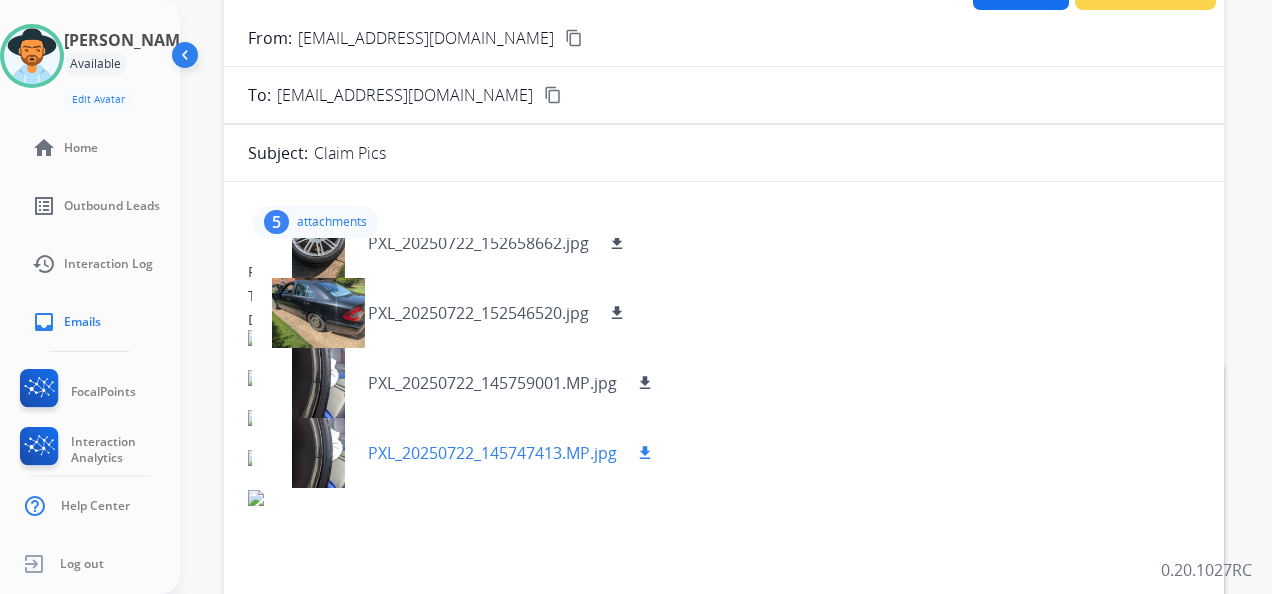 click on "download" at bounding box center [645, 453] 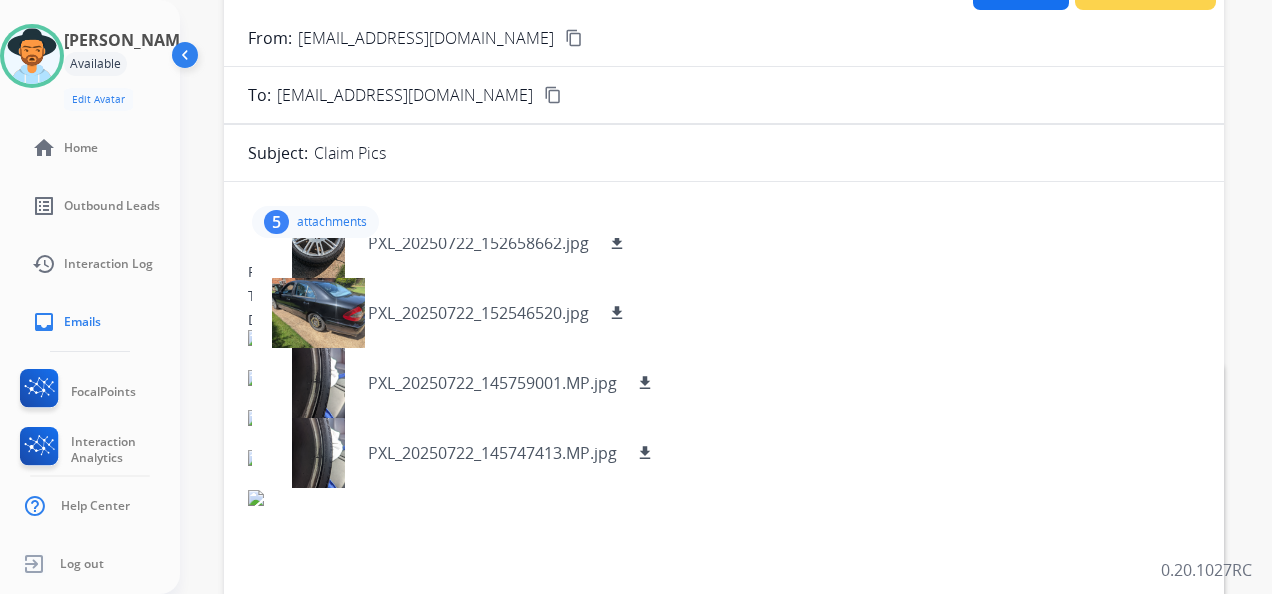 click on "5" at bounding box center [276, 222] 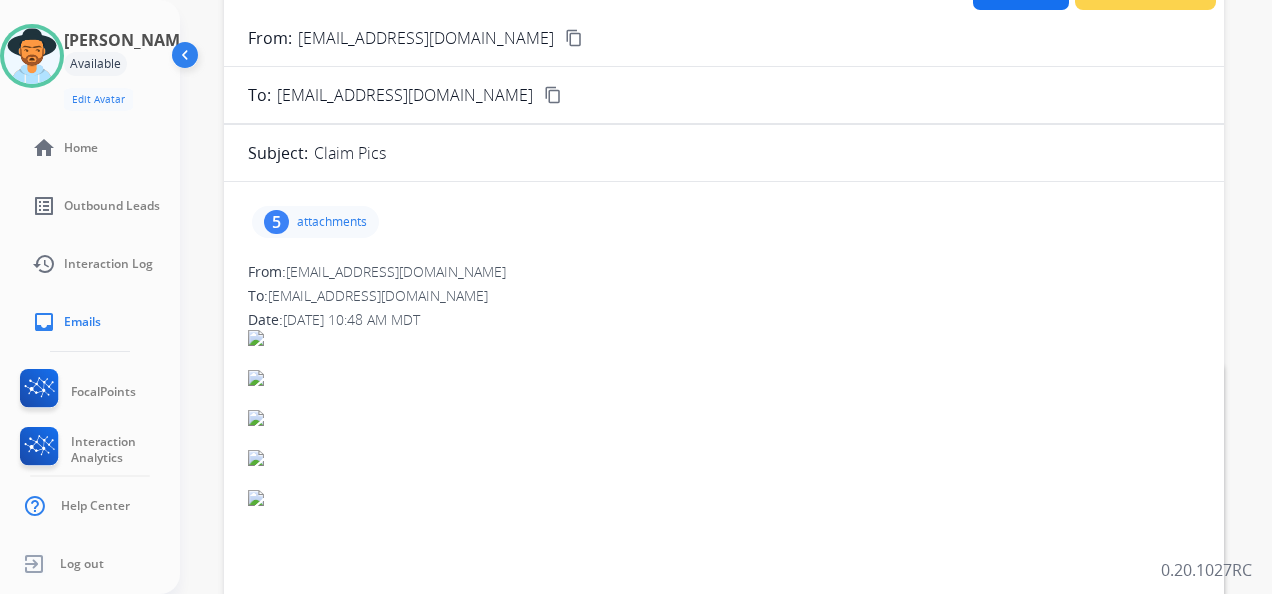 click on "From:  [EMAIL_ADDRESS][DOMAIN_NAME]" at bounding box center [724, 272] 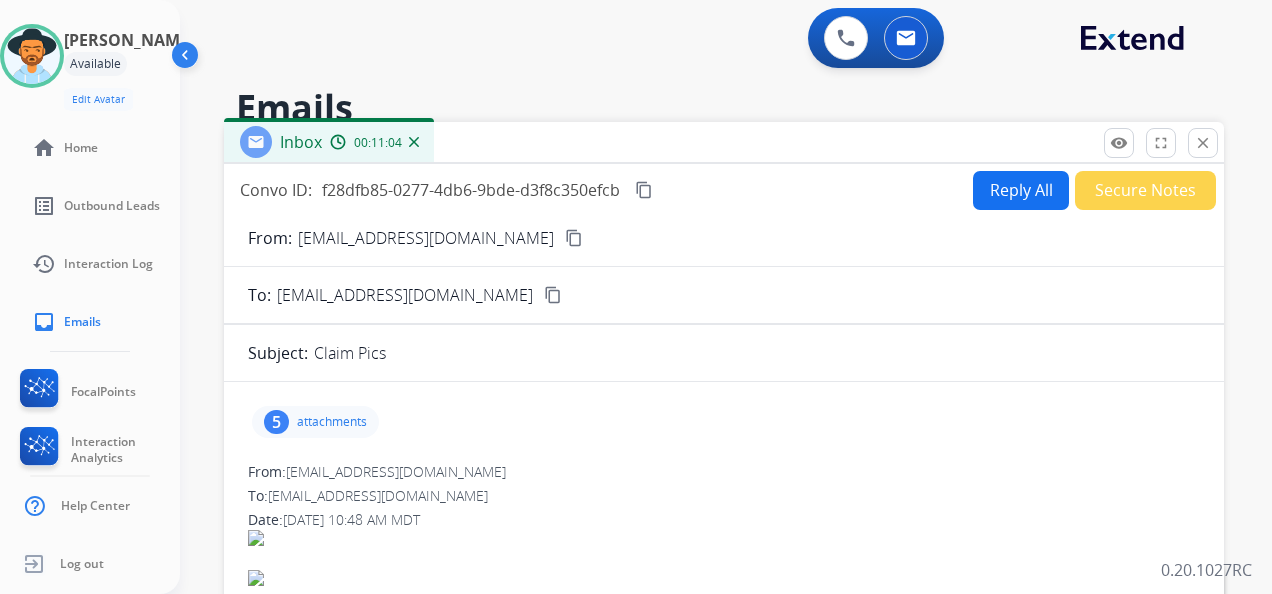 click on "Reply All" at bounding box center [1021, 190] 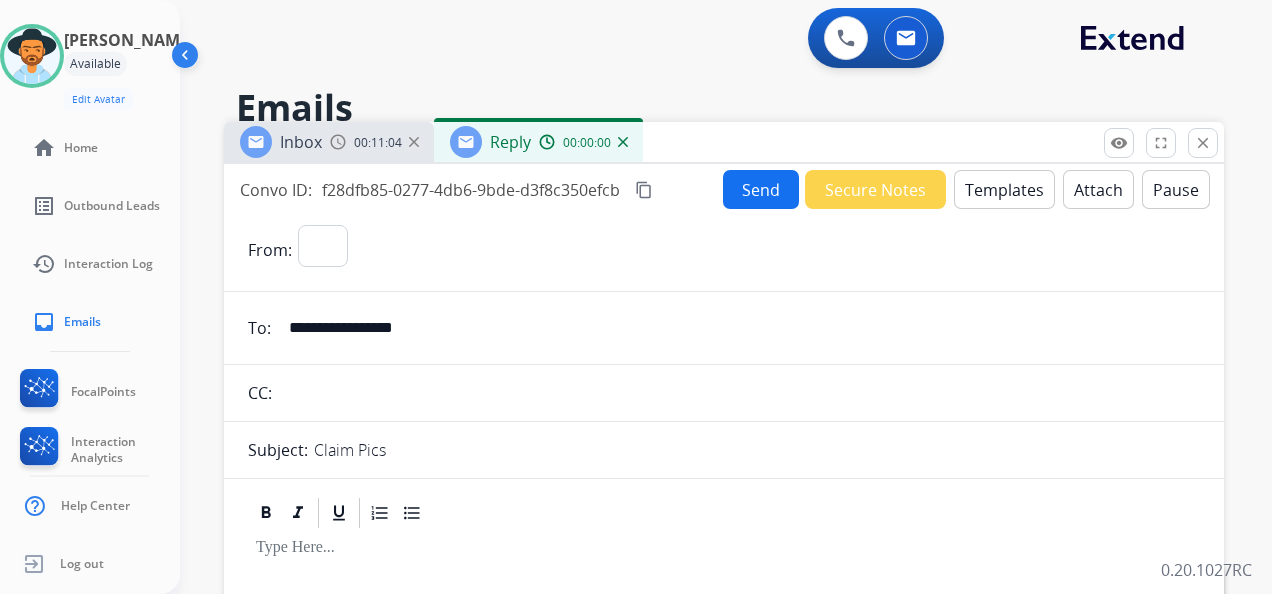 select on "**********" 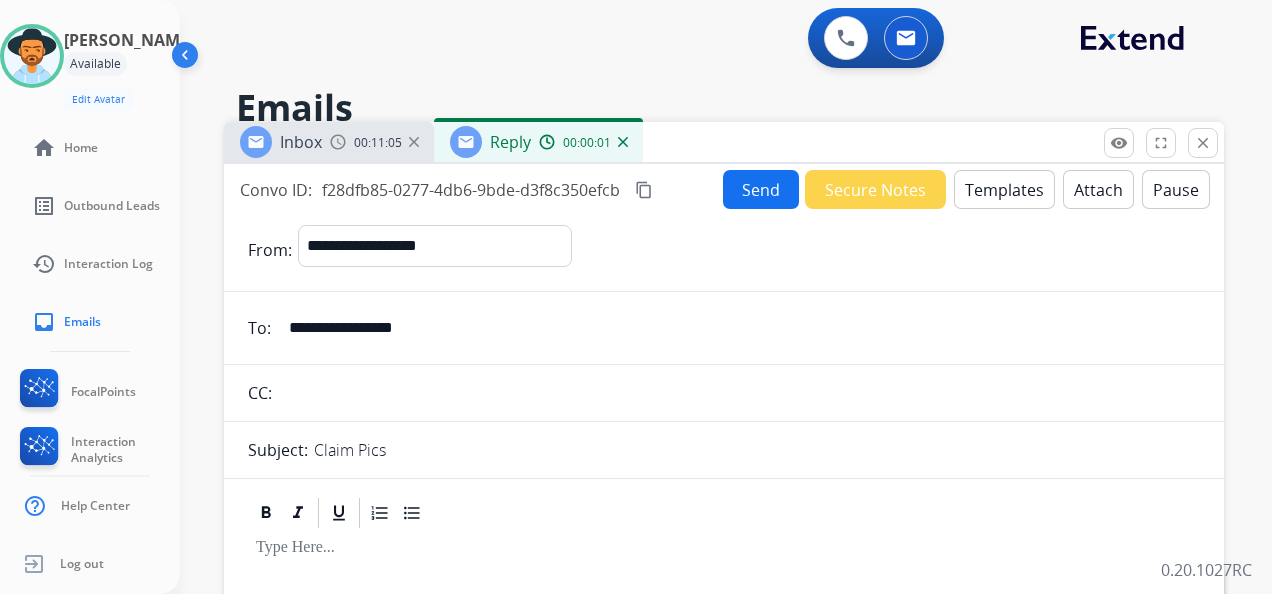 click on "Templates" at bounding box center [1004, 189] 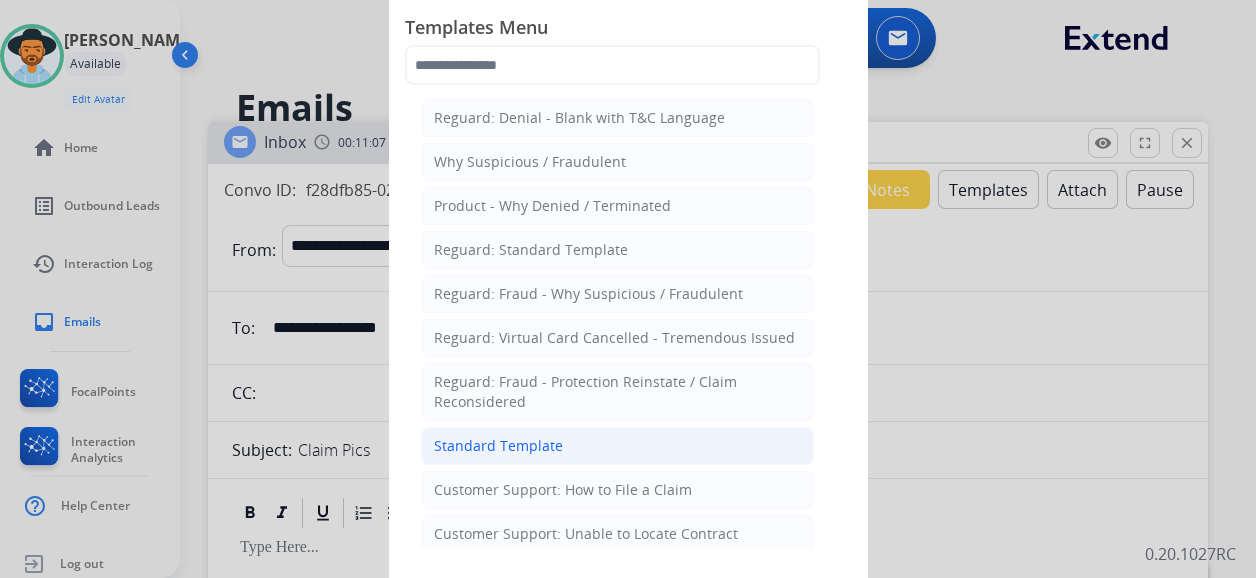 click on "Standard Template" 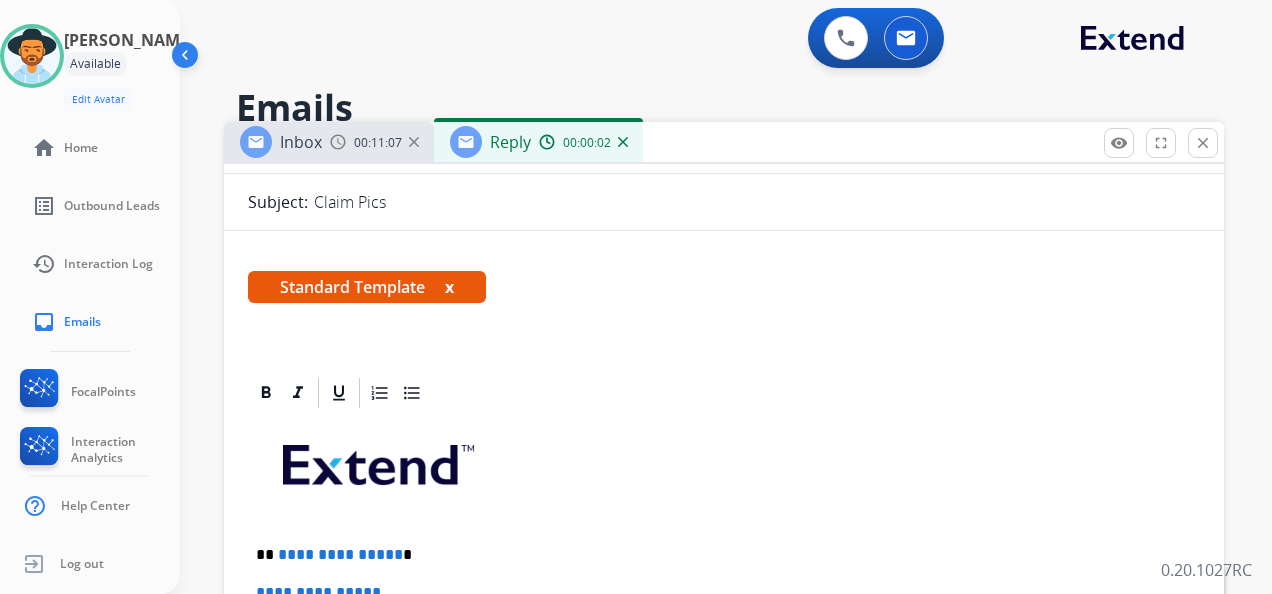 scroll, scrollTop: 500, scrollLeft: 0, axis: vertical 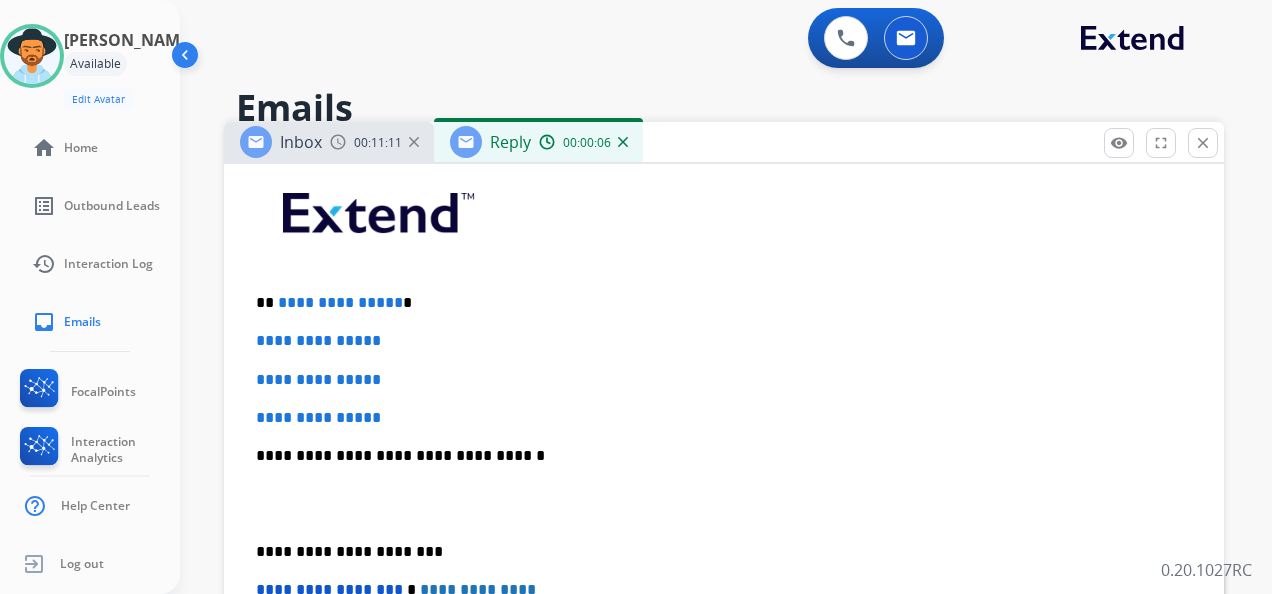 click on "**********" at bounding box center (340, 302) 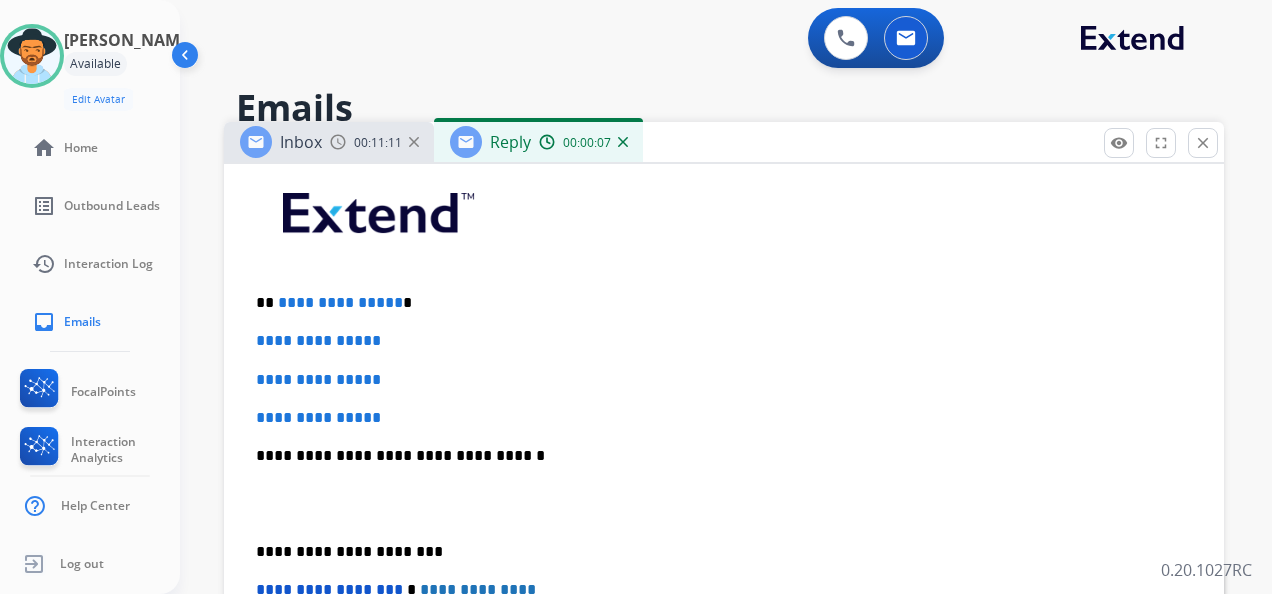 type 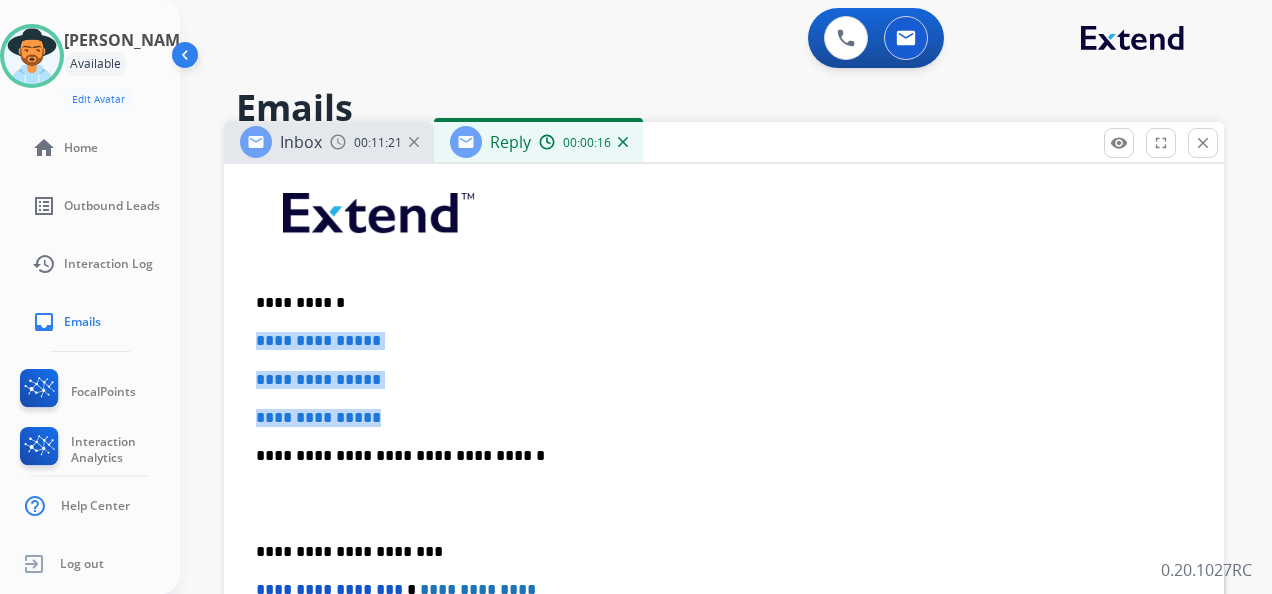 drag, startPoint x: 406, startPoint y: 412, endPoint x: 342, endPoint y: 292, distance: 136 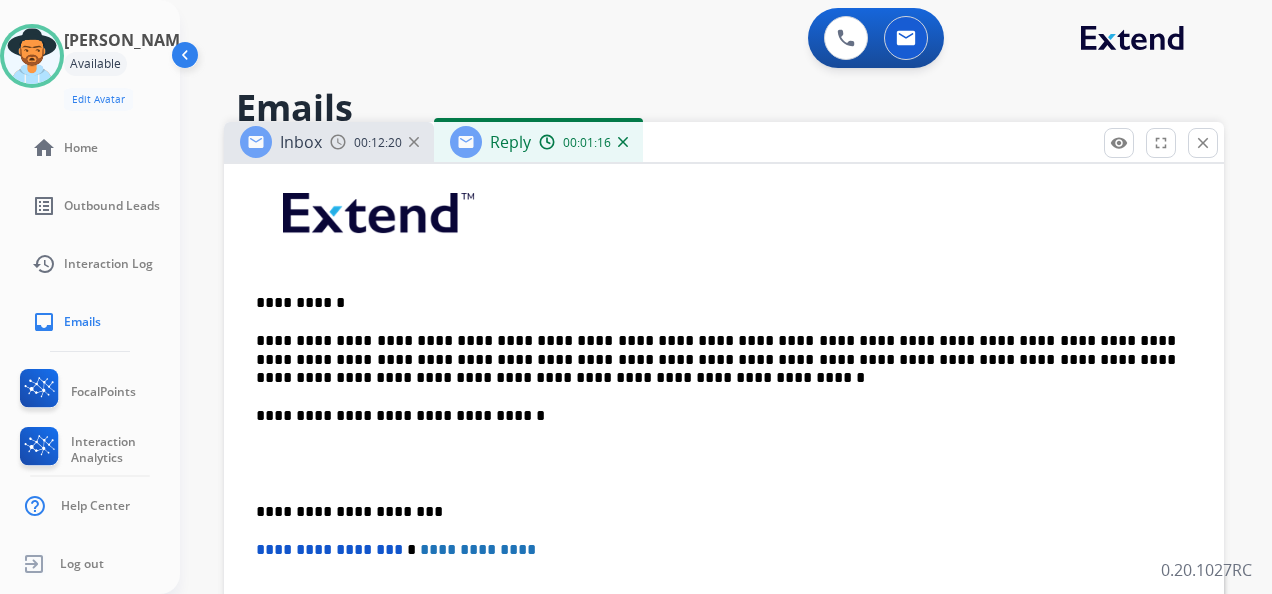 click on "**********" at bounding box center (724, 483) 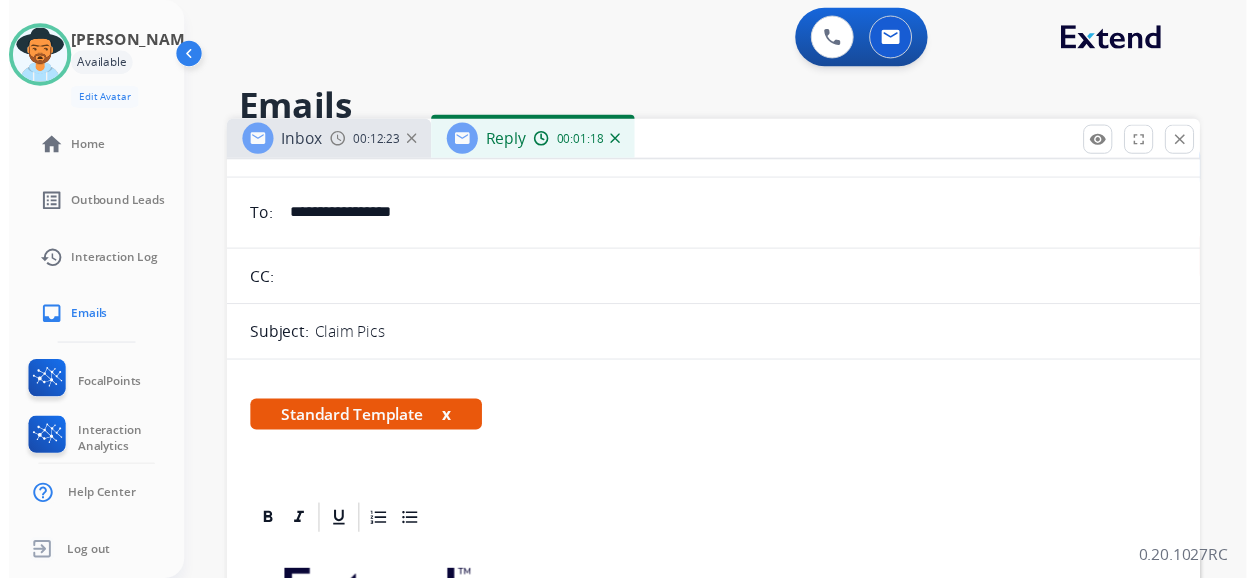 scroll, scrollTop: 0, scrollLeft: 0, axis: both 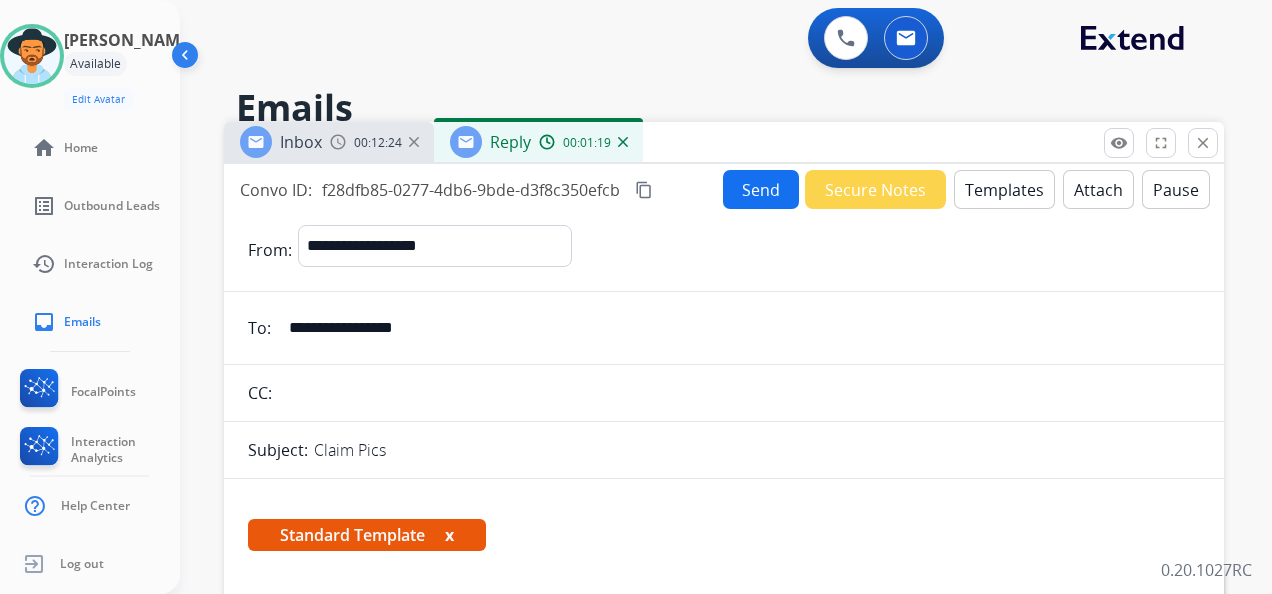 click on "Send" at bounding box center [761, 189] 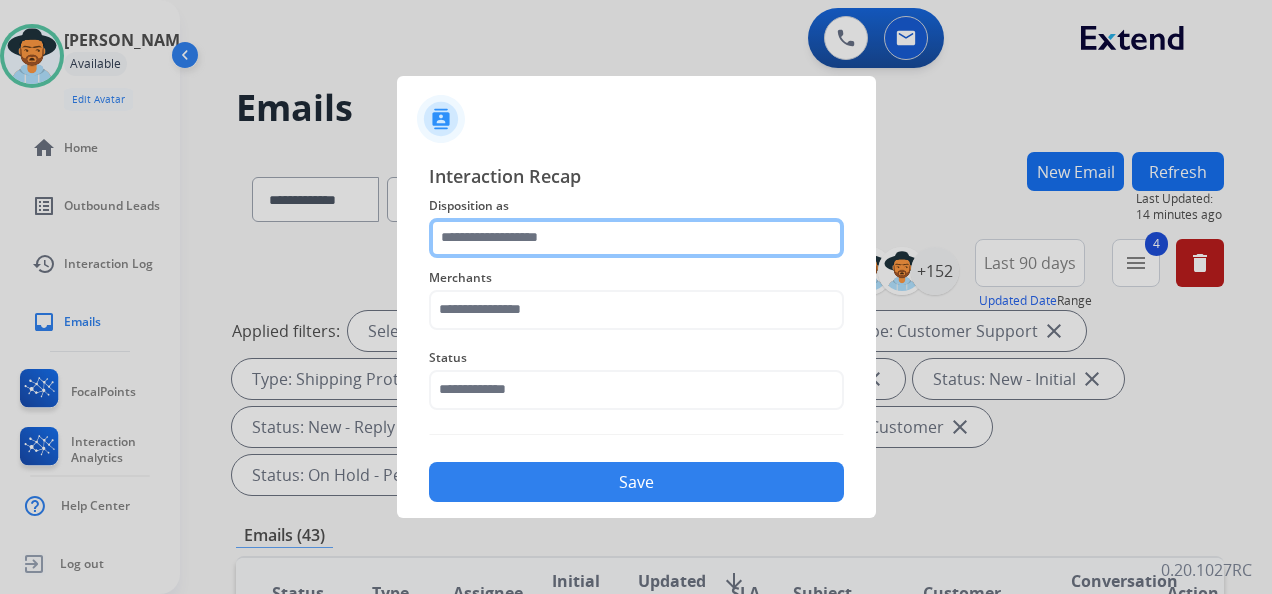 click 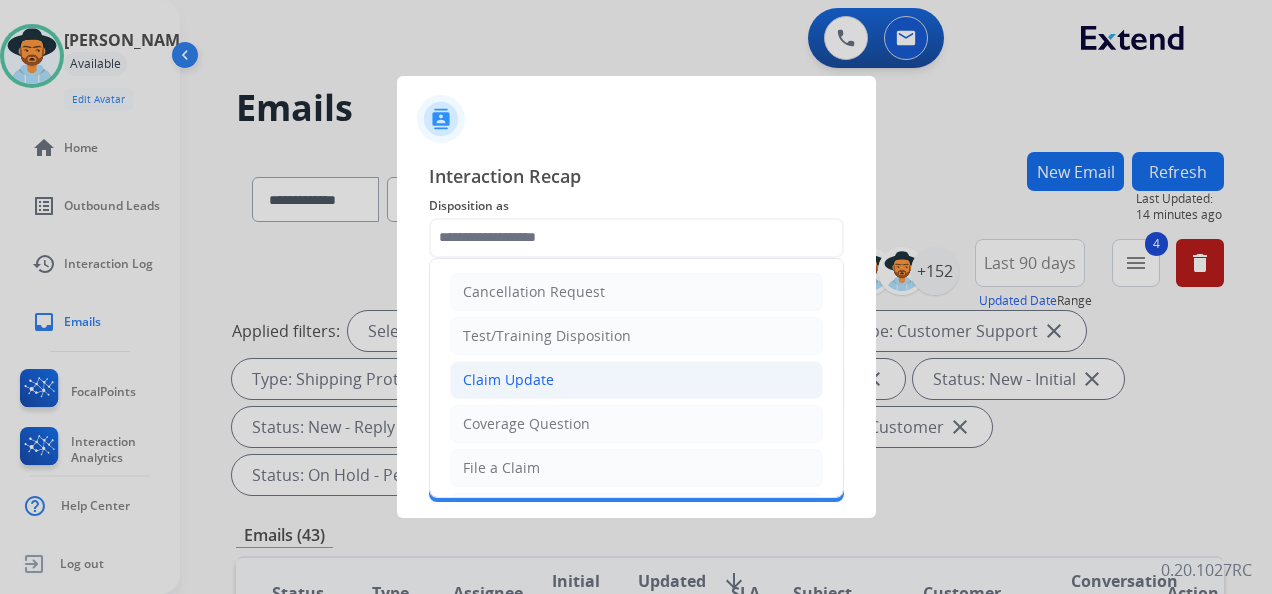 click on "Claim Update" 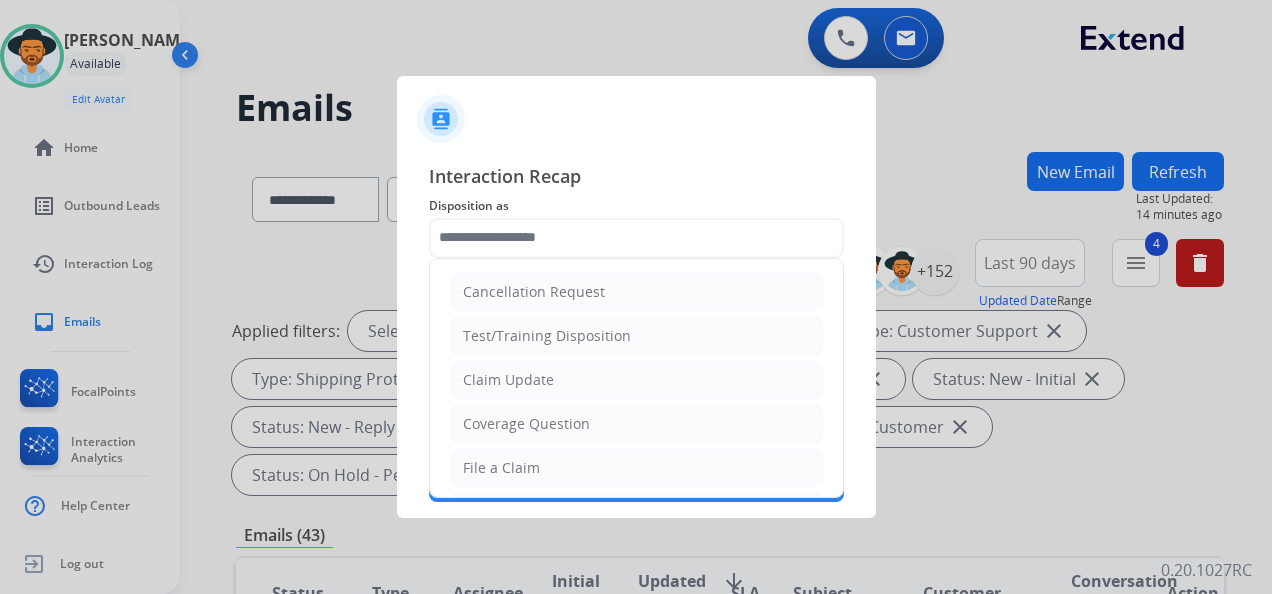 type on "**********" 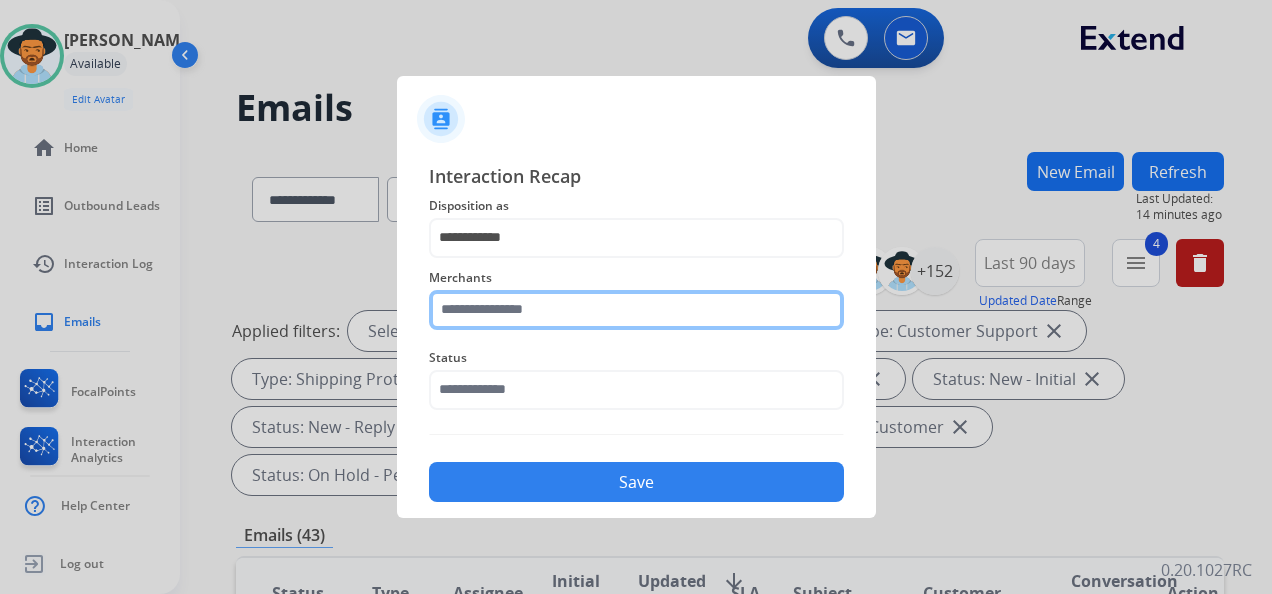 click 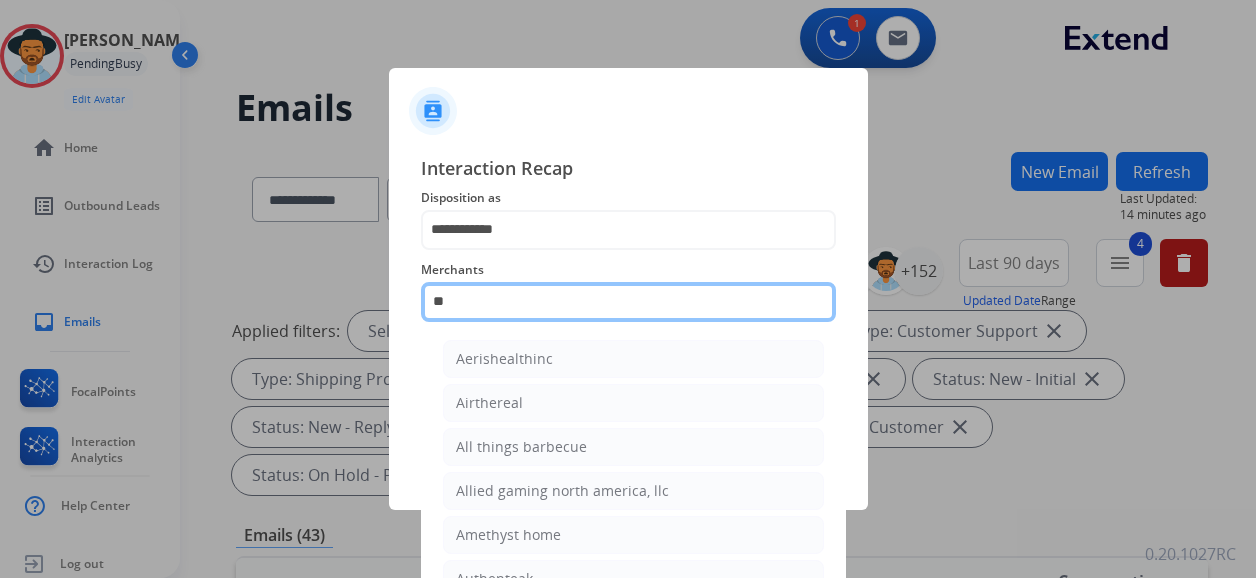 type on "*" 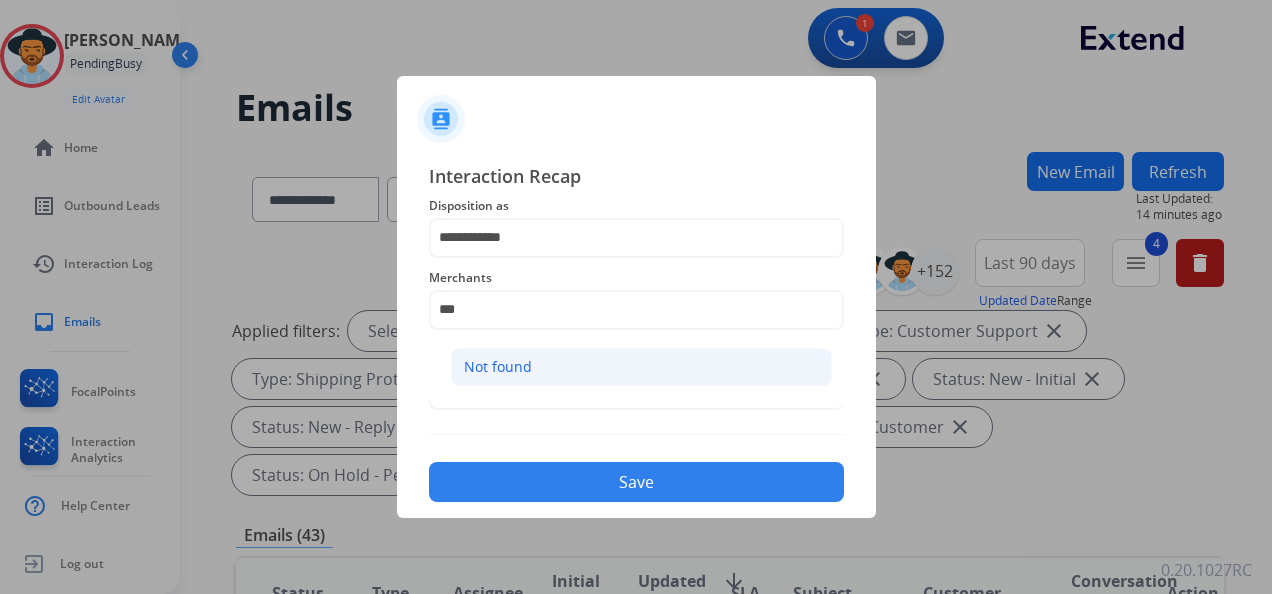 click on "Not found" 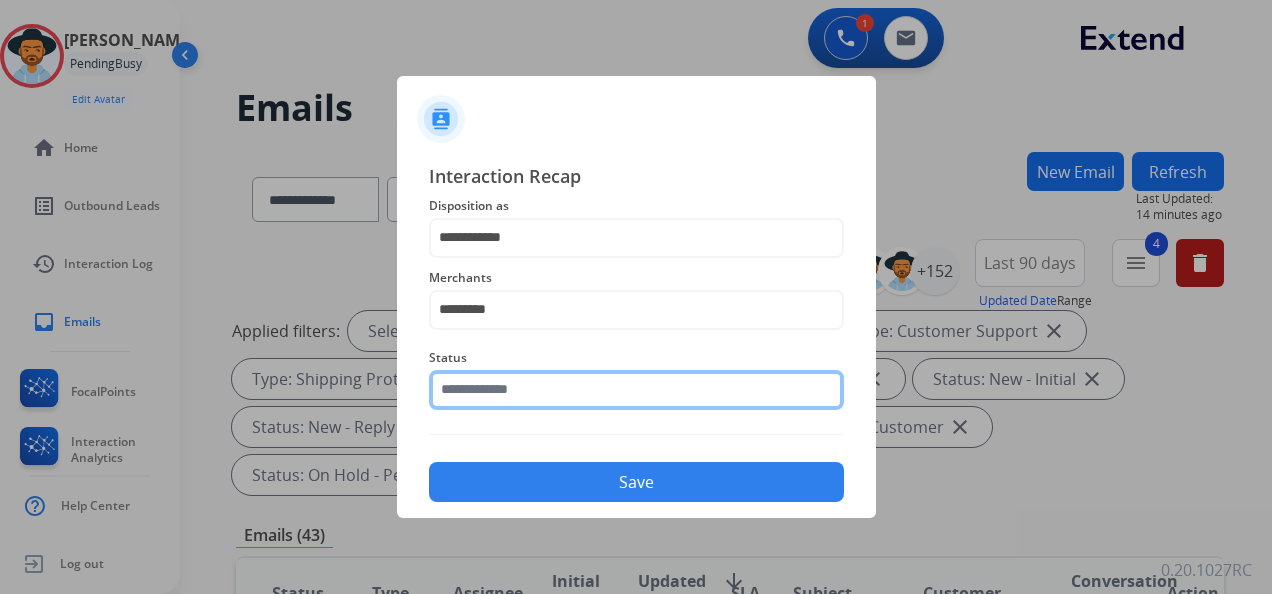 click 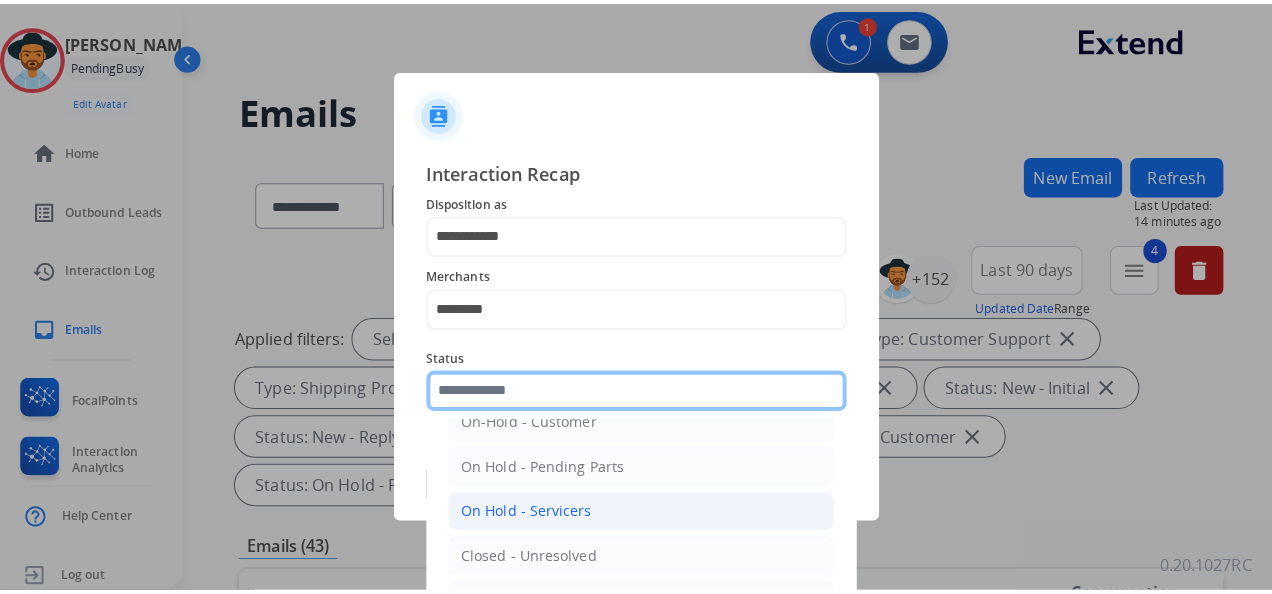 scroll, scrollTop: 114, scrollLeft: 0, axis: vertical 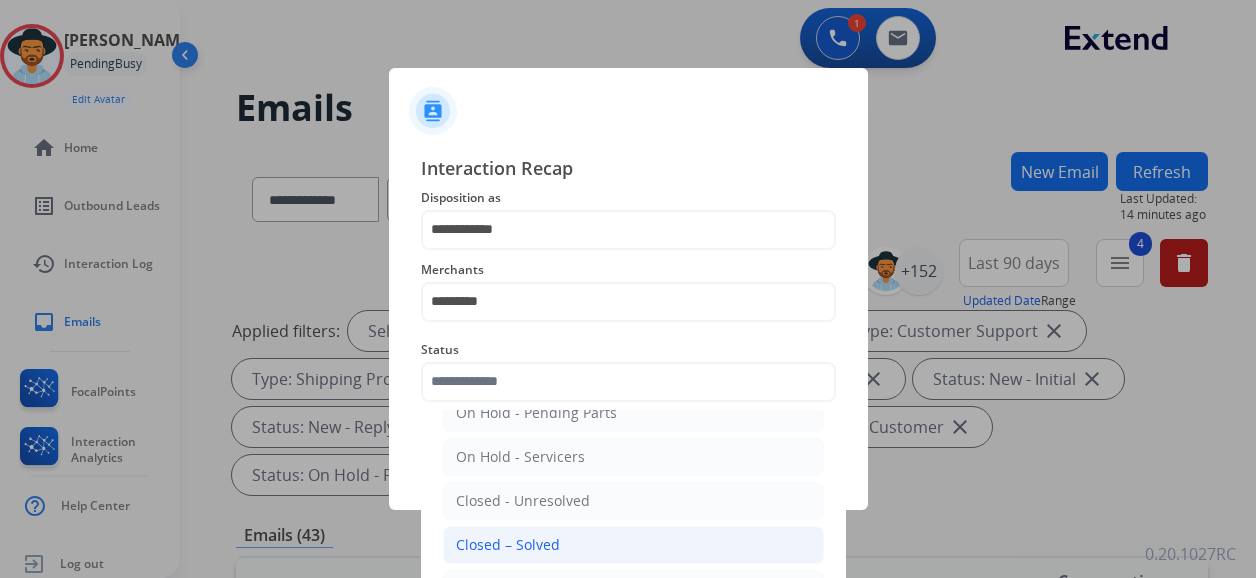 click on "Closed – Solved" 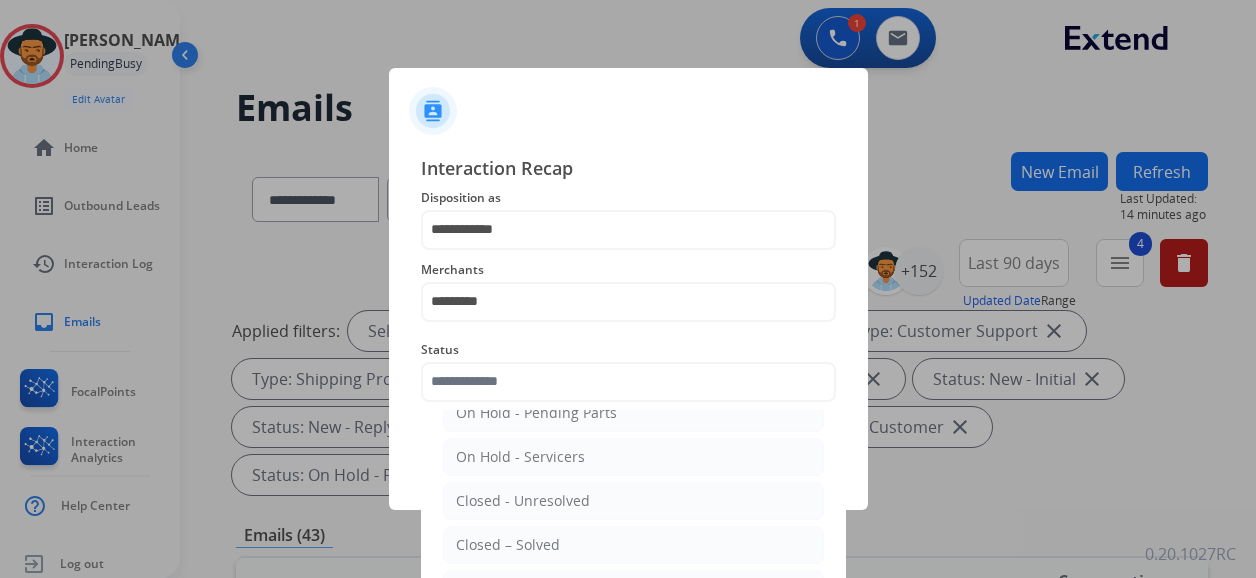 type on "**********" 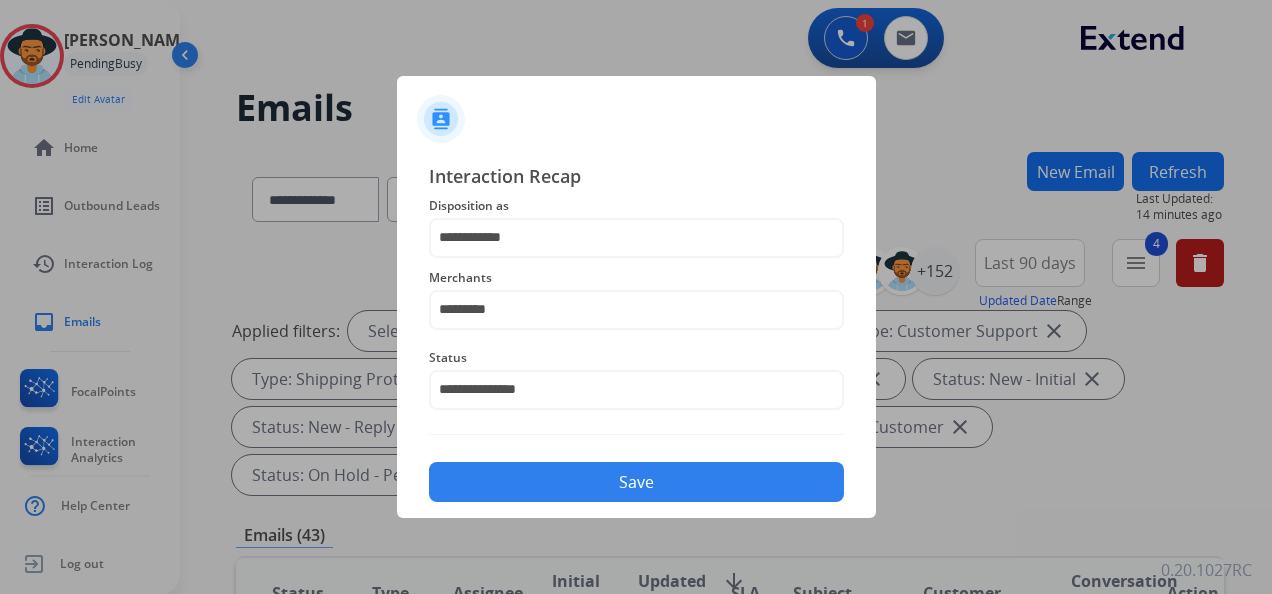 click on "Save" 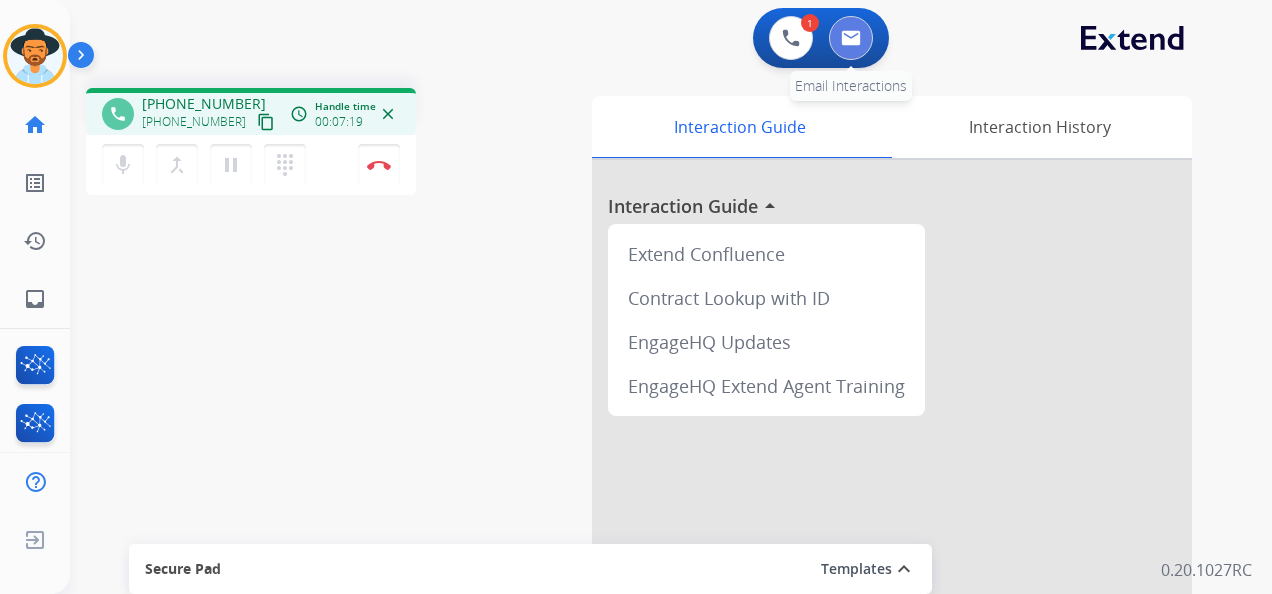 click at bounding box center (851, 38) 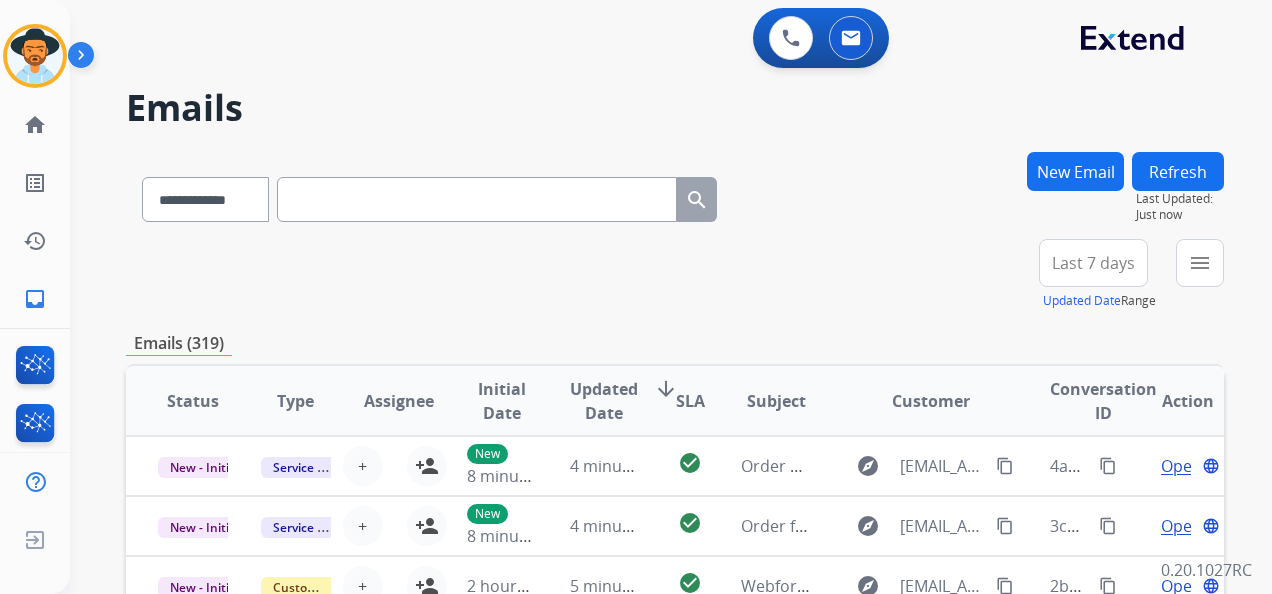 click on "New Email" at bounding box center [1075, 171] 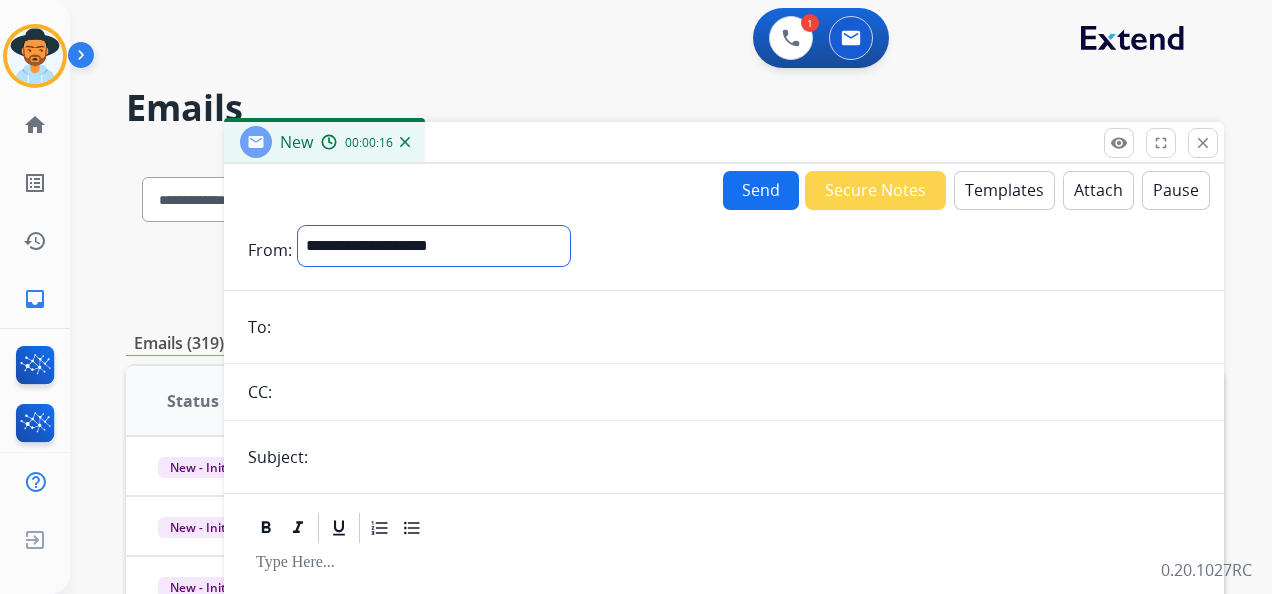 click on "**********" at bounding box center (434, 246) 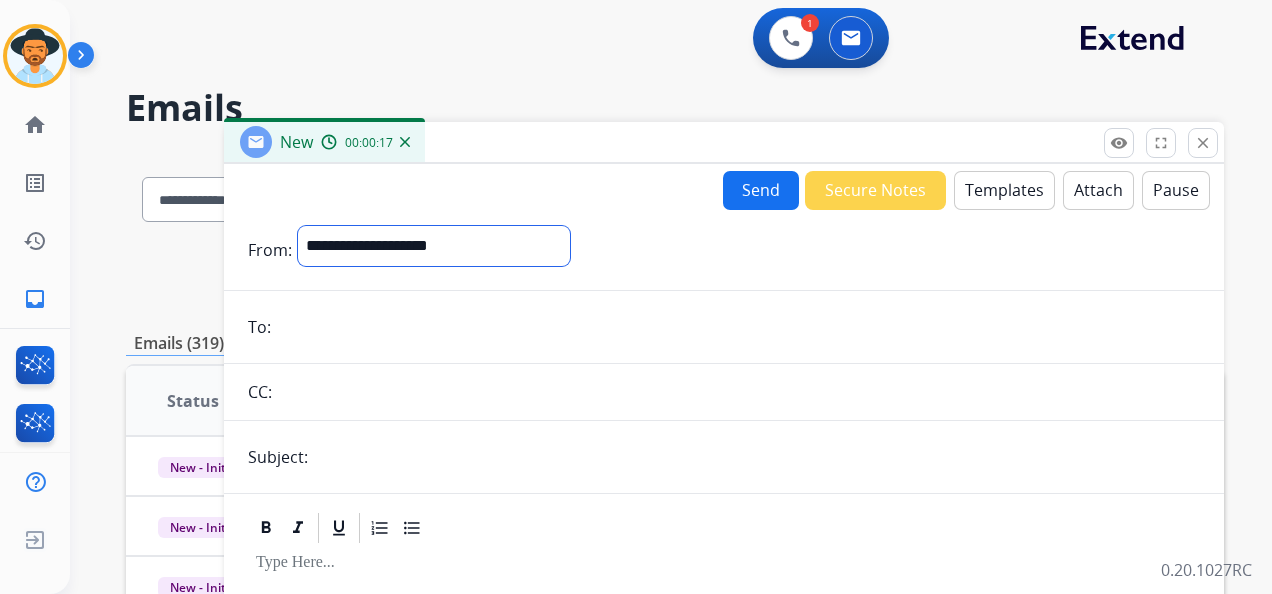 select on "**********" 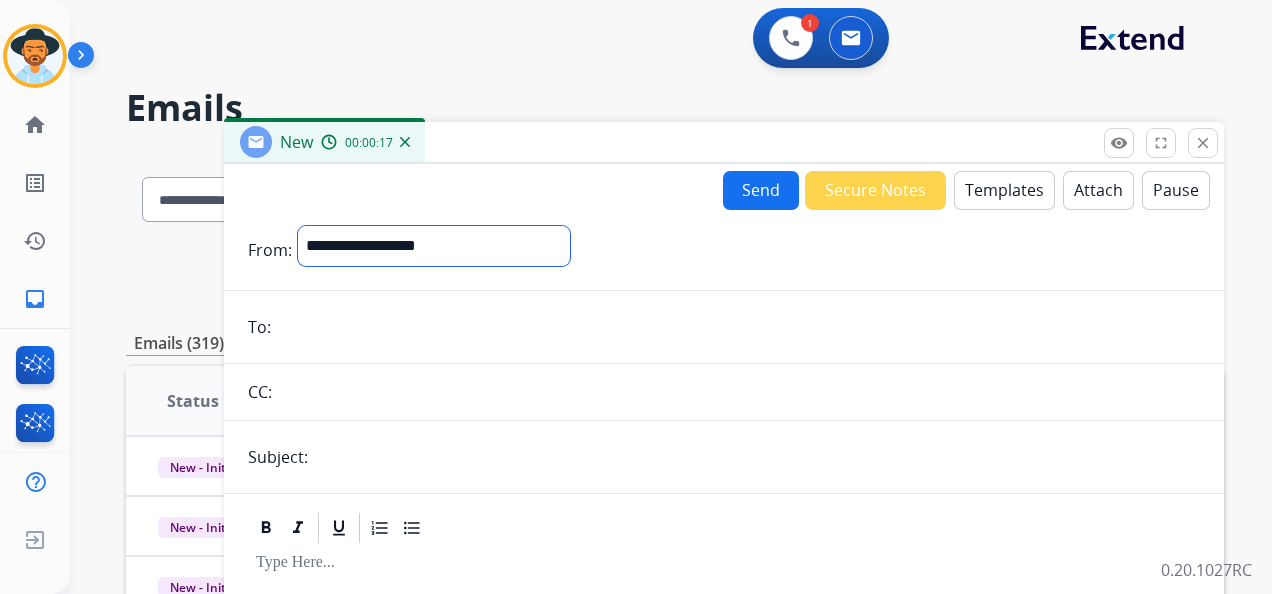 click on "**********" at bounding box center (434, 246) 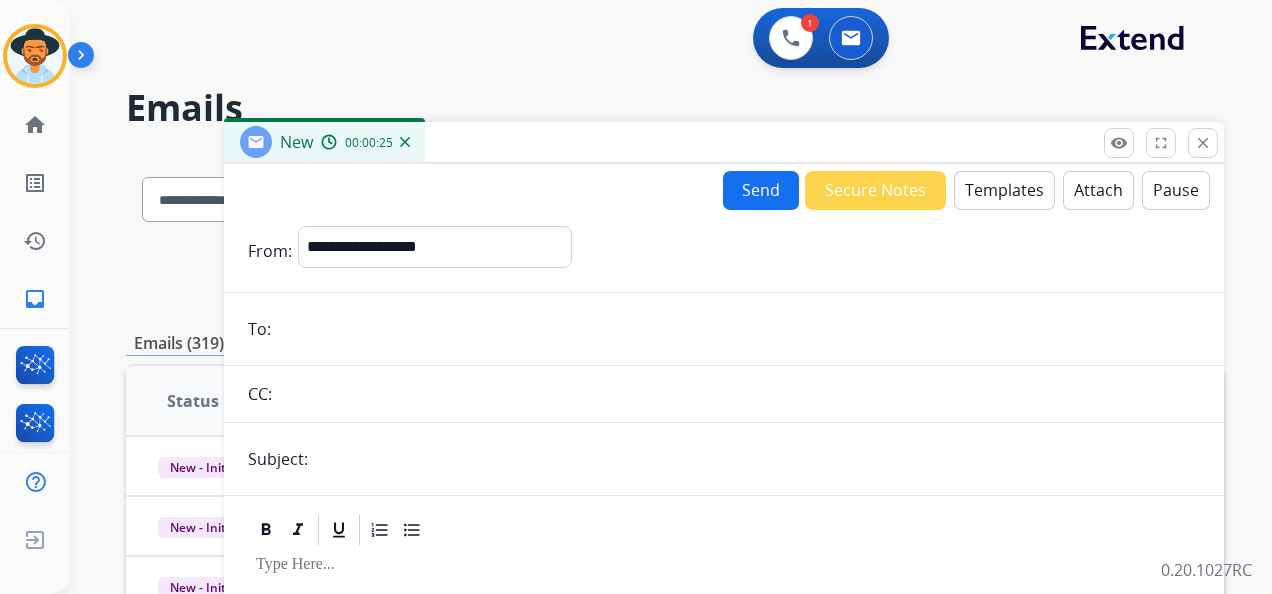 paste on "**********" 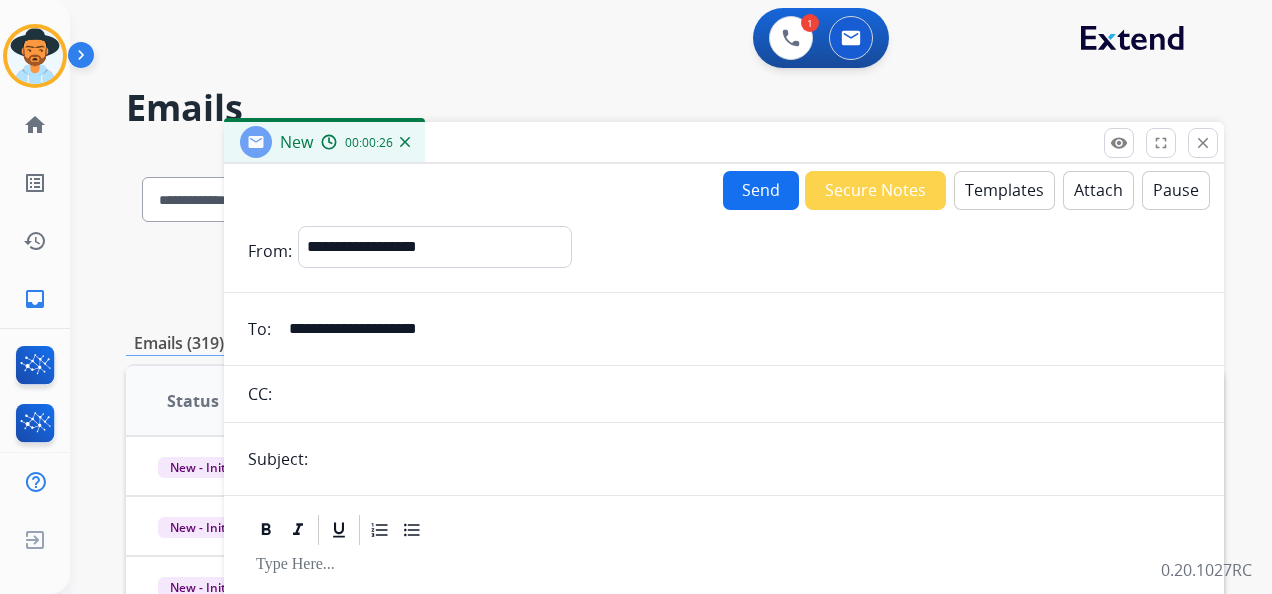 type on "**********" 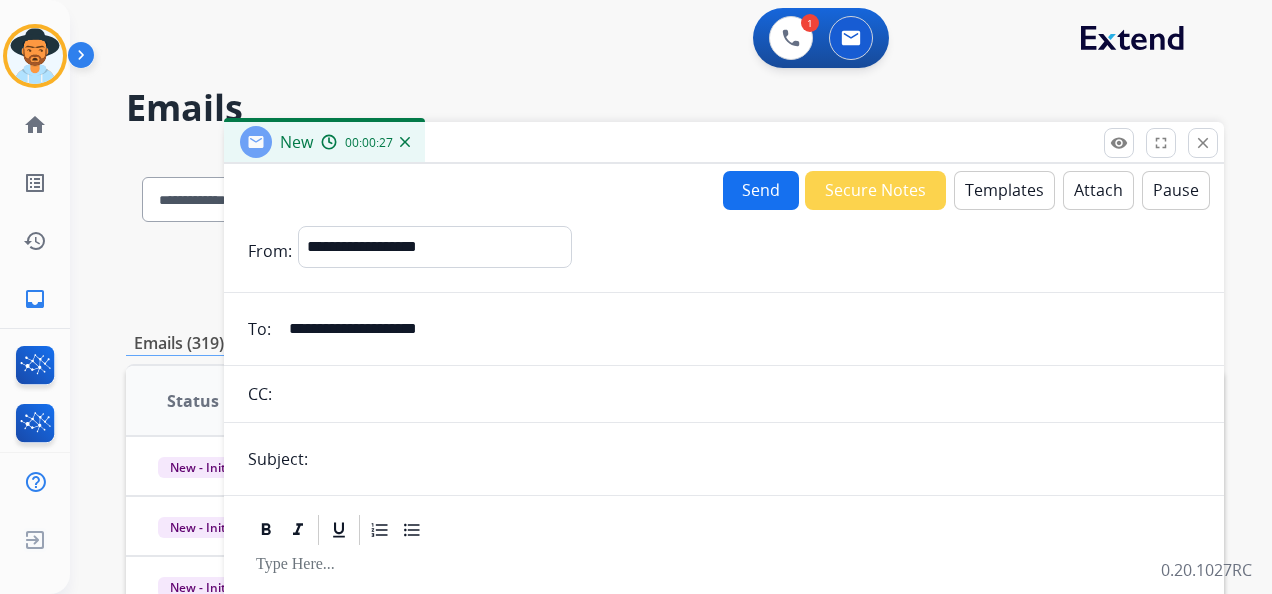 type on "**********" 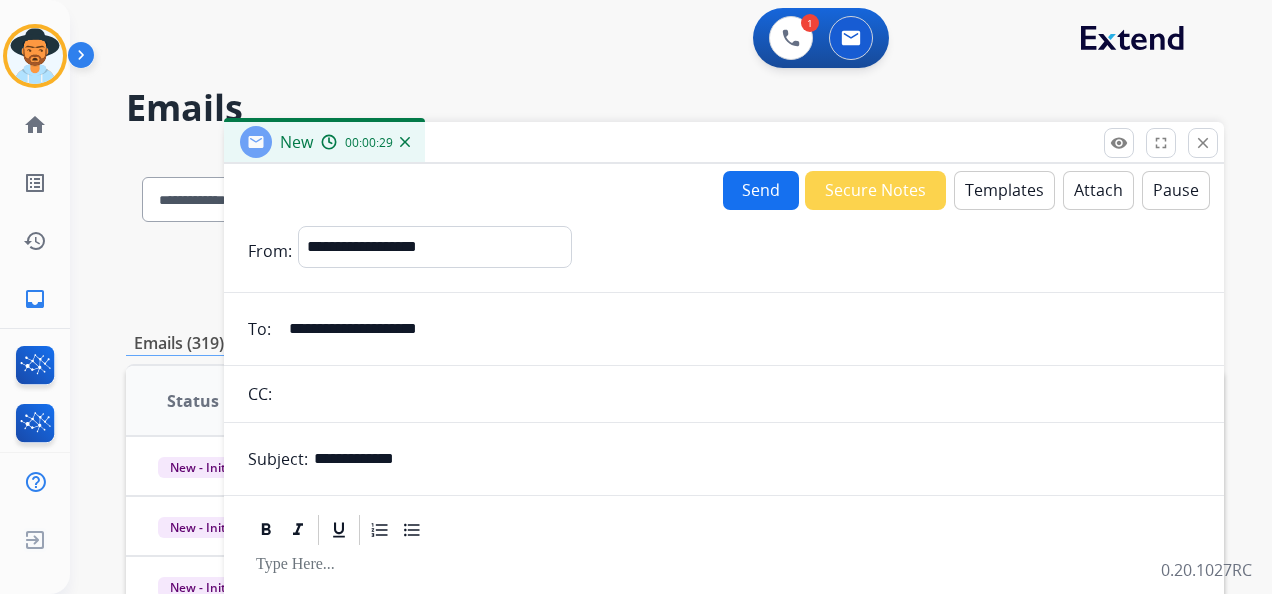 click on "Templates" at bounding box center (1004, 190) 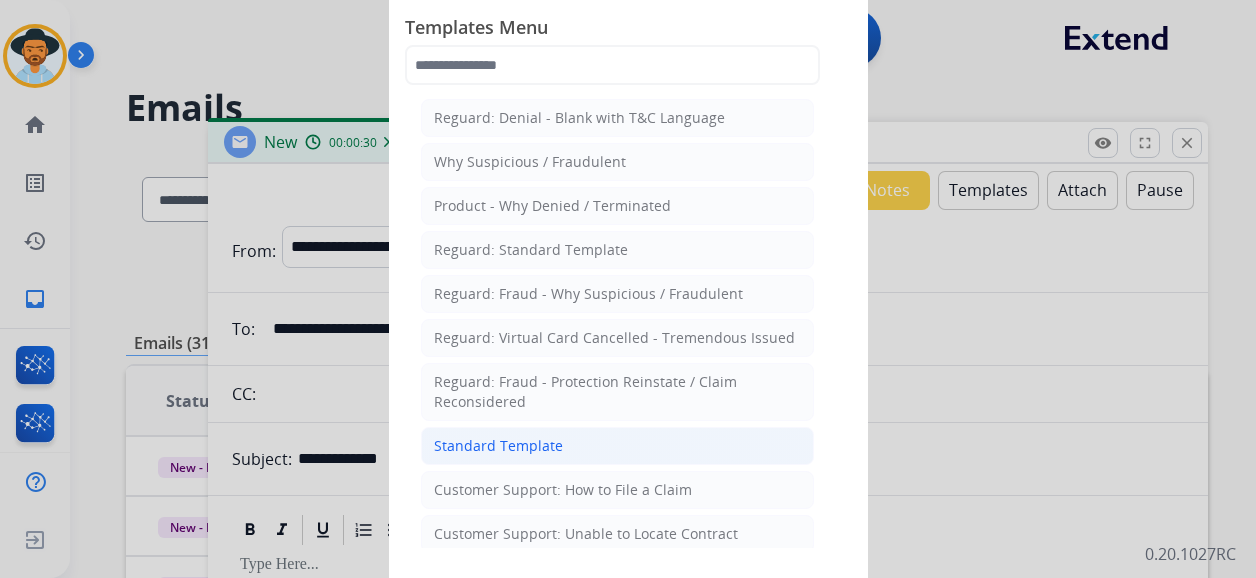 click on "Standard Template" 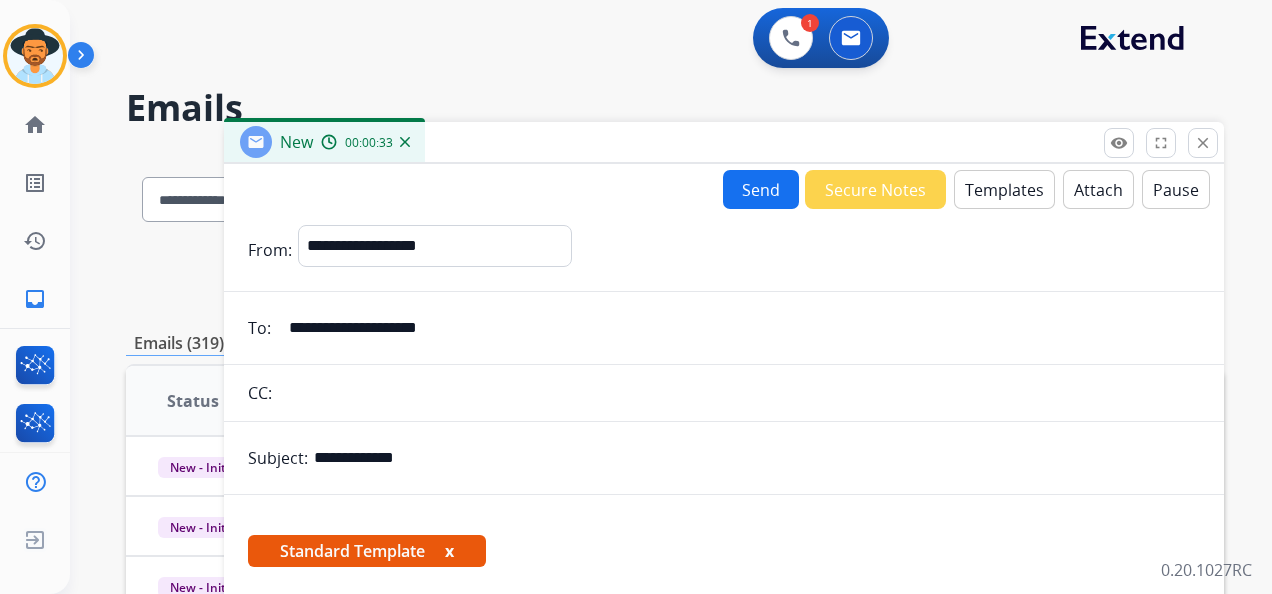scroll, scrollTop: 460, scrollLeft: 0, axis: vertical 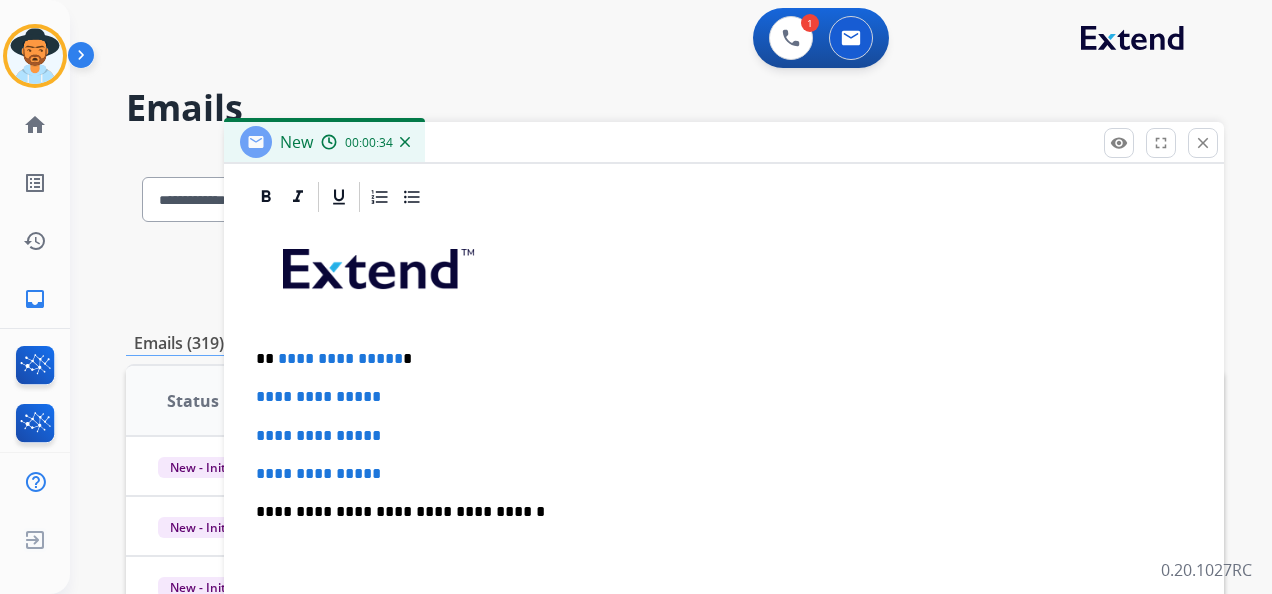 click on "**********" at bounding box center (716, 359) 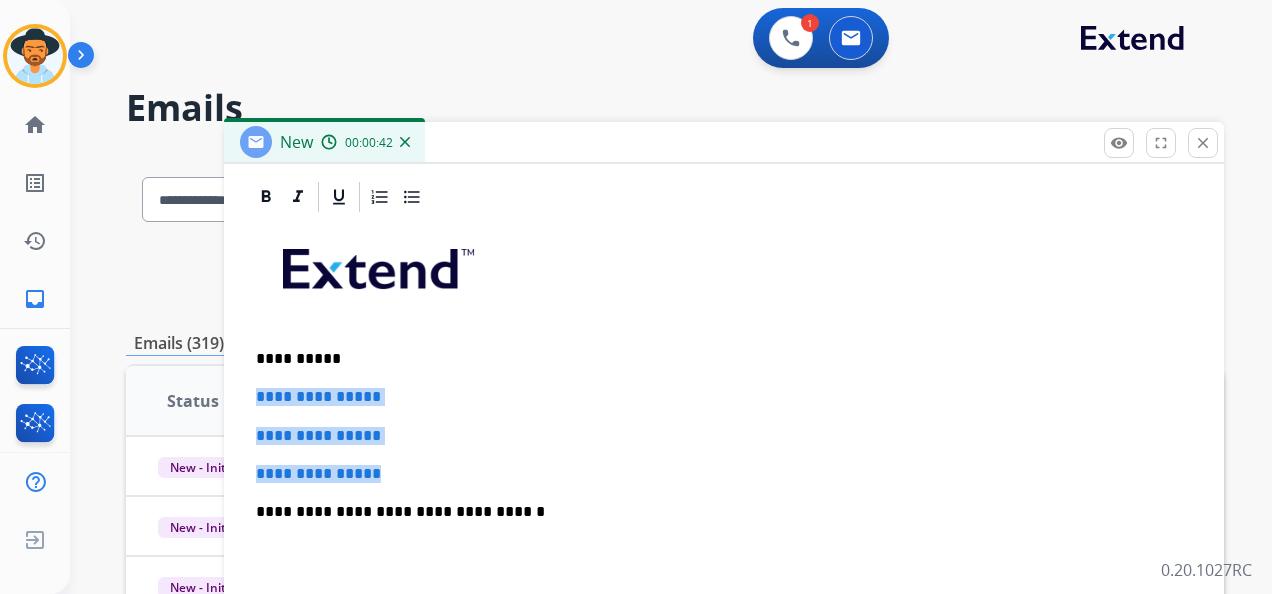 drag, startPoint x: 398, startPoint y: 469, endPoint x: 246, endPoint y: 396, distance: 168.62088 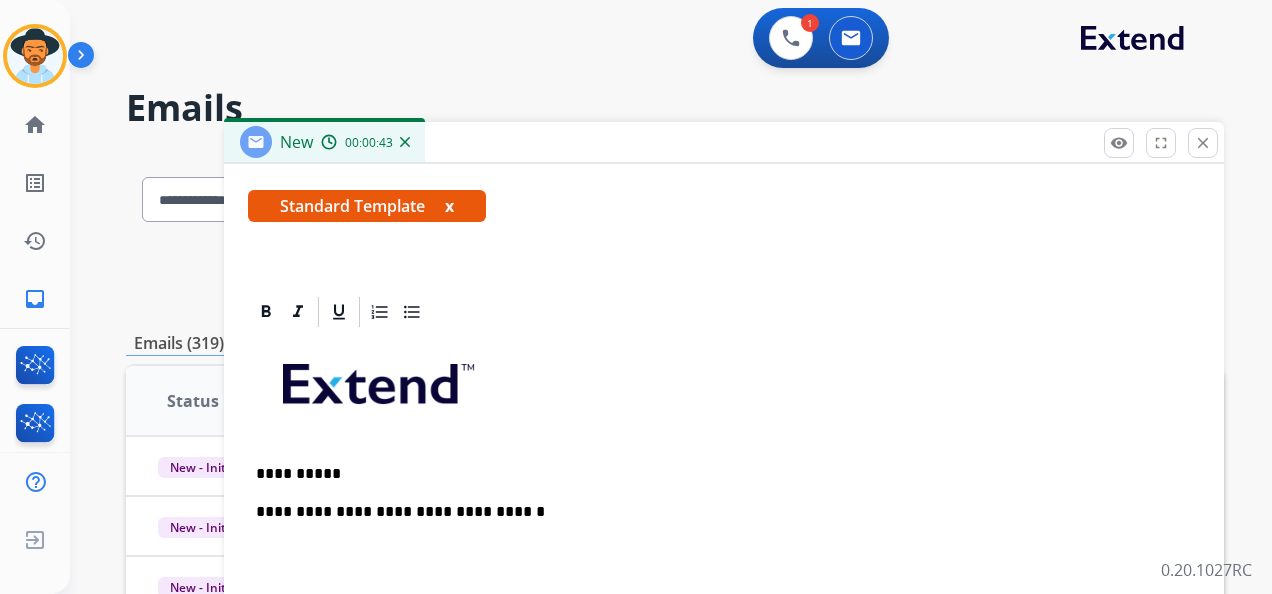scroll, scrollTop: 383, scrollLeft: 0, axis: vertical 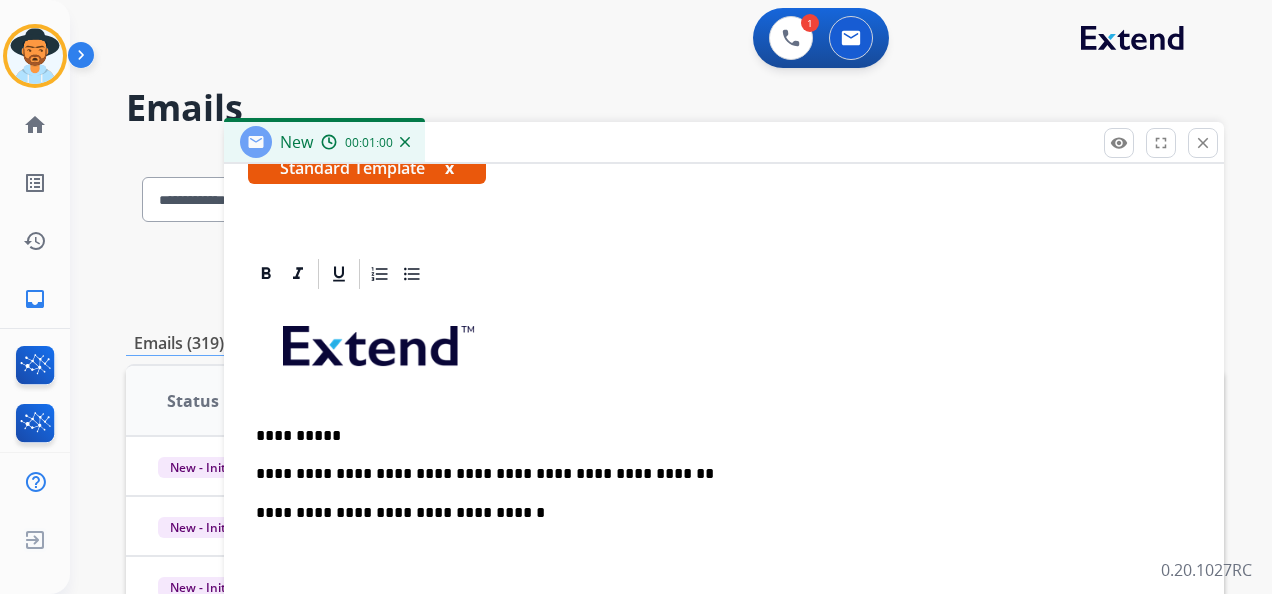 click on "**********" at bounding box center [716, 474] 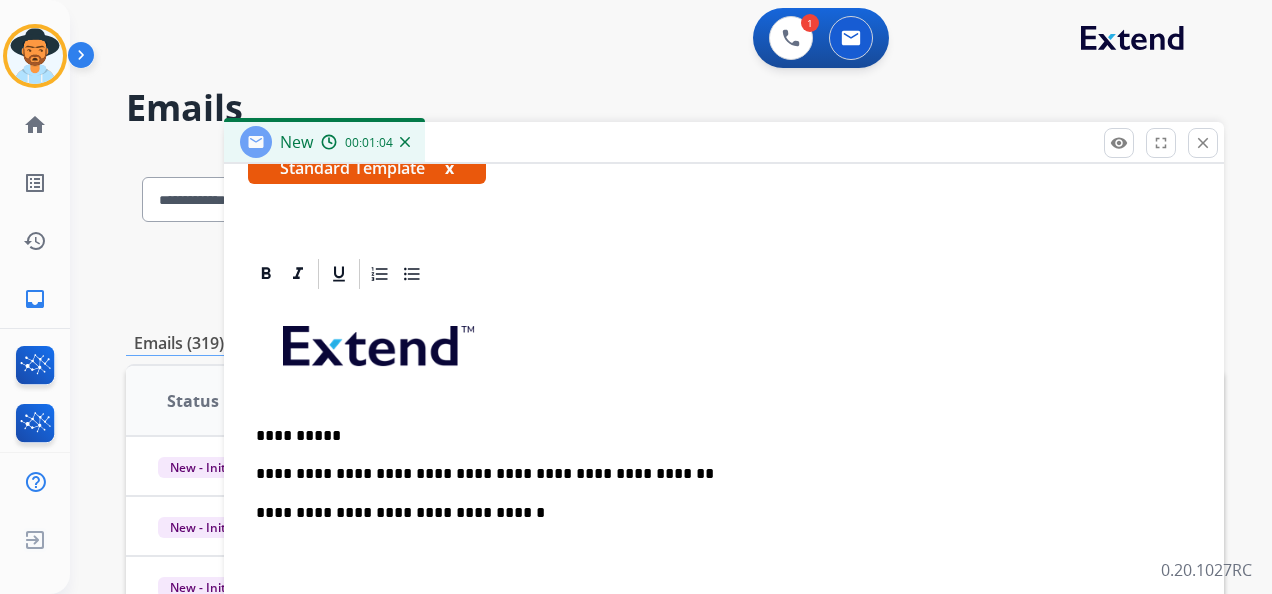 click on "**********" at bounding box center (716, 474) 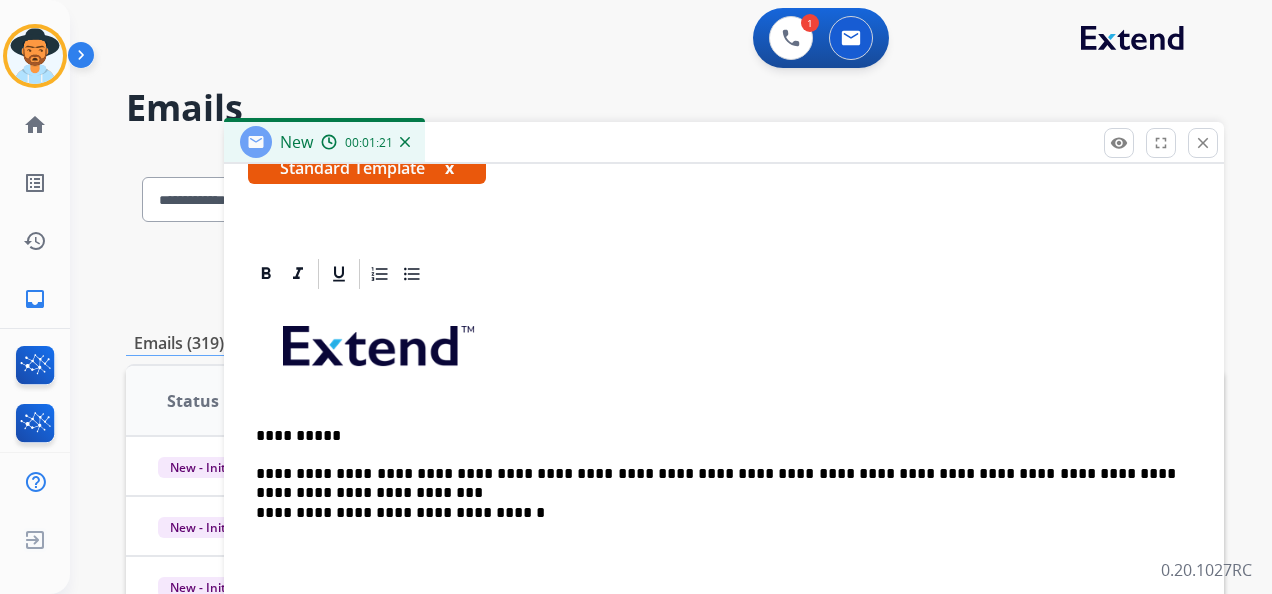scroll, scrollTop: 402, scrollLeft: 0, axis: vertical 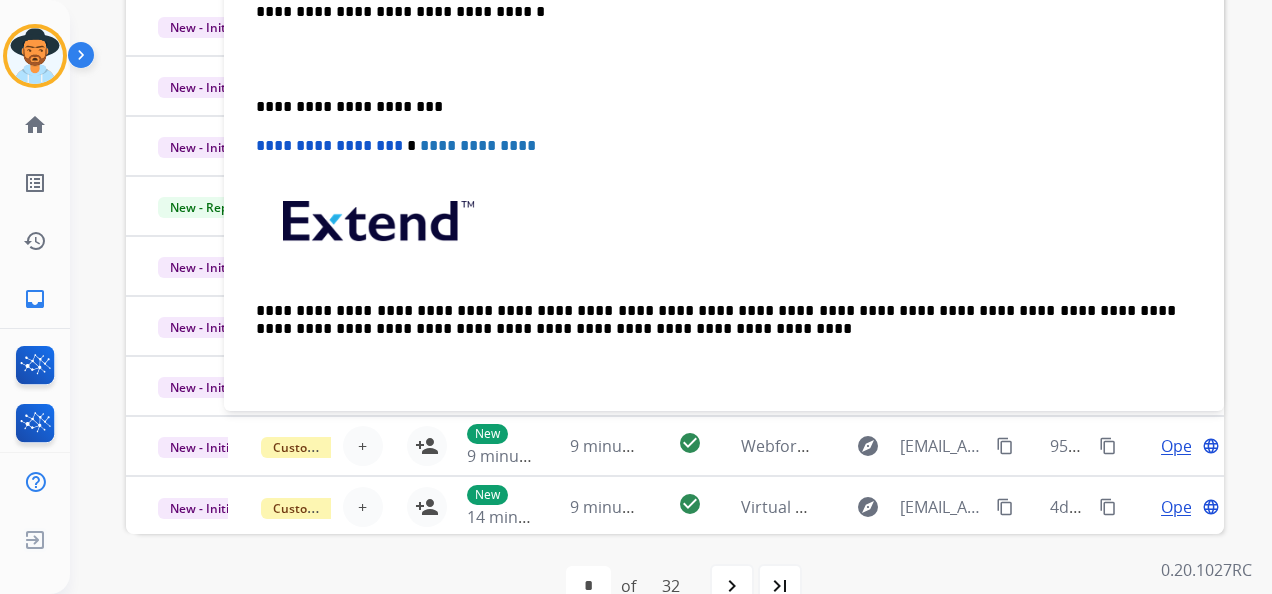 click on "**********" at bounding box center [716, 107] 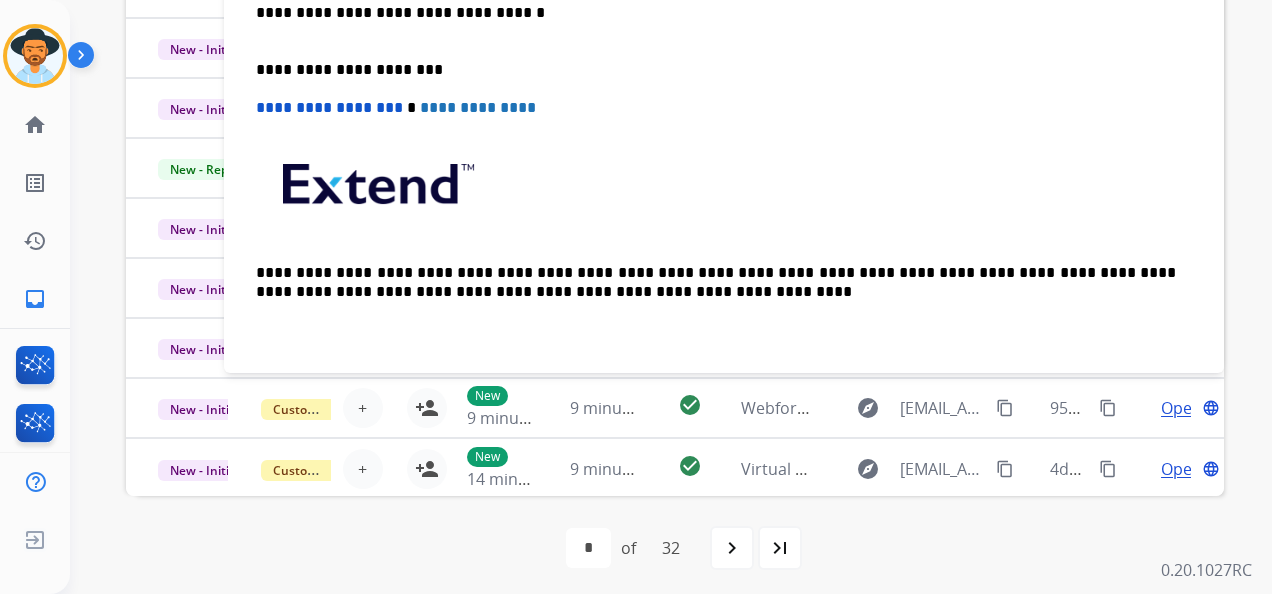 scroll, scrollTop: 345, scrollLeft: 0, axis: vertical 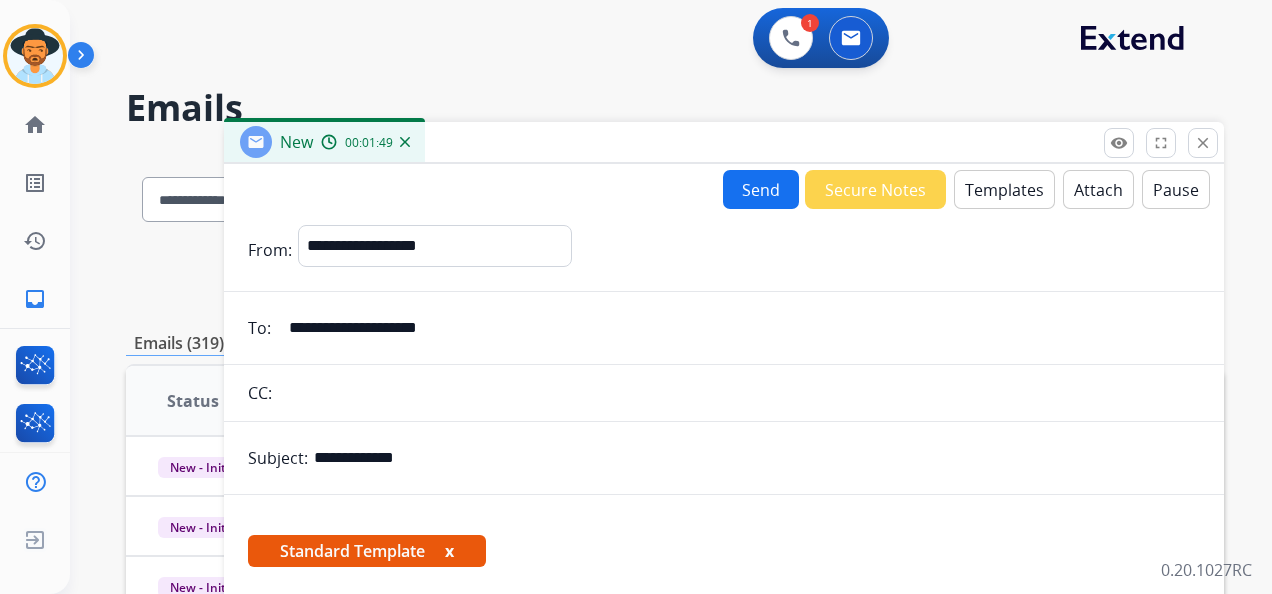 click on "Send" at bounding box center [761, 189] 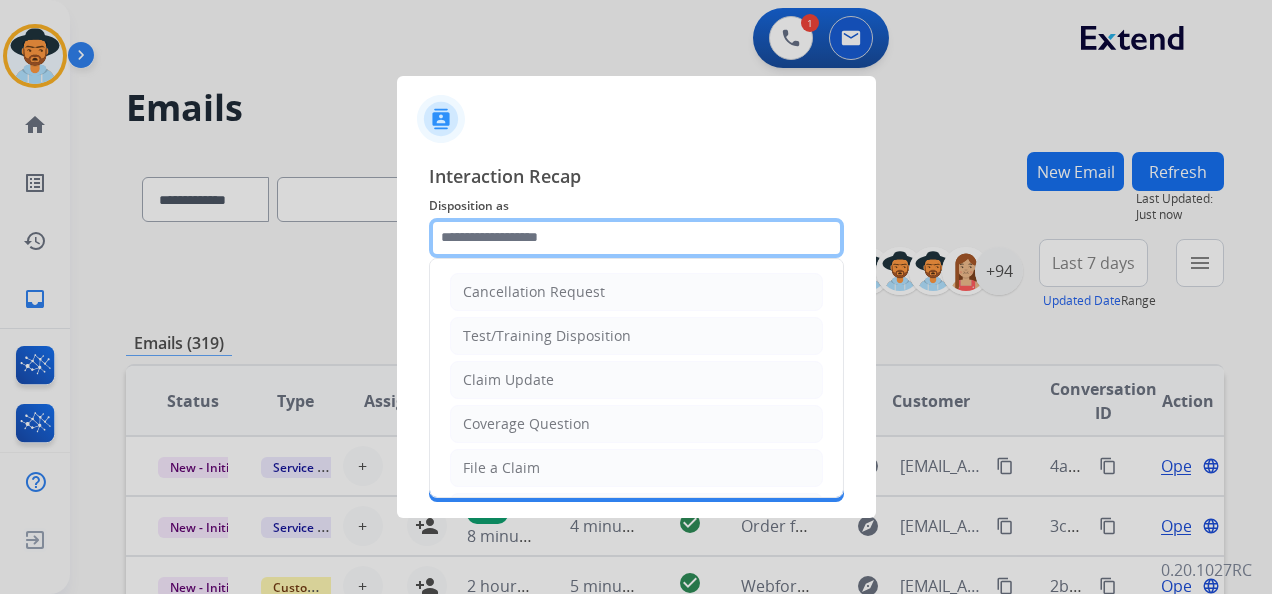 click 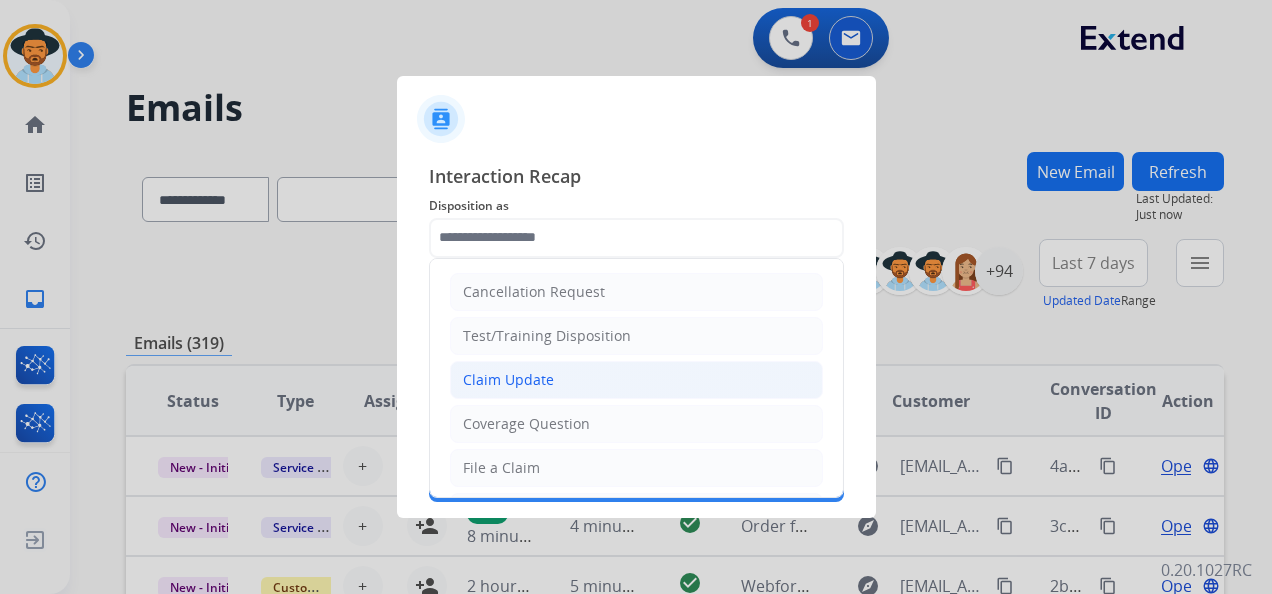 click on "Claim Update" 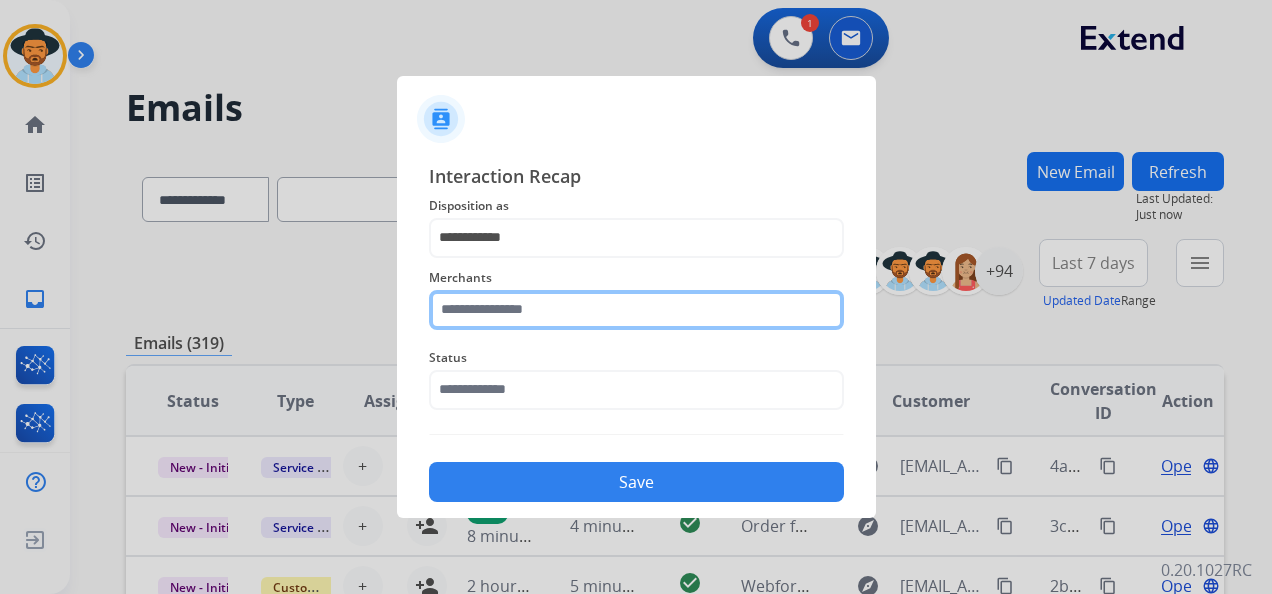 click 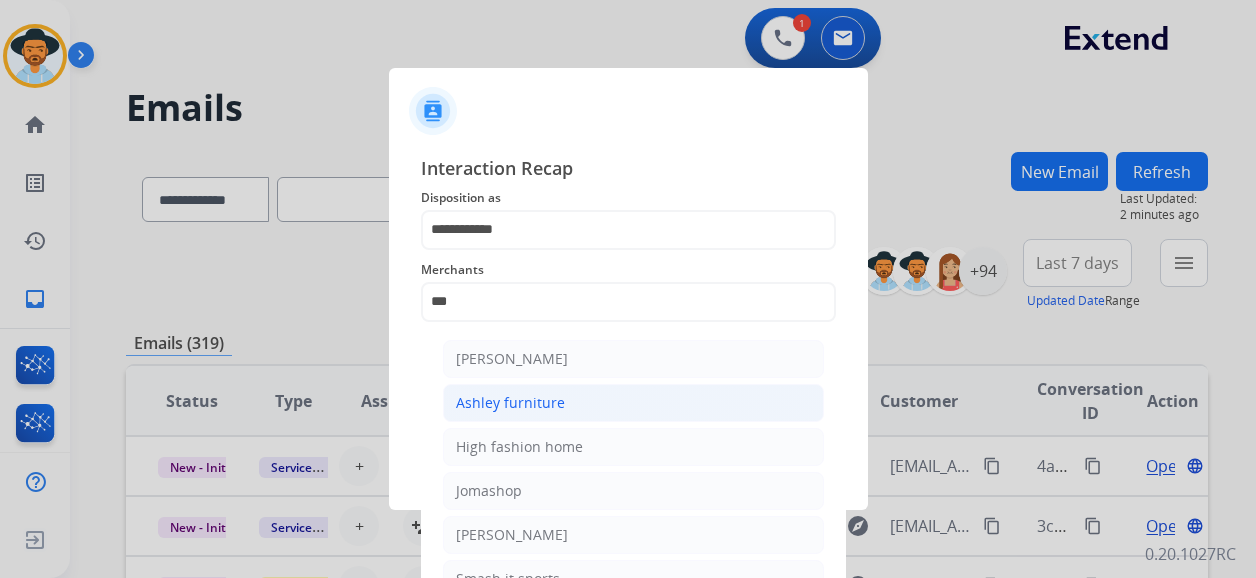 click on "Ashley furniture" 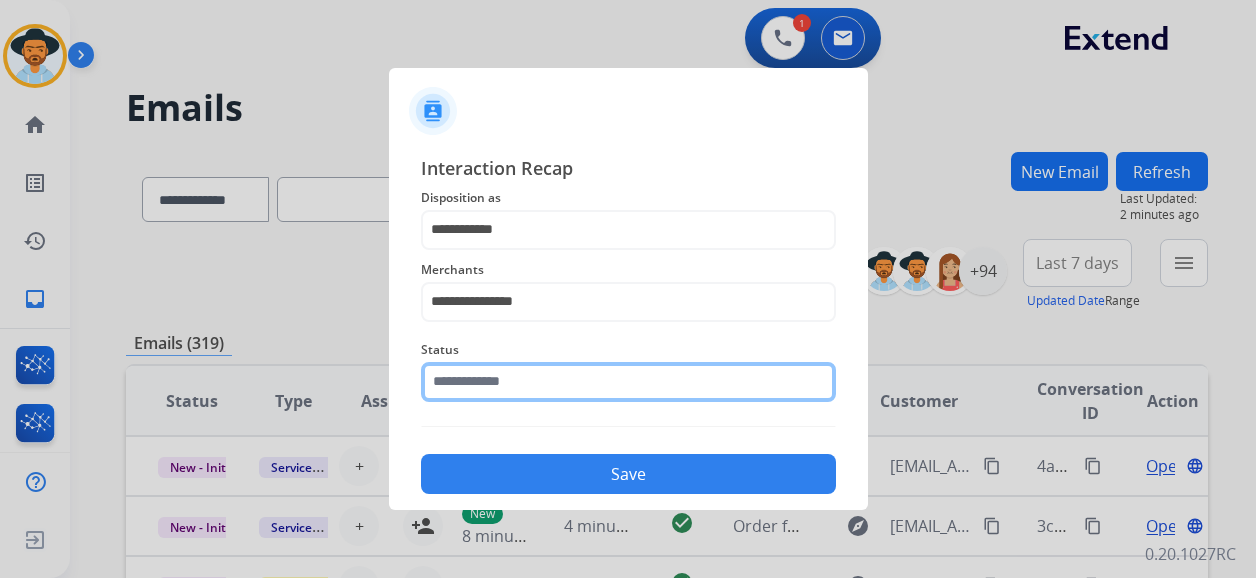 click 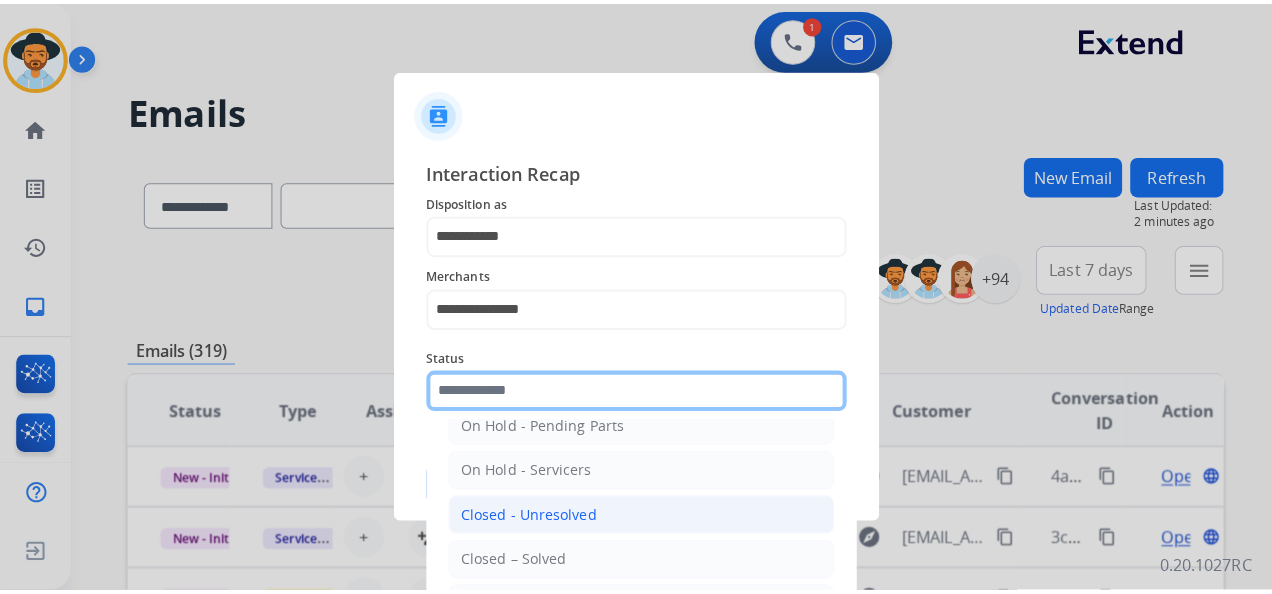 scroll, scrollTop: 114, scrollLeft: 0, axis: vertical 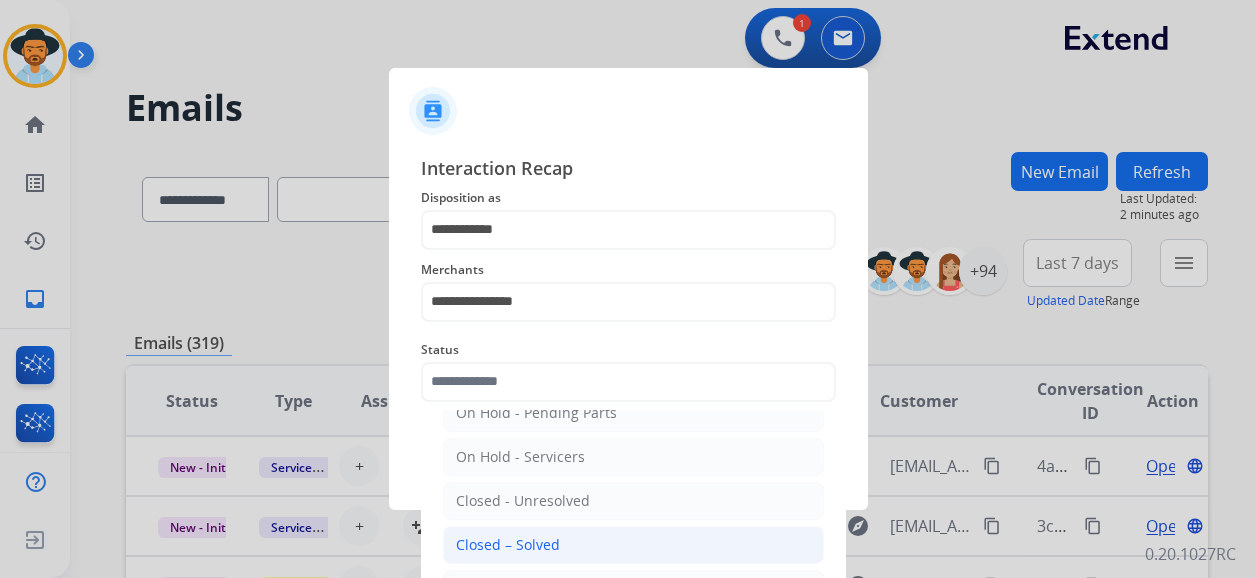 click on "Closed – Solved" 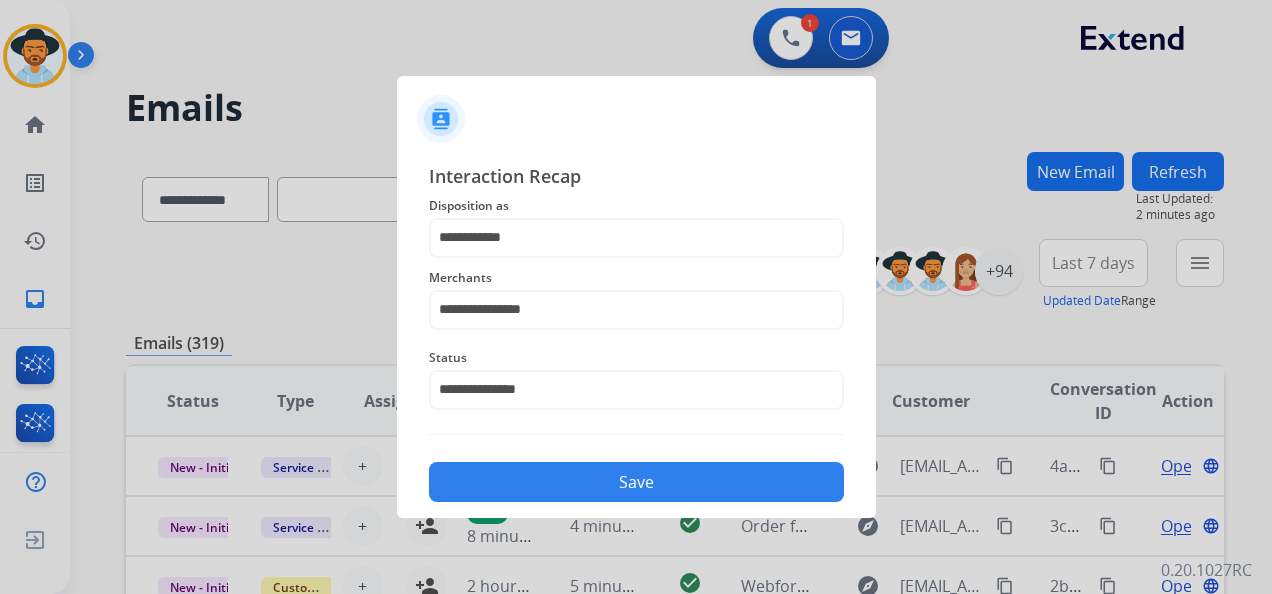 click on "Save" 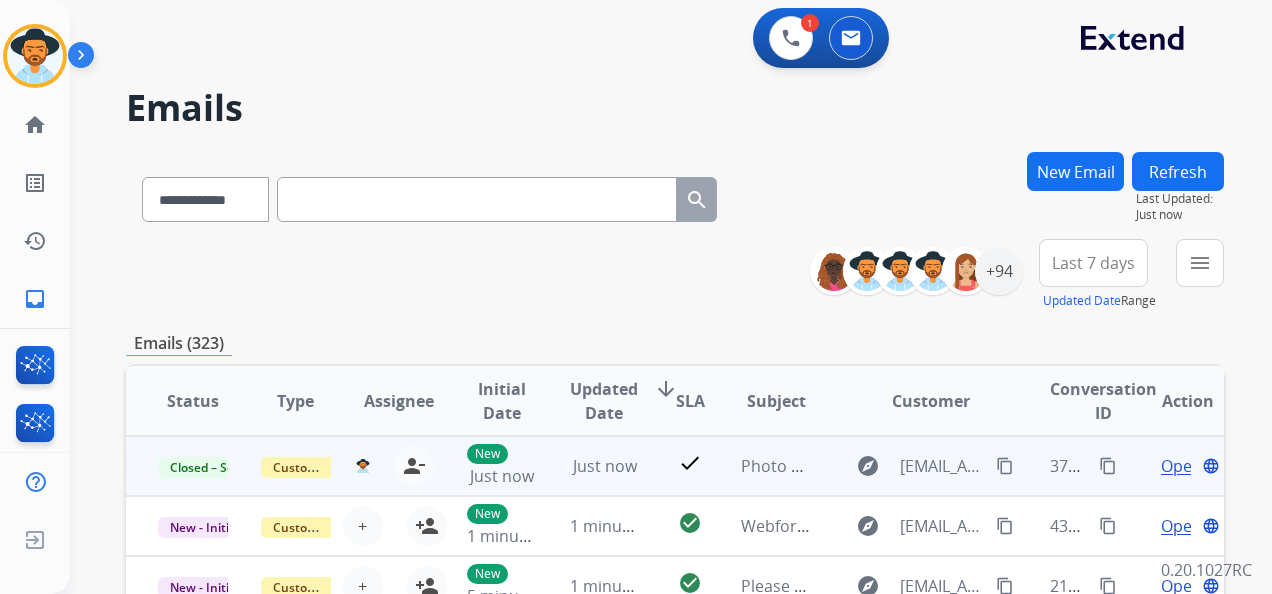 click on "content_copy" at bounding box center (1108, 466) 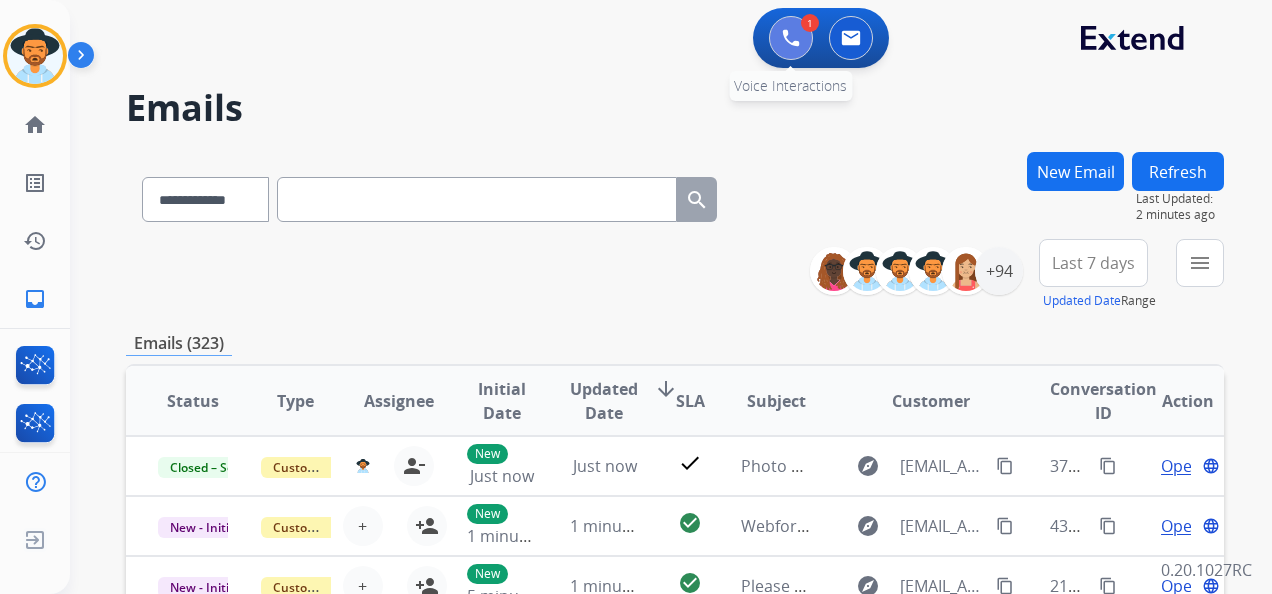 click at bounding box center [791, 38] 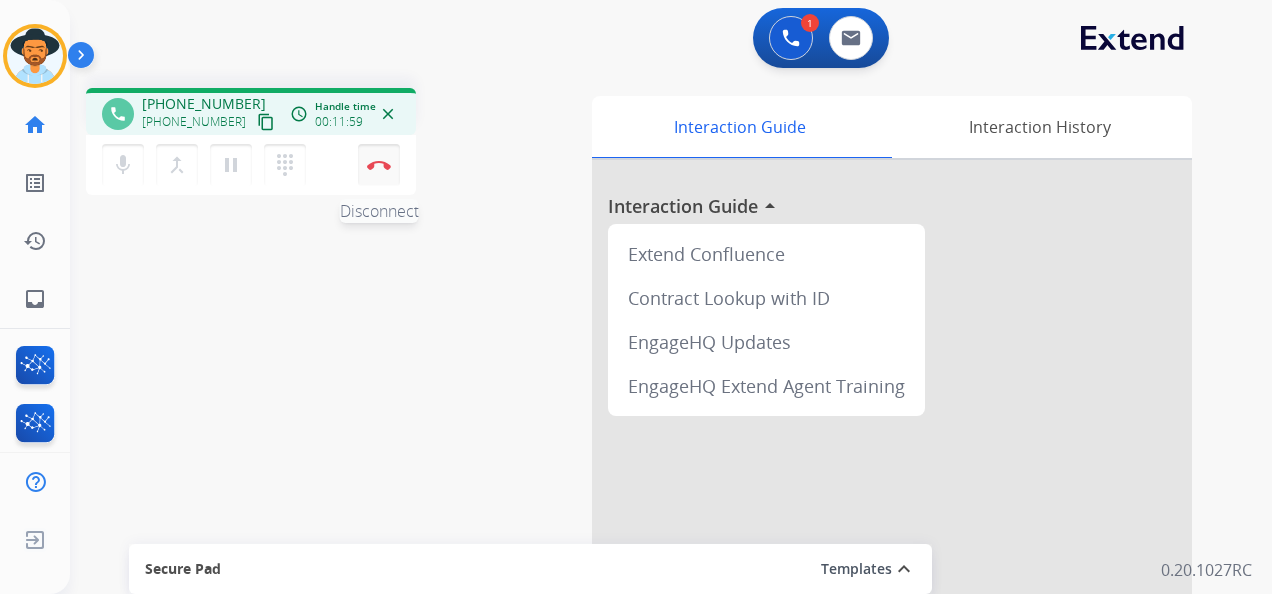 click at bounding box center [379, 165] 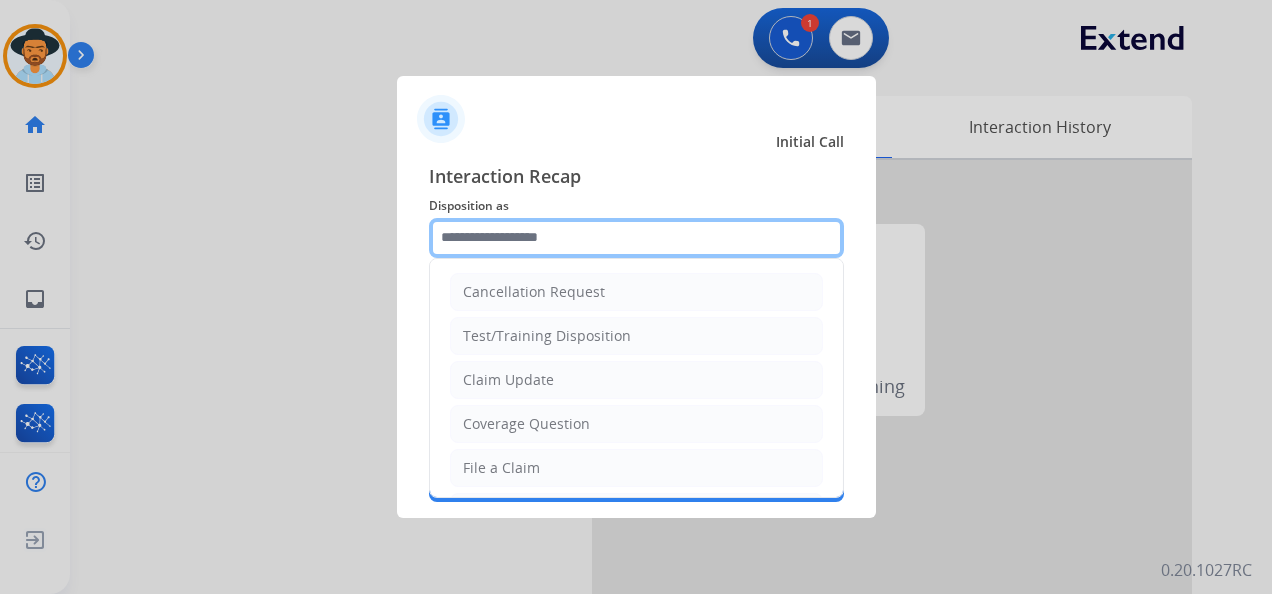 click 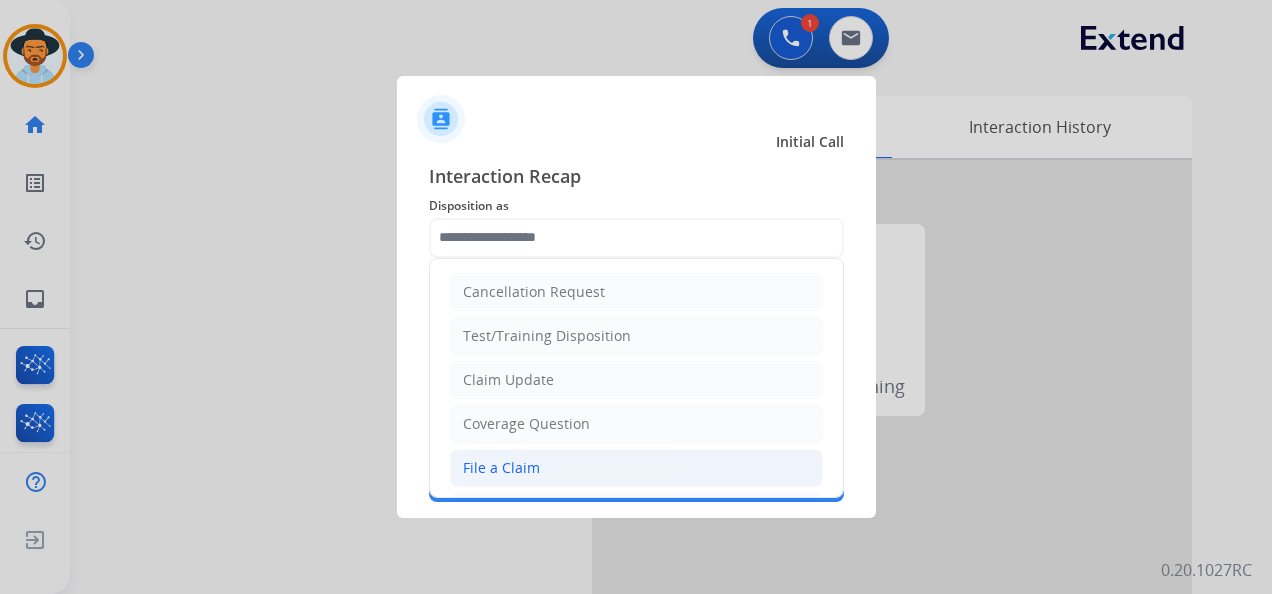 click on "File a Claim" 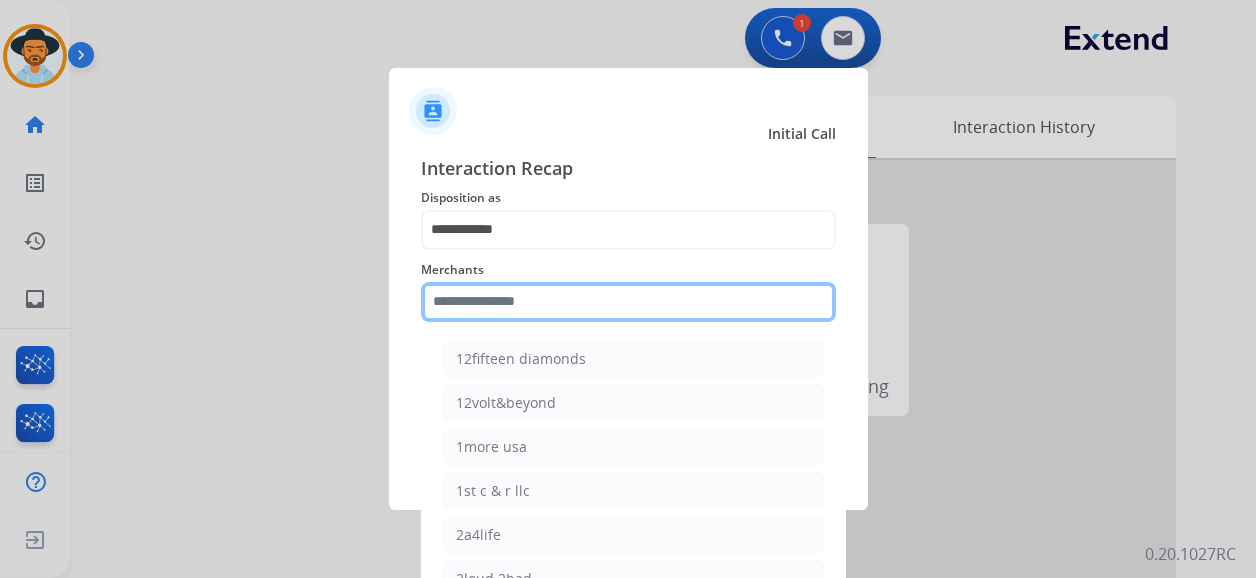click 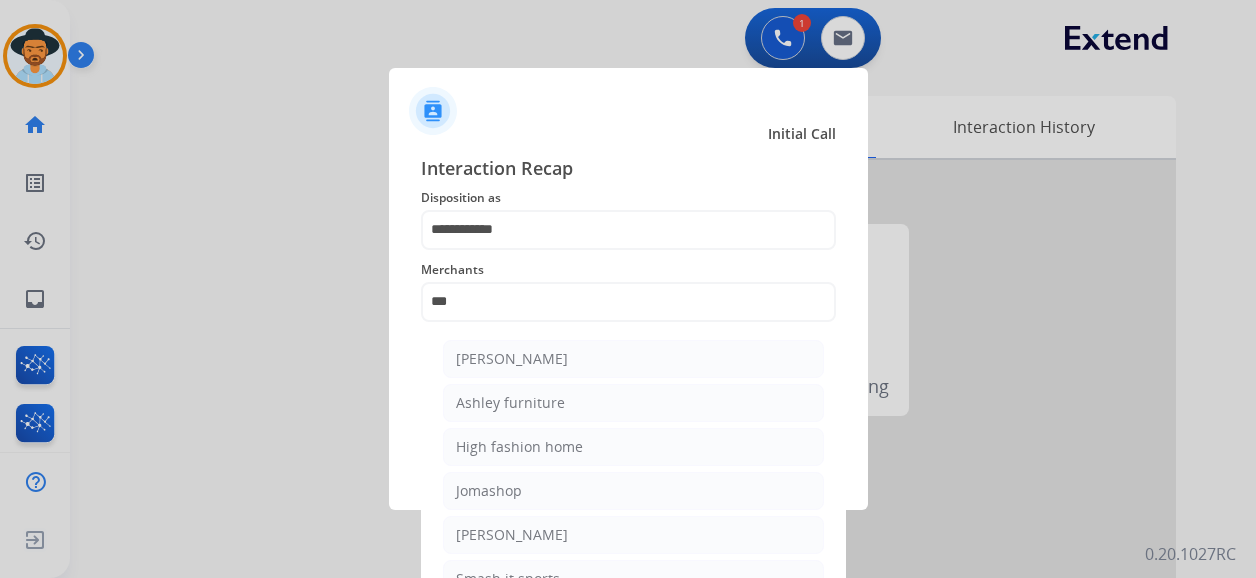 click on "Ashley furniture" 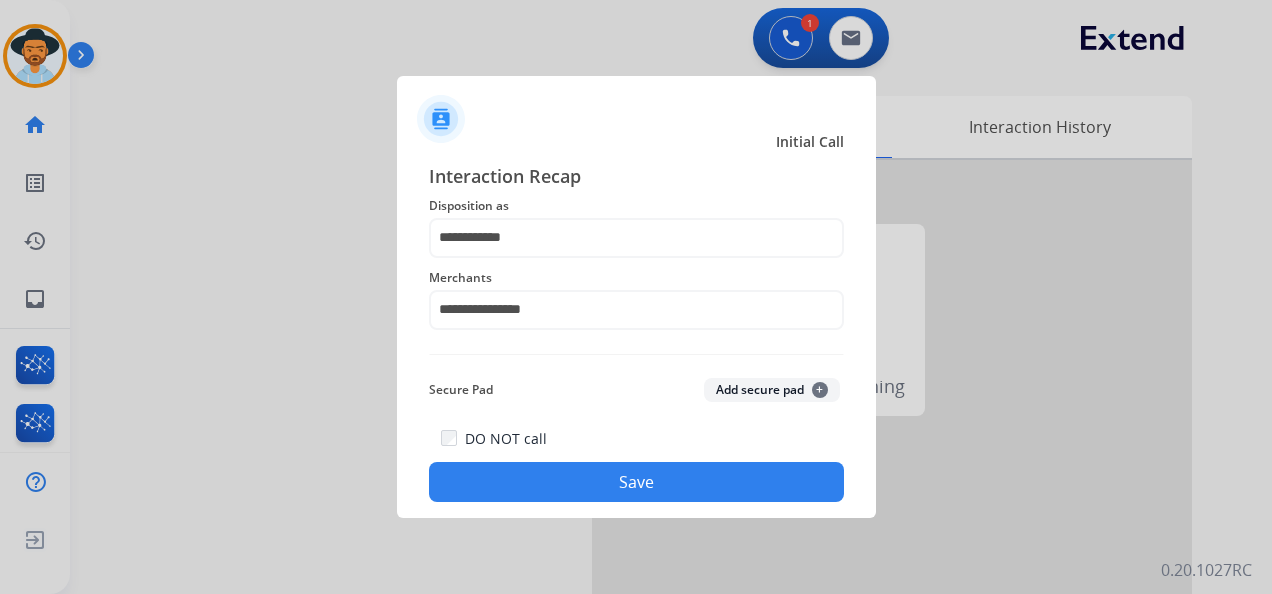 click on "Save" 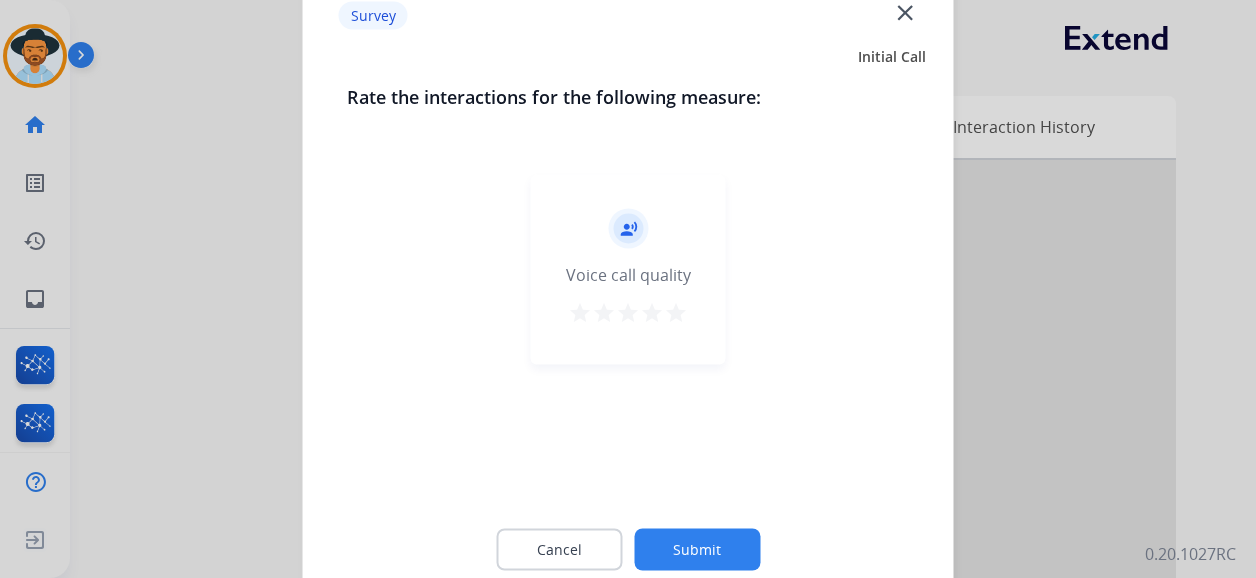 click on "star" at bounding box center (676, 313) 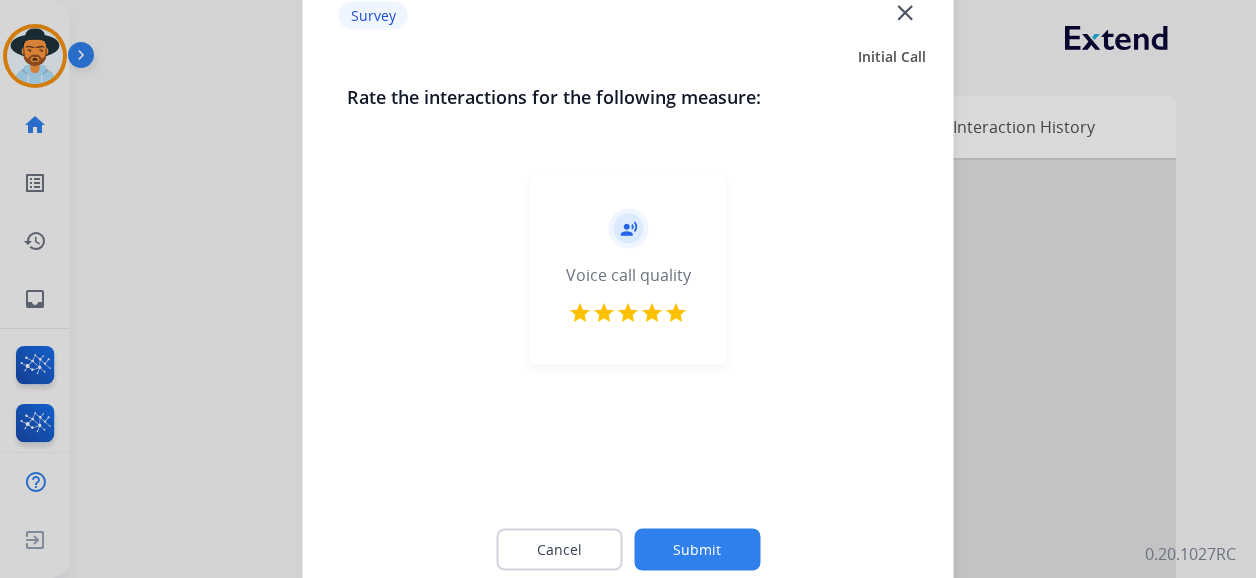 click on "Submit" 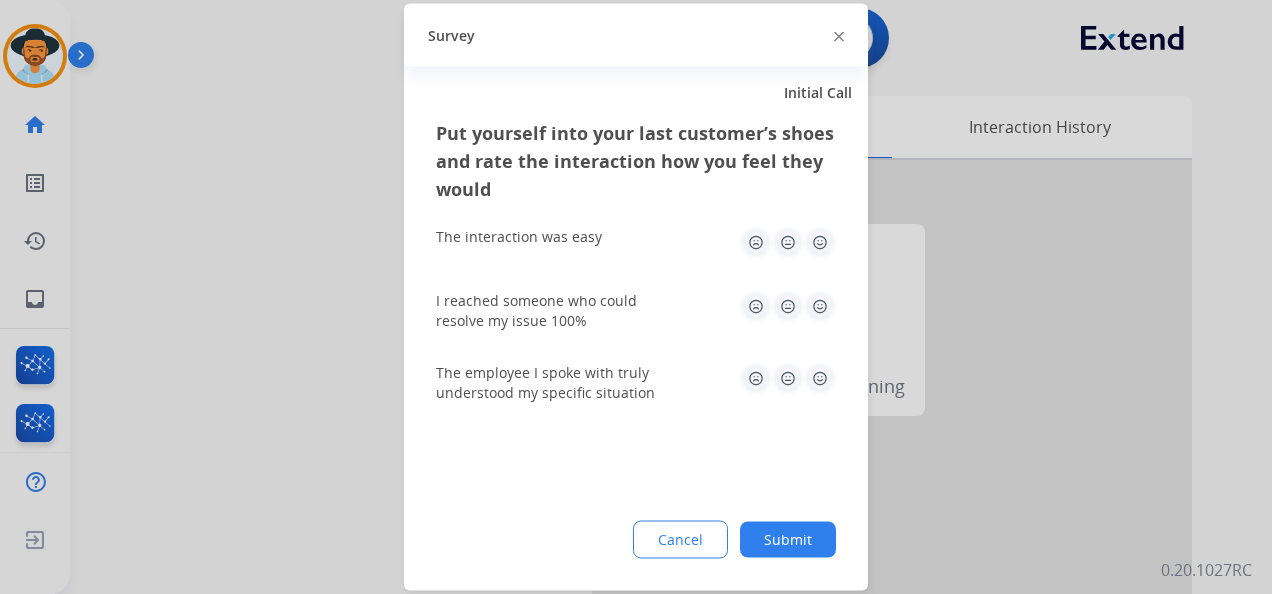 click 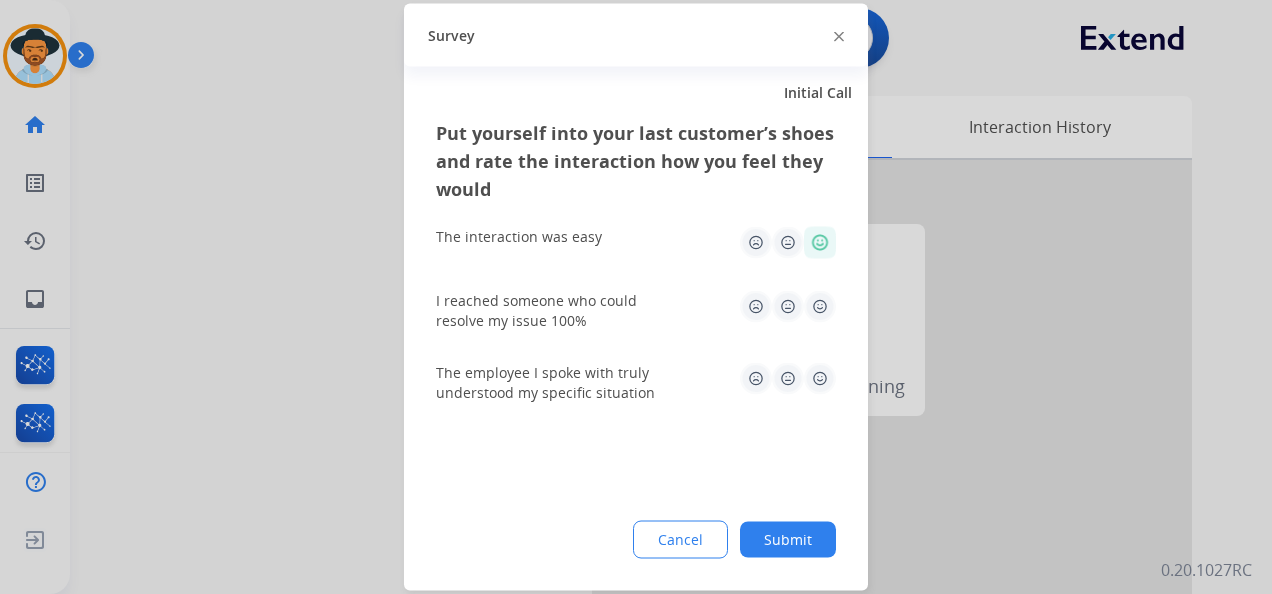drag, startPoint x: 821, startPoint y: 300, endPoint x: 826, endPoint y: 360, distance: 60.207973 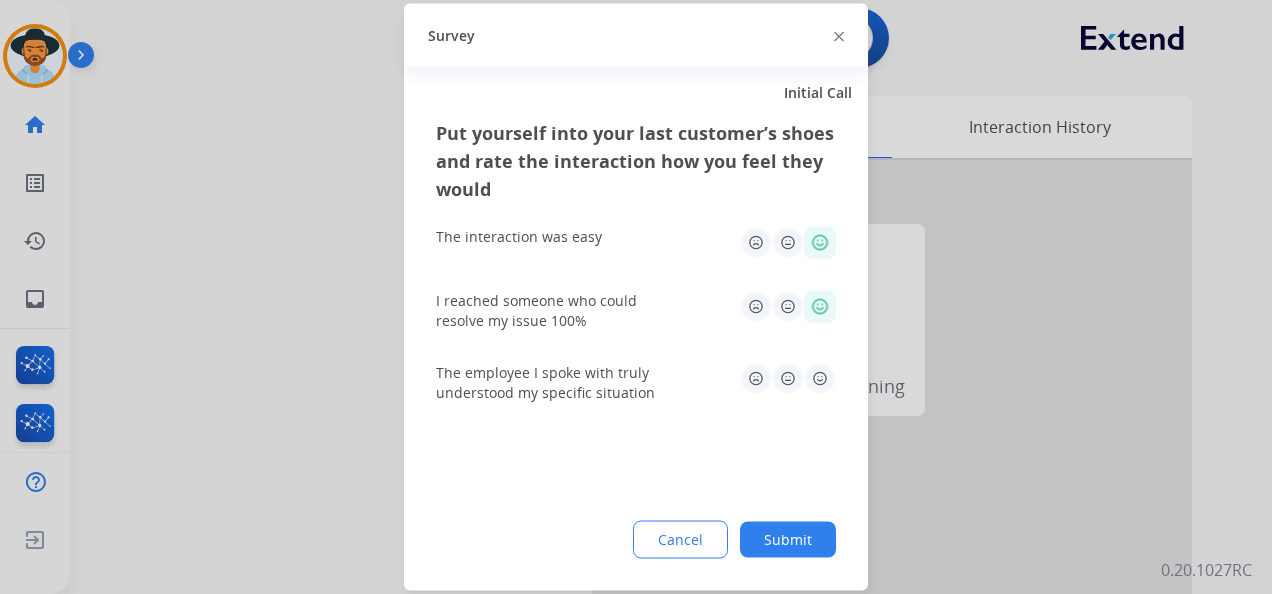 drag, startPoint x: 826, startPoint y: 373, endPoint x: 812, endPoint y: 444, distance: 72.36712 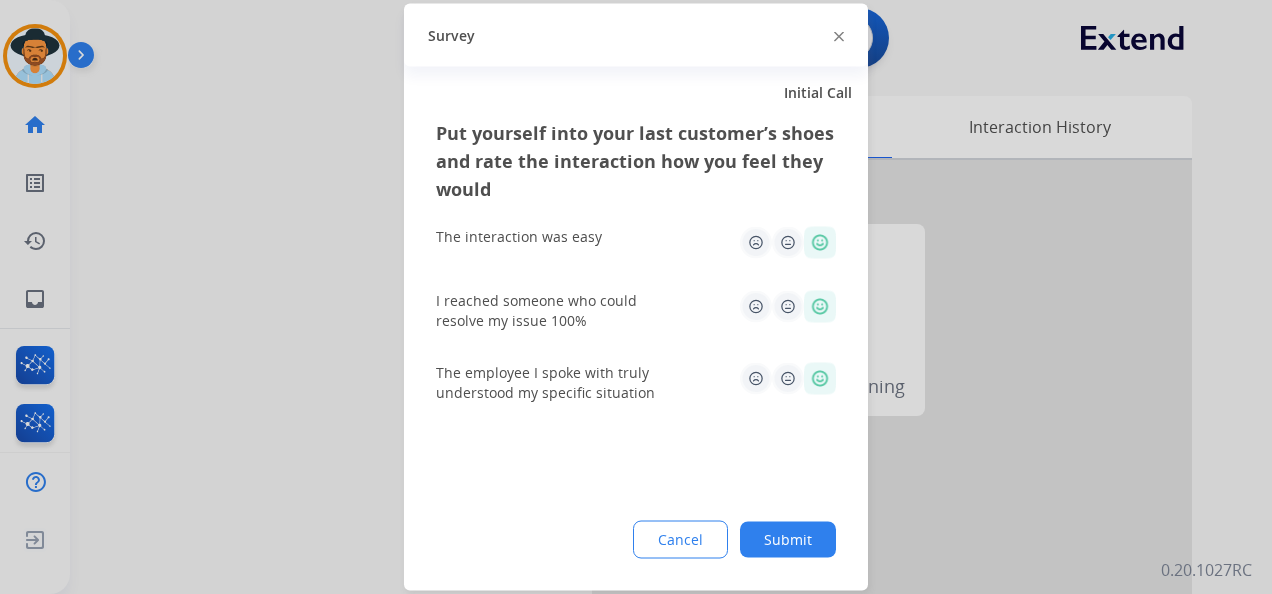 click on "Submit" 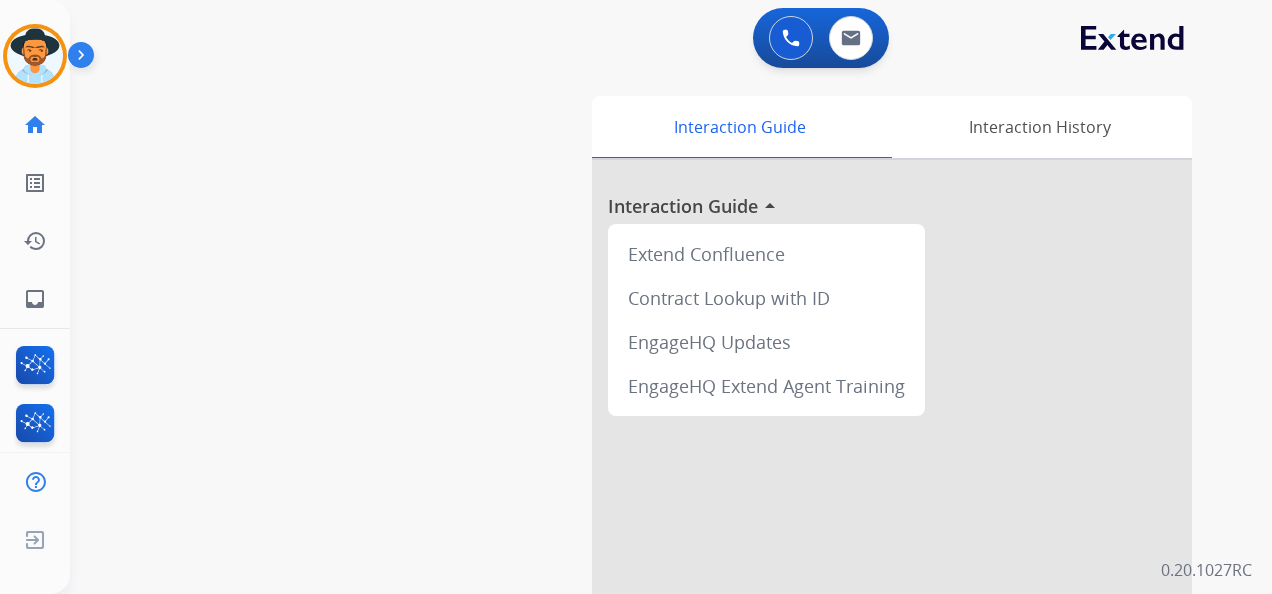 click on "0 Voice Interactions  0  Email Interactions" at bounding box center (821, 38) 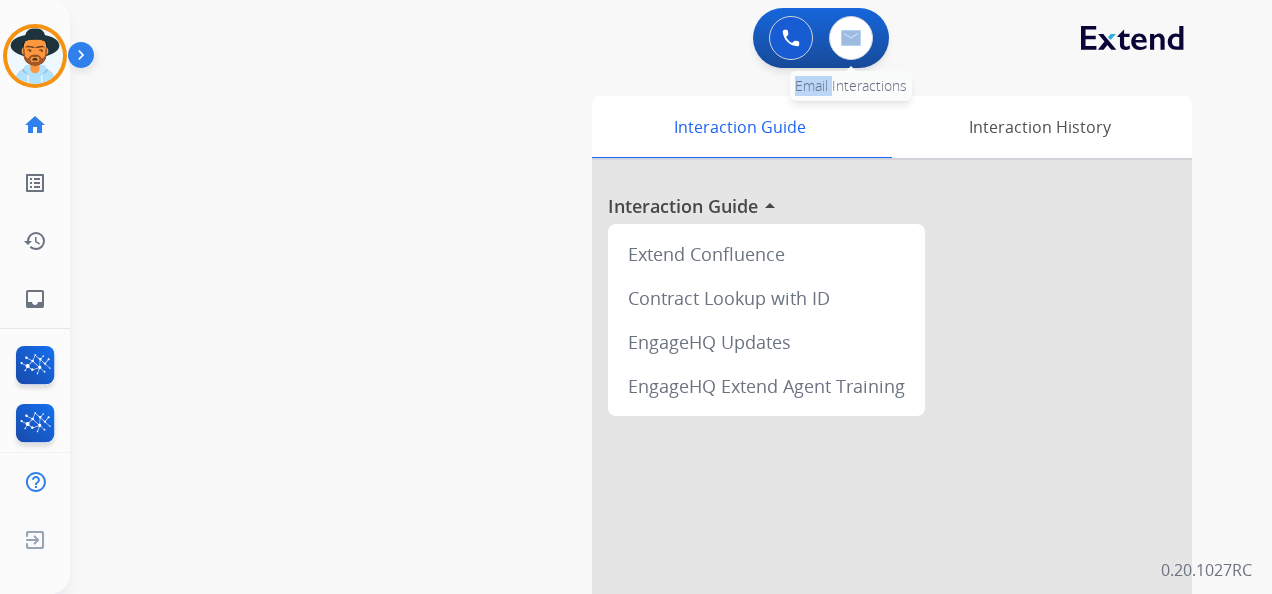 click on "0  Email Interactions" at bounding box center [851, 38] 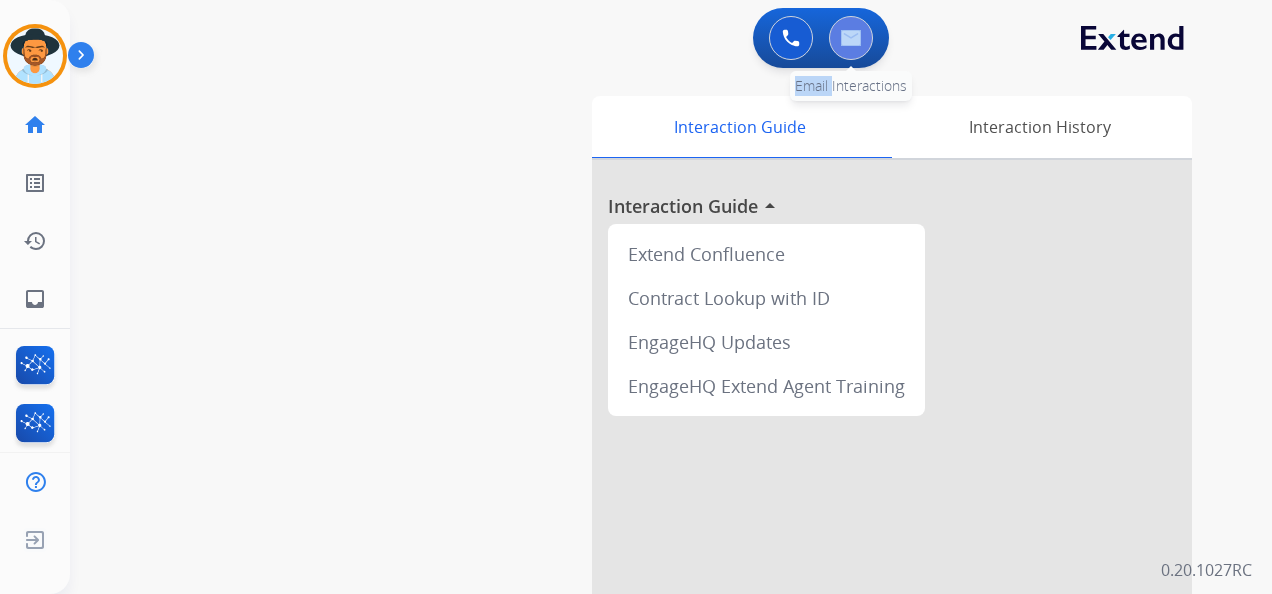 drag, startPoint x: 858, startPoint y: 59, endPoint x: 852, endPoint y: 48, distance: 12.529964 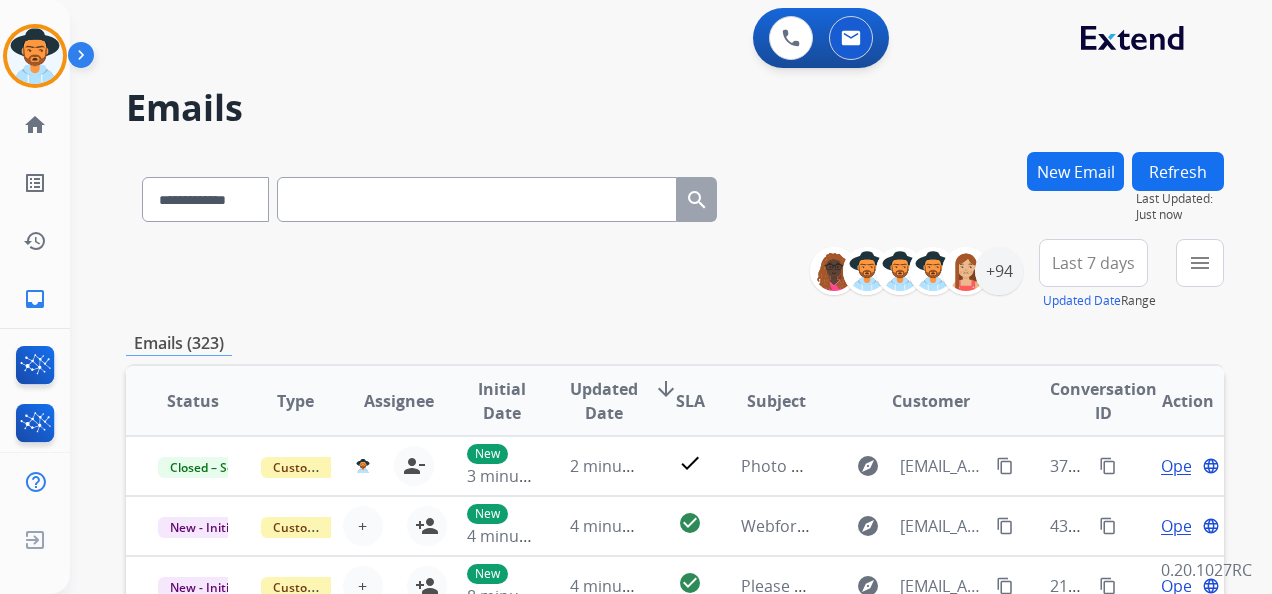 click on "Last 7 days" at bounding box center [1093, 263] 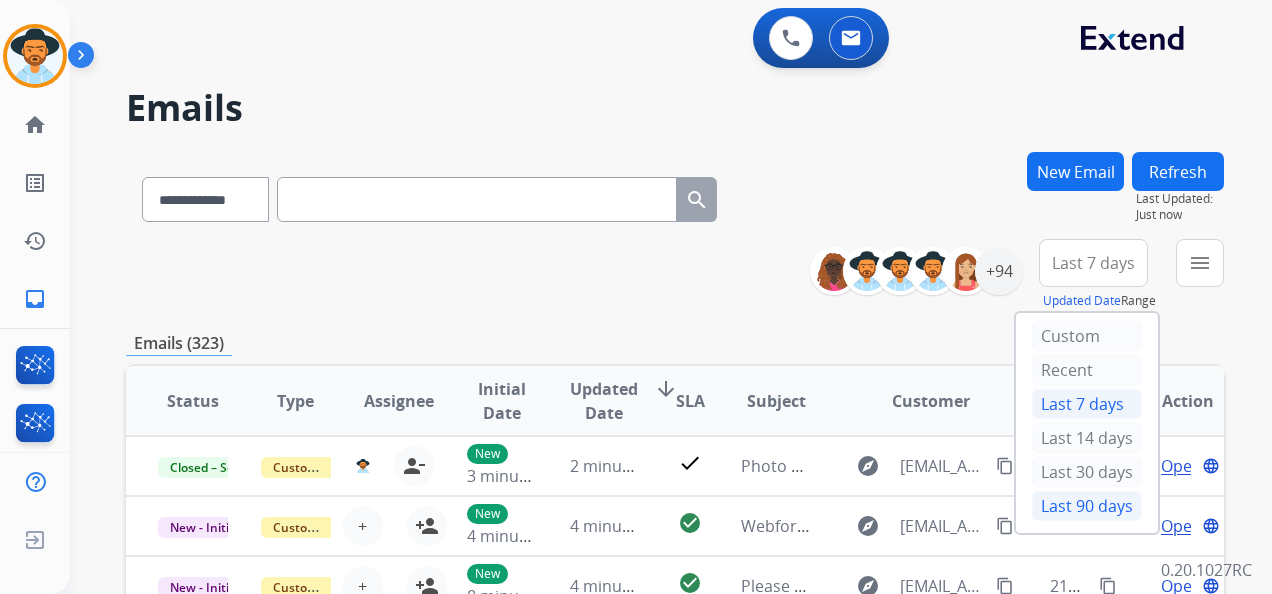 drag, startPoint x: 1066, startPoint y: 506, endPoint x: 1099, endPoint y: 452, distance: 63.28507 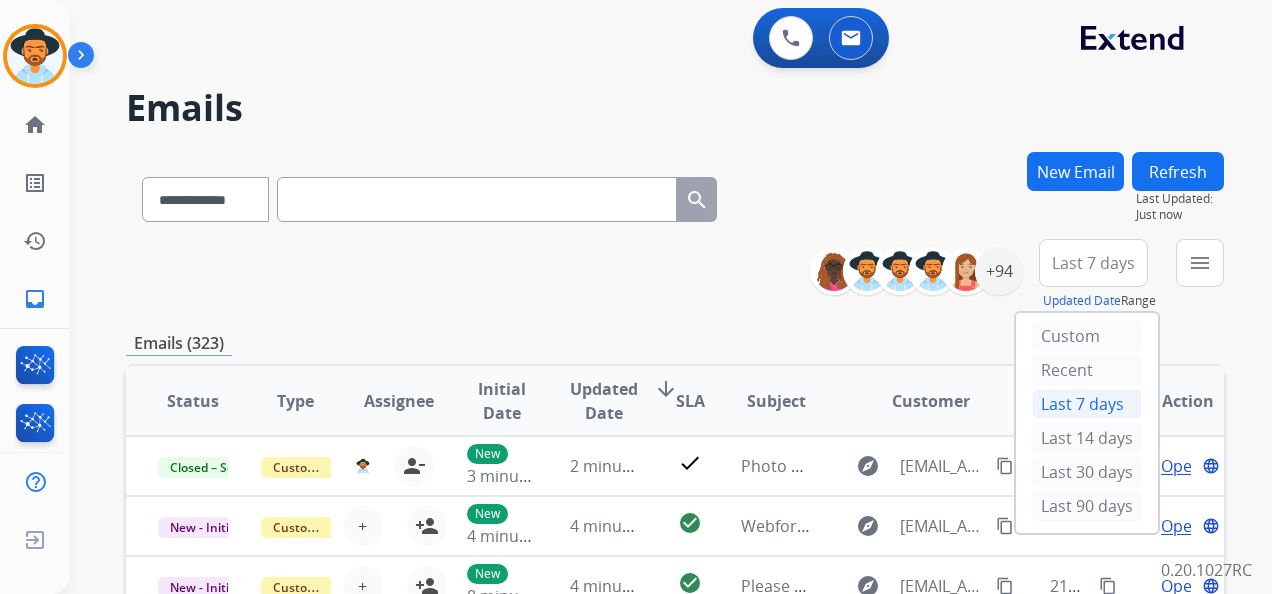 click on "Last 90 days" at bounding box center [1087, 506] 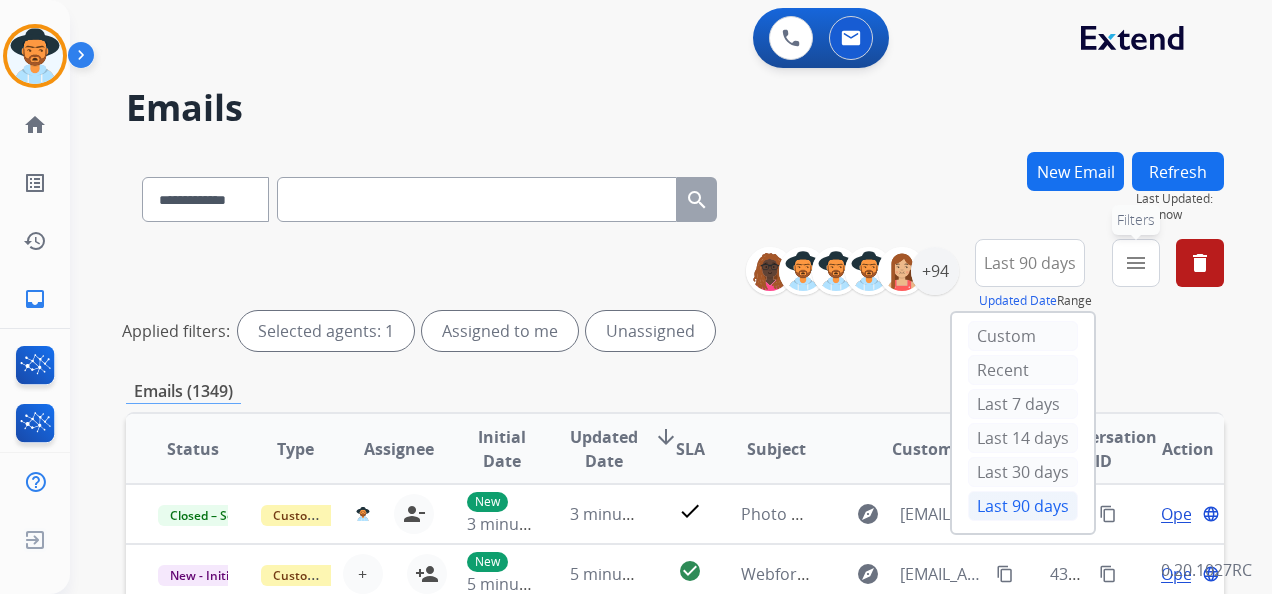 click on "menu  Filters" at bounding box center (1136, 263) 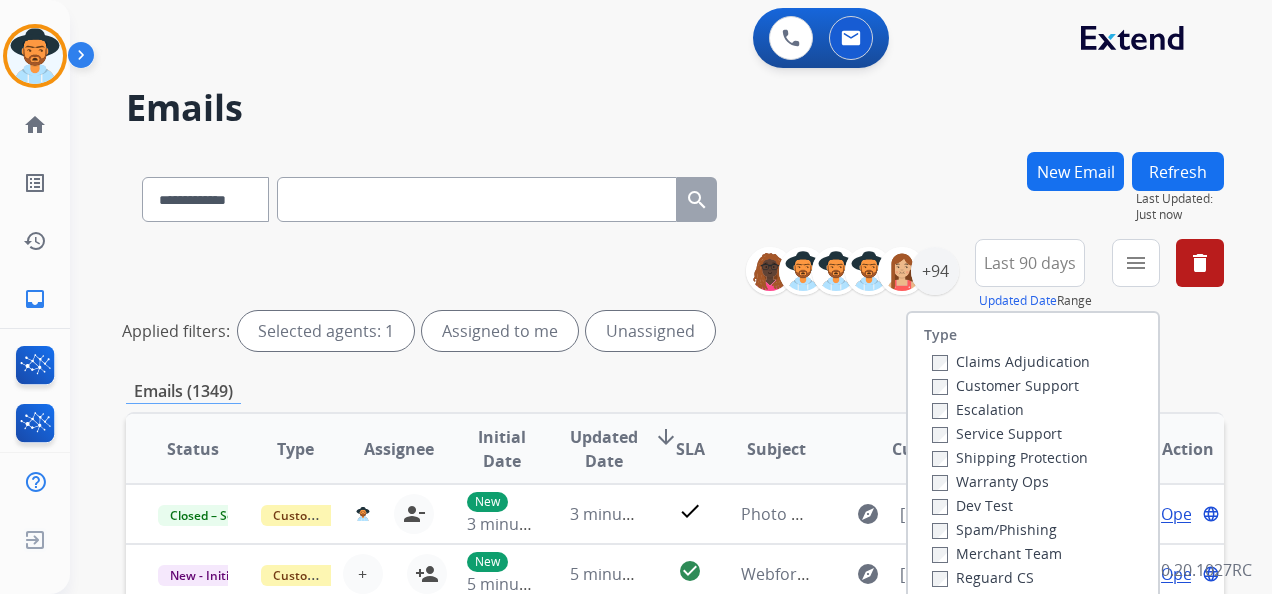 click on "Customer Support" at bounding box center [1005, 385] 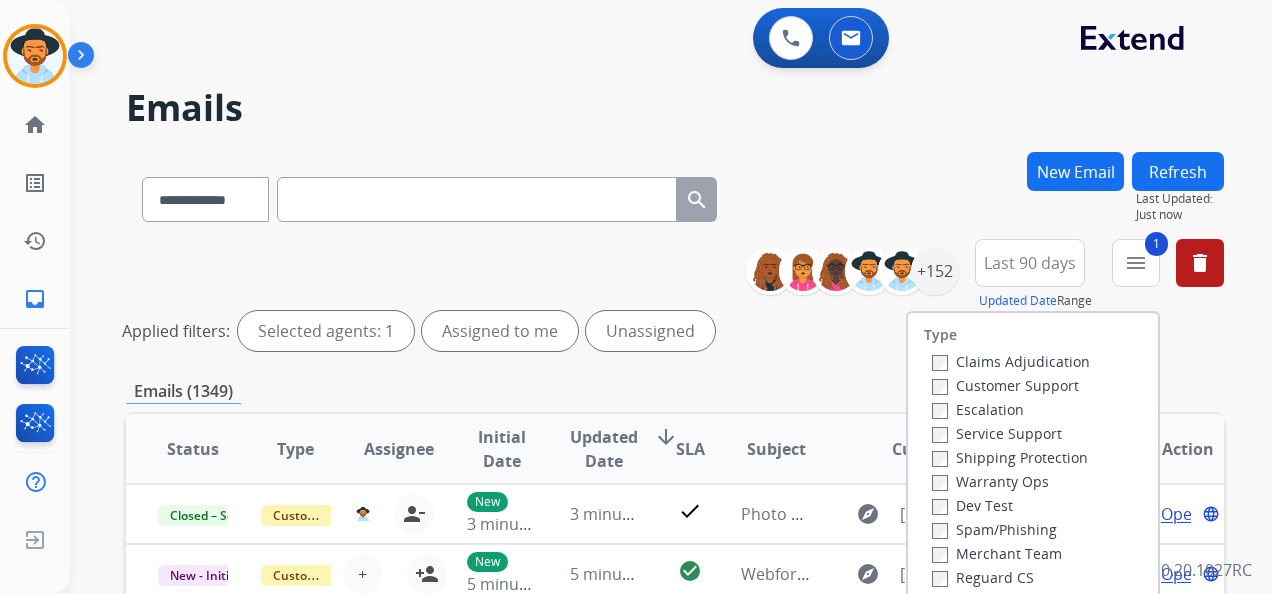 click on "Shipping Protection" at bounding box center [1010, 457] 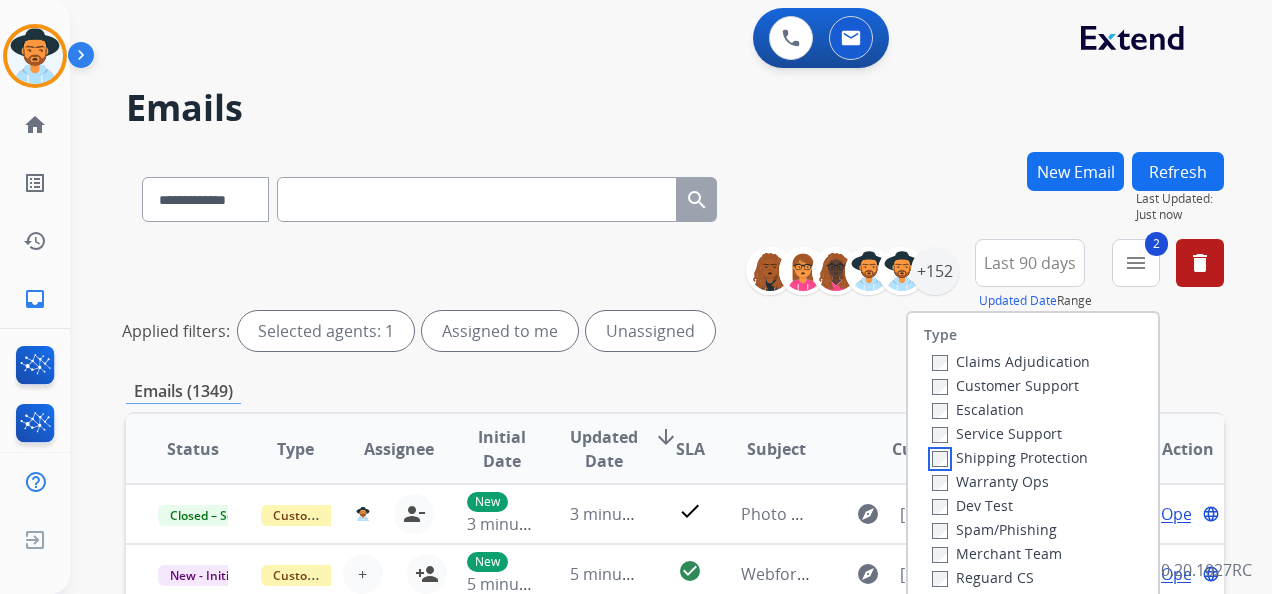 scroll, scrollTop: 100, scrollLeft: 0, axis: vertical 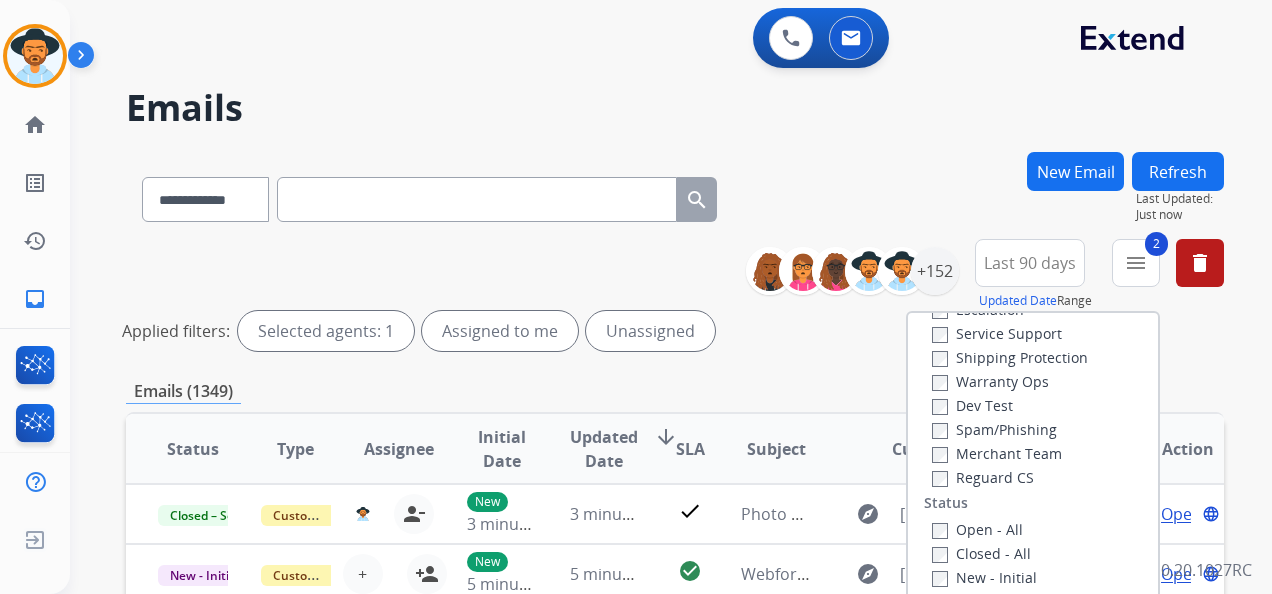 click on "Reguard CS" at bounding box center (983, 477) 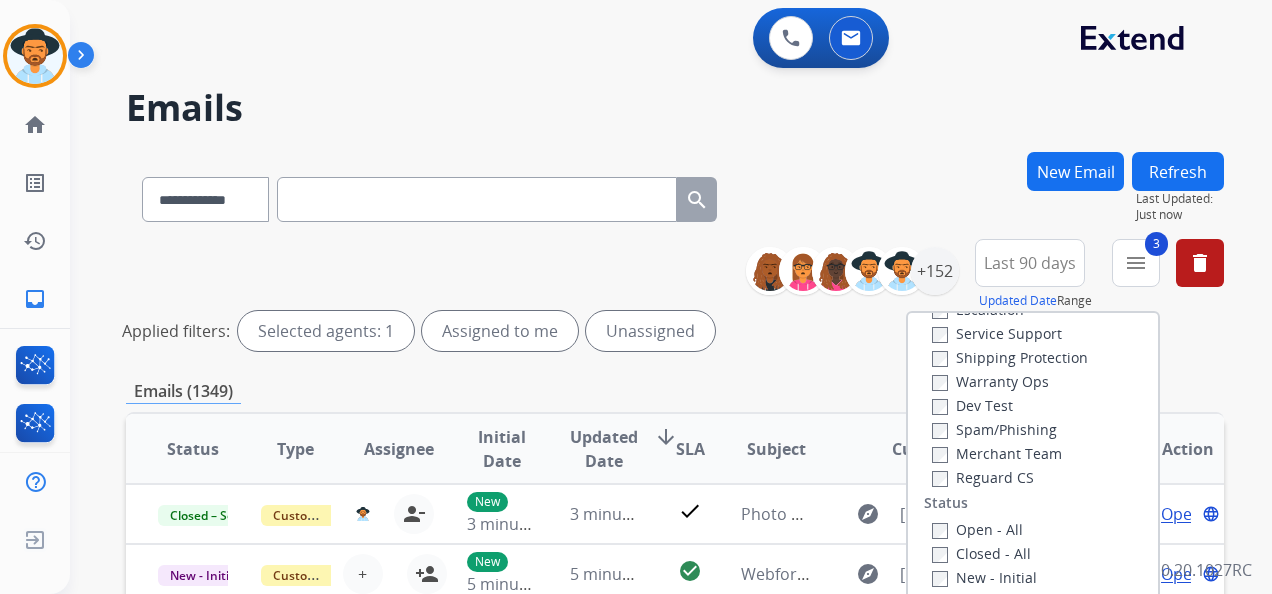 click on "Open - All" at bounding box center (977, 529) 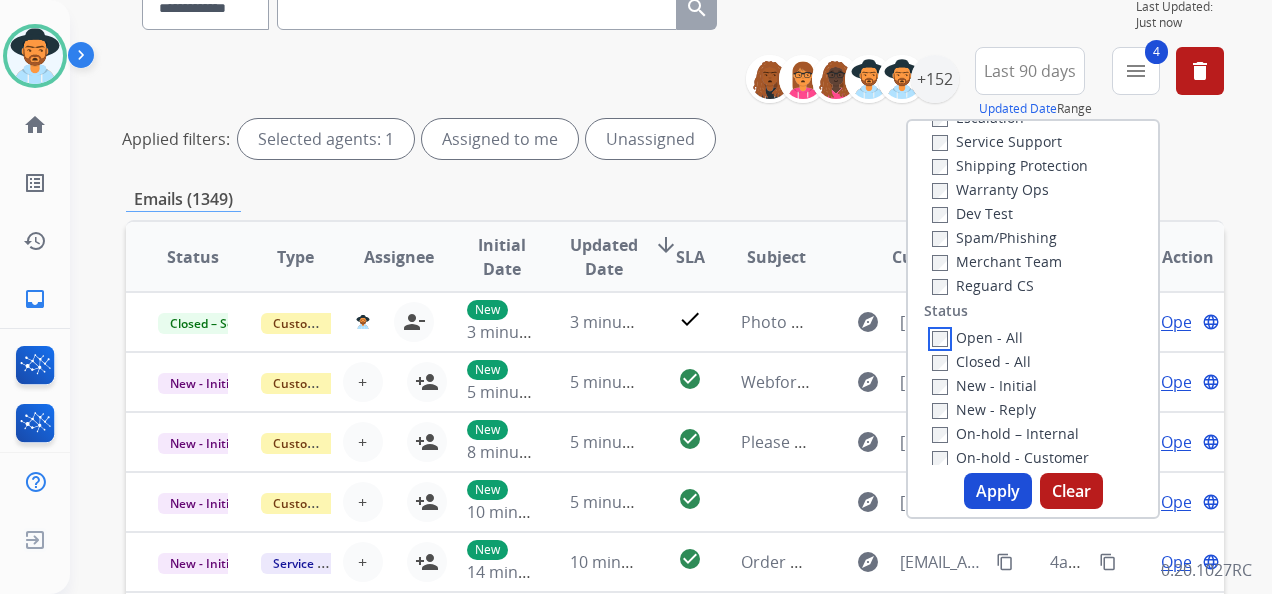scroll, scrollTop: 200, scrollLeft: 0, axis: vertical 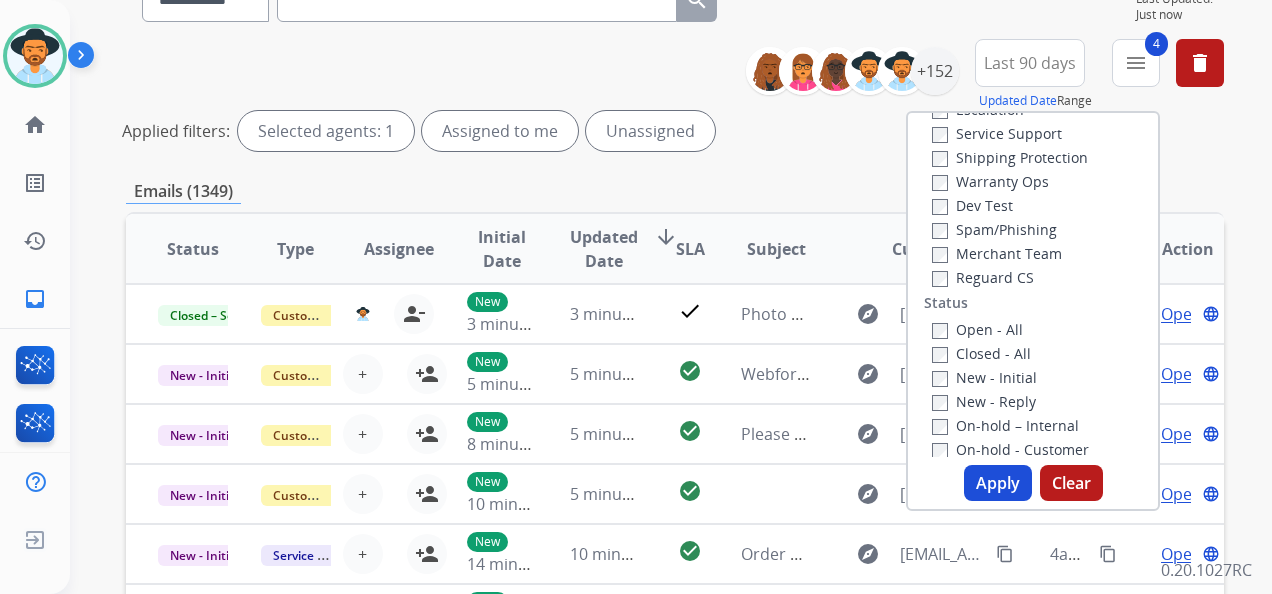 click on "Apply" at bounding box center (998, 483) 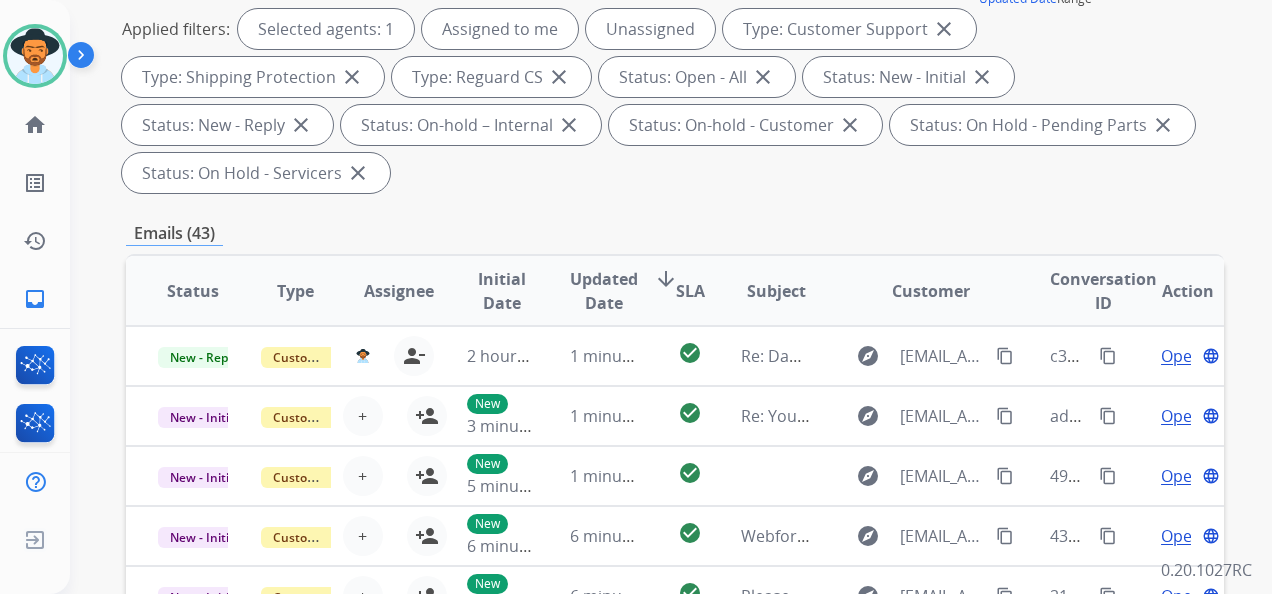 scroll, scrollTop: 300, scrollLeft: 0, axis: vertical 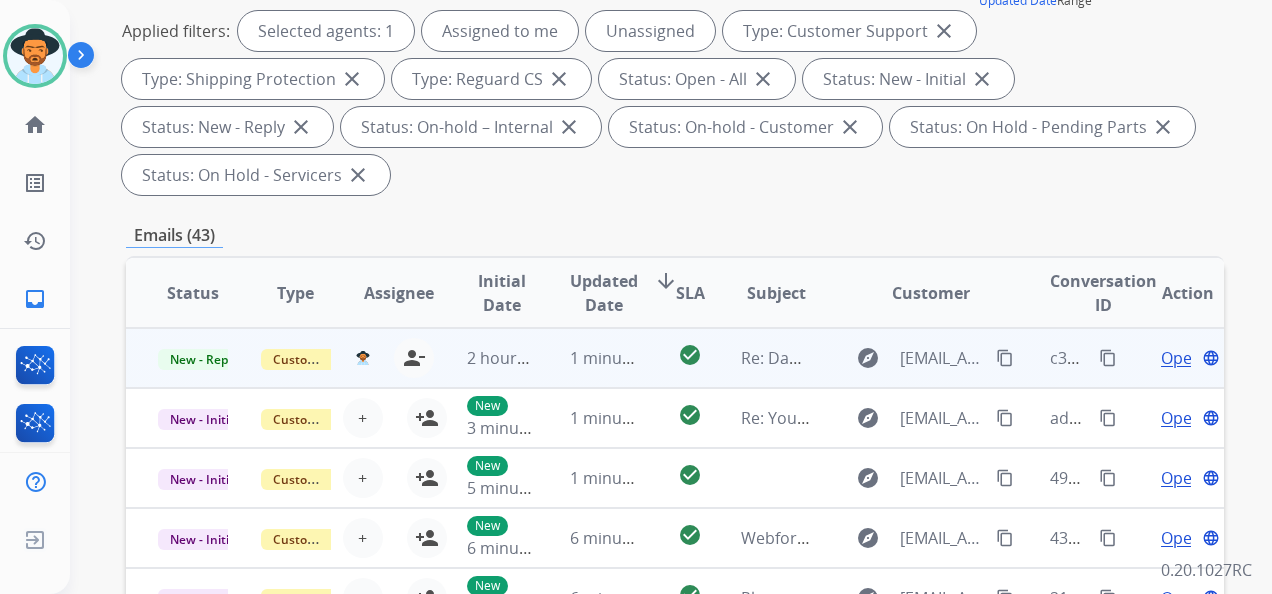 click on "Open" at bounding box center (1181, 358) 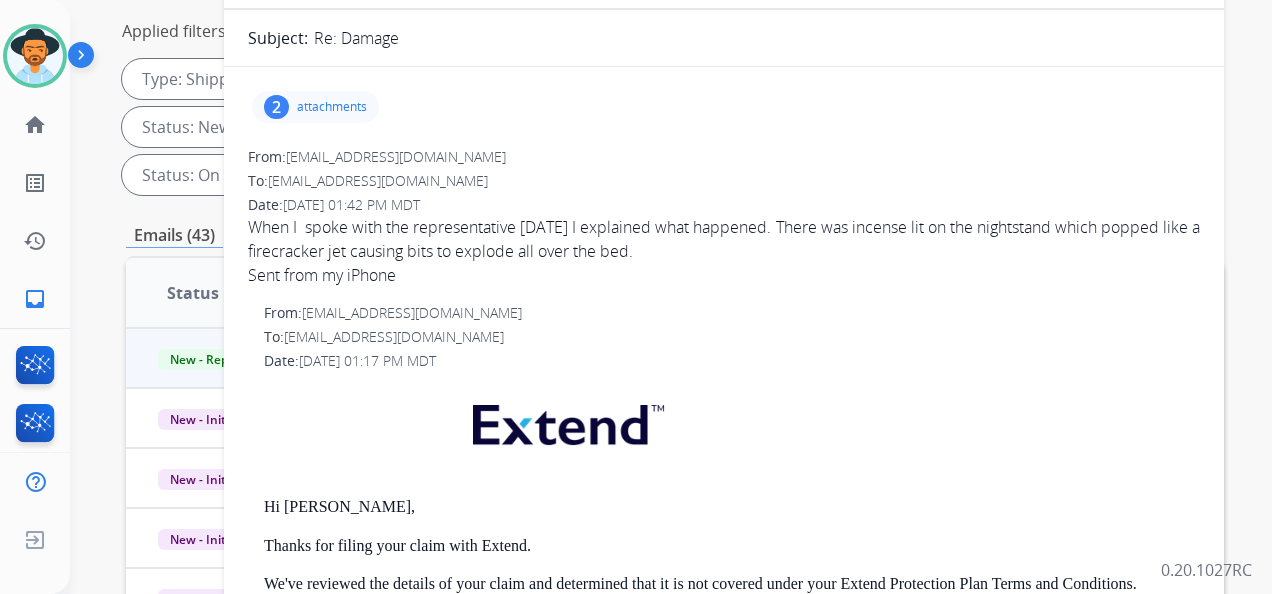 scroll, scrollTop: 0, scrollLeft: 0, axis: both 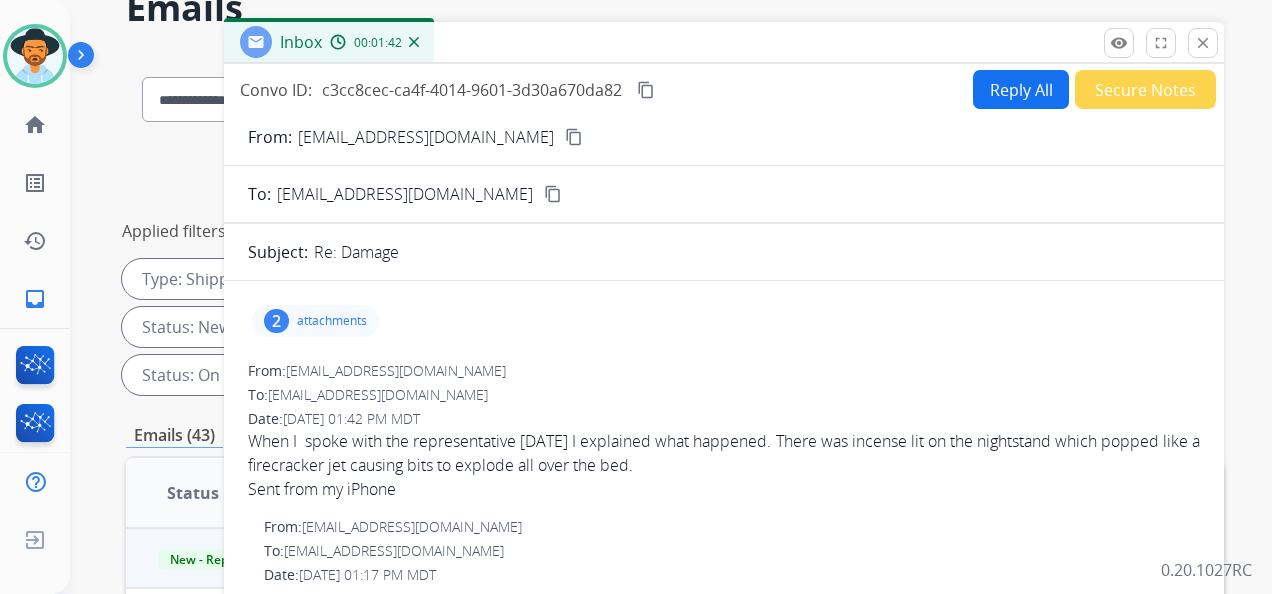 click on "Reply All" at bounding box center (1021, 89) 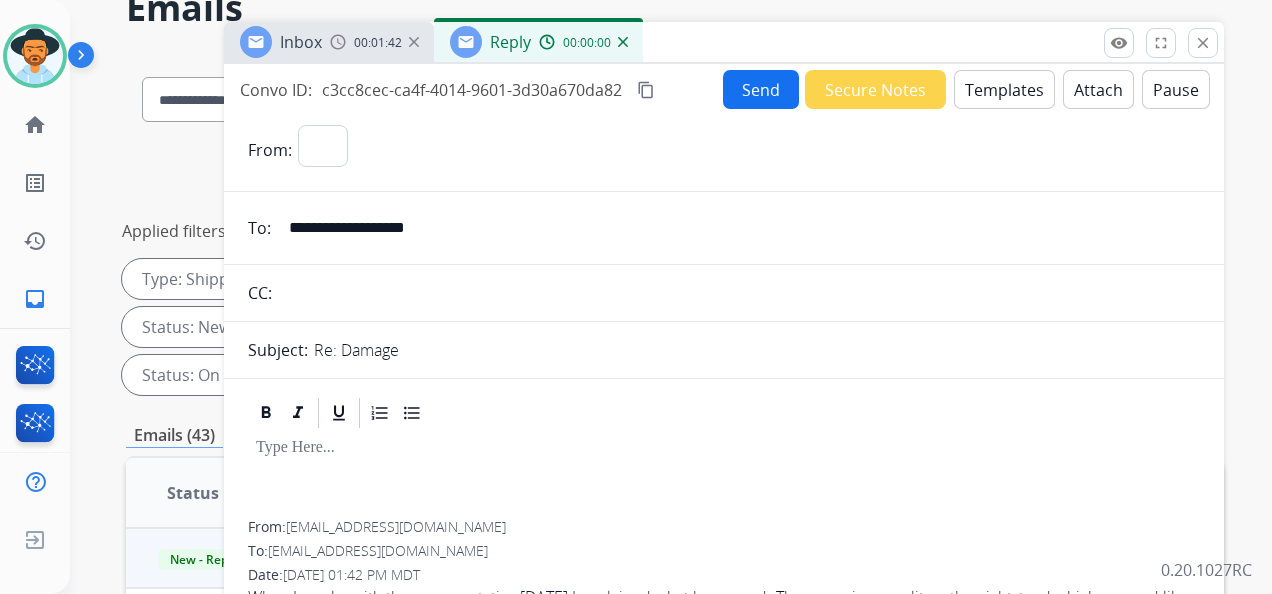select on "**********" 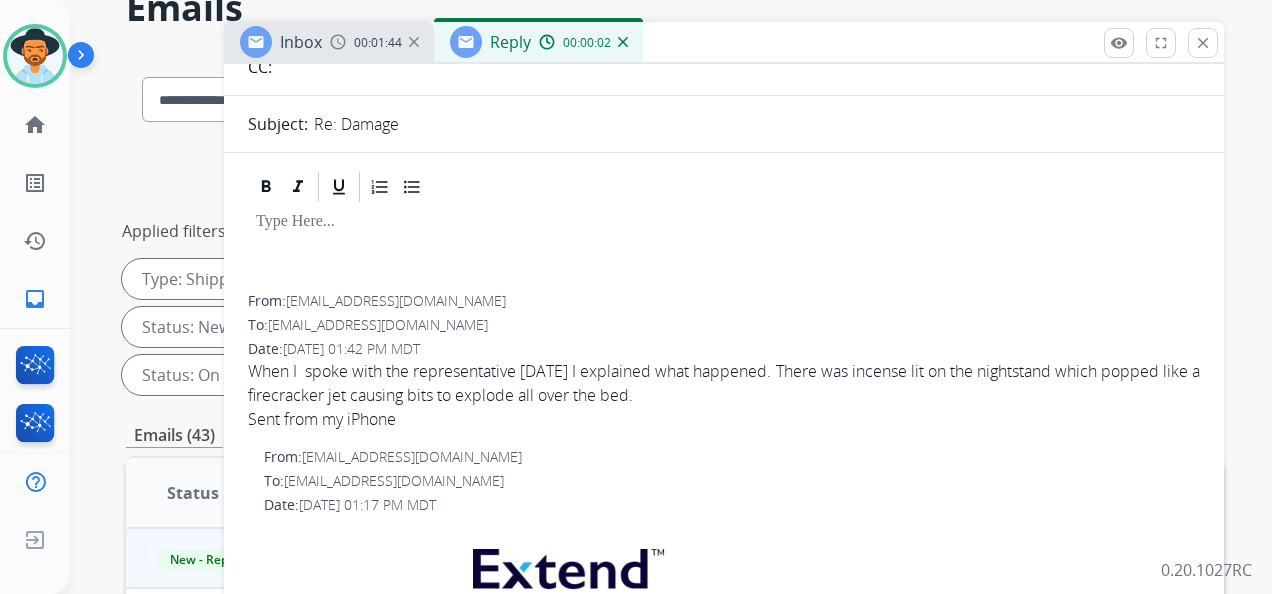 scroll, scrollTop: 0, scrollLeft: 0, axis: both 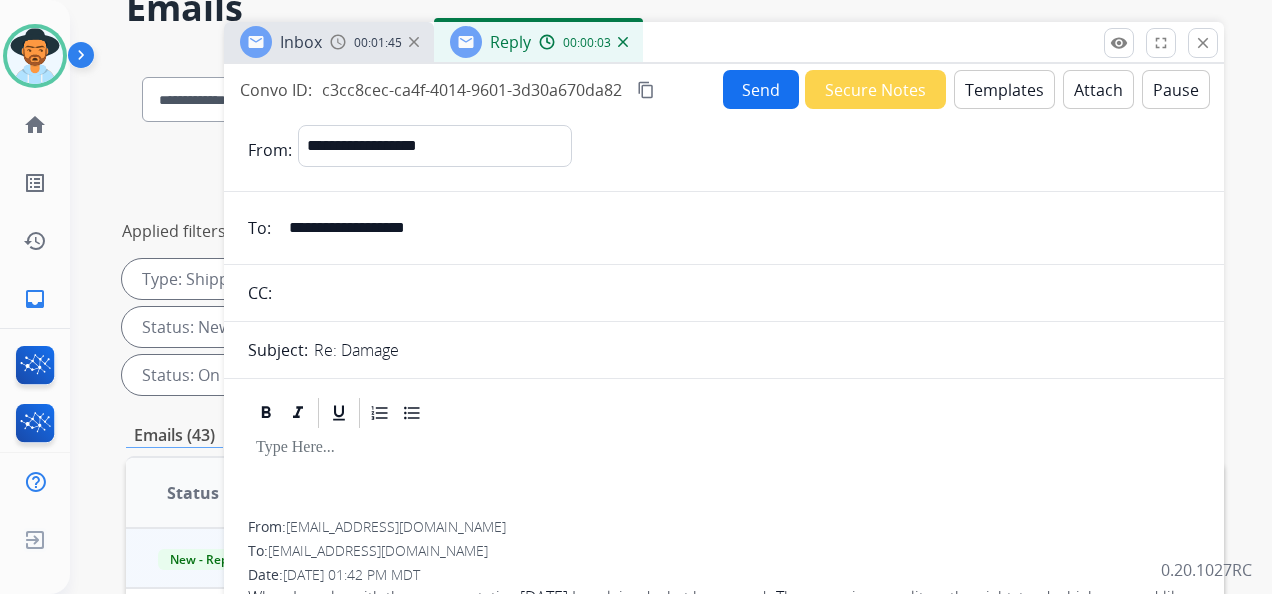 click on "Templates" at bounding box center [1004, 89] 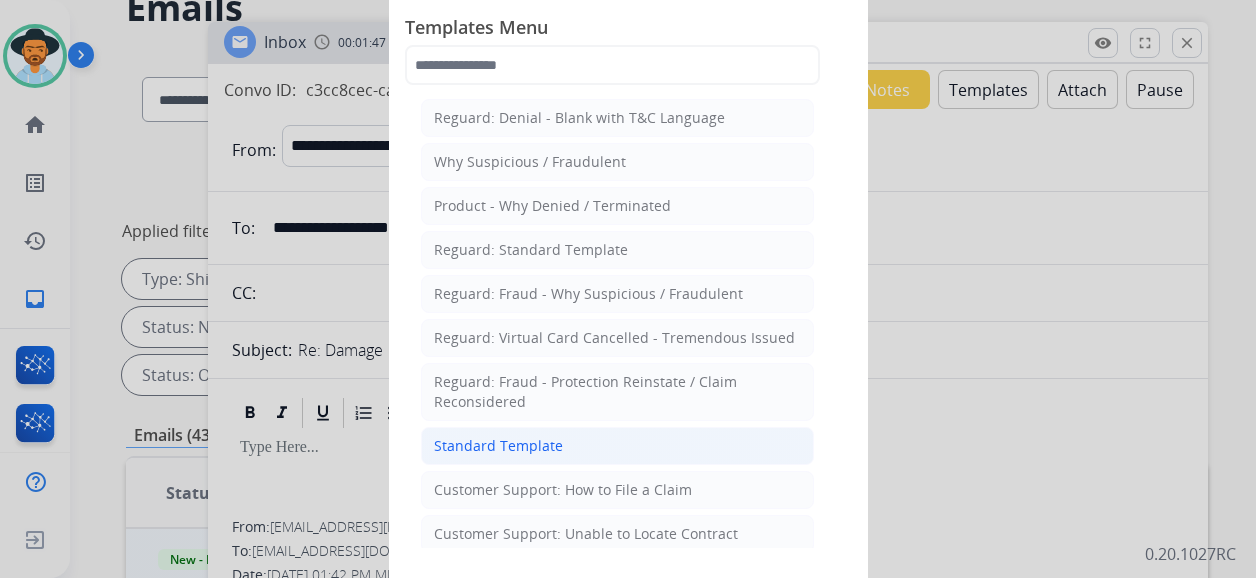 click on "Standard Template" 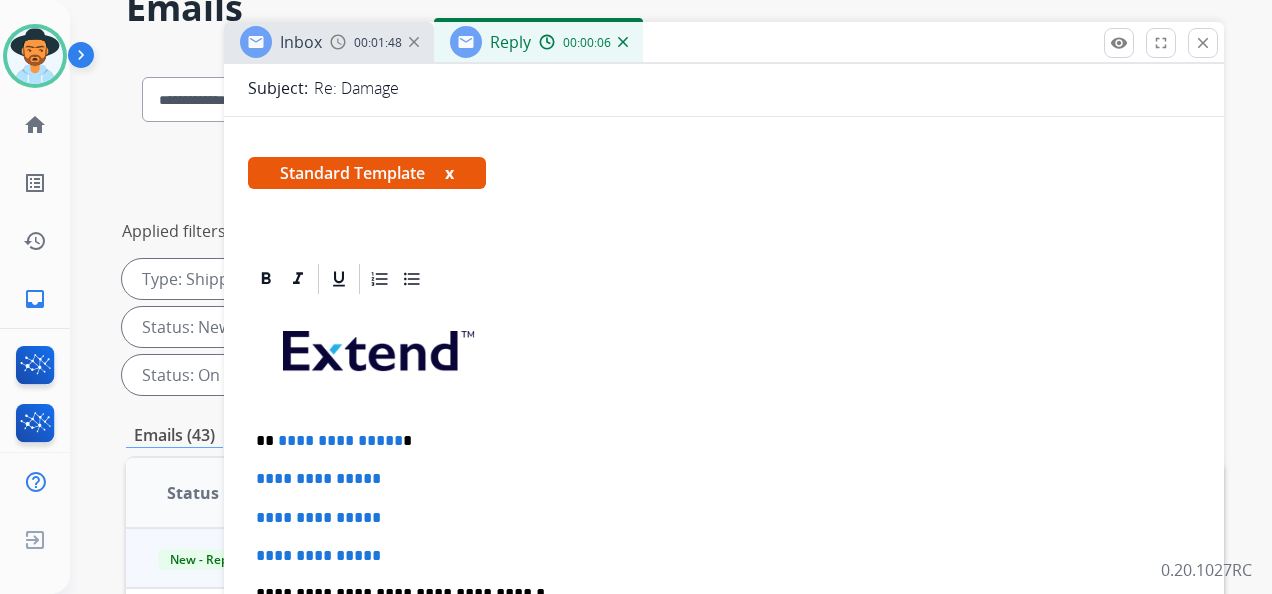 scroll, scrollTop: 300, scrollLeft: 0, axis: vertical 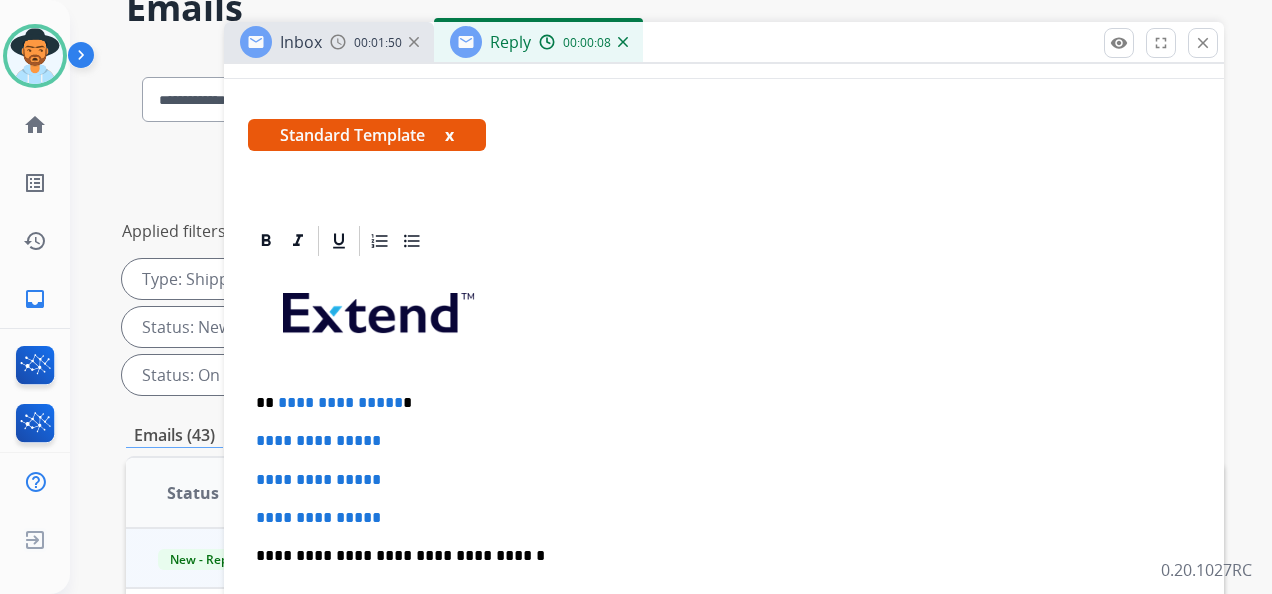 click on "**********" at bounding box center (716, 403) 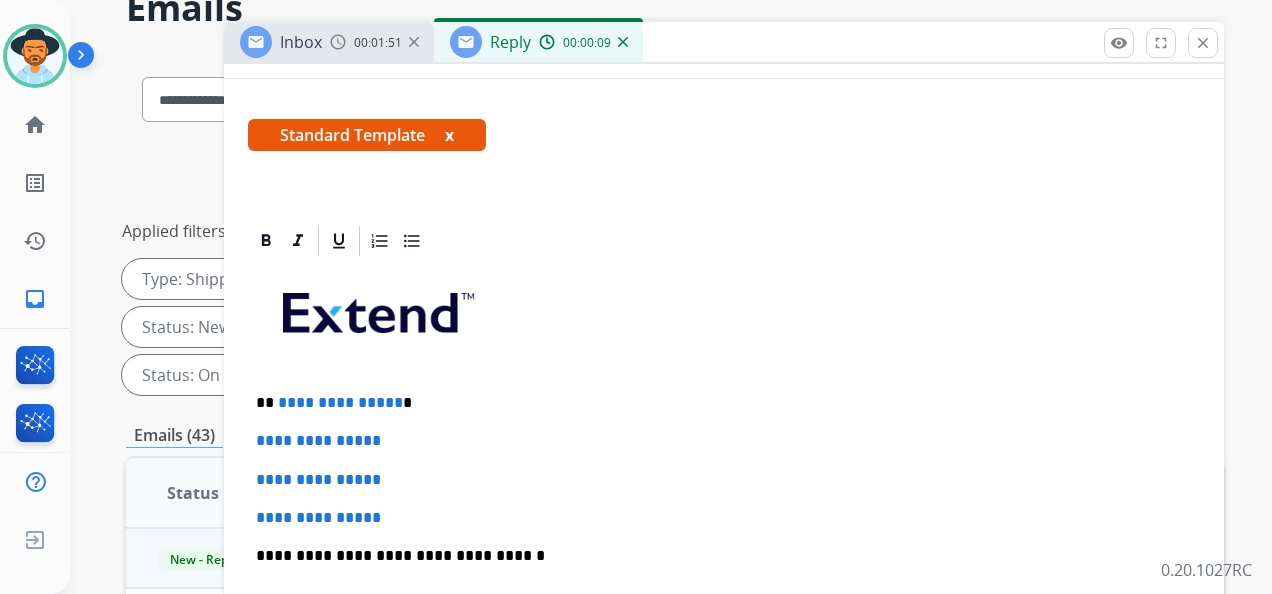 type 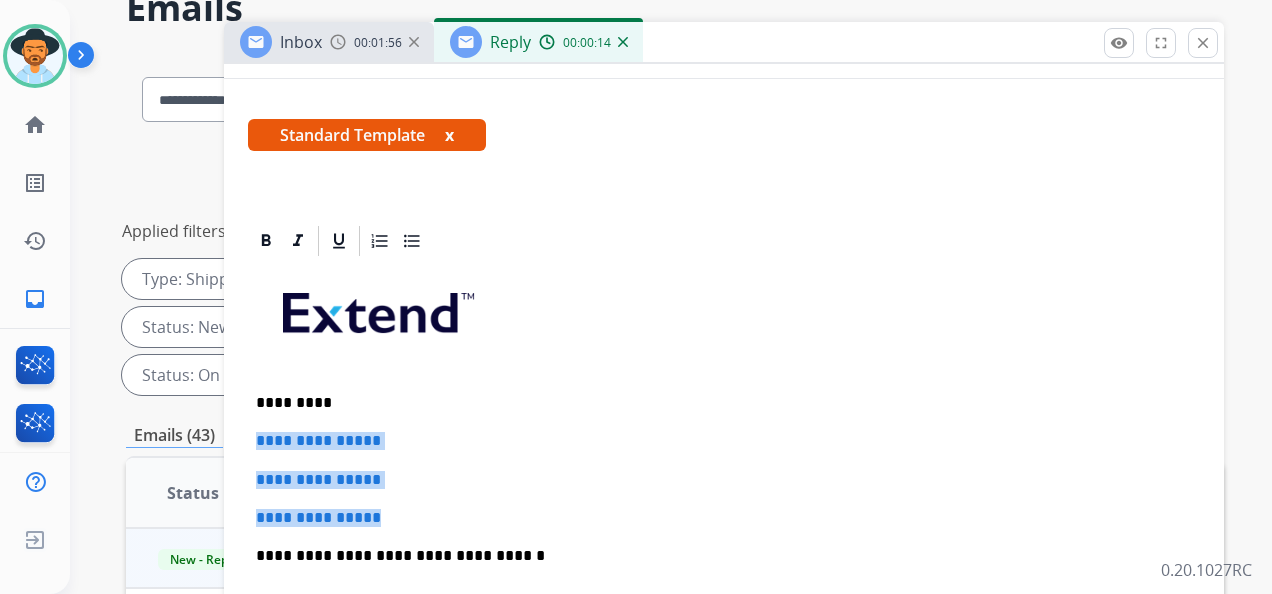 drag, startPoint x: 400, startPoint y: 518, endPoint x: 257, endPoint y: 441, distance: 162.41306 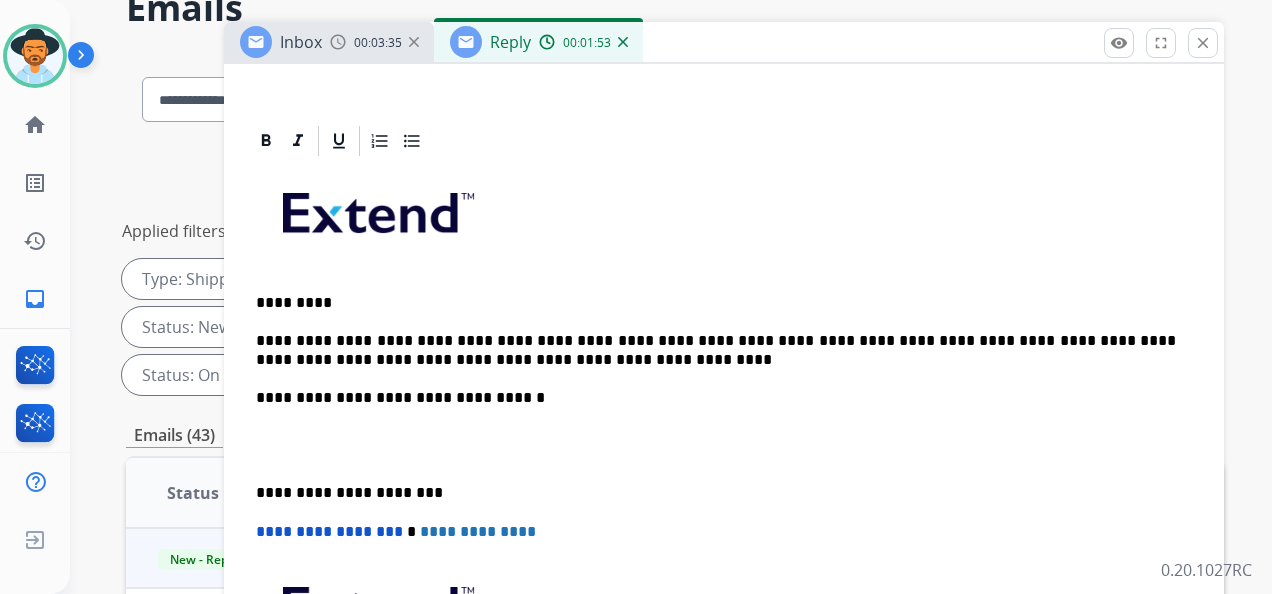 scroll, scrollTop: 500, scrollLeft: 0, axis: vertical 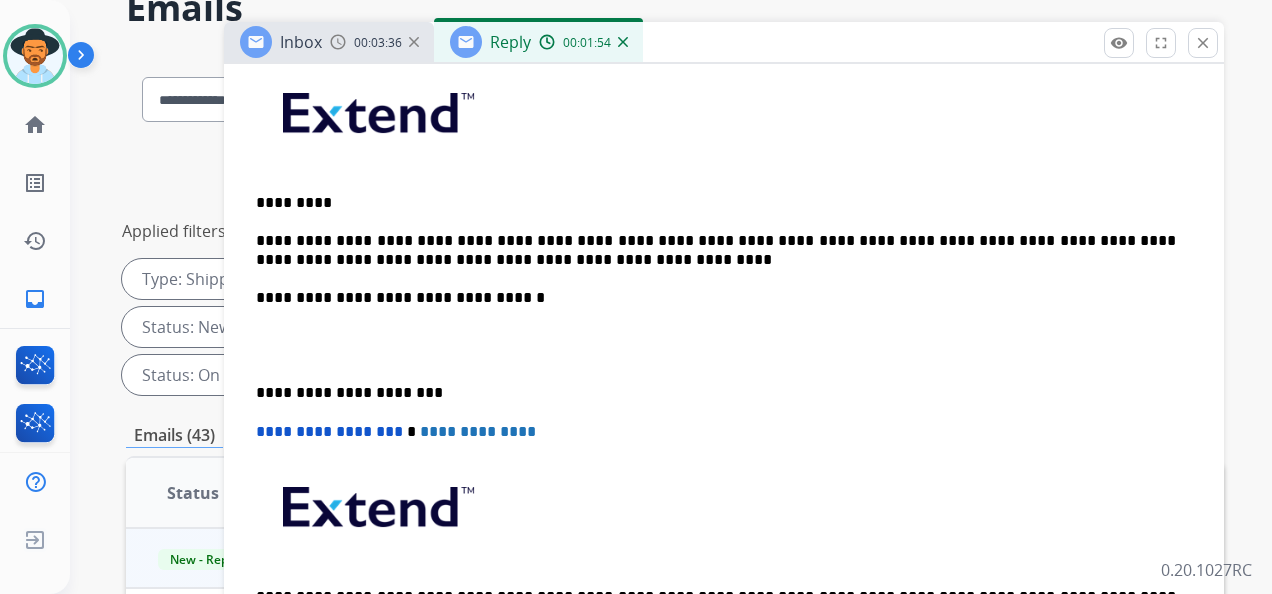 click on "**********" at bounding box center [724, 374] 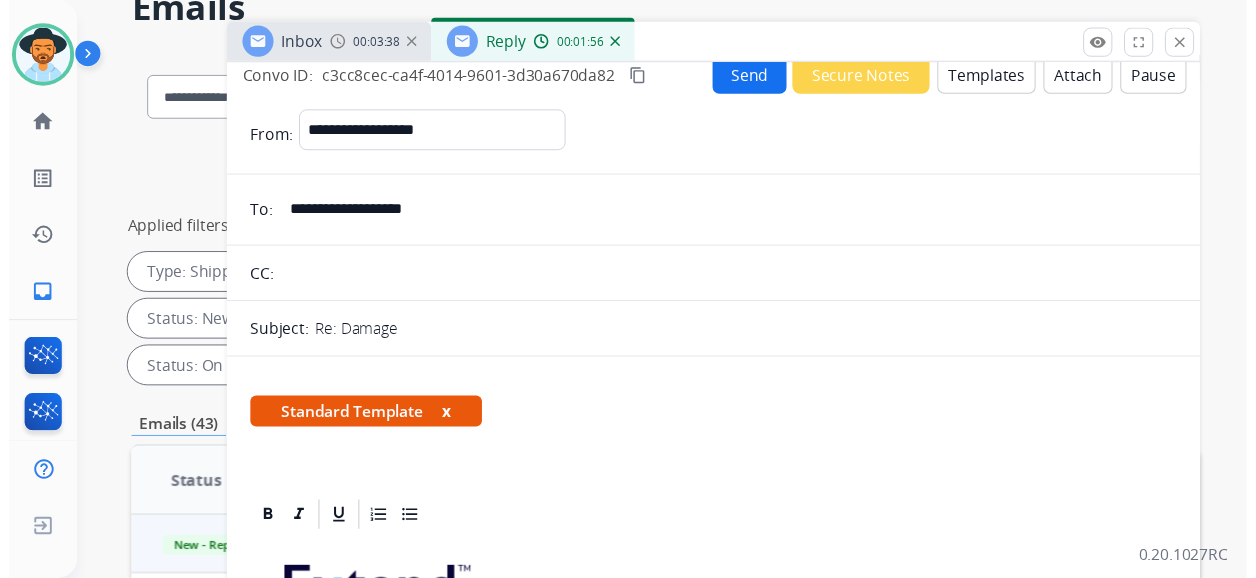 scroll, scrollTop: 0, scrollLeft: 0, axis: both 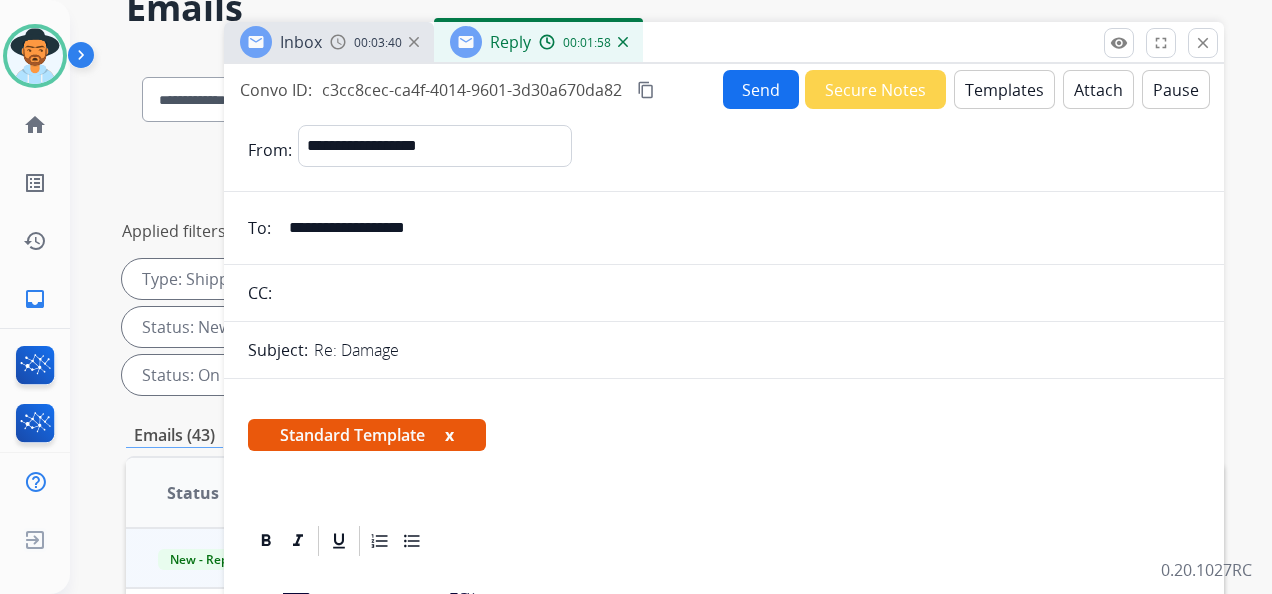 click on "Send" at bounding box center [761, 89] 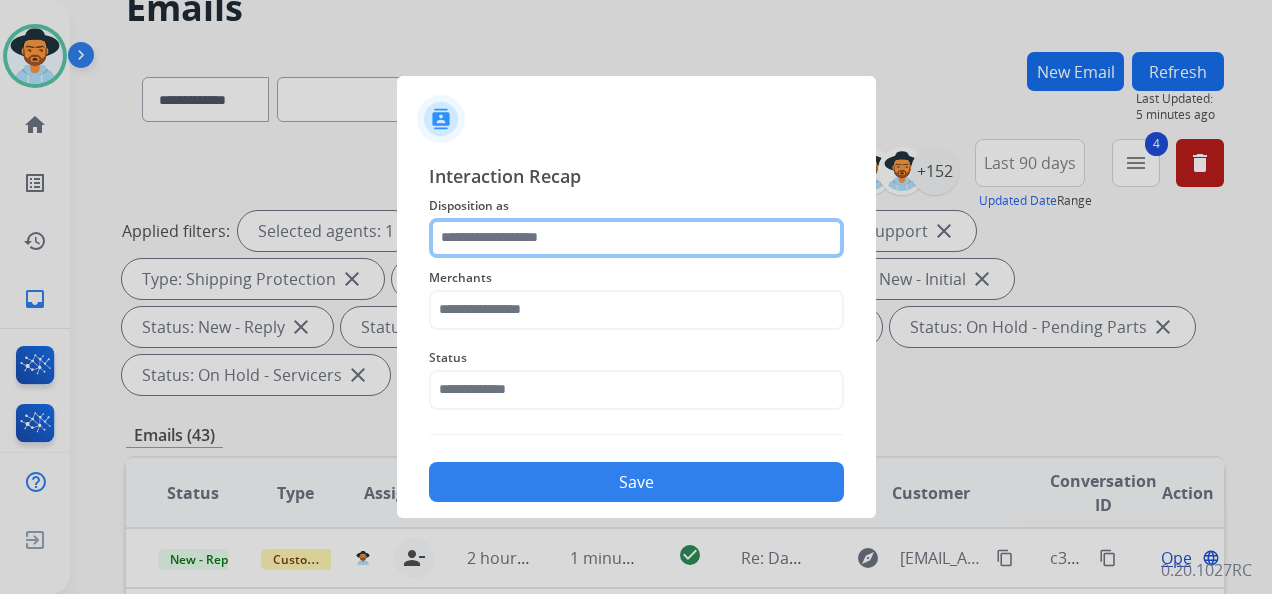 click 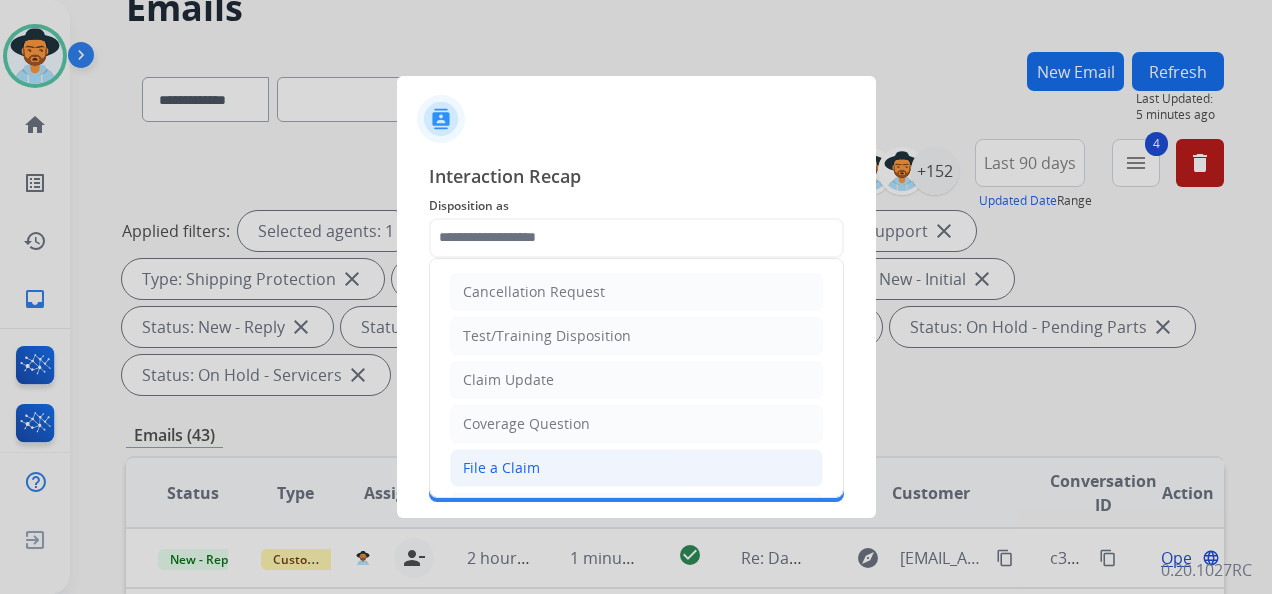 drag, startPoint x: 623, startPoint y: 444, endPoint x: 614, endPoint y: 475, distance: 32.280025 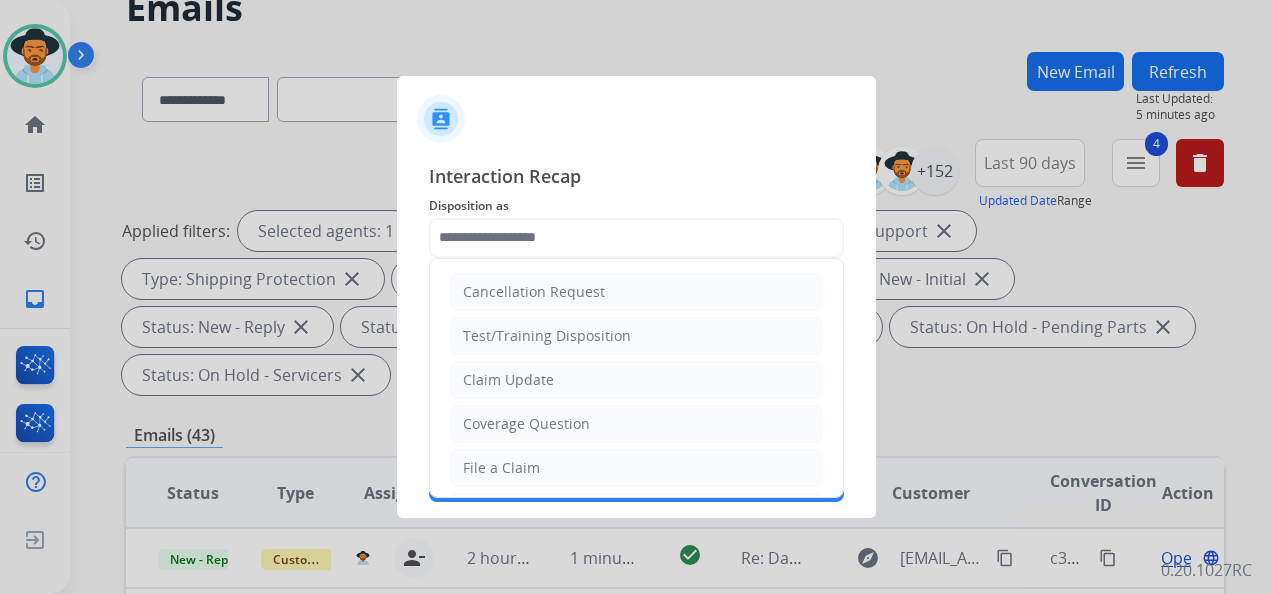 type on "**********" 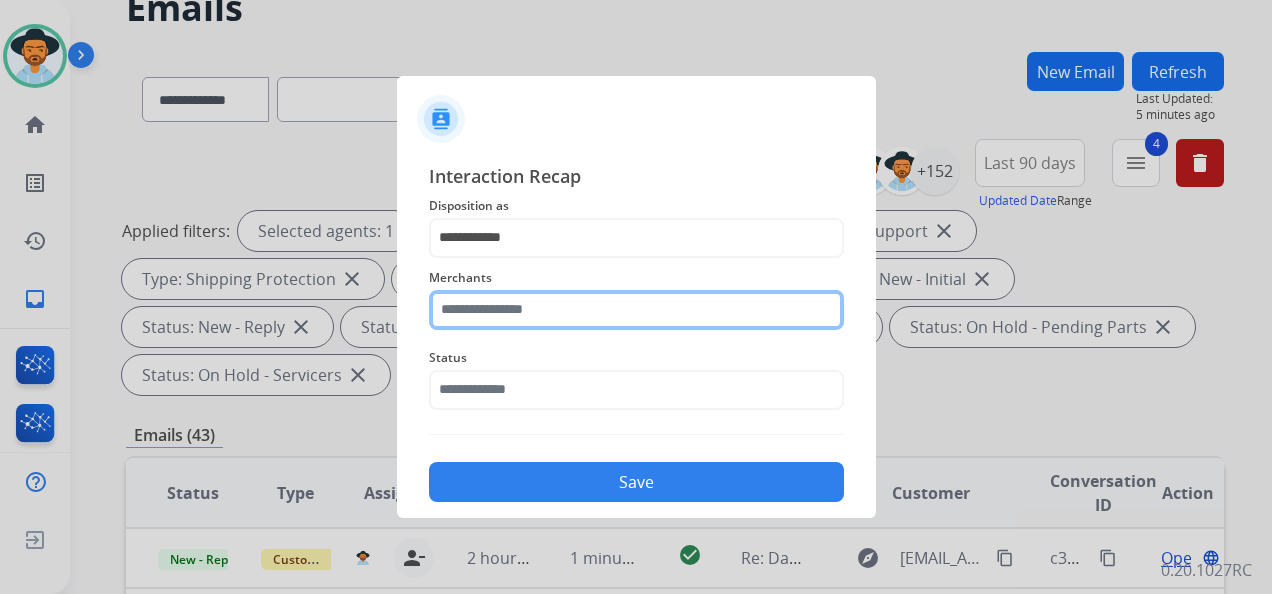 click 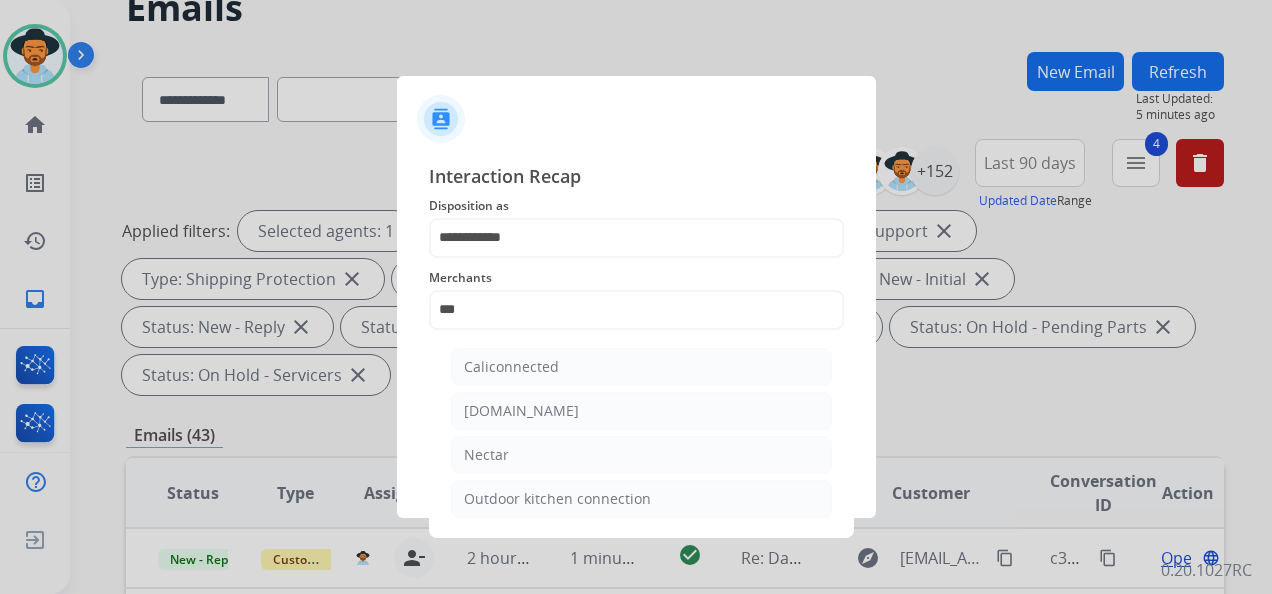 click on "Nectar" 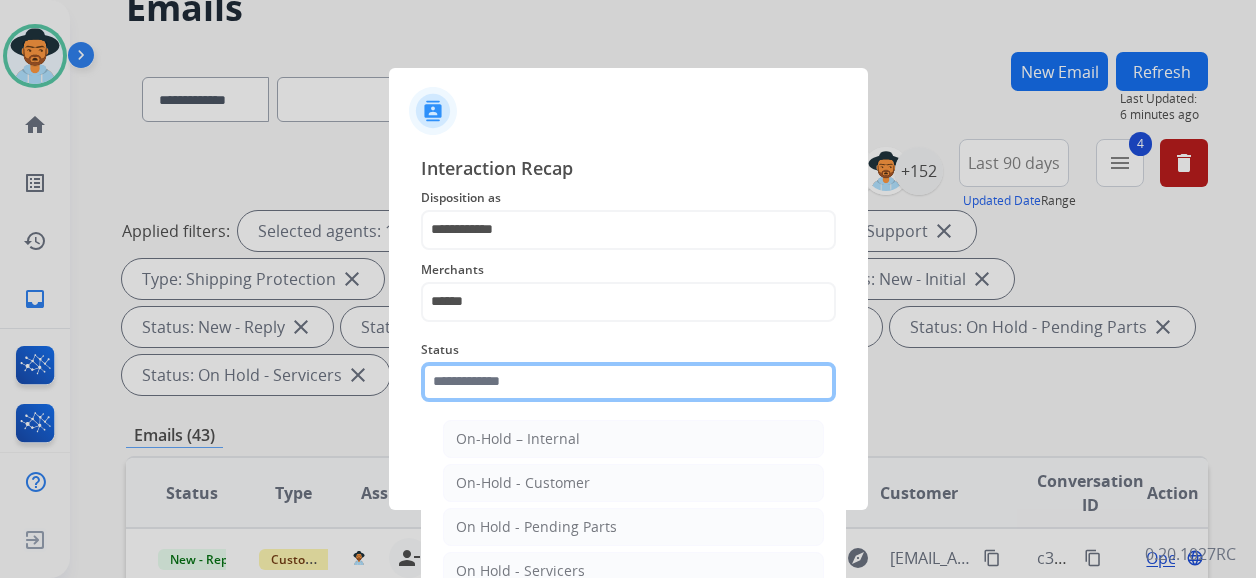 click 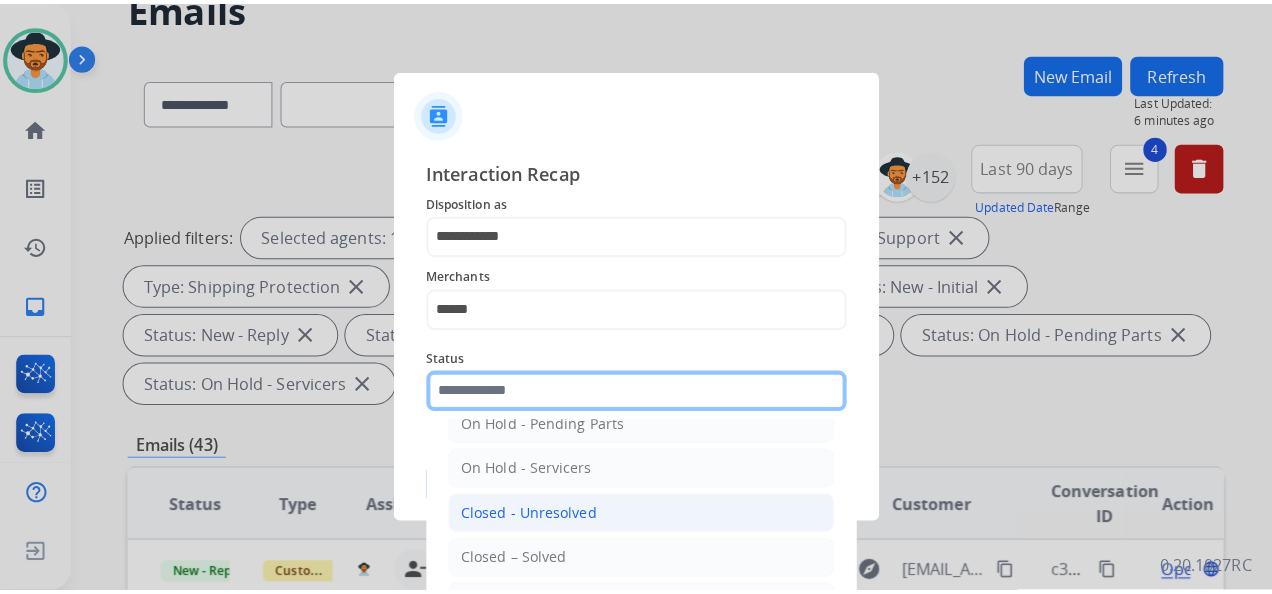 scroll, scrollTop: 114, scrollLeft: 0, axis: vertical 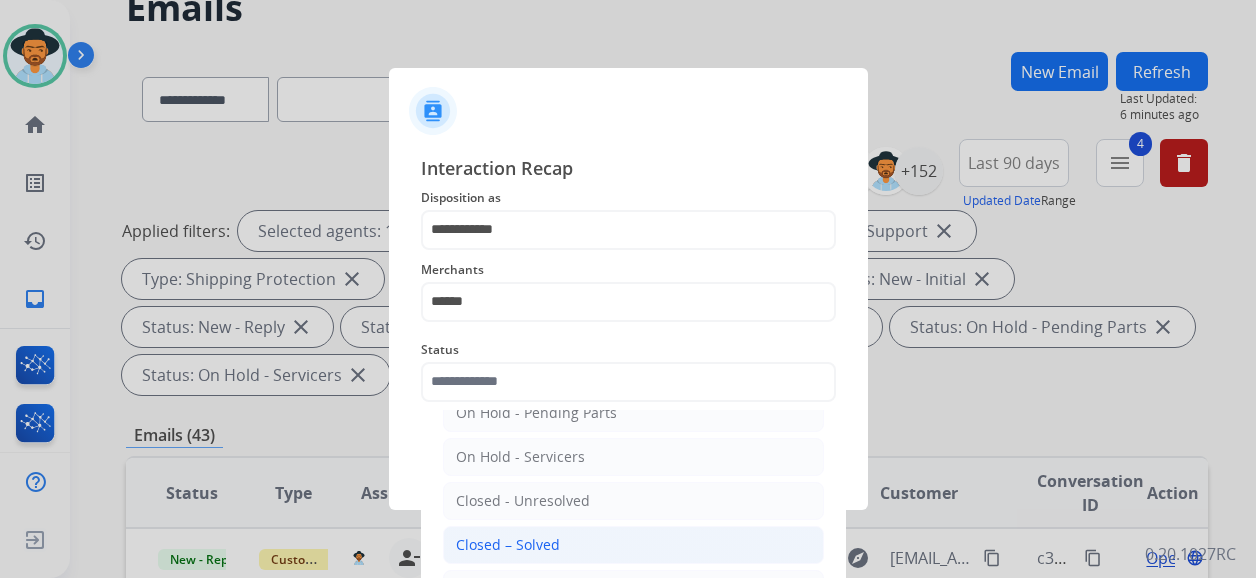 click on "Closed – Solved" 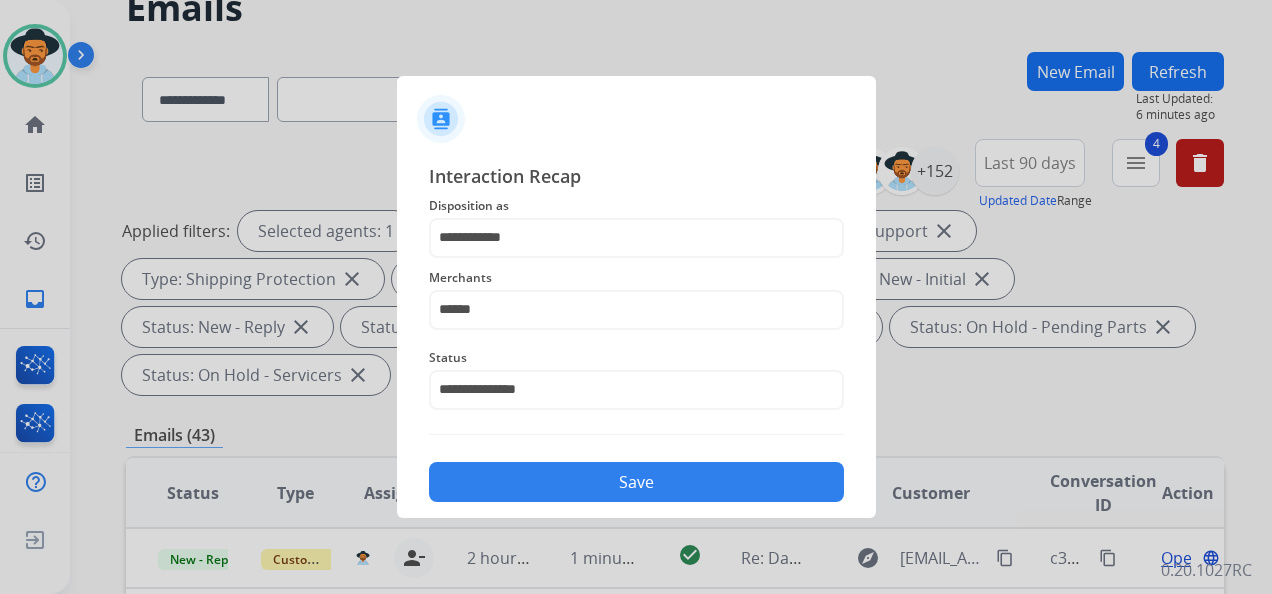 click on "Save" 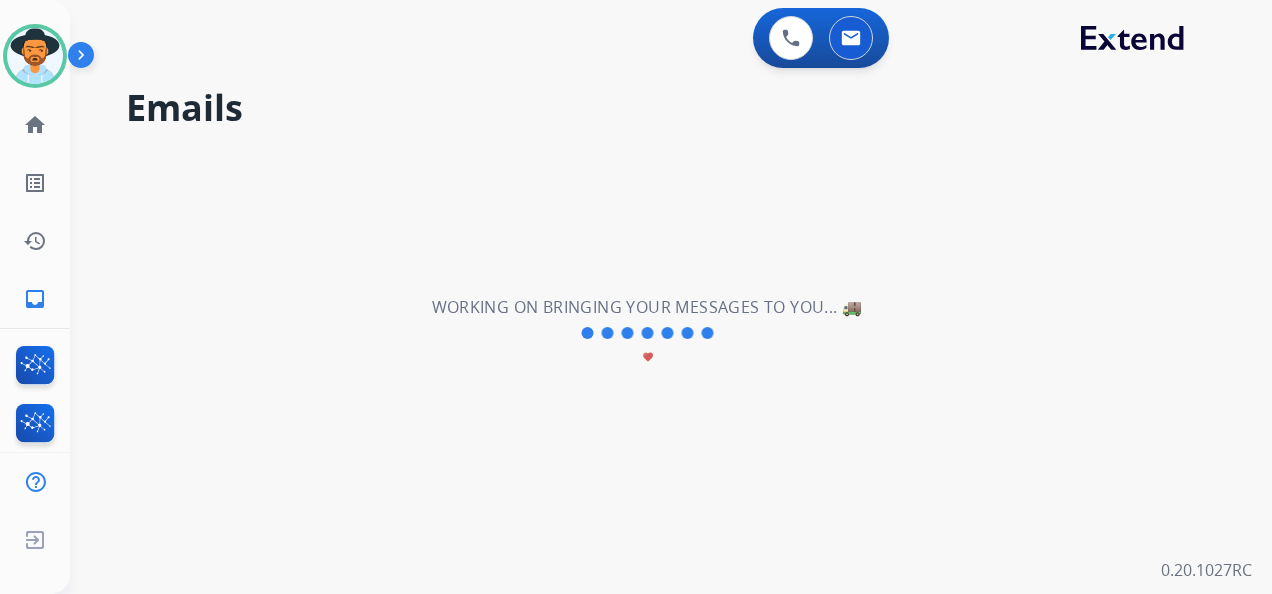 scroll, scrollTop: 0, scrollLeft: 0, axis: both 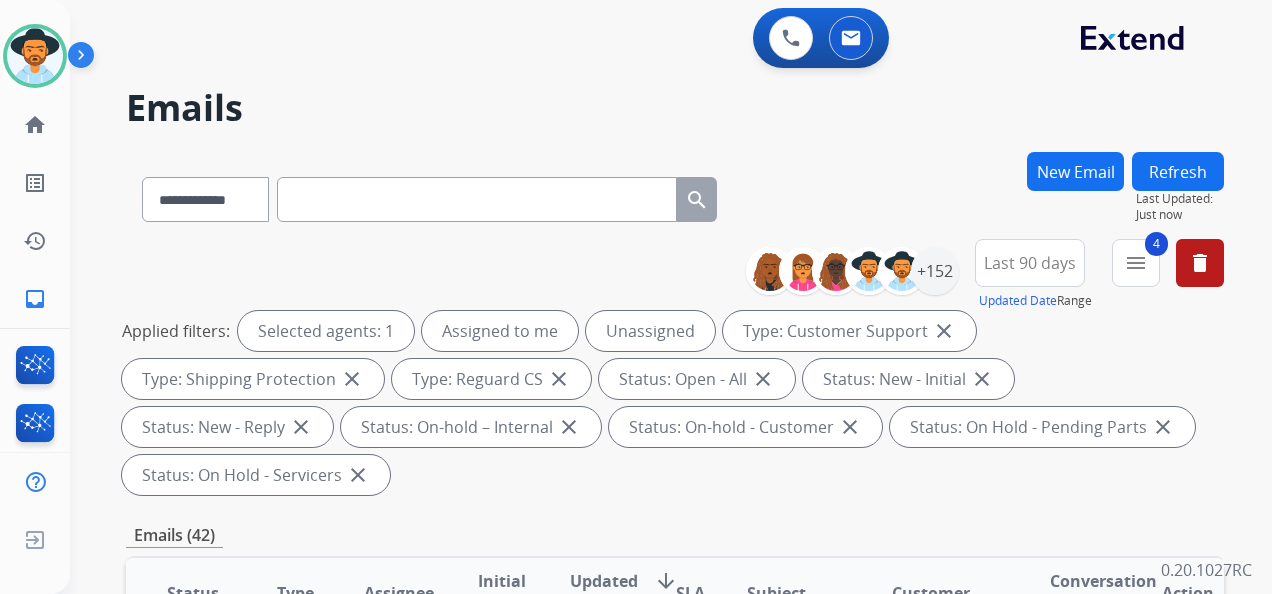 click on "Applied filters:  Selected agents: 1  Assigned to me Unassigned  Type: Customer Support  close  Type: Shipping Protection  close  Type: Reguard CS  close  Status: Open - All  close  Status: New - Initial  close  Status: New - Reply  close  Status: On-hold – Internal  close  Status: On-hold - Customer  close  Status: On Hold - Pending Parts  close  Status: On Hold - Servicers  close" at bounding box center (671, 403) 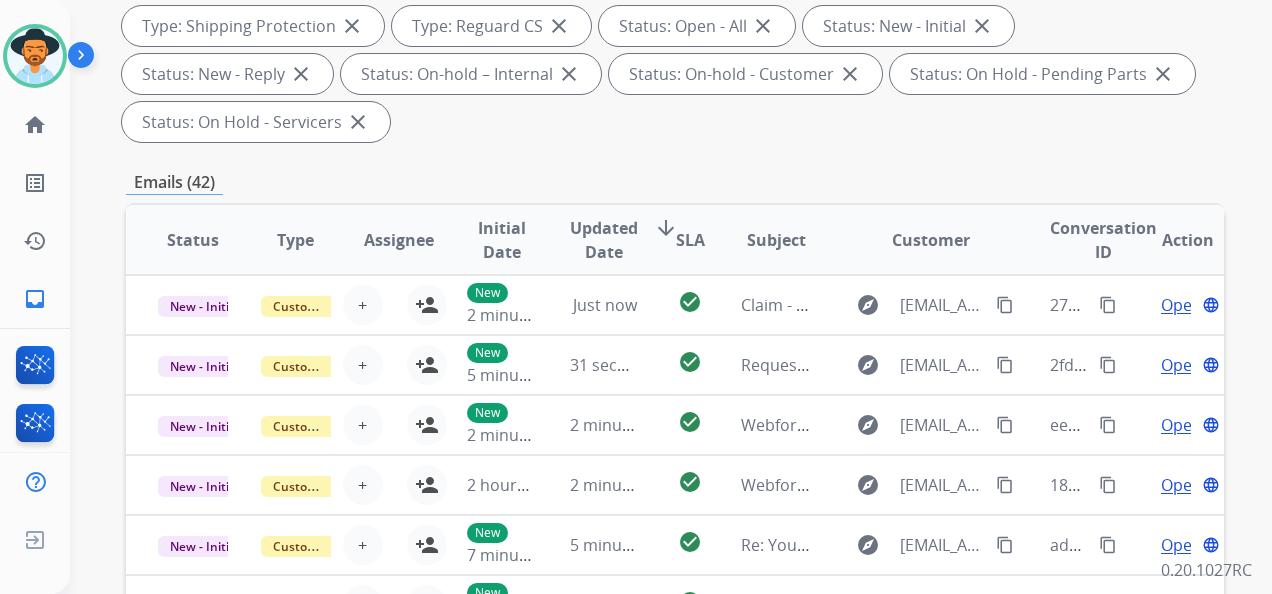scroll, scrollTop: 600, scrollLeft: 0, axis: vertical 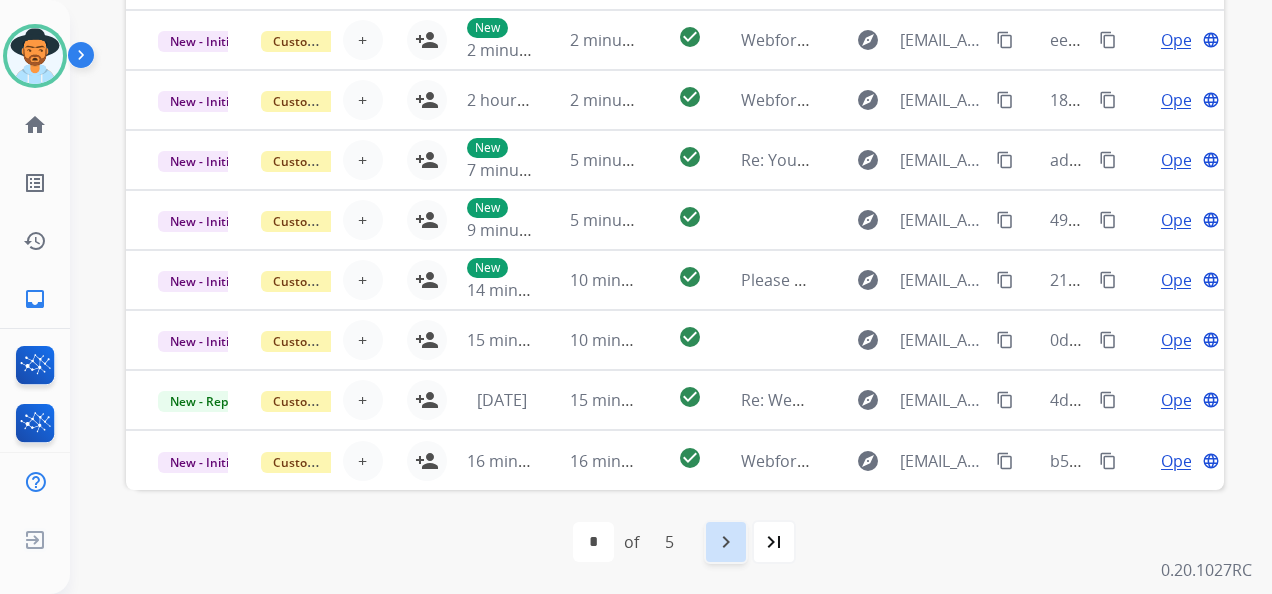 click on "navigate_next" at bounding box center (726, 542) 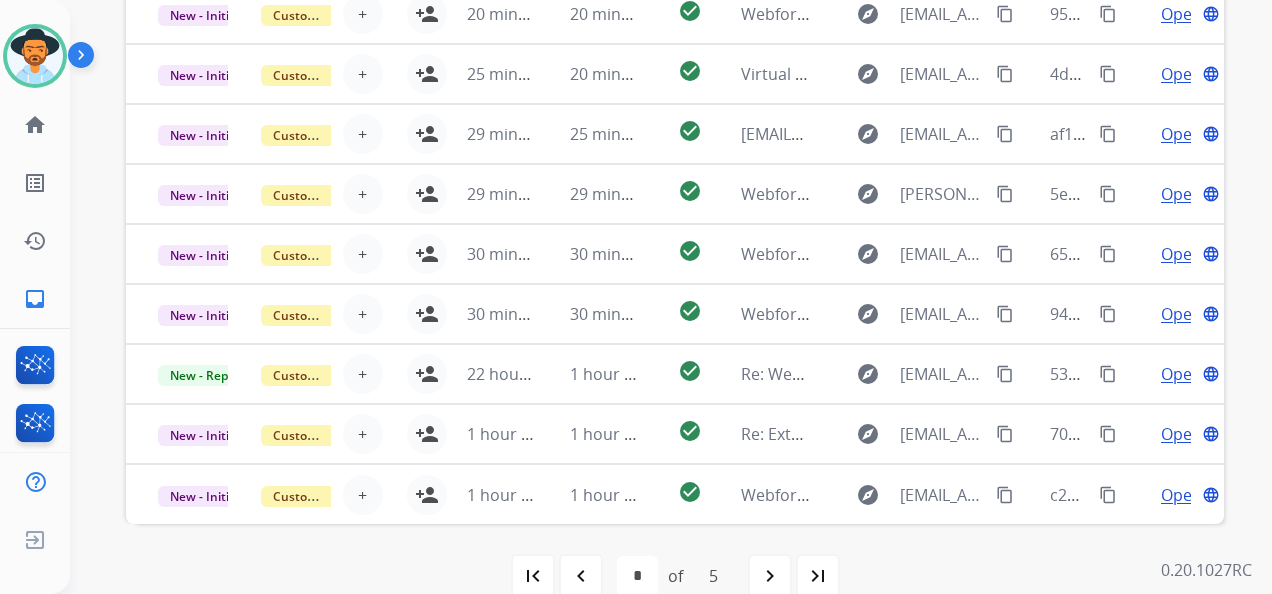 scroll, scrollTop: 736, scrollLeft: 0, axis: vertical 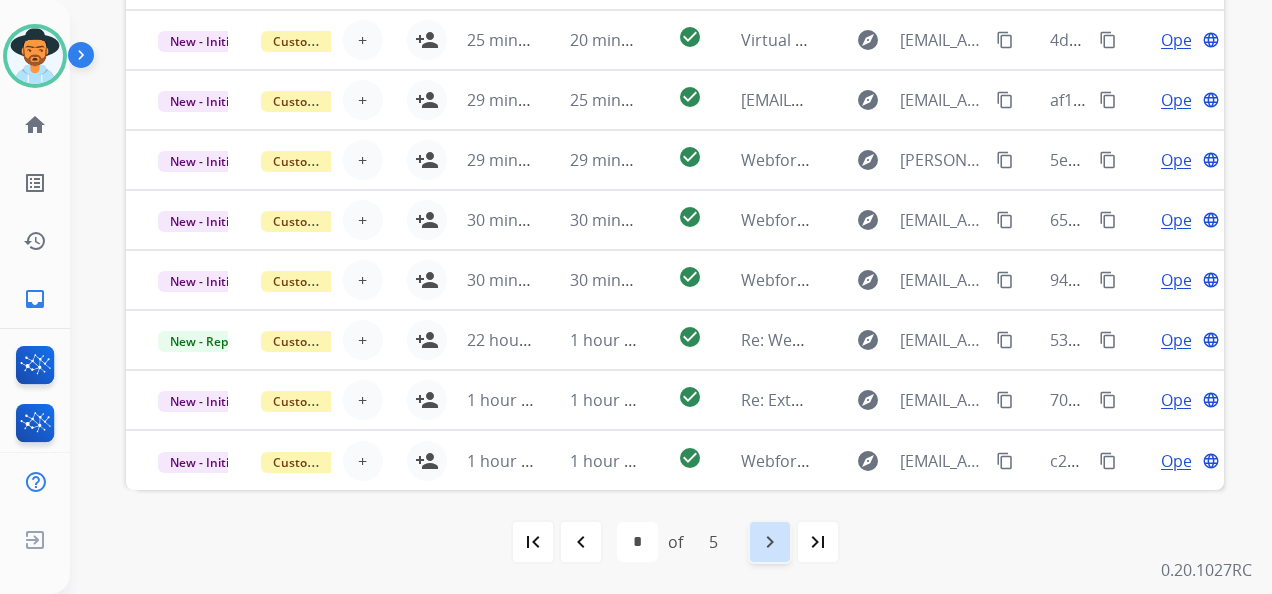 click on "navigate_next" at bounding box center [770, 542] 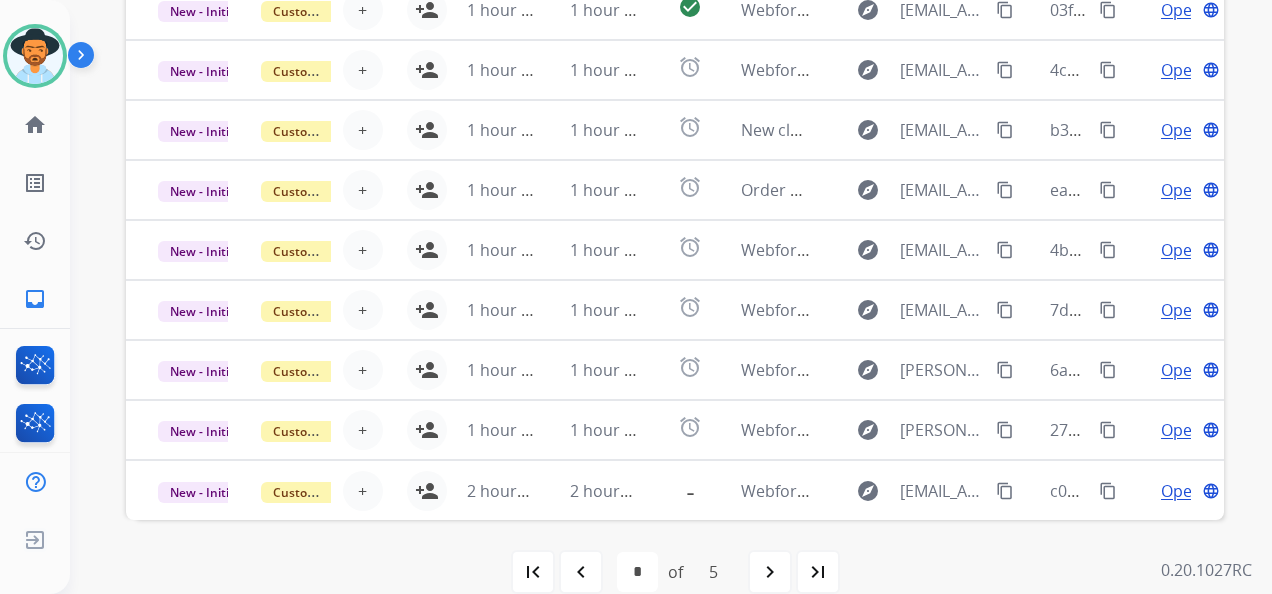 scroll, scrollTop: 736, scrollLeft: 0, axis: vertical 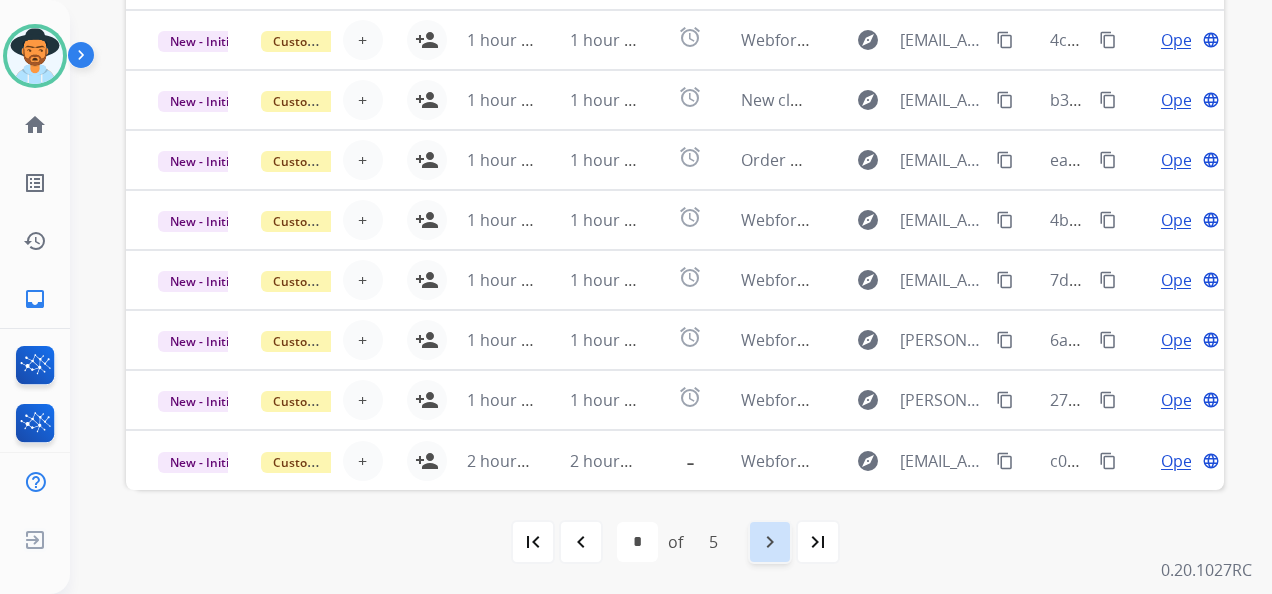 click on "navigate_next" at bounding box center (770, 542) 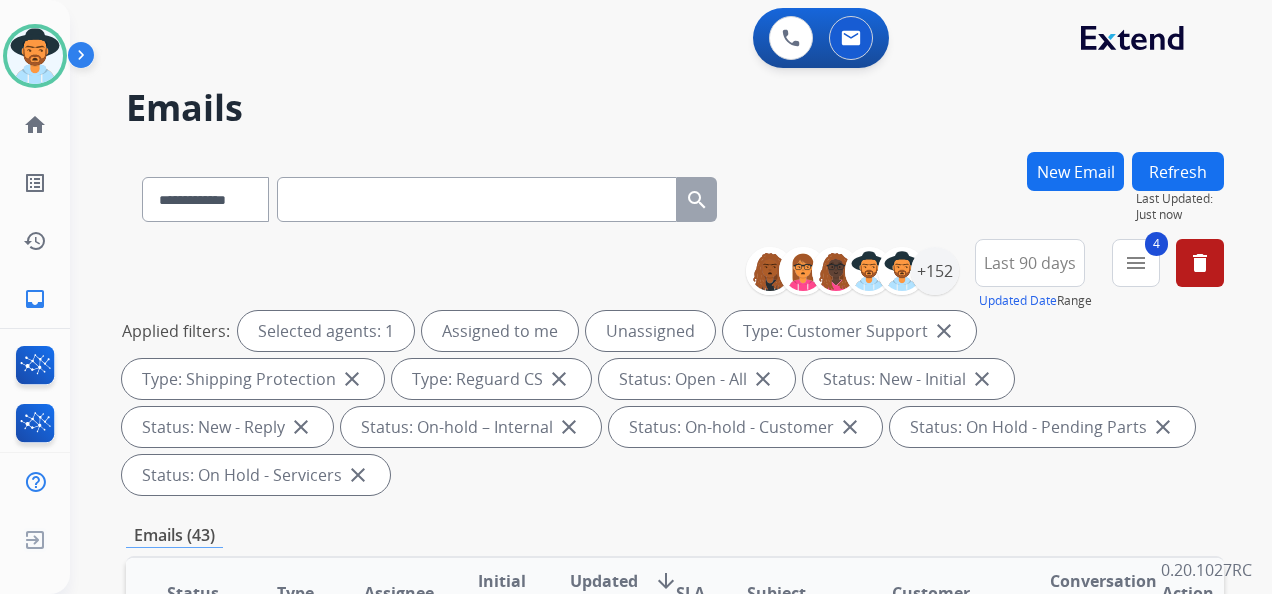 click on "Applied filters:  Selected agents: 1  Assigned to me Unassigned  Type: Customer Support  close  Type: Shipping Protection  close  Type: Reguard CS  close  Status: Open - All  close  Status: New - Initial  close  Status: New - Reply  close  Status: On-hold – Internal  close  Status: On-hold - Customer  close  Status: On Hold - Pending Parts  close  Status: On Hold - Servicers  close" at bounding box center [671, 403] 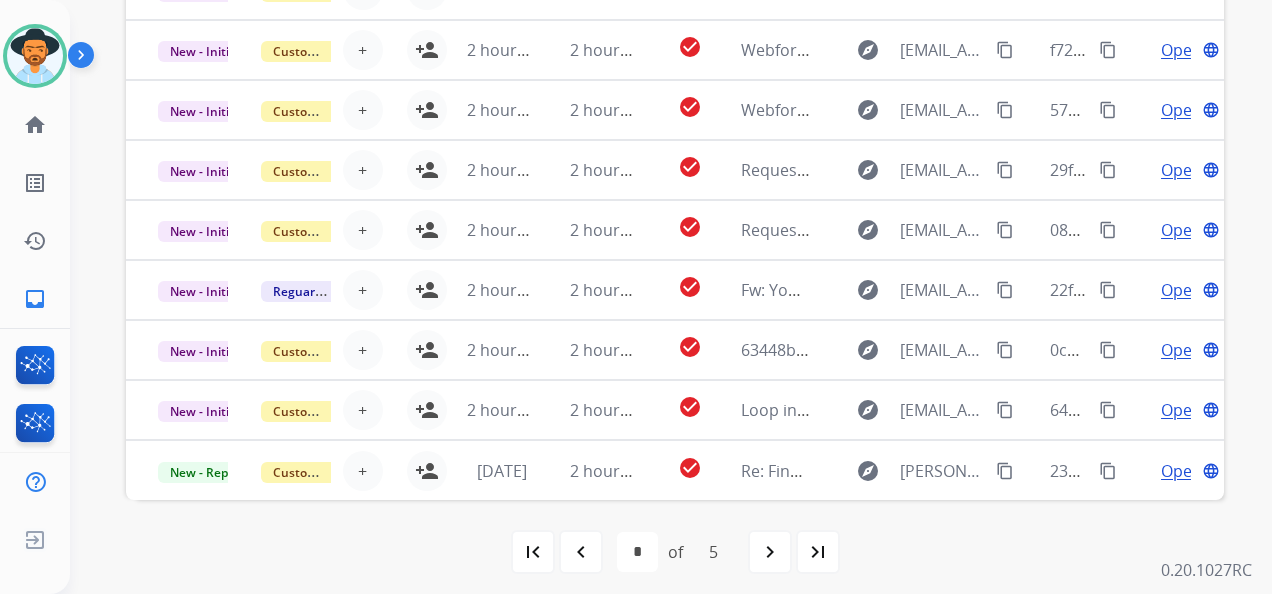 scroll, scrollTop: 736, scrollLeft: 0, axis: vertical 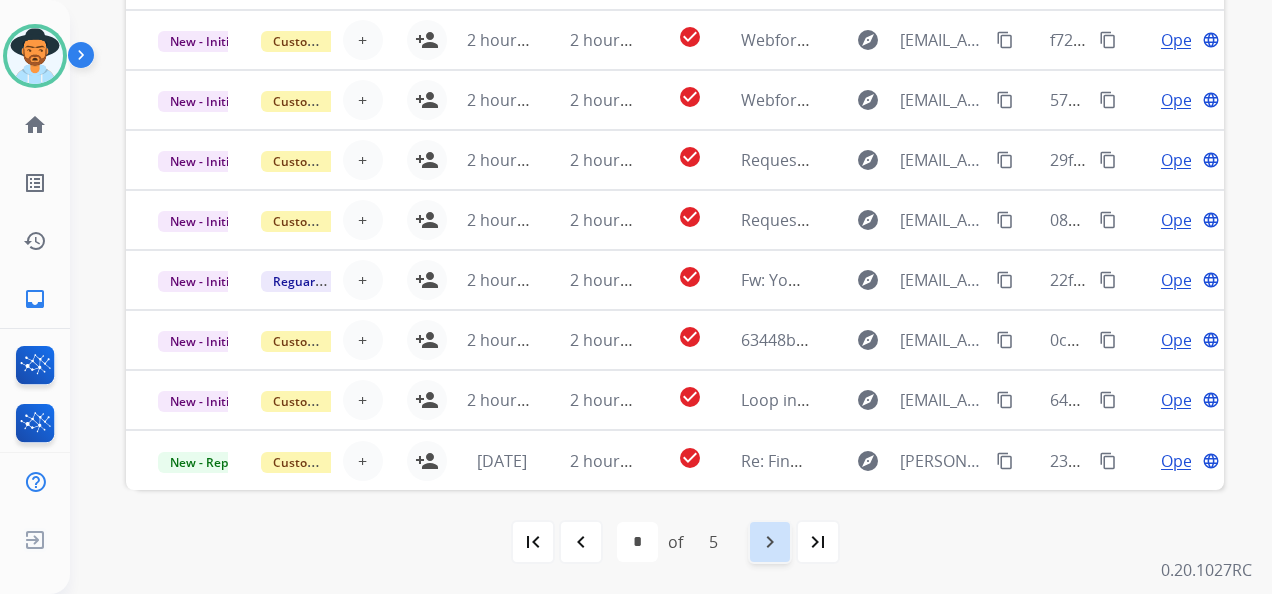 click on "navigate_next" at bounding box center (770, 542) 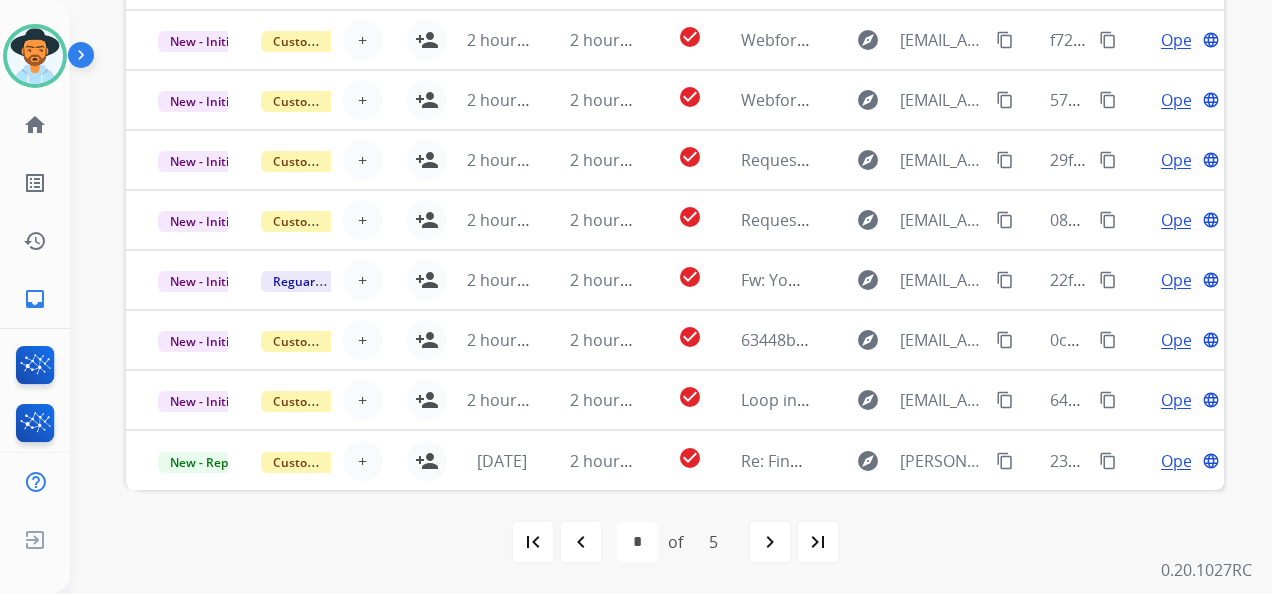 scroll, scrollTop: 0, scrollLeft: 0, axis: both 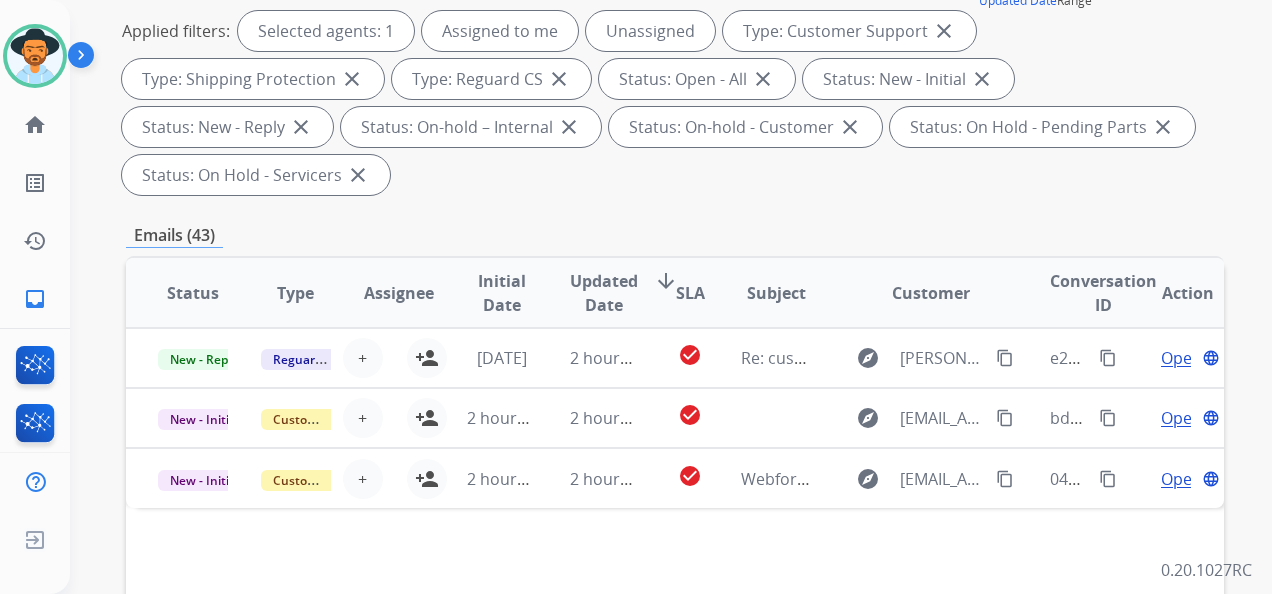 click on "**********" at bounding box center [675, 441] 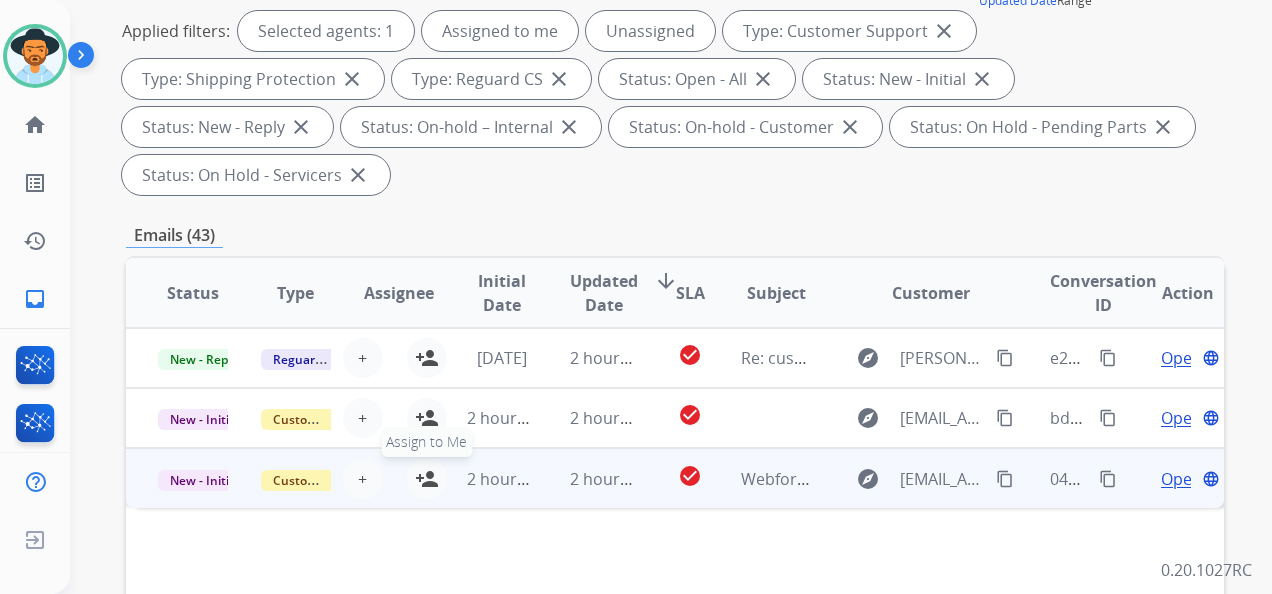 click on "person_add" at bounding box center [427, 479] 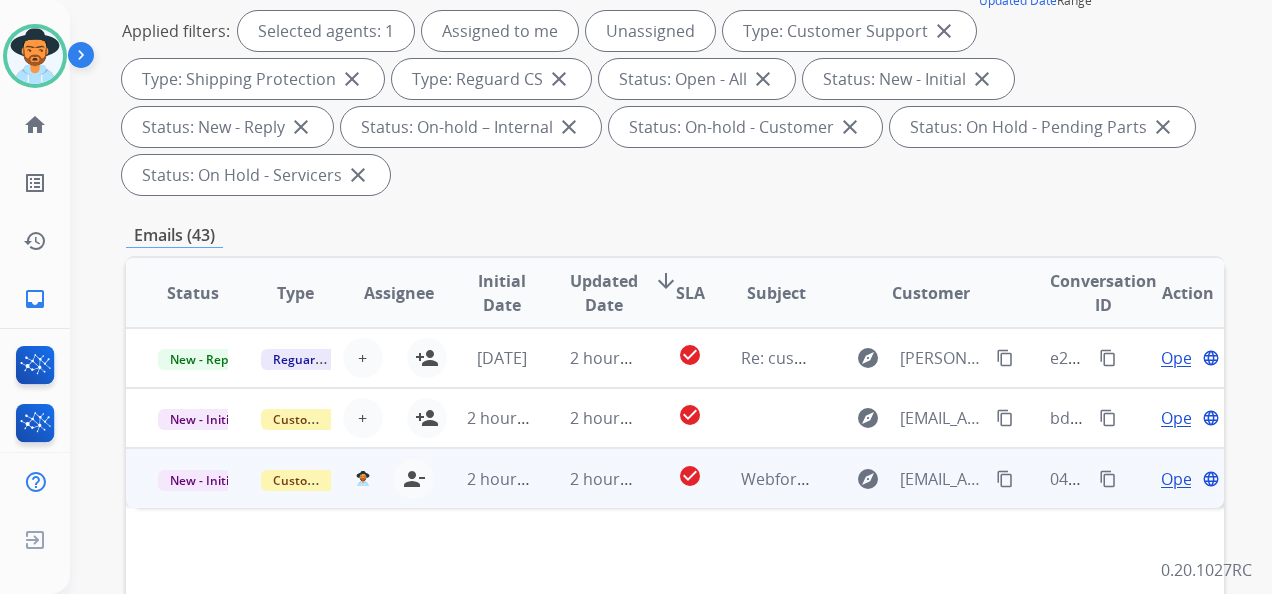 click on "Open" at bounding box center [1181, 479] 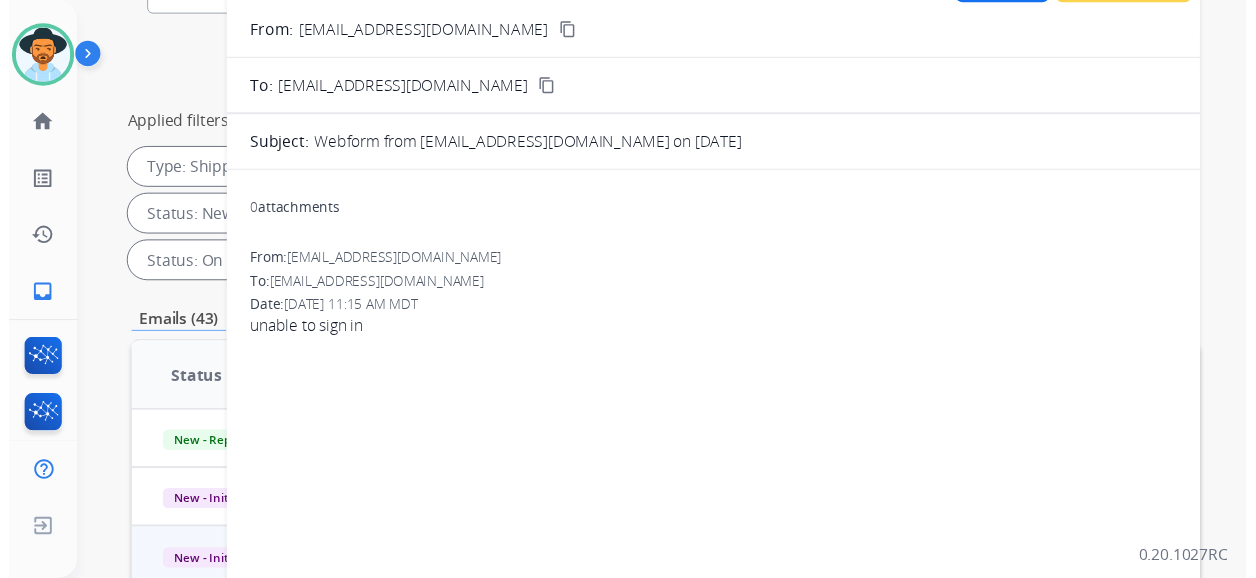 scroll, scrollTop: 136, scrollLeft: 0, axis: vertical 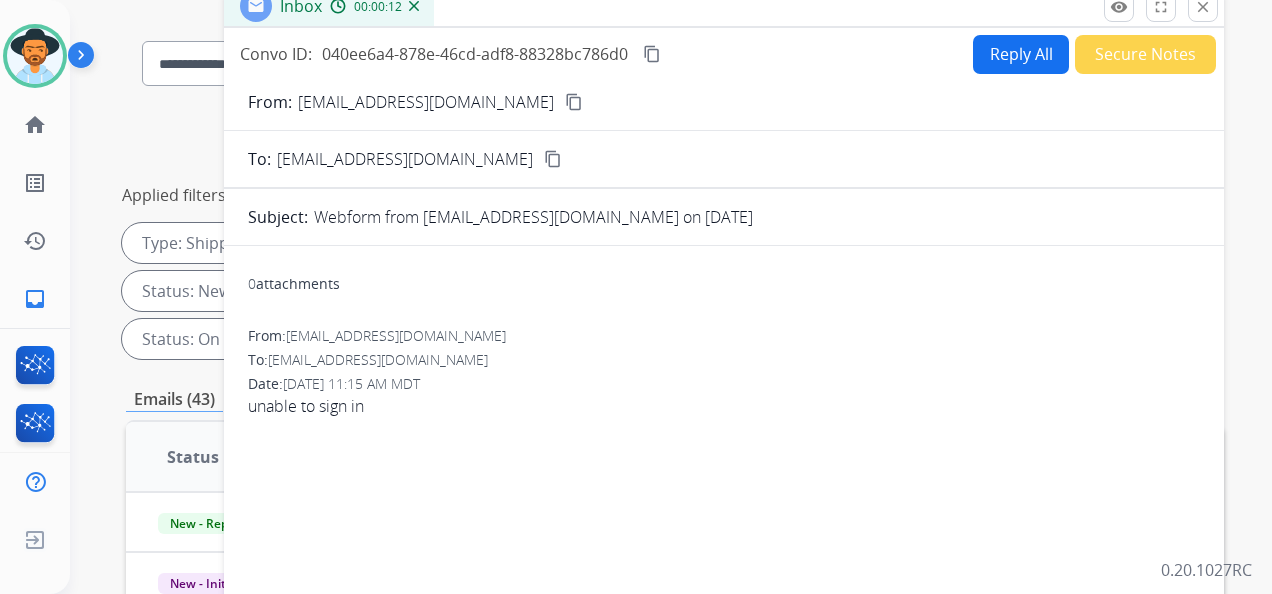 click on "content_copy" at bounding box center (574, 102) 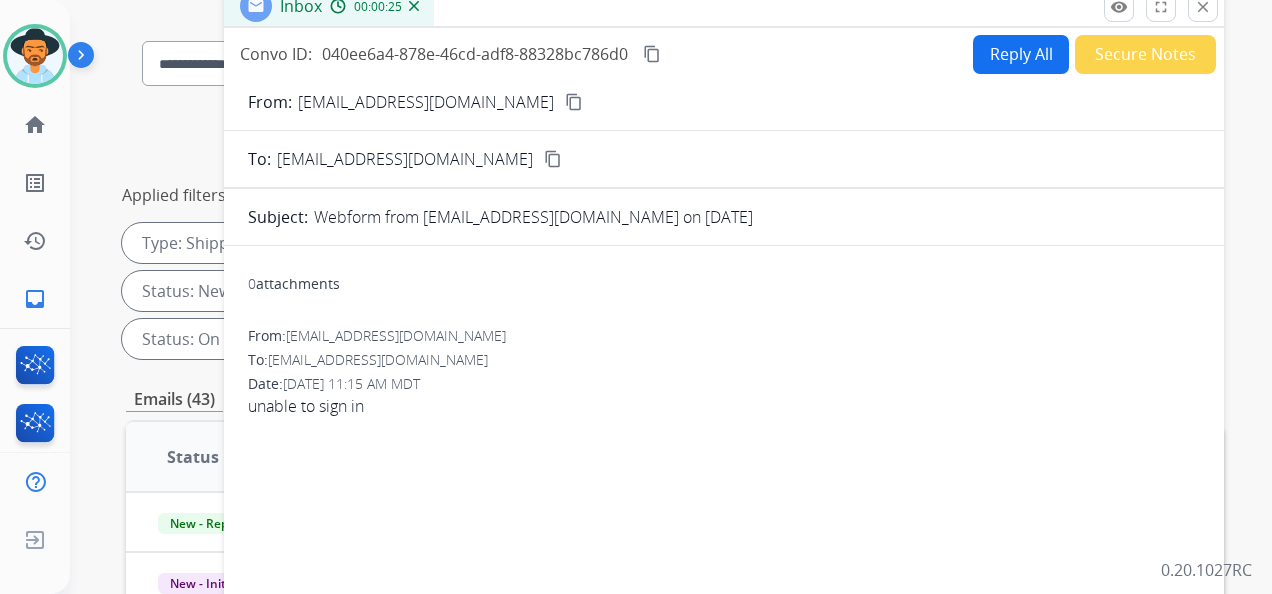 click on "Reply All" at bounding box center [1021, 54] 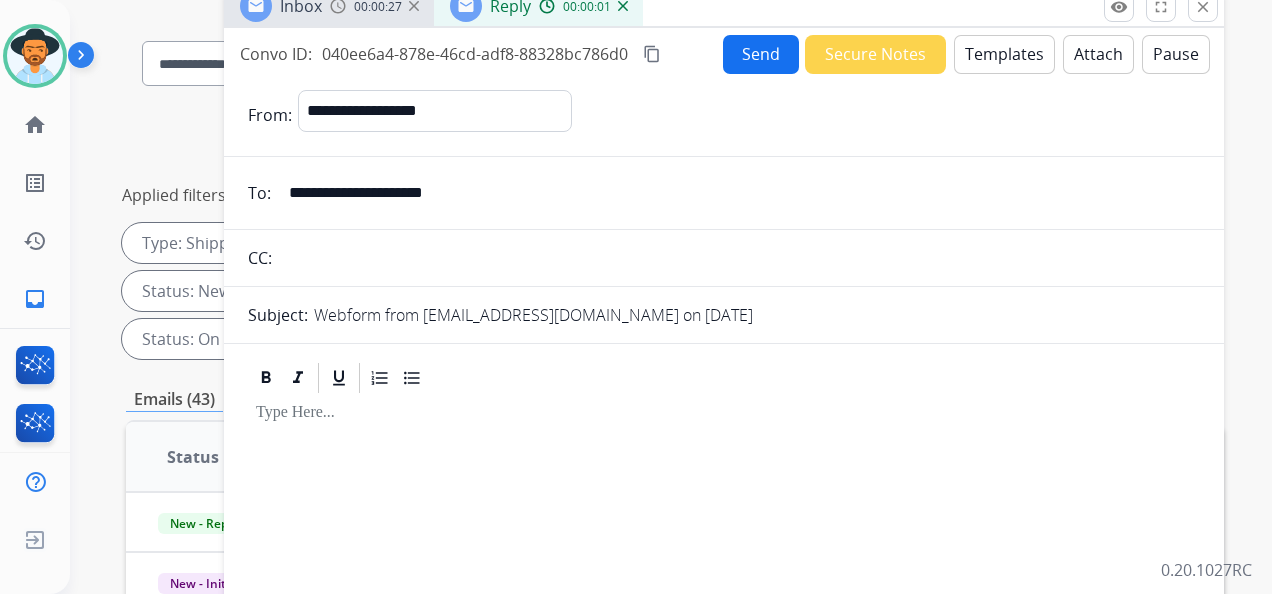 click on "Templates" at bounding box center [1004, 54] 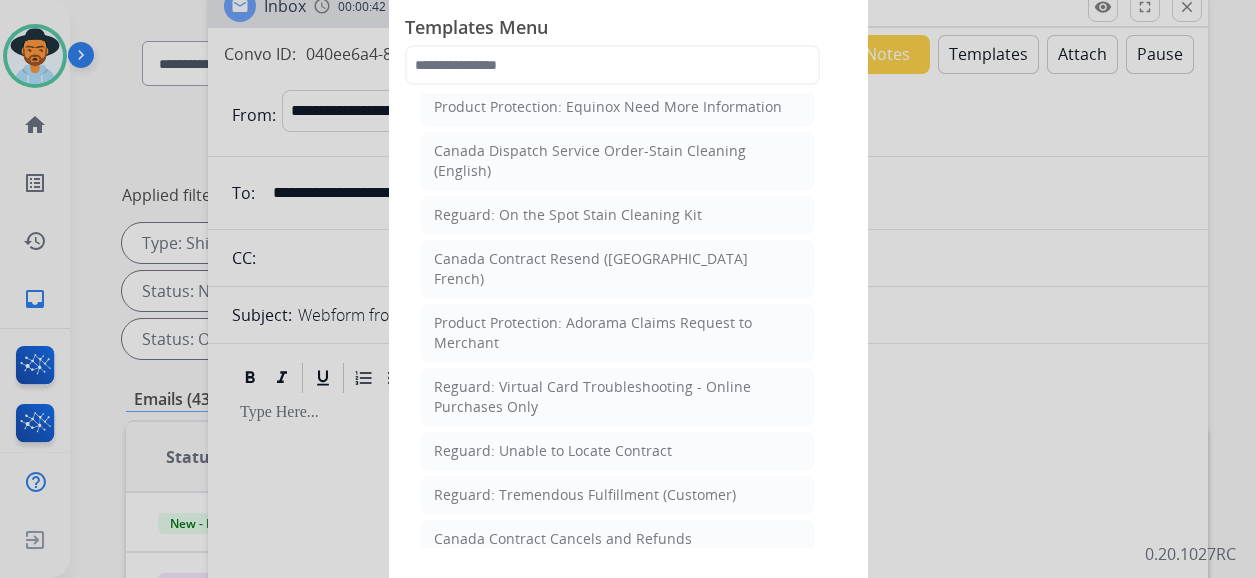 scroll, scrollTop: 1600, scrollLeft: 0, axis: vertical 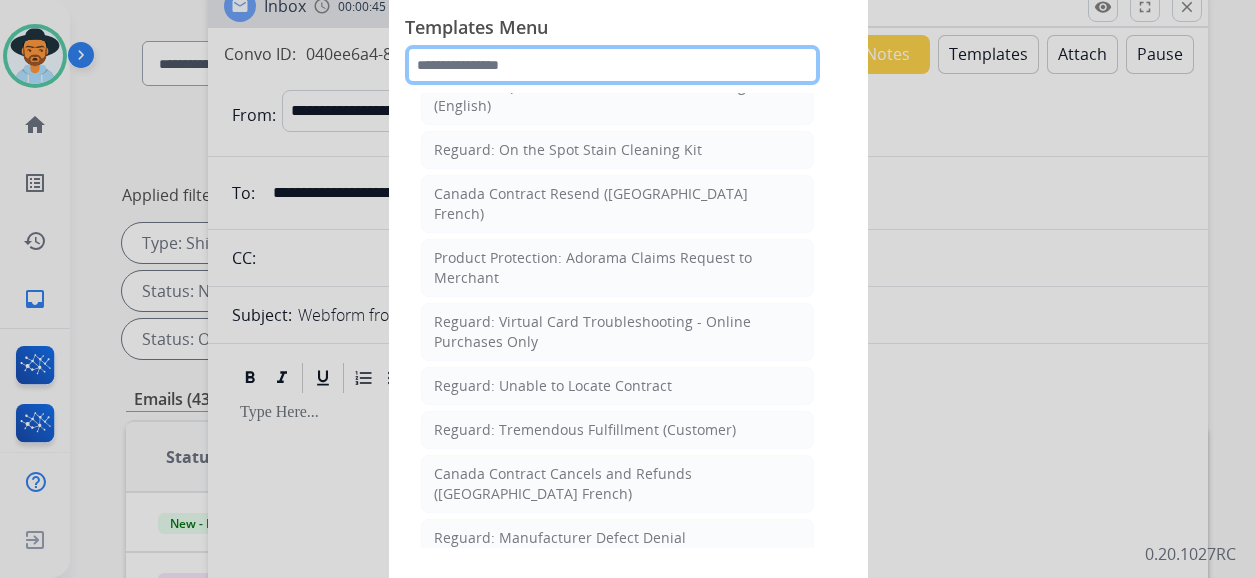 click 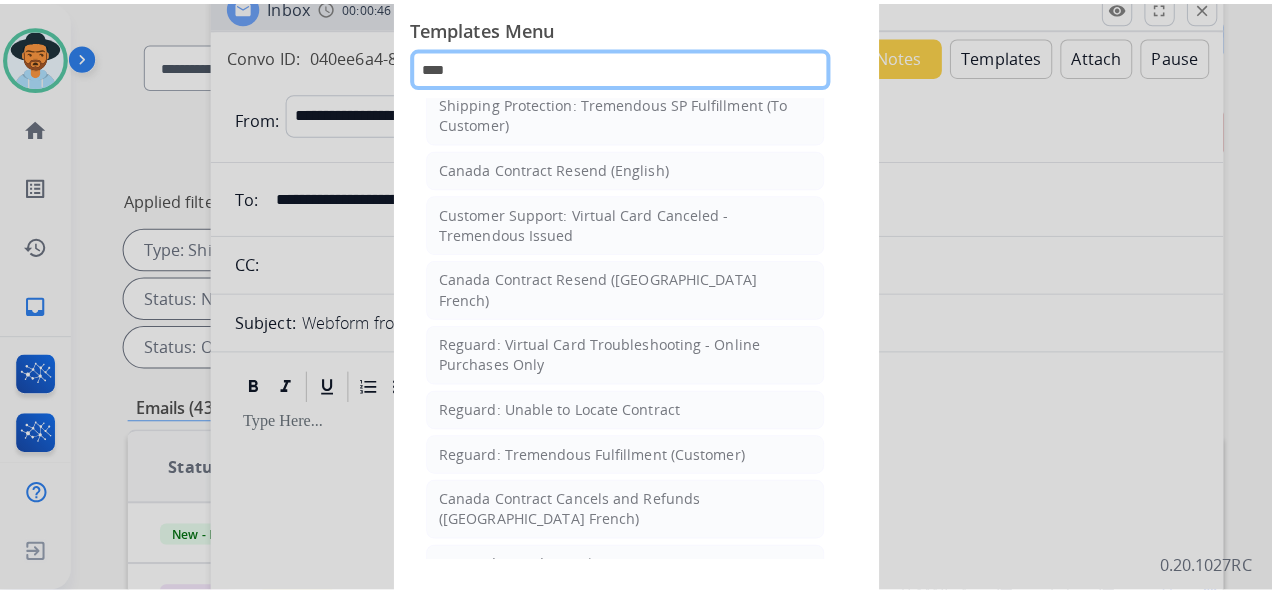 scroll, scrollTop: 0, scrollLeft: 0, axis: both 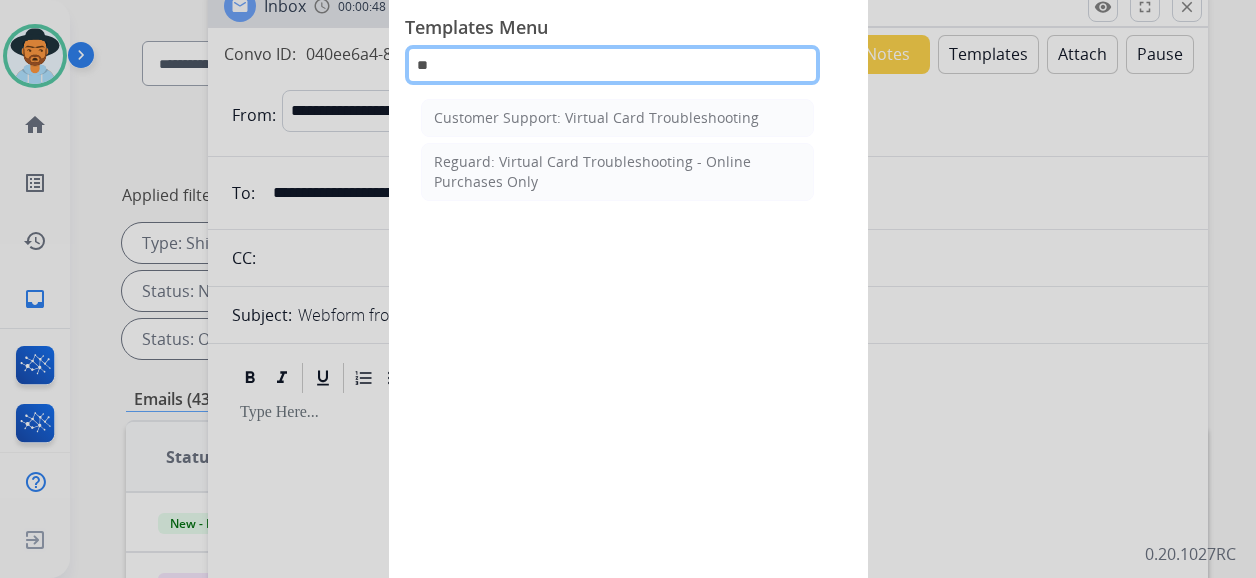 type on "*" 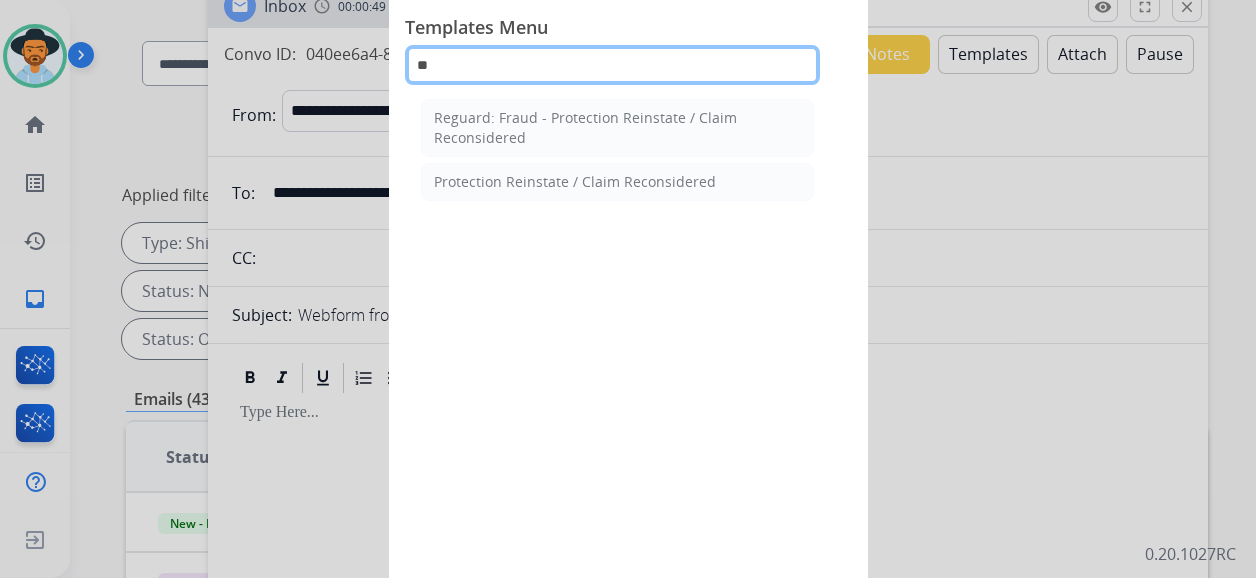 type on "*" 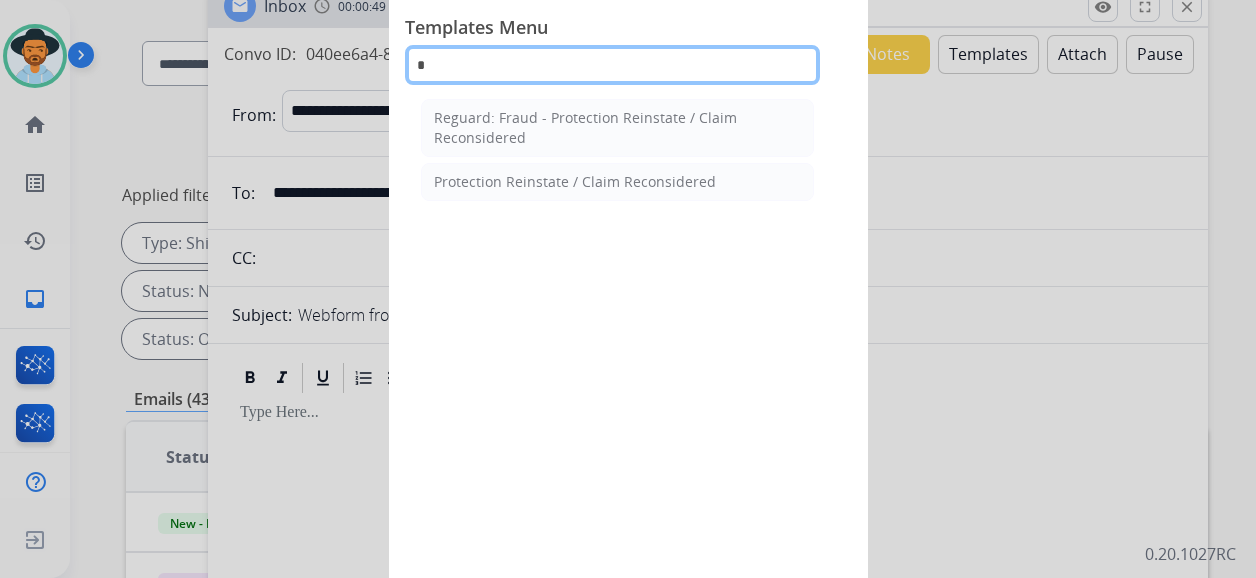 type 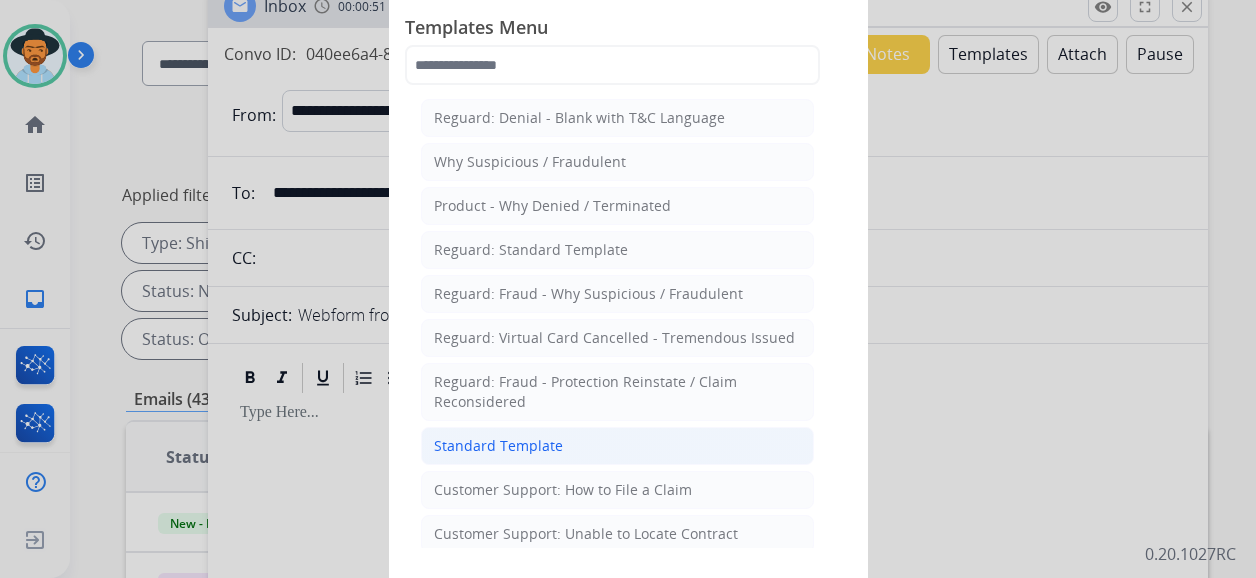 click on "Standard Template" 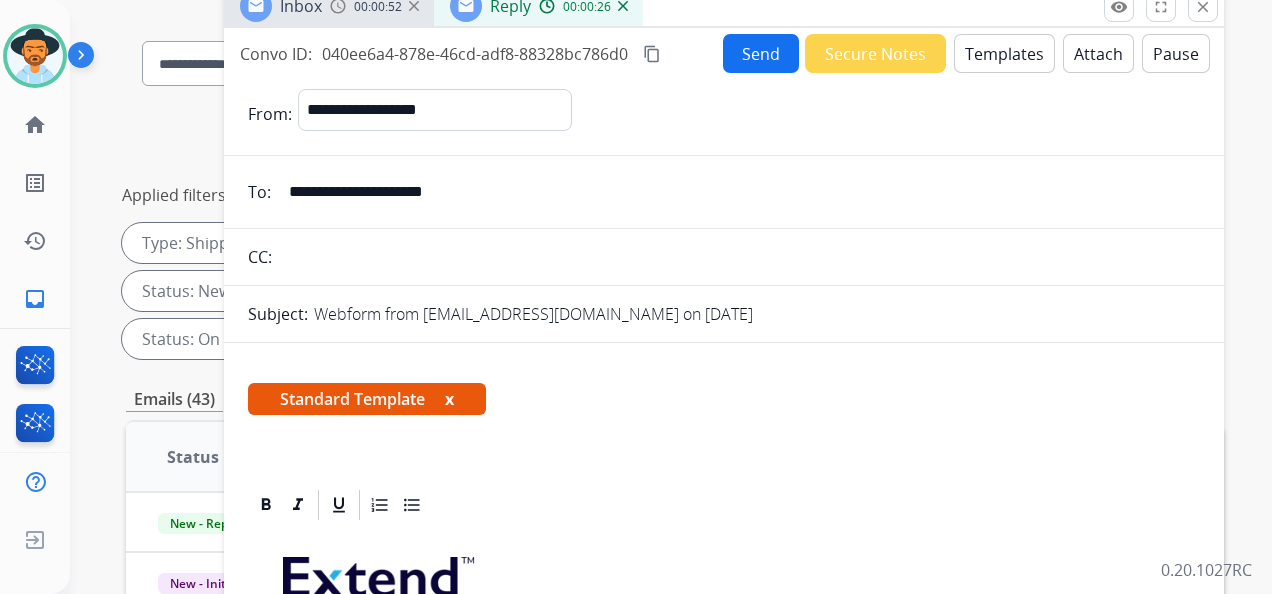 scroll, scrollTop: 398, scrollLeft: 0, axis: vertical 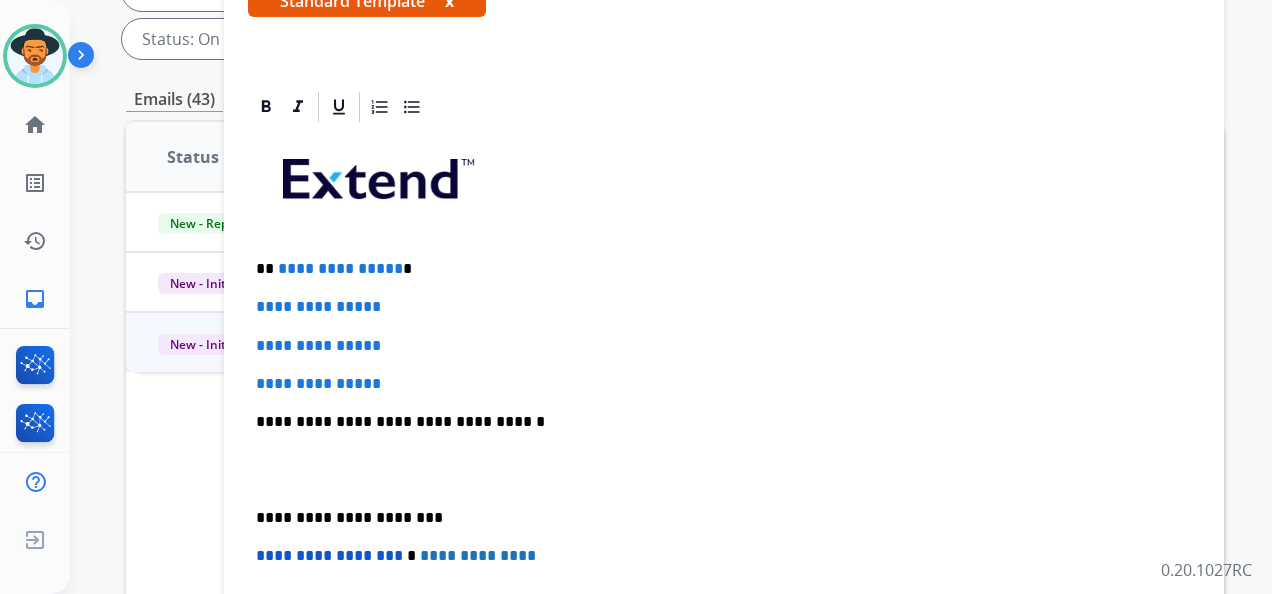 click on "**********" at bounding box center [716, 269] 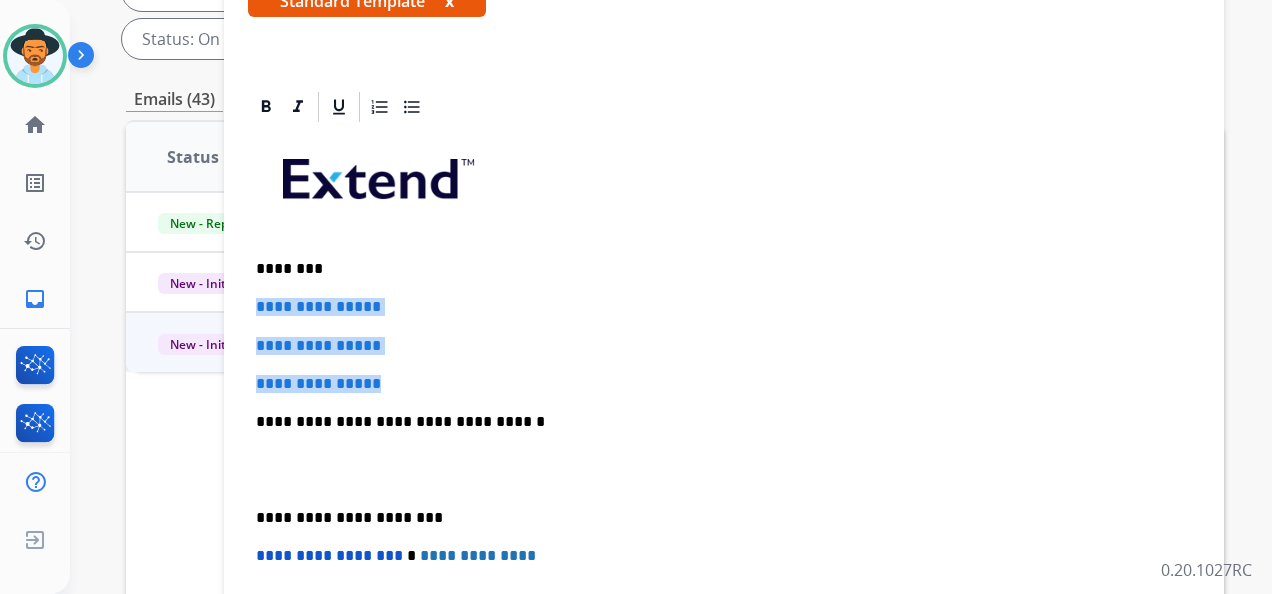drag, startPoint x: 396, startPoint y: 386, endPoint x: 254, endPoint y: 304, distance: 163.9756 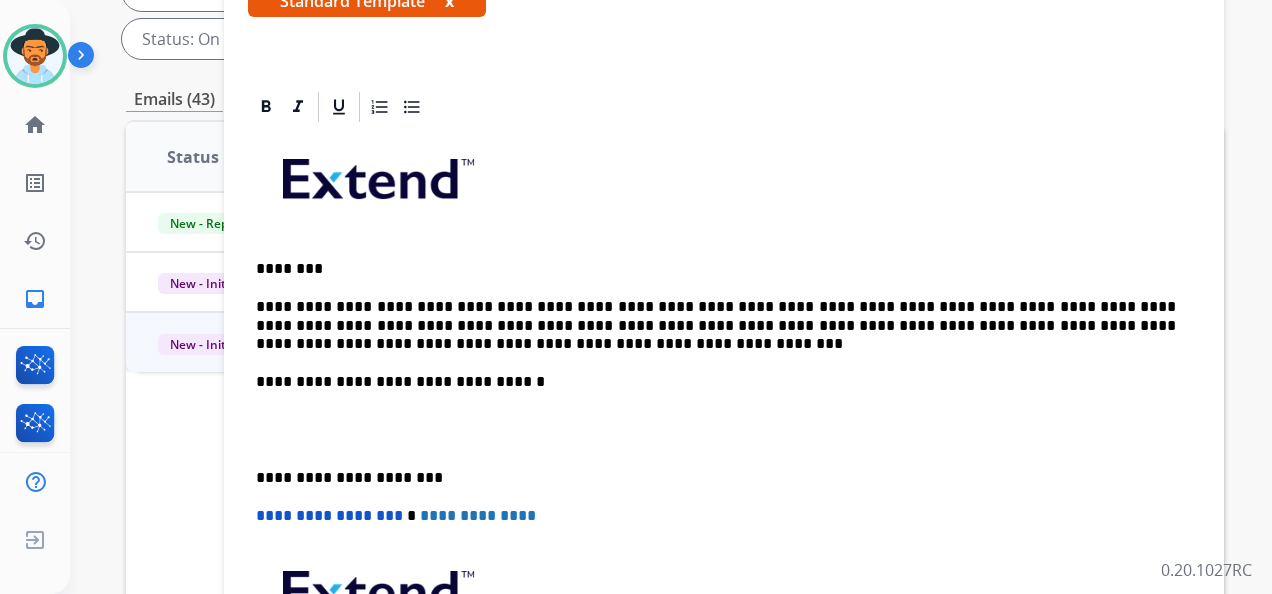click on "**********" at bounding box center [716, 478] 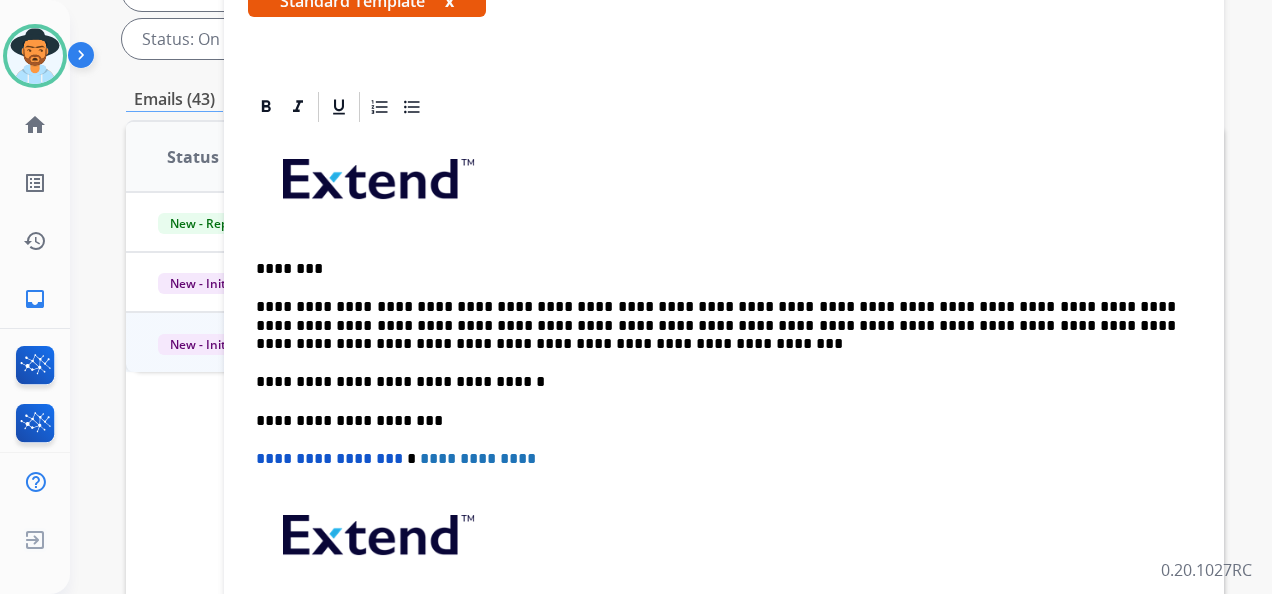 scroll, scrollTop: 0, scrollLeft: 0, axis: both 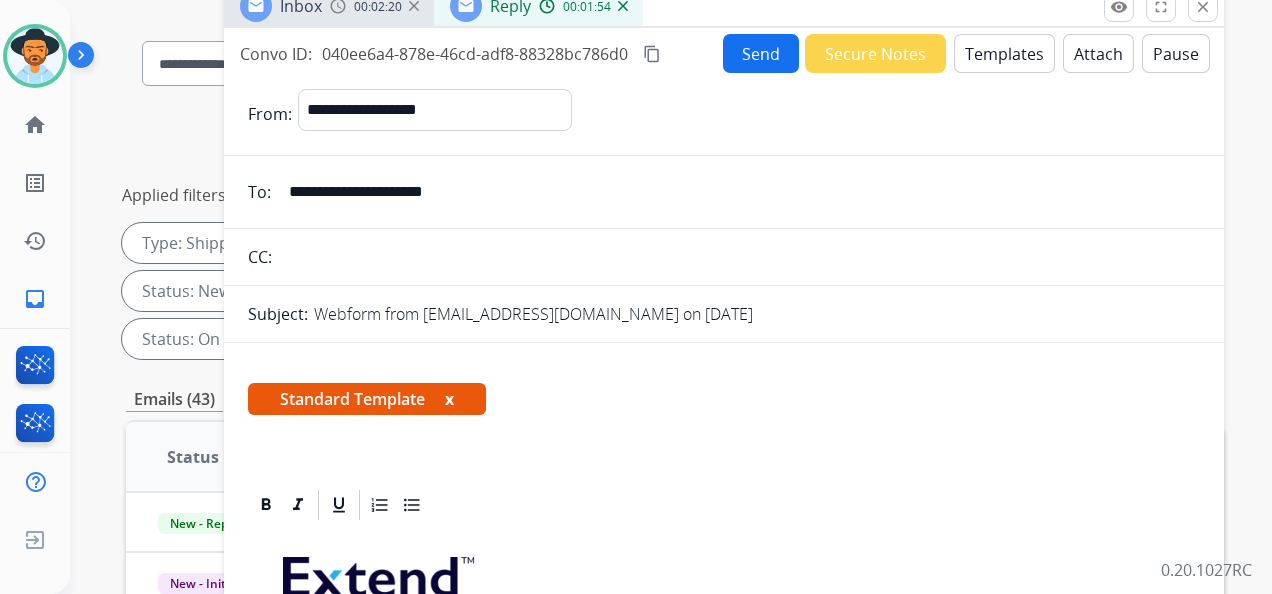 click on "Send" at bounding box center [761, 53] 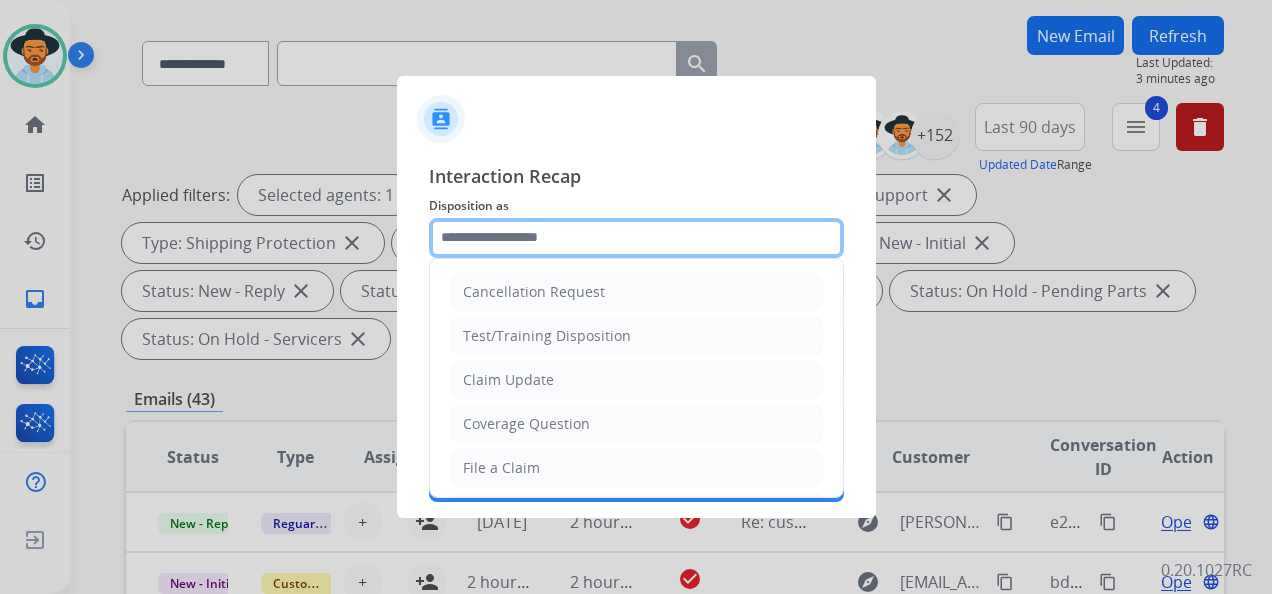 click 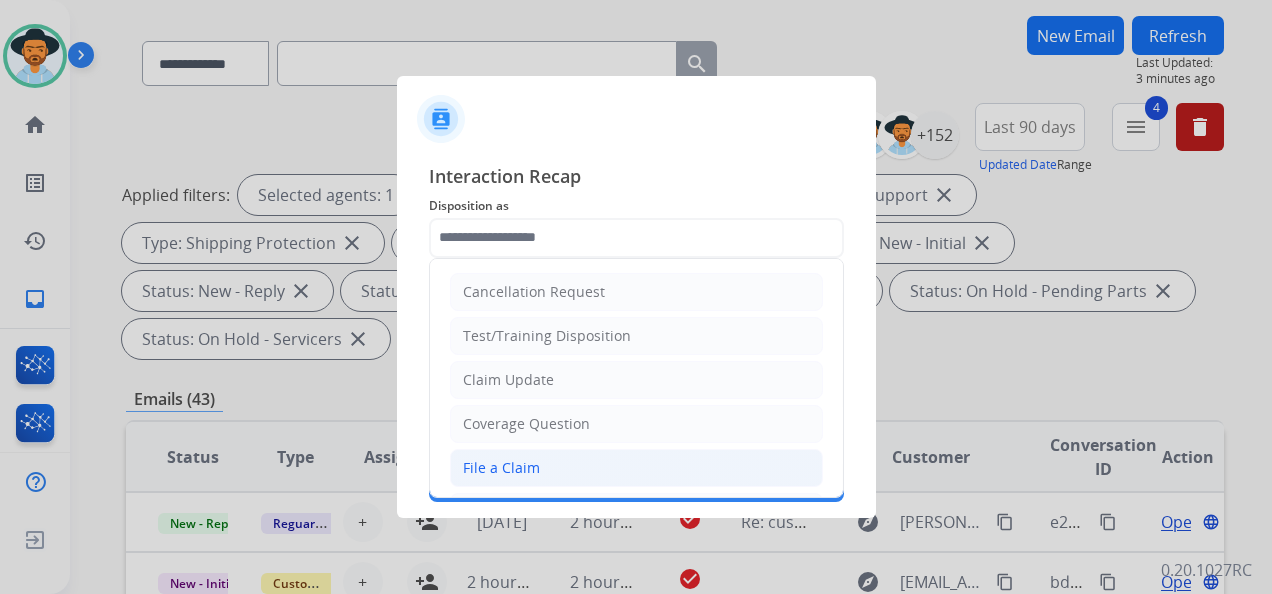 click on "File a Claim" 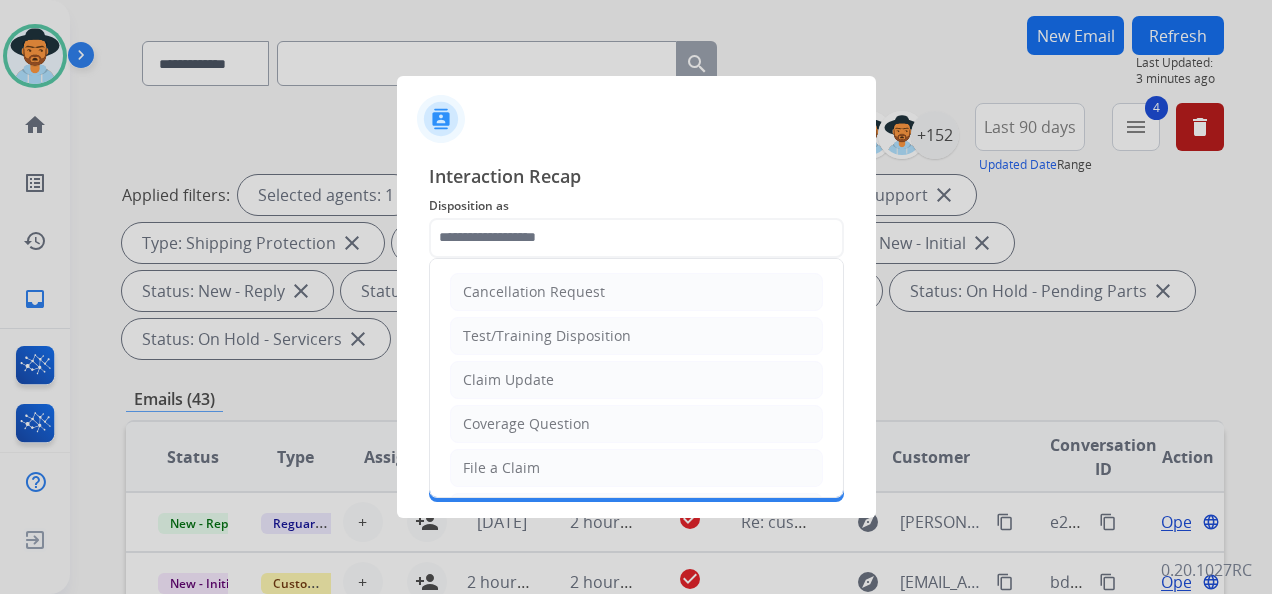 type on "**********" 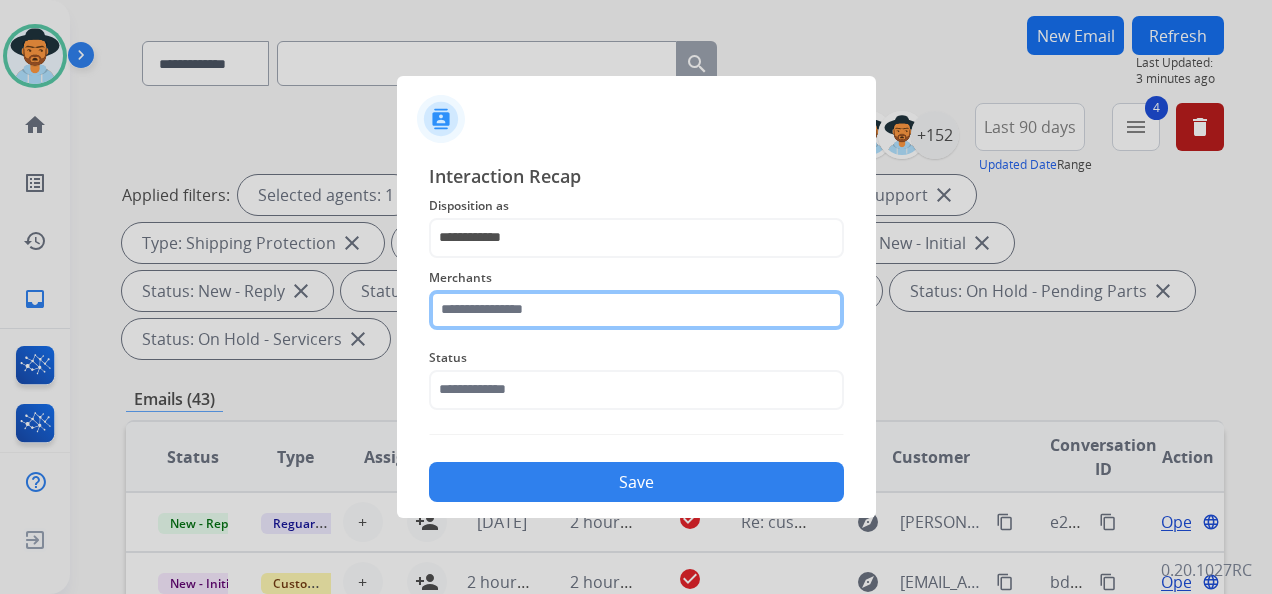 click 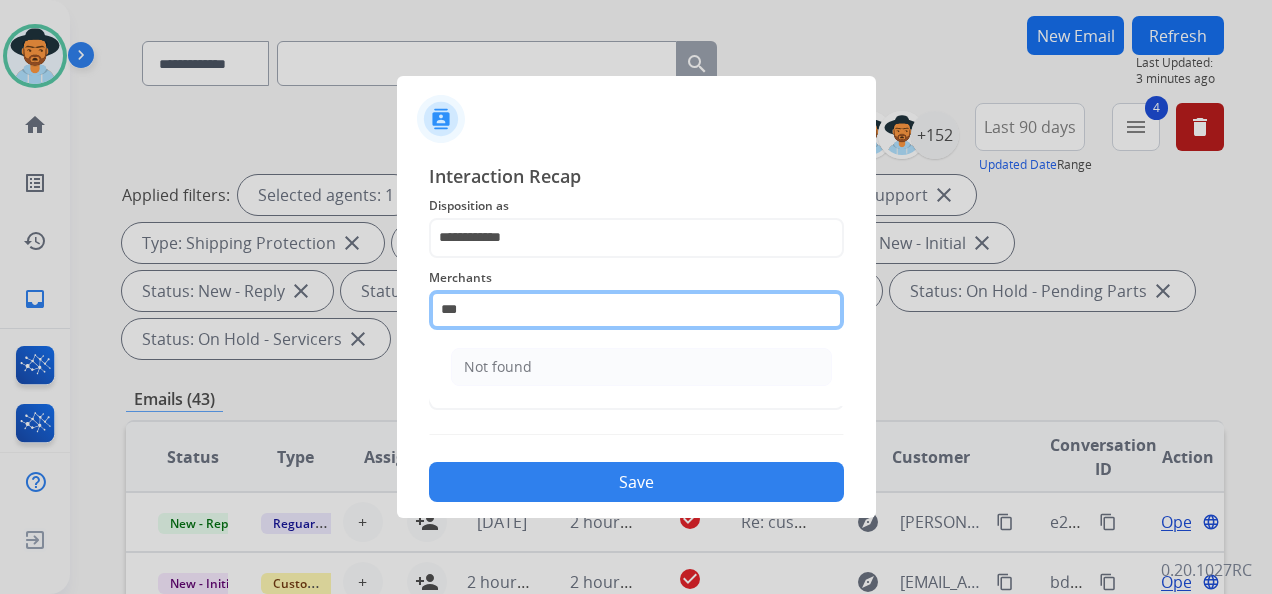drag, startPoint x: 488, startPoint y: 305, endPoint x: 422, endPoint y: 302, distance: 66.068146 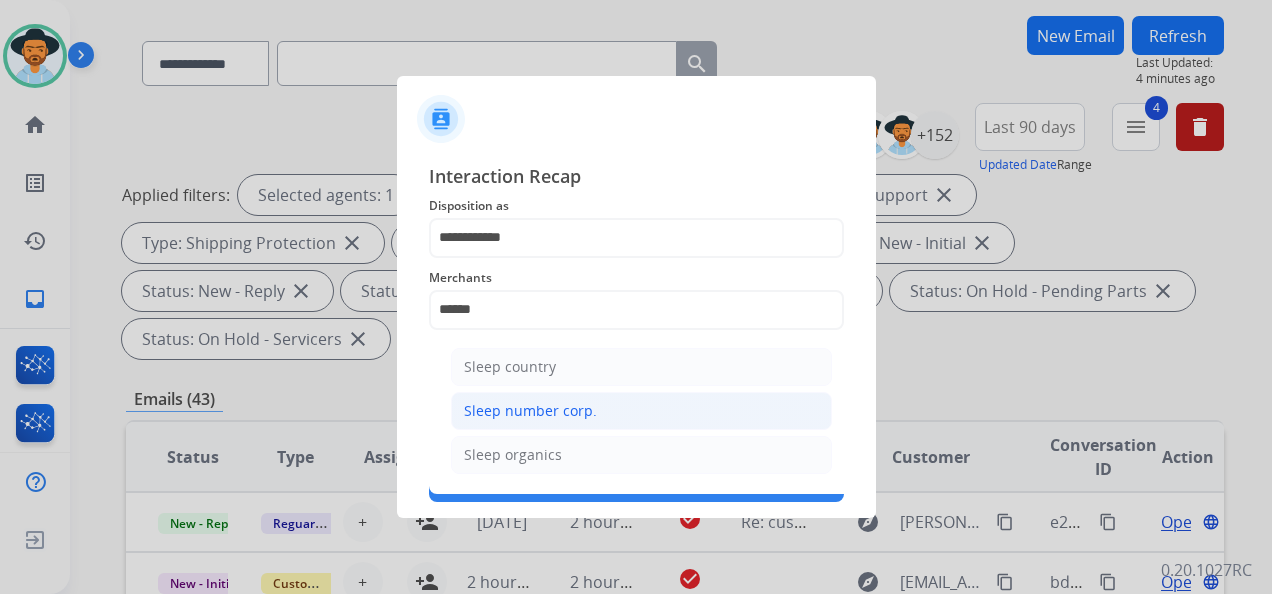 click on "Sleep number corp." 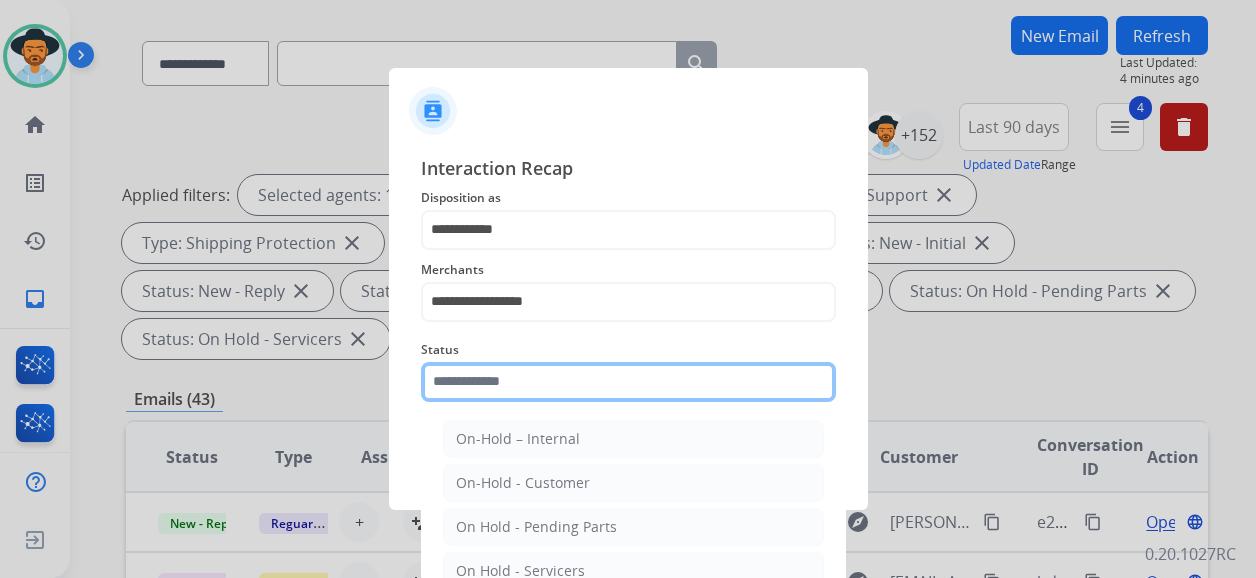click 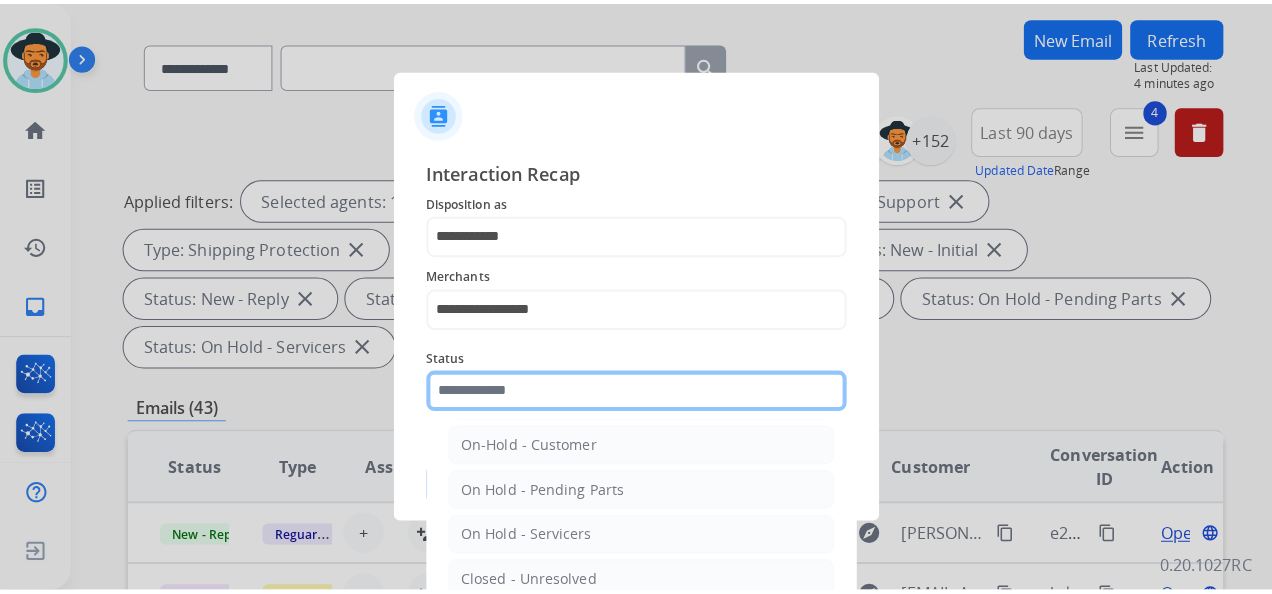 scroll, scrollTop: 114, scrollLeft: 0, axis: vertical 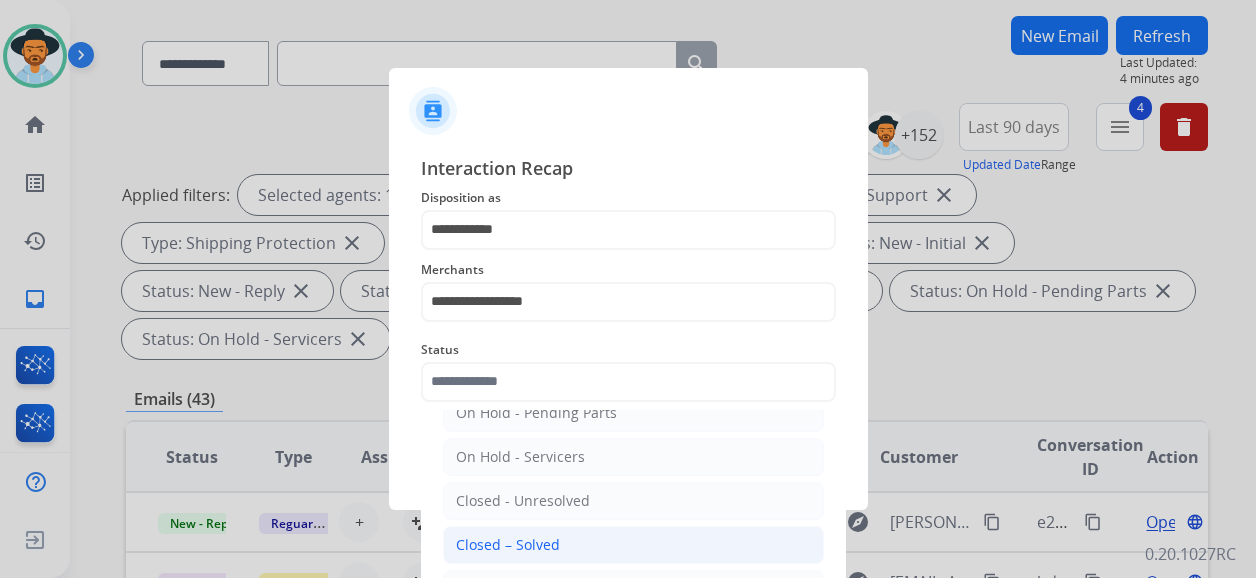 click on "Closed – Solved" 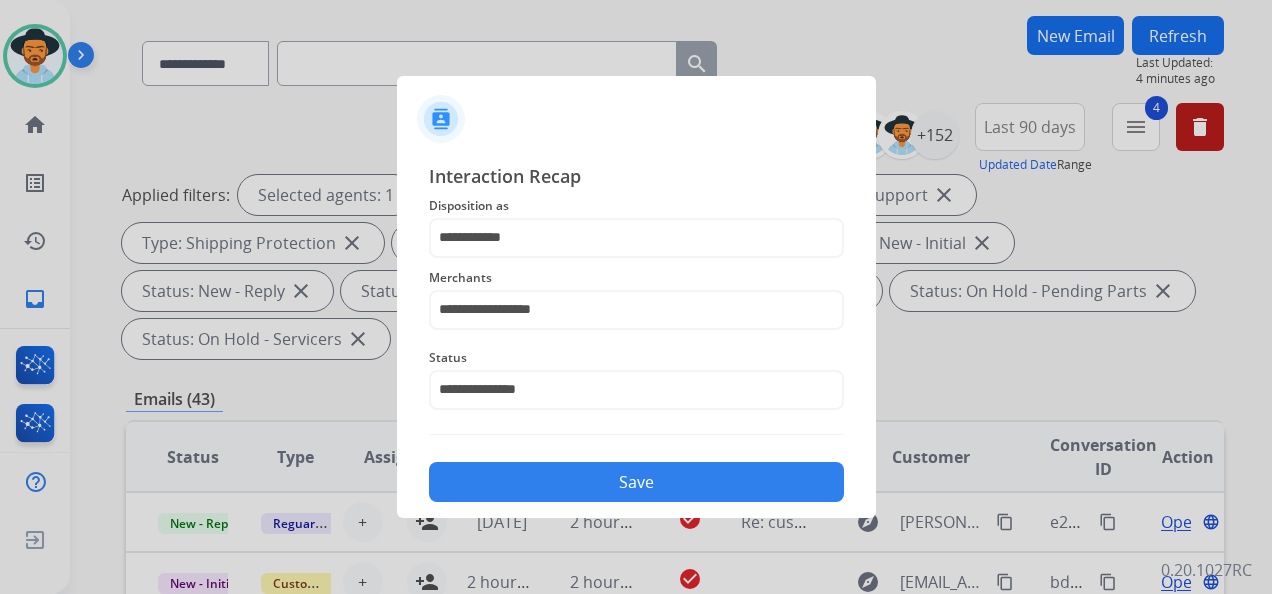 click on "Save" 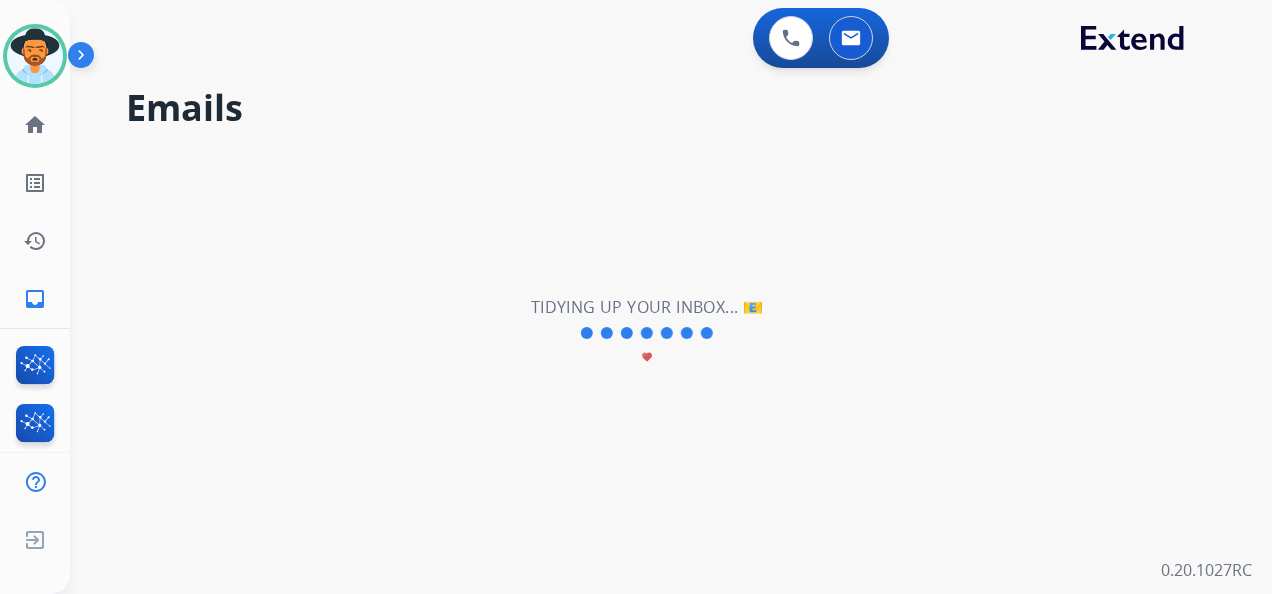 scroll, scrollTop: 0, scrollLeft: 0, axis: both 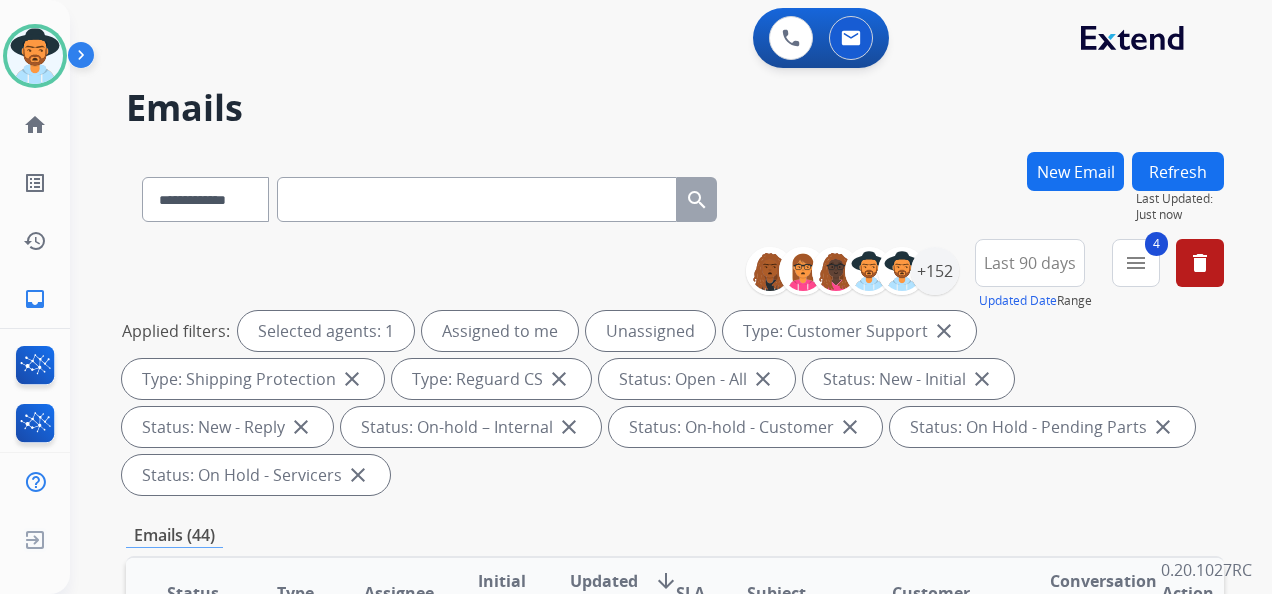 click on "Applied filters:  Selected agents: 1  Assigned to me Unassigned  Type: Customer Support  close  Type: Shipping Protection  close  Type: Reguard CS  close  Status: Open - All  close  Status: New - Initial  close  Status: New - Reply  close  Status: On-hold – Internal  close  Status: On-hold - Customer  close  Status: On Hold - Pending Parts  close  Status: On Hold - Servicers  close" at bounding box center (671, 403) 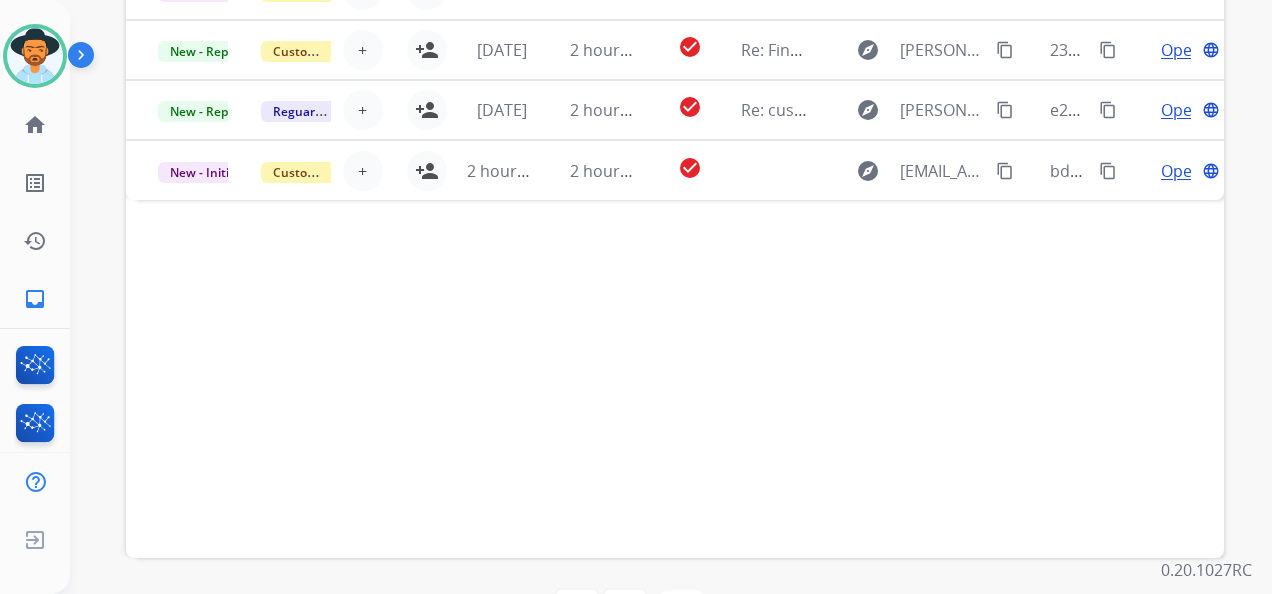 scroll, scrollTop: 600, scrollLeft: 0, axis: vertical 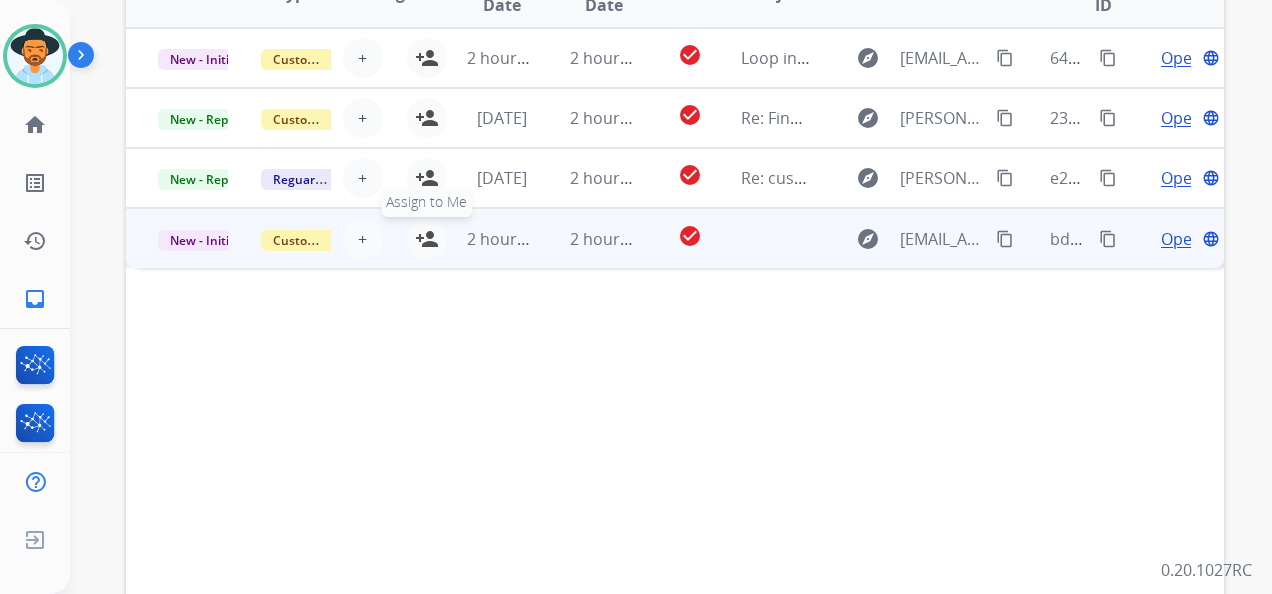 click on "person_add" at bounding box center (427, 239) 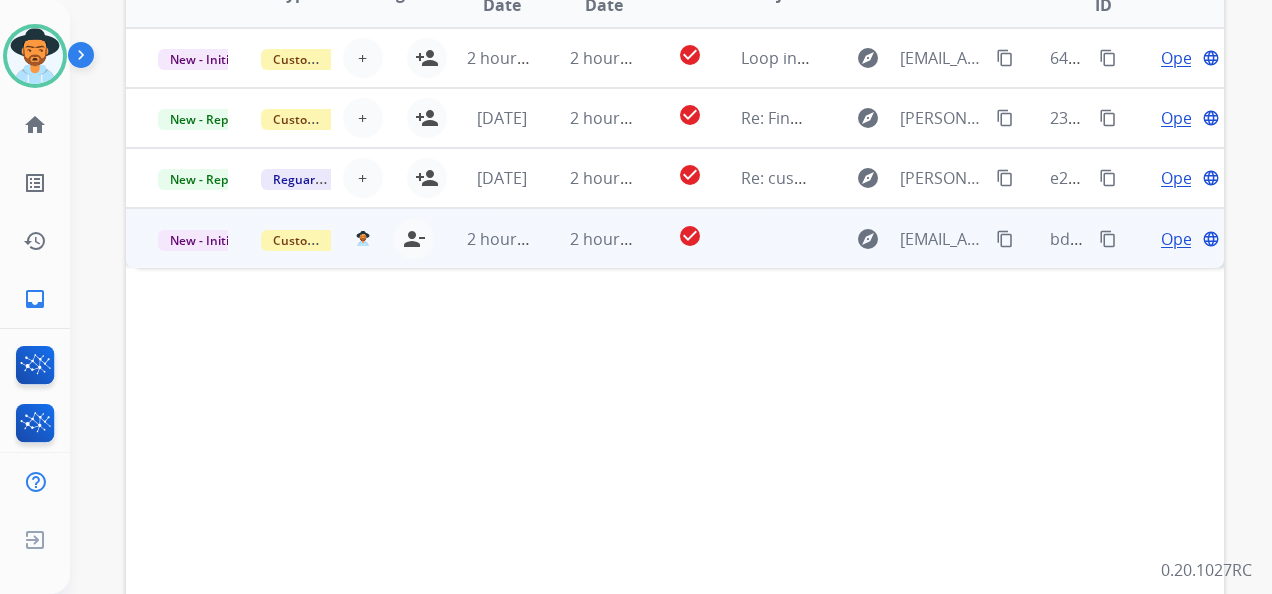 click on "Open" at bounding box center (1181, 239) 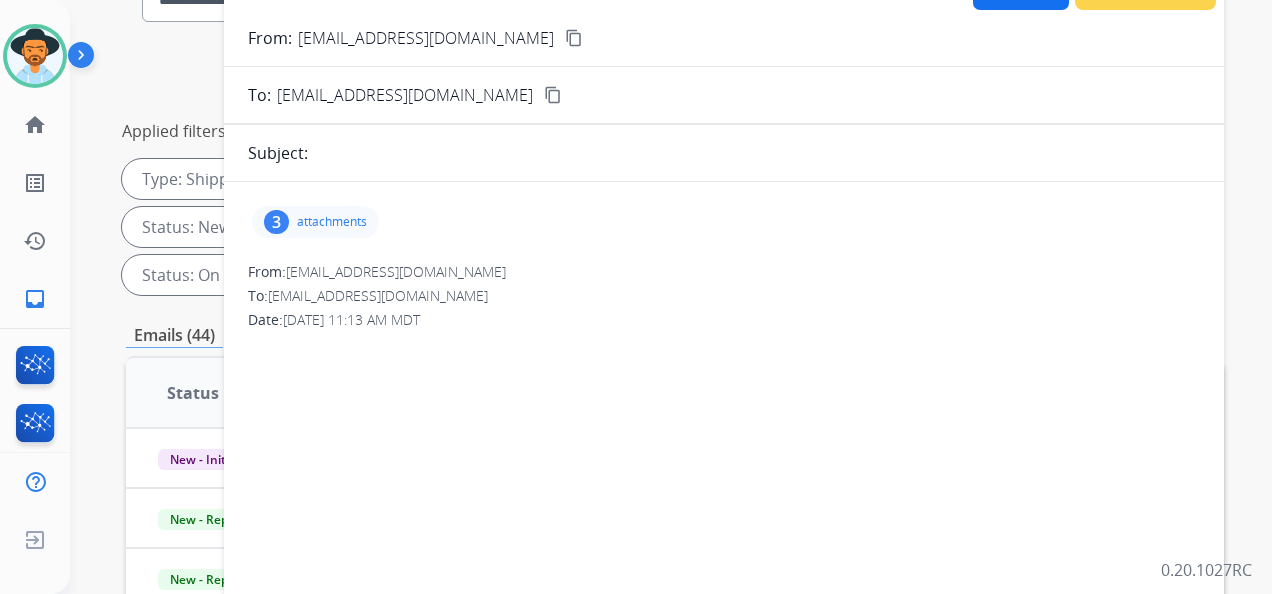 scroll, scrollTop: 200, scrollLeft: 0, axis: vertical 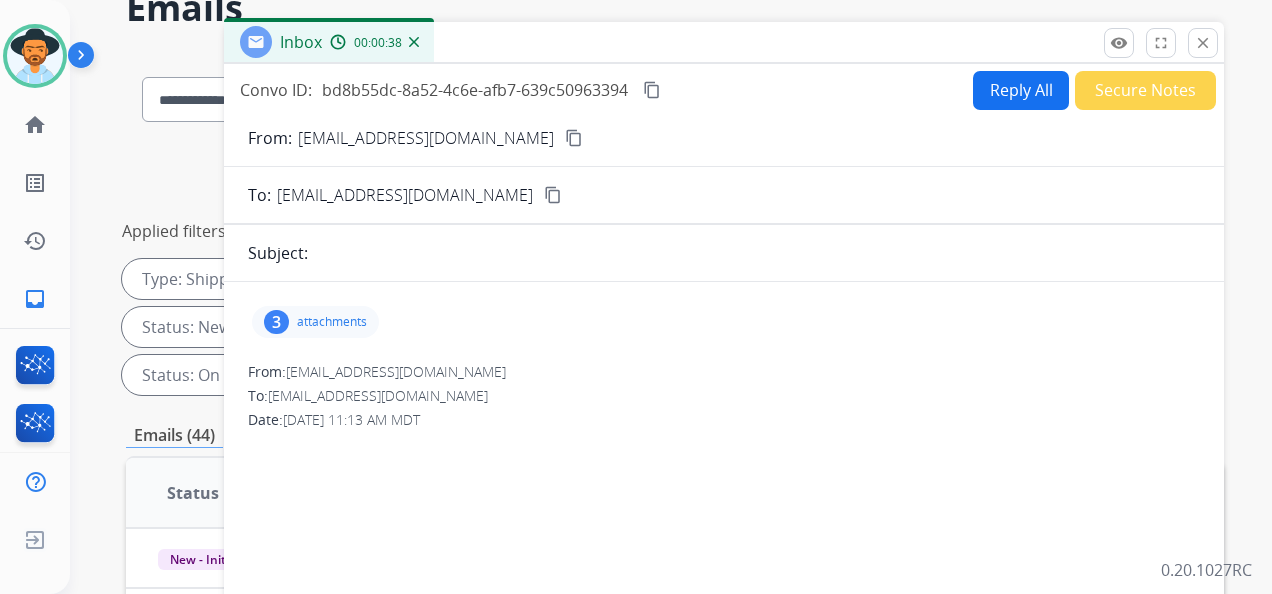 click on "3" at bounding box center [276, 322] 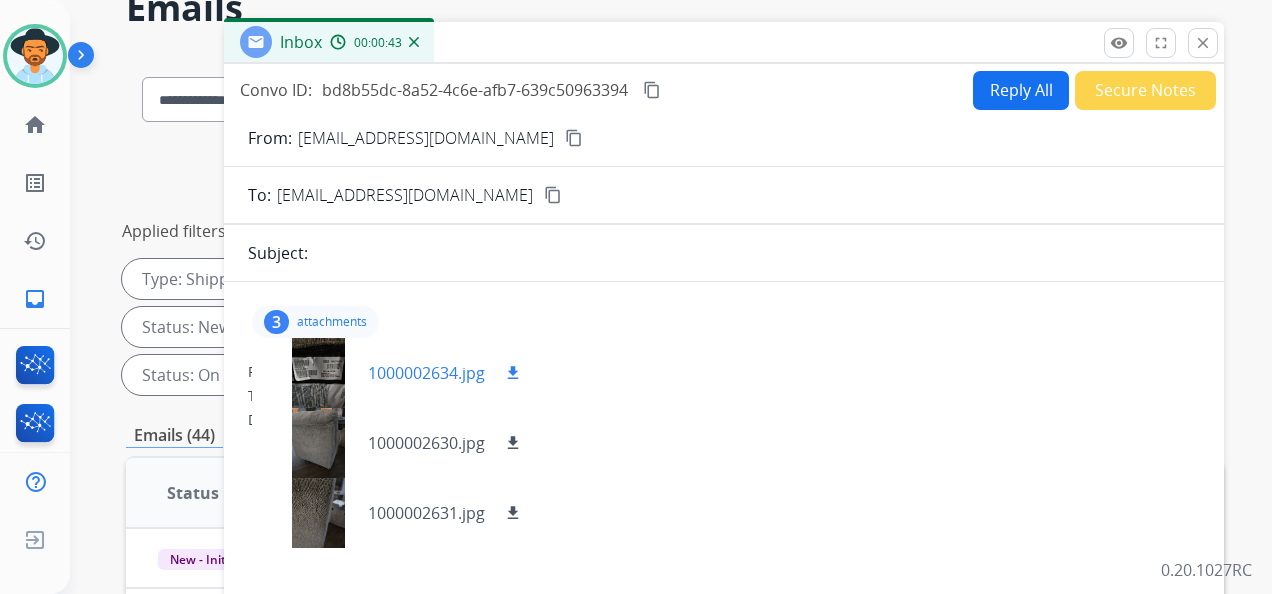 click on "download" at bounding box center (513, 373) 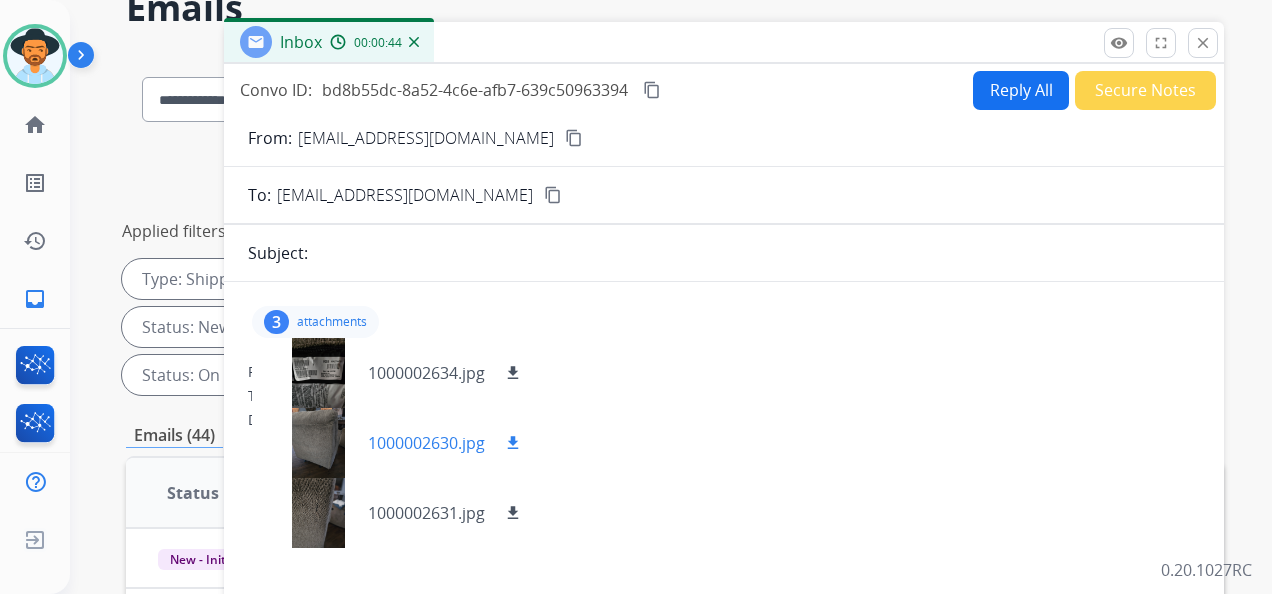 click on "download" at bounding box center (513, 443) 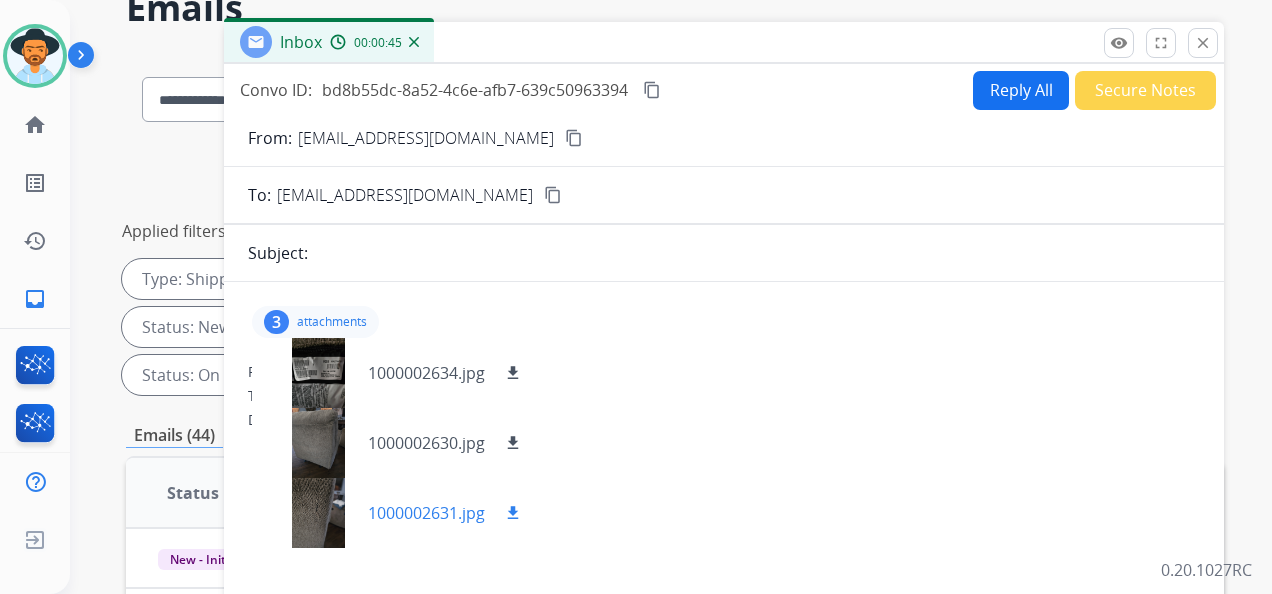 click on "download" at bounding box center [513, 513] 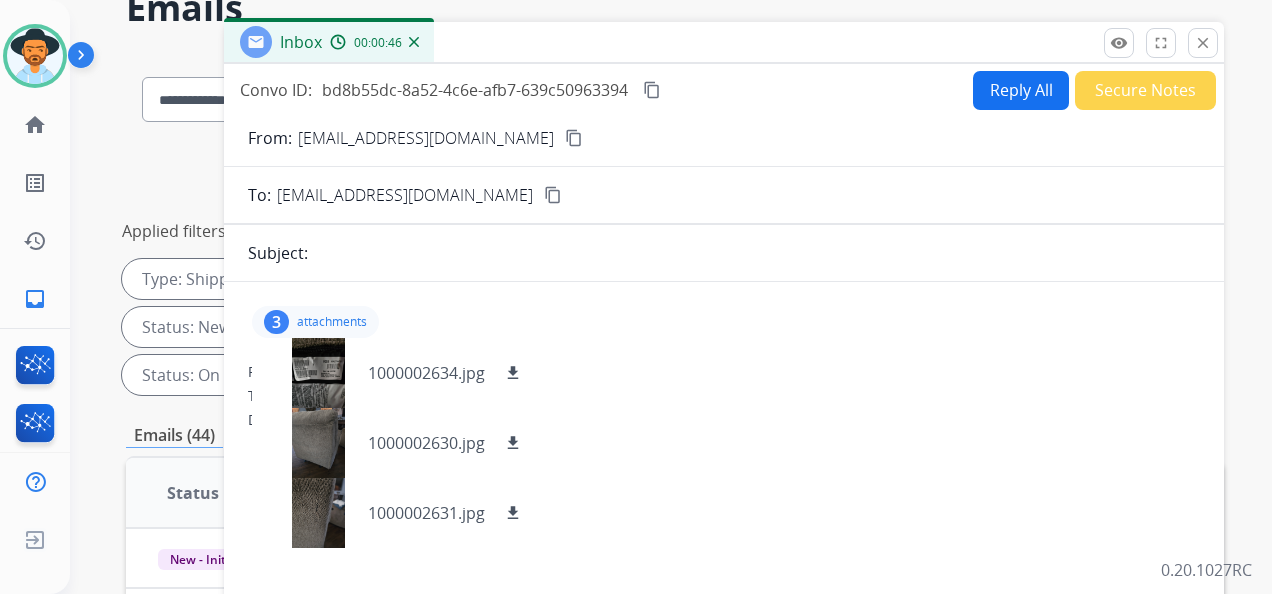 click on "3" at bounding box center [276, 322] 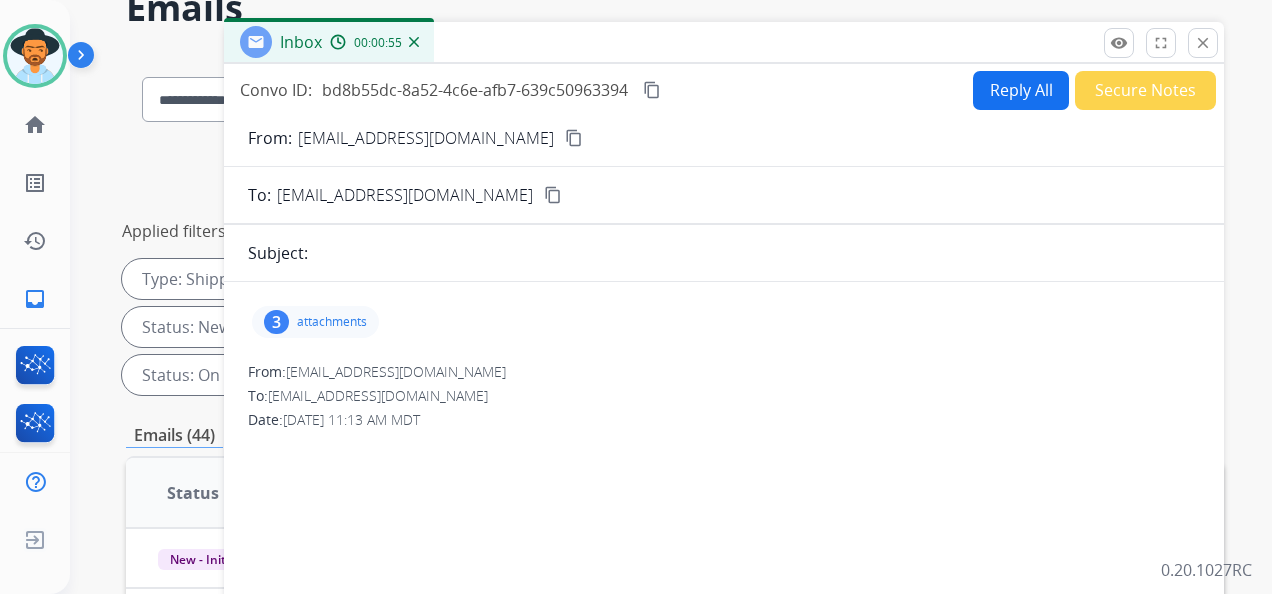 click on "3 attachments" at bounding box center (724, 322) 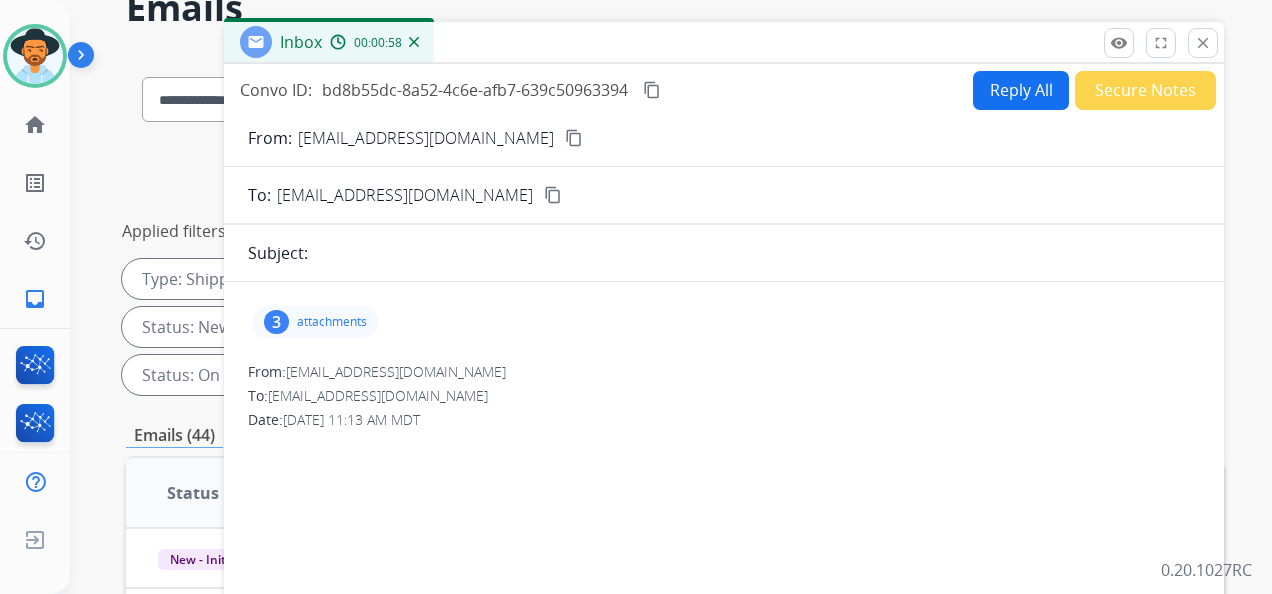 click on "Date:  [DATE] 11:13 AM MDT" at bounding box center (724, 420) 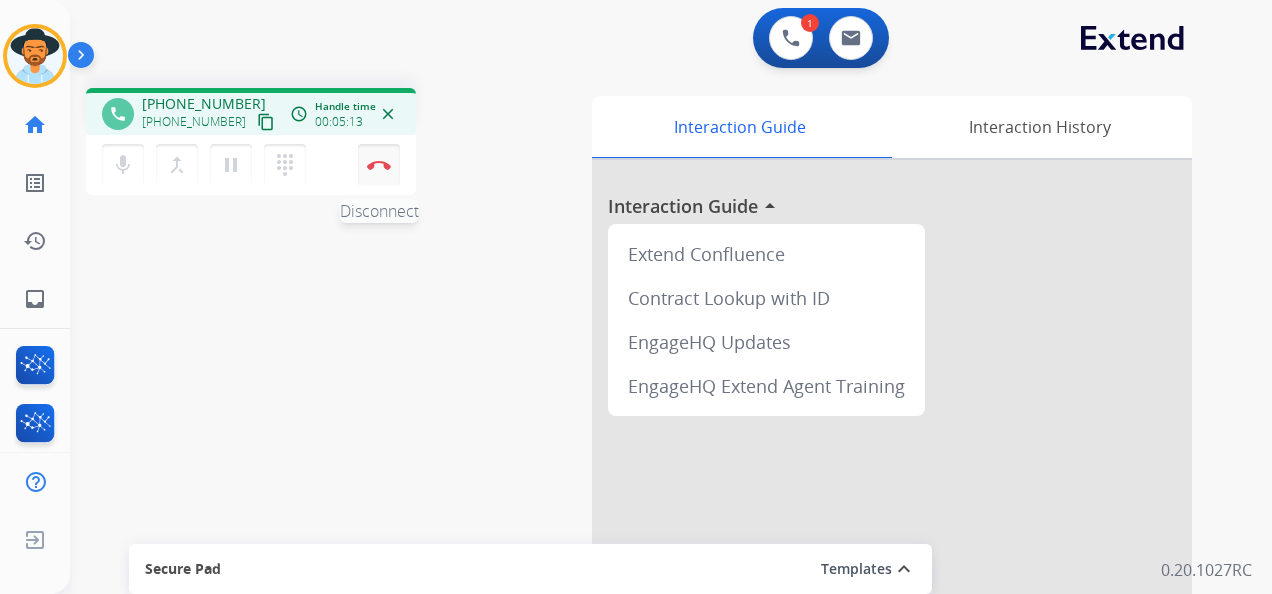 click on "Disconnect" at bounding box center (379, 165) 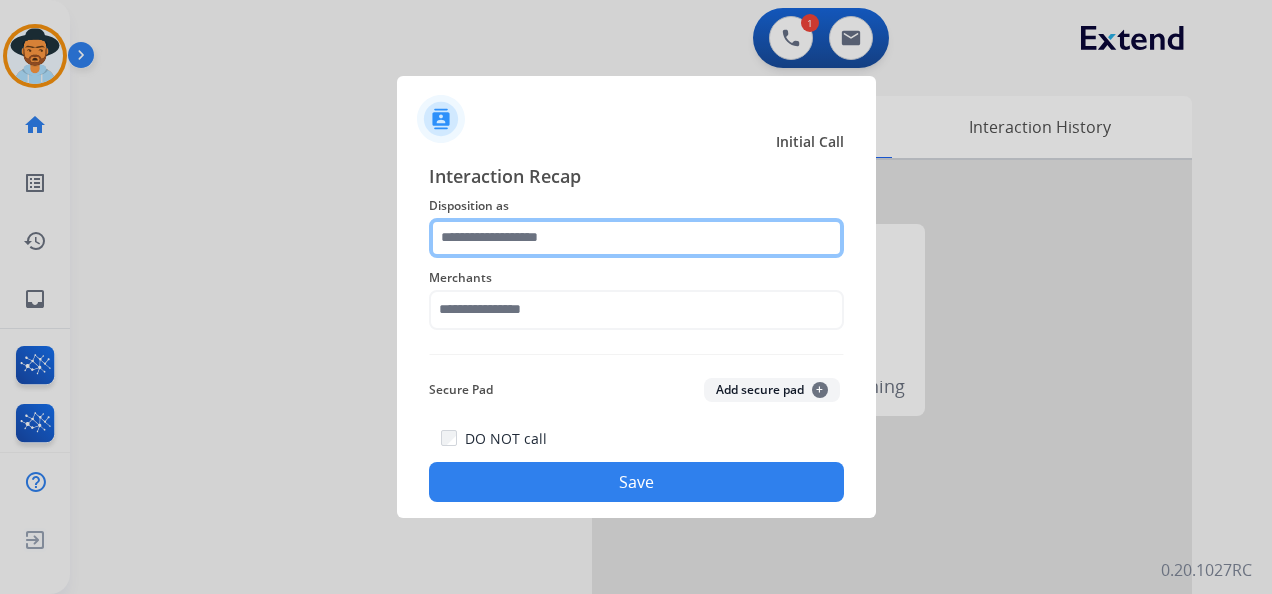 click 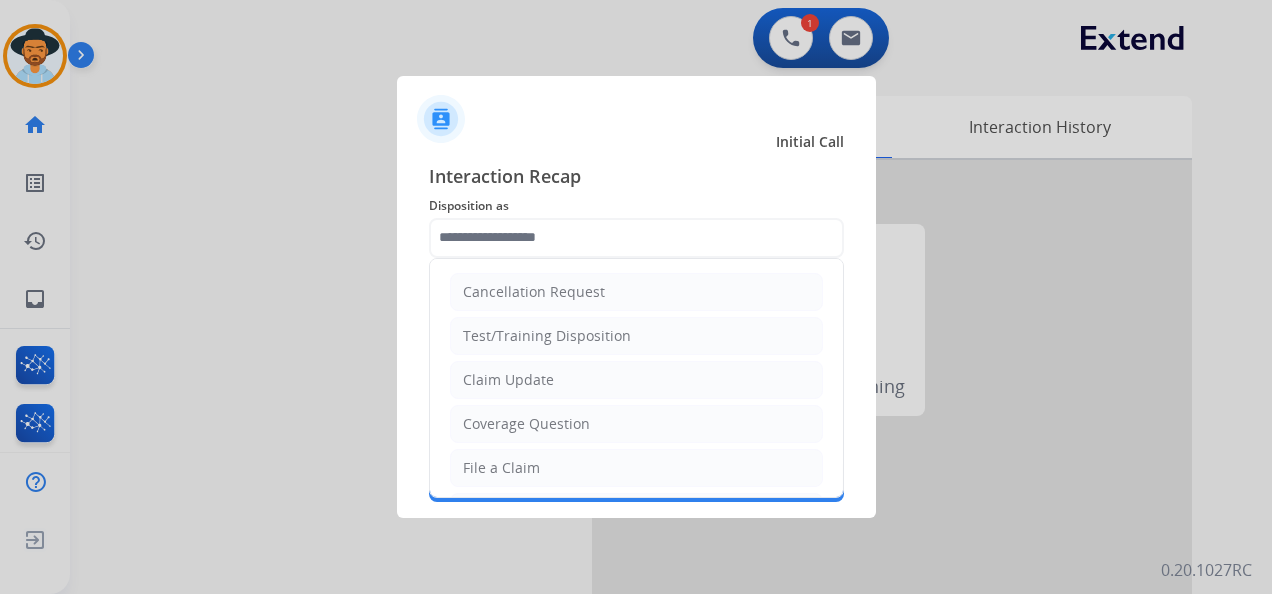 drag, startPoint x: 561, startPoint y: 463, endPoint x: 564, endPoint y: 360, distance: 103.04368 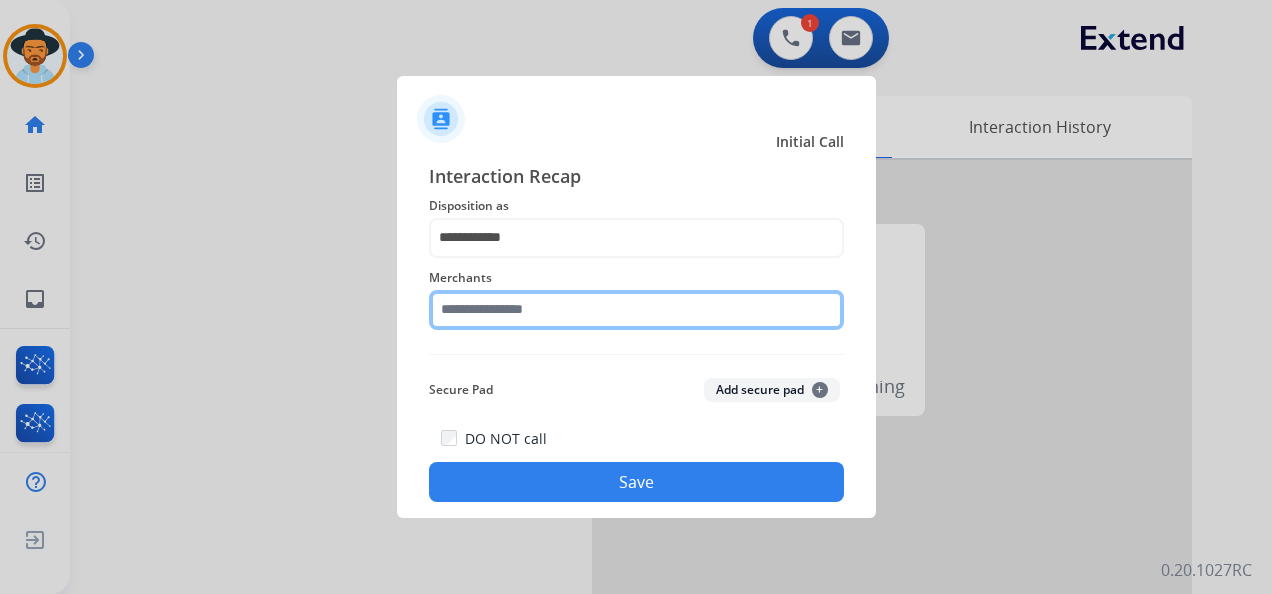click 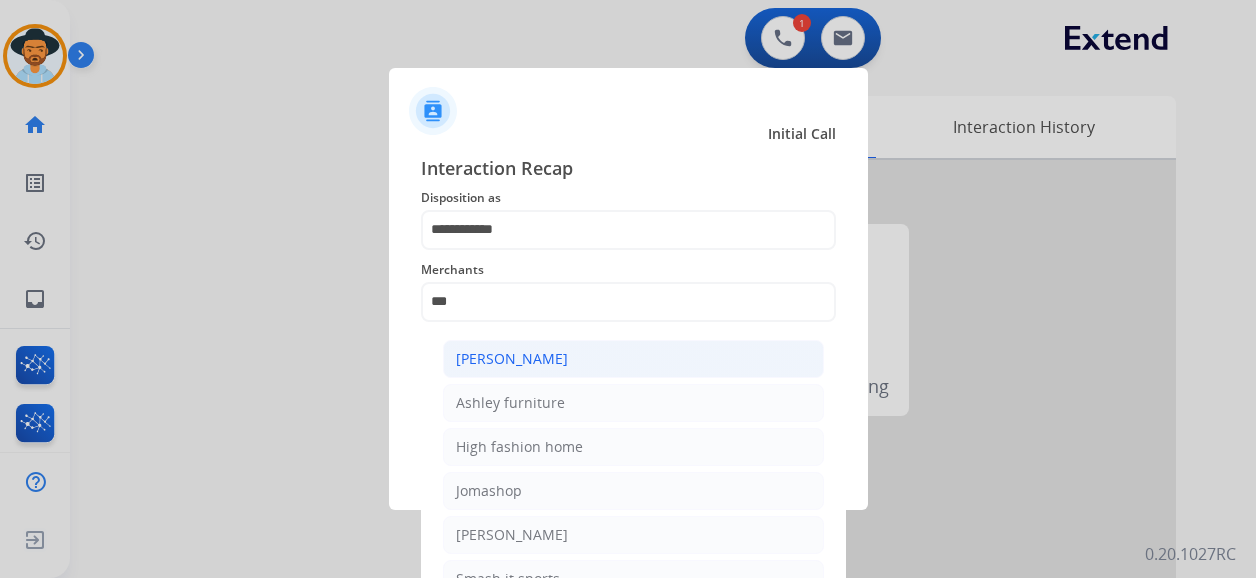 click on "[PERSON_NAME]" 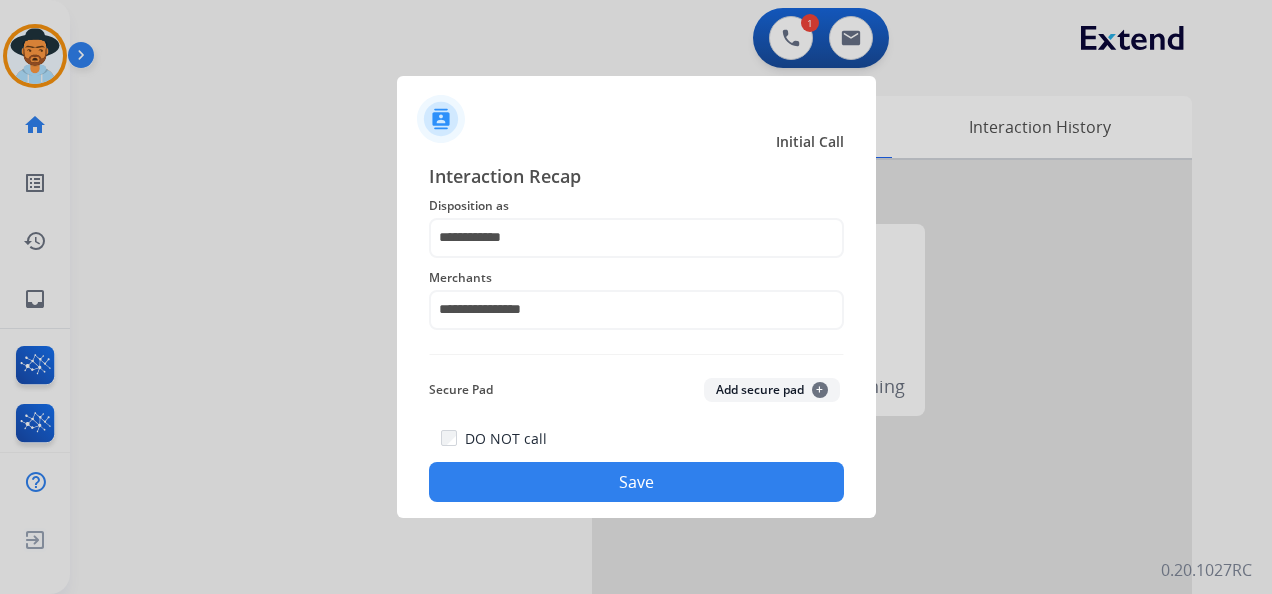 click on "Save" 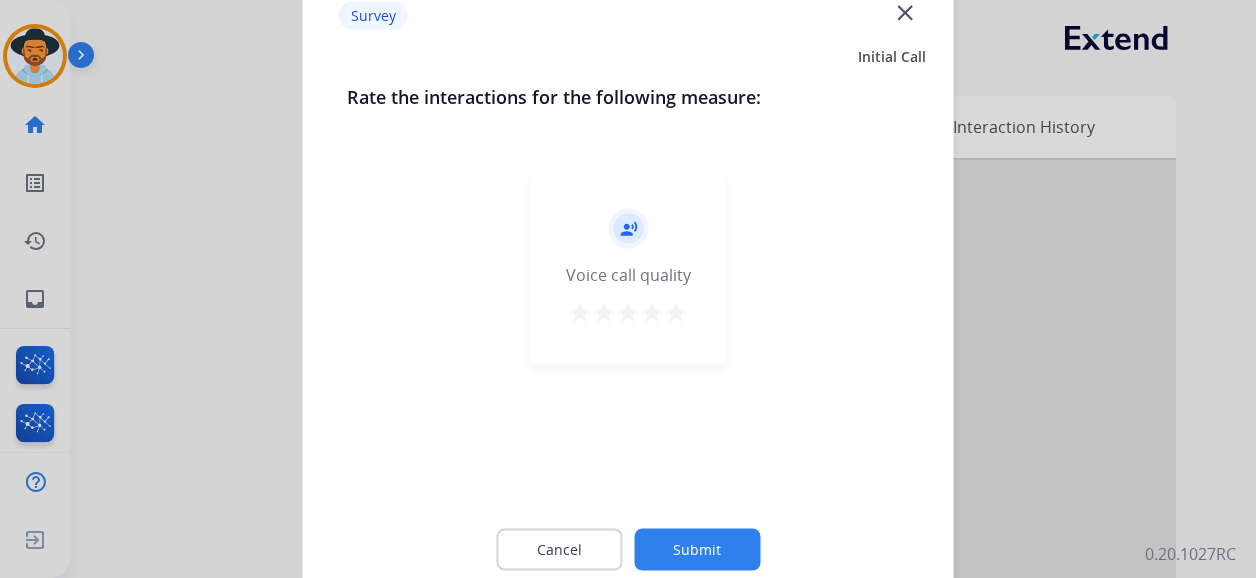 click on "star" at bounding box center (676, 313) 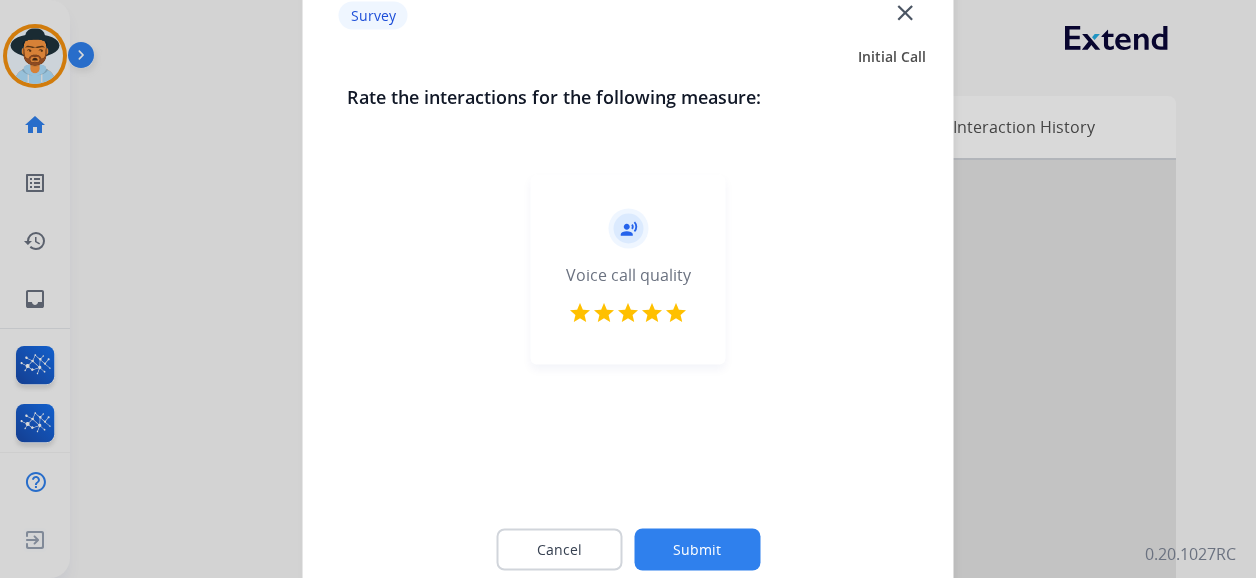 click on "Submit" 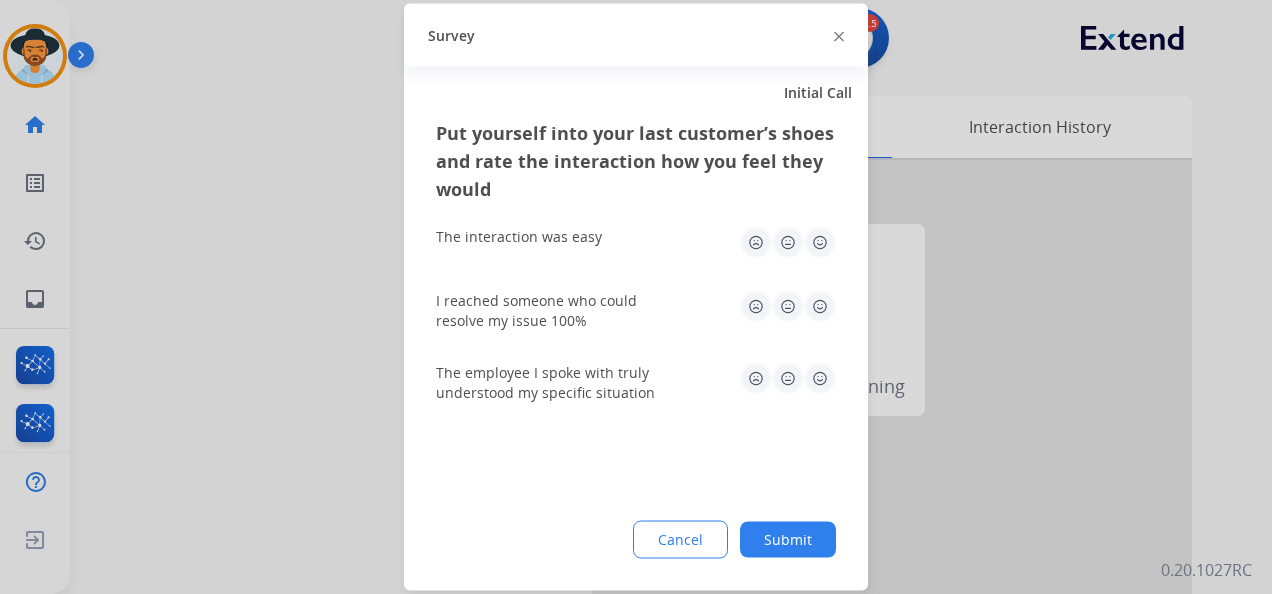 click 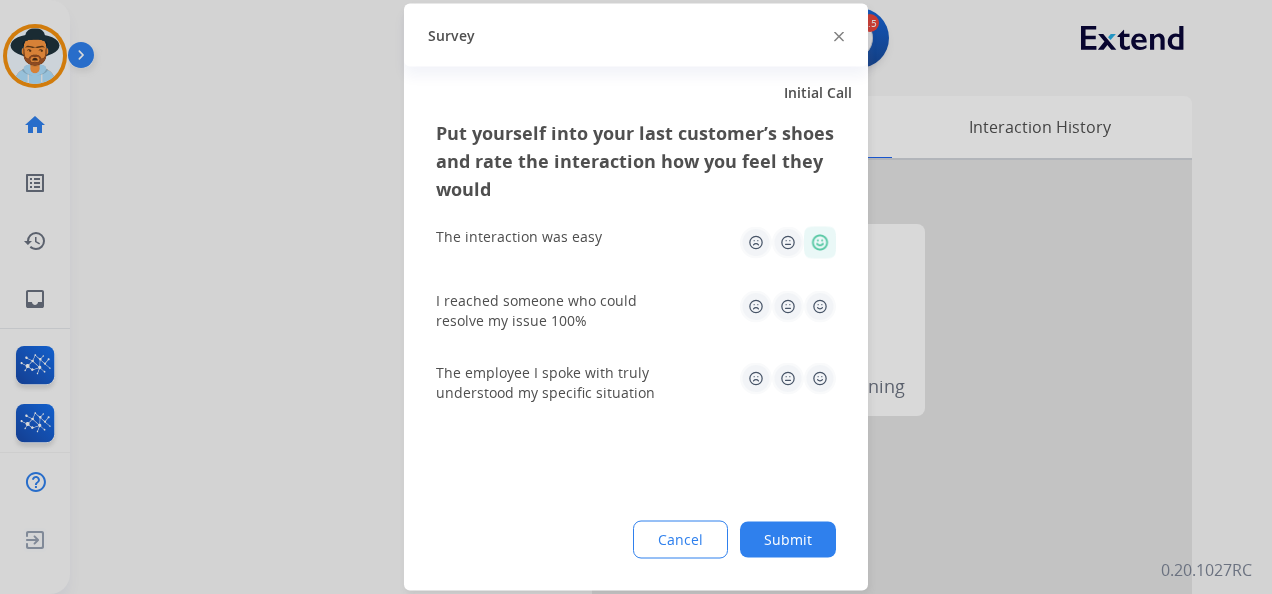 click 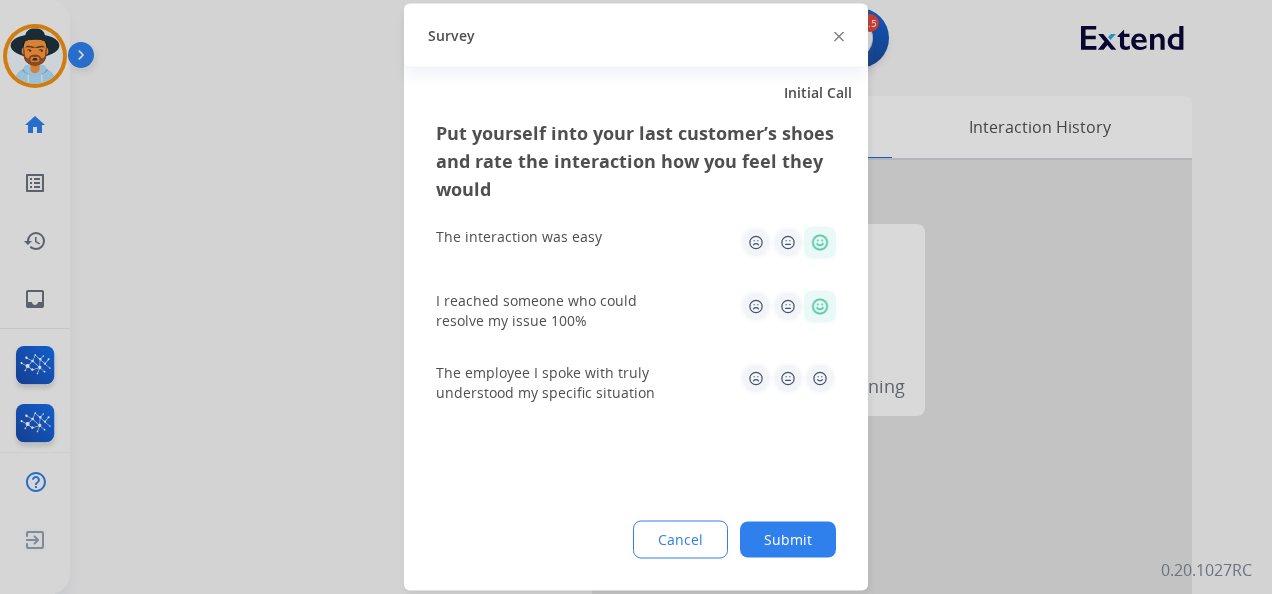 click 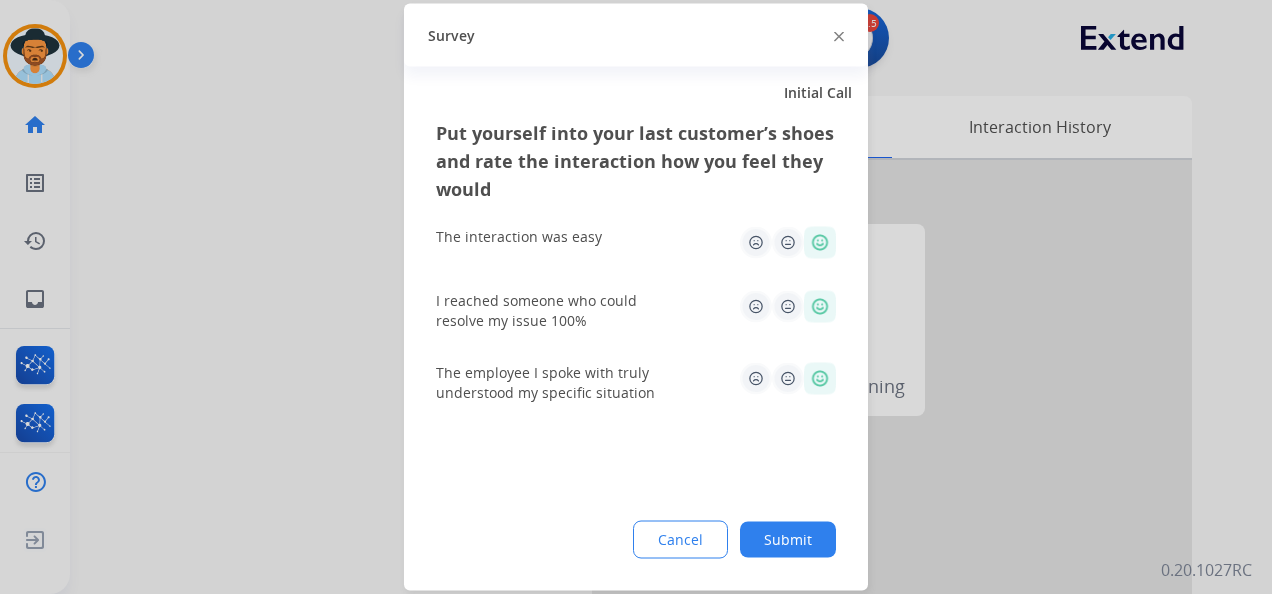 click on "Submit" 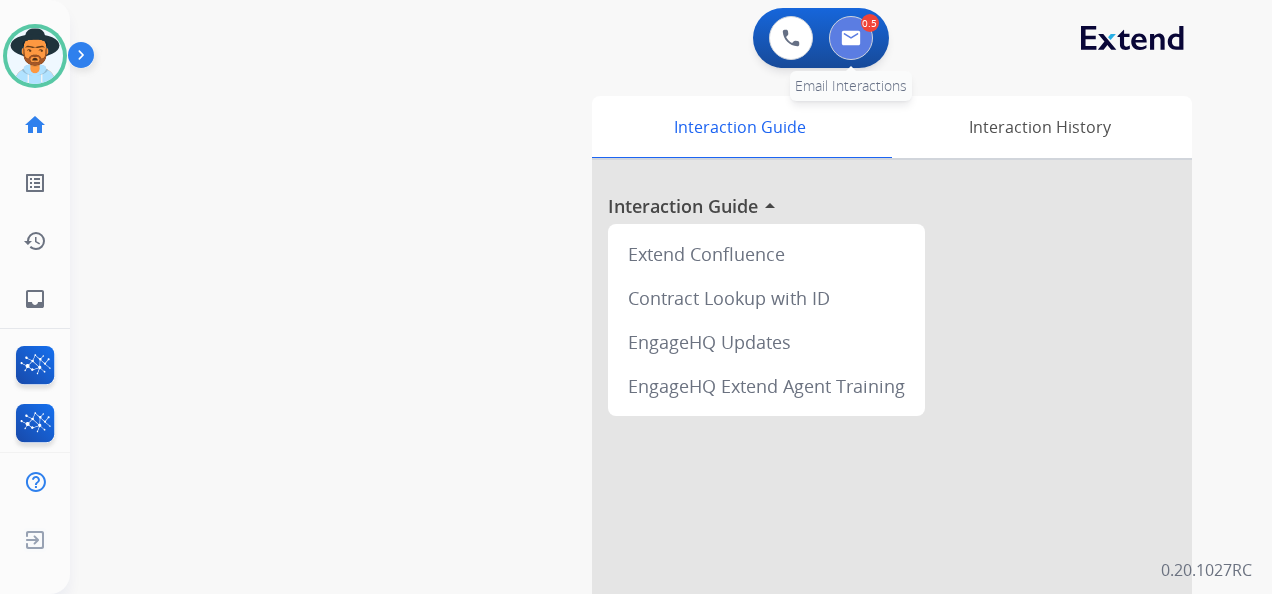 click at bounding box center (851, 38) 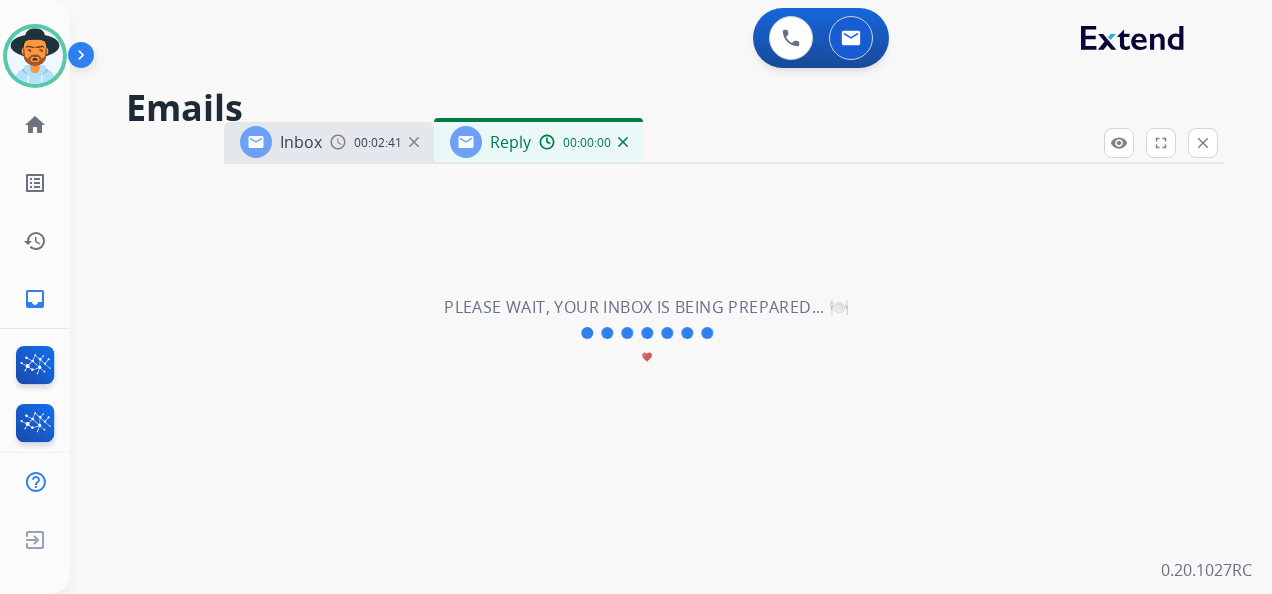 select on "**********" 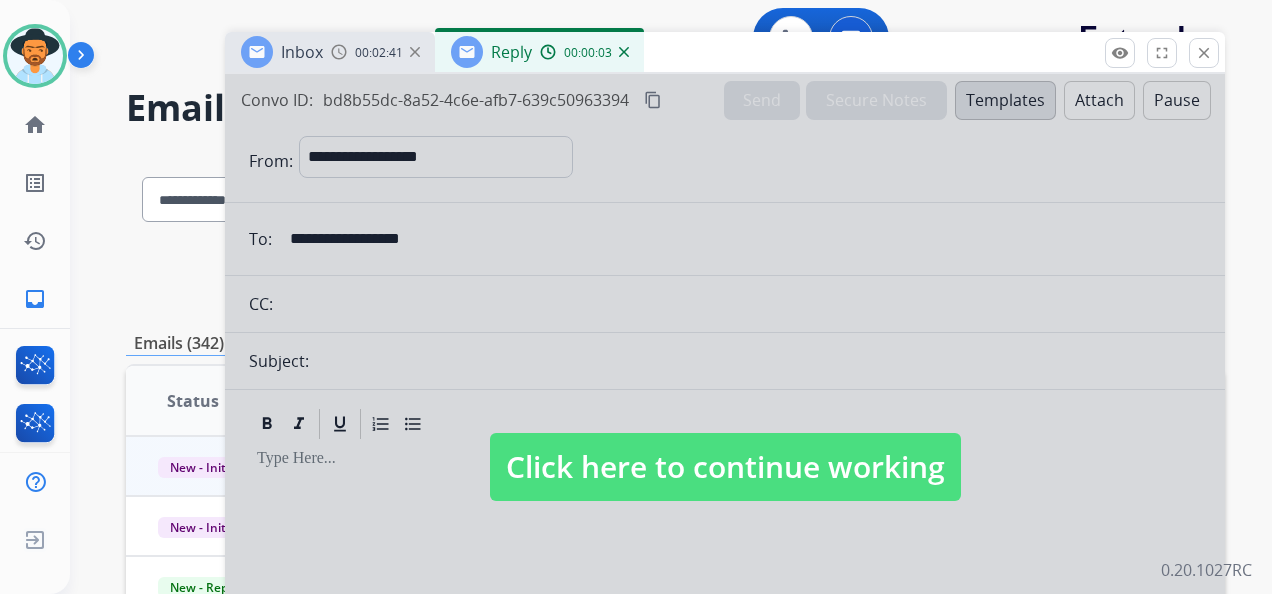 drag, startPoint x: 773, startPoint y: 145, endPoint x: 774, endPoint y: 54, distance: 91.00549 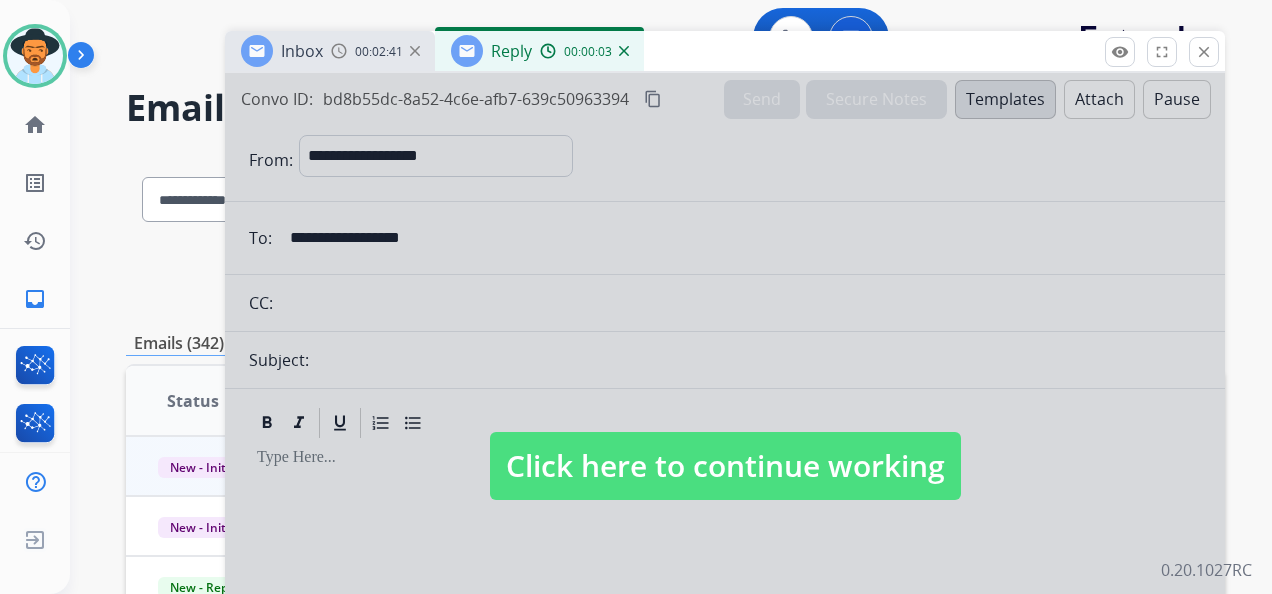 click on "Click here to continue working" at bounding box center (725, 466) 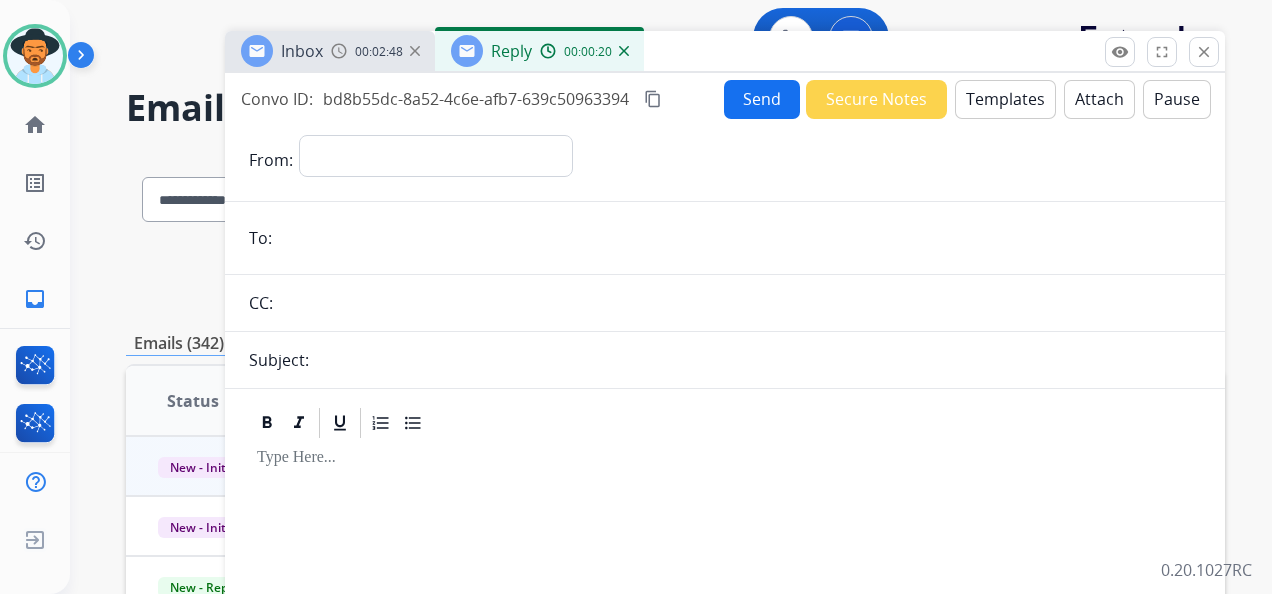 click on "content_copy" at bounding box center (653, 99) 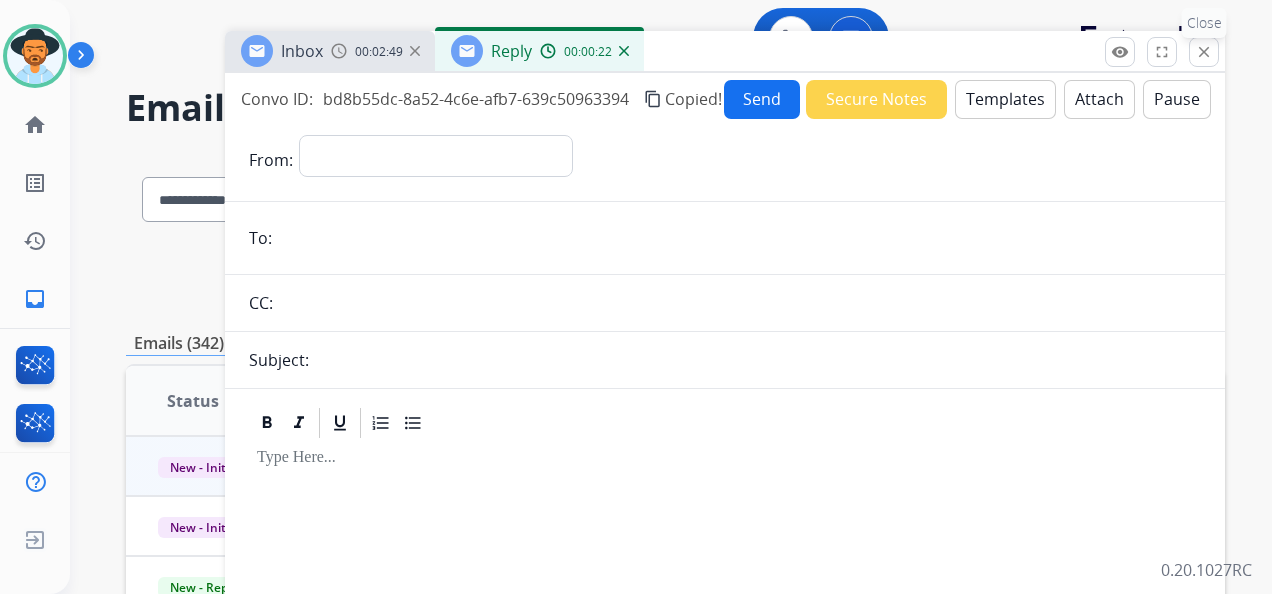 click on "close" at bounding box center [1204, 52] 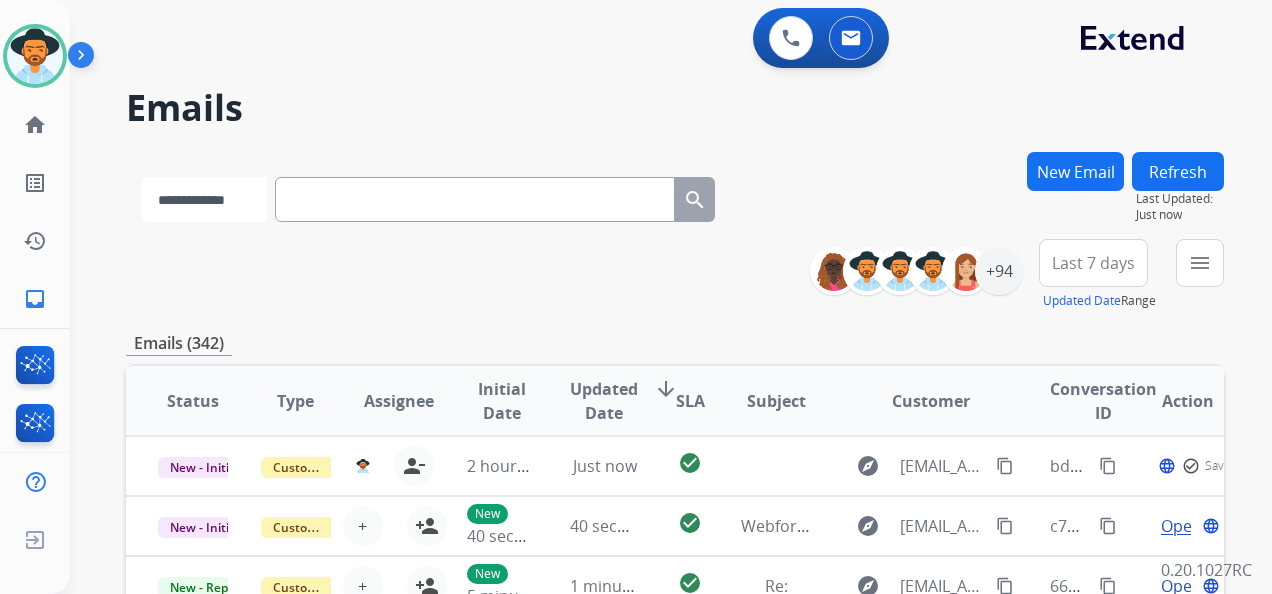 click on "**********" at bounding box center (204, 199) 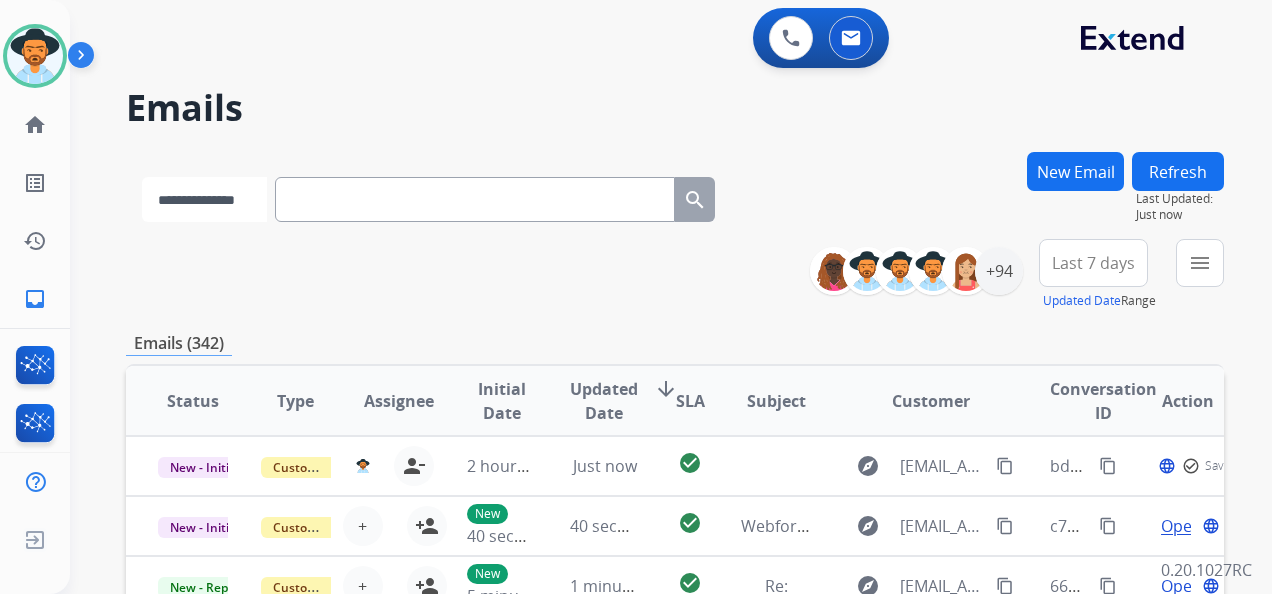 click on "**********" at bounding box center [204, 199] 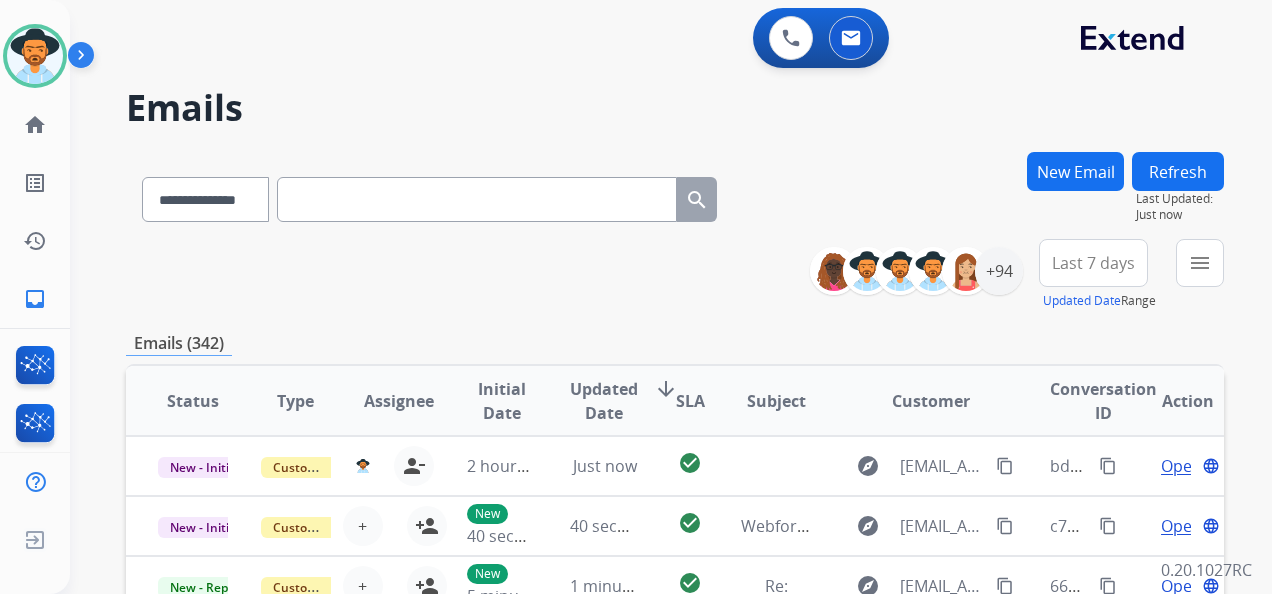 paste on "**********" 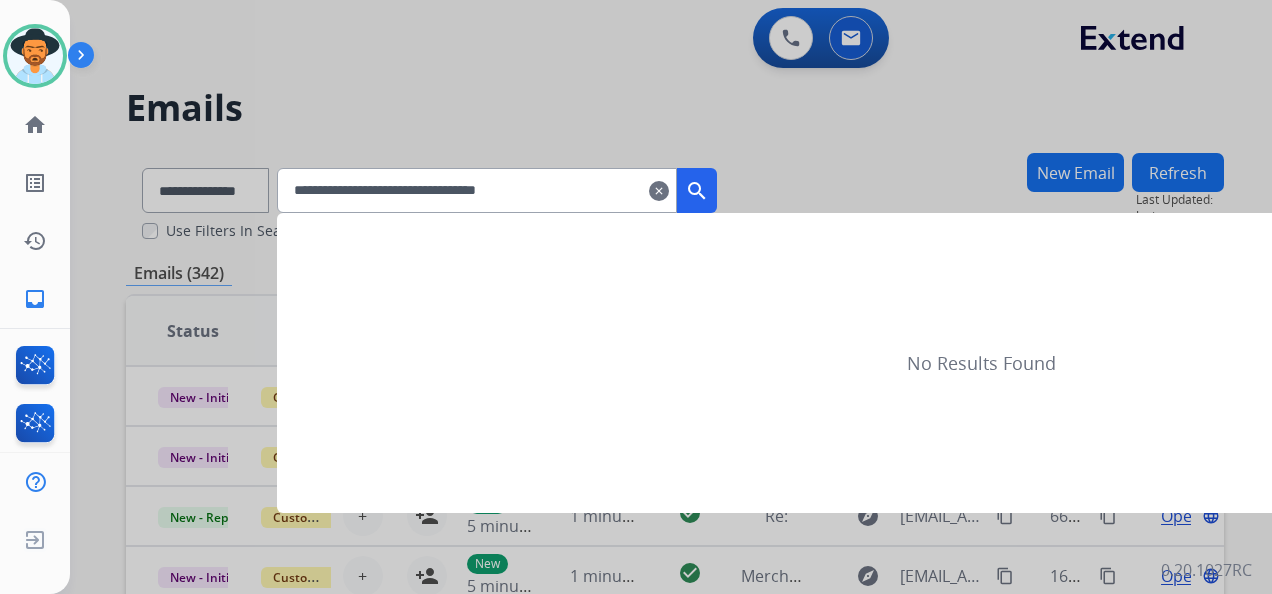 type on "**********" 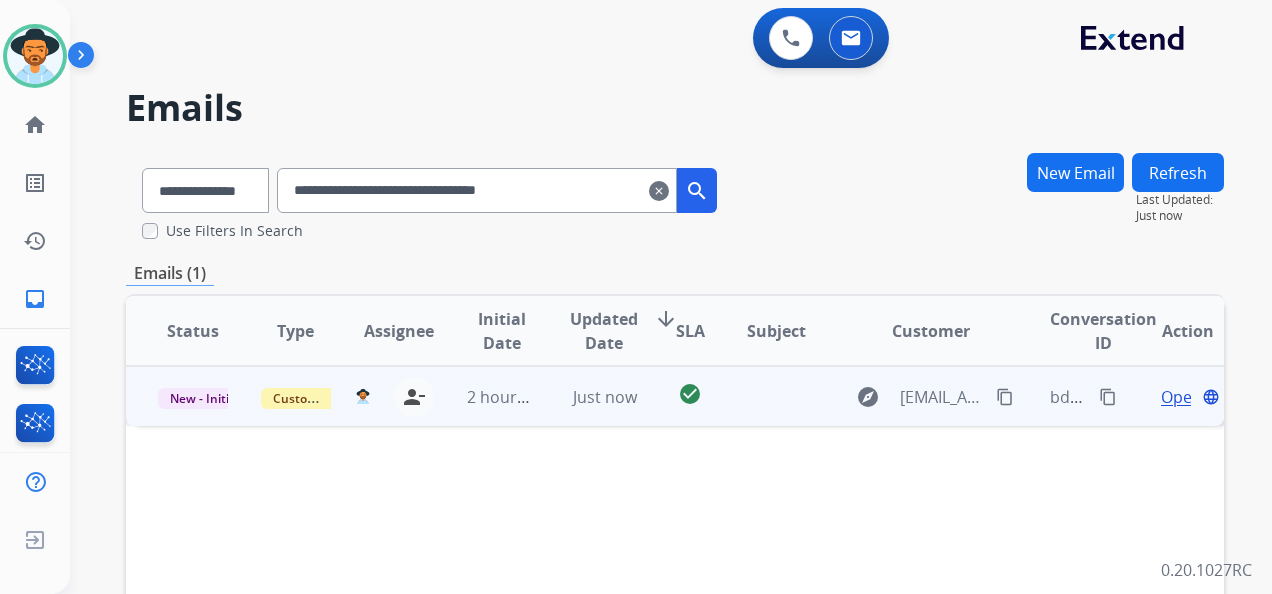 click on "Open" at bounding box center [1181, 397] 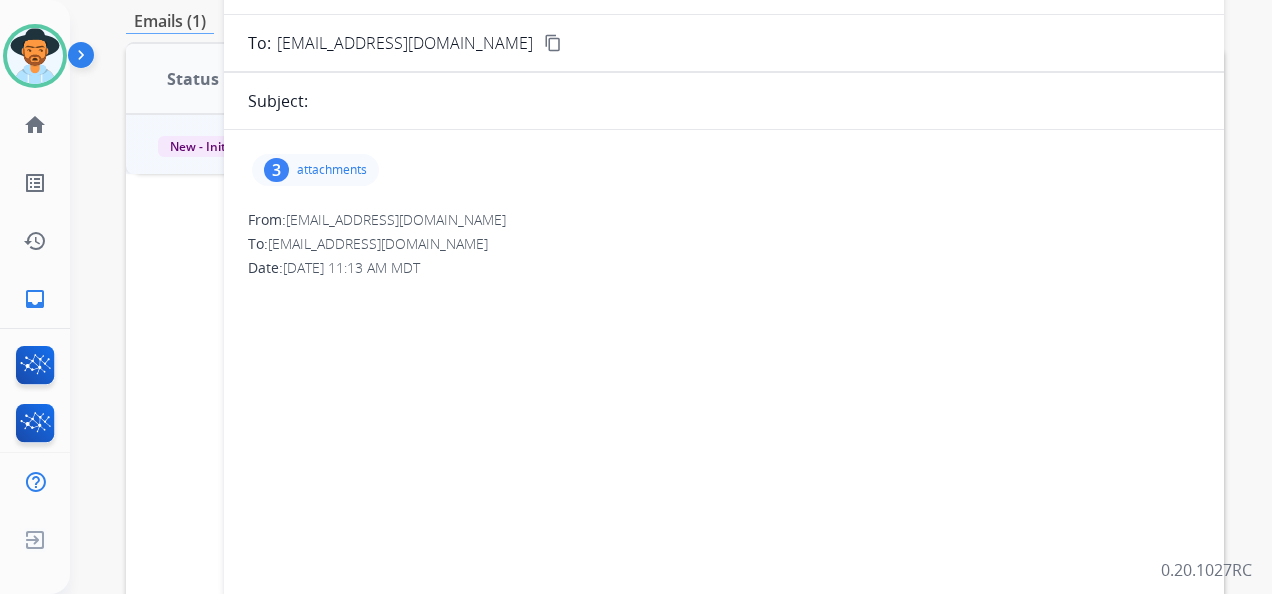 scroll, scrollTop: 74, scrollLeft: 0, axis: vertical 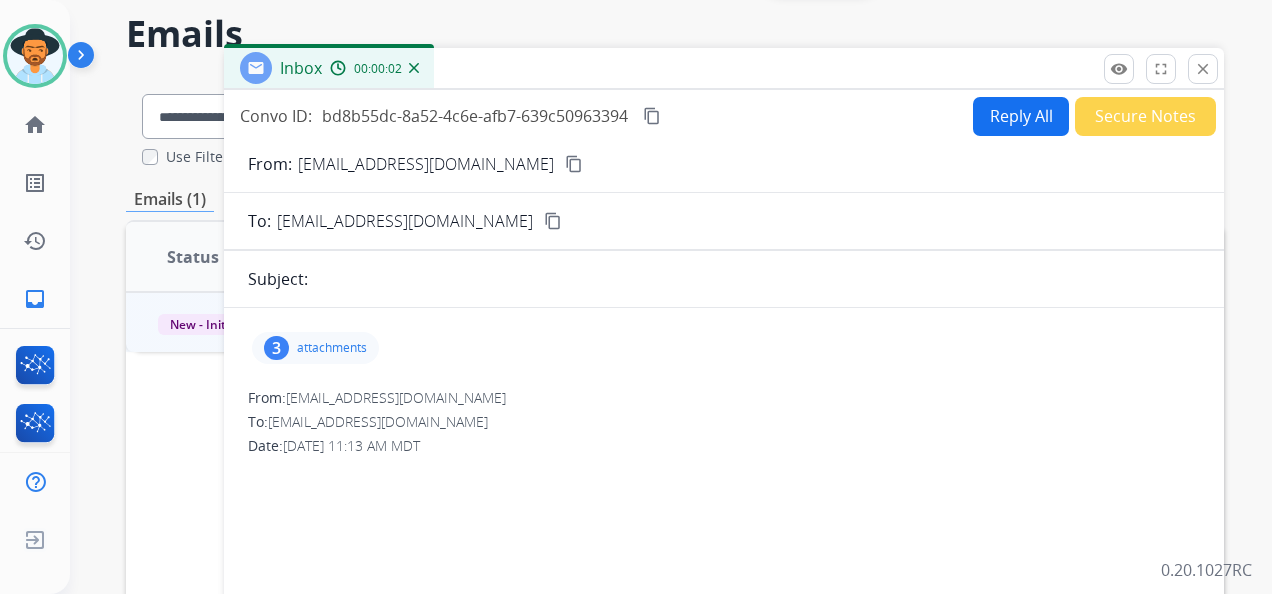click on "content_copy" at bounding box center [574, 164] 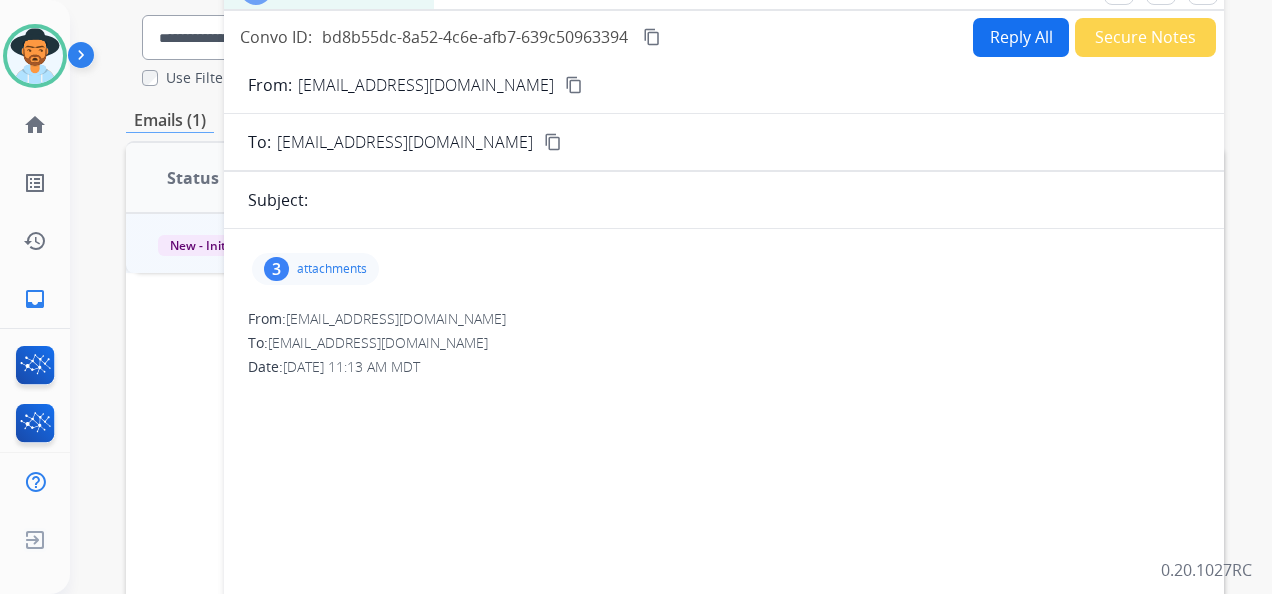 scroll, scrollTop: 0, scrollLeft: 0, axis: both 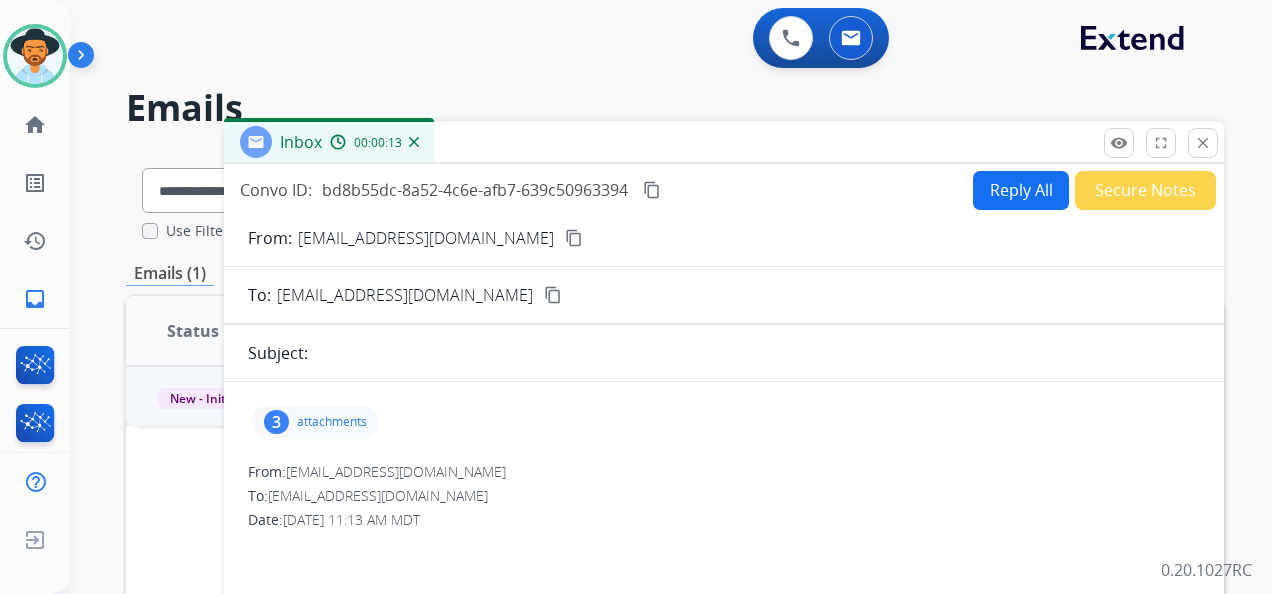 click on "Reply All" at bounding box center (1021, 190) 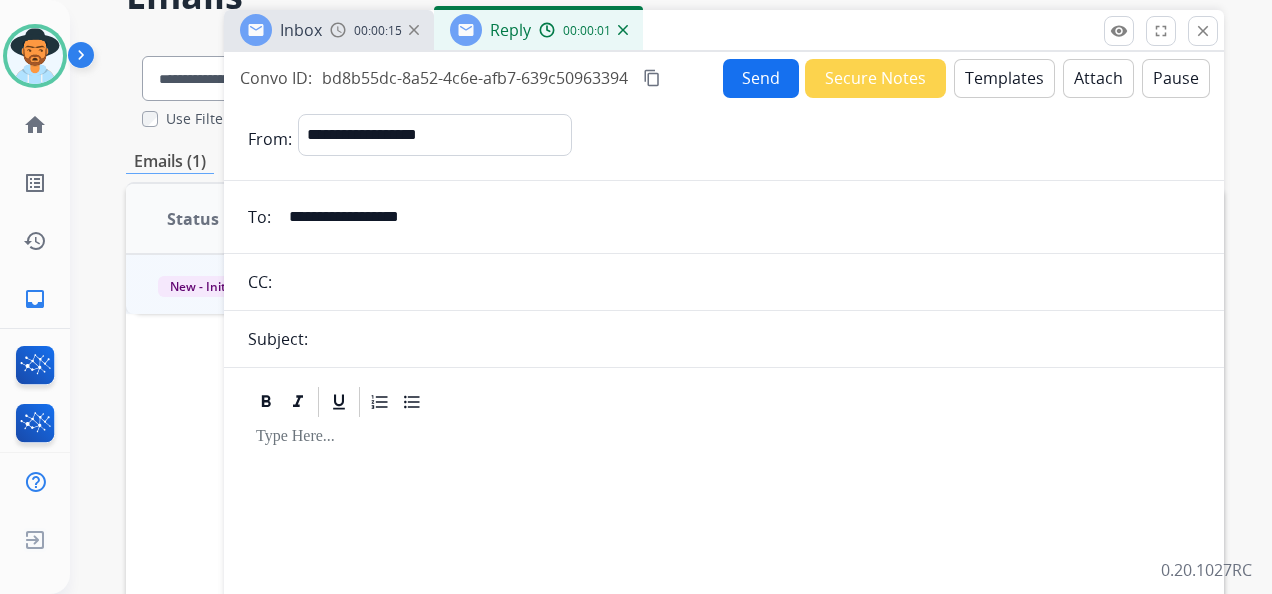 scroll, scrollTop: 0, scrollLeft: 0, axis: both 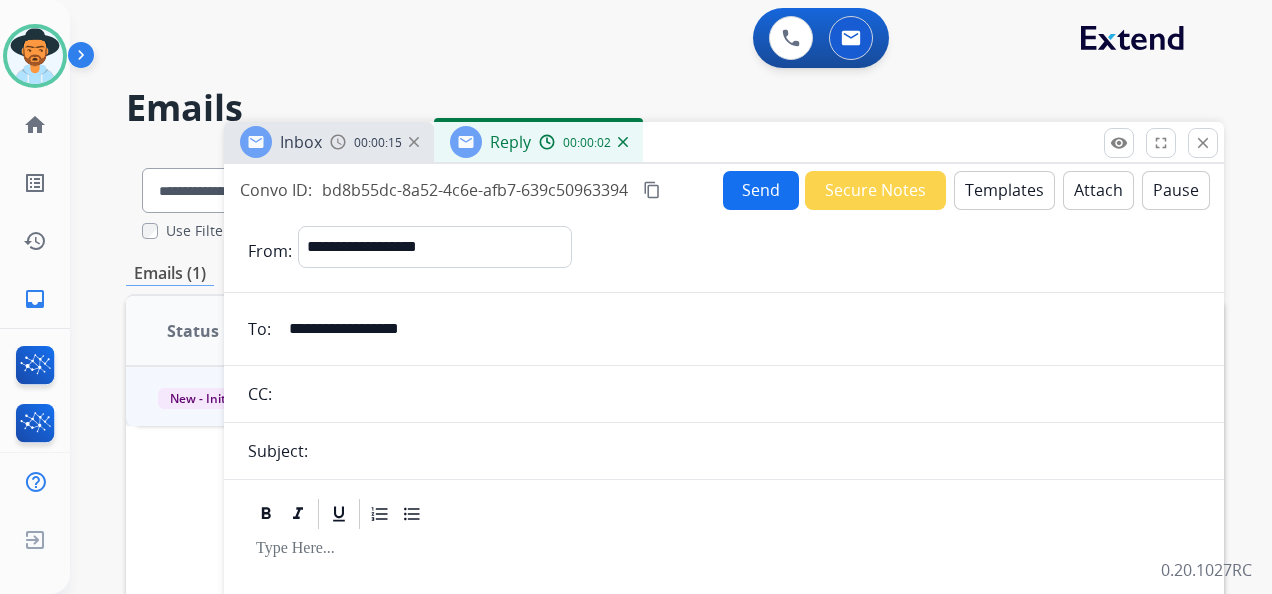 click on "Templates" at bounding box center (1004, 190) 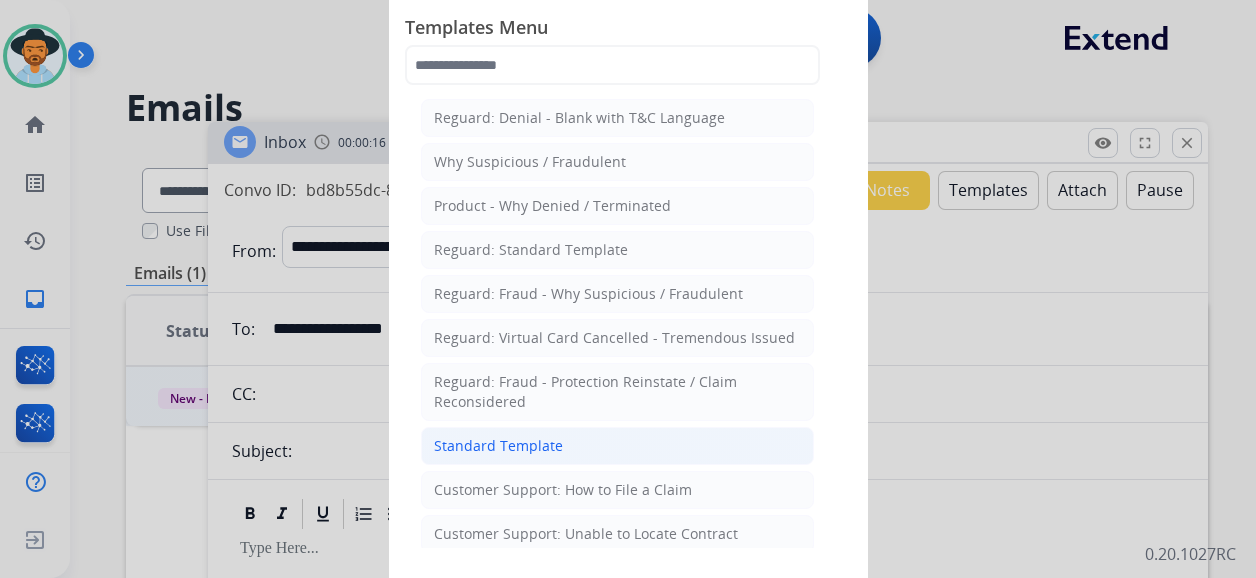 click on "Standard Template" 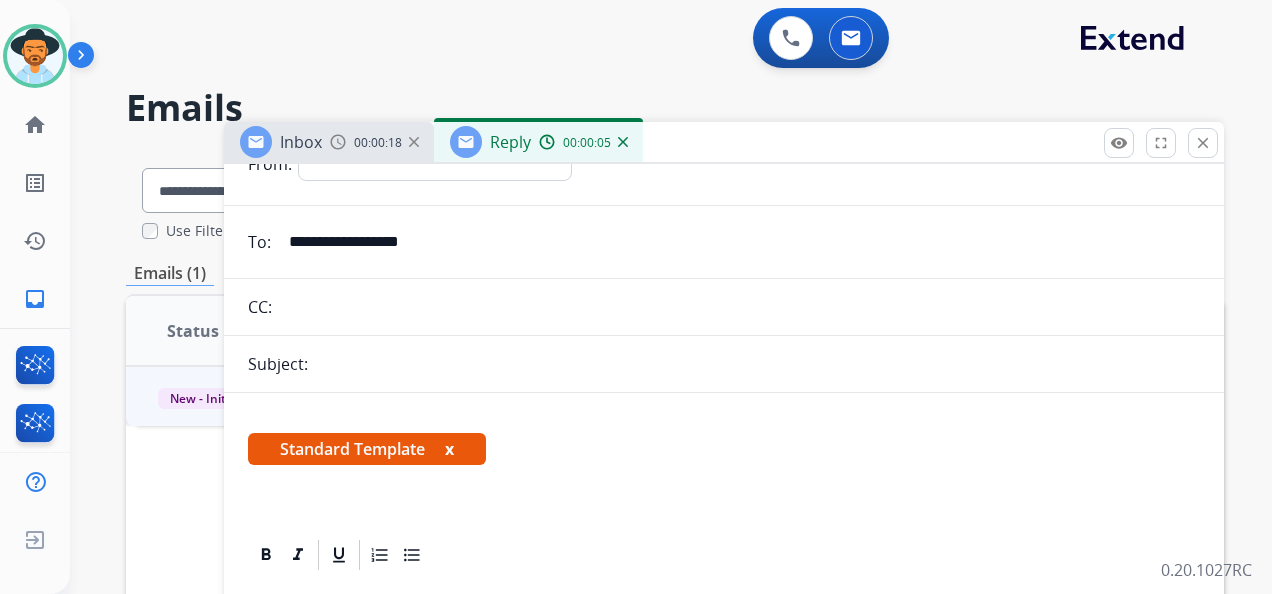 scroll, scrollTop: 300, scrollLeft: 0, axis: vertical 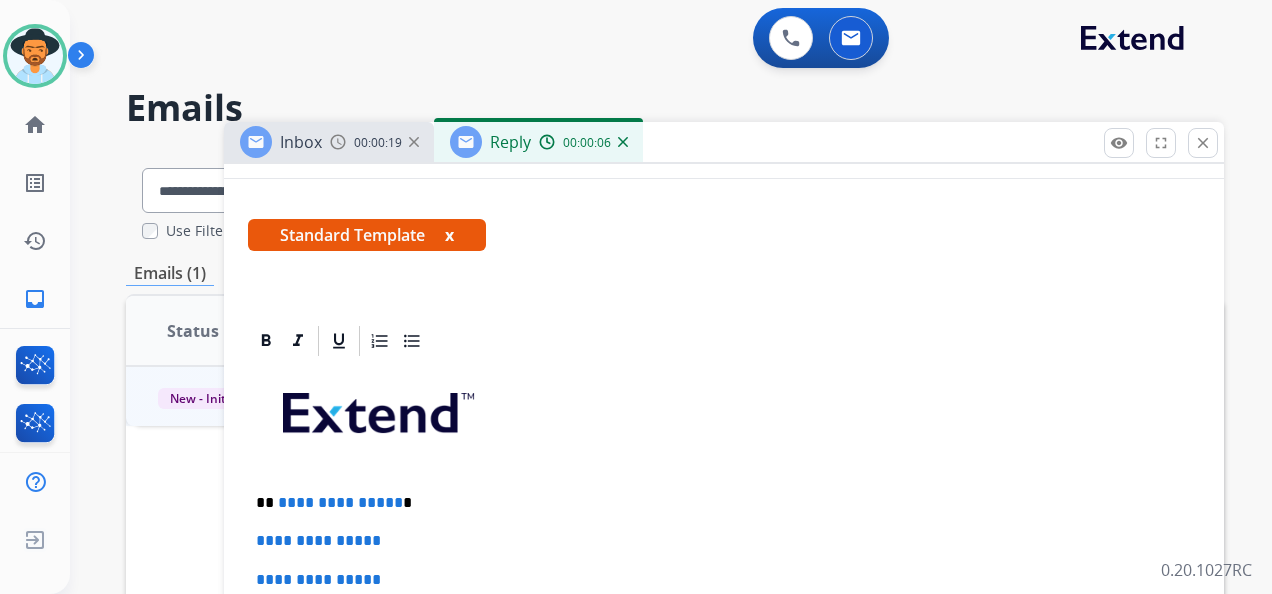 click on "**********" at bounding box center [340, 502] 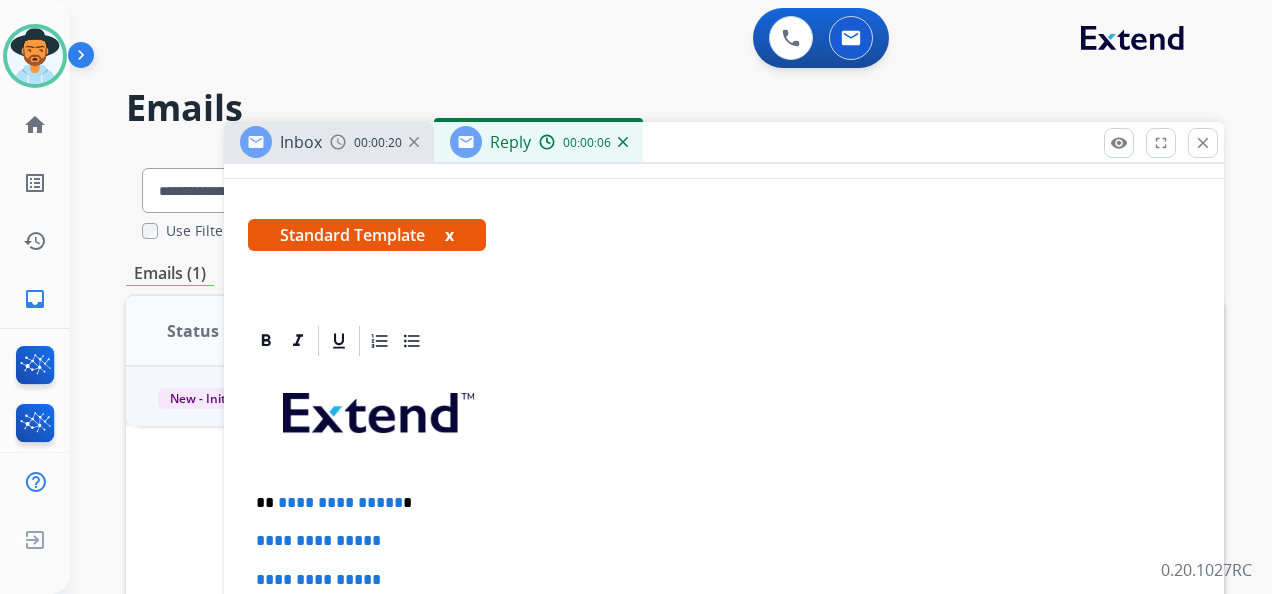 type 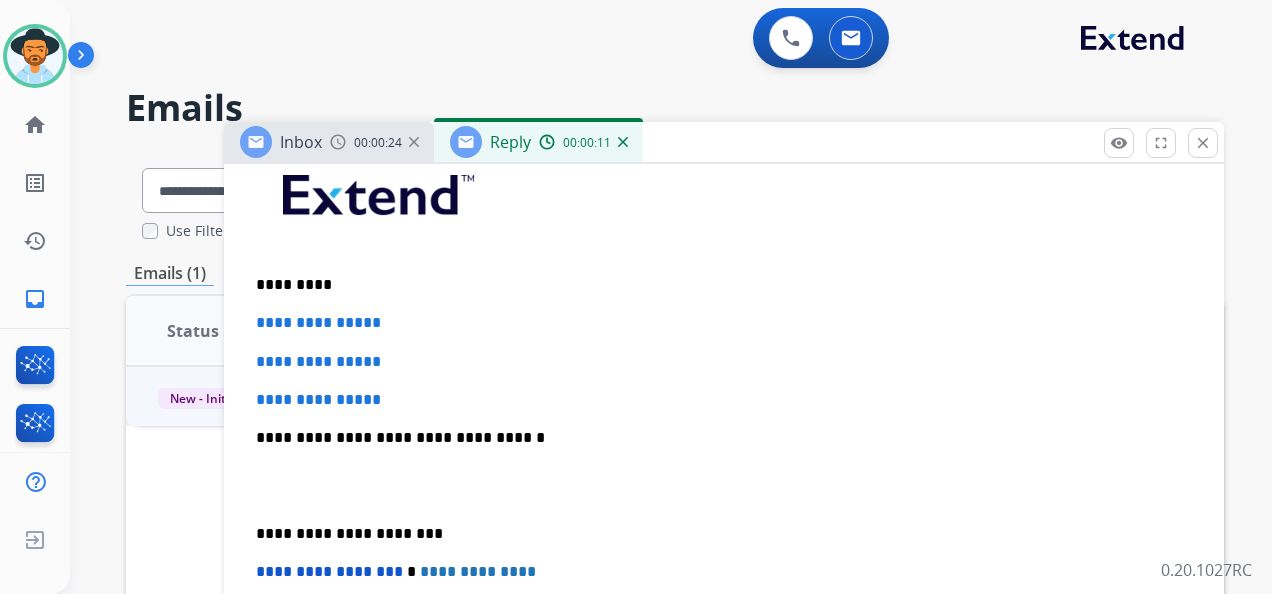 scroll, scrollTop: 584, scrollLeft: 0, axis: vertical 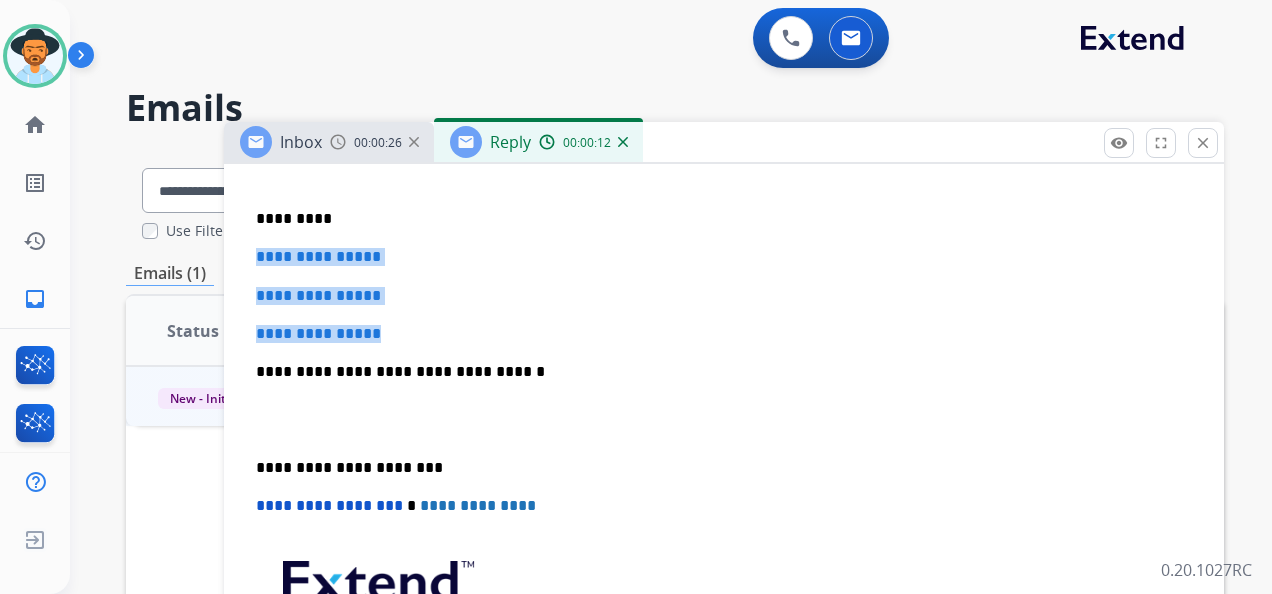 drag, startPoint x: 397, startPoint y: 328, endPoint x: 246, endPoint y: 256, distance: 167.28719 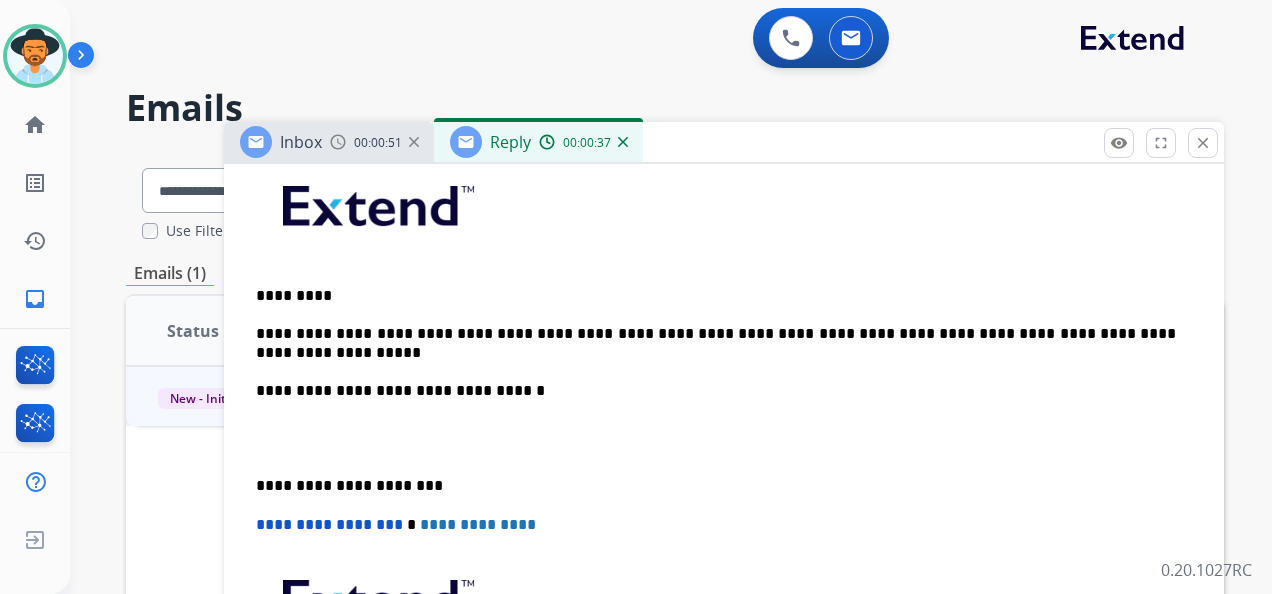 scroll, scrollTop: 526, scrollLeft: 0, axis: vertical 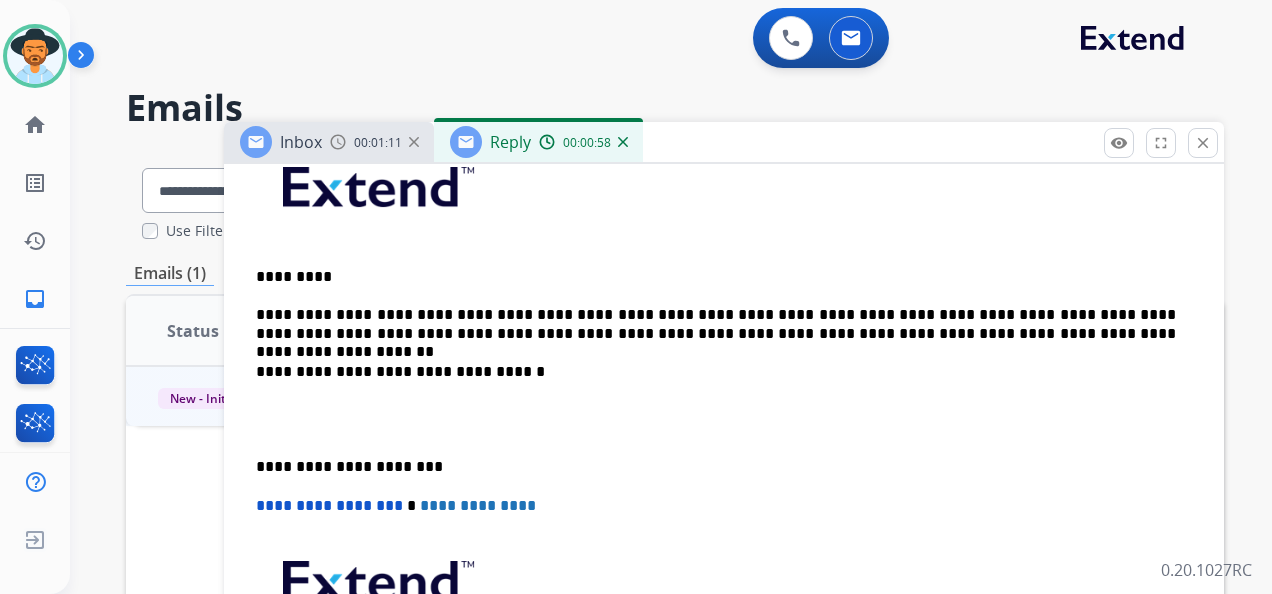 click on "**********" at bounding box center [716, 467] 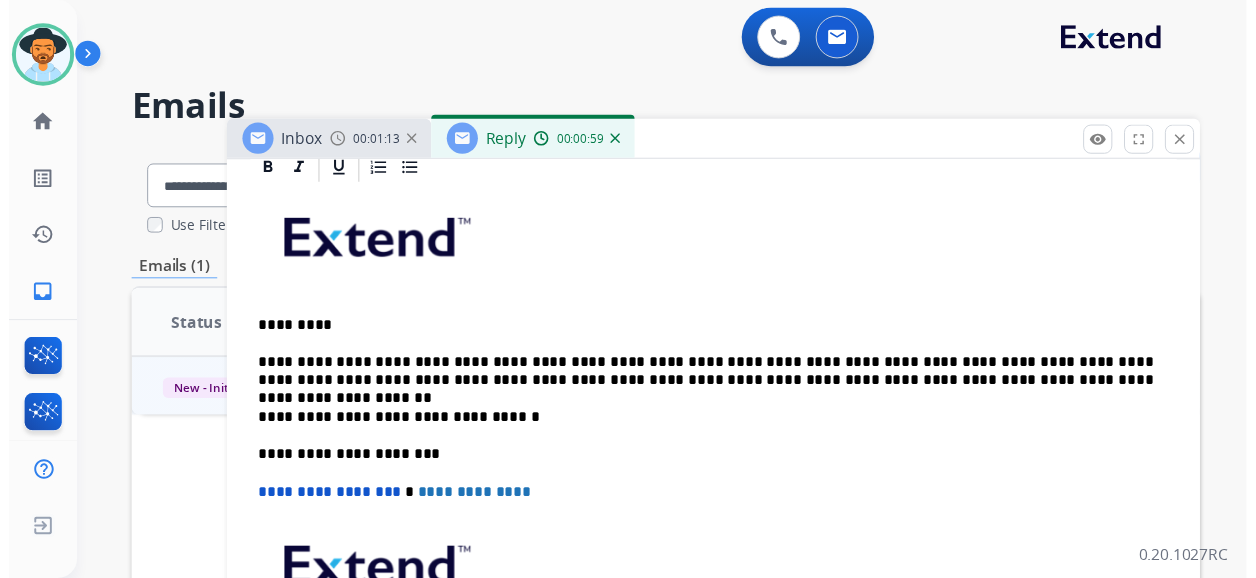 scroll, scrollTop: 0, scrollLeft: 0, axis: both 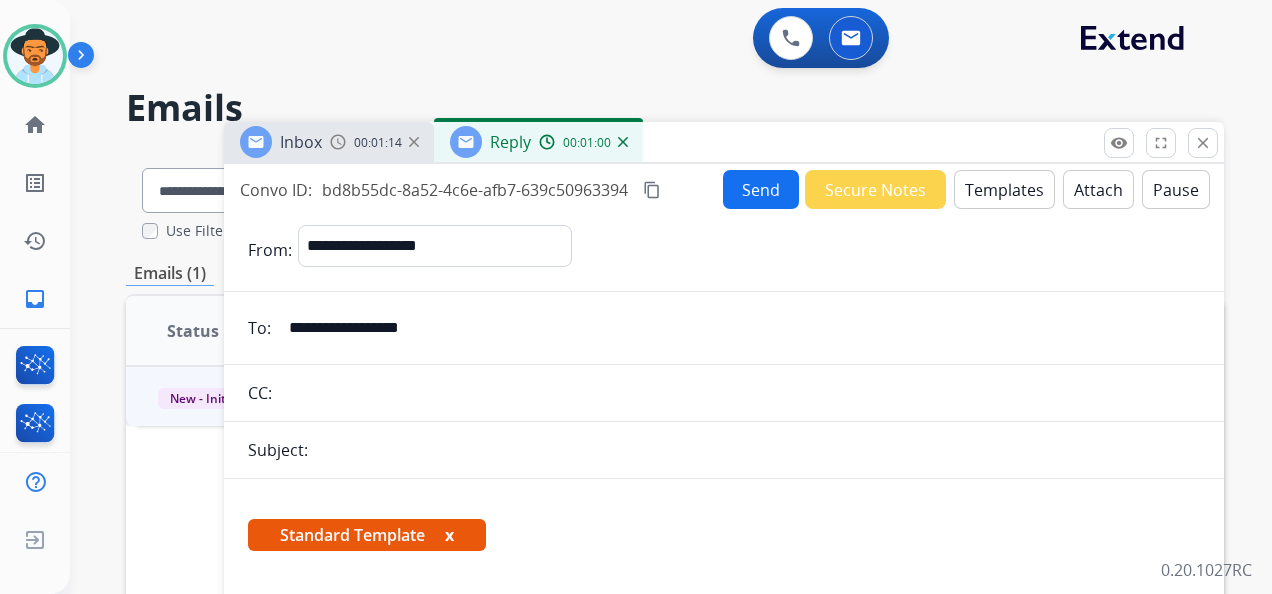 click on "Send" at bounding box center (761, 189) 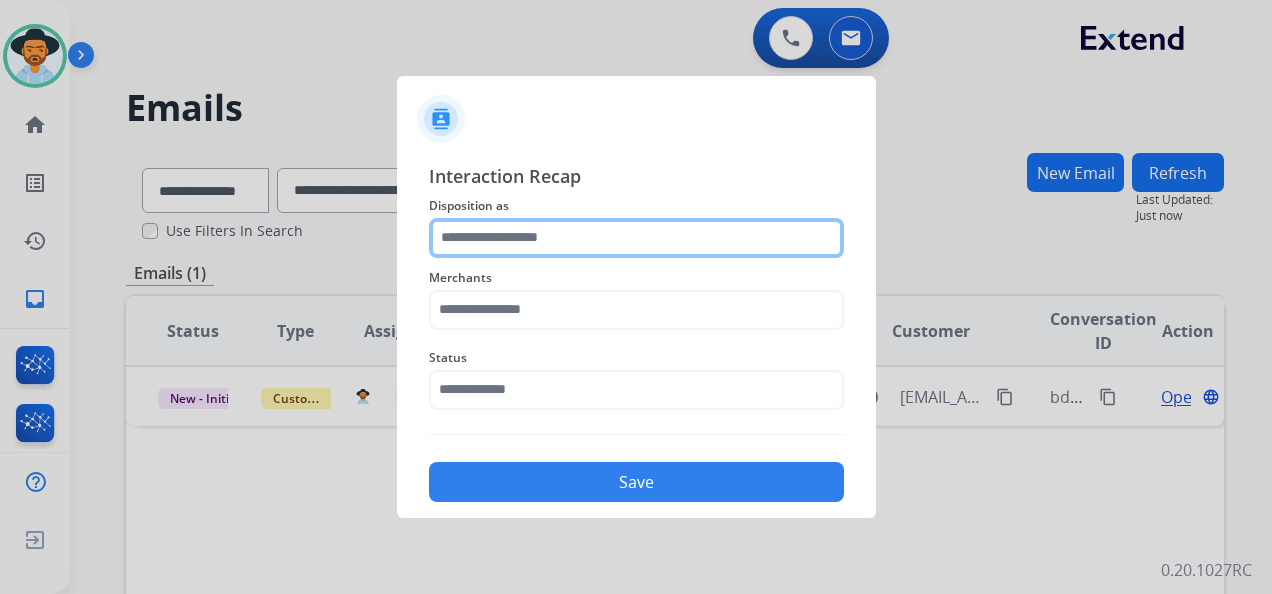 click 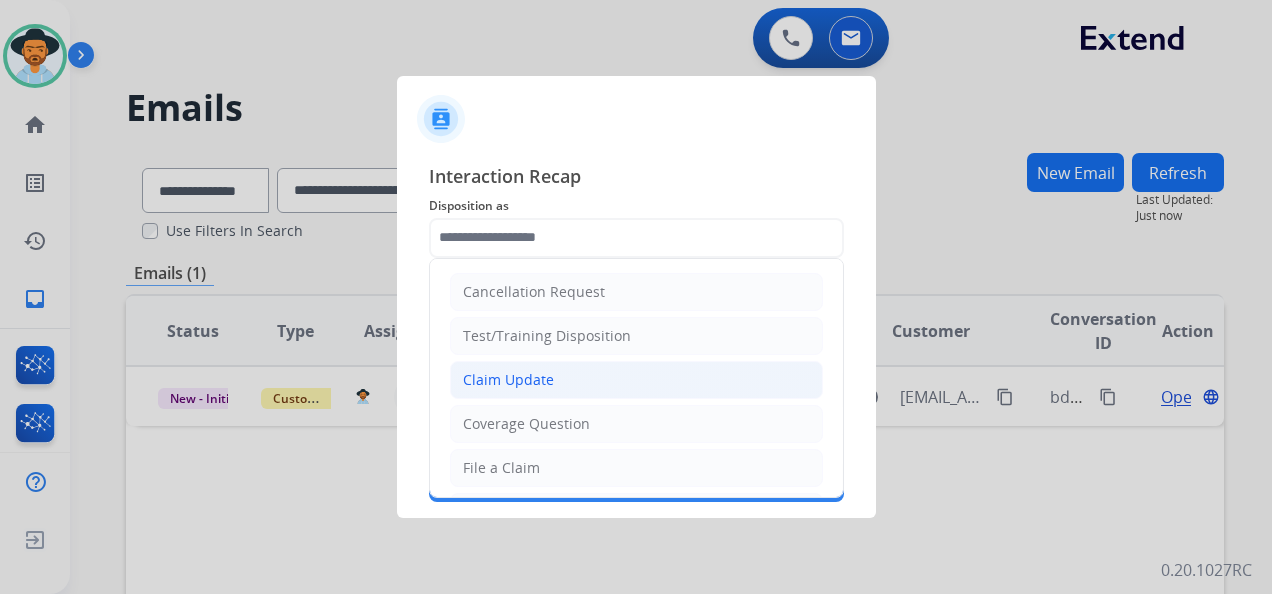 click on "Claim Update" 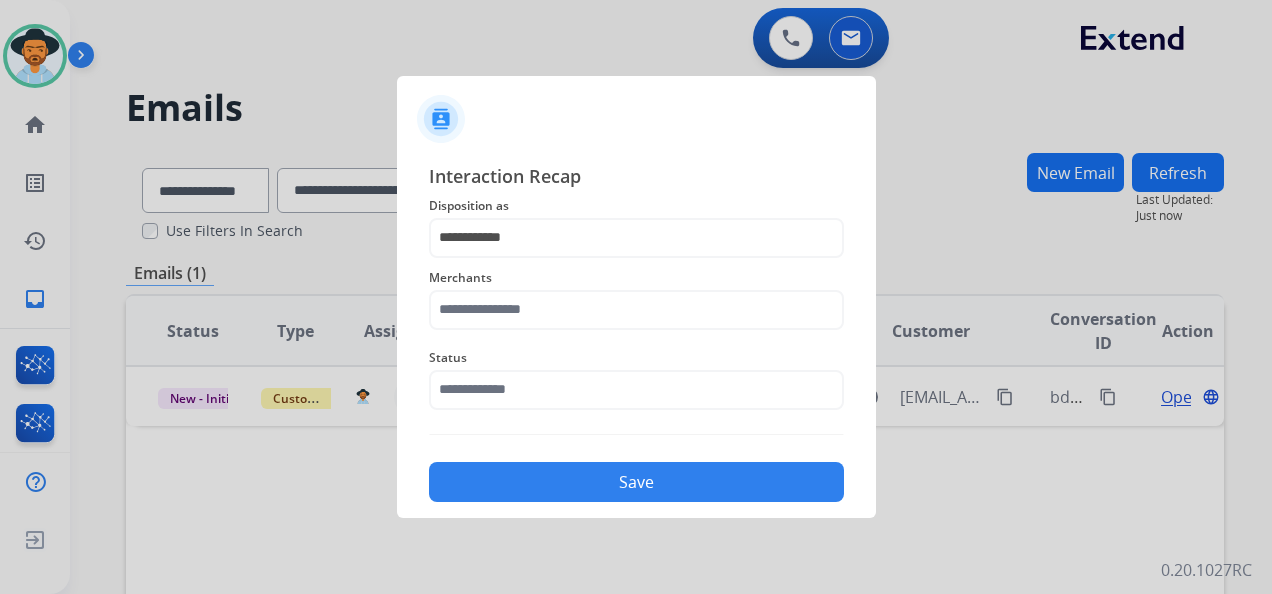 click on "Merchants" 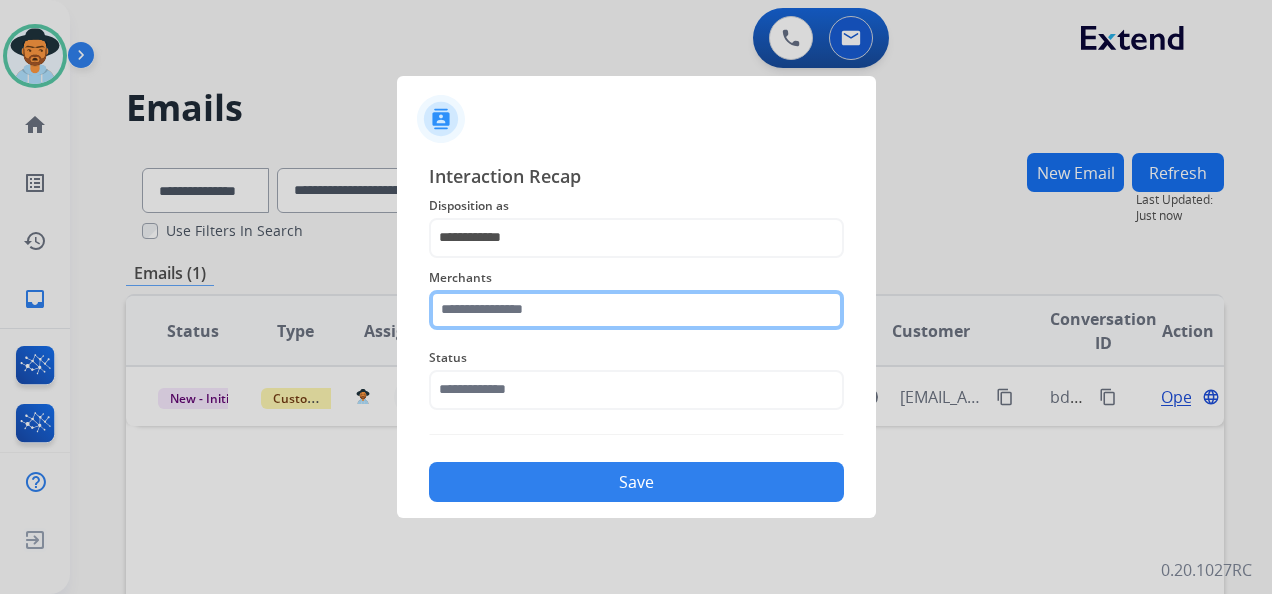 click on "Merchants" 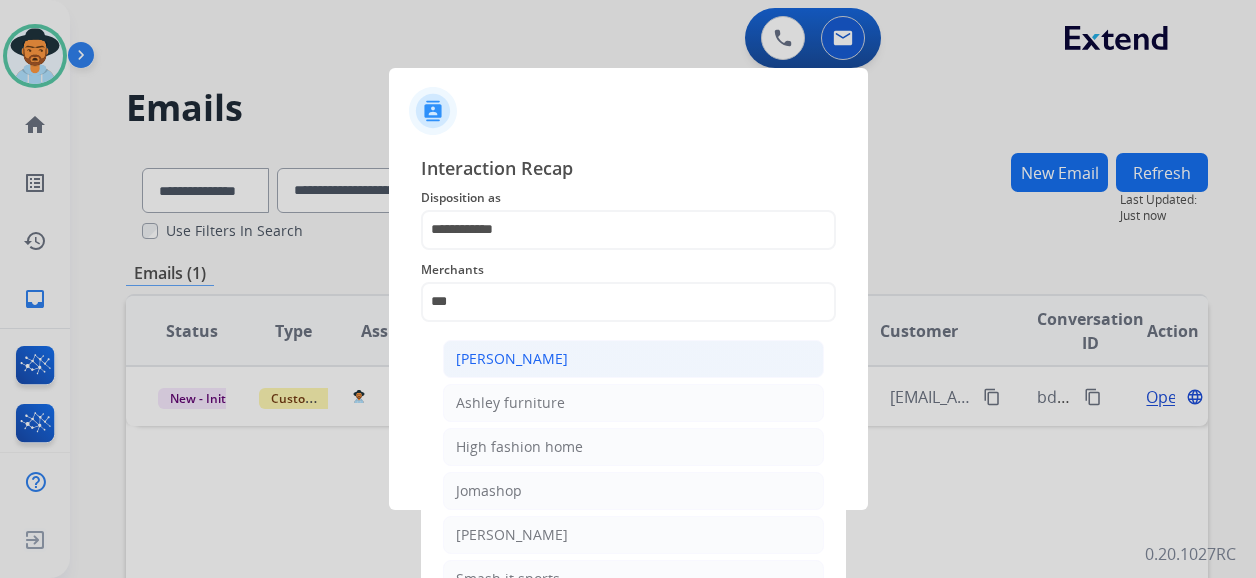 click on "[PERSON_NAME]" 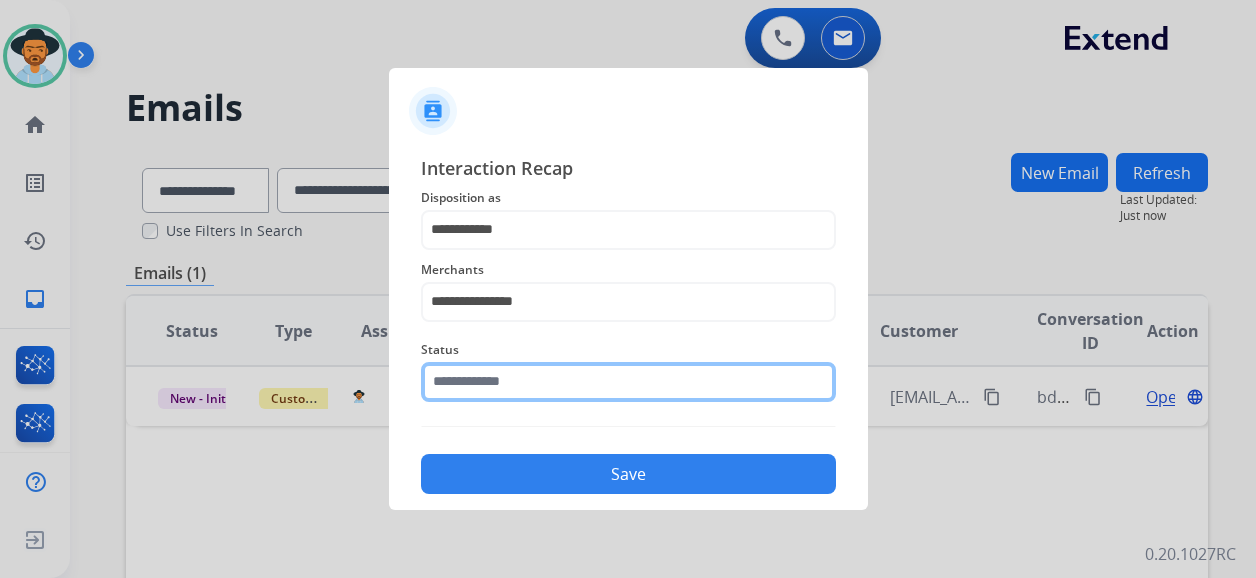 click 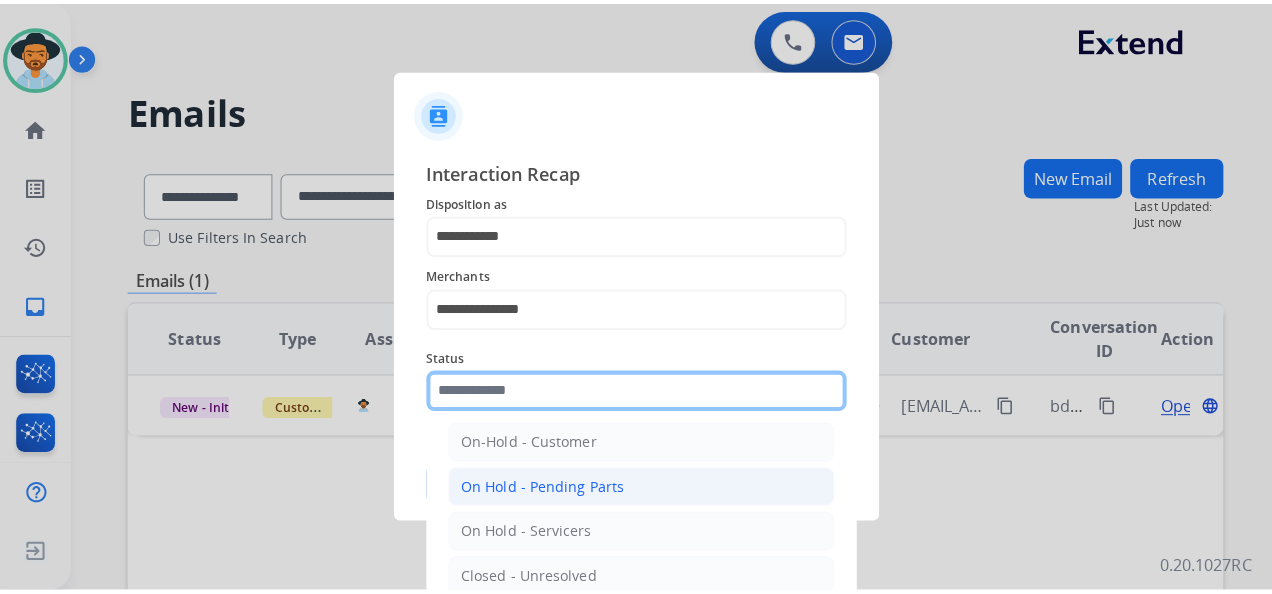 scroll, scrollTop: 114, scrollLeft: 0, axis: vertical 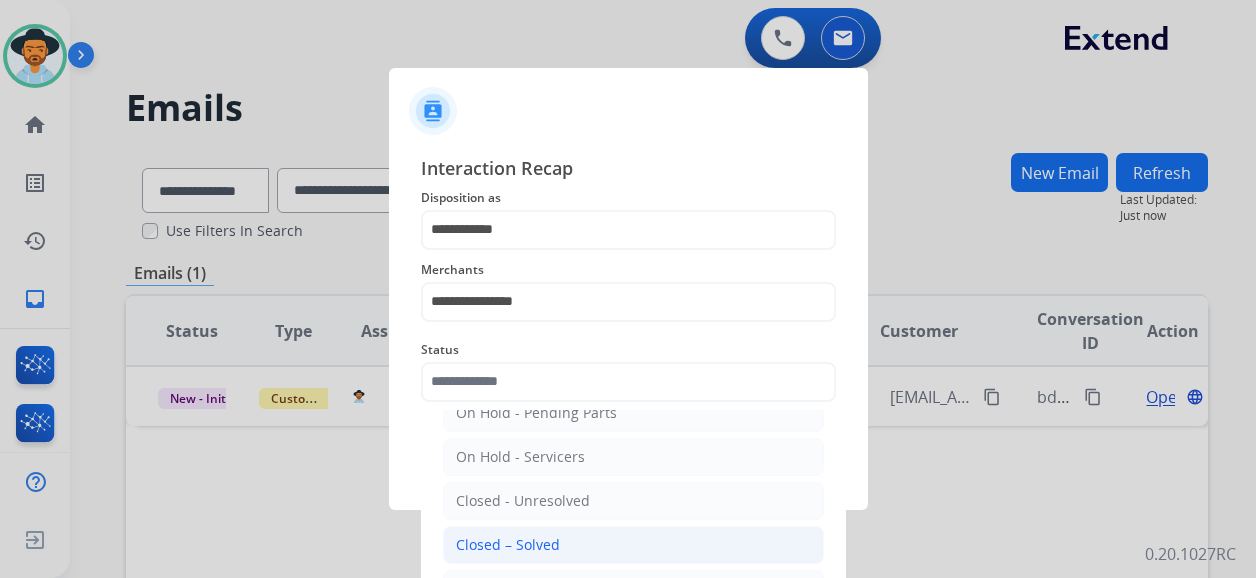 click on "Closed – Solved" 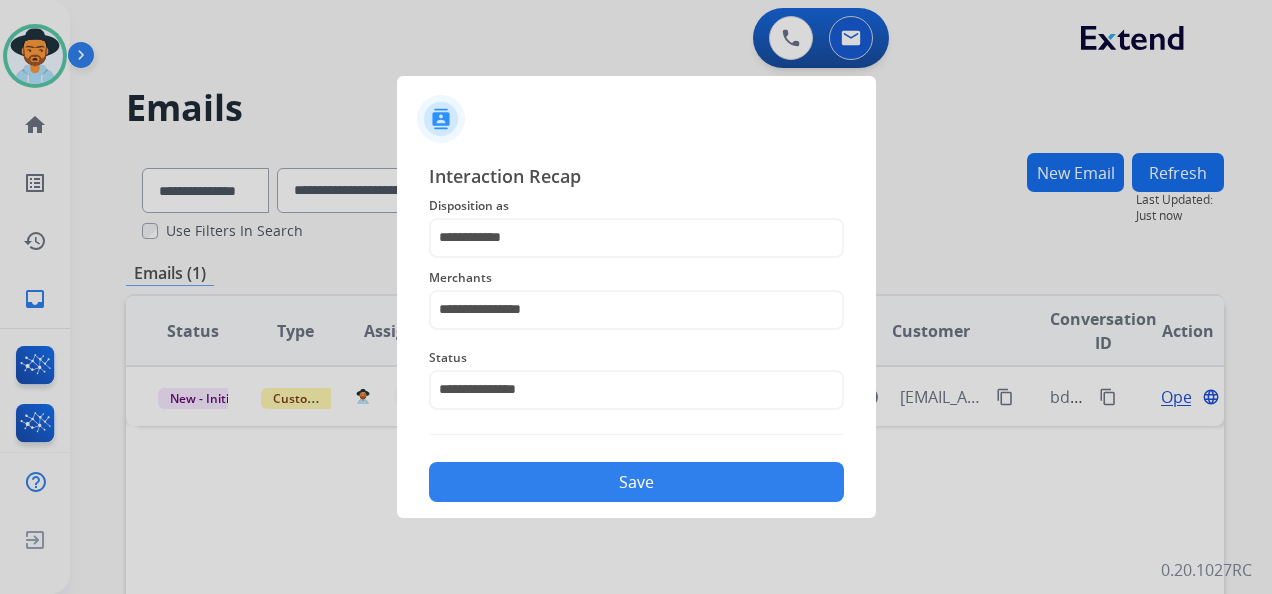 drag, startPoint x: 717, startPoint y: 484, endPoint x: 1253, endPoint y: 218, distance: 598.37445 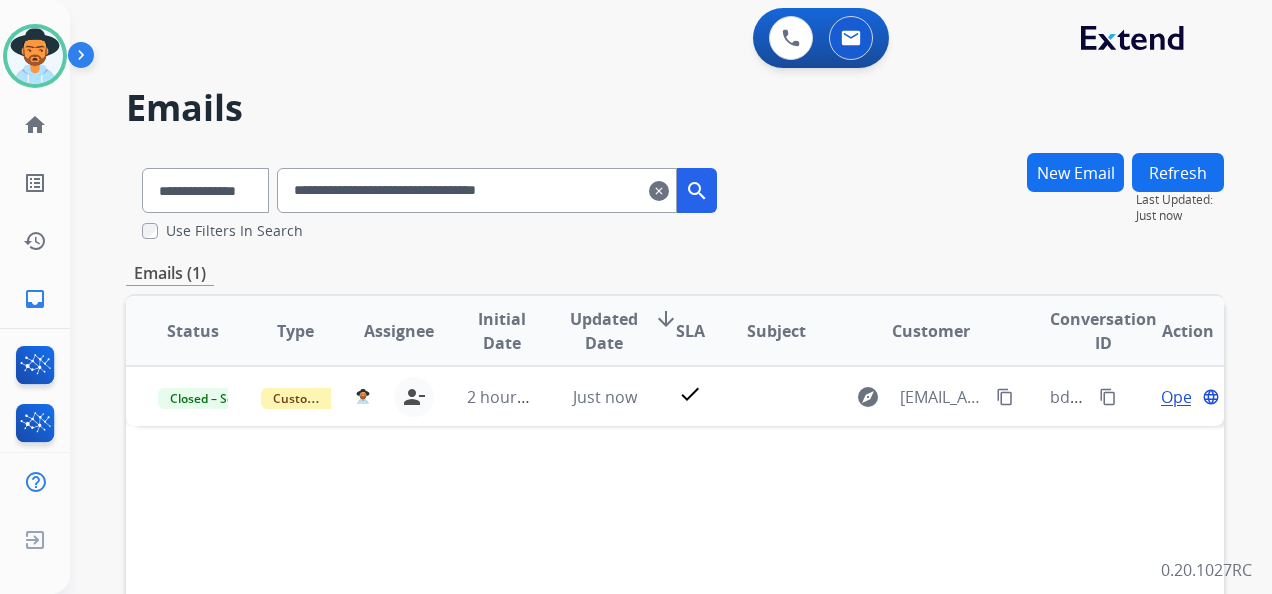 drag, startPoint x: 686, startPoint y: 190, endPoint x: 664, endPoint y: 188, distance: 22.090721 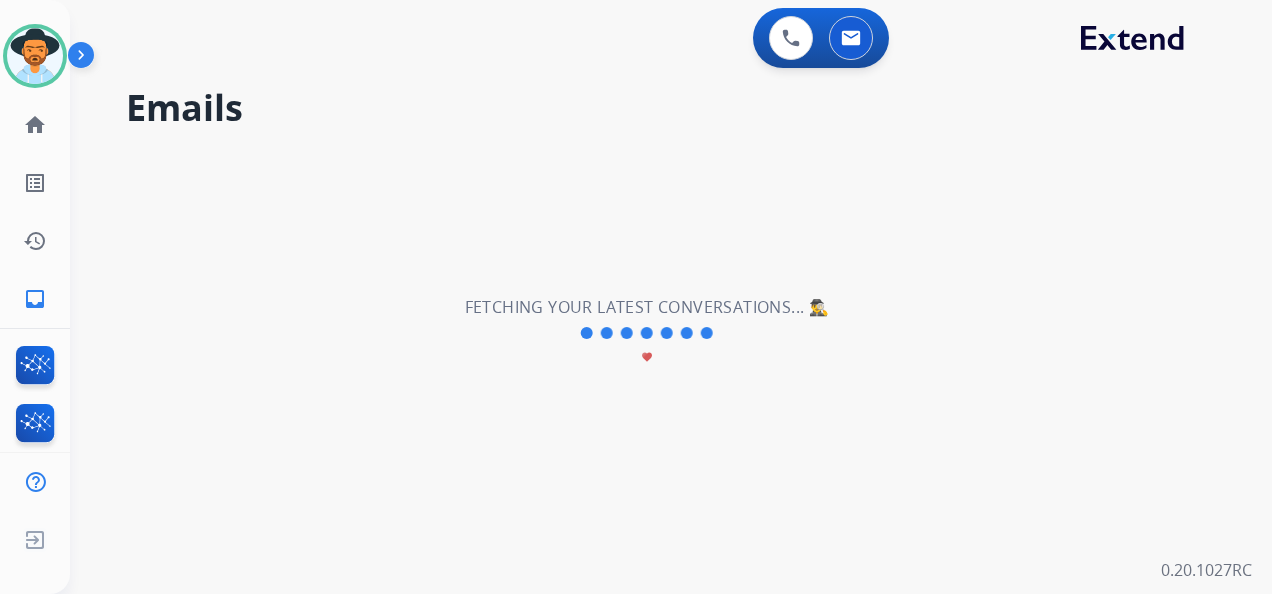 select on "**********" 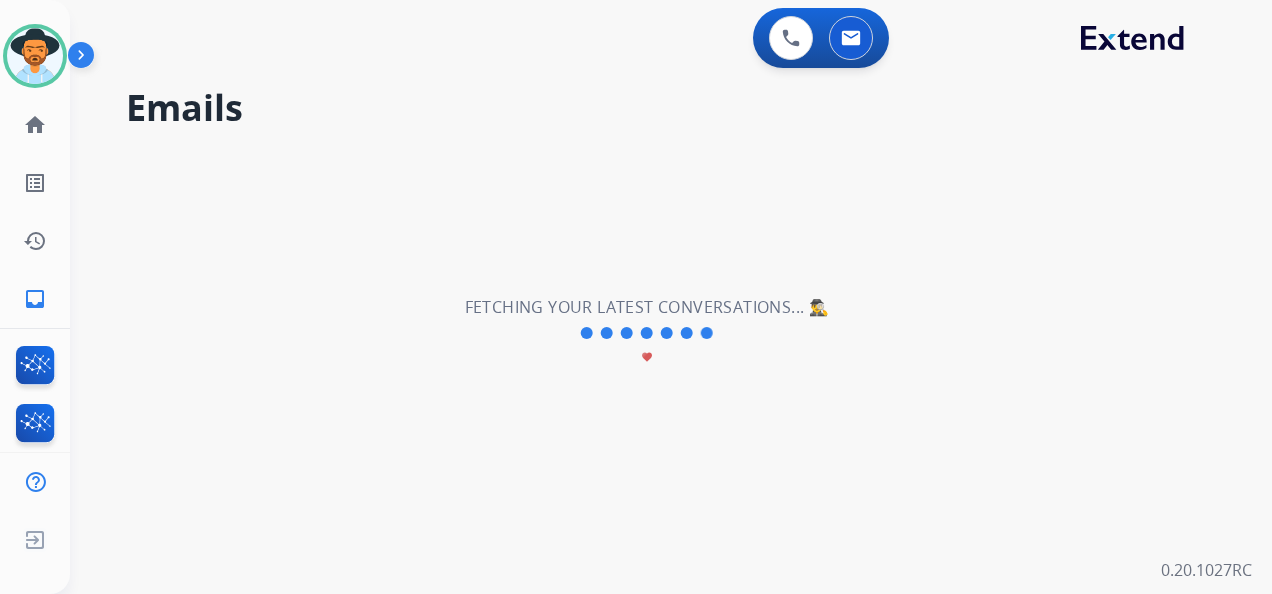 type 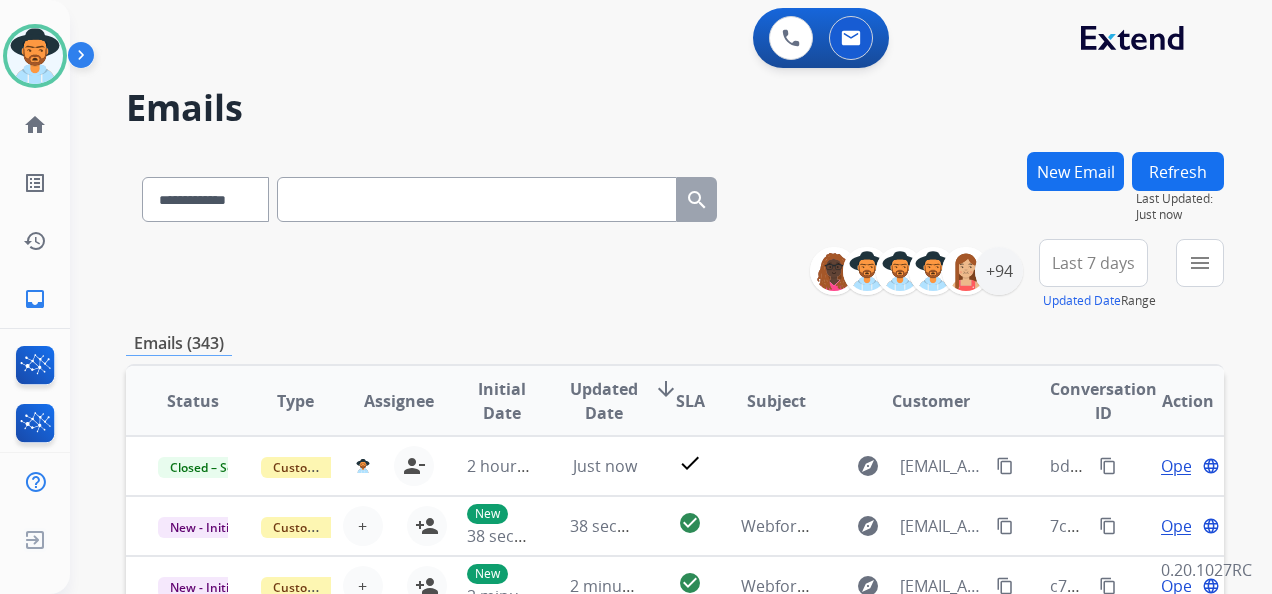 click on "Last 7 days" at bounding box center [1093, 263] 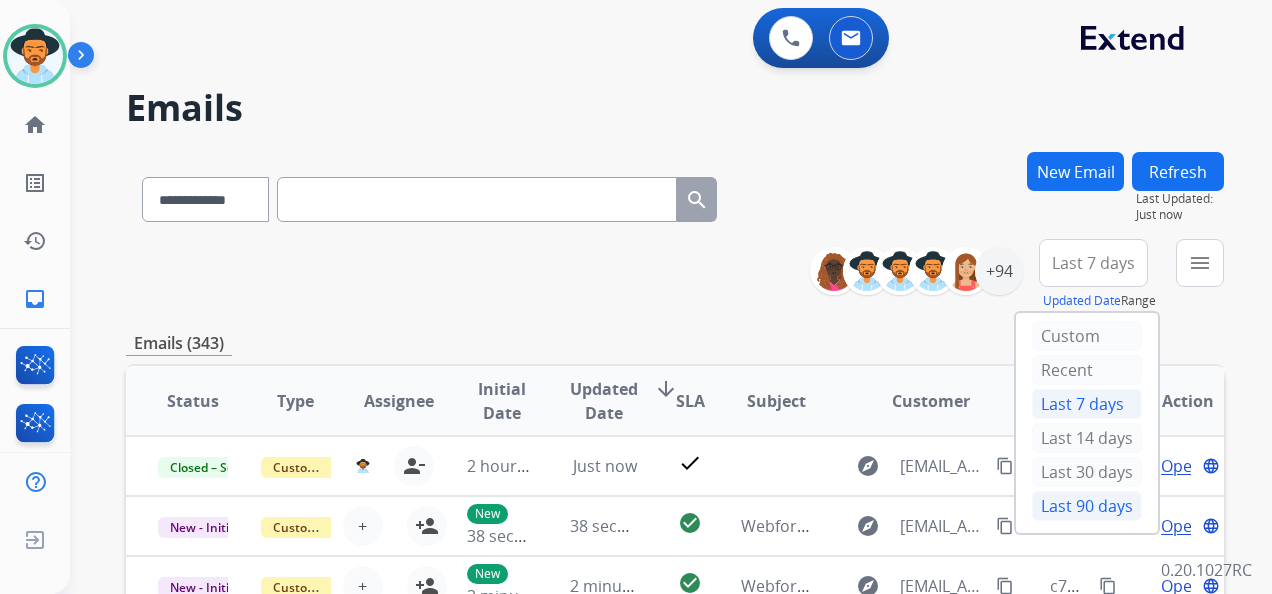 click on "Last 90 days" at bounding box center [1087, 506] 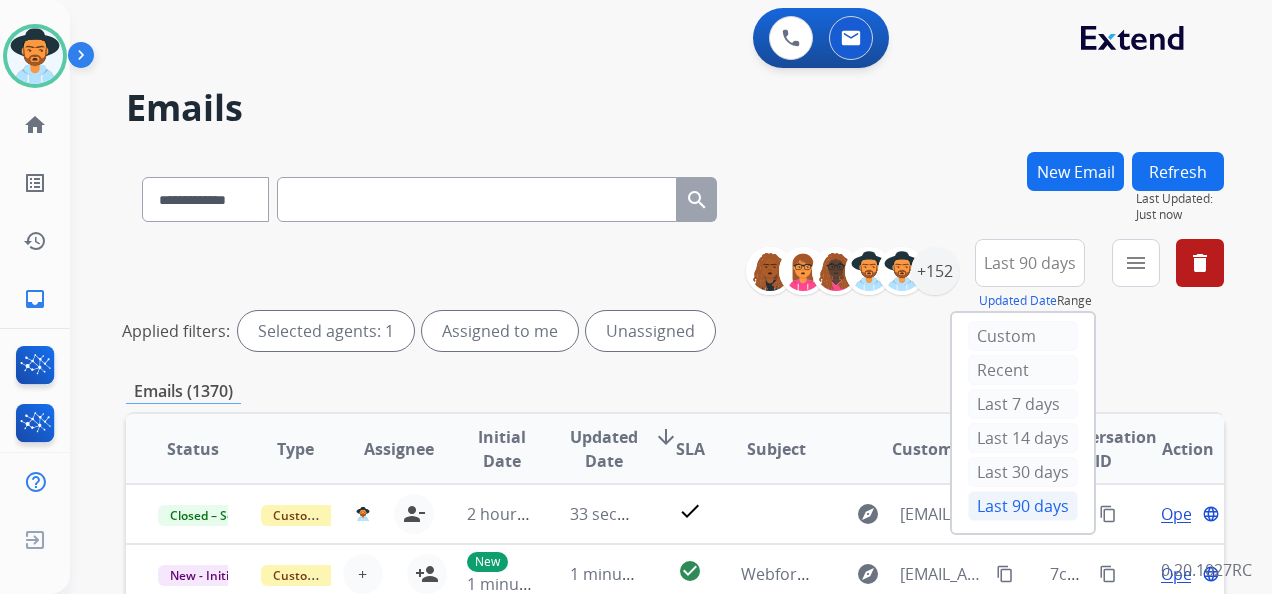 drag, startPoint x: 1162, startPoint y: 361, endPoint x: 1136, endPoint y: 301, distance: 65.39113 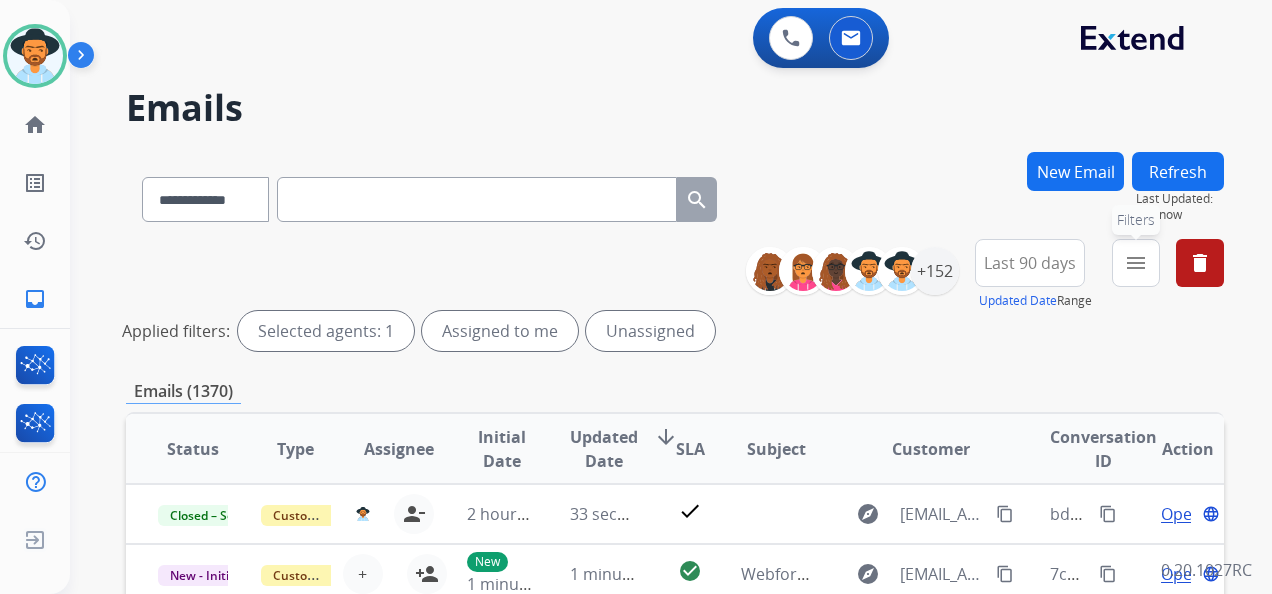 click on "menu  Filters" at bounding box center (1136, 263) 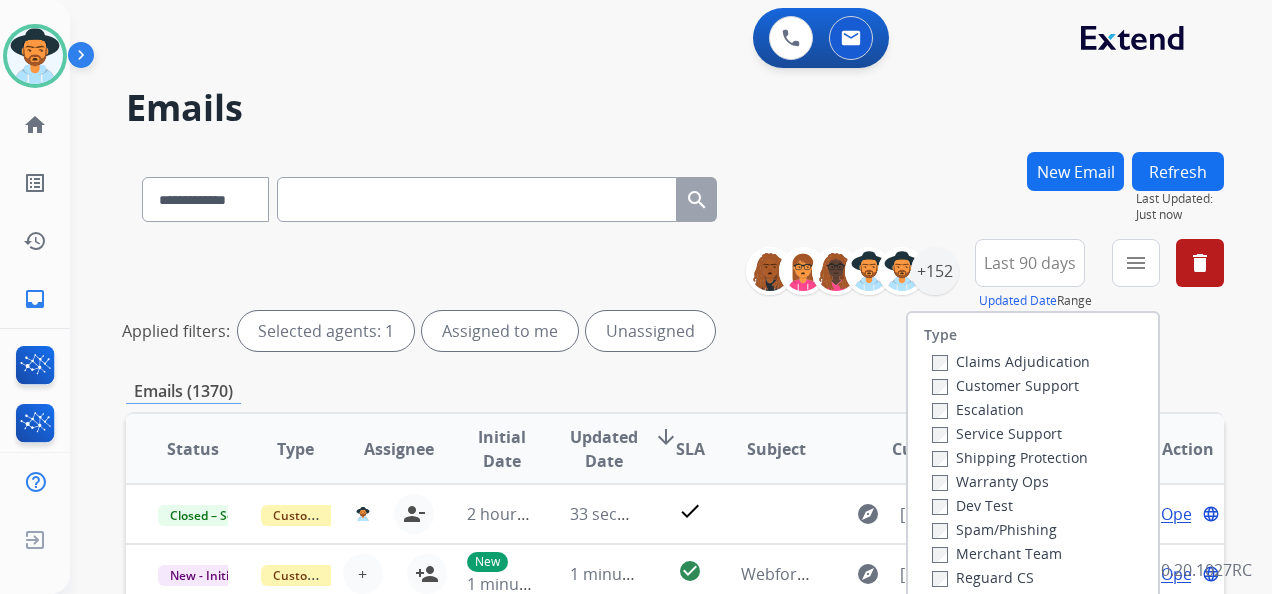 click on "Customer Support" at bounding box center (1005, 385) 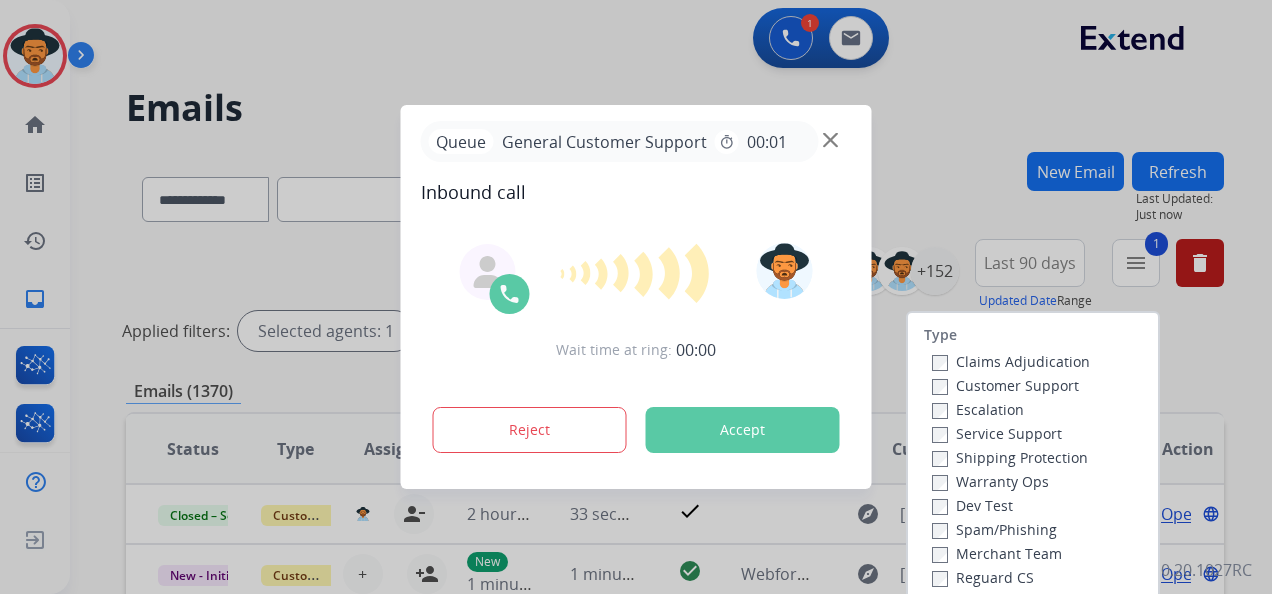 click on "Shipping Protection" at bounding box center (1010, 457) 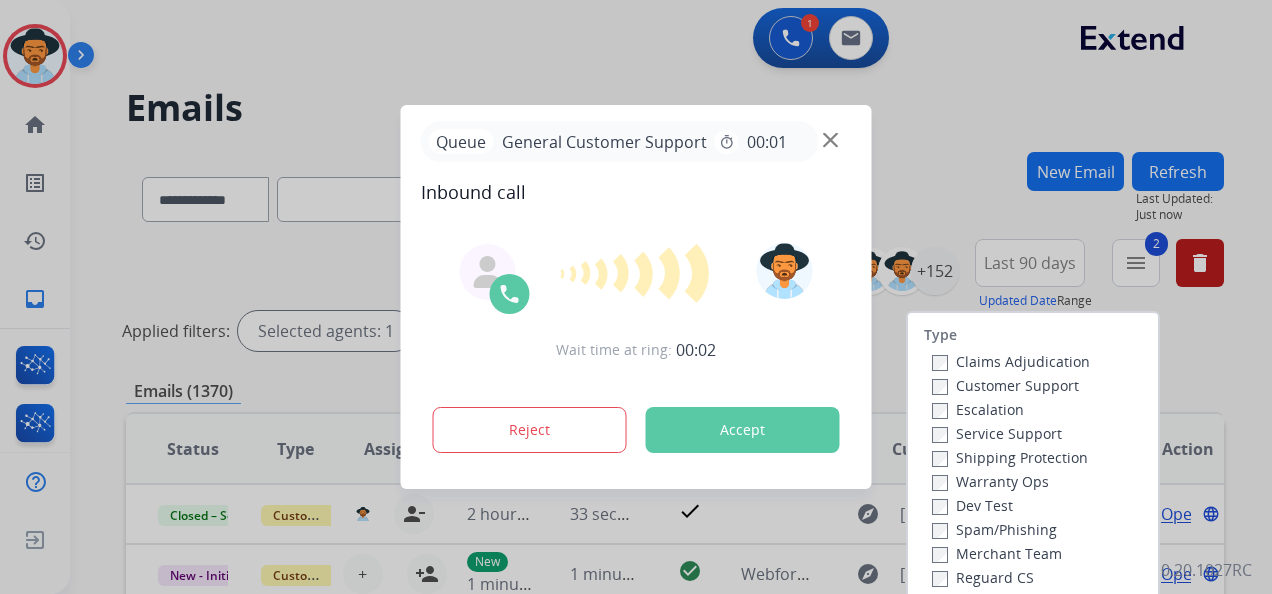 click at bounding box center [636, 297] 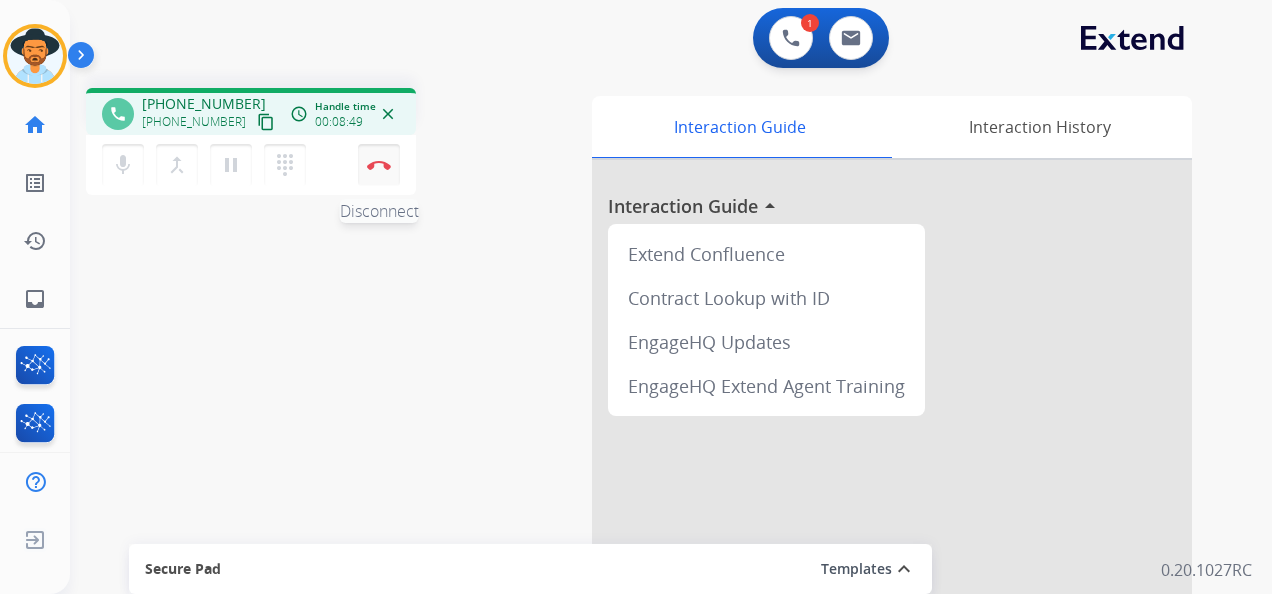 click at bounding box center (379, 165) 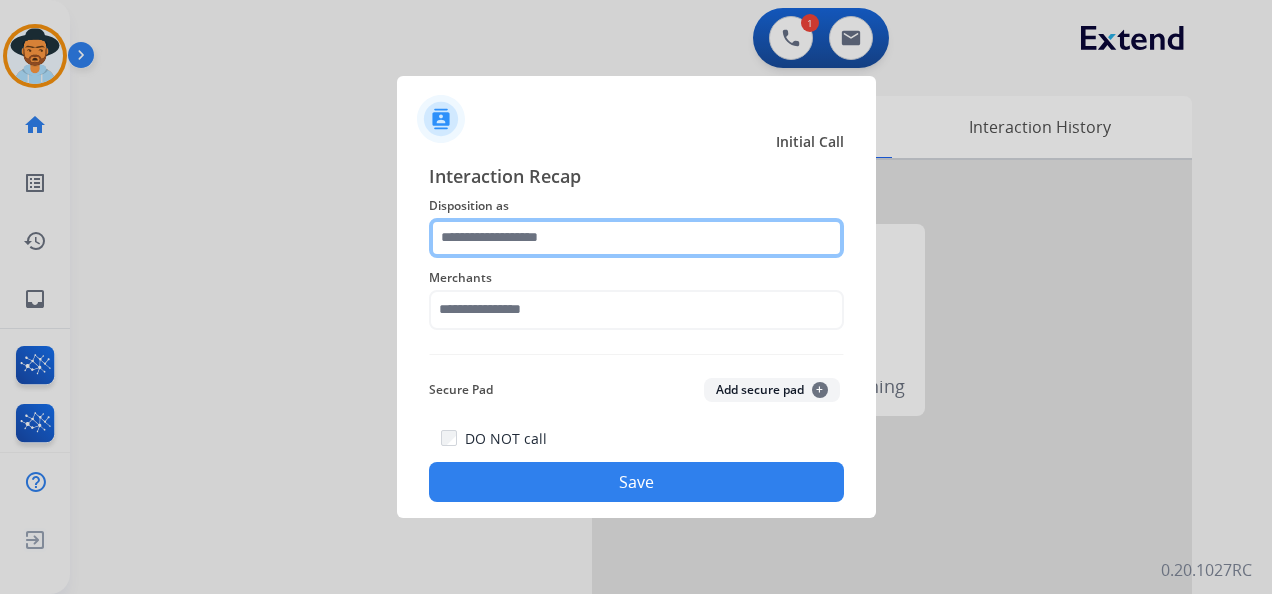 click 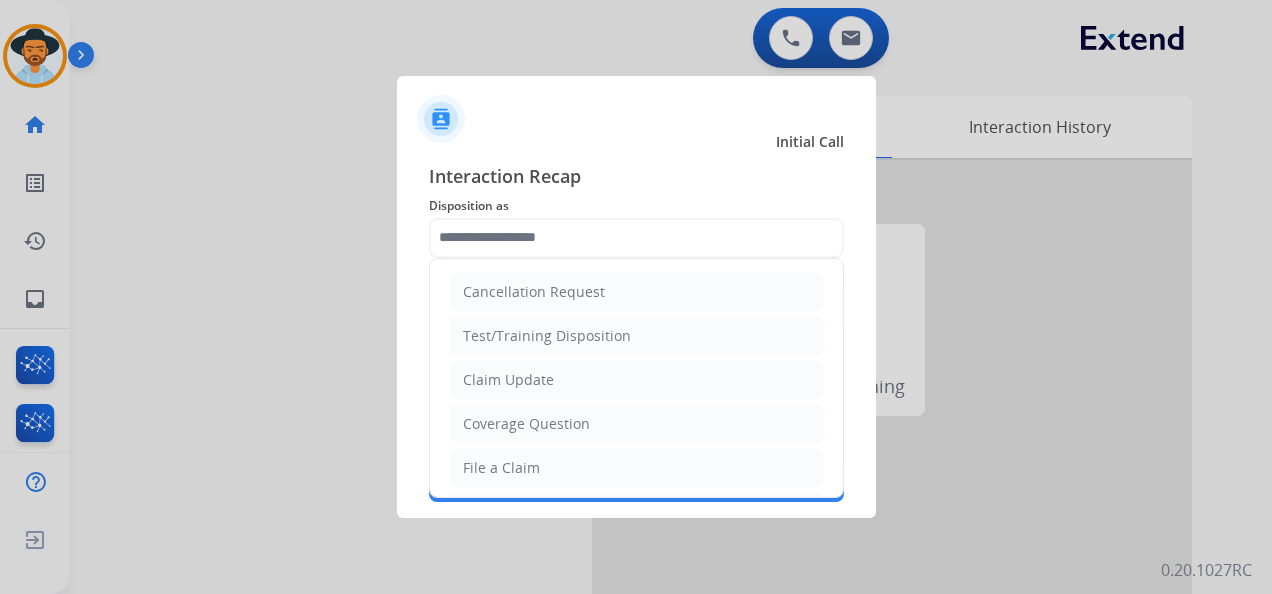 click on "Coverage Question" 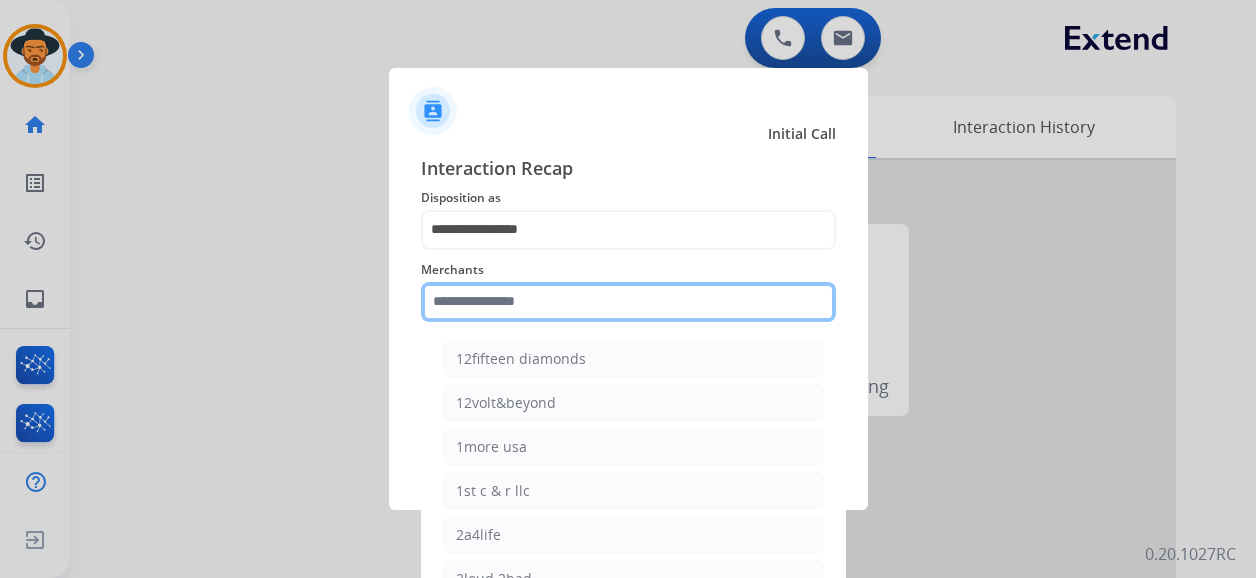 click 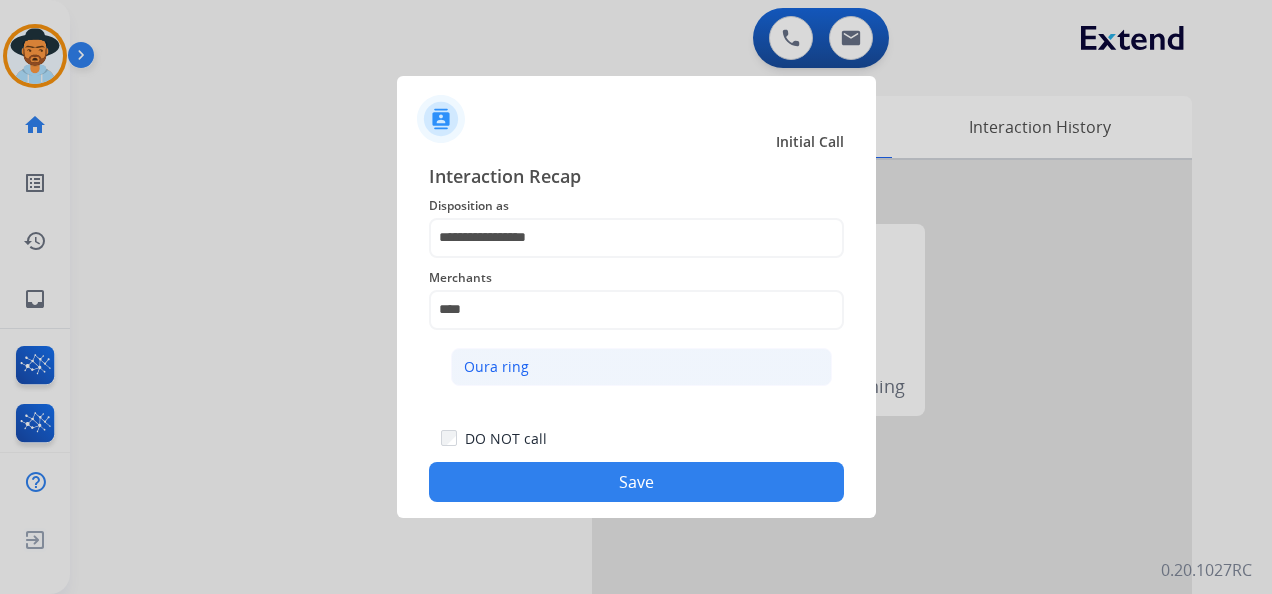 click on "Oura ring" 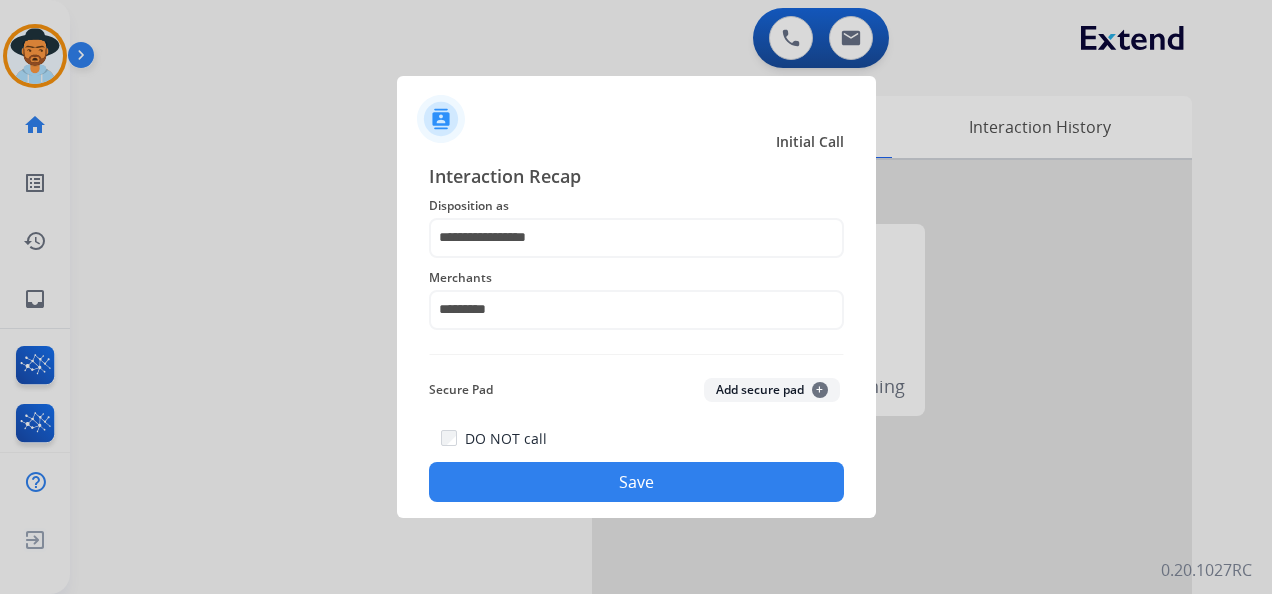 click on "Save" 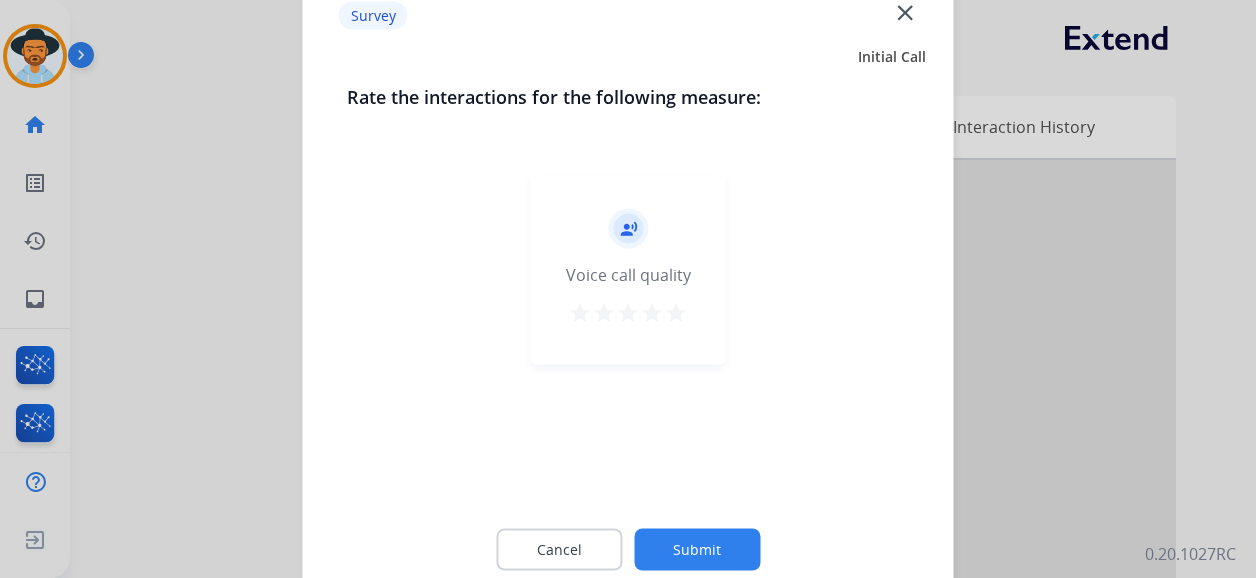 click on "star" at bounding box center [676, 313] 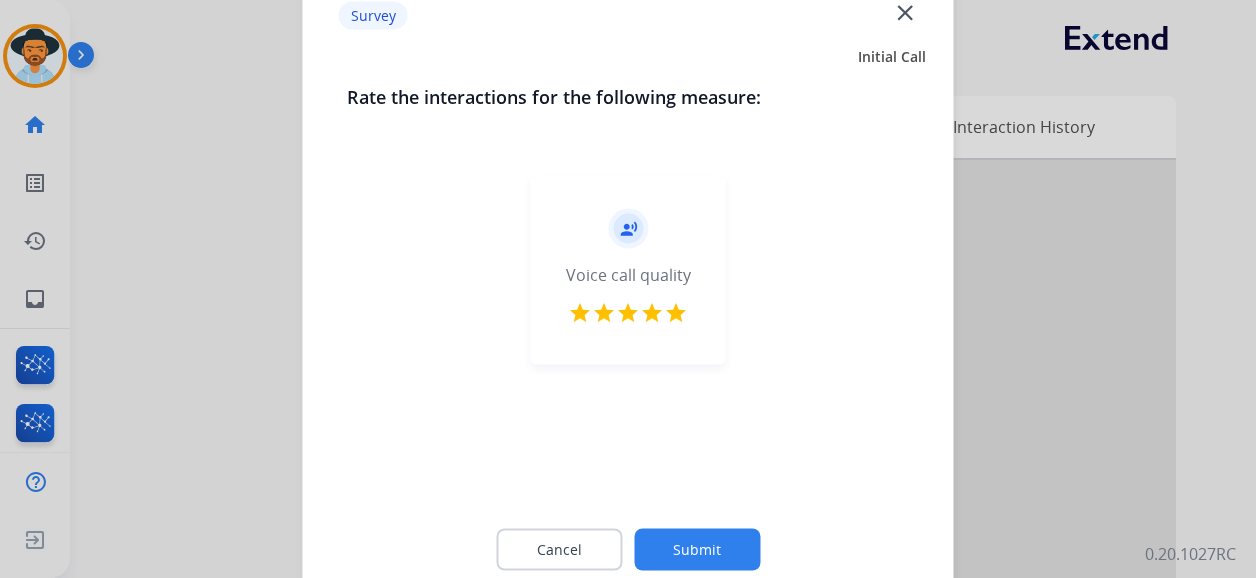 click on "Submit" 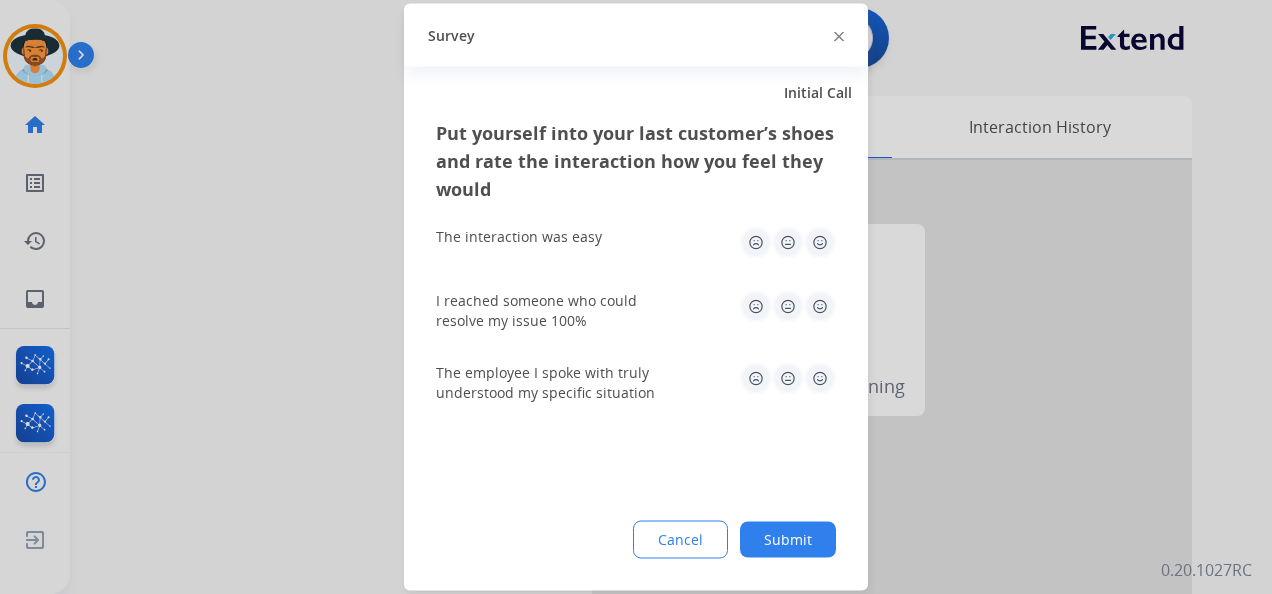click 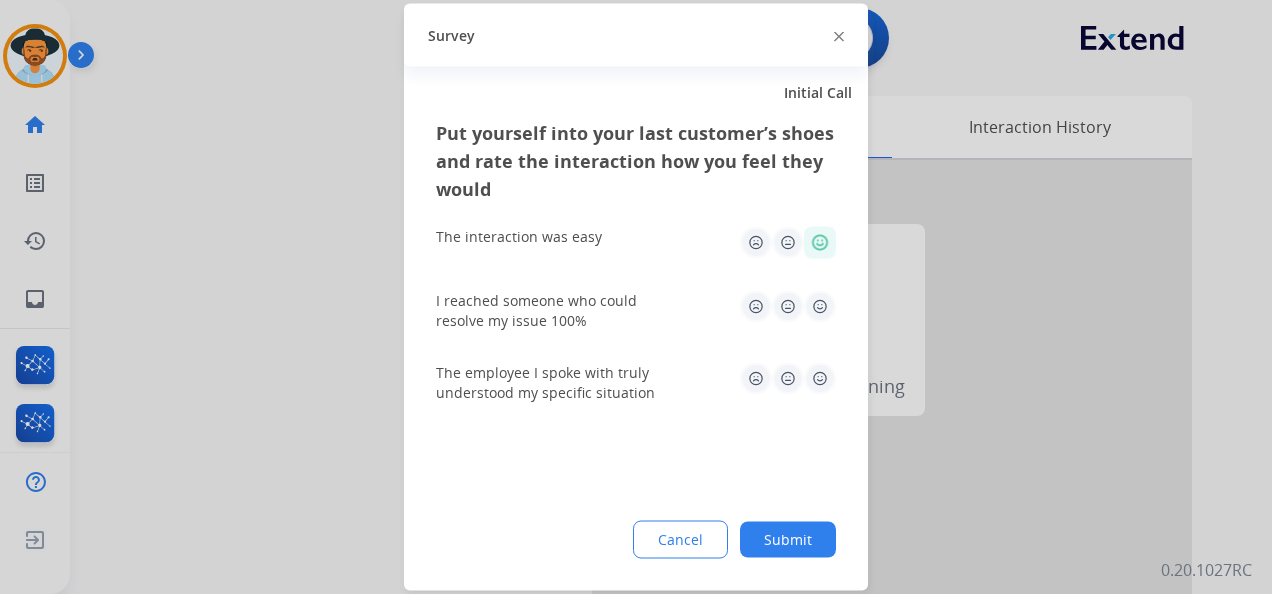 click 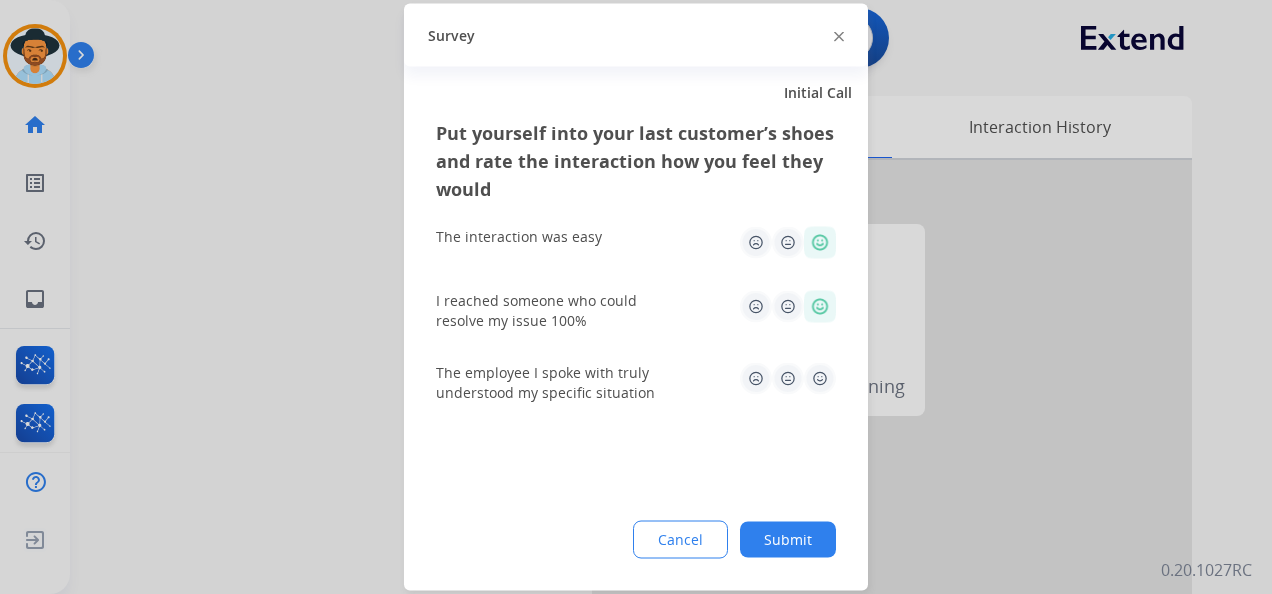 click 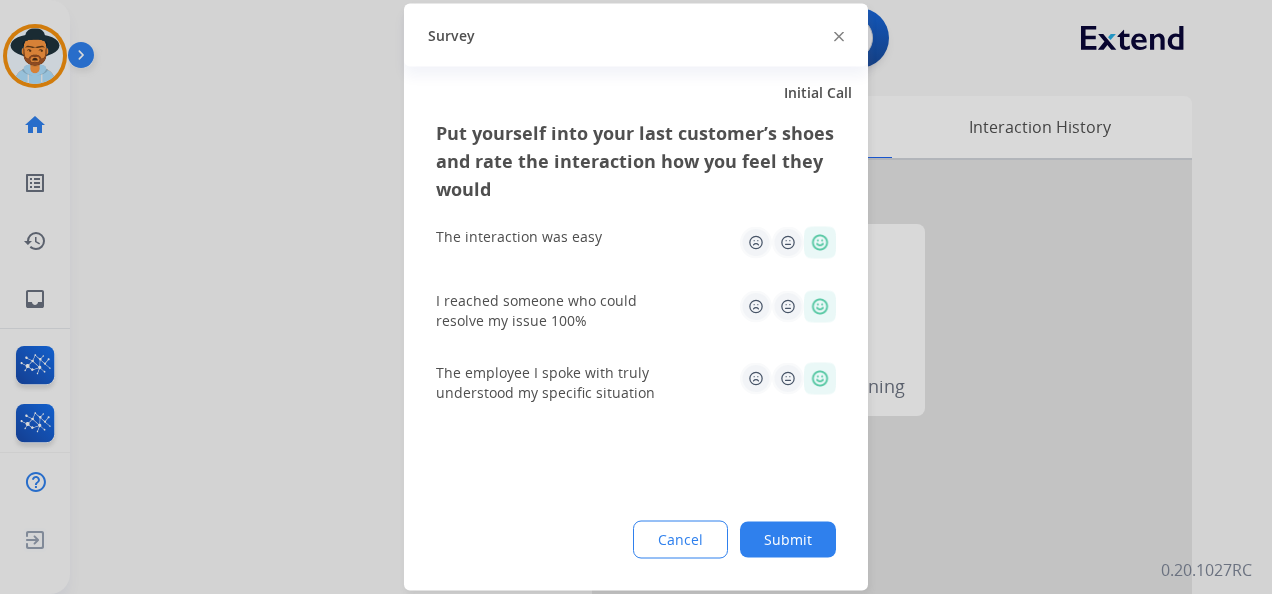 click on "Submit" 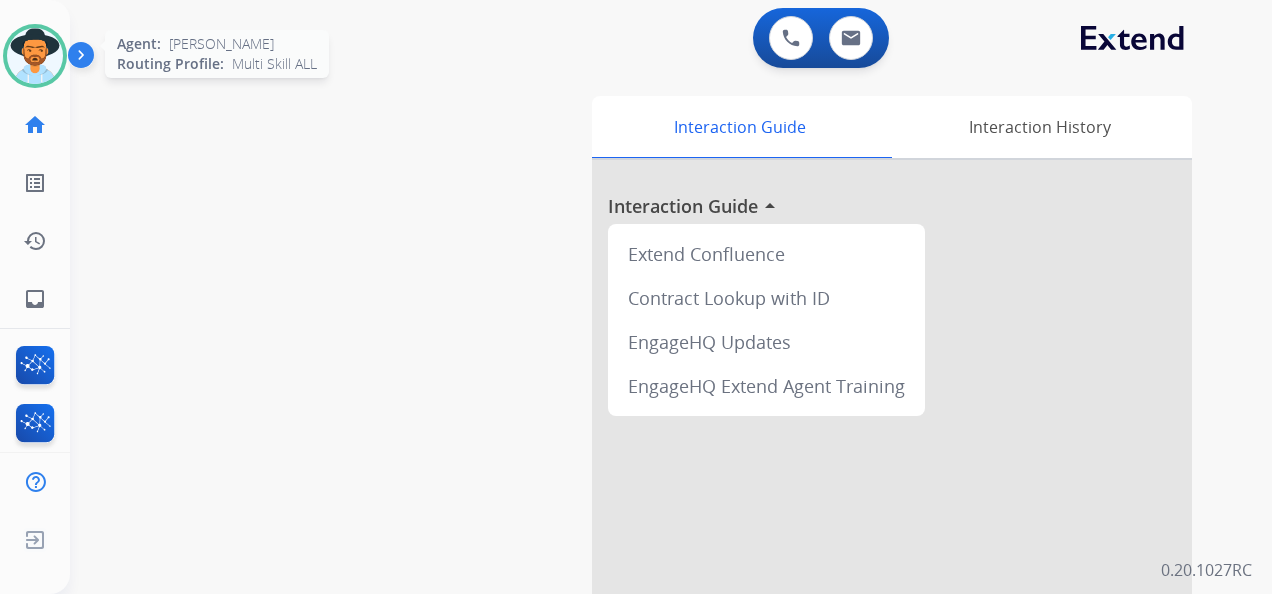 drag, startPoint x: 46, startPoint y: 48, endPoint x: 61, endPoint y: 57, distance: 17.492855 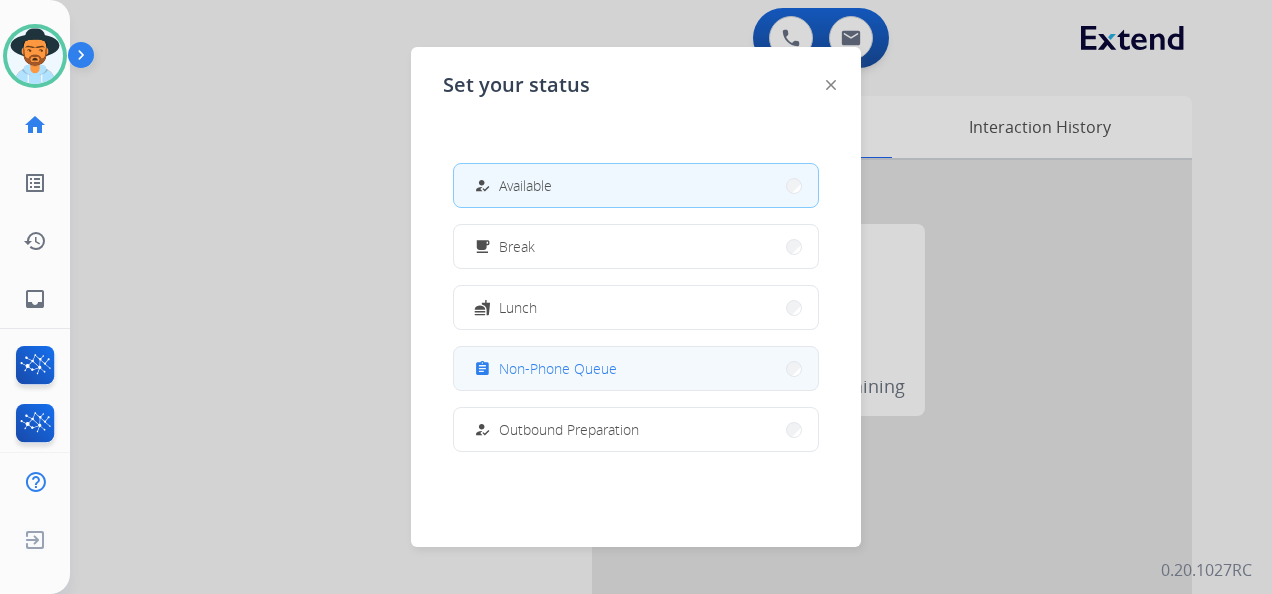 click on "Non-Phone Queue" at bounding box center (558, 368) 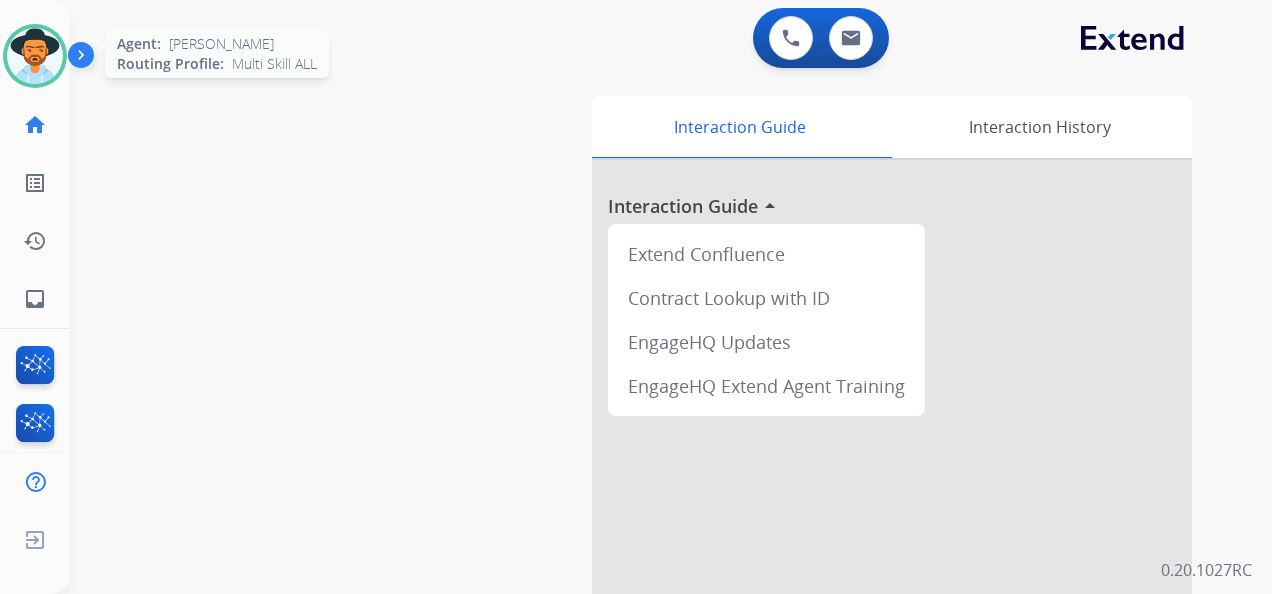 click at bounding box center (35, 56) 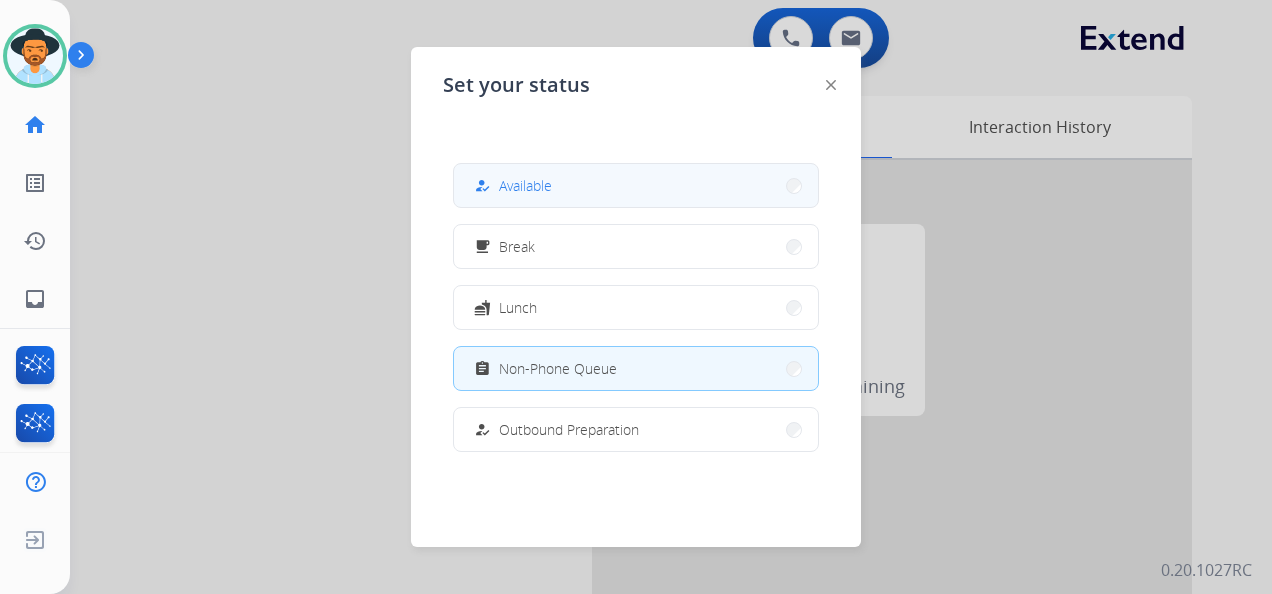 click on "how_to_reg Available" at bounding box center (636, 185) 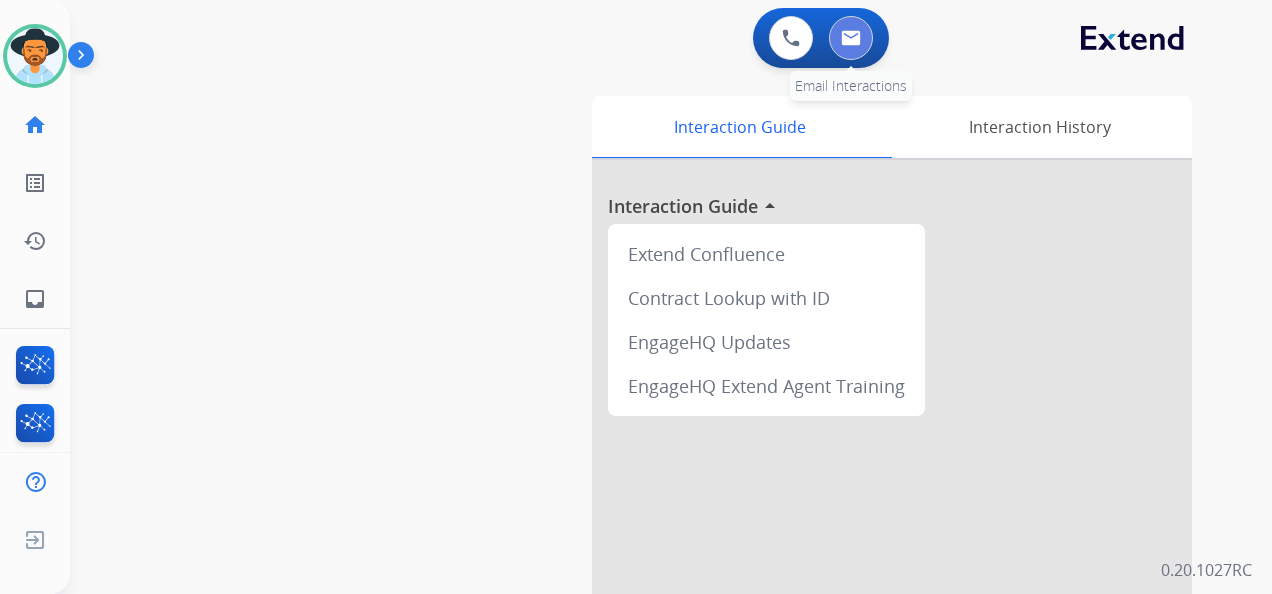 click at bounding box center [851, 38] 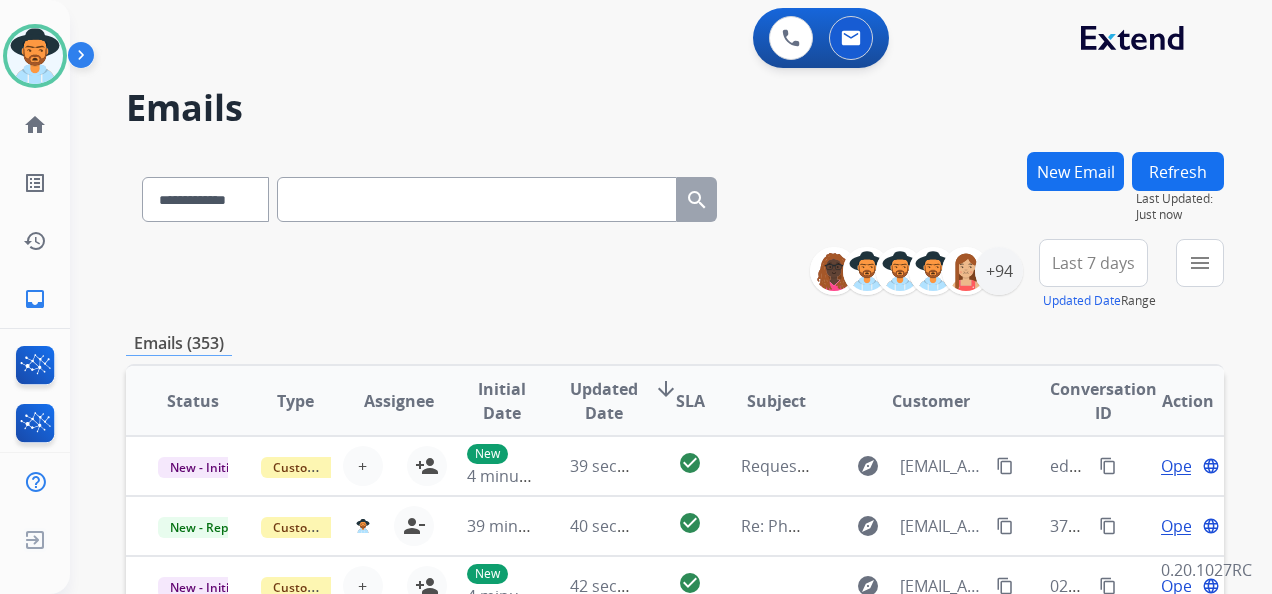 click on "Last 7 days" at bounding box center (1093, 263) 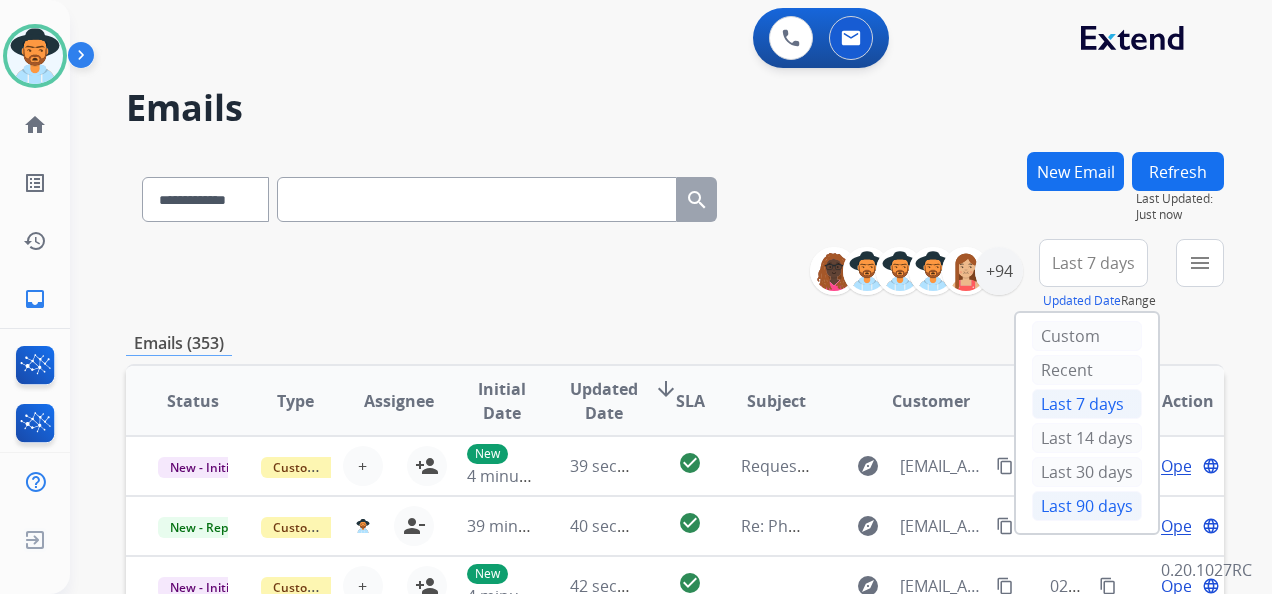 click on "Last 90 days" at bounding box center [1087, 506] 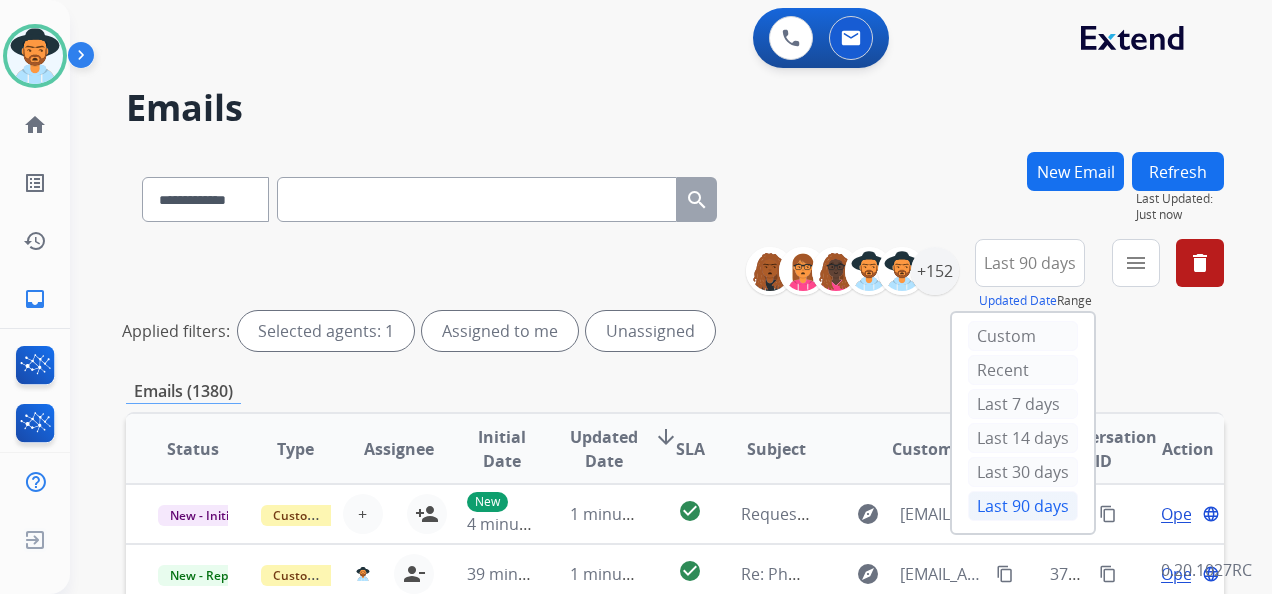 drag, startPoint x: 1148, startPoint y: 354, endPoint x: 1127, endPoint y: 302, distance: 56.0803 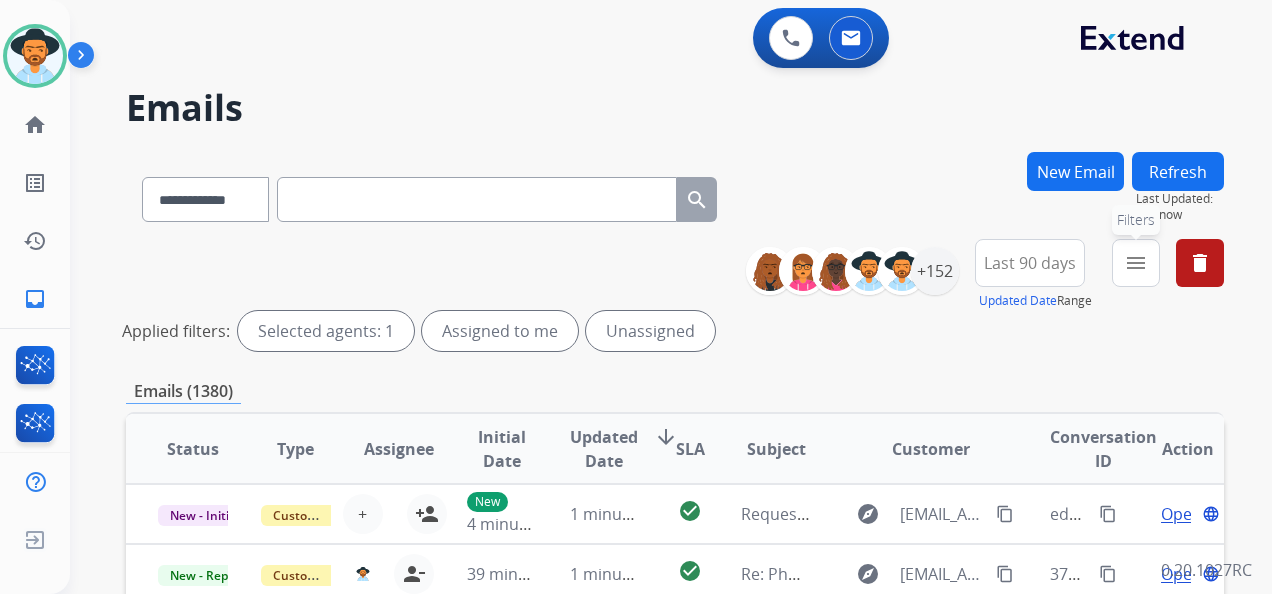 click on "menu" at bounding box center (1136, 263) 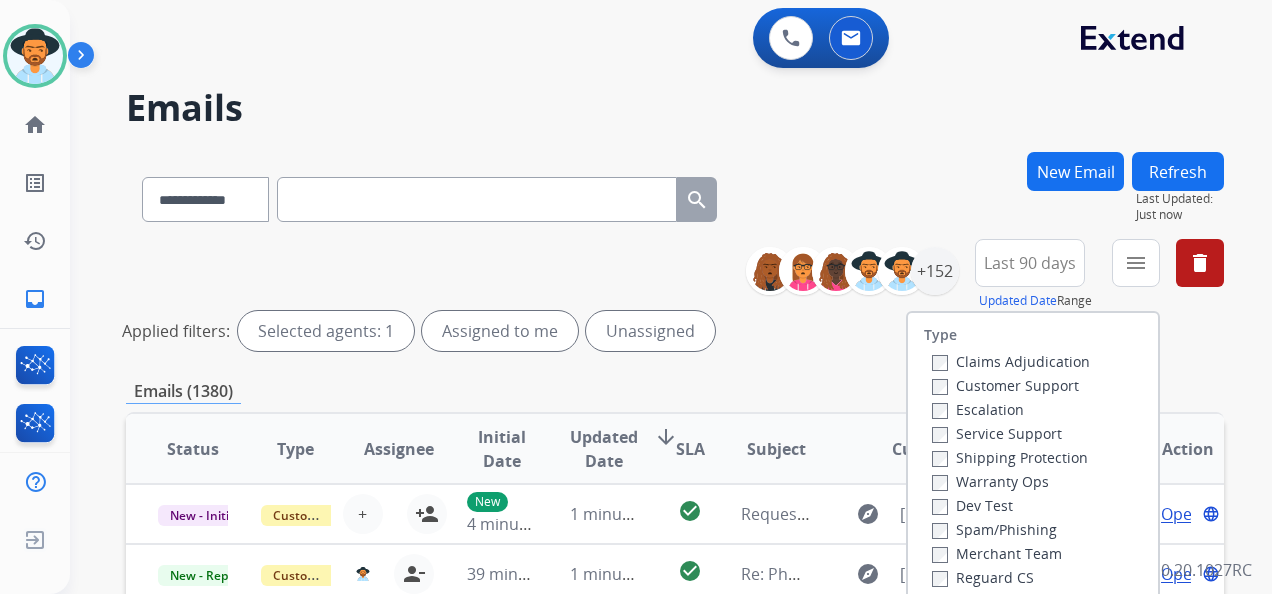 click on "Customer Support" at bounding box center (1005, 385) 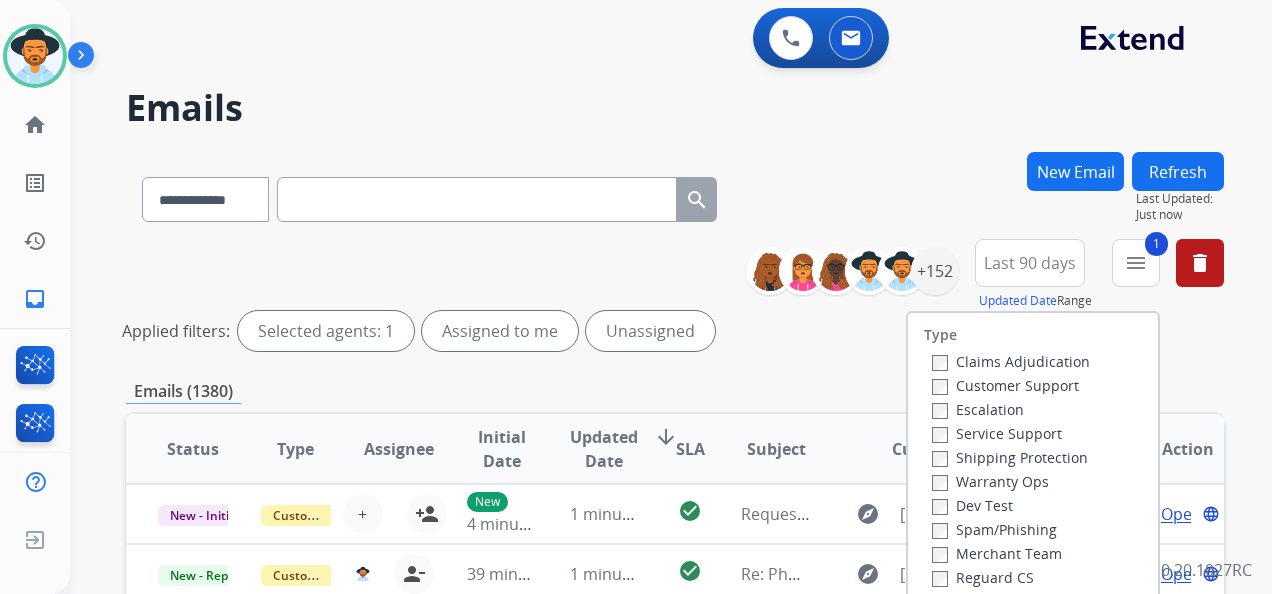 click on "Shipping Protection" at bounding box center (1010, 457) 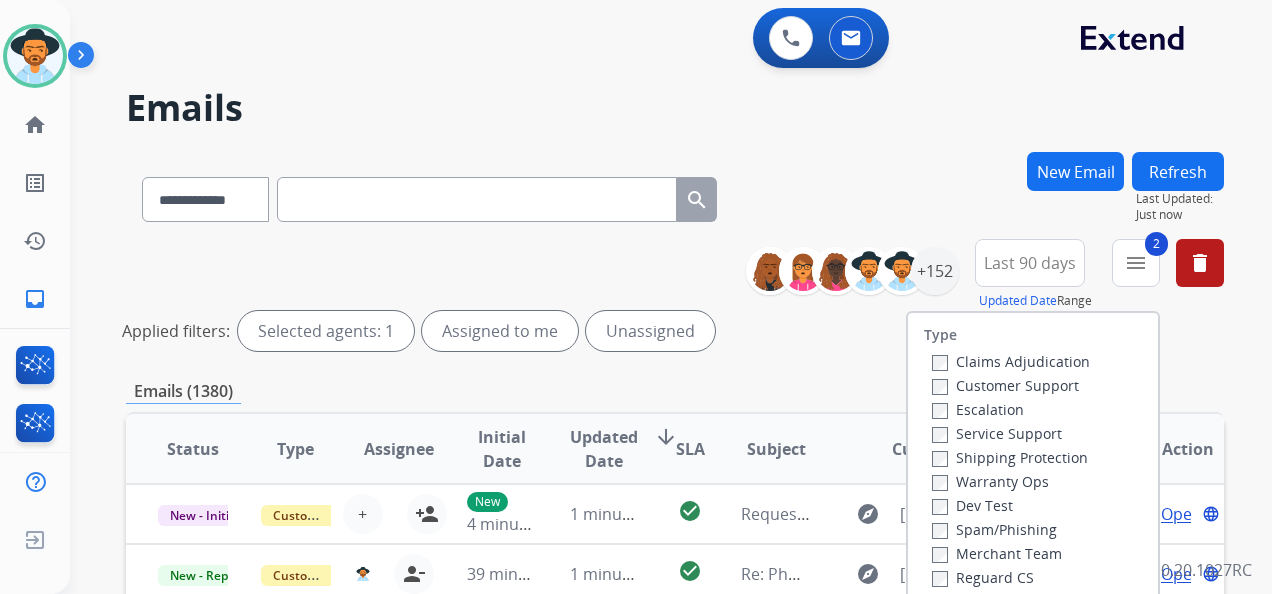 click on "Reguard CS" at bounding box center (983, 577) 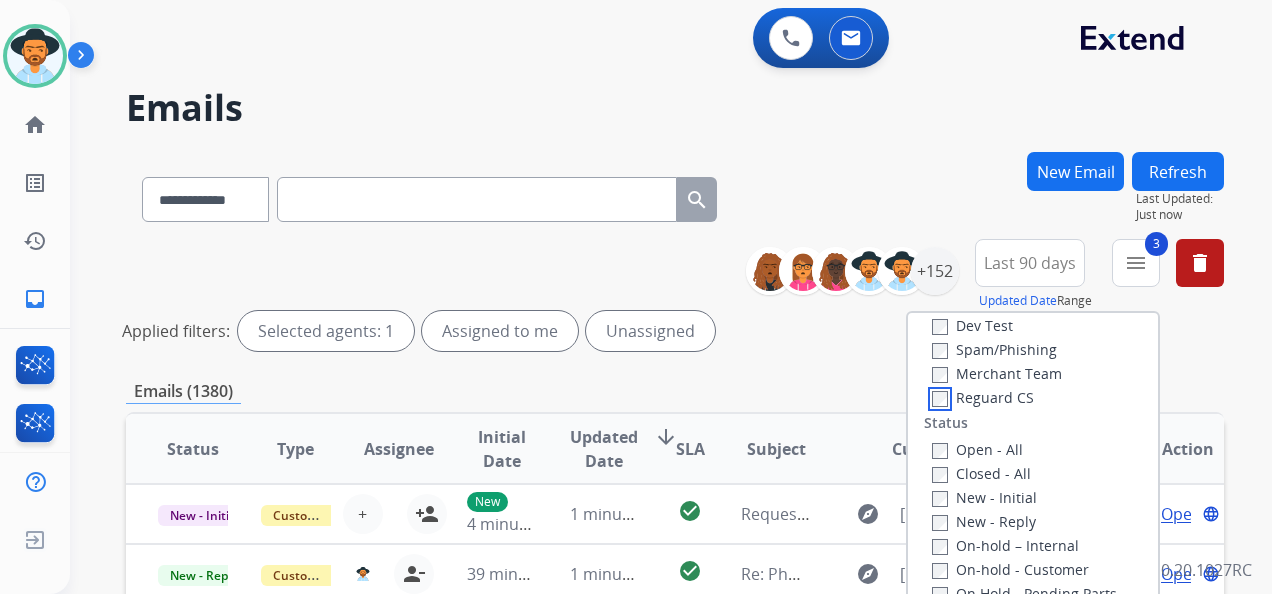 scroll, scrollTop: 200, scrollLeft: 0, axis: vertical 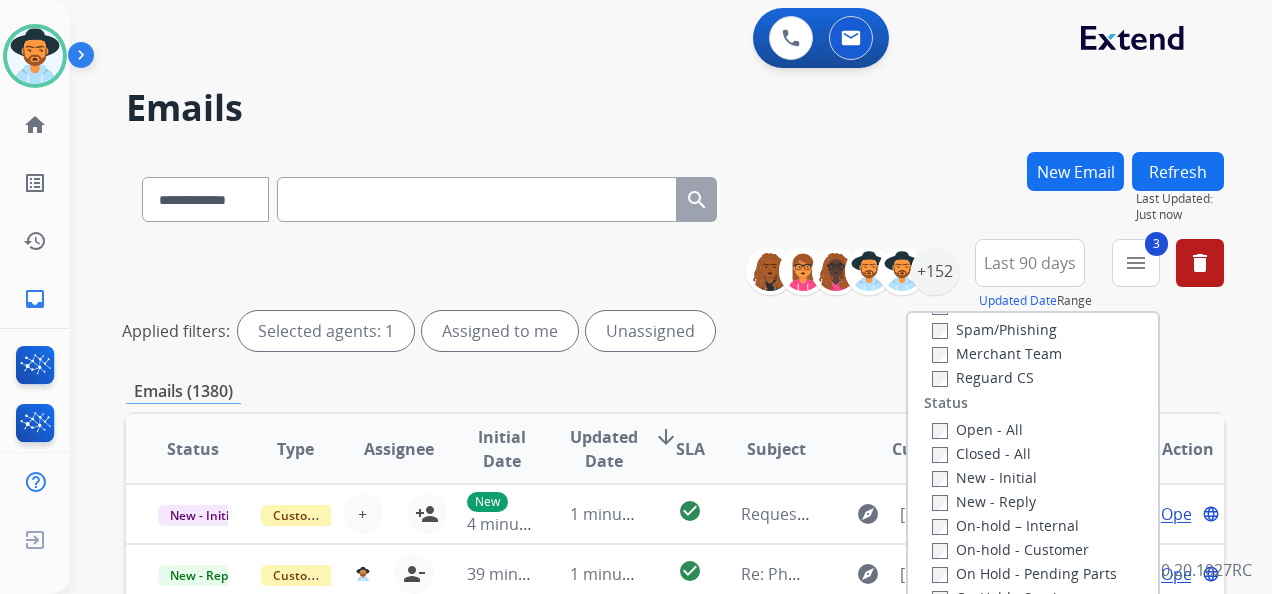 click on "Open - All" at bounding box center (977, 429) 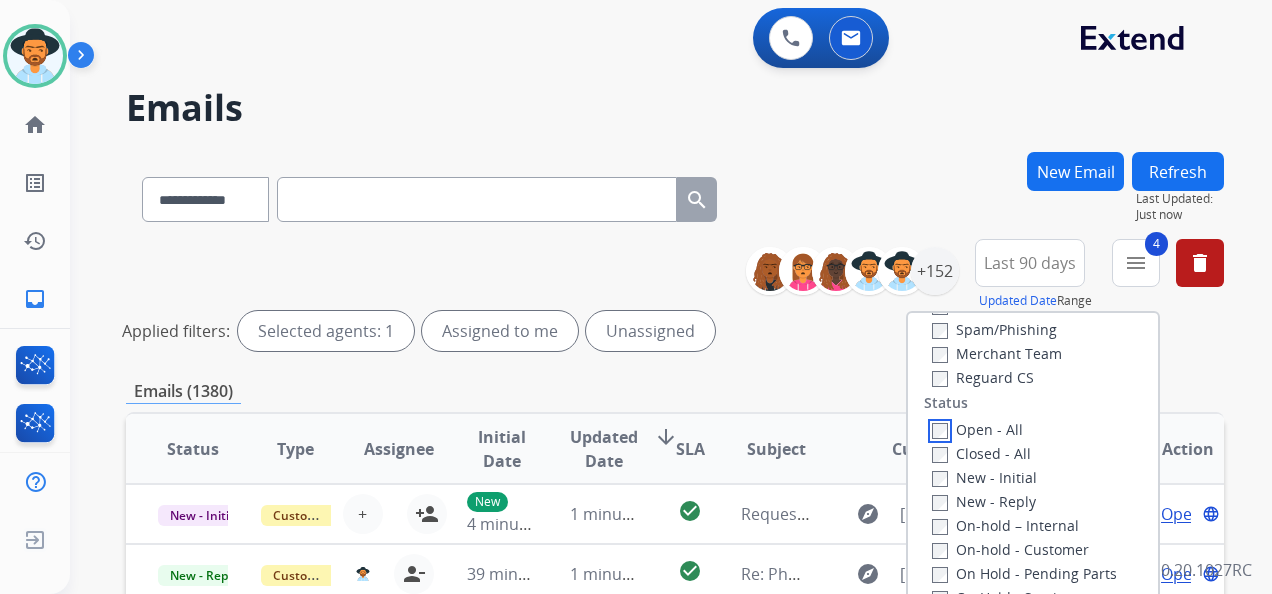 scroll, scrollTop: 300, scrollLeft: 0, axis: vertical 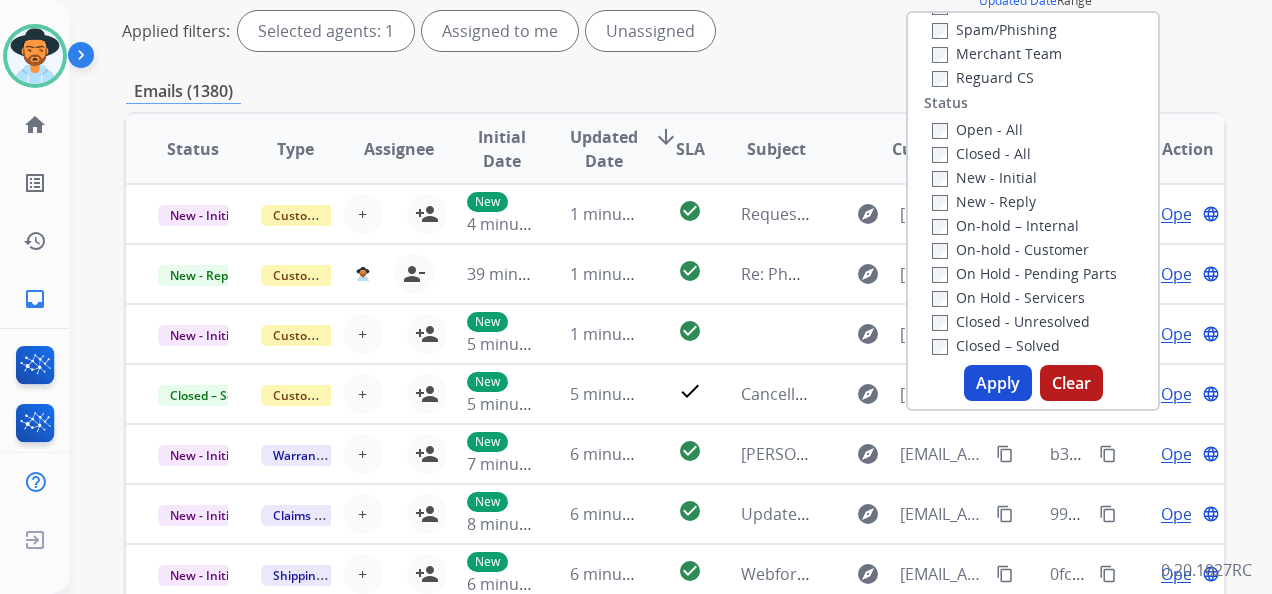 click on "Apply" at bounding box center [998, 383] 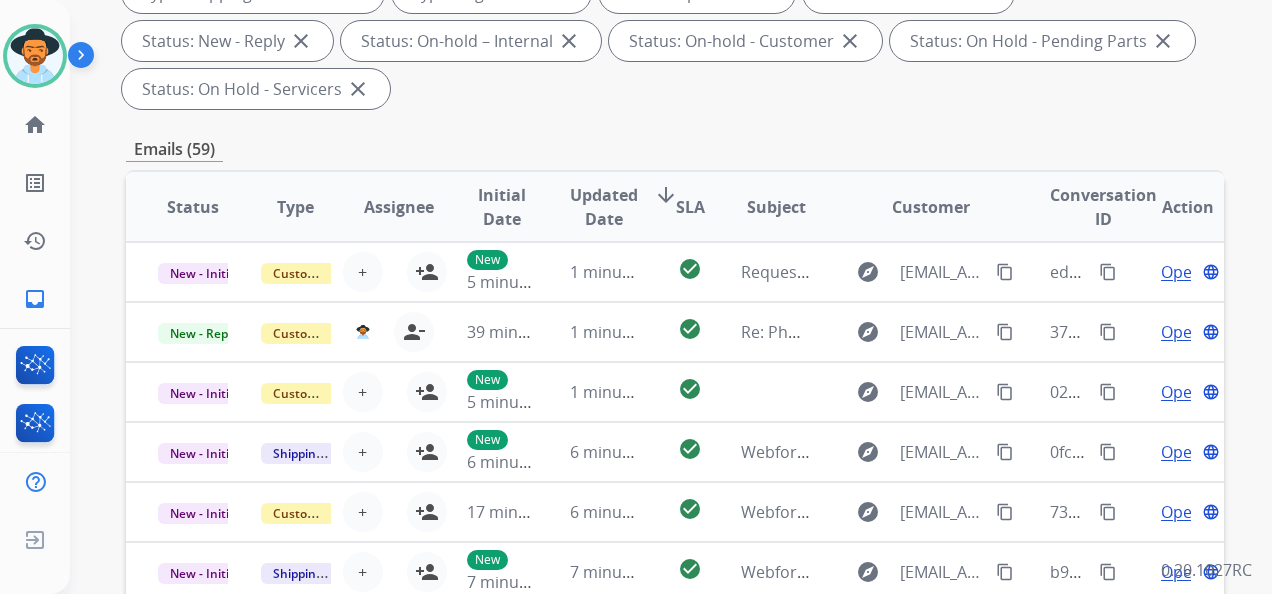 scroll, scrollTop: 400, scrollLeft: 0, axis: vertical 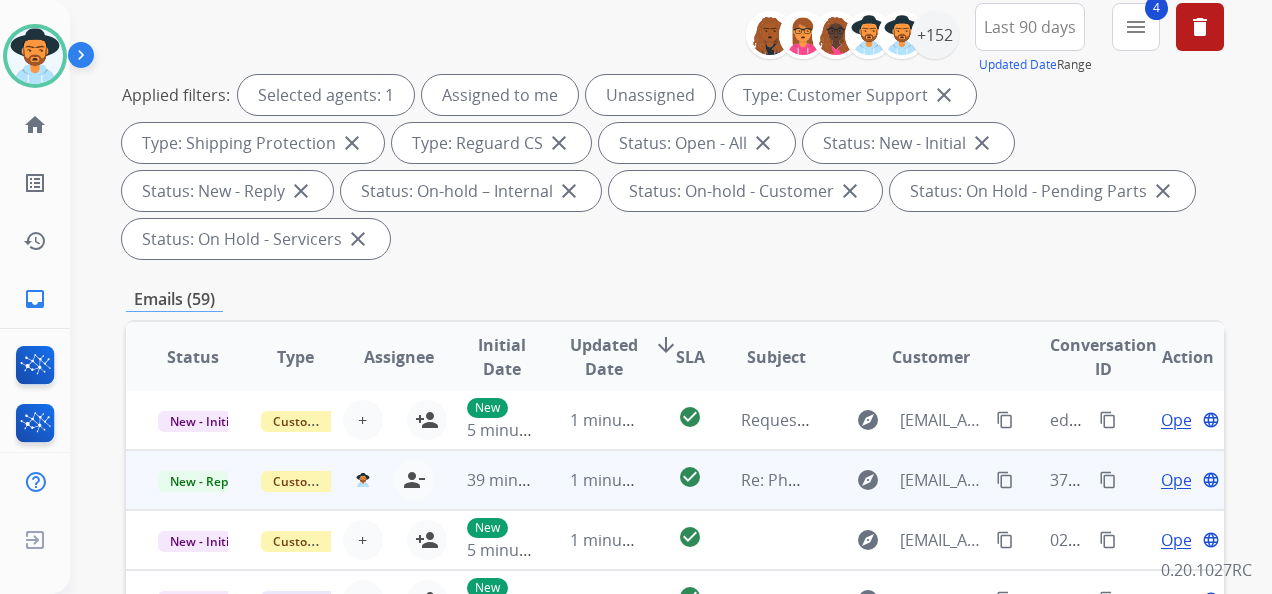 click on "Open" at bounding box center (1181, 480) 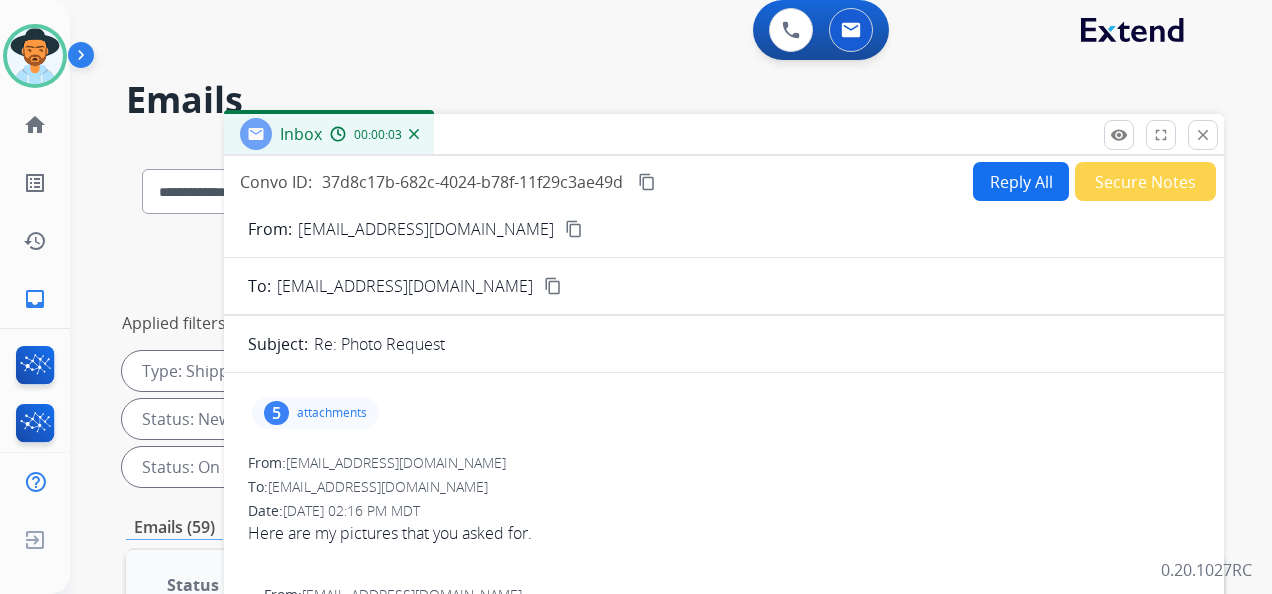scroll, scrollTop: 0, scrollLeft: 0, axis: both 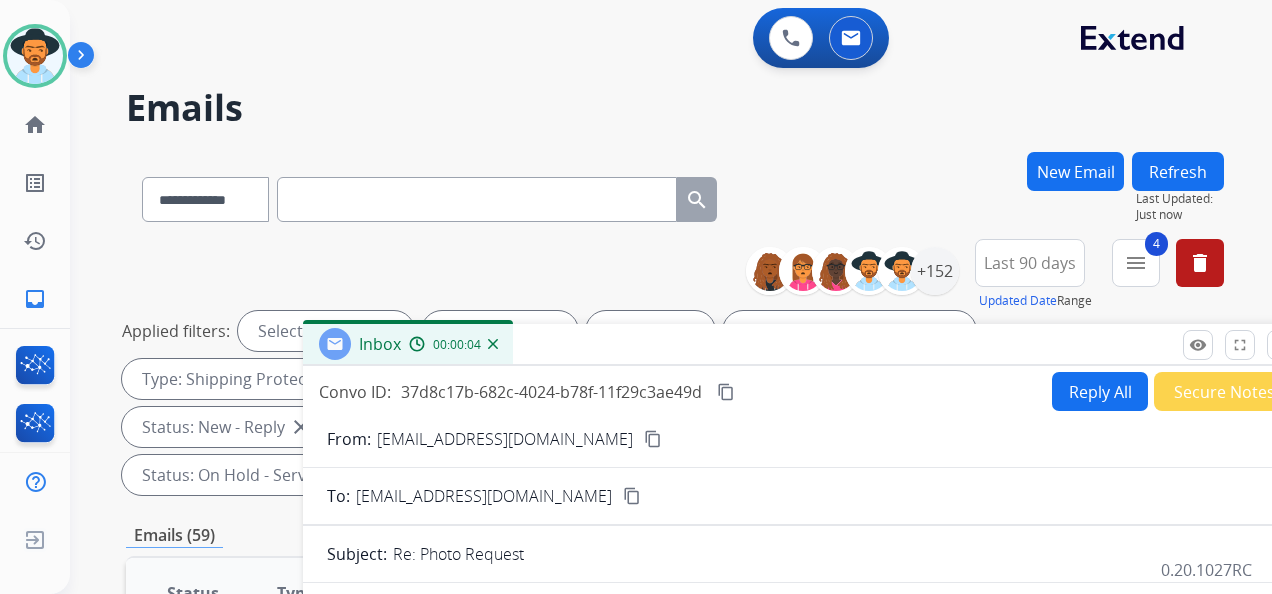 drag, startPoint x: 557, startPoint y: 146, endPoint x: 592, endPoint y: 332, distance: 189.26436 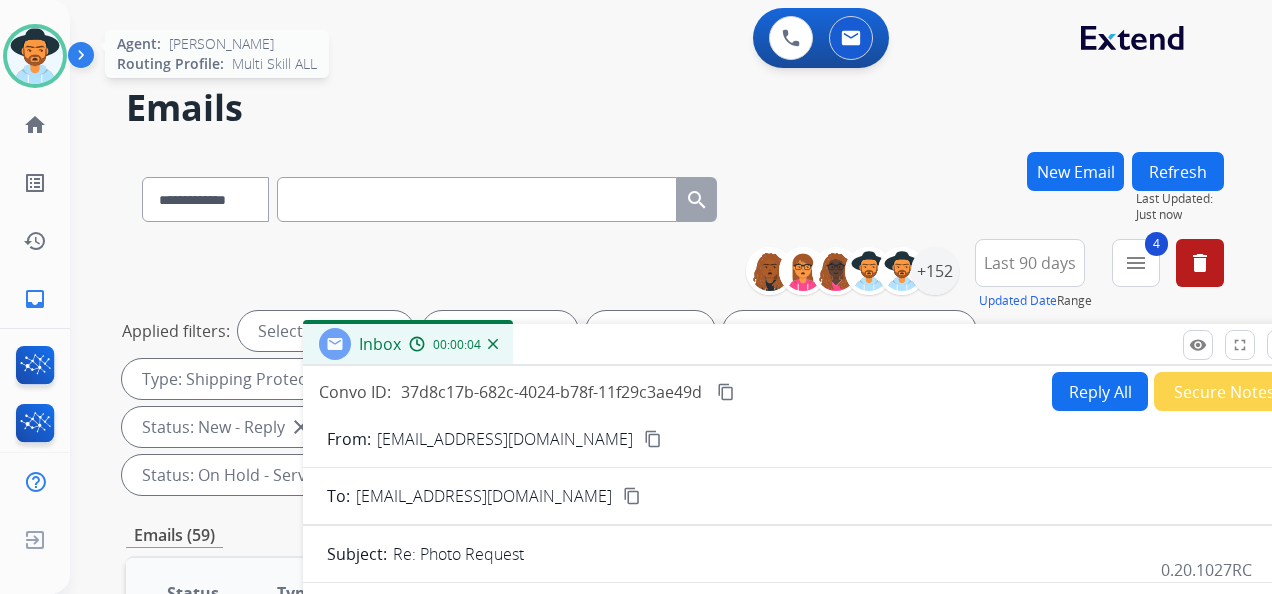click at bounding box center (35, 56) 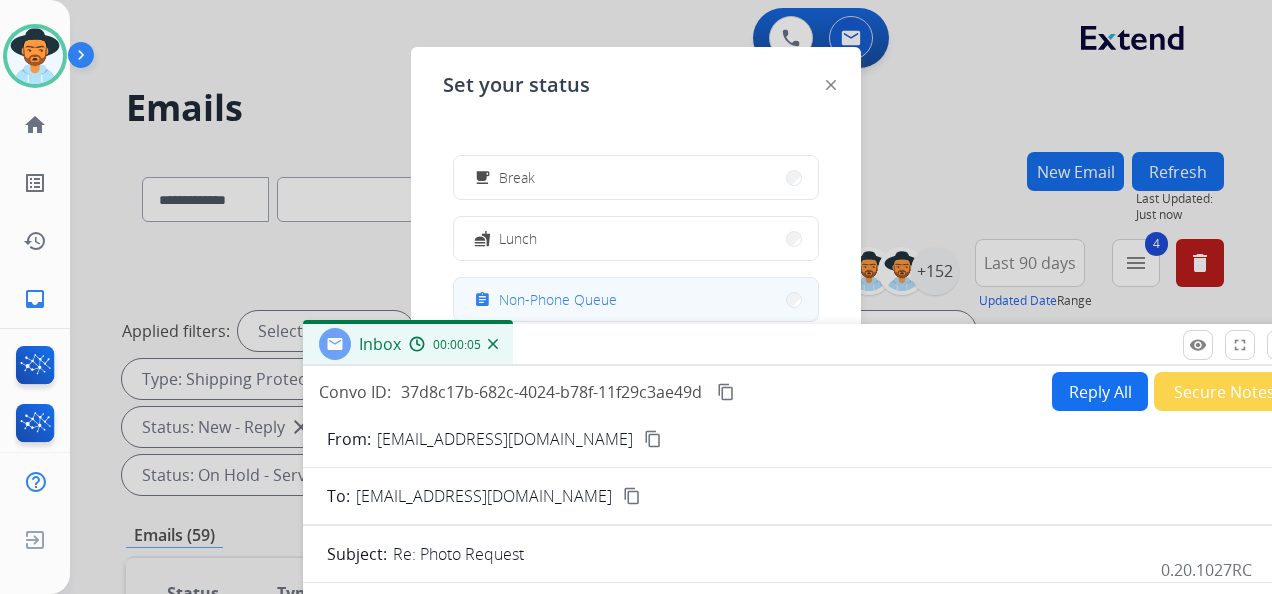 scroll, scrollTop: 100, scrollLeft: 0, axis: vertical 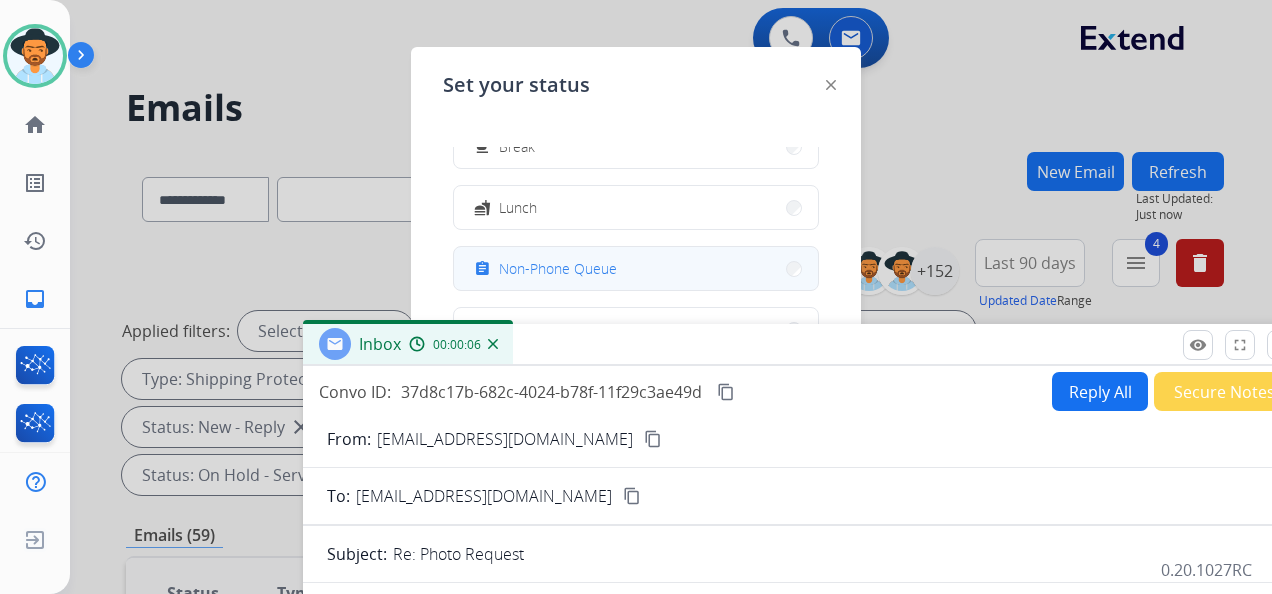 click on "Non-Phone Queue" at bounding box center (558, 268) 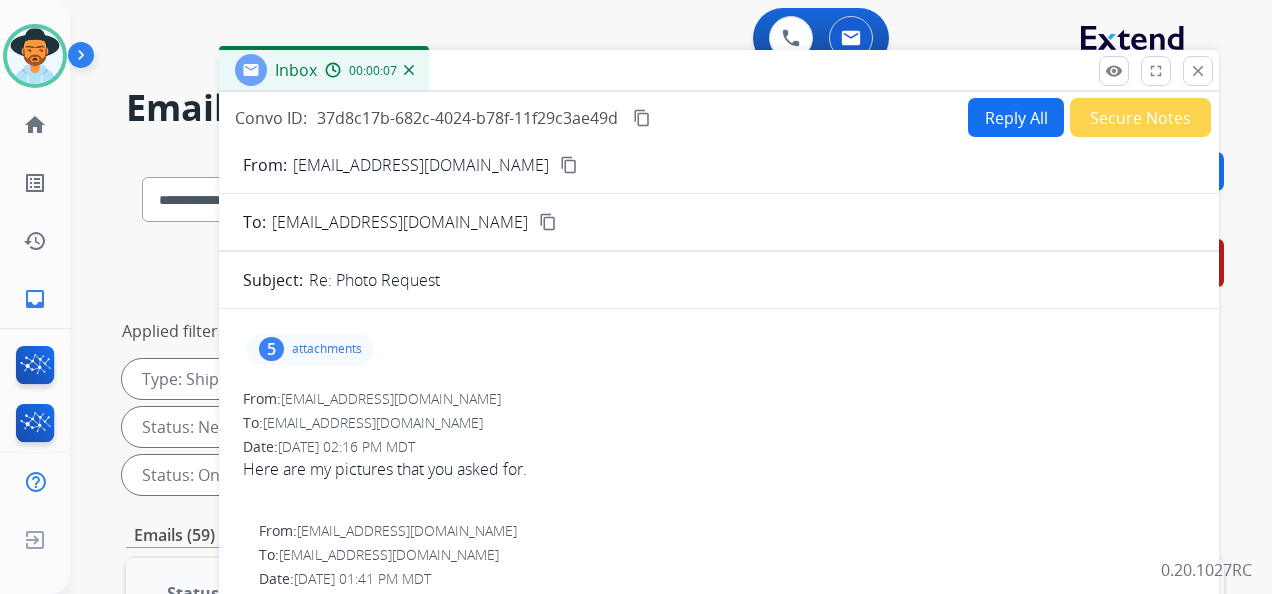 drag, startPoint x: 648, startPoint y: 353, endPoint x: 564, endPoint y: 79, distance: 286.58682 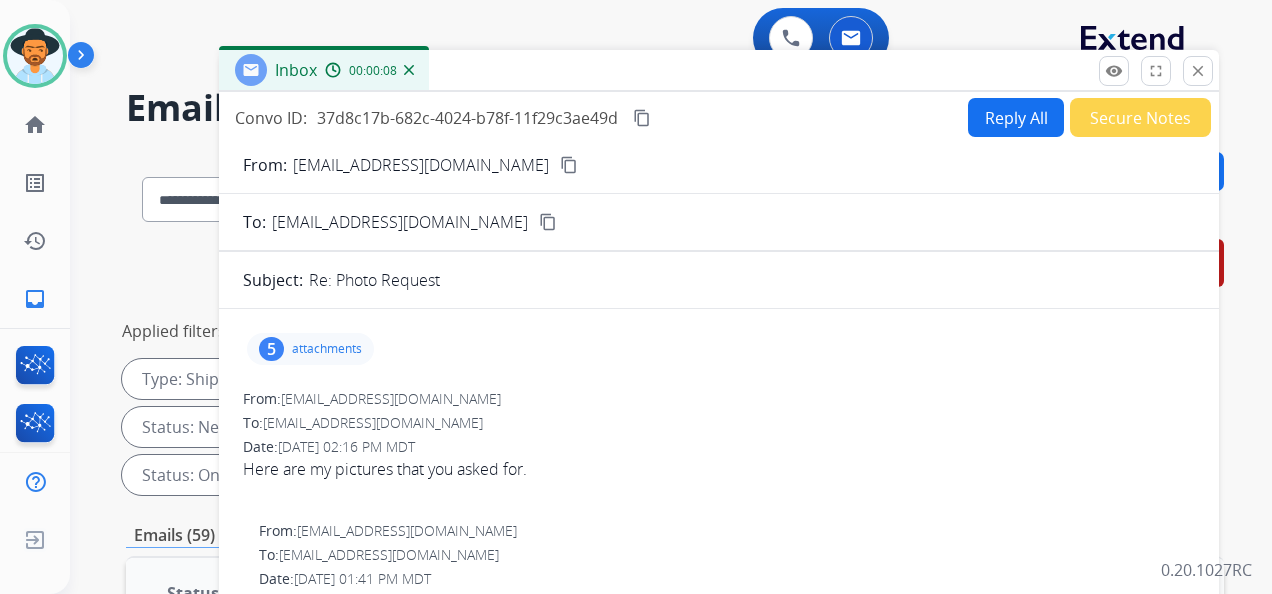 click on "5" at bounding box center (271, 349) 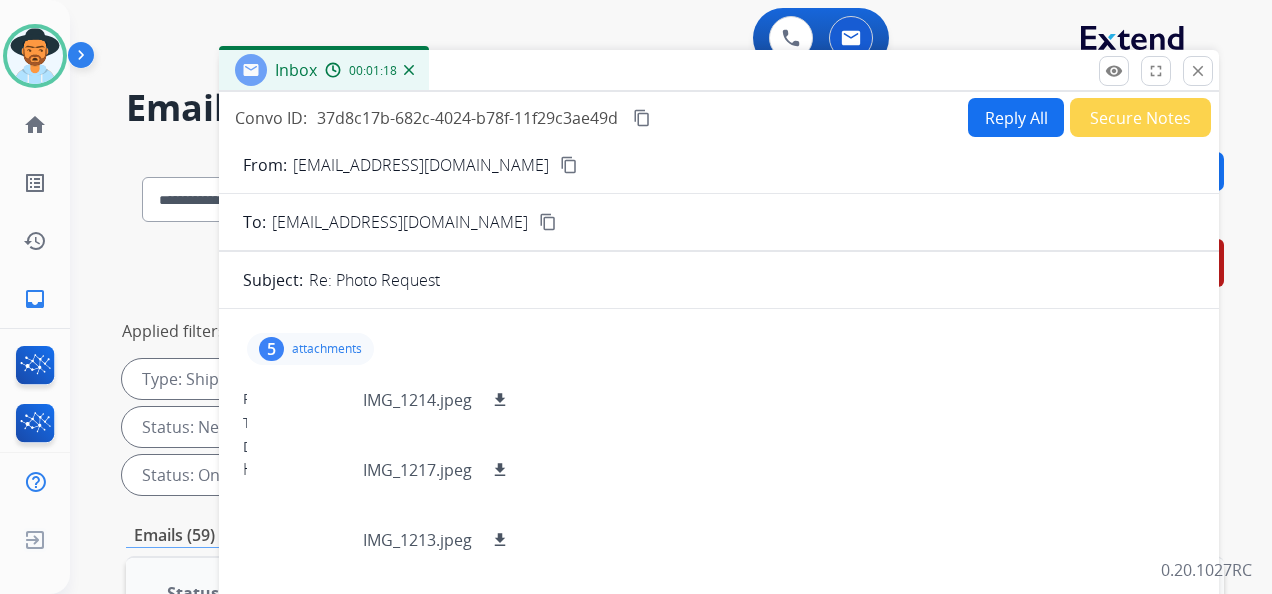 scroll, scrollTop: 100, scrollLeft: 0, axis: vertical 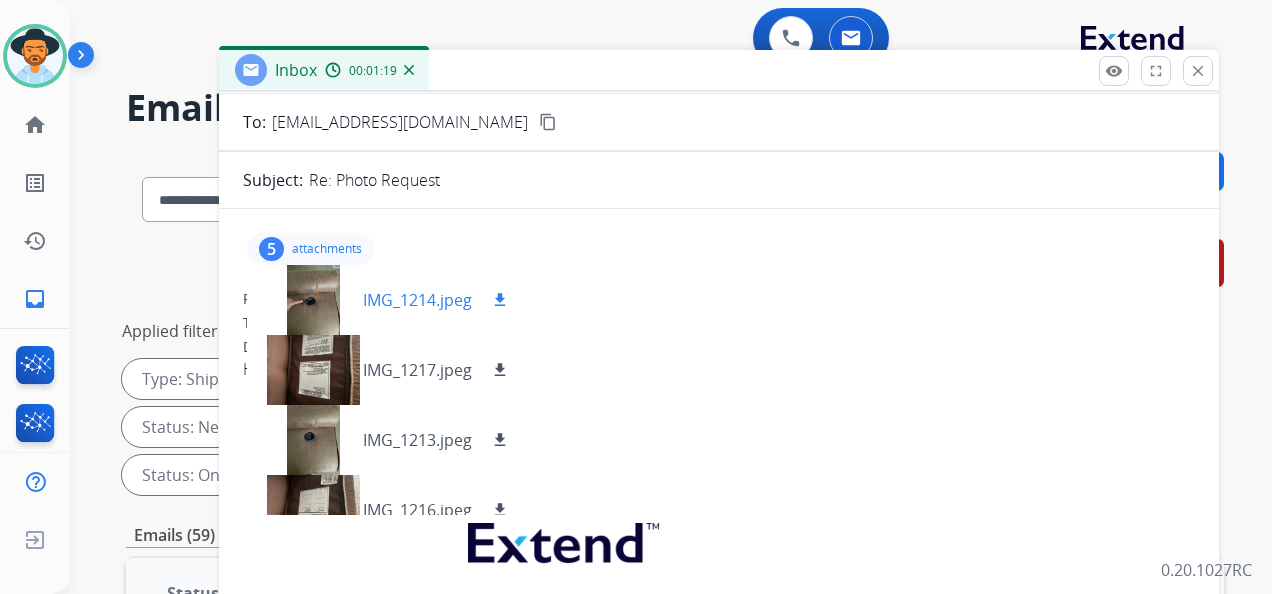 drag, startPoint x: 504, startPoint y: 298, endPoint x: 502, endPoint y: 321, distance: 23.086792 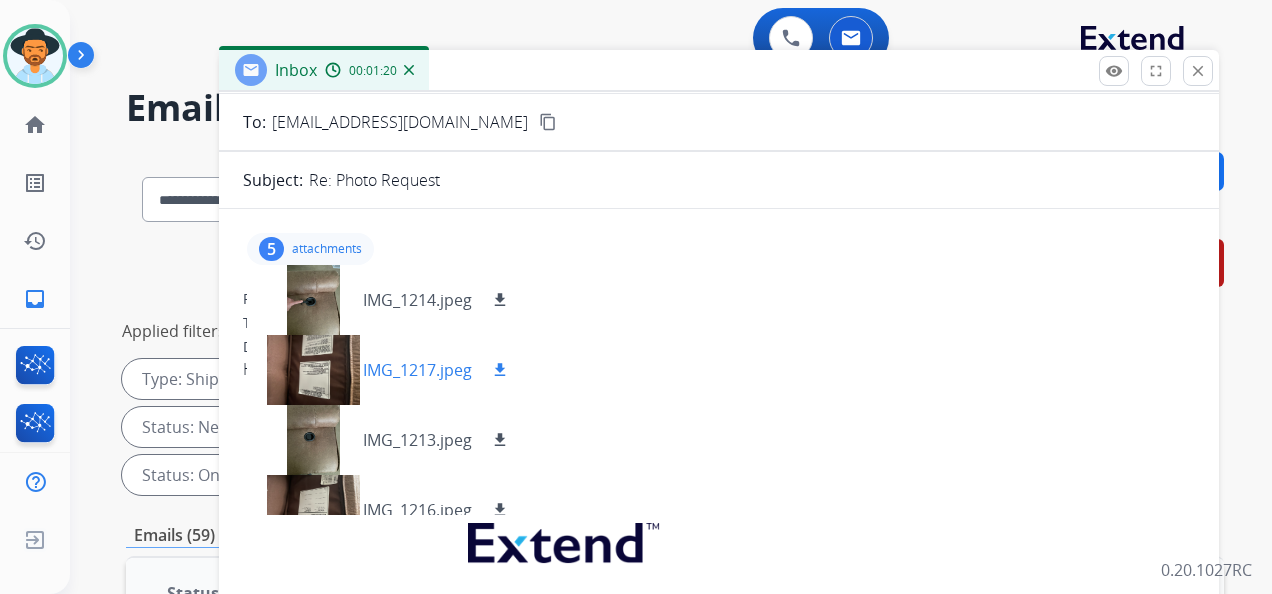 click on "download" at bounding box center (500, 370) 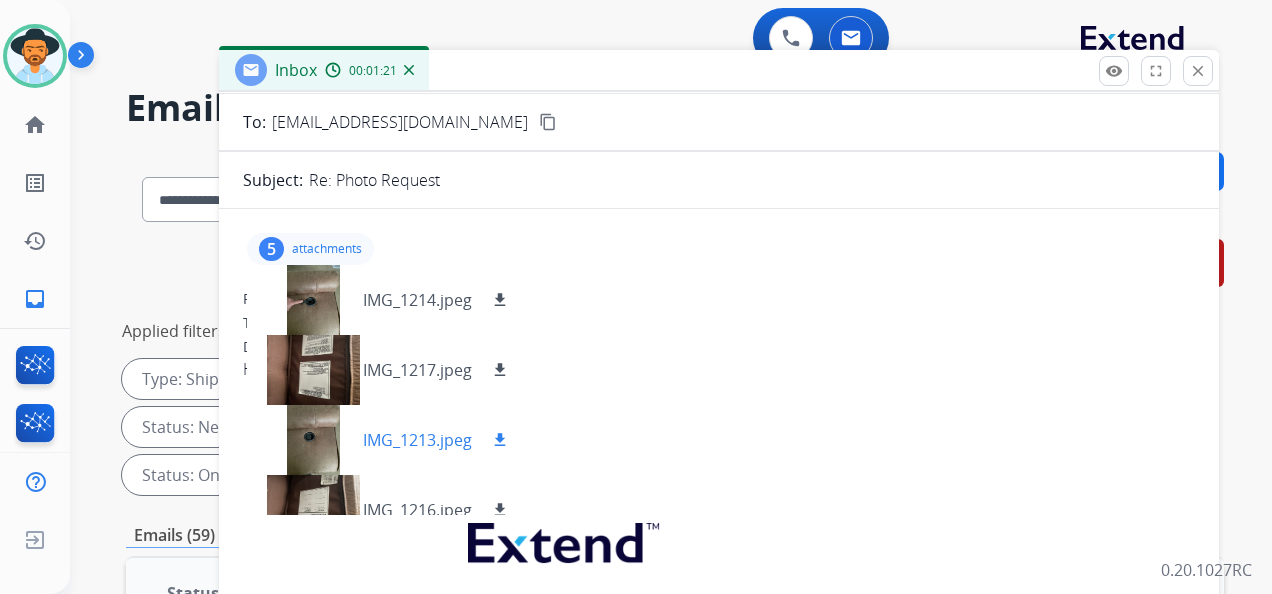 click on "download" at bounding box center [500, 440] 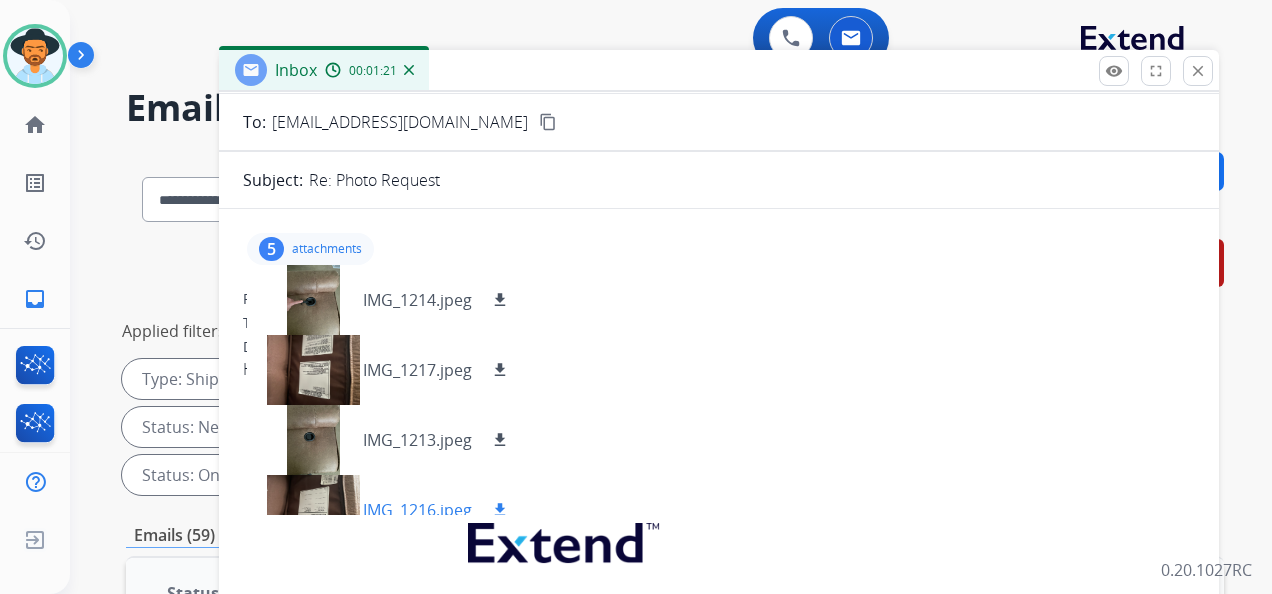 click on "download" at bounding box center (500, 510) 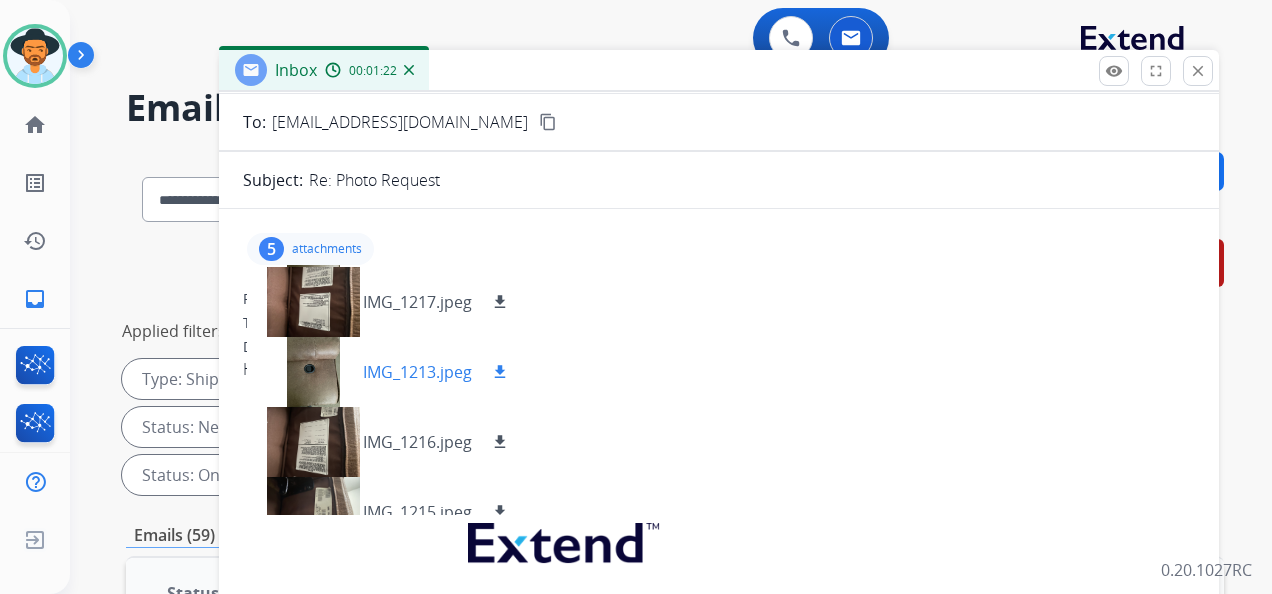 scroll, scrollTop: 100, scrollLeft: 0, axis: vertical 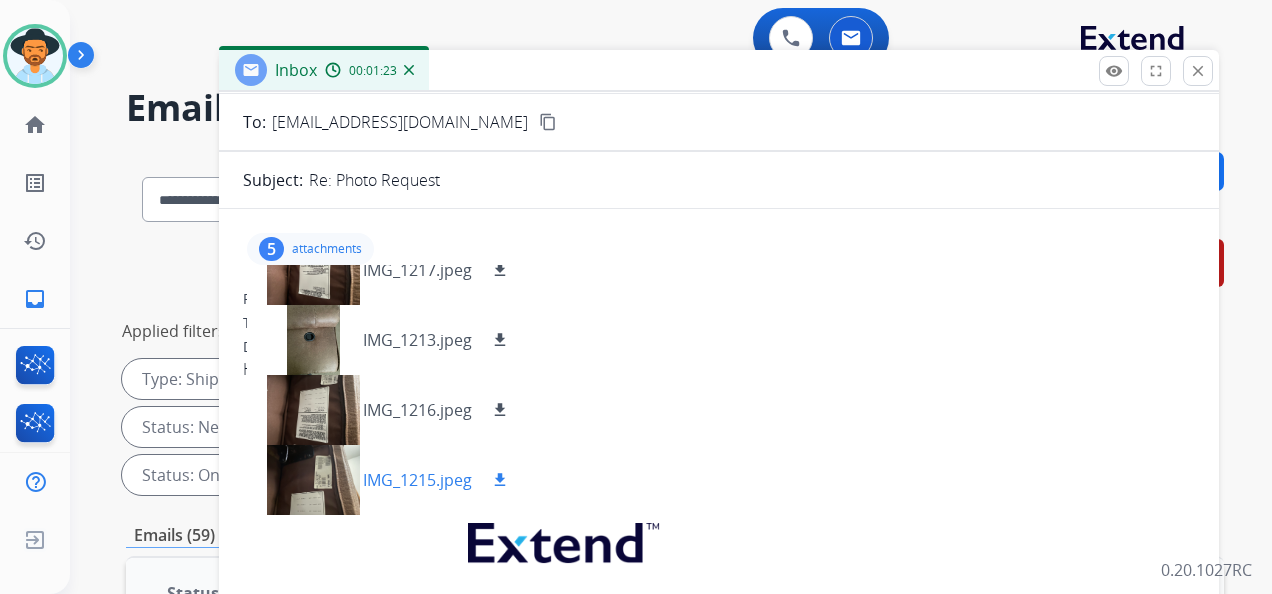 click on "download" at bounding box center [500, 480] 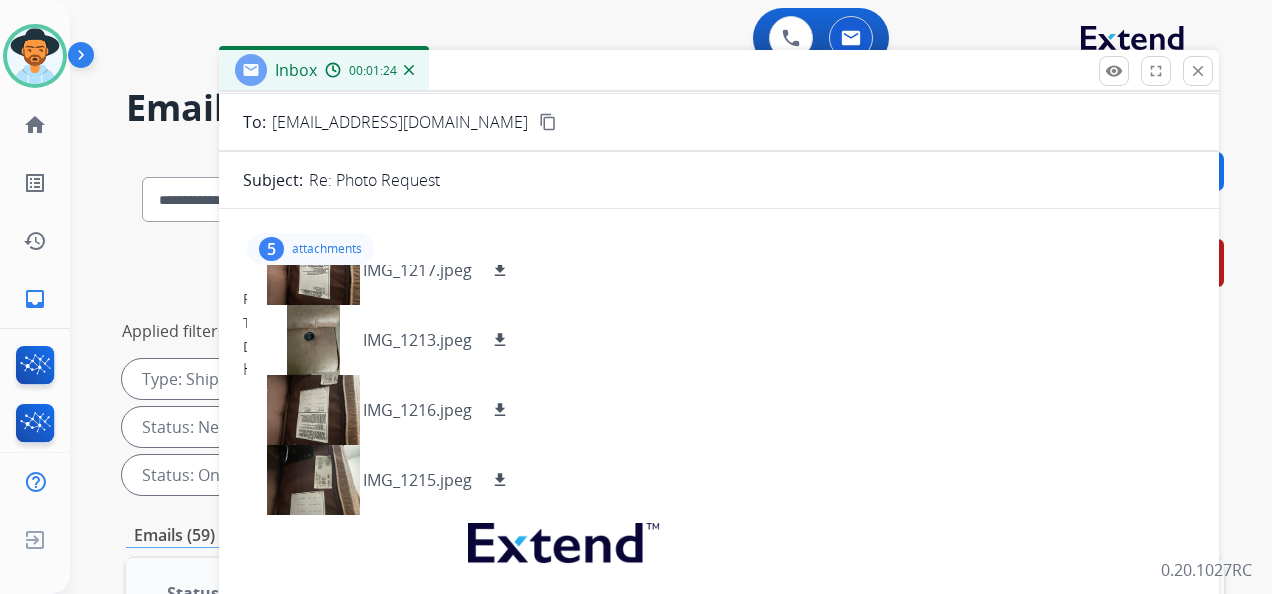 click on "5" at bounding box center (271, 249) 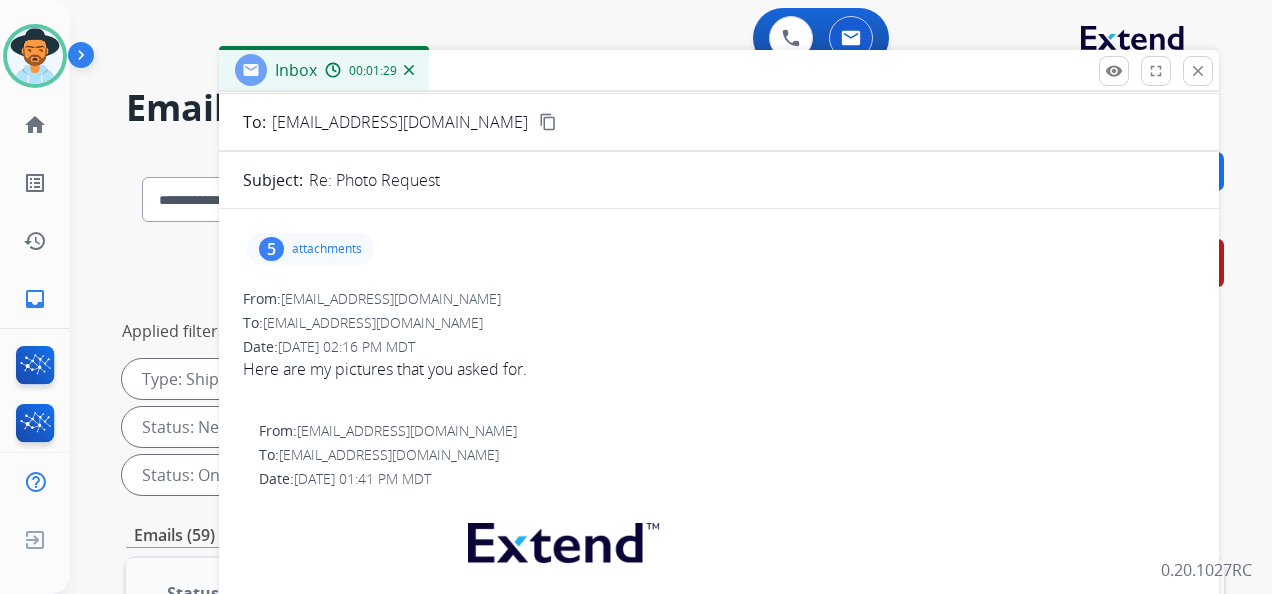 click on "5 attachments" at bounding box center (719, 249) 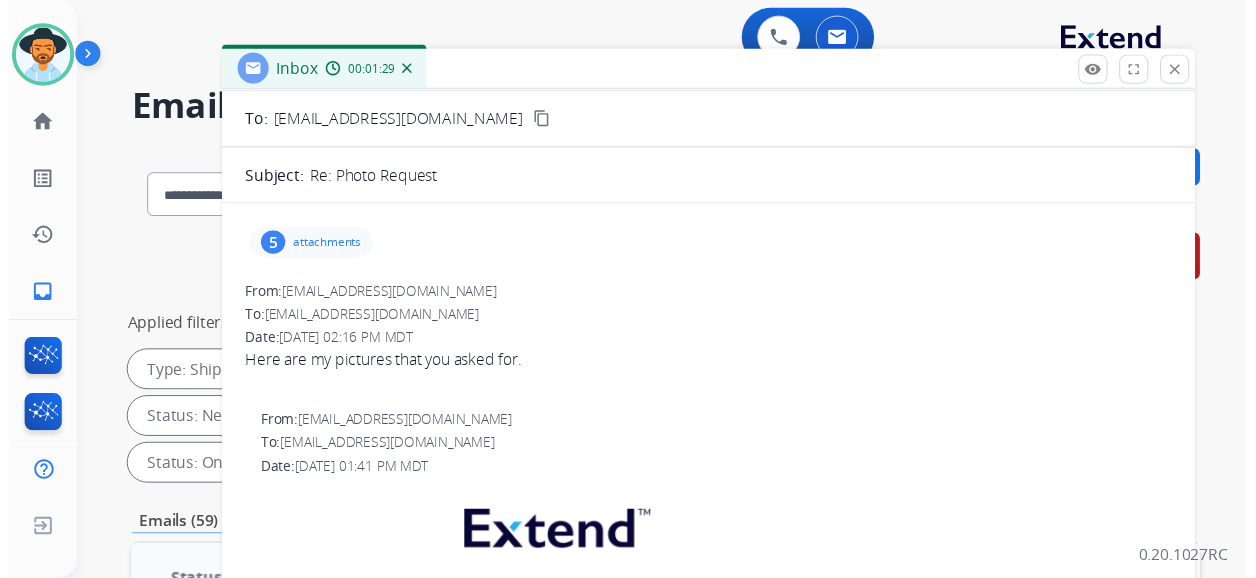 scroll, scrollTop: 0, scrollLeft: 0, axis: both 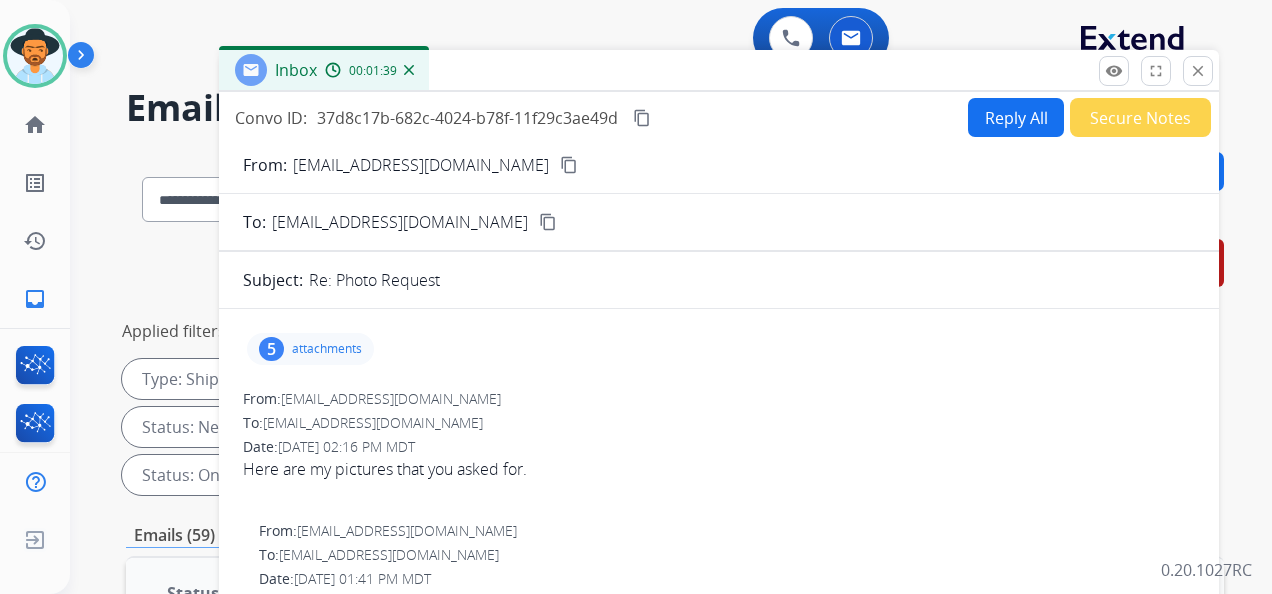 click on "content_copy" at bounding box center (569, 165) 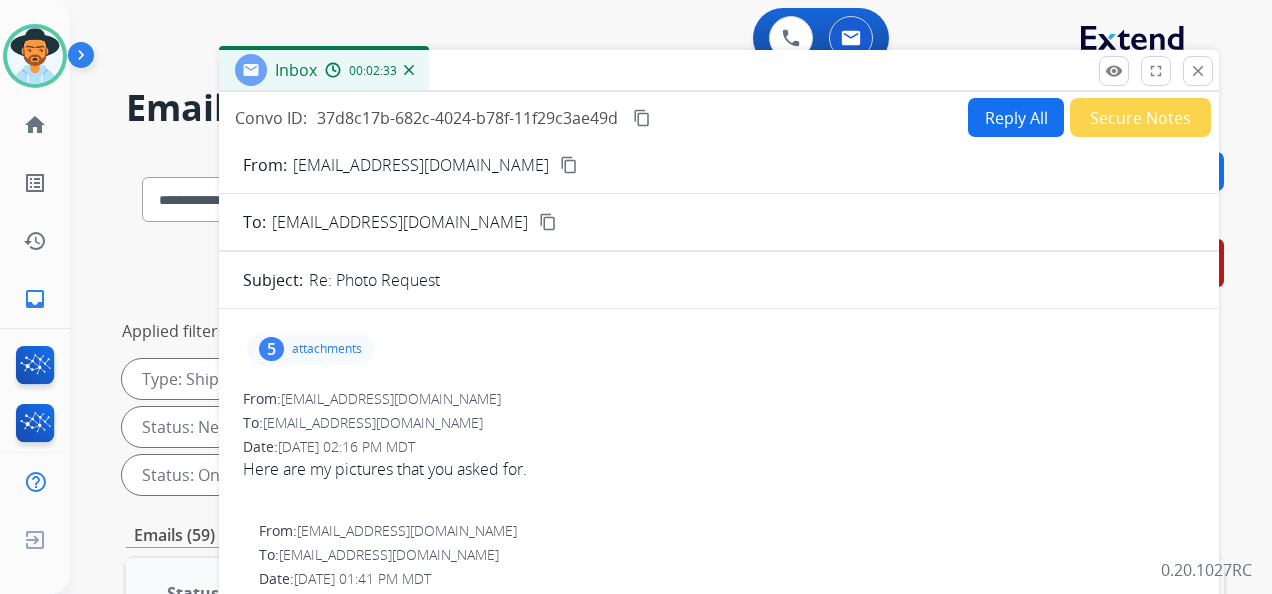click at bounding box center [85, 59] 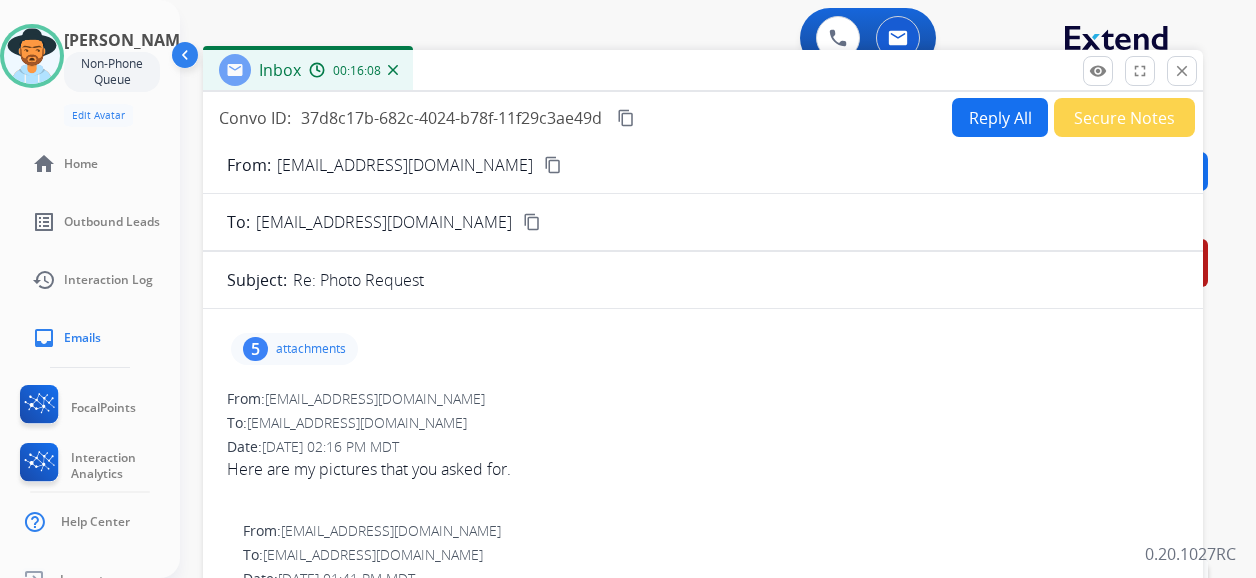 click on "5" at bounding box center [255, 349] 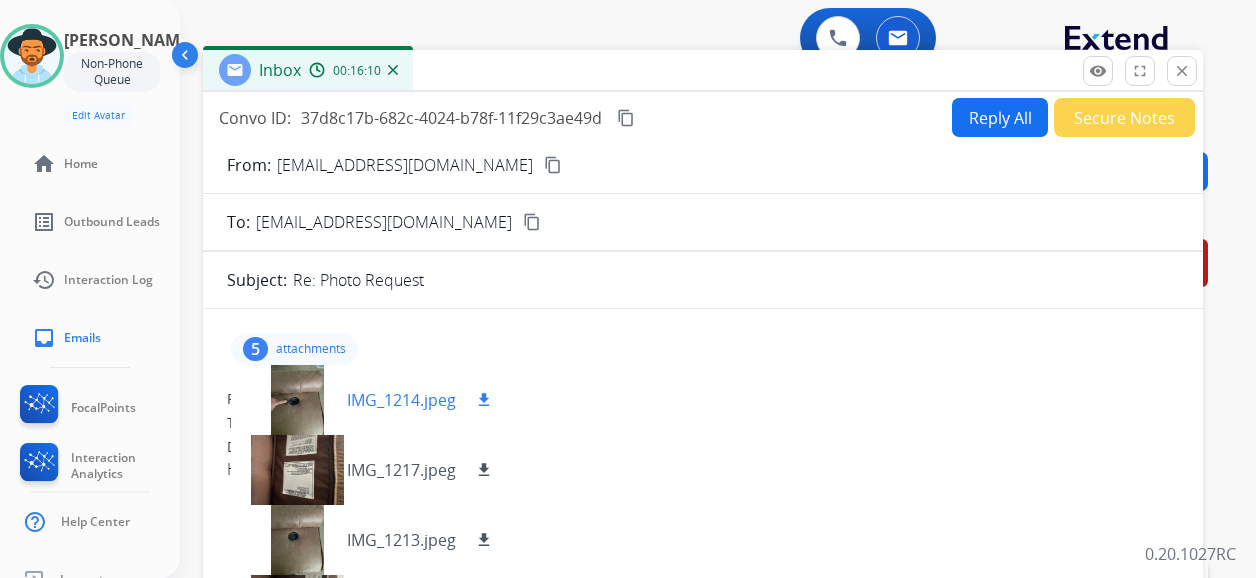 click on "download" at bounding box center (484, 400) 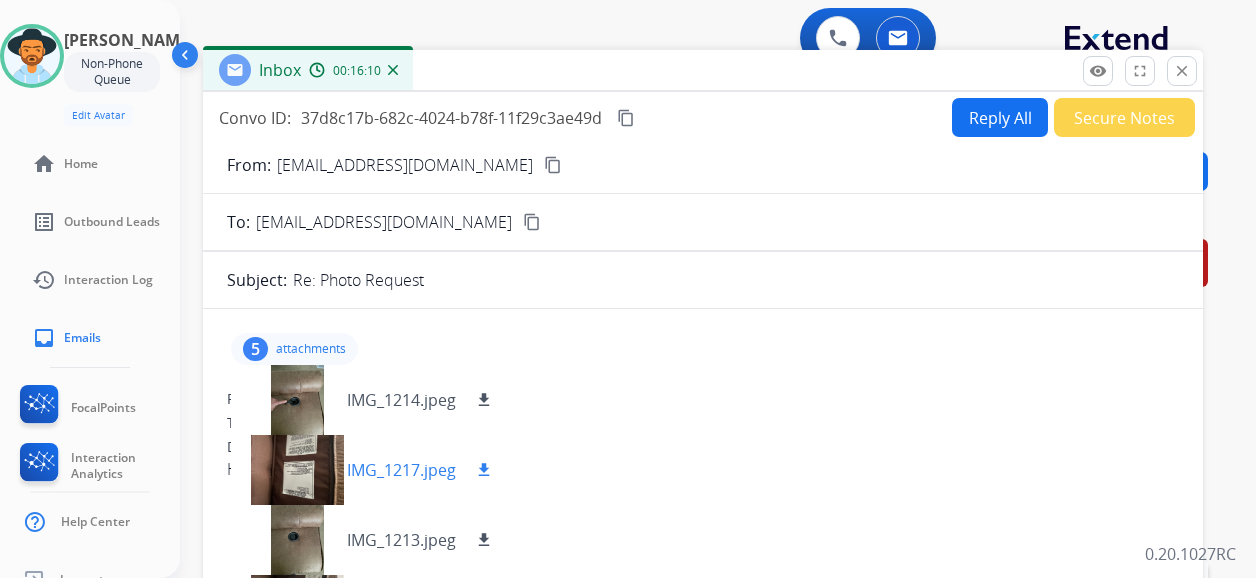 drag, startPoint x: 500, startPoint y: 466, endPoint x: 504, endPoint y: 488, distance: 22.36068 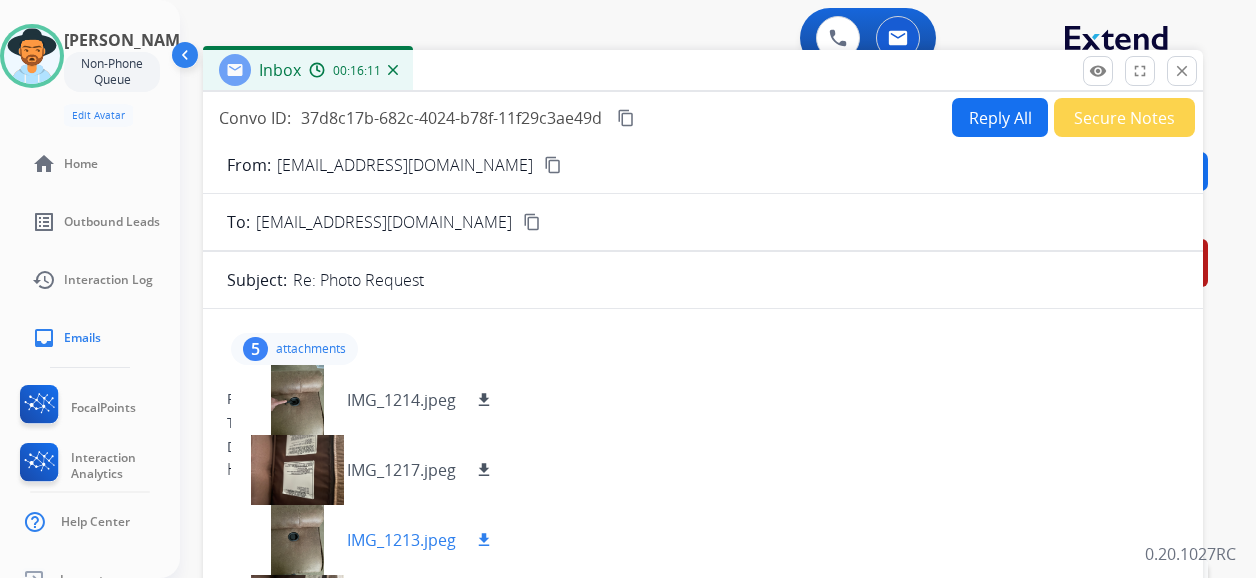 drag, startPoint x: 501, startPoint y: 540, endPoint x: 487, endPoint y: 522, distance: 22.803509 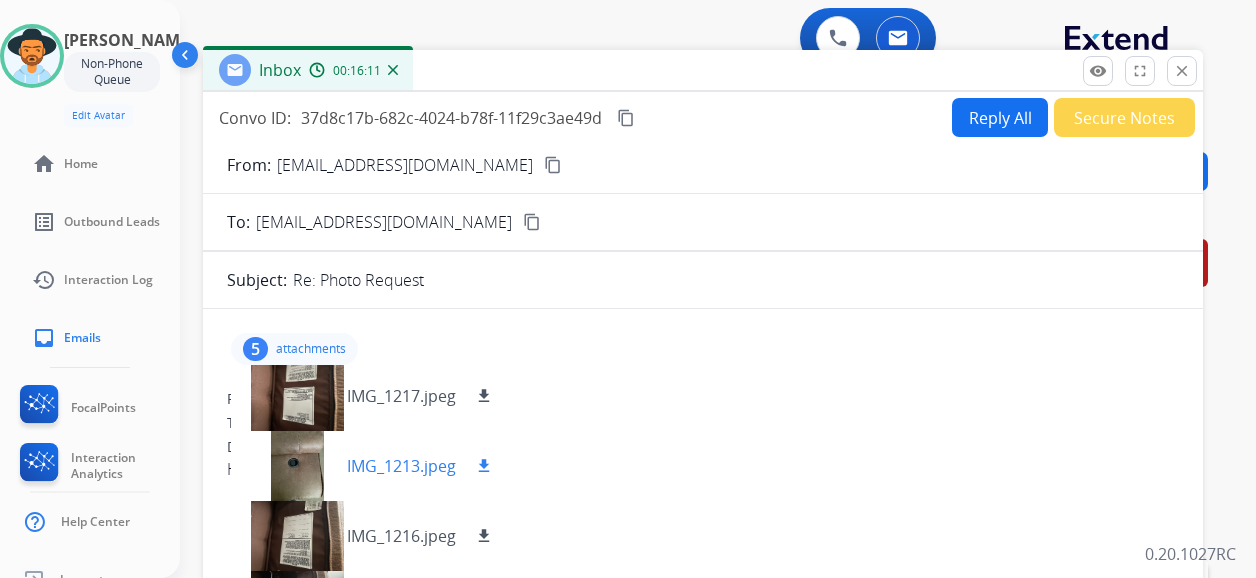 scroll, scrollTop: 100, scrollLeft: 0, axis: vertical 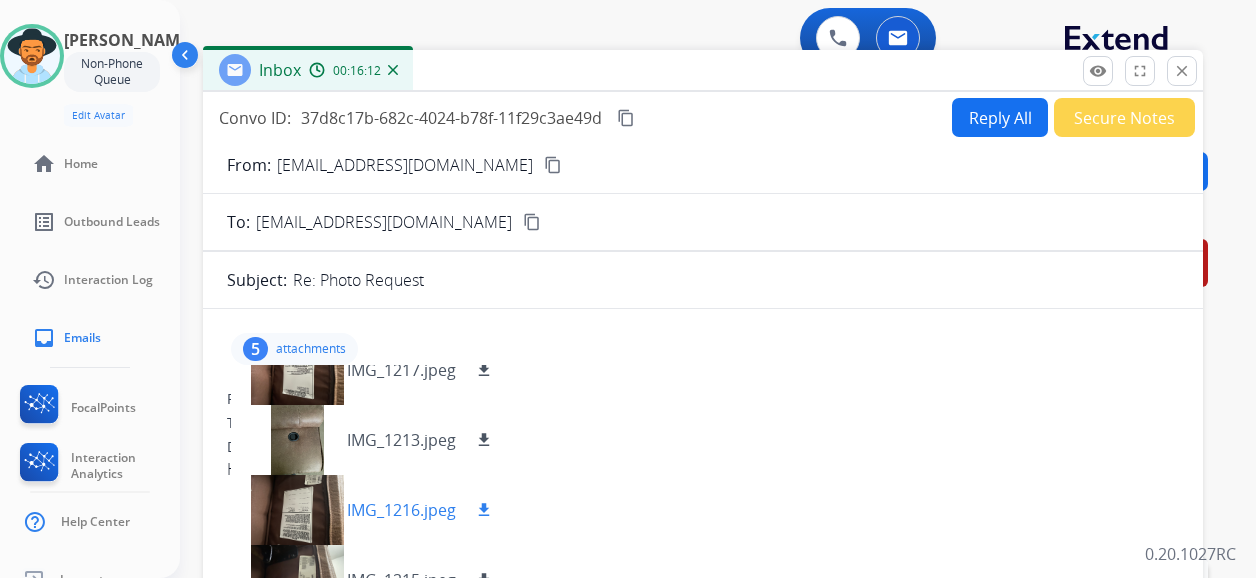 click on "download" at bounding box center (484, 510) 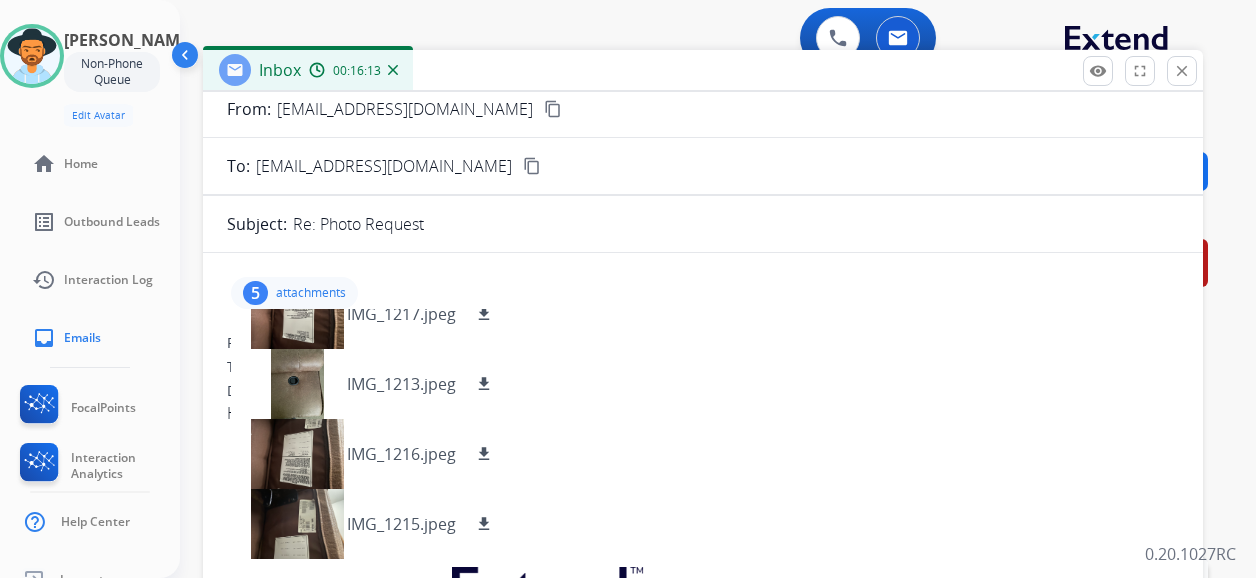 scroll, scrollTop: 100, scrollLeft: 0, axis: vertical 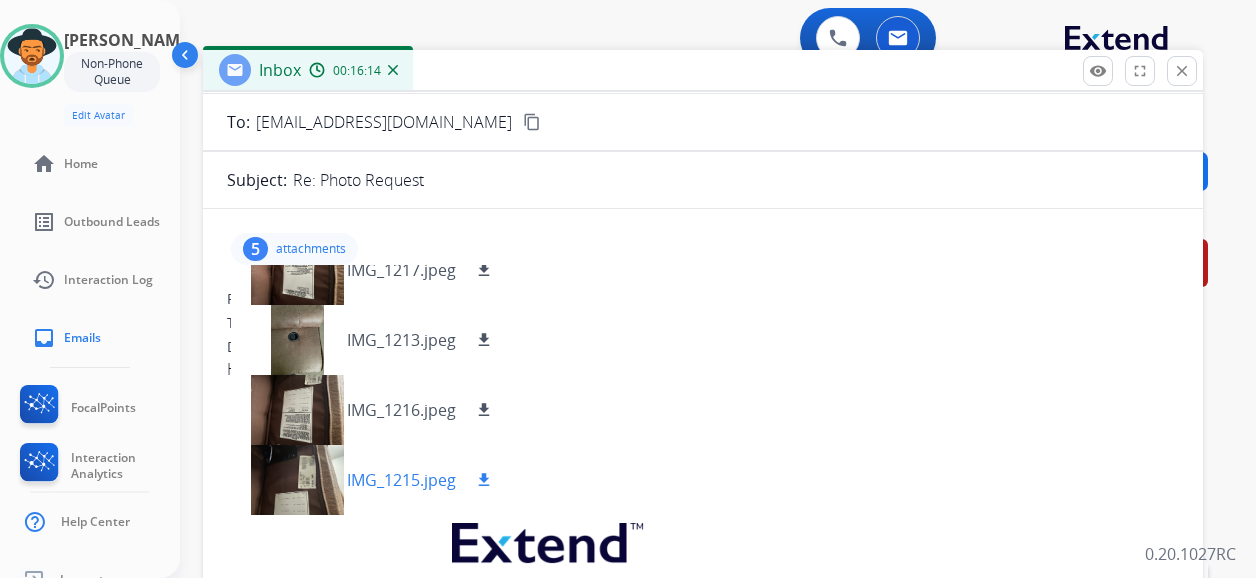click on "download" at bounding box center [484, 480] 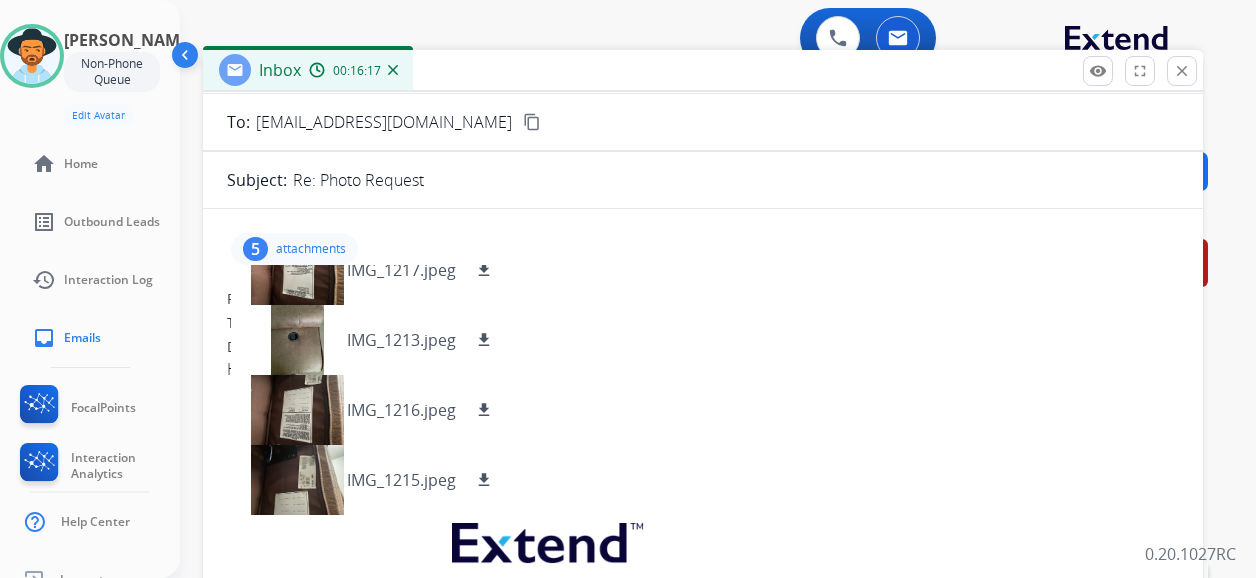 click on "From:  [EMAIL_ADDRESS][DOMAIN_NAME]" at bounding box center [703, 299] 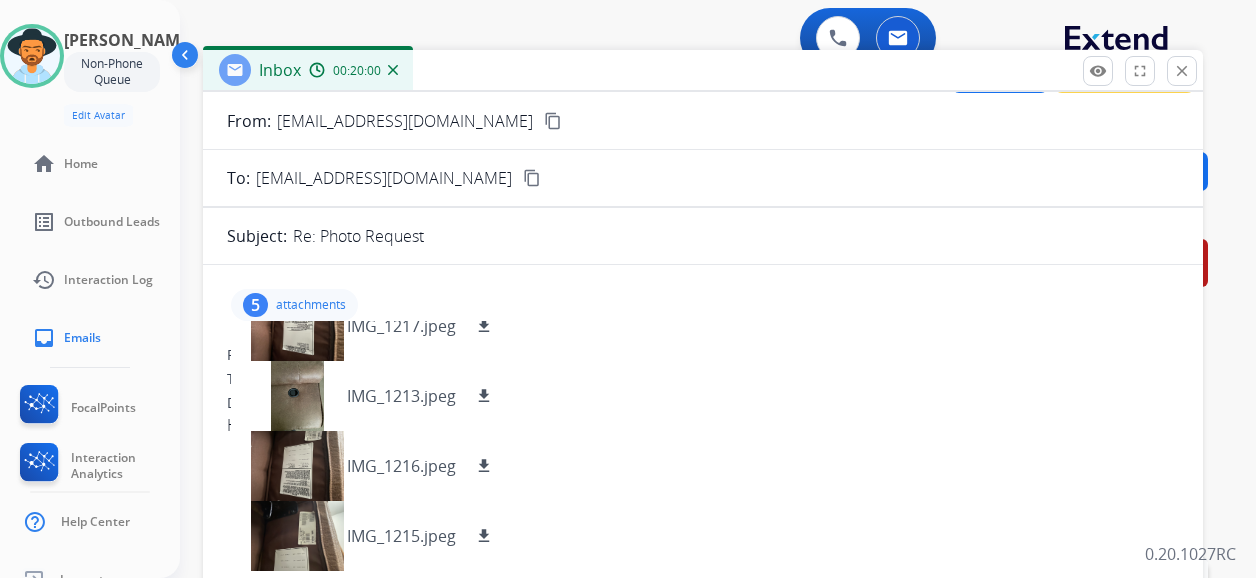 scroll, scrollTop: 0, scrollLeft: 0, axis: both 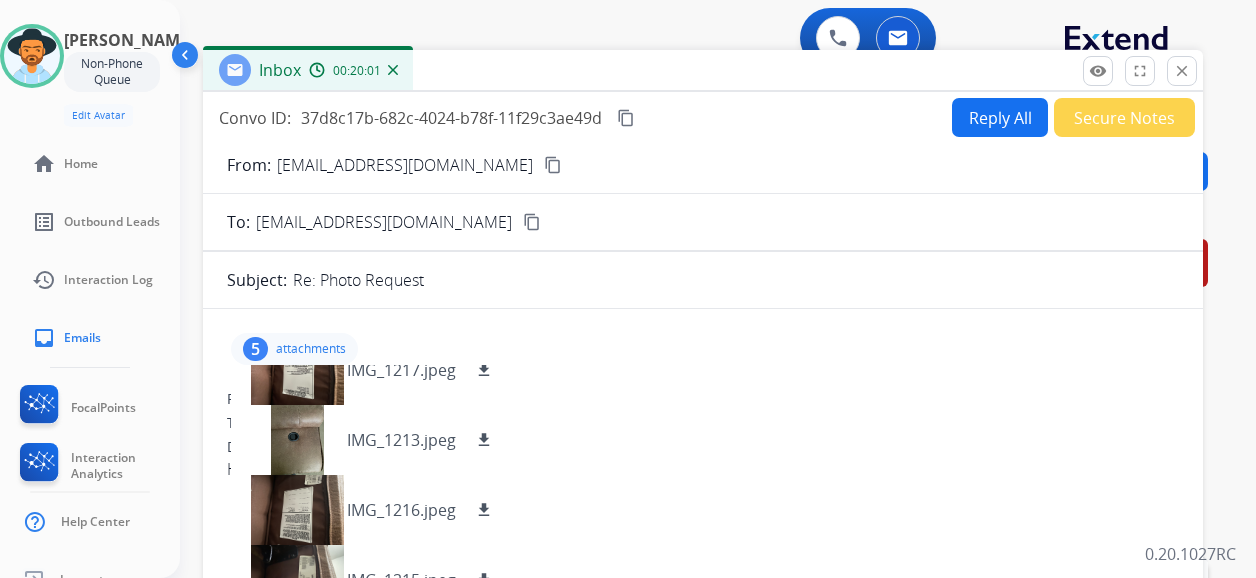click on "content_copy" at bounding box center (626, 118) 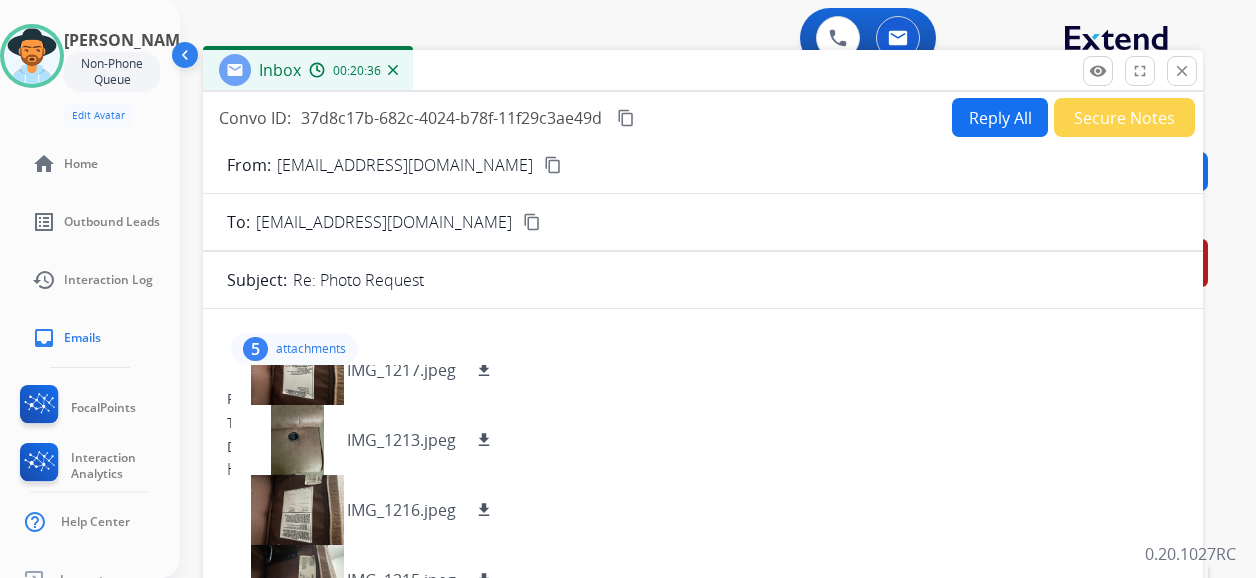 click on "5 attachments  IMG_1214.jpeg  download  IMG_1217.jpeg  download  IMG_1213.jpeg  download  IMG_1216.jpeg  download  IMG_1215.jpeg  download" at bounding box center (294, 349) 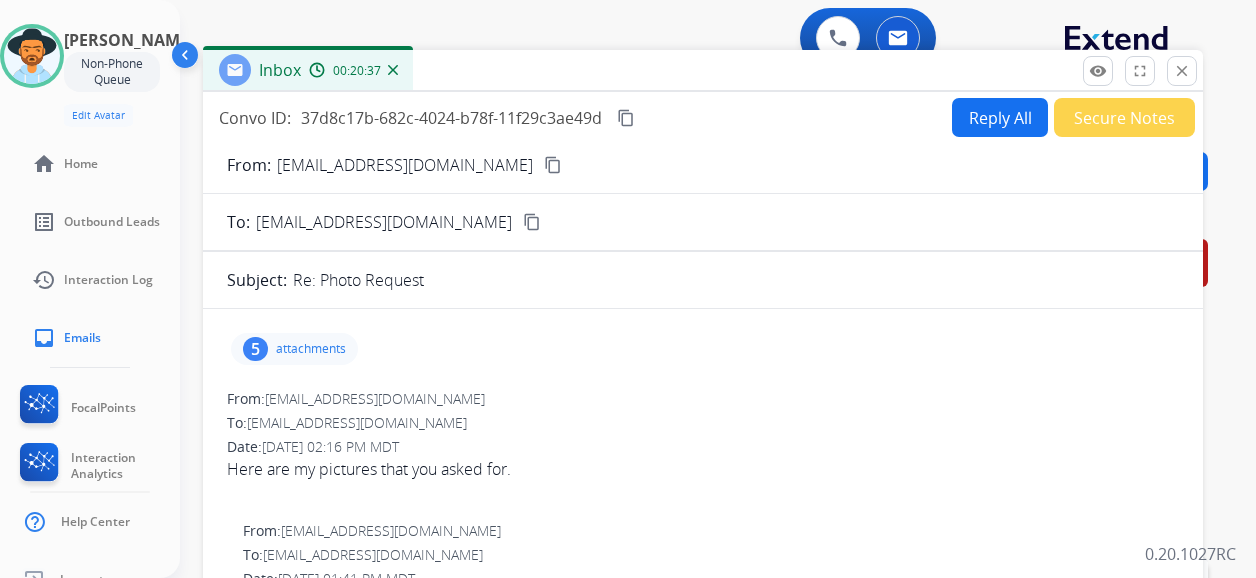 click on "Reply All" at bounding box center (1000, 117) 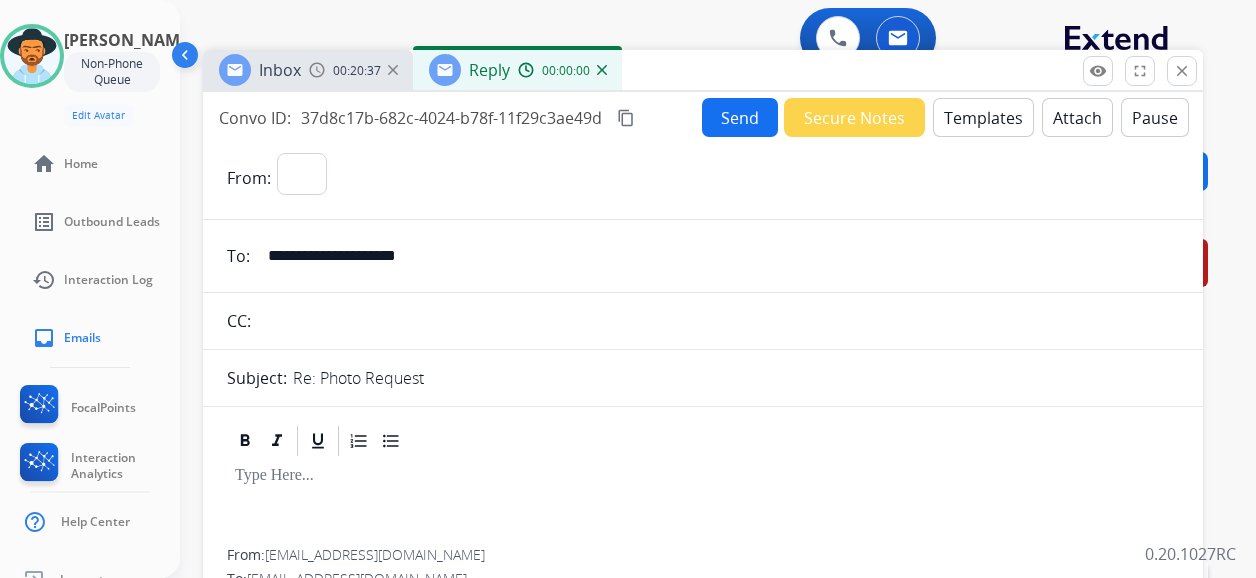 select on "**********" 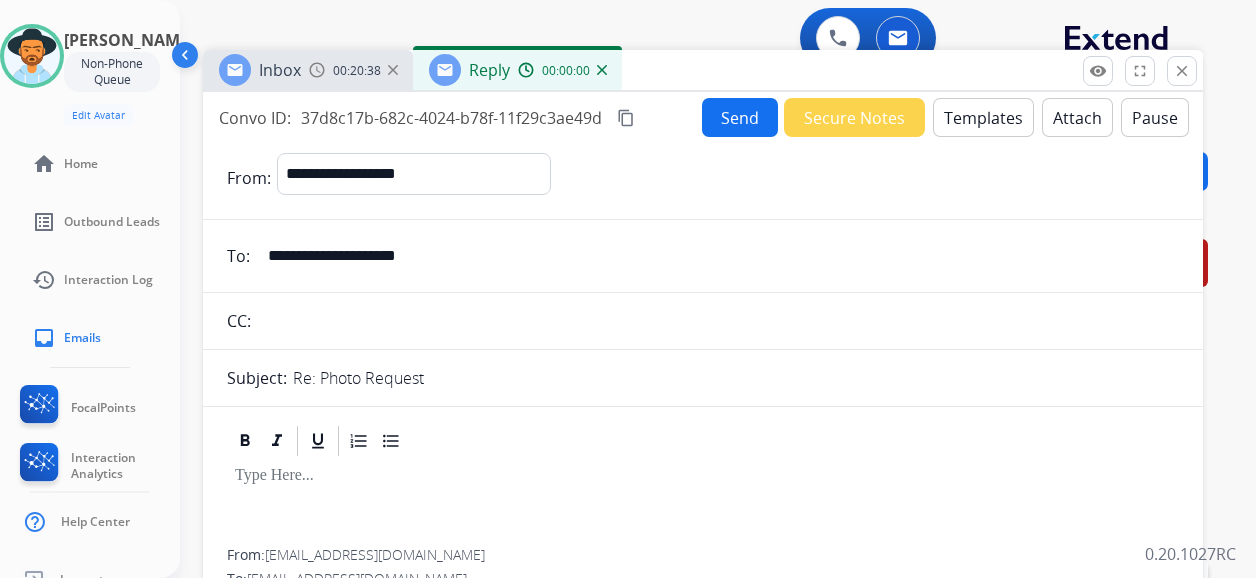 click on "Templates" at bounding box center (983, 117) 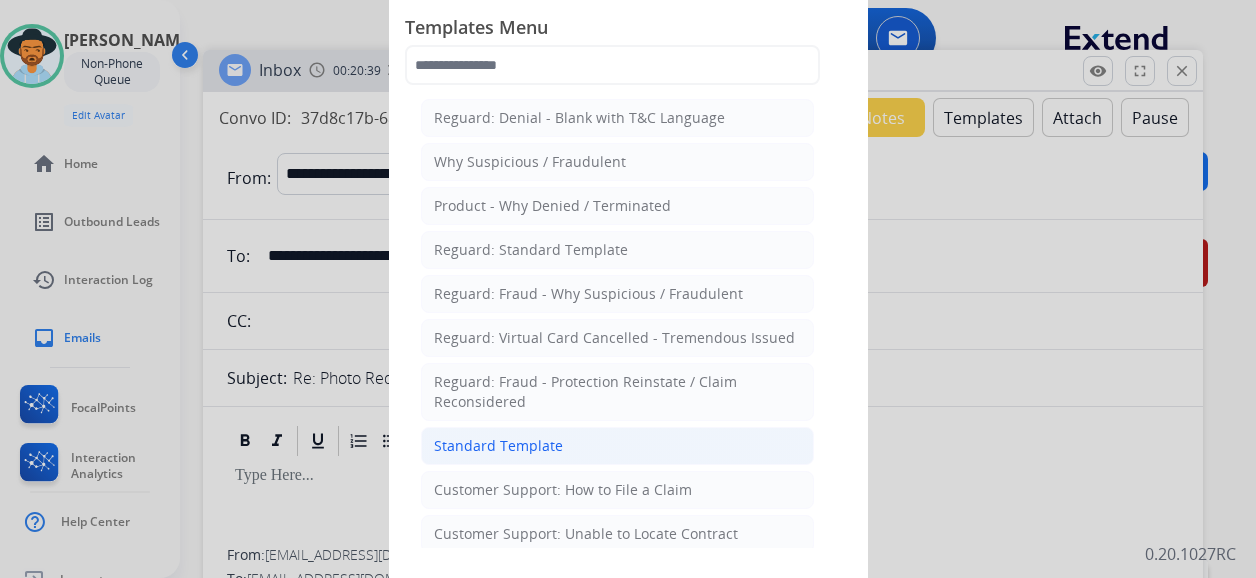 click on "Standard Template" 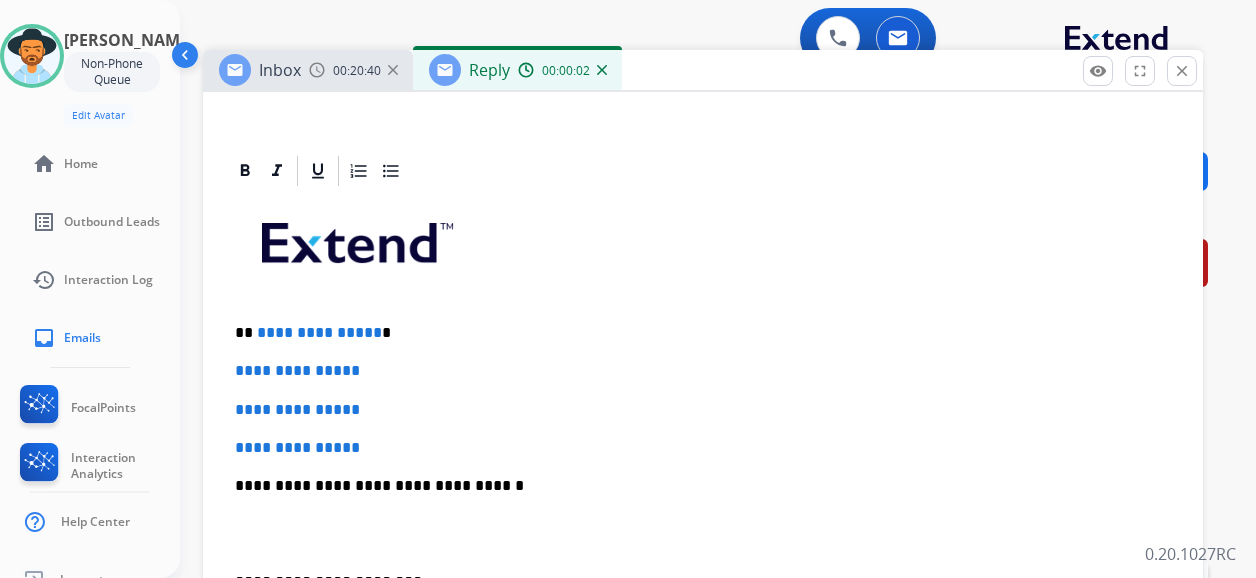 scroll, scrollTop: 400, scrollLeft: 0, axis: vertical 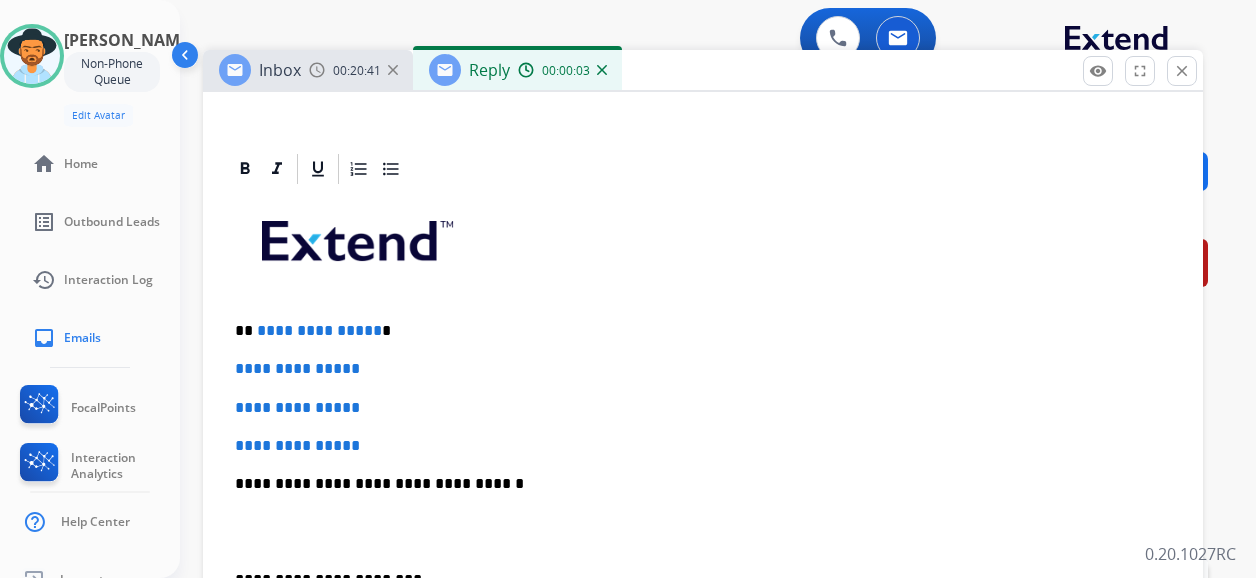 click on "**********" at bounding box center (319, 330) 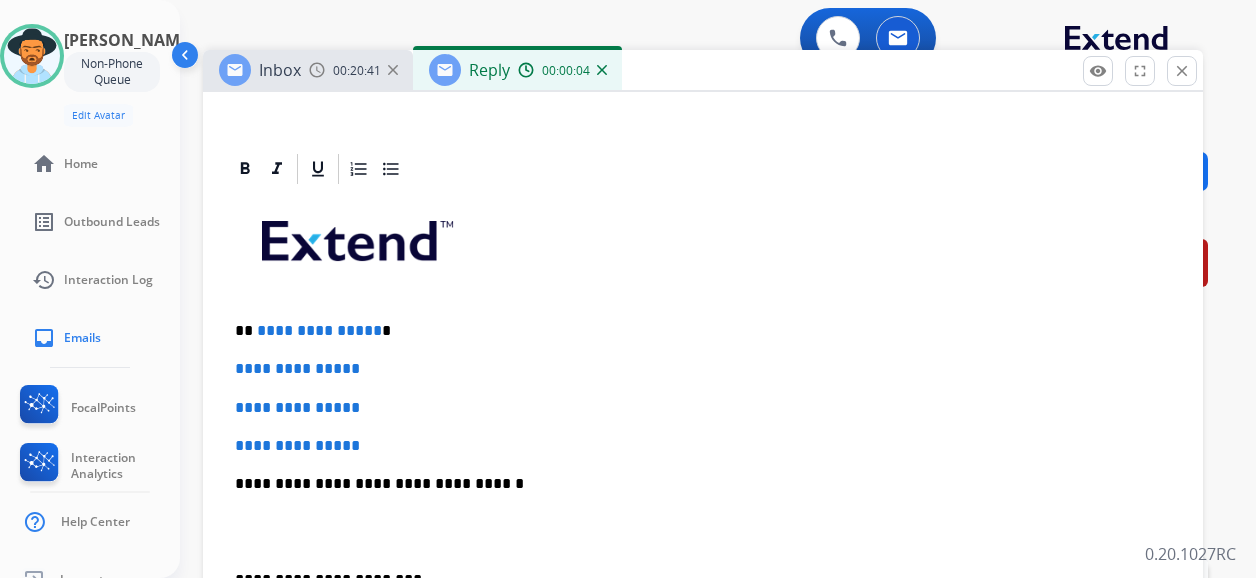 click on "**********" at bounding box center [319, 330] 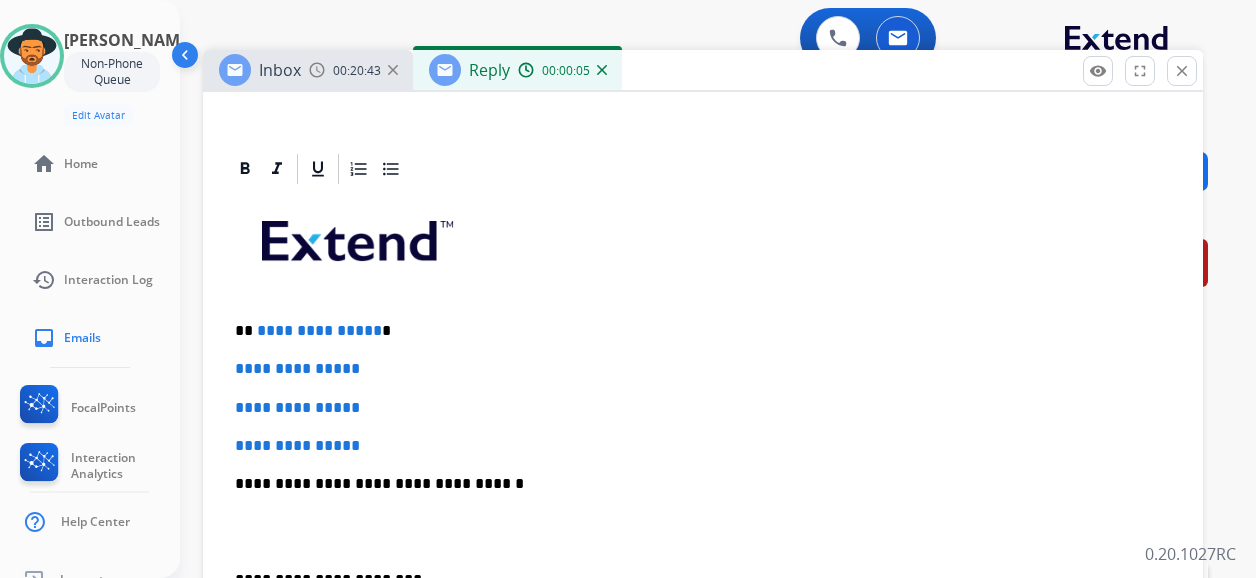 type 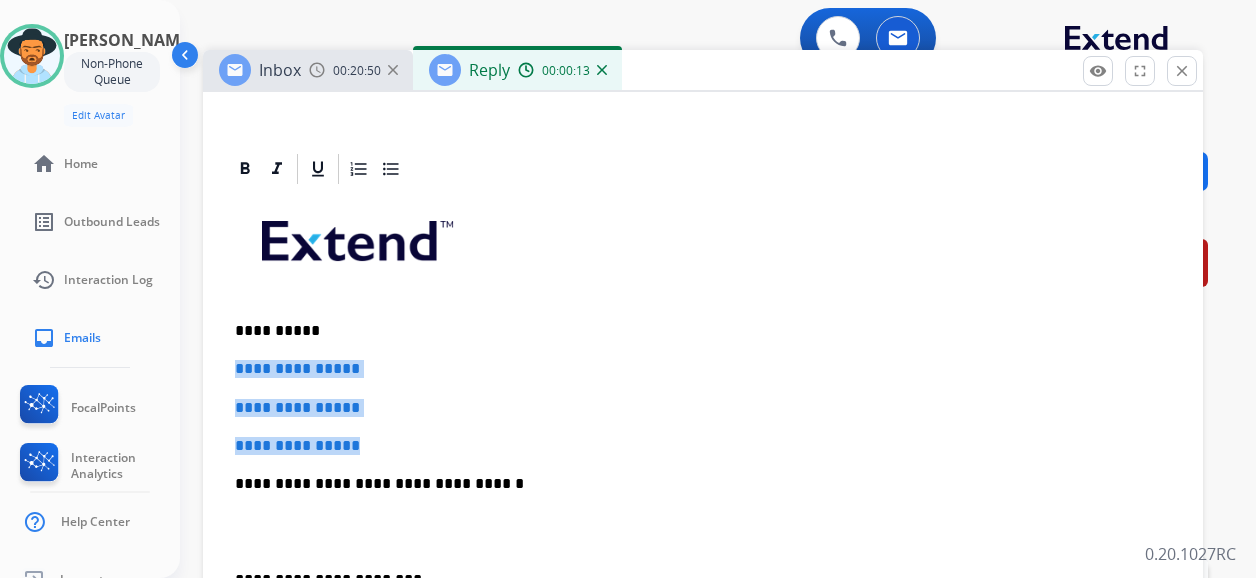 drag, startPoint x: 414, startPoint y: 444, endPoint x: 233, endPoint y: 366, distance: 197.09135 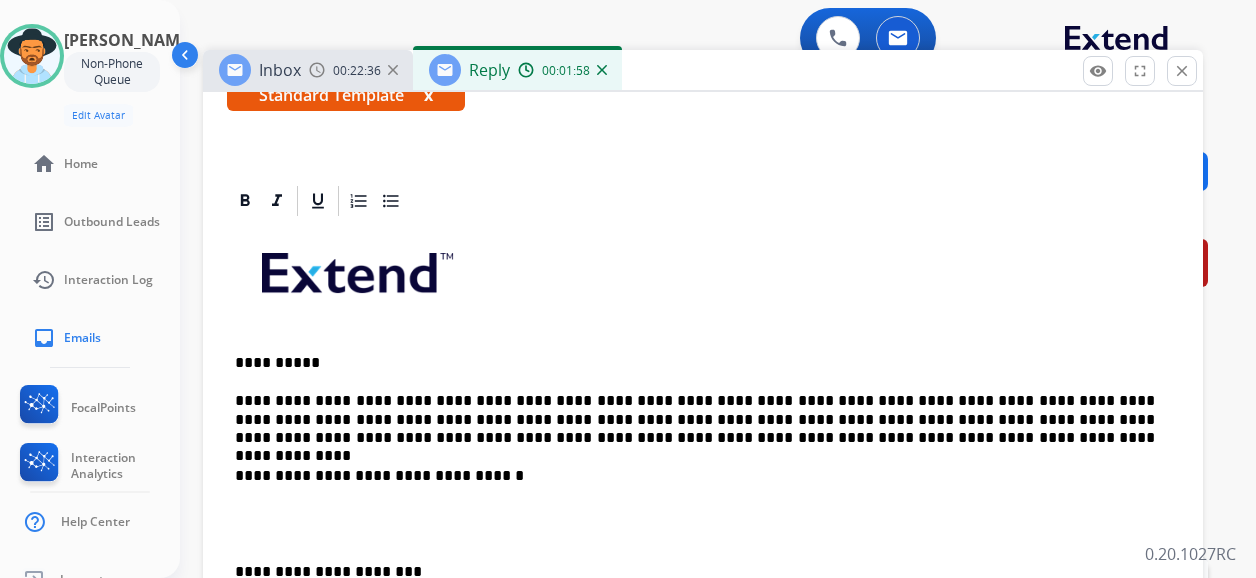 scroll, scrollTop: 400, scrollLeft: 0, axis: vertical 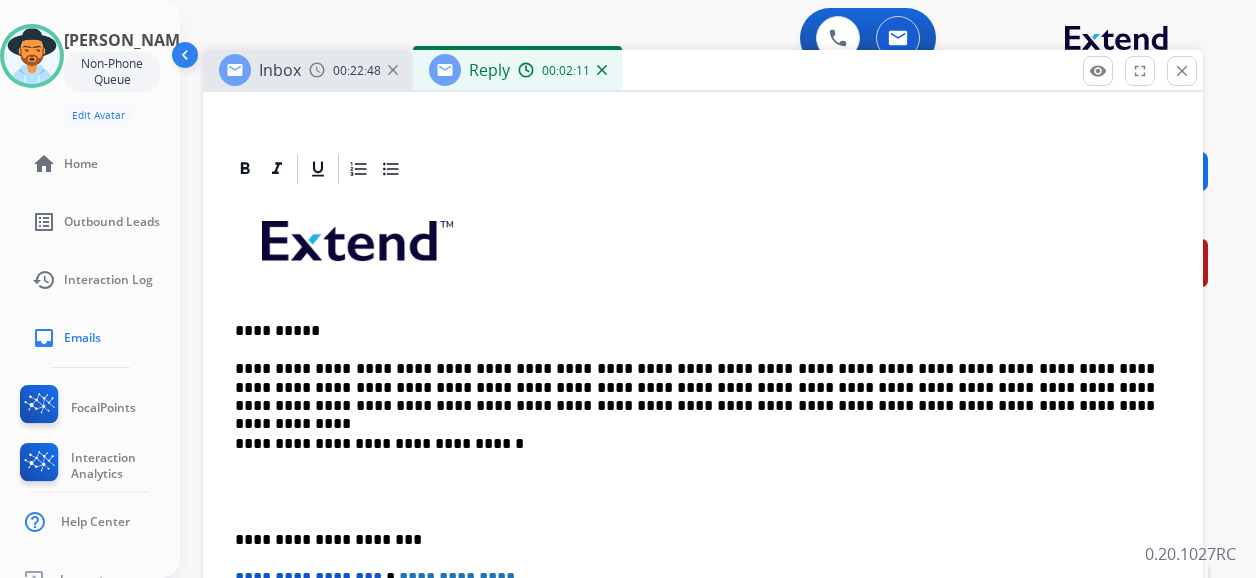 click on "**********" at bounding box center [695, 387] 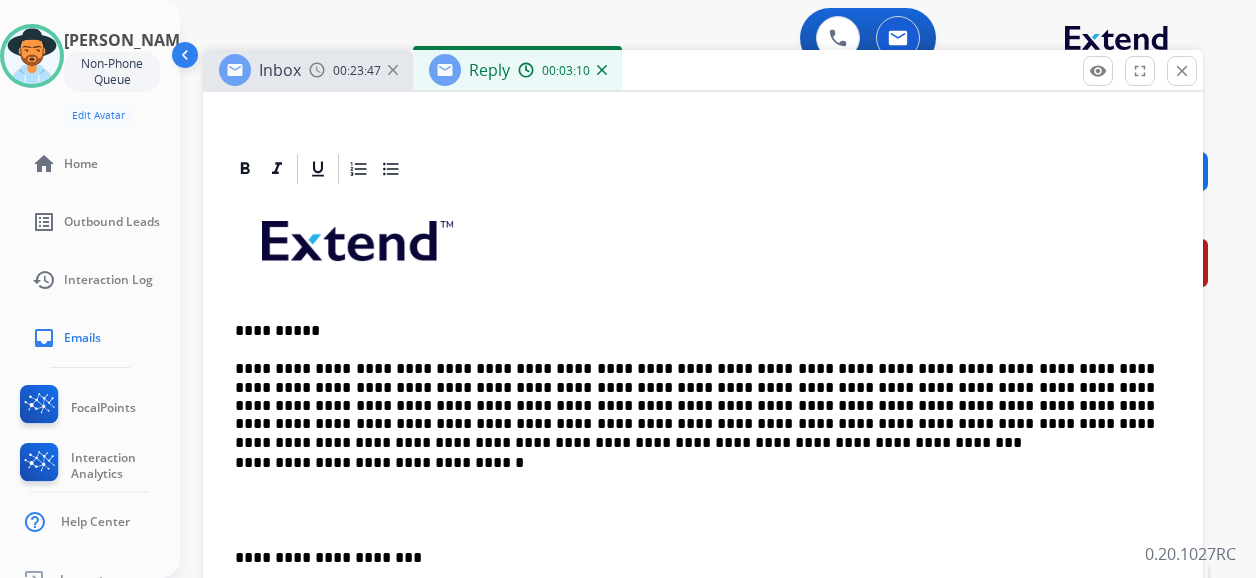 click on "**********" at bounding box center (703, 520) 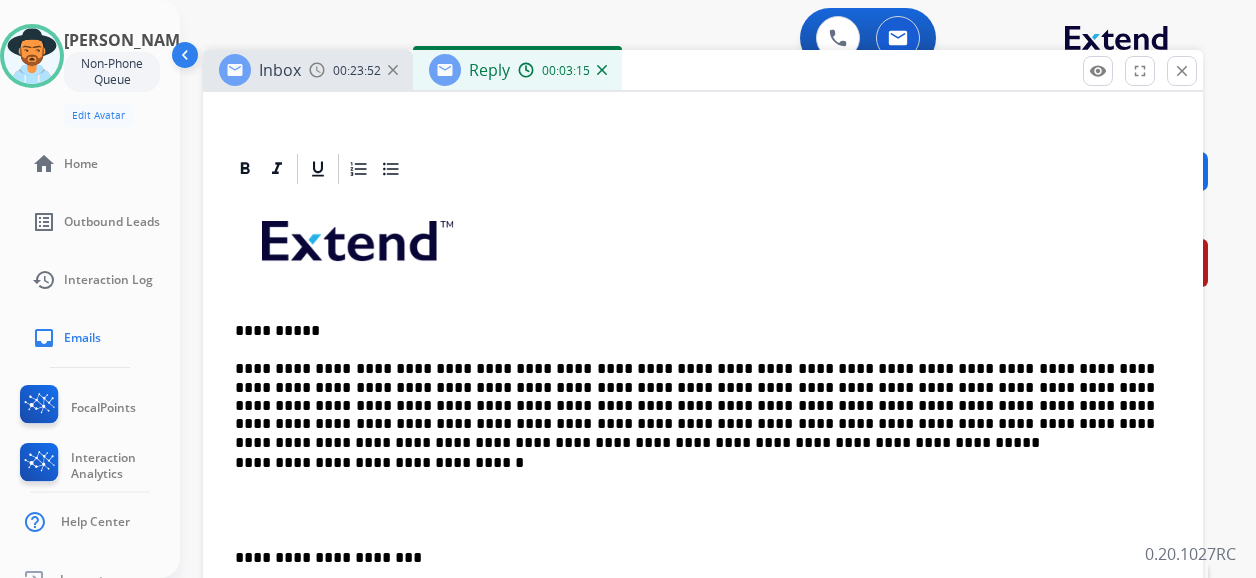 click on "**********" at bounding box center (695, 397) 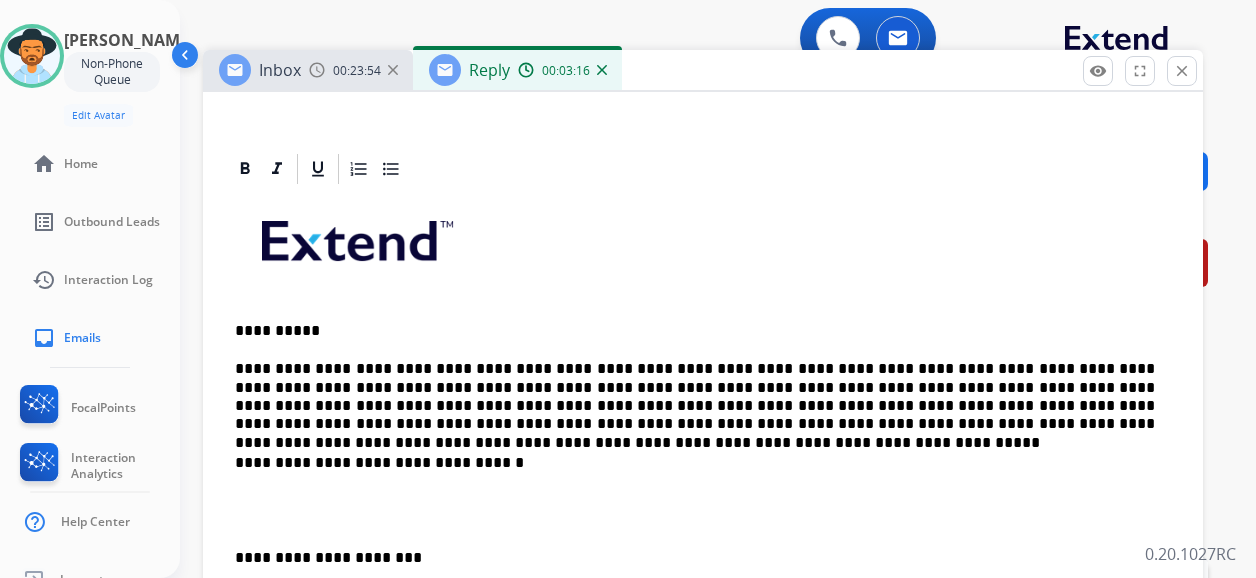 click on "**********" at bounding box center (695, 558) 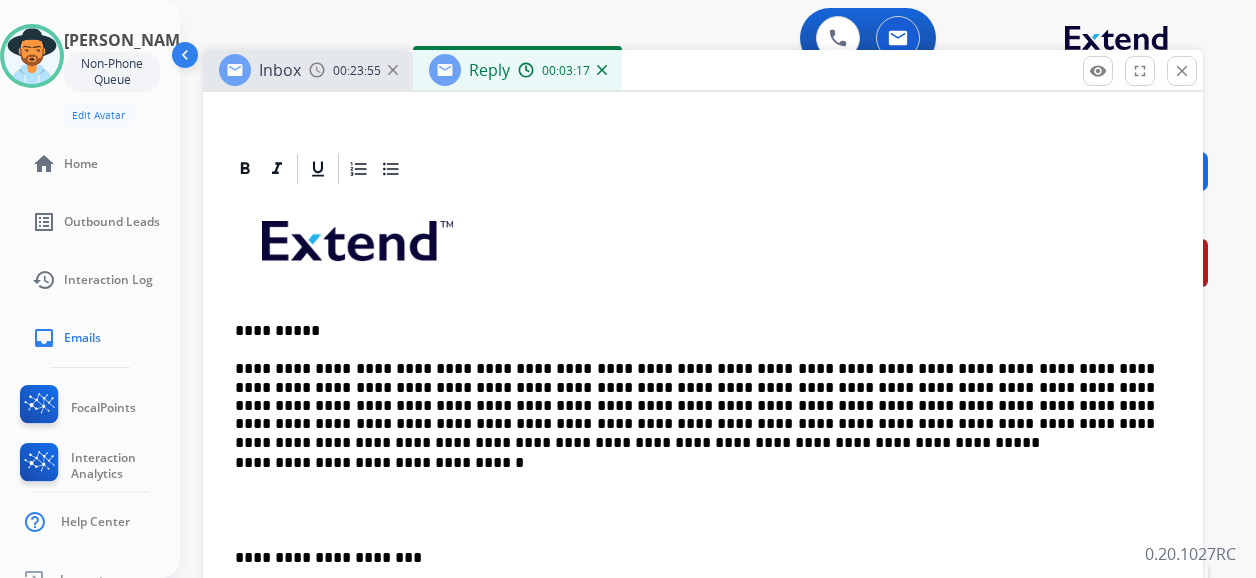 click on "**********" at bounding box center (695, 558) 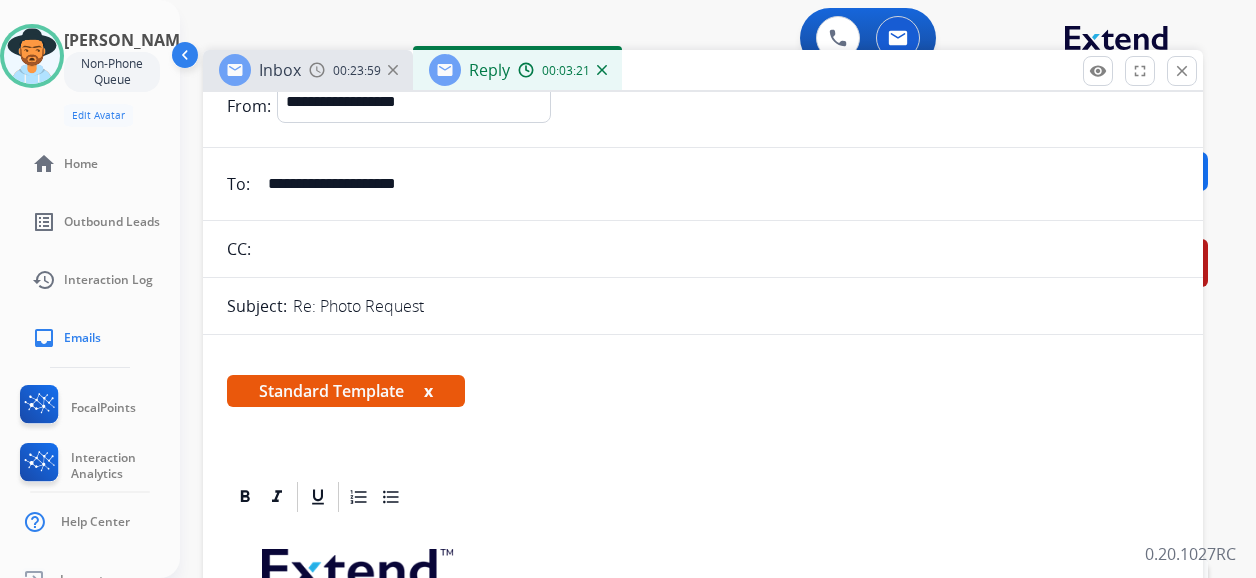 scroll, scrollTop: 0, scrollLeft: 0, axis: both 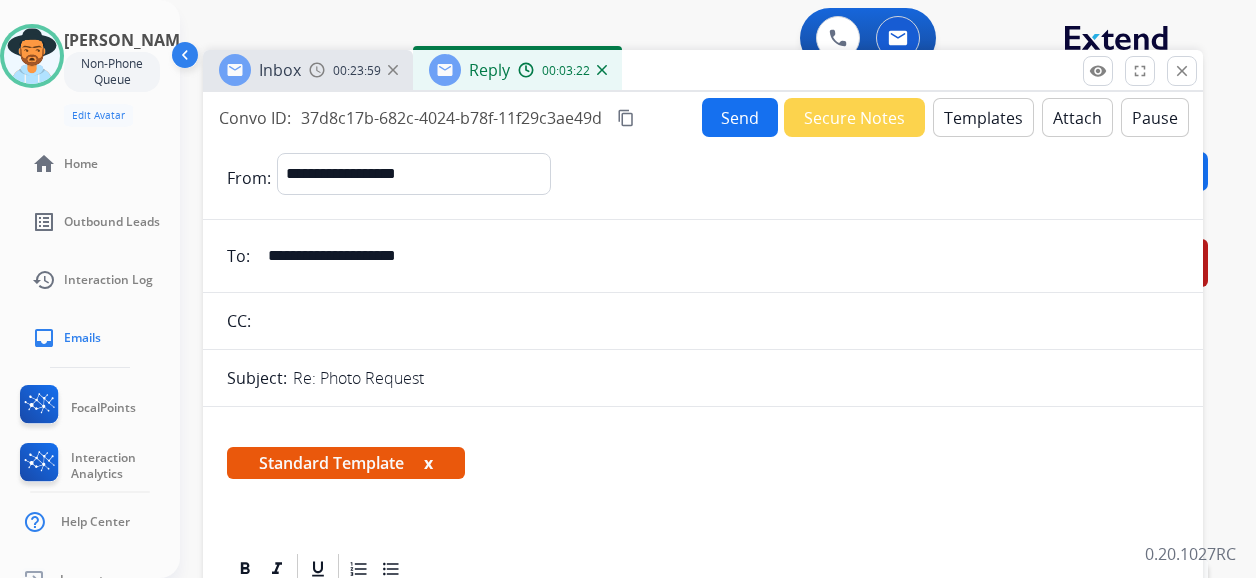 click on "Send" at bounding box center (740, 117) 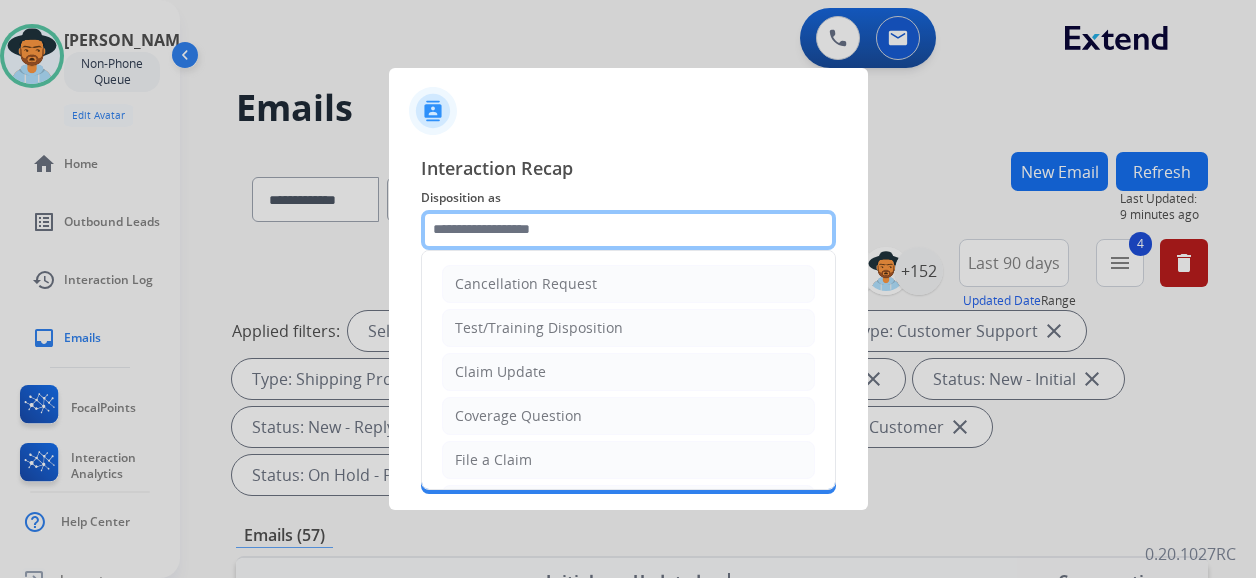 click 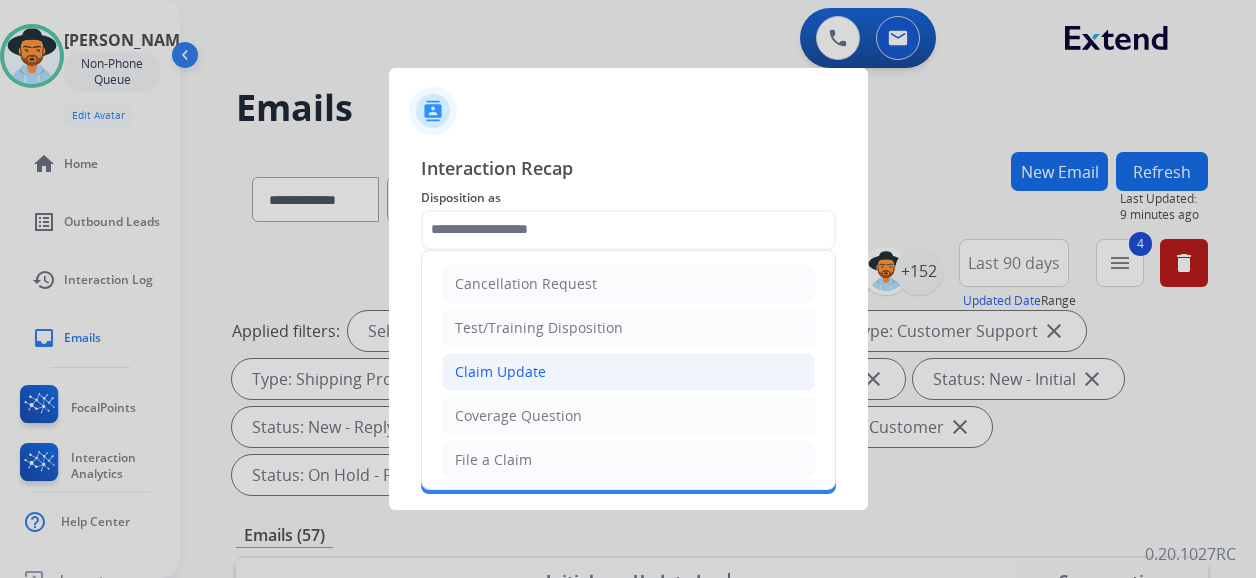 click on "Claim Update" 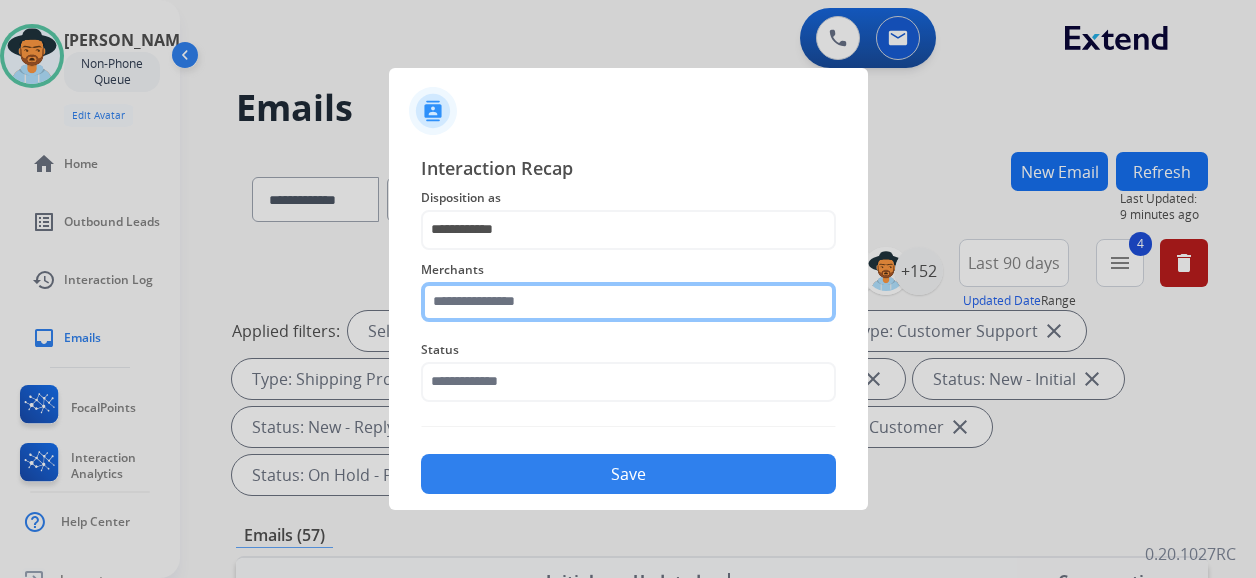 click 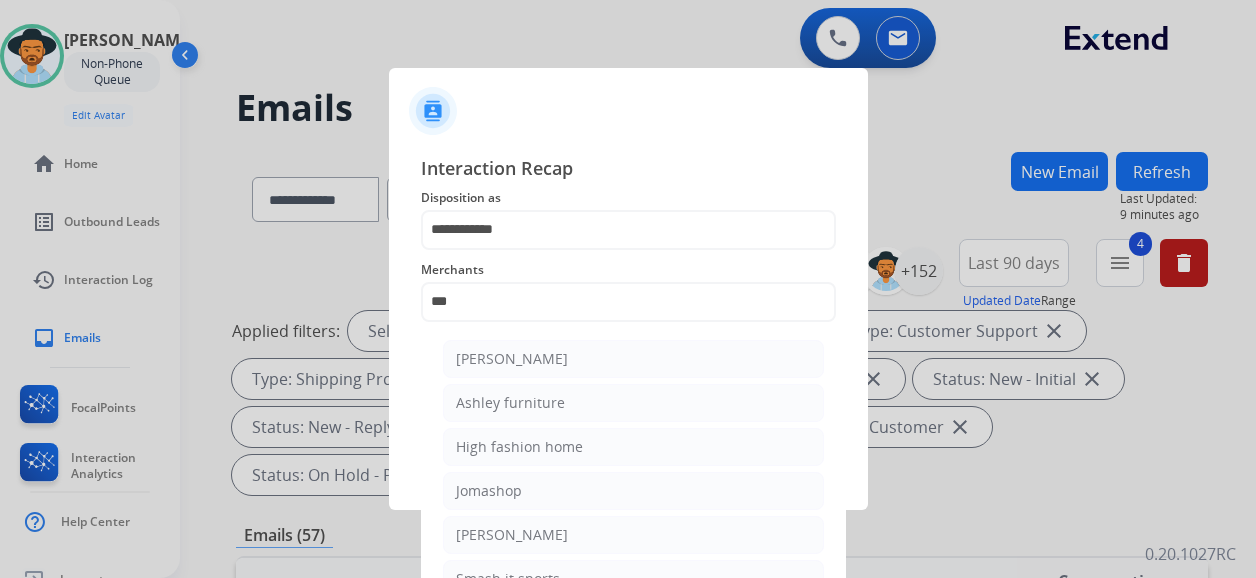 click on "Ashley furniture" 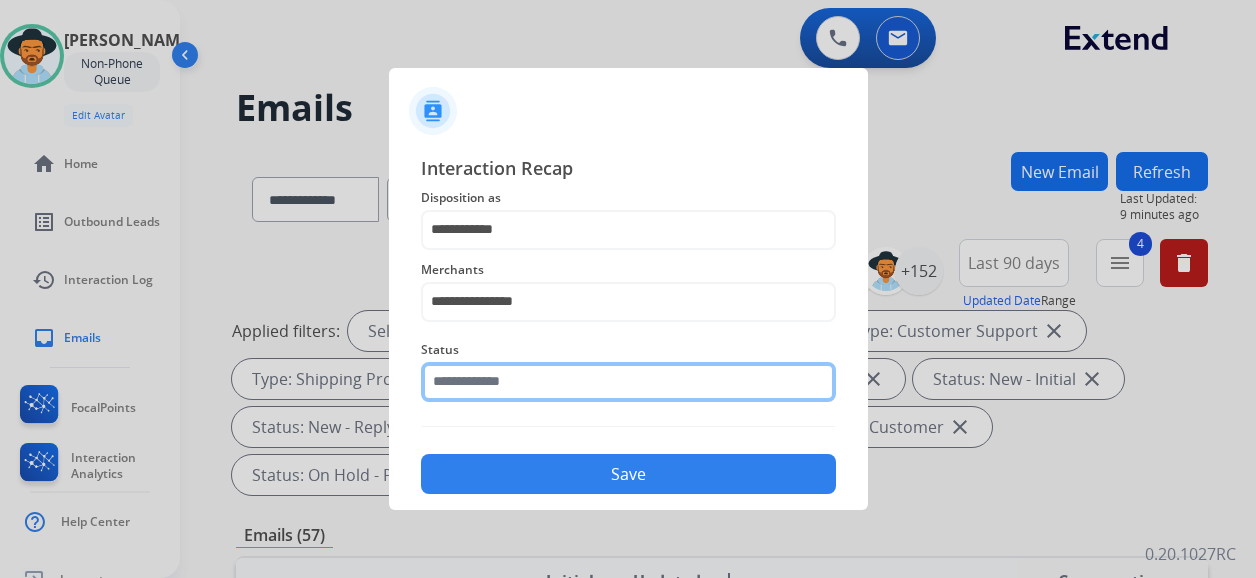 click 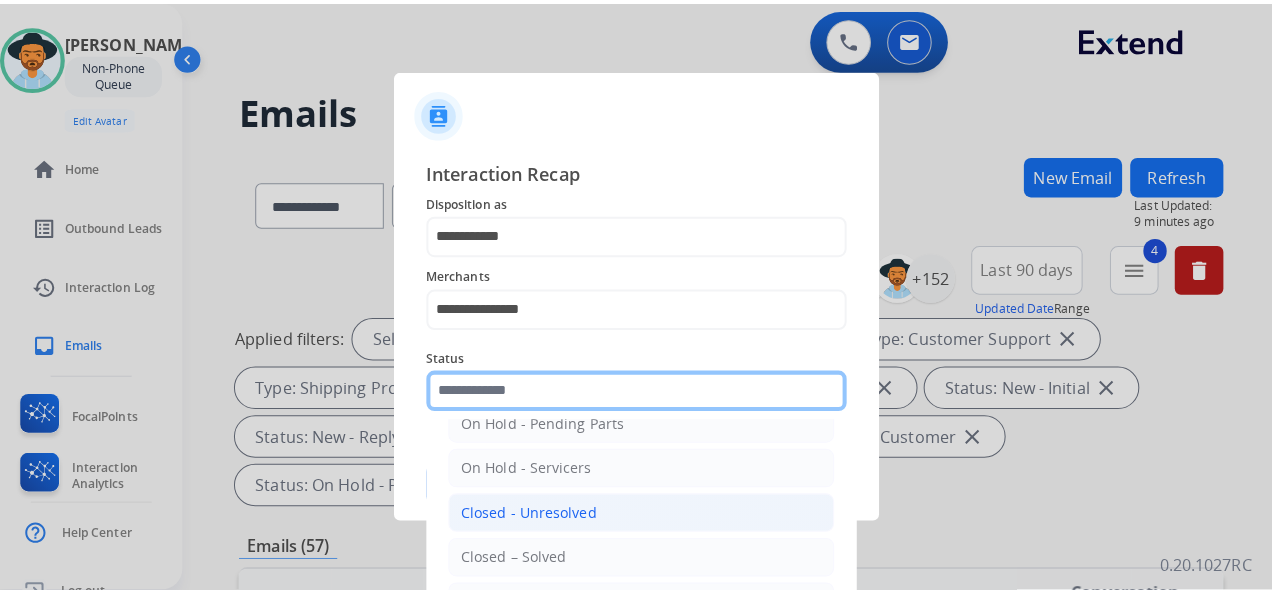 scroll, scrollTop: 114, scrollLeft: 0, axis: vertical 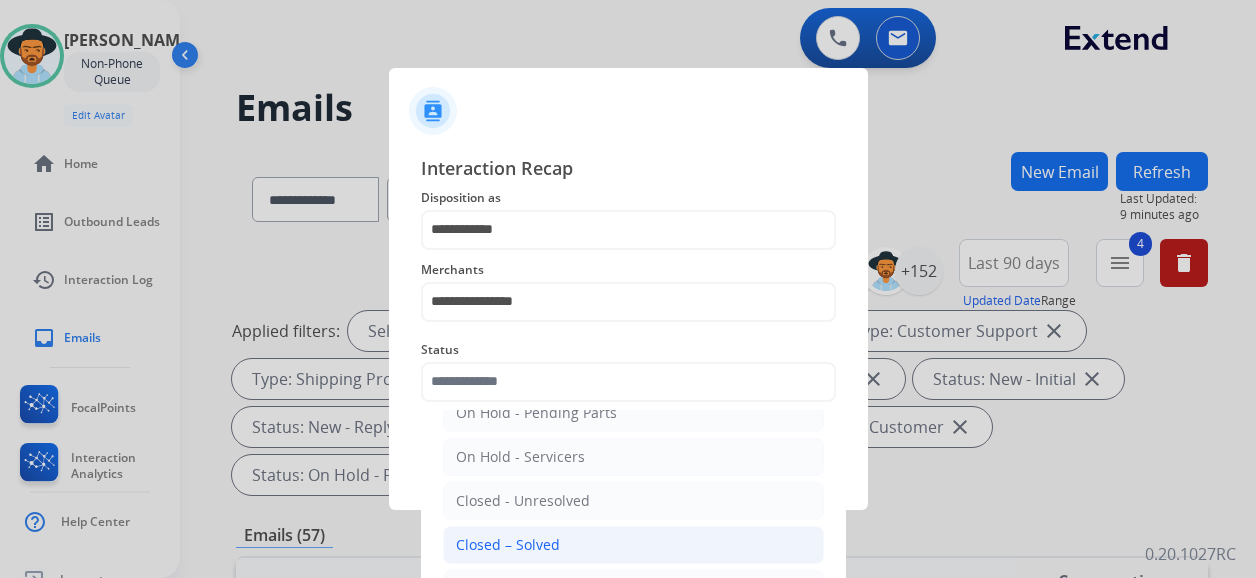 click on "Closed – Solved" 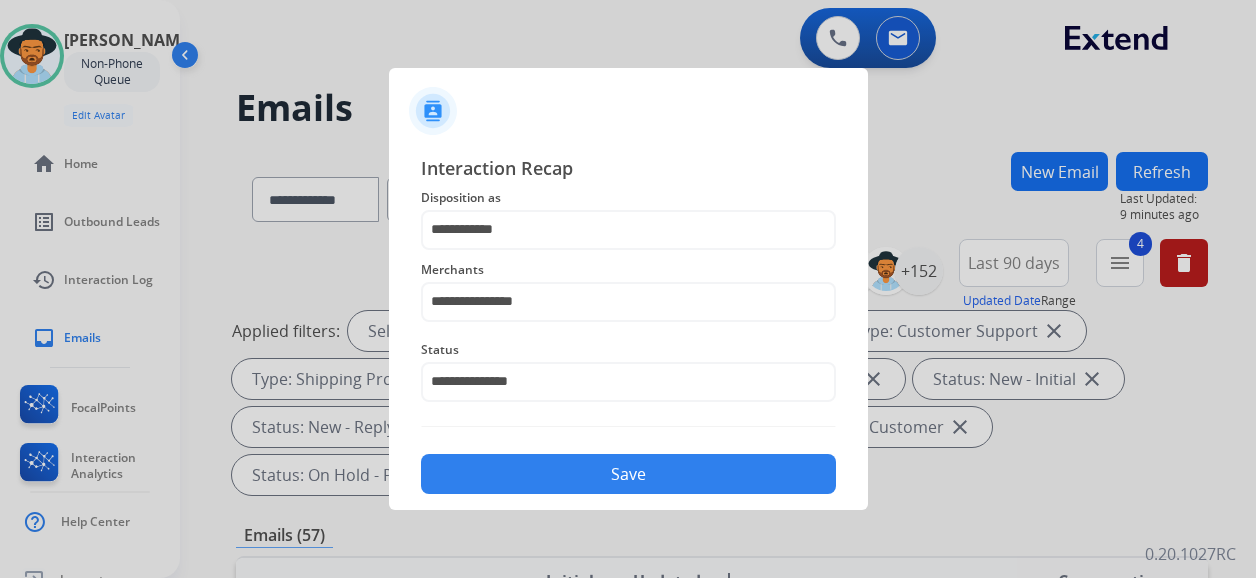 click on "Save" 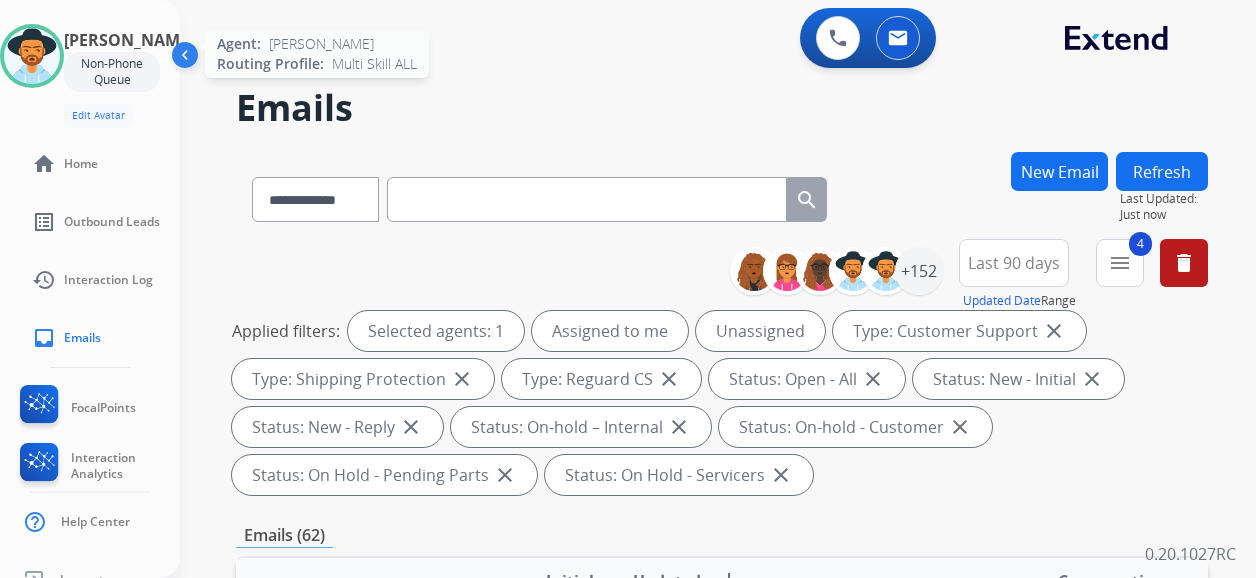 click at bounding box center [32, 56] 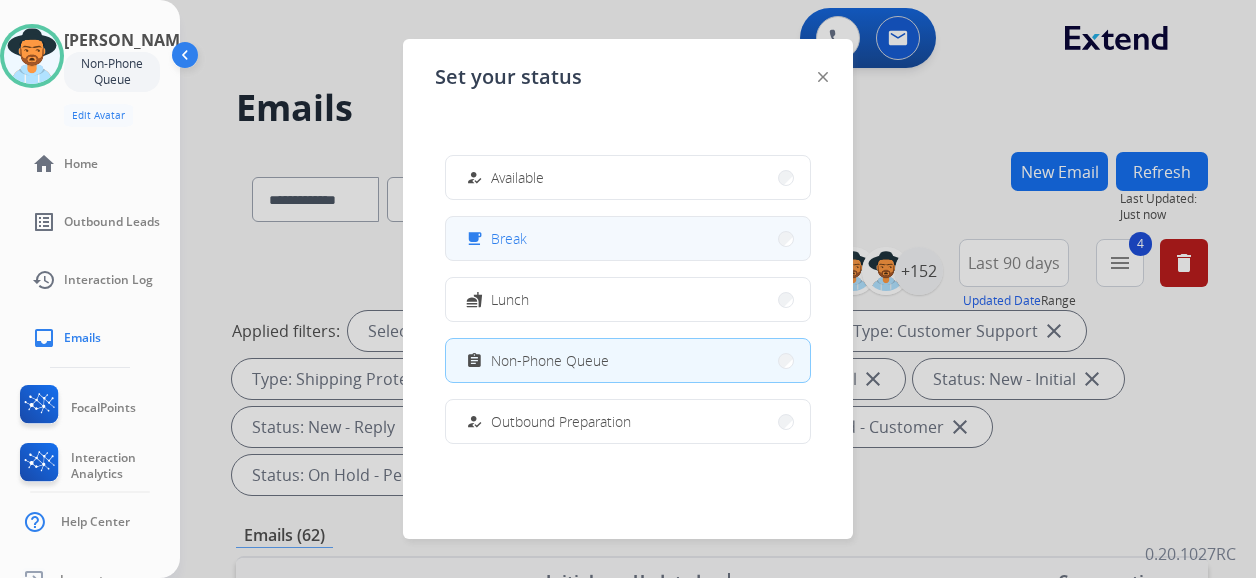 click on "free_breakfast Break" at bounding box center [628, 238] 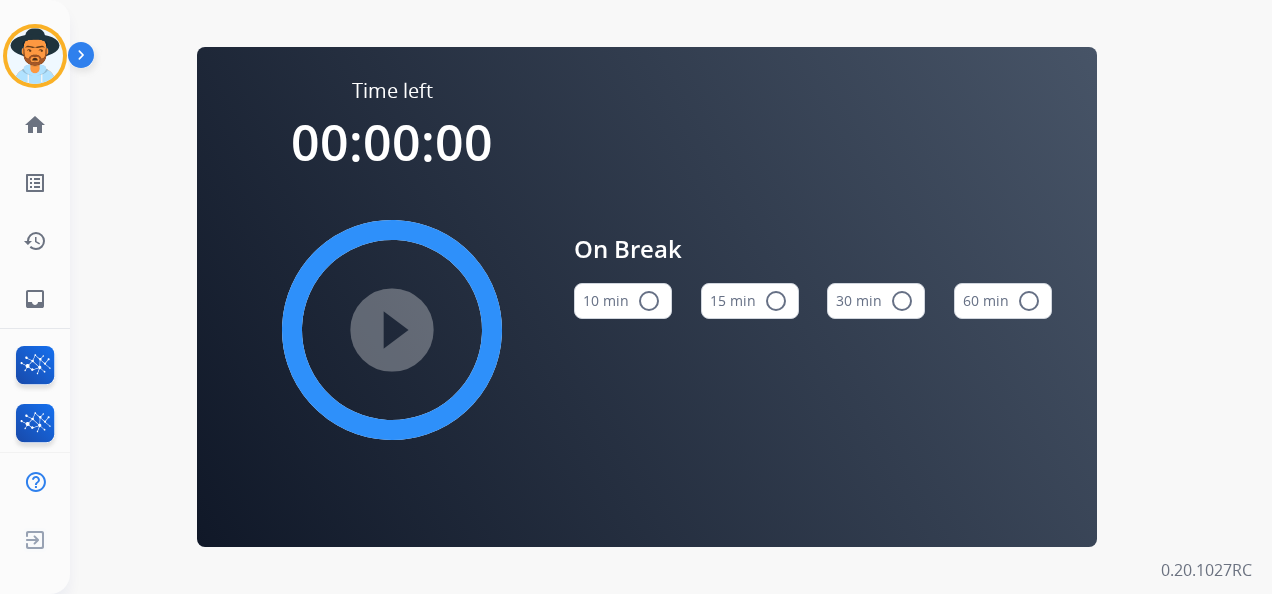 click on "radio_button_unchecked" at bounding box center [776, 301] 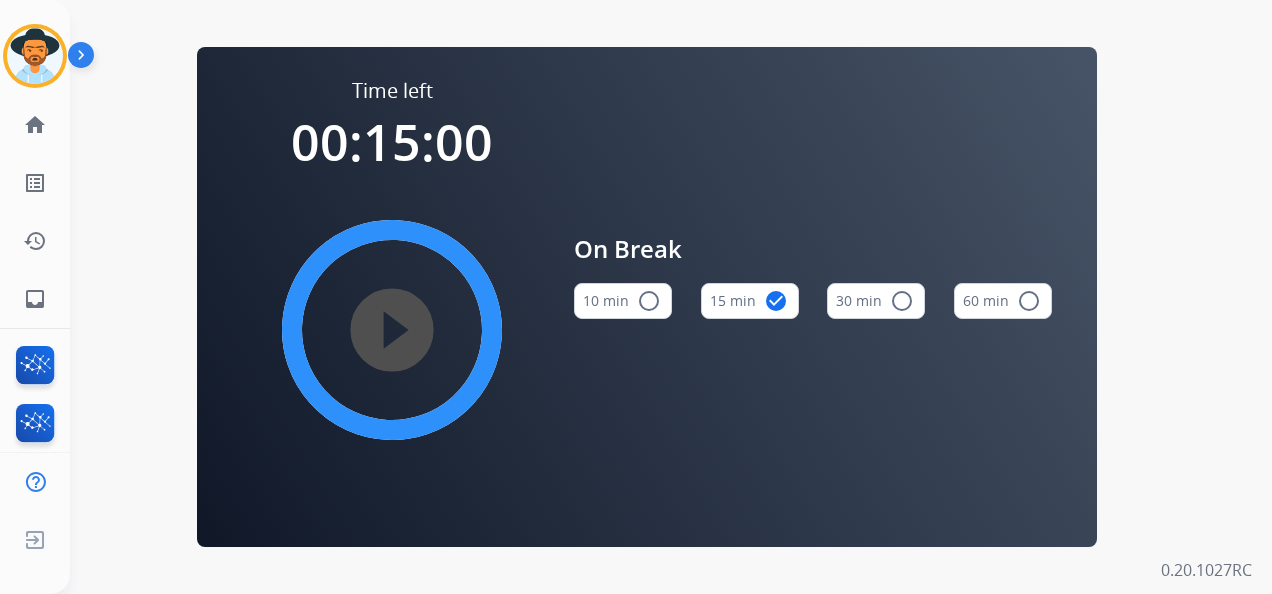 click on "play_circle_filled" at bounding box center (392, 330) 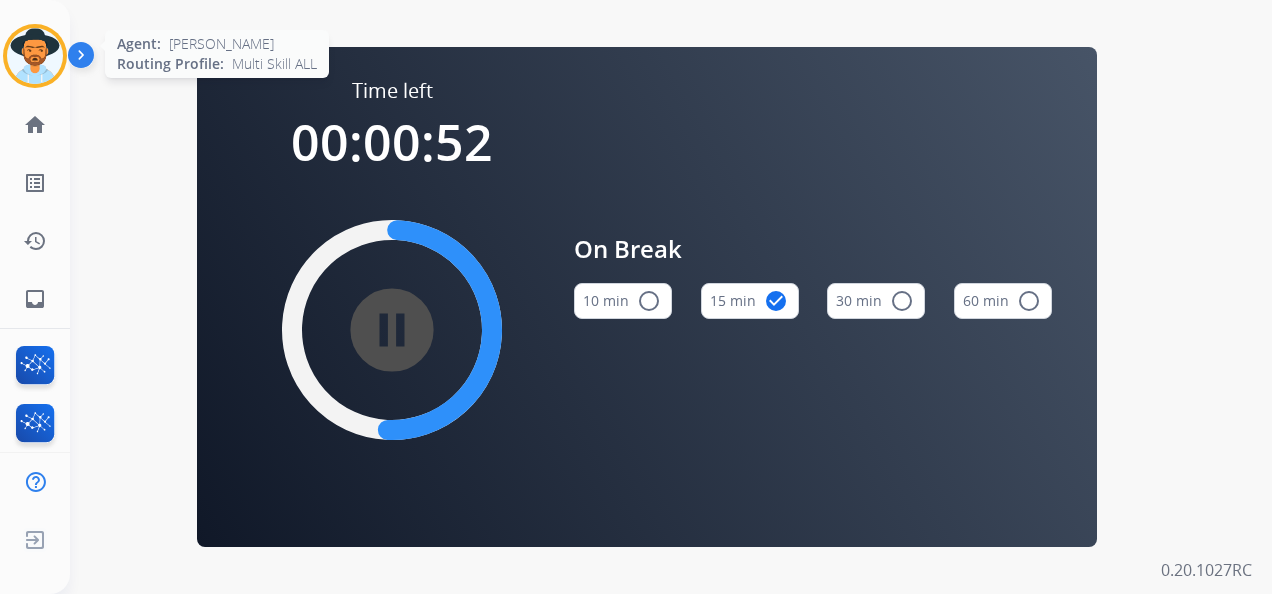 click at bounding box center (35, 56) 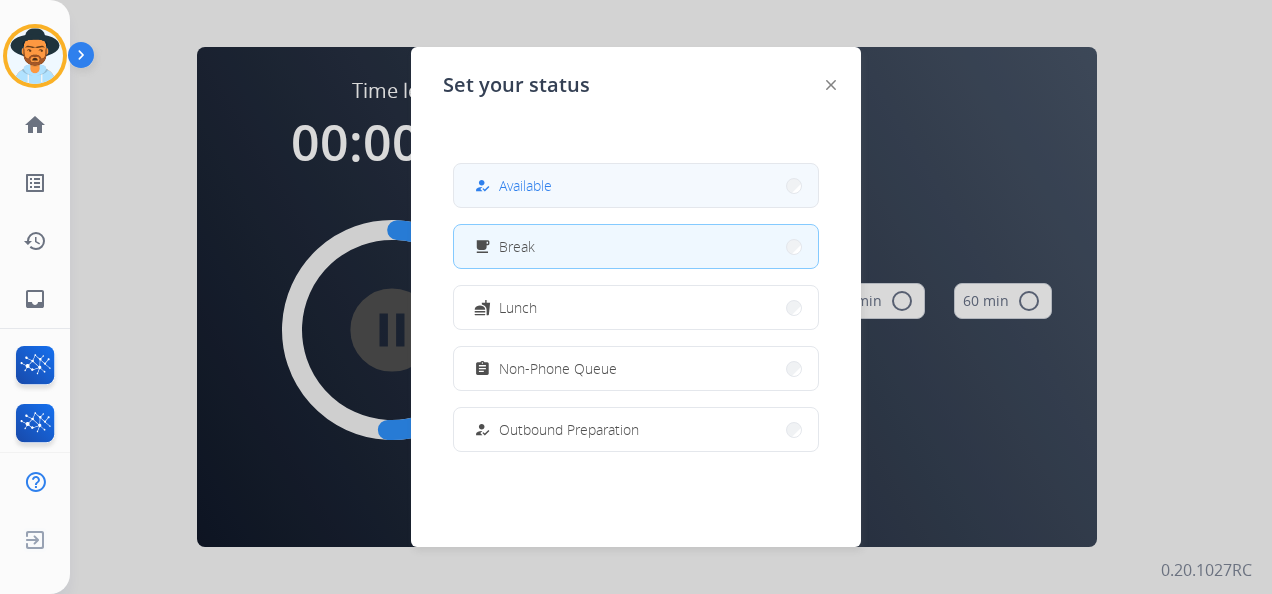 click on "Available" at bounding box center [525, 185] 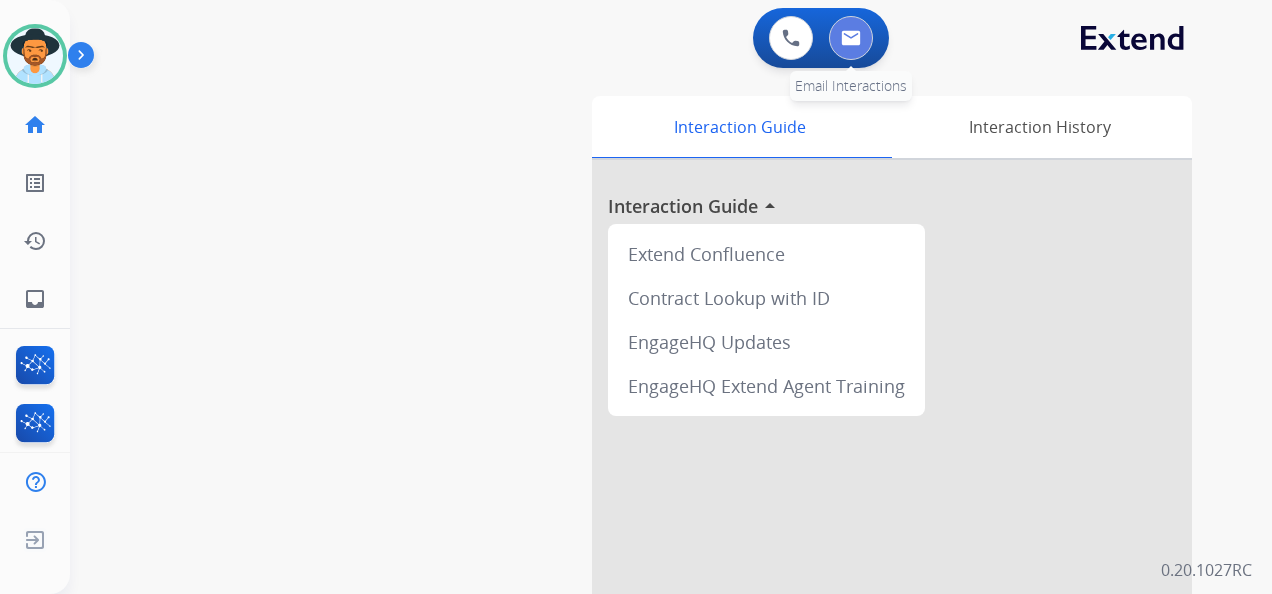 click at bounding box center (851, 38) 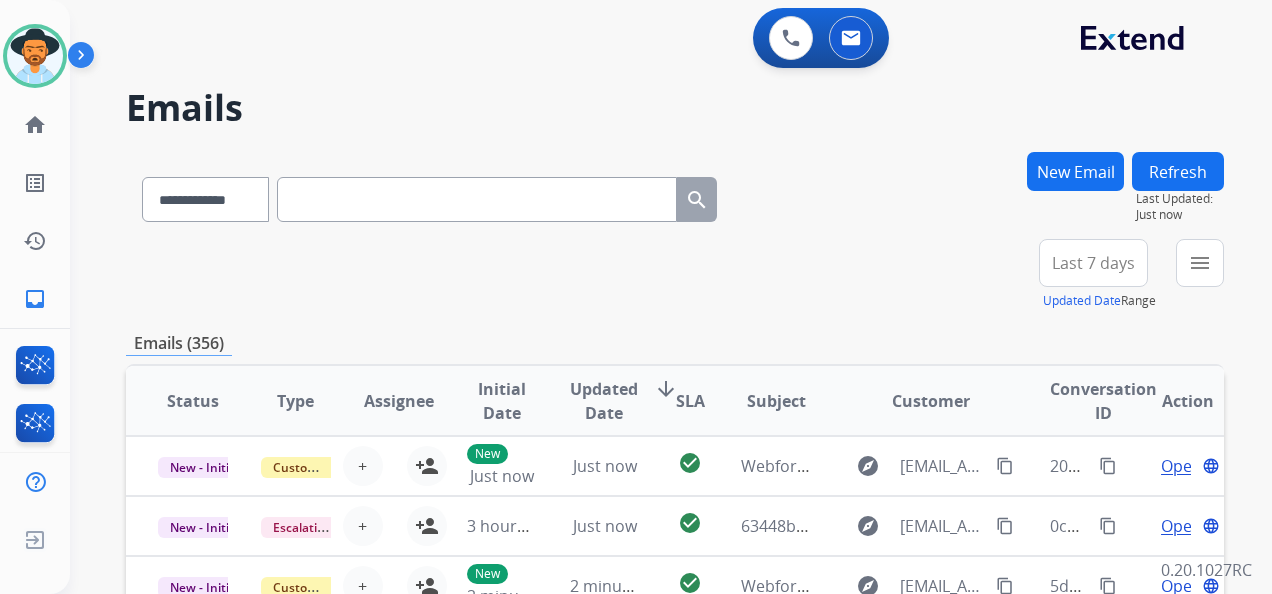 click on "Last 7 days" at bounding box center [1093, 263] 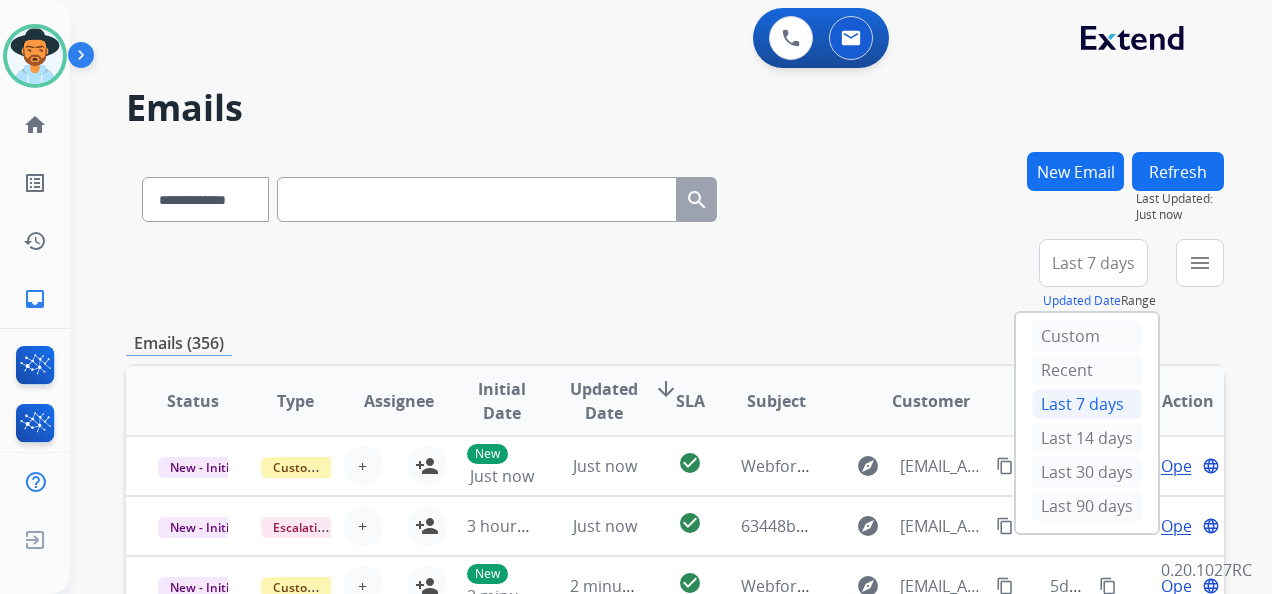 click on "Last 90 days" at bounding box center (1087, 506) 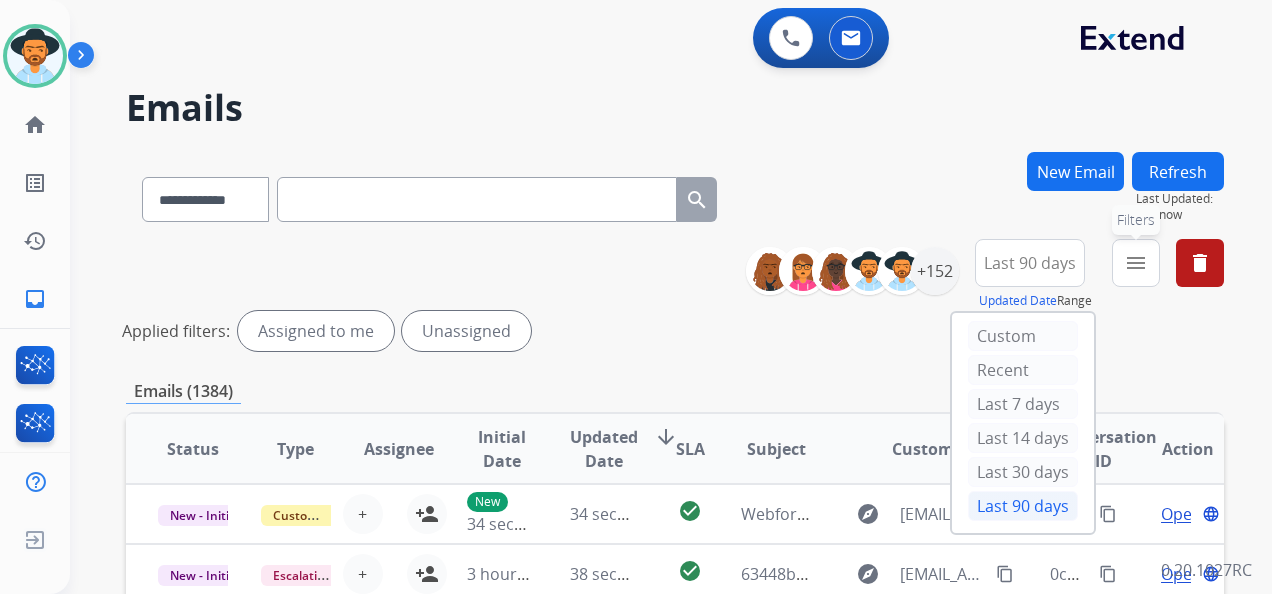 click on "menu  Filters" at bounding box center (1136, 263) 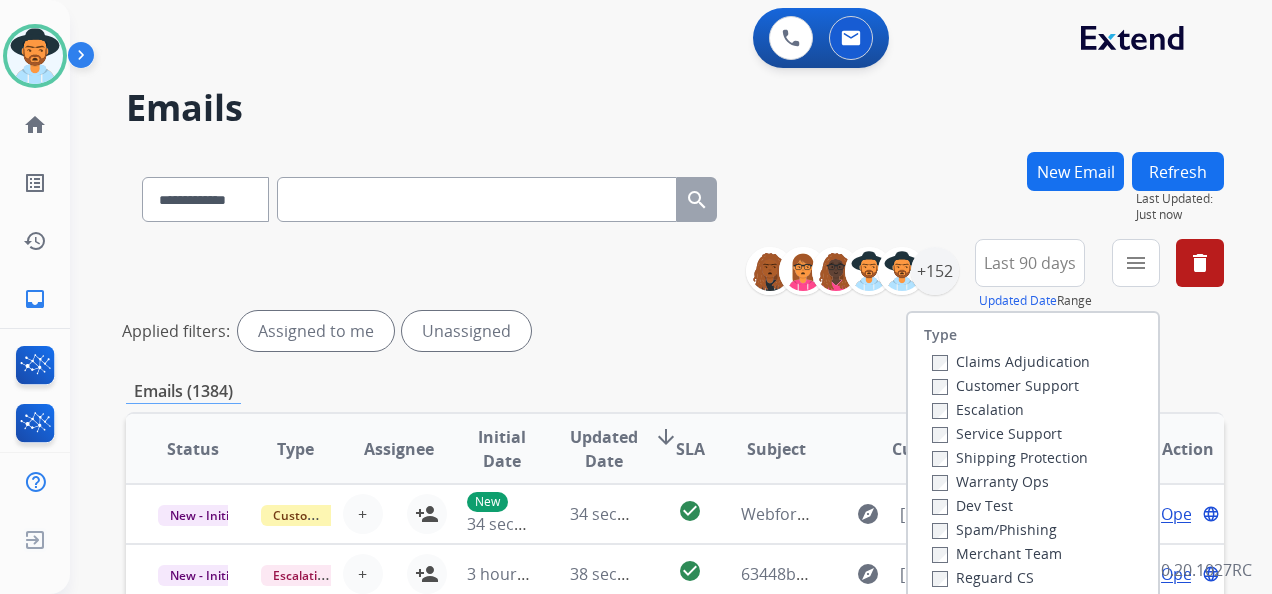 click on "Customer Support" at bounding box center [1005, 385] 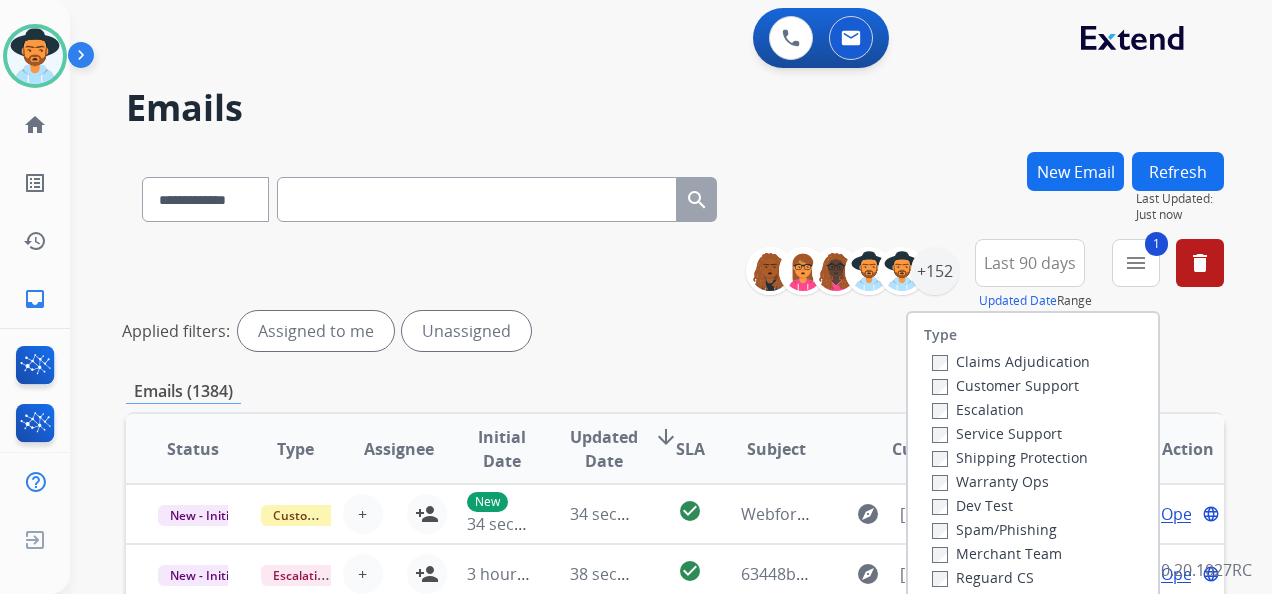 click on "Shipping Protection" at bounding box center (1010, 457) 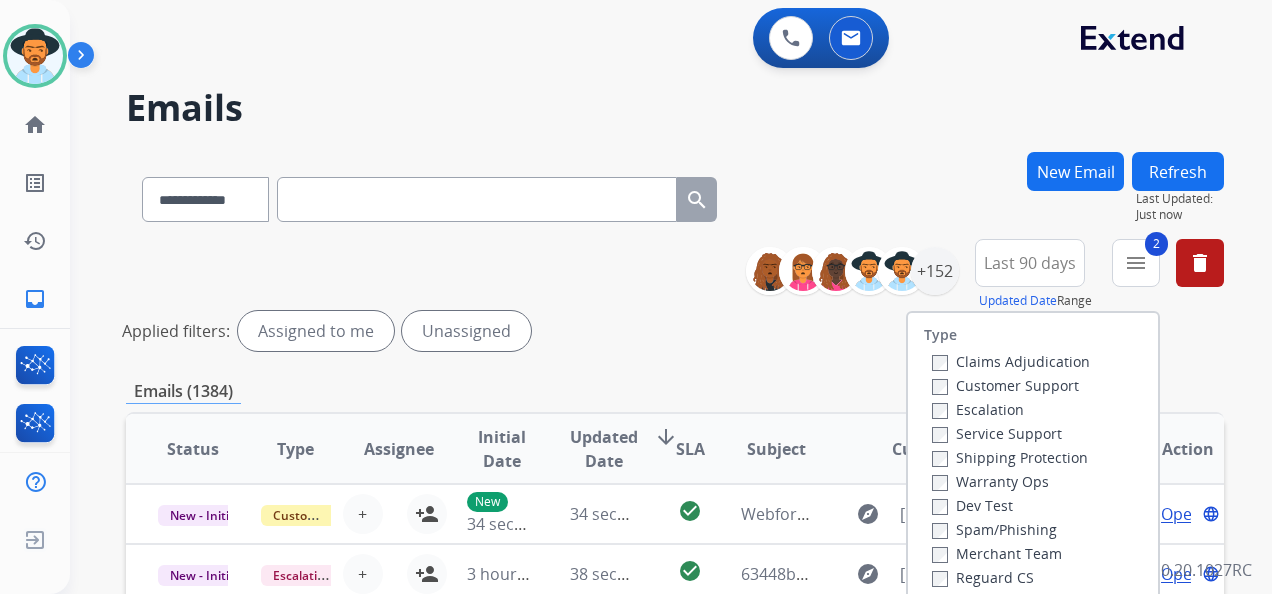 click on "Reguard CS" at bounding box center (983, 577) 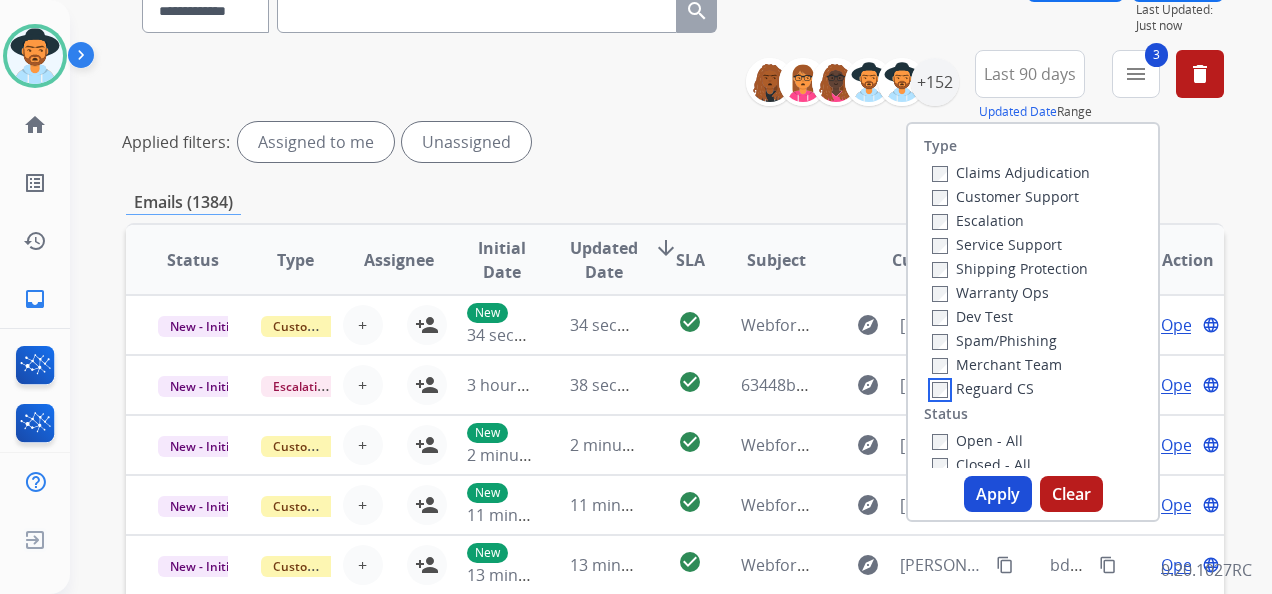 scroll, scrollTop: 200, scrollLeft: 0, axis: vertical 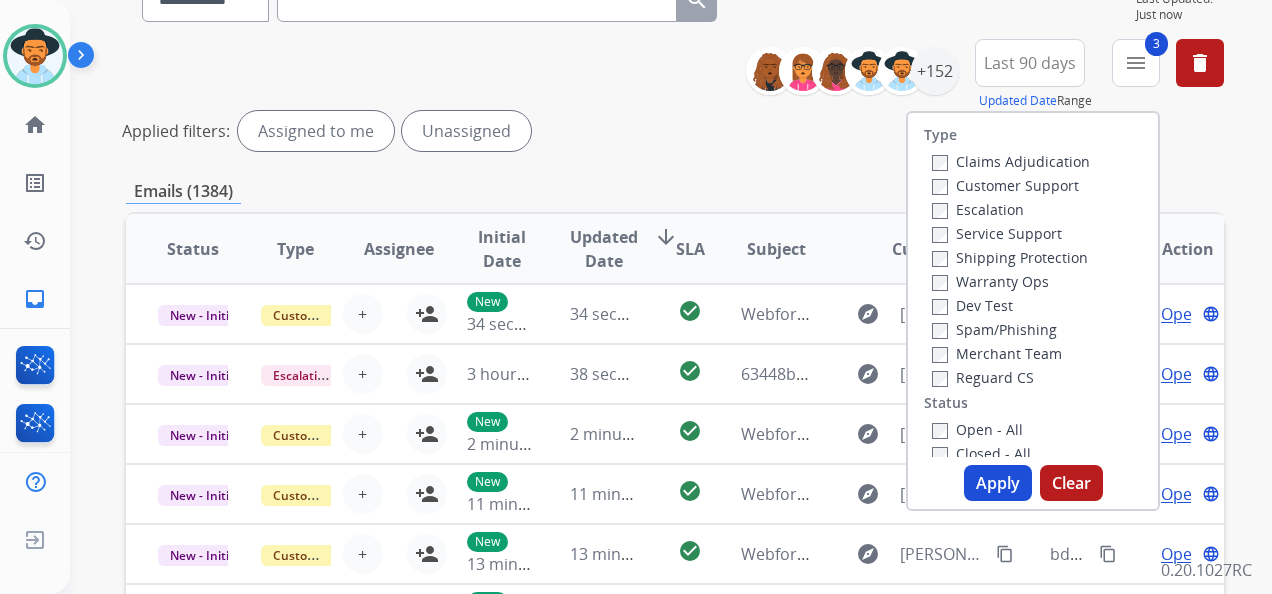 click on "Open - All" at bounding box center [977, 429] 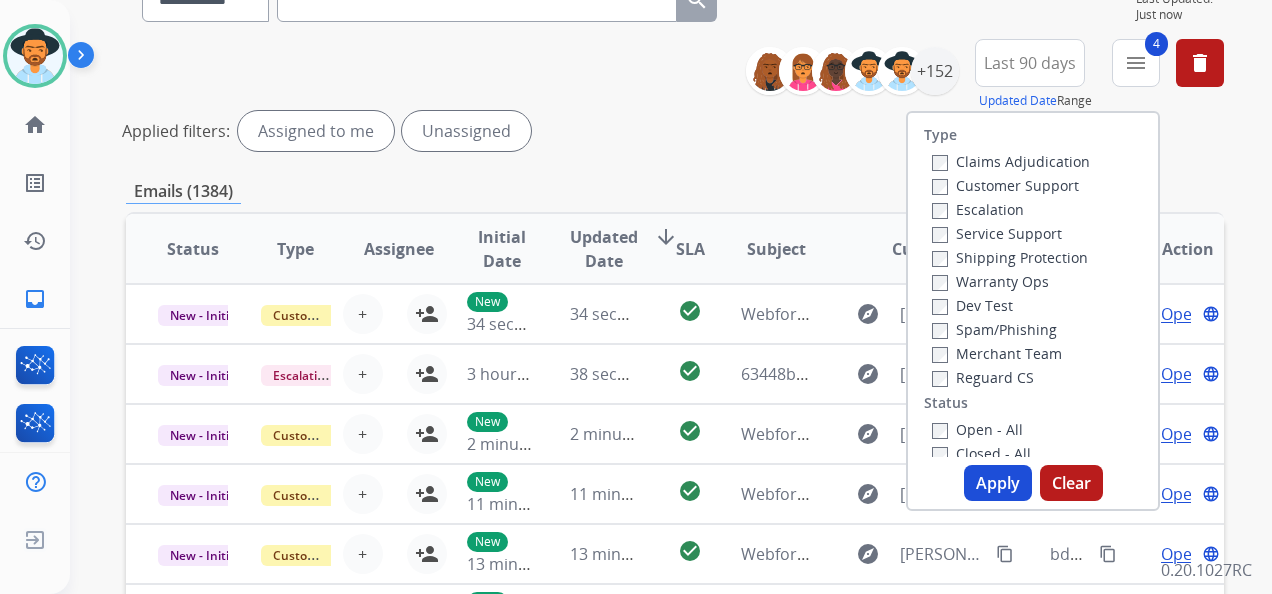 click on "Apply" at bounding box center (998, 483) 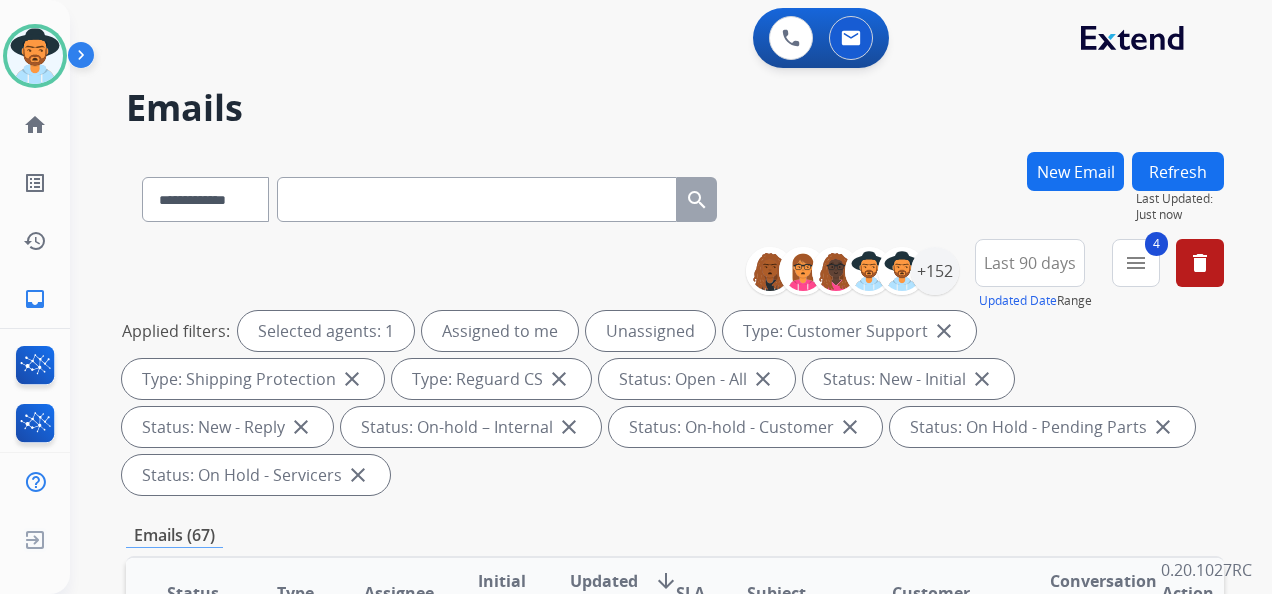 click on "**********" at bounding box center (671, 297) 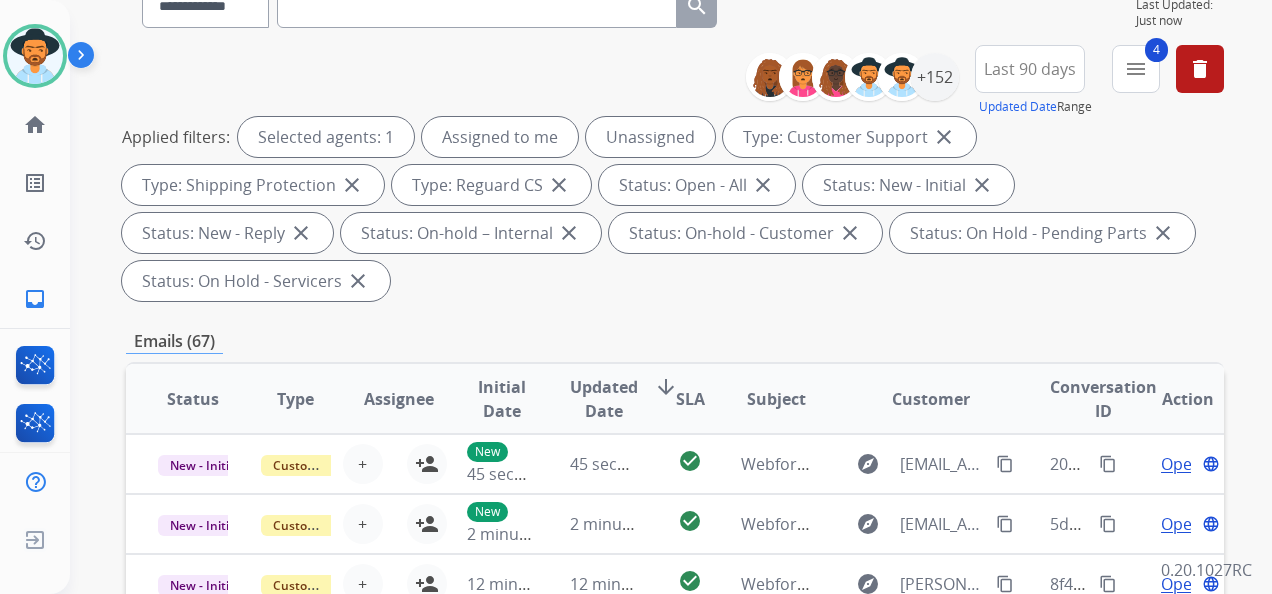 scroll, scrollTop: 136, scrollLeft: 0, axis: vertical 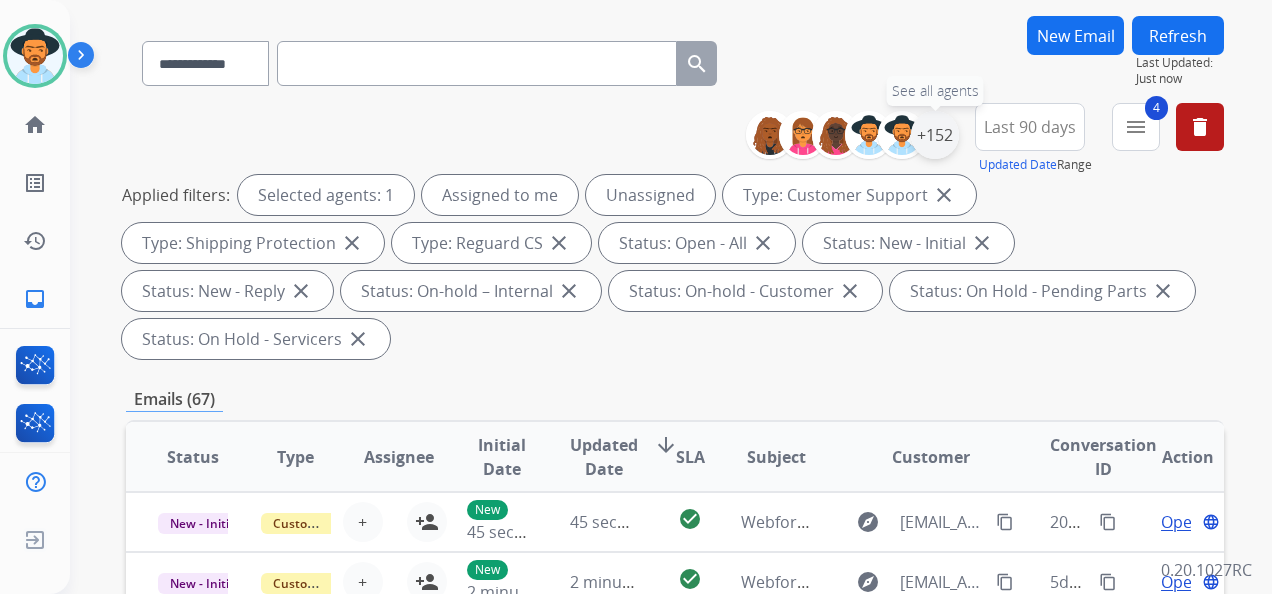 click on "+152" at bounding box center [935, 135] 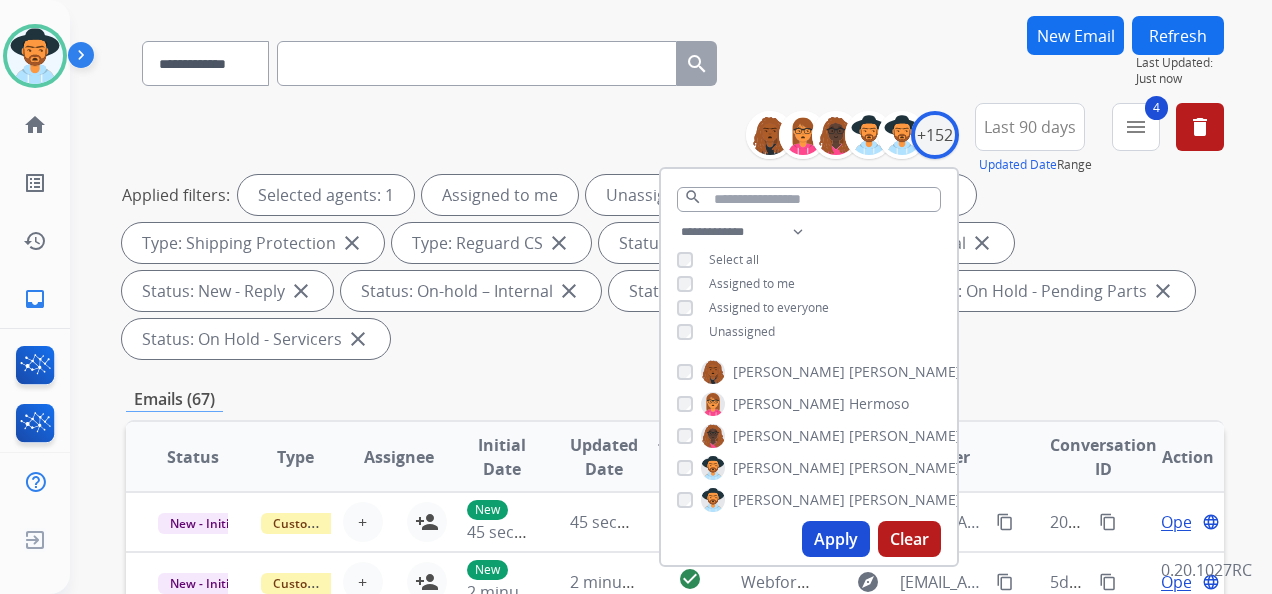 click on "Unassigned" at bounding box center (742, 331) 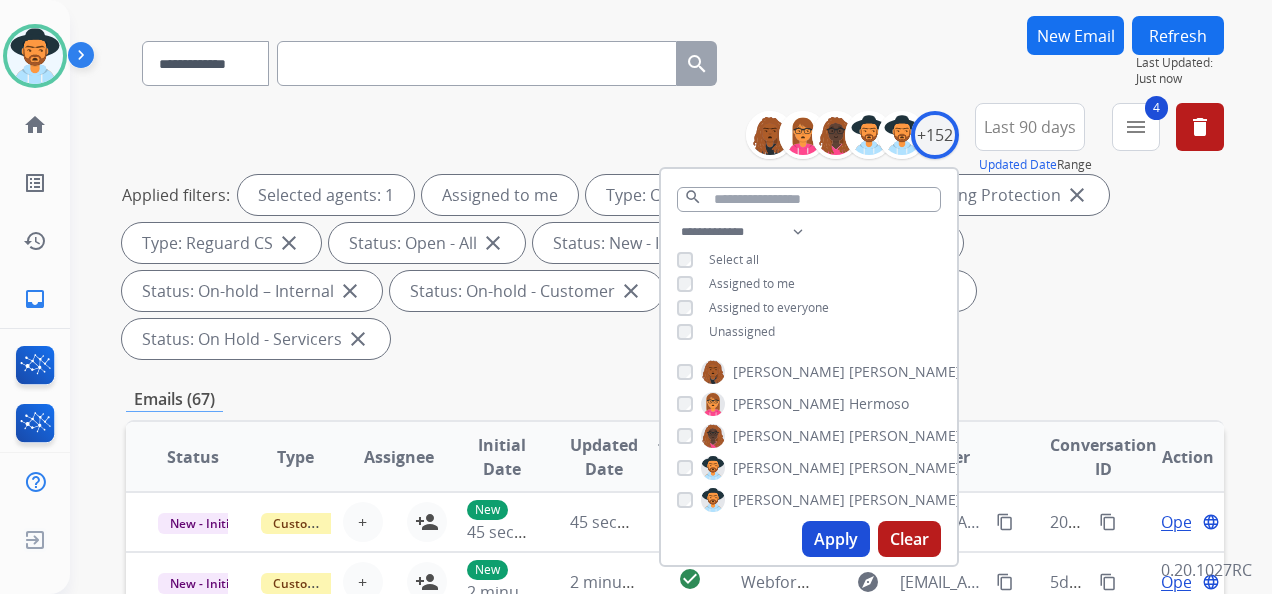click on "Apply" at bounding box center (836, 539) 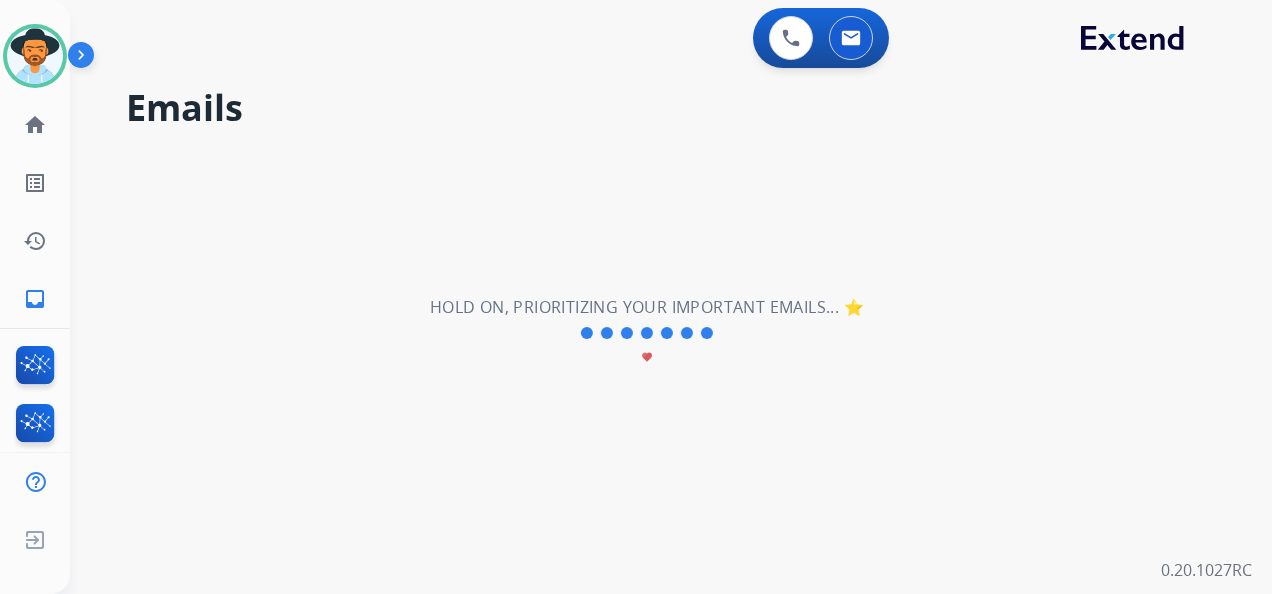 scroll, scrollTop: 0, scrollLeft: 0, axis: both 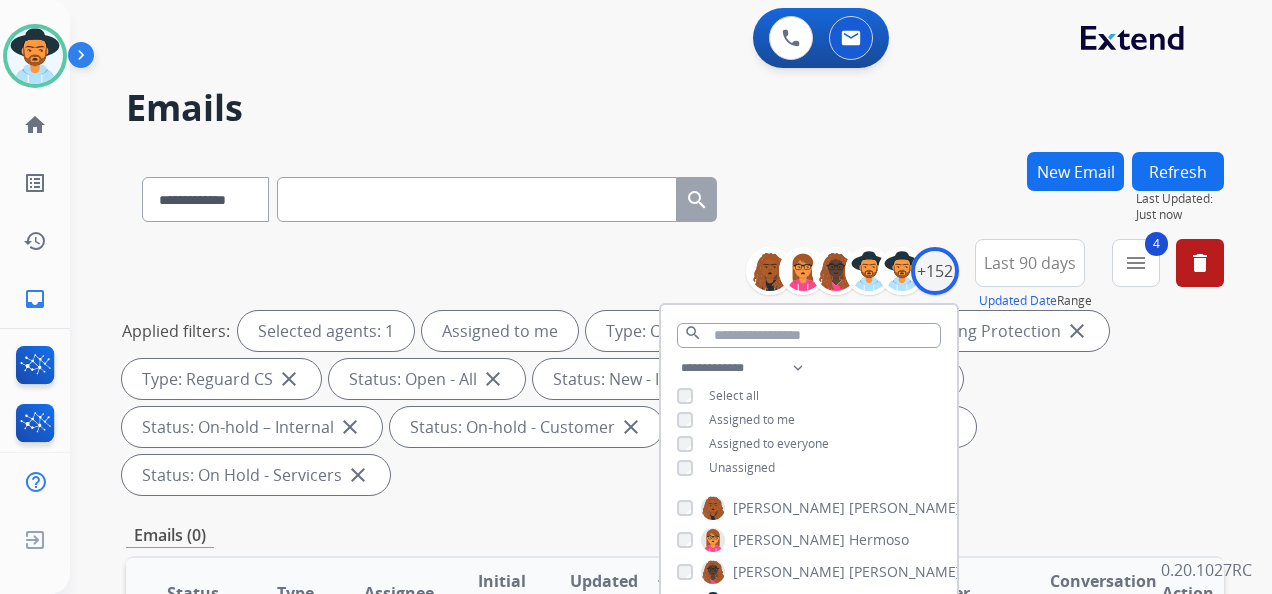 click on "Unassigned" at bounding box center (742, 467) 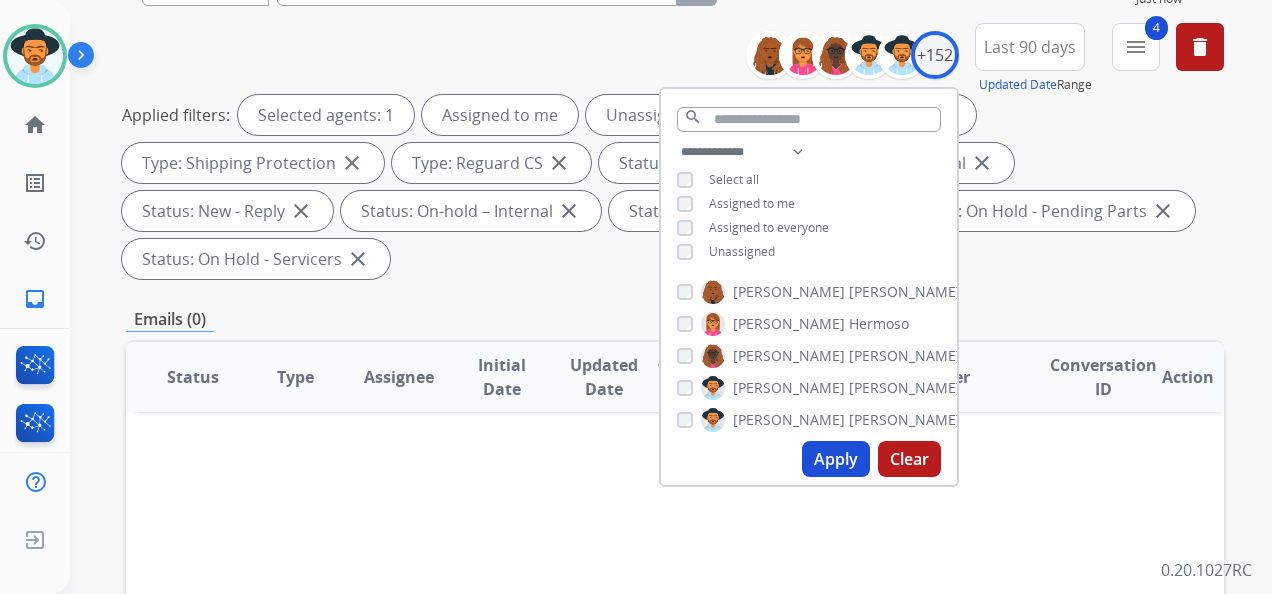 scroll, scrollTop: 300, scrollLeft: 0, axis: vertical 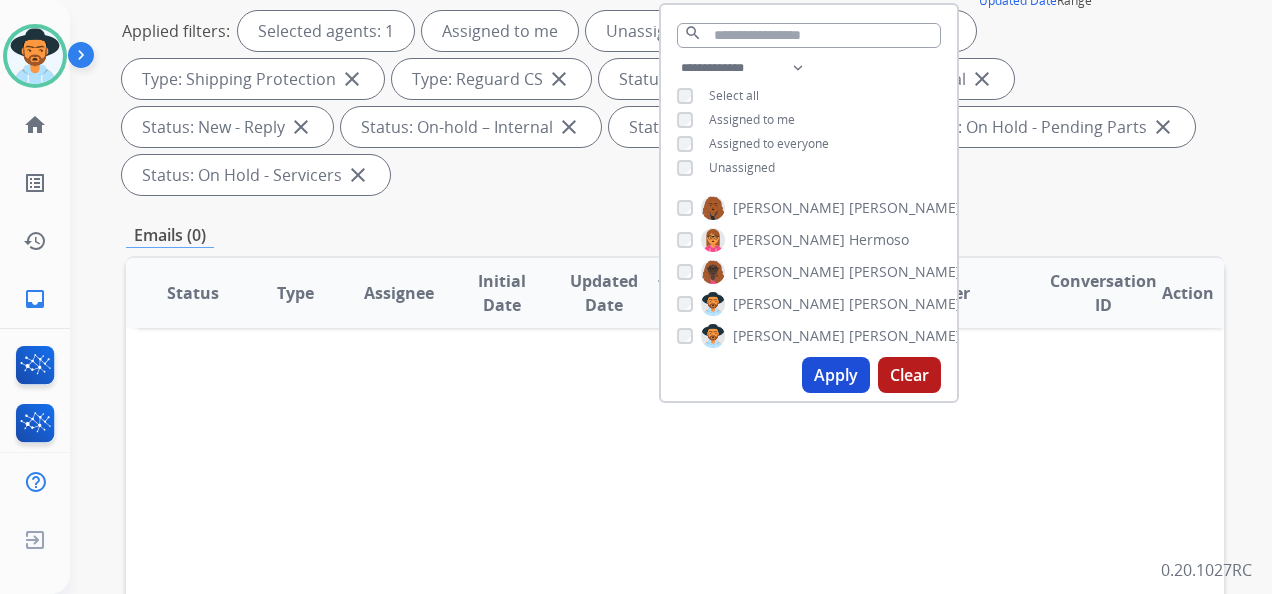 click on "Apply" at bounding box center (836, 375) 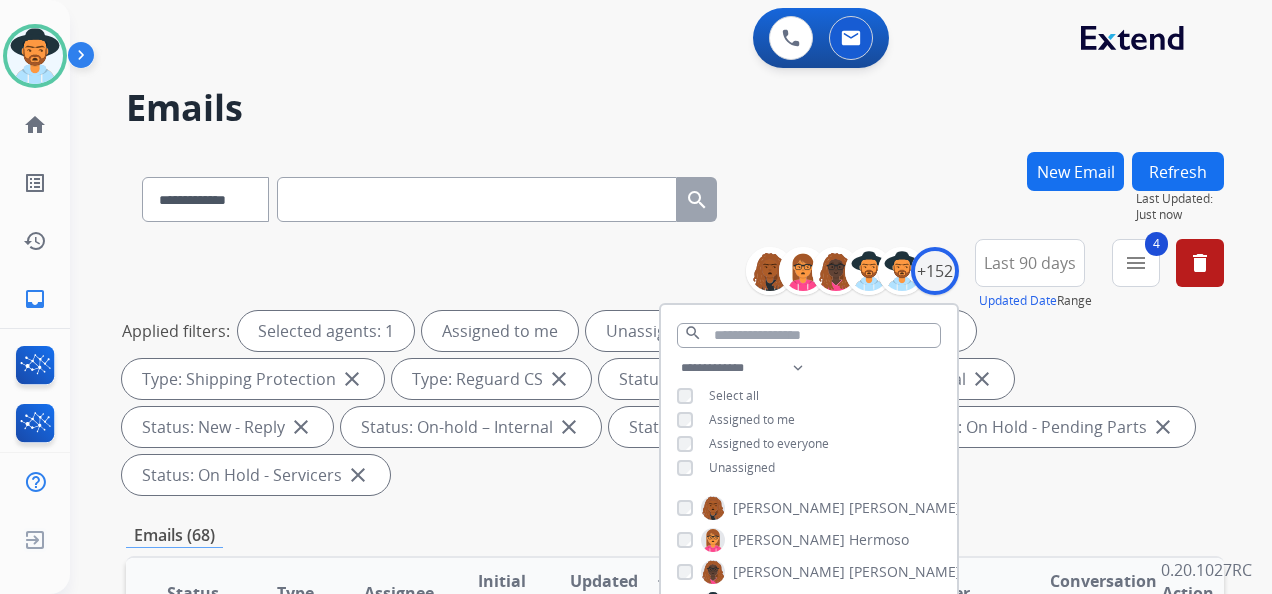 click on "Applied filters:  Selected agents: 1  Assigned to me Unassigned  Type: Customer Support  close  Type: Shipping Protection  close  Type: Reguard CS  close  Status: Open - All  close  Status: New - Initial  close  Status: New - Reply  close  Status: On-hold – Internal  close  Status: On-hold - Customer  close  Status: On Hold - Pending Parts  close  Status: On Hold - Servicers  close" at bounding box center (671, 403) 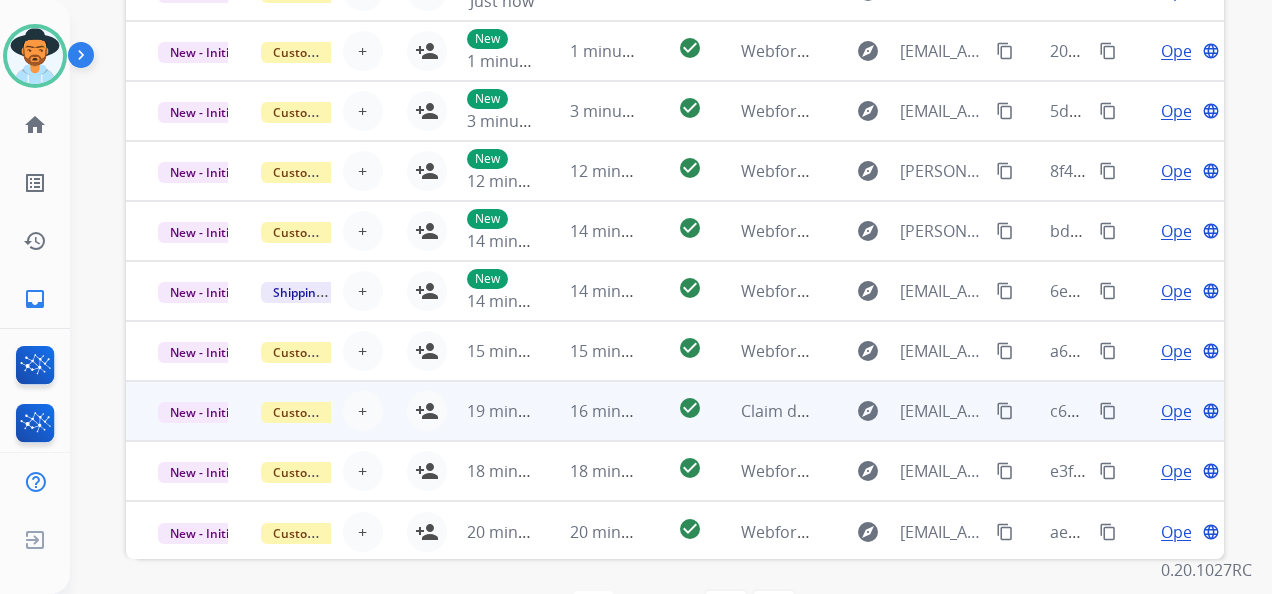 scroll, scrollTop: 736, scrollLeft: 0, axis: vertical 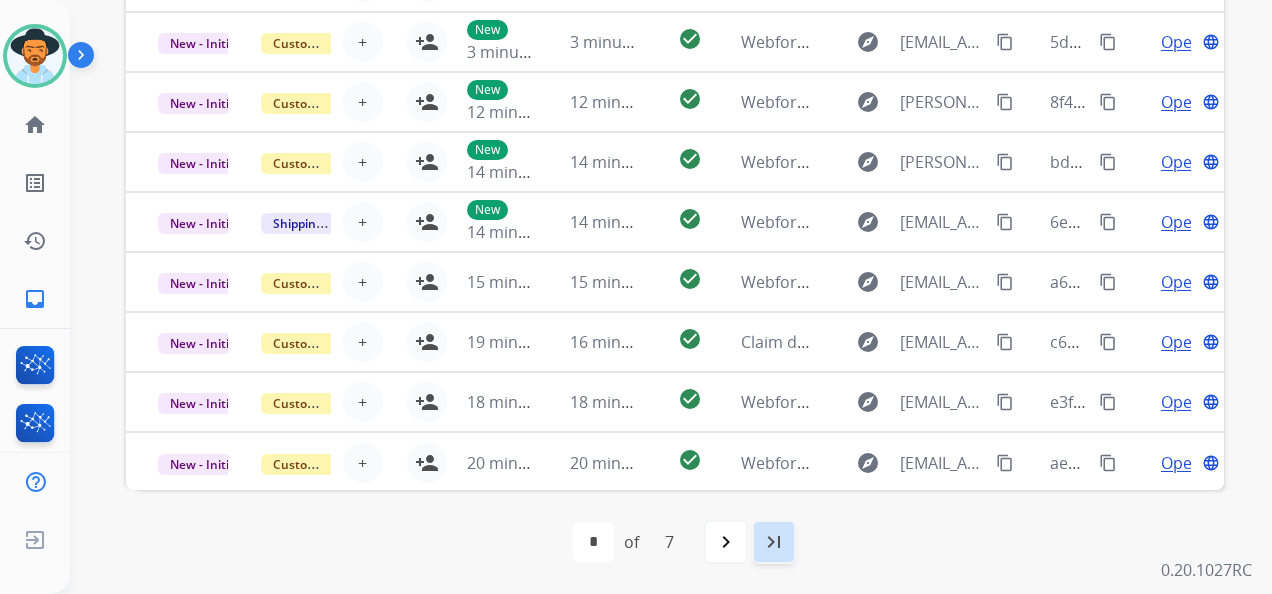click on "last_page" at bounding box center [774, 542] 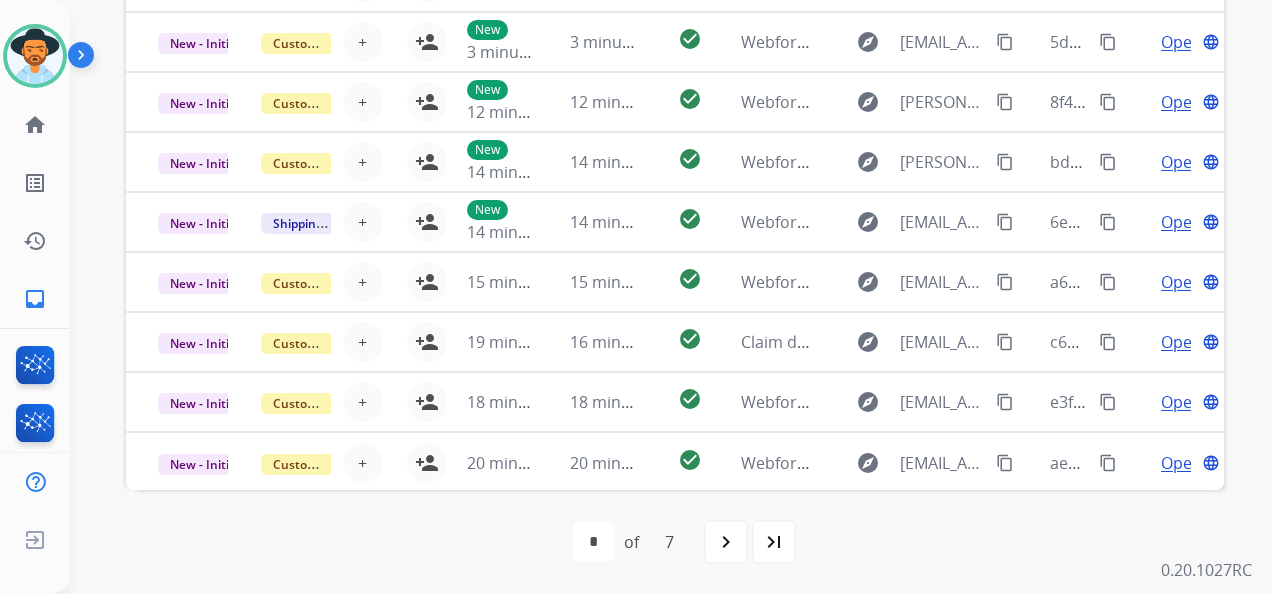 scroll, scrollTop: 0, scrollLeft: 0, axis: both 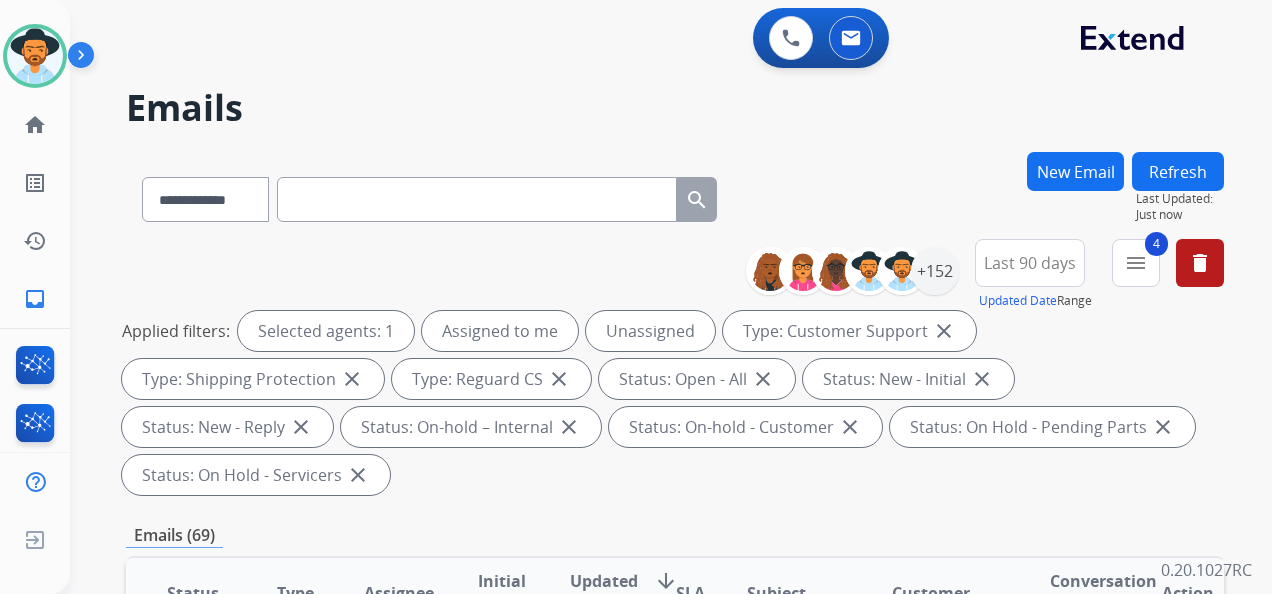 click on "Applied filters:  Selected agents: 1  Assigned to me Unassigned  Type: Customer Support  close  Type: Shipping Protection  close  Type: Reguard CS  close  Status: Open - All  close  Status: New - Initial  close  Status: New - Reply  close  Status: On-hold – Internal  close  Status: On-hold - Customer  close  Status: On Hold - Pending Parts  close  Status: On Hold - Servicers  close" at bounding box center [671, 403] 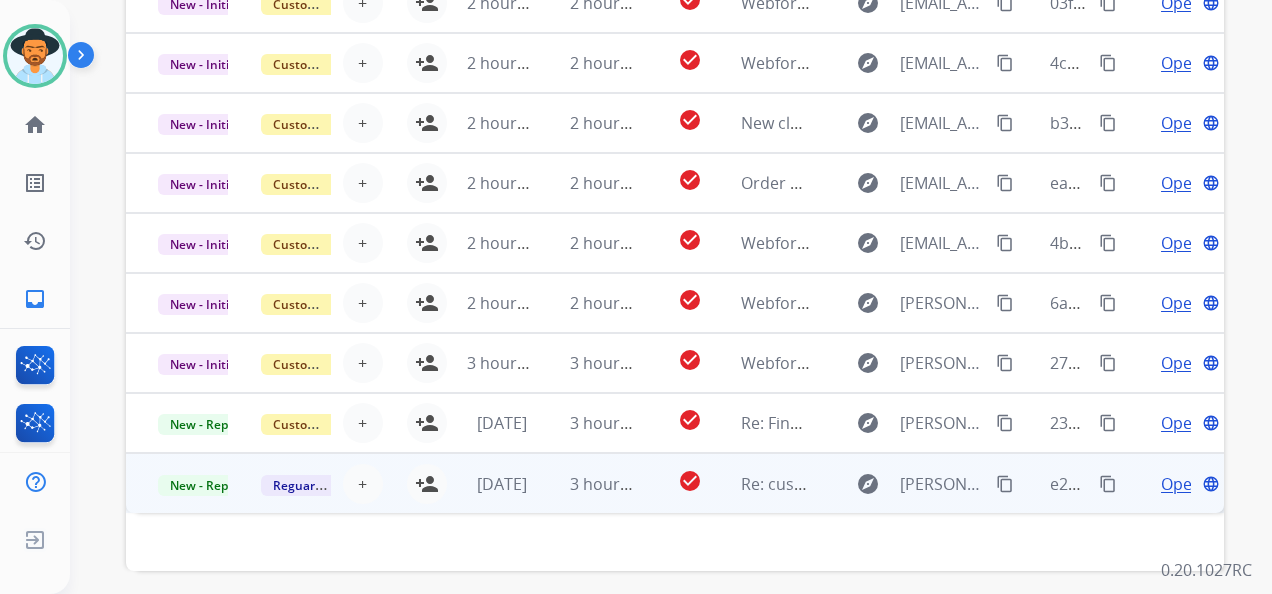 scroll, scrollTop: 700, scrollLeft: 0, axis: vertical 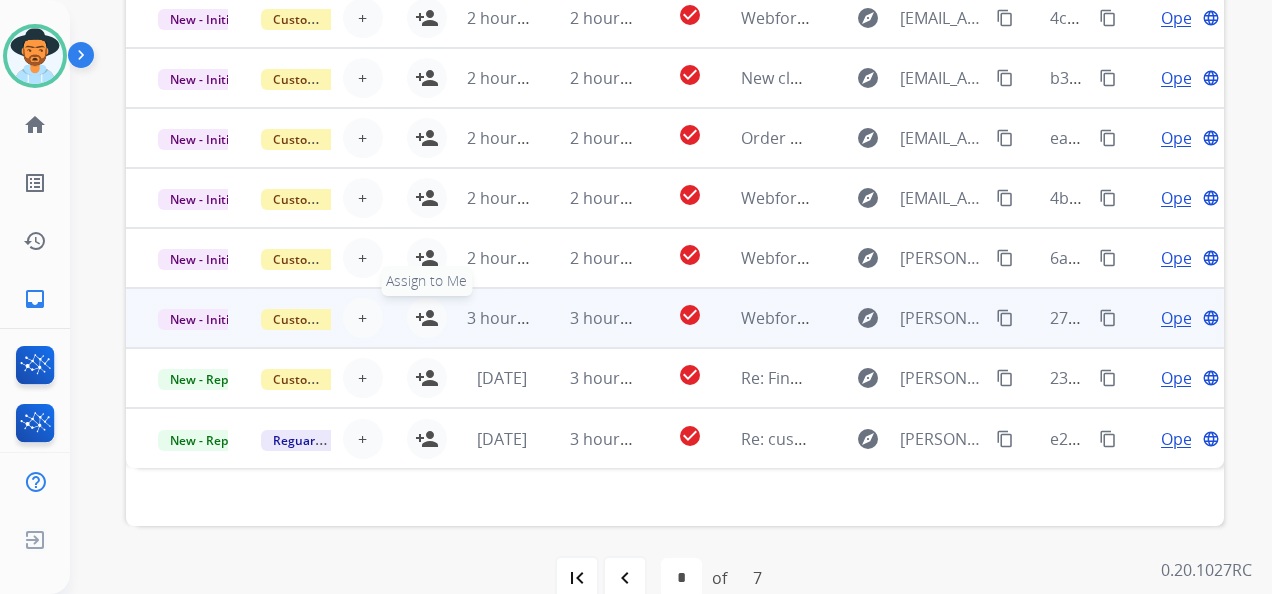 click on "person_add" at bounding box center [427, 318] 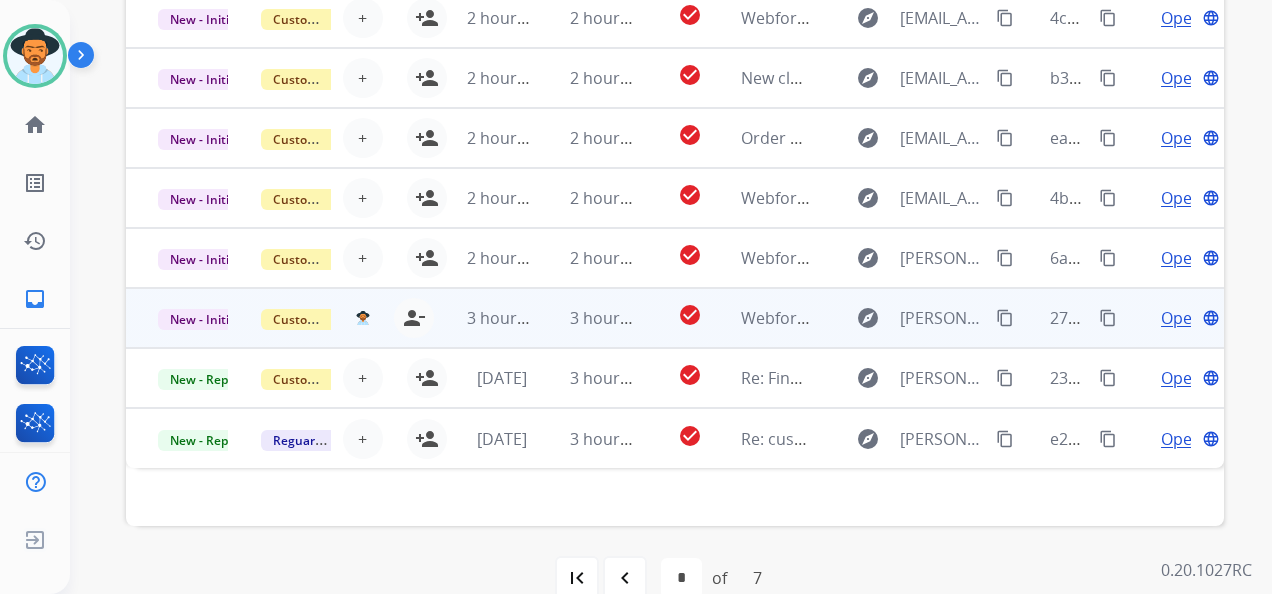 click on "Open" at bounding box center (1181, 318) 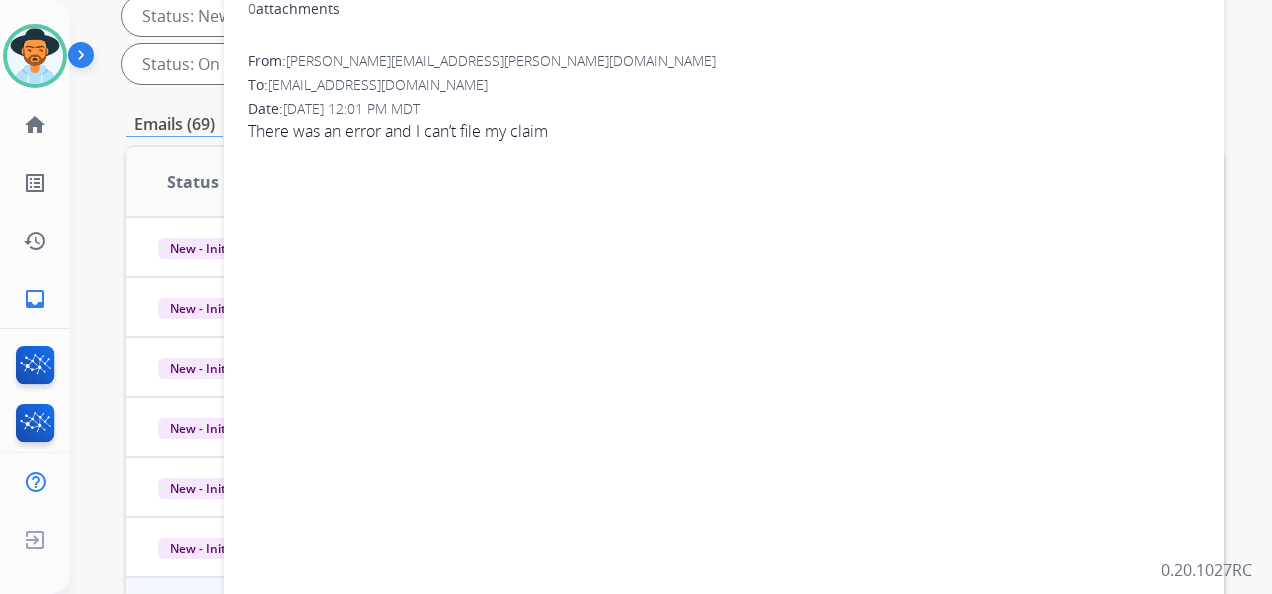 scroll, scrollTop: 200, scrollLeft: 0, axis: vertical 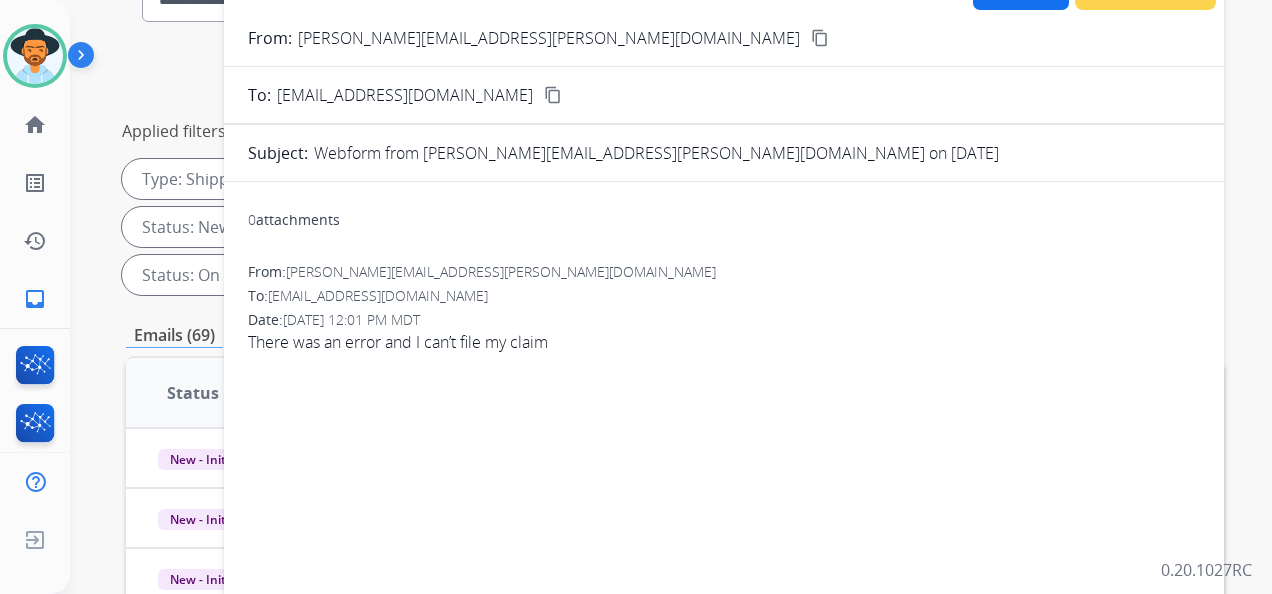 click on "content_copy" at bounding box center [820, 38] 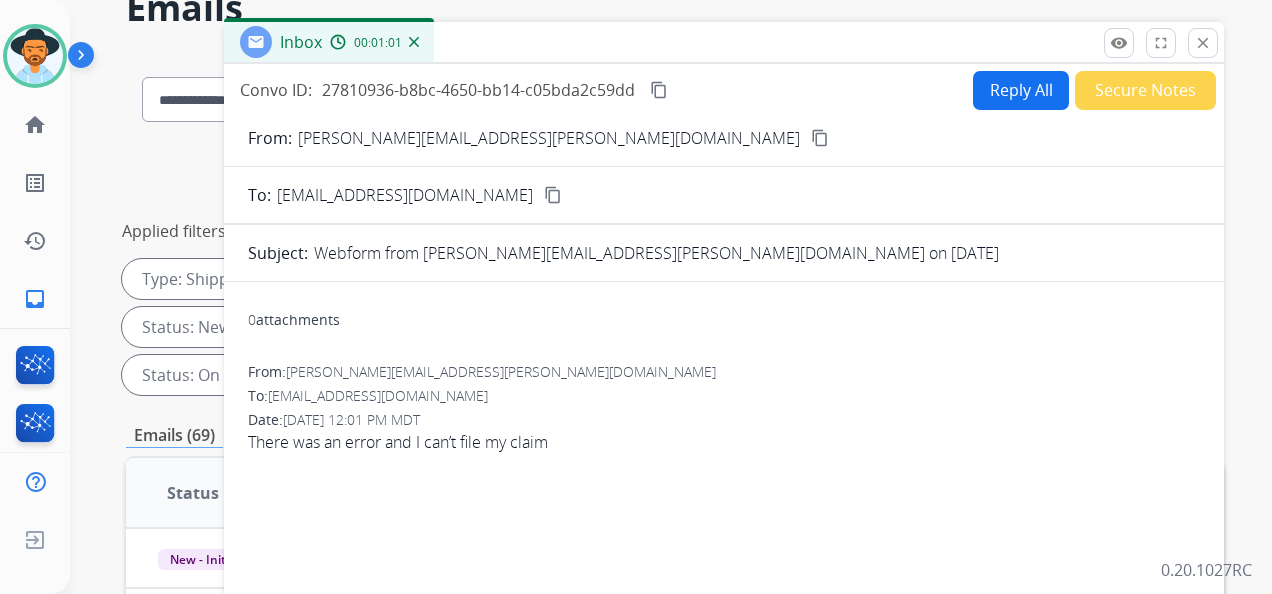 click on "Reply All" at bounding box center [1021, 90] 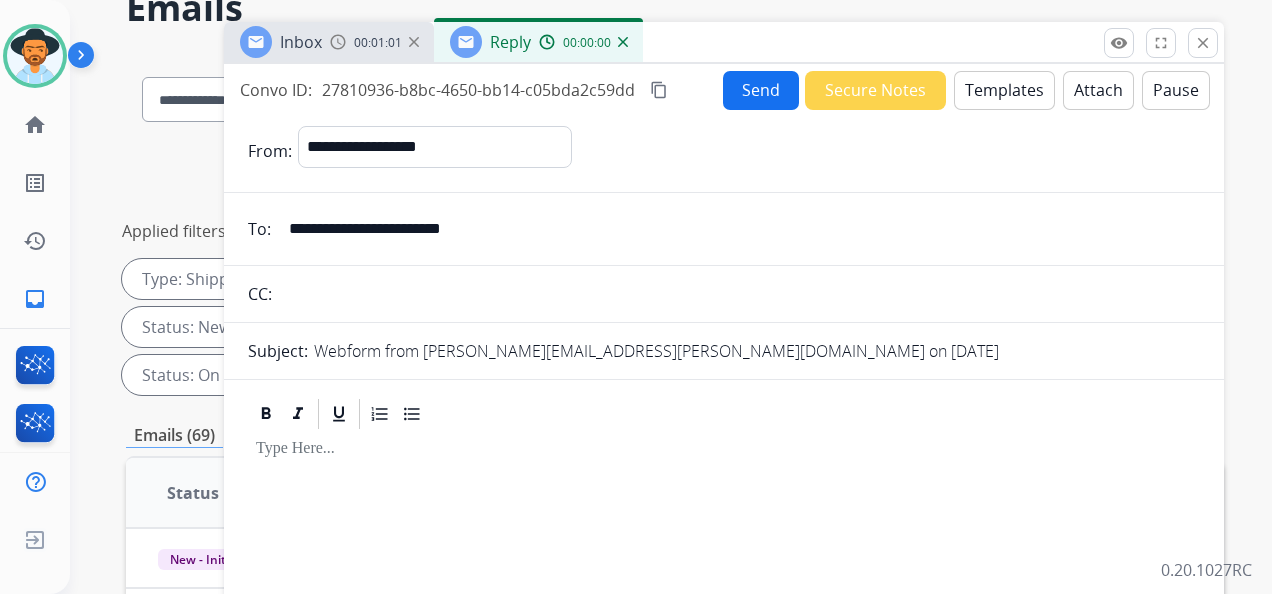 click on "Templates" at bounding box center [1004, 90] 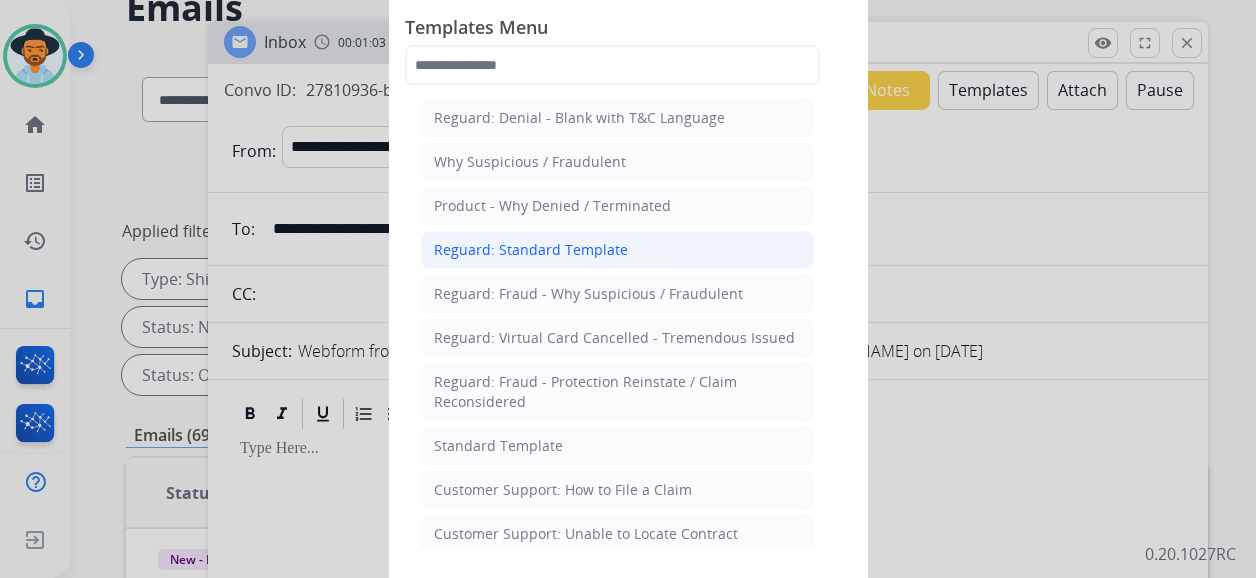 click on "Reguard: Standard Template" 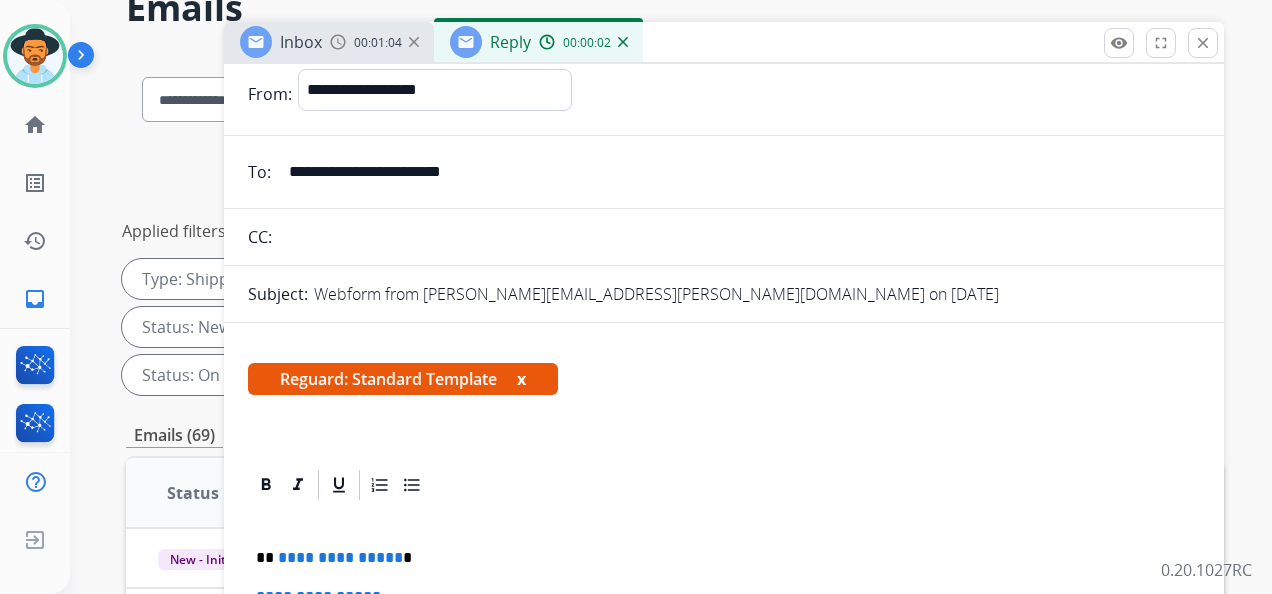 scroll, scrollTop: 106, scrollLeft: 0, axis: vertical 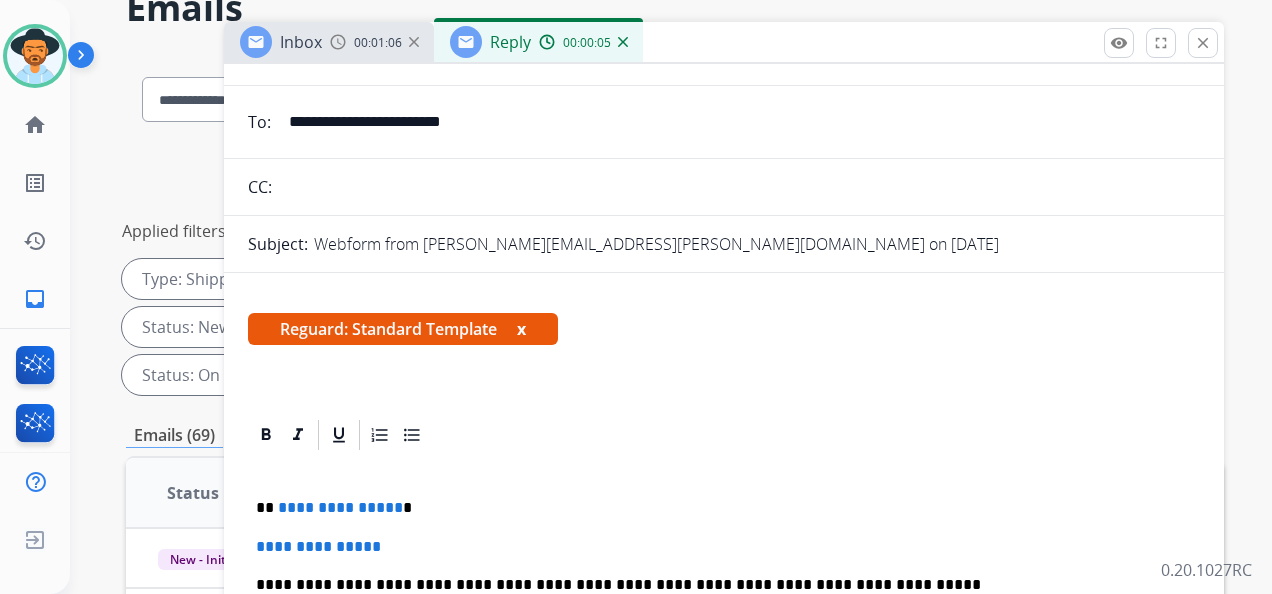 click on "**********" at bounding box center (716, 508) 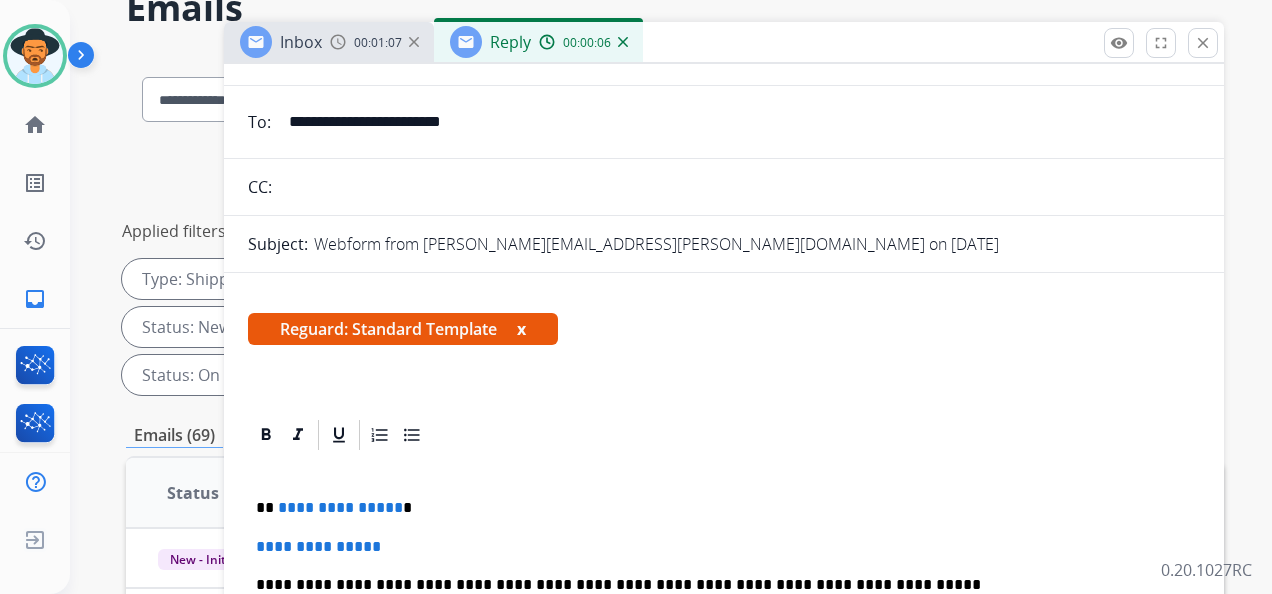 type 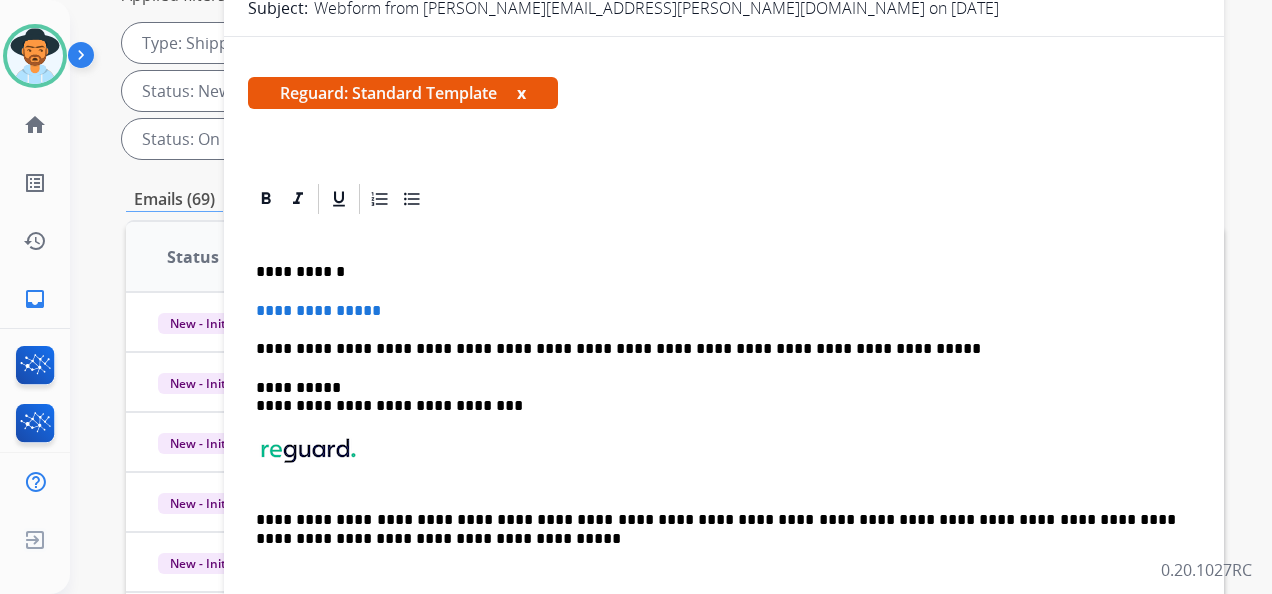scroll, scrollTop: 400, scrollLeft: 0, axis: vertical 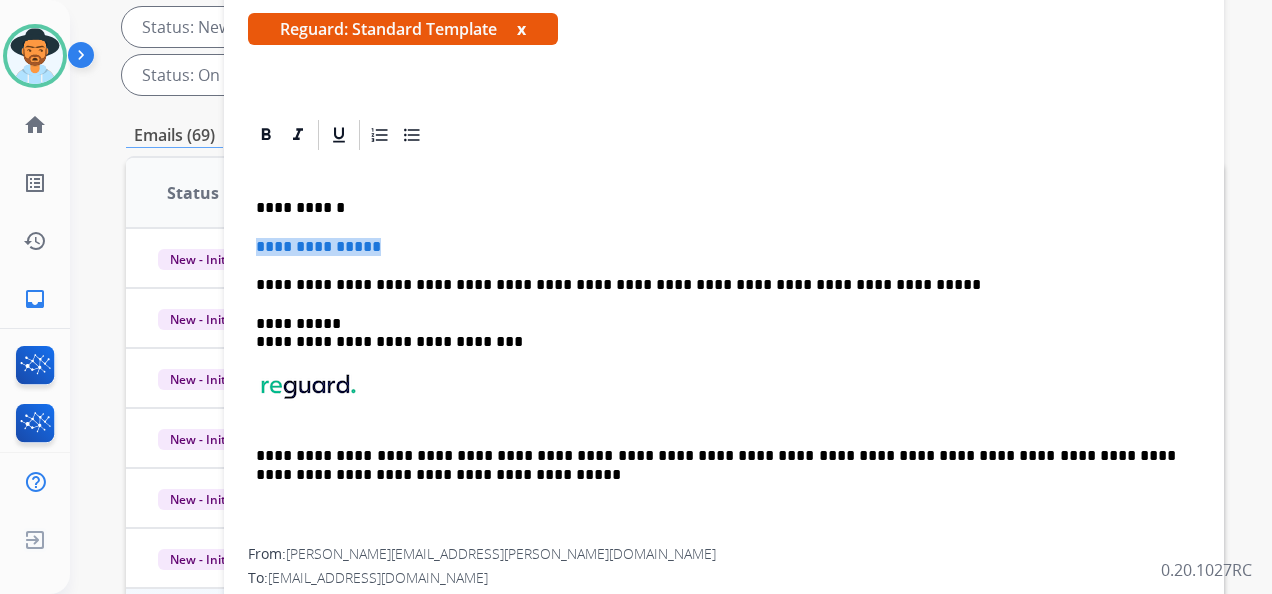 drag, startPoint x: 411, startPoint y: 250, endPoint x: 250, endPoint y: 247, distance: 161.02795 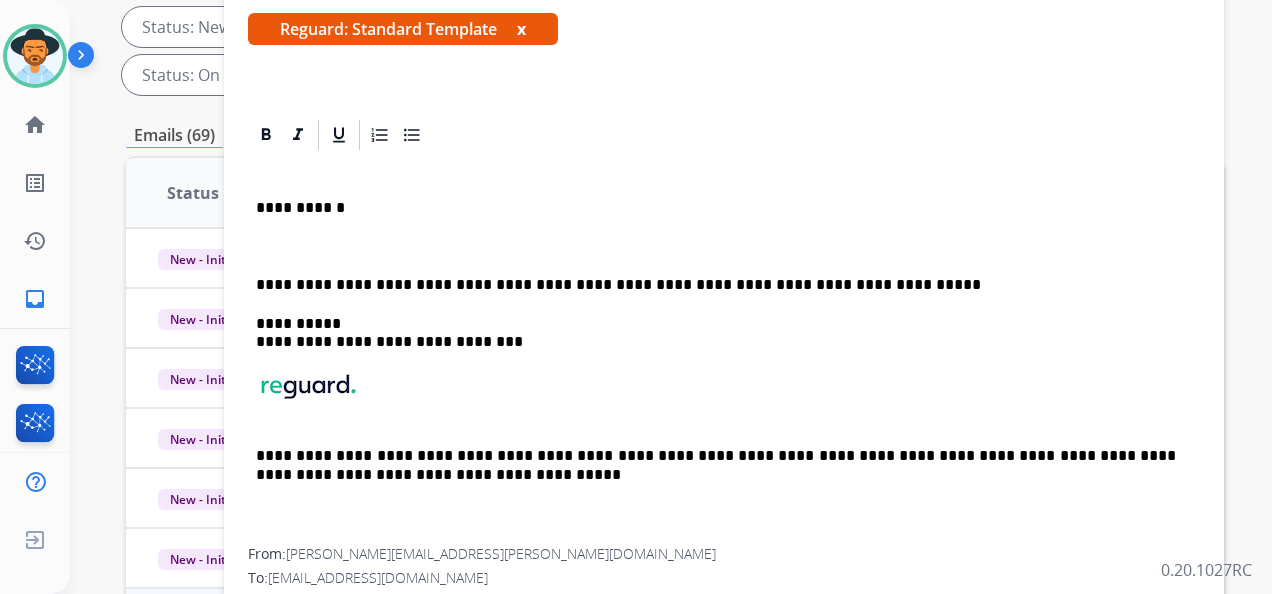 scroll, scrollTop: 68, scrollLeft: 0, axis: vertical 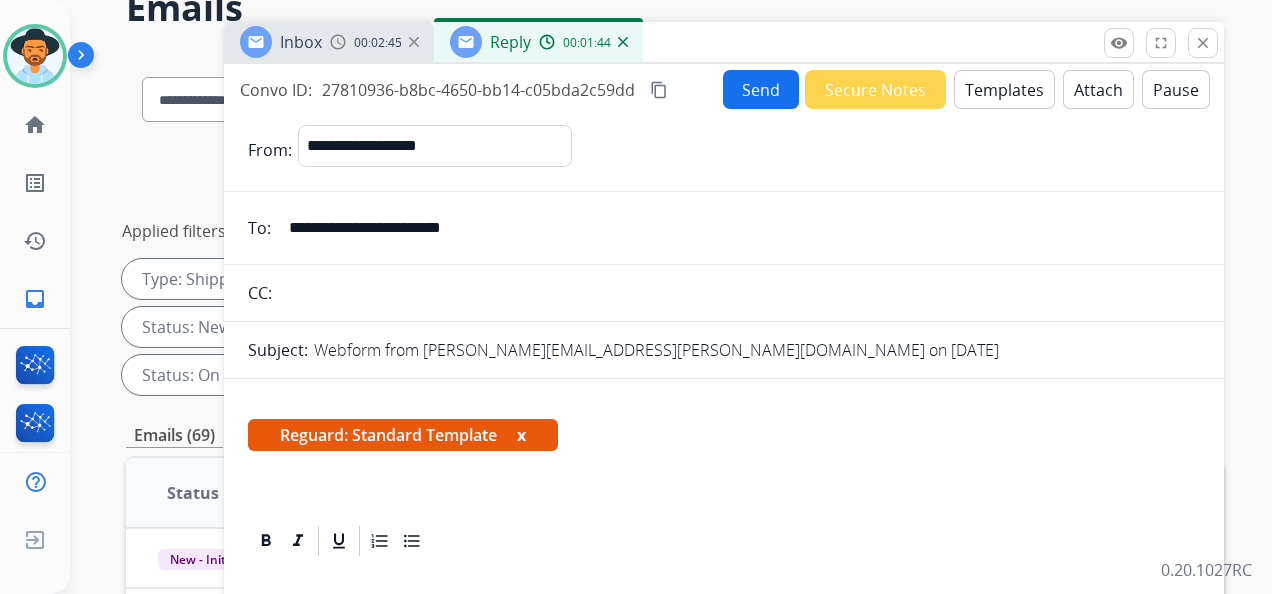 click on "Send" at bounding box center (761, 89) 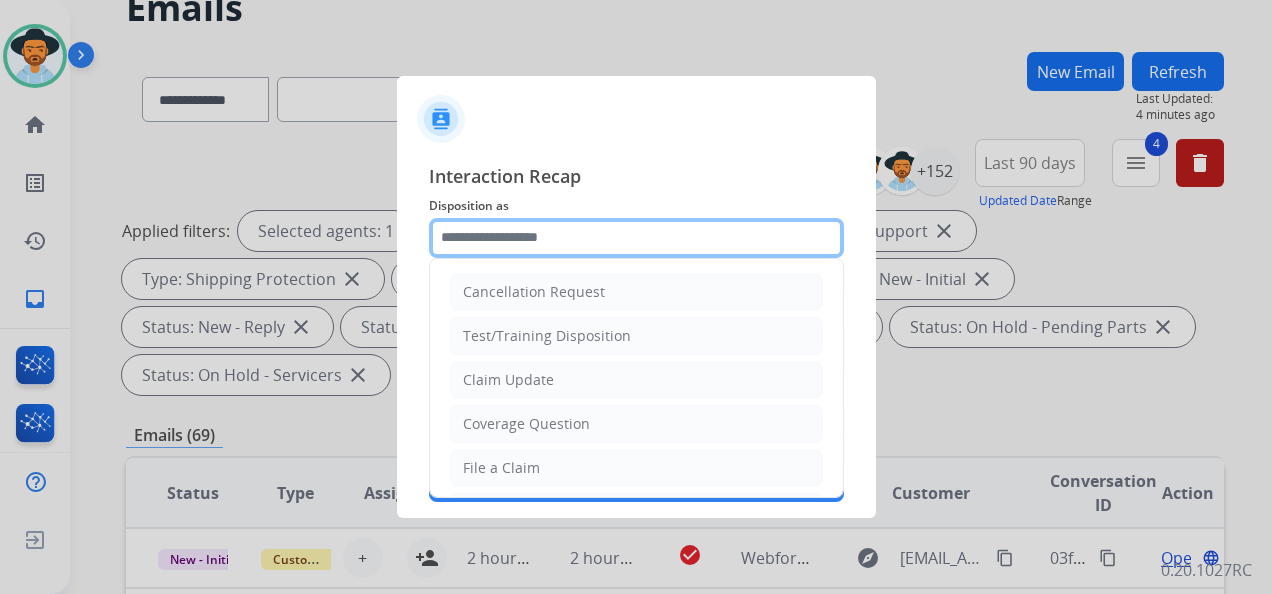 click 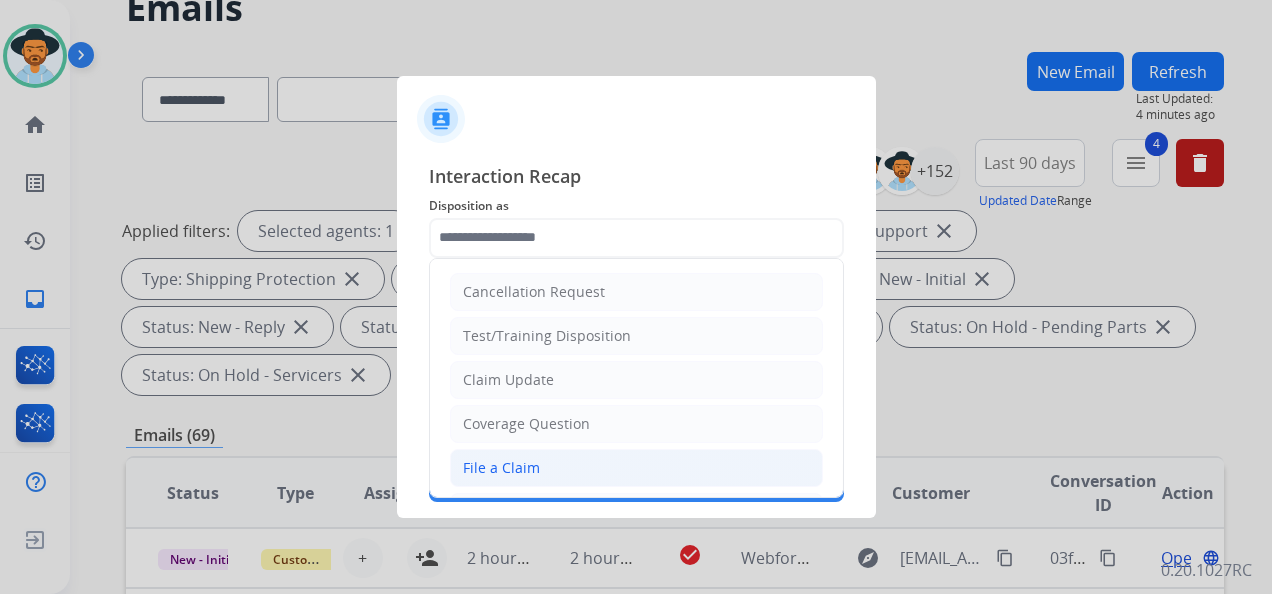 click on "File a Claim" 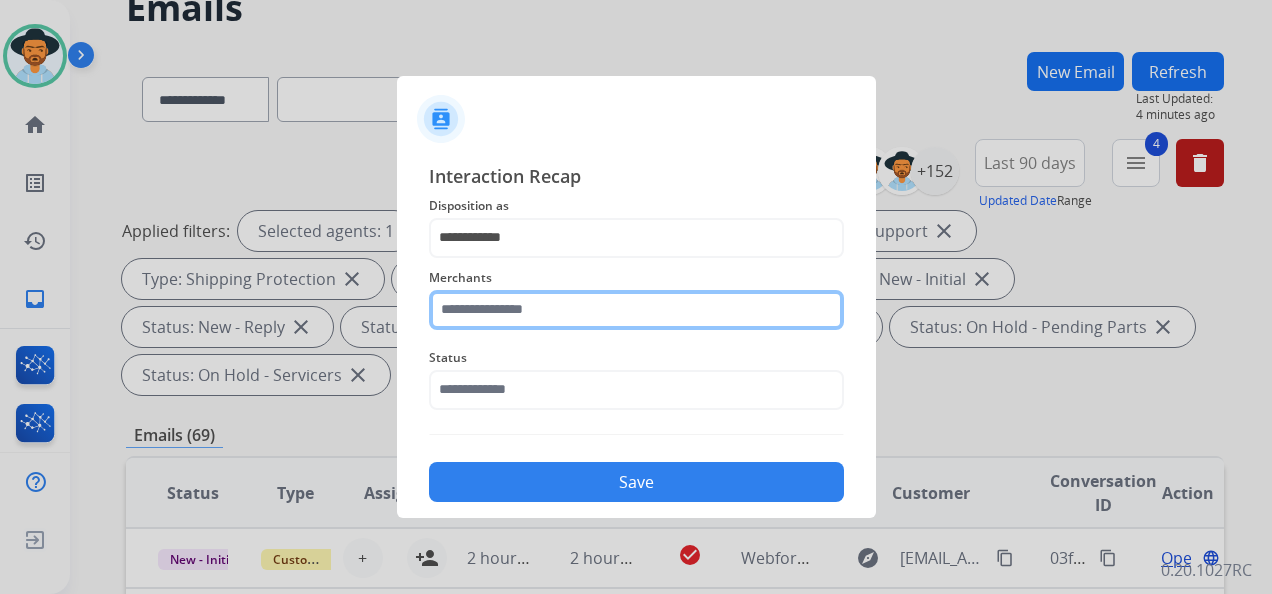 click 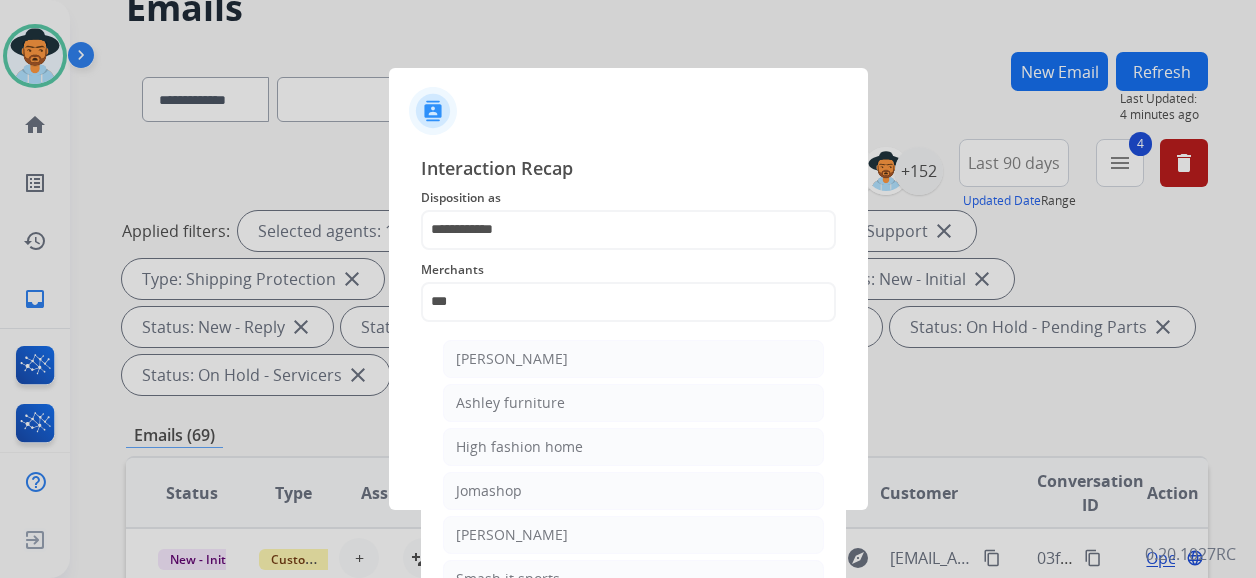 click on "[PERSON_NAME]" 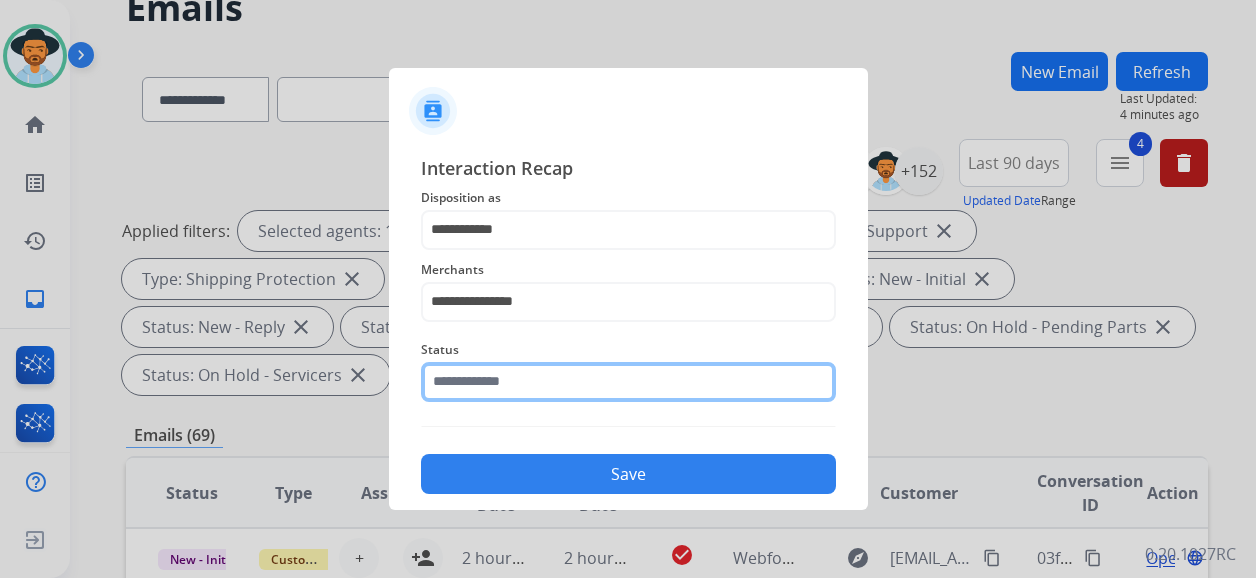 click 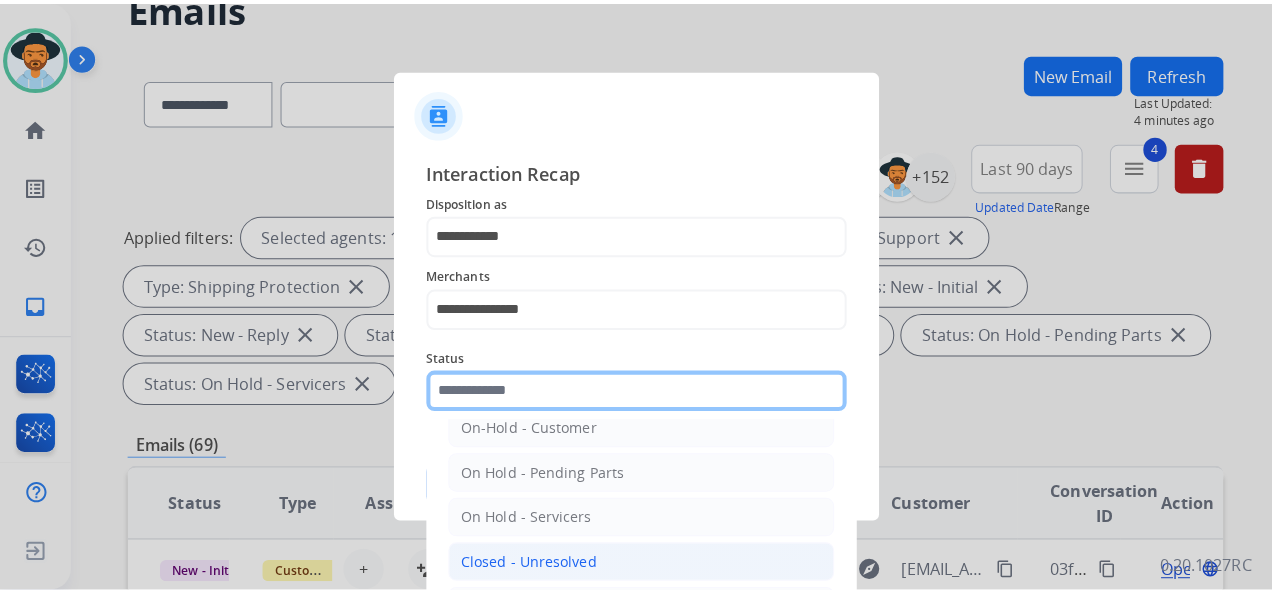 scroll, scrollTop: 114, scrollLeft: 0, axis: vertical 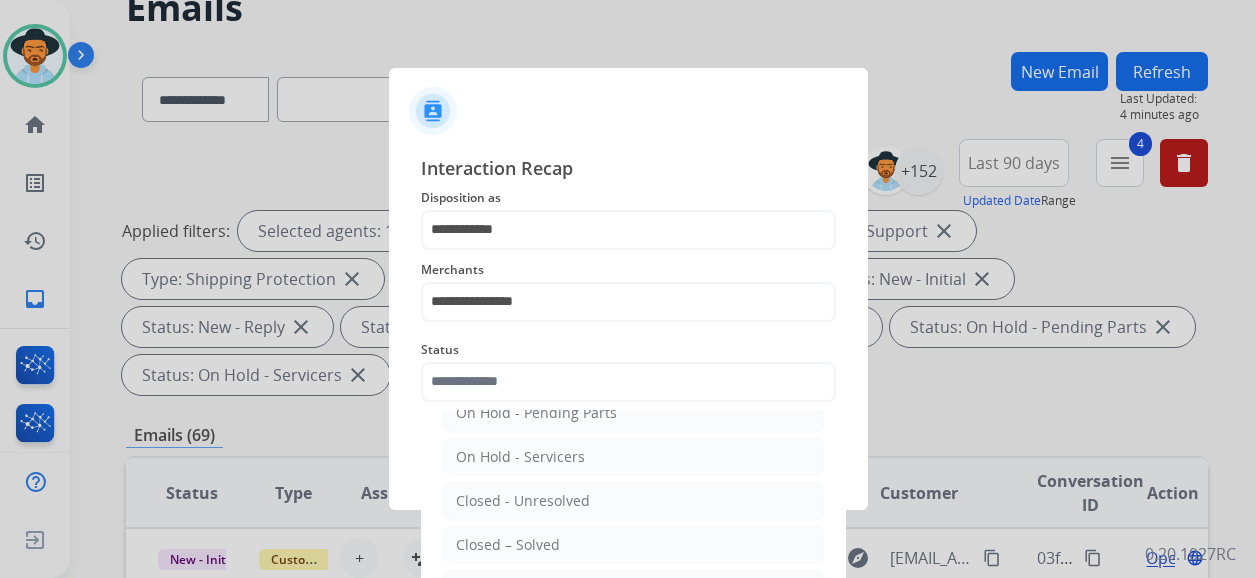 drag, startPoint x: 590, startPoint y: 550, endPoint x: 636, endPoint y: 506, distance: 63.655323 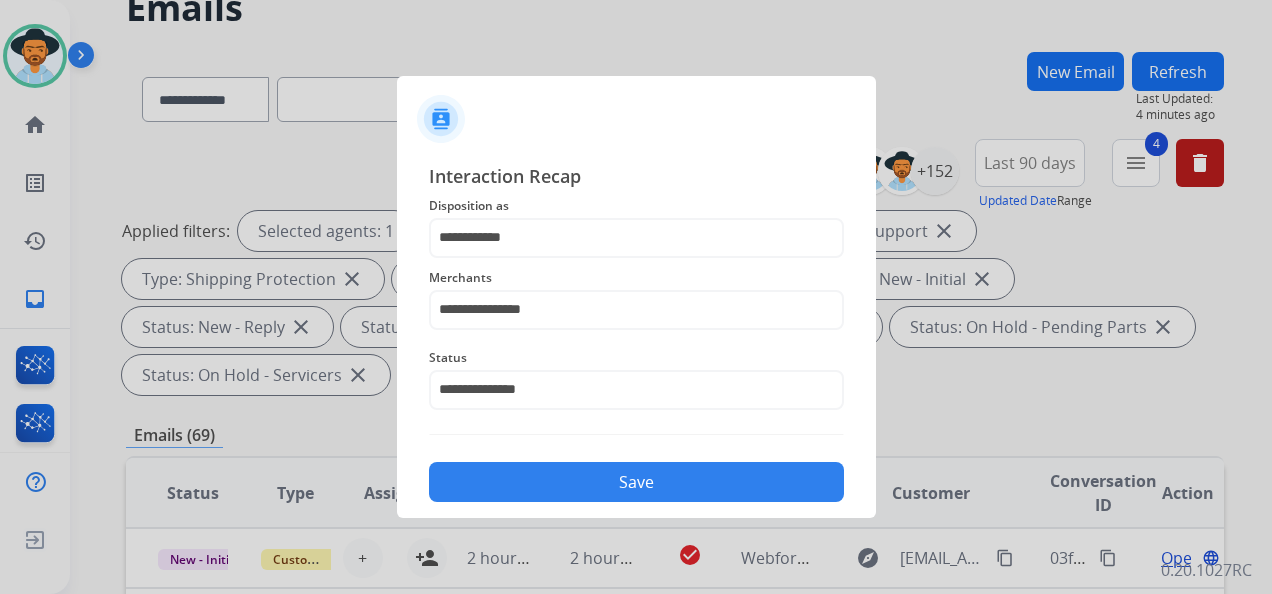click on "Save" 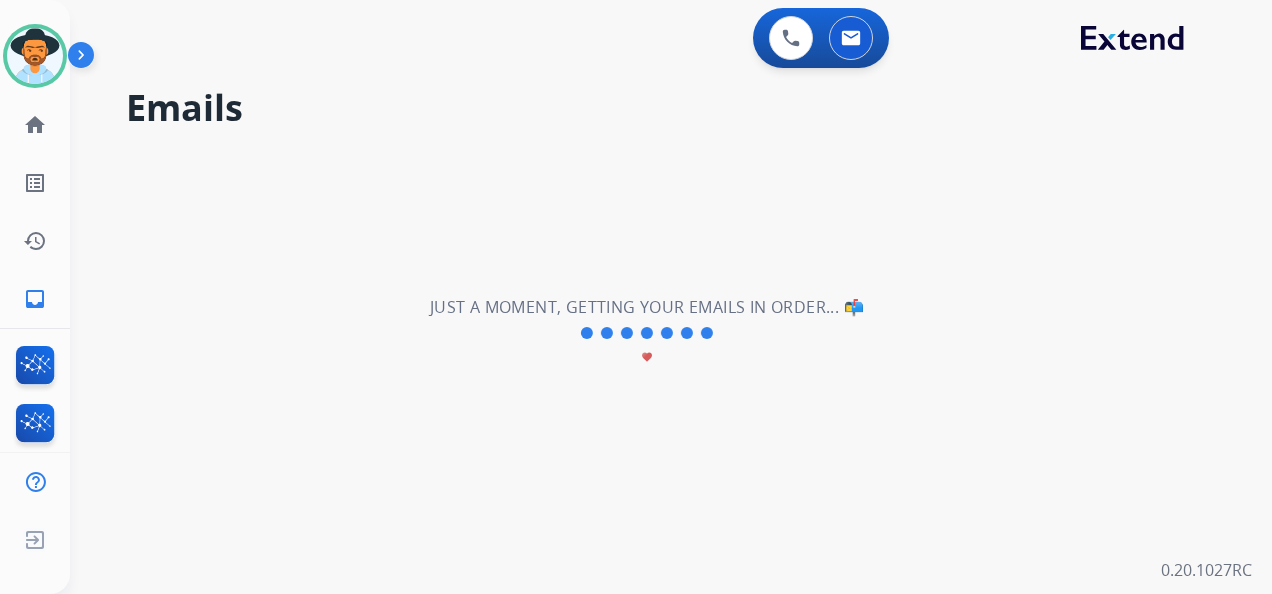 scroll, scrollTop: 0, scrollLeft: 0, axis: both 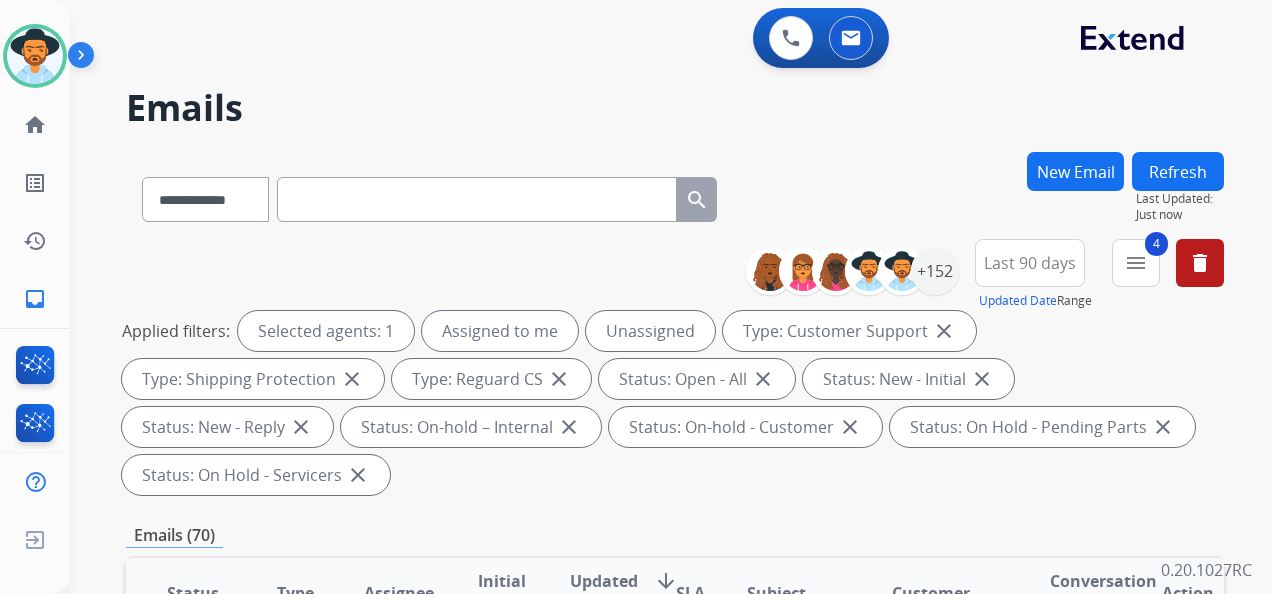 click on "Applied filters:  Selected agents: 1  Assigned to me Unassigned  Type: Customer Support  close  Type: Shipping Protection  close  Type: Reguard CS  close  Status: Open - All  close  Status: New - Initial  close  Status: New - Reply  close  Status: On-hold – Internal  close  Status: On-hold - Customer  close  Status: On Hold - Pending Parts  close  Status: On Hold - Servicers  close" at bounding box center [671, 403] 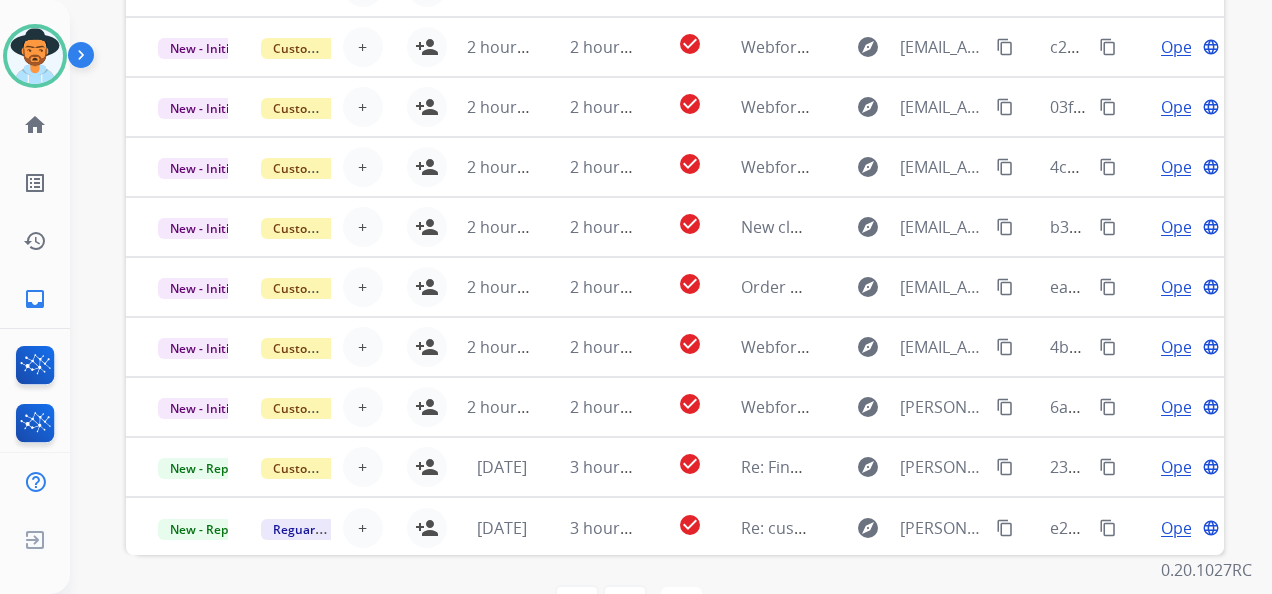 scroll, scrollTop: 700, scrollLeft: 0, axis: vertical 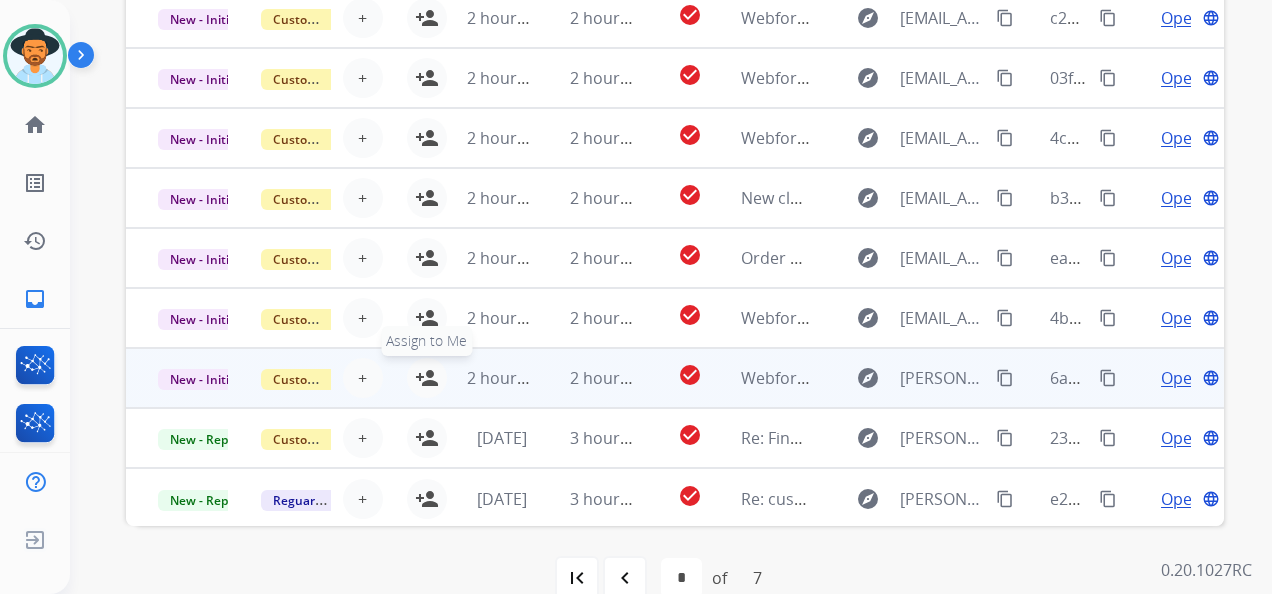 click on "person_add" at bounding box center (427, 378) 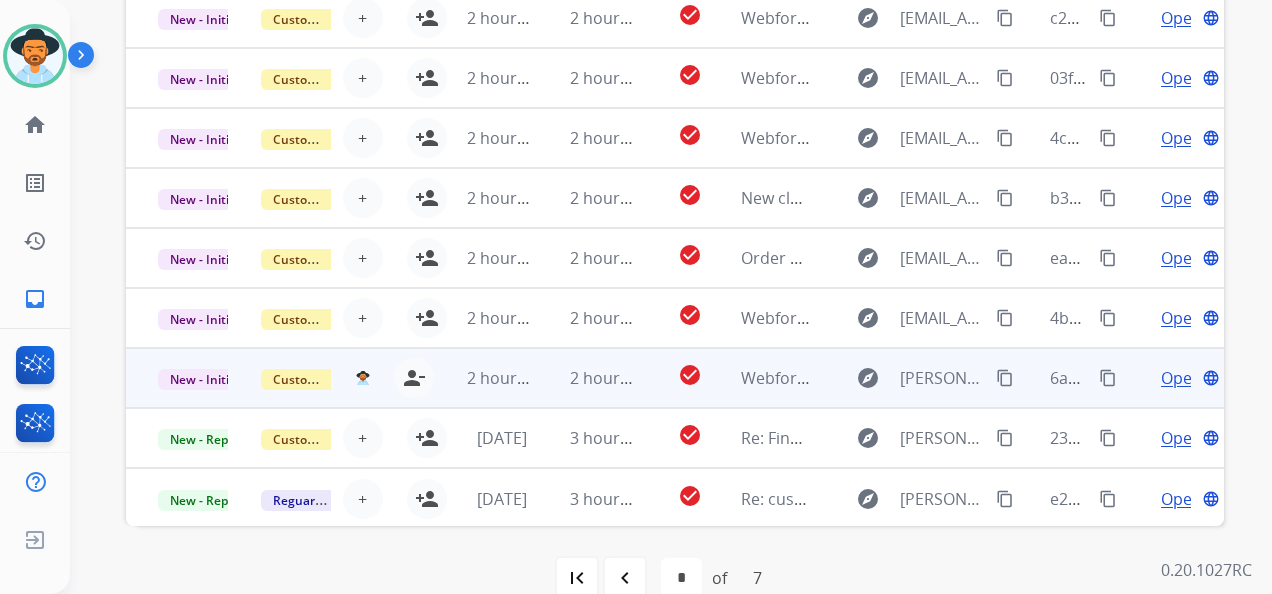 click on "Open" at bounding box center (1181, 378) 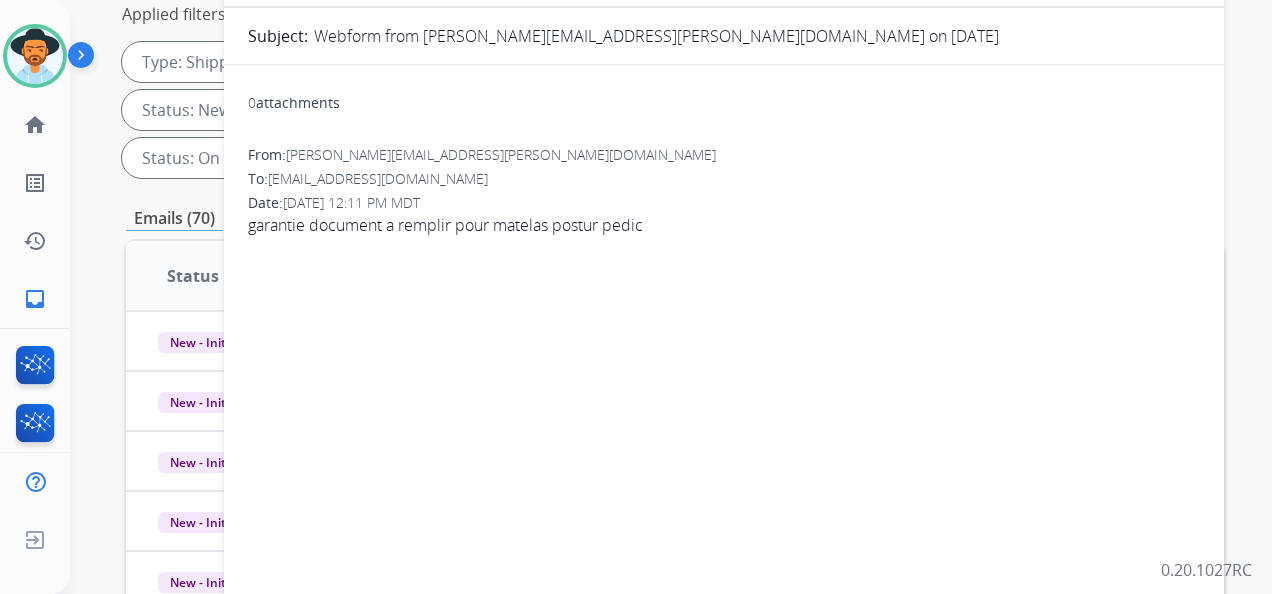 scroll, scrollTop: 300, scrollLeft: 0, axis: vertical 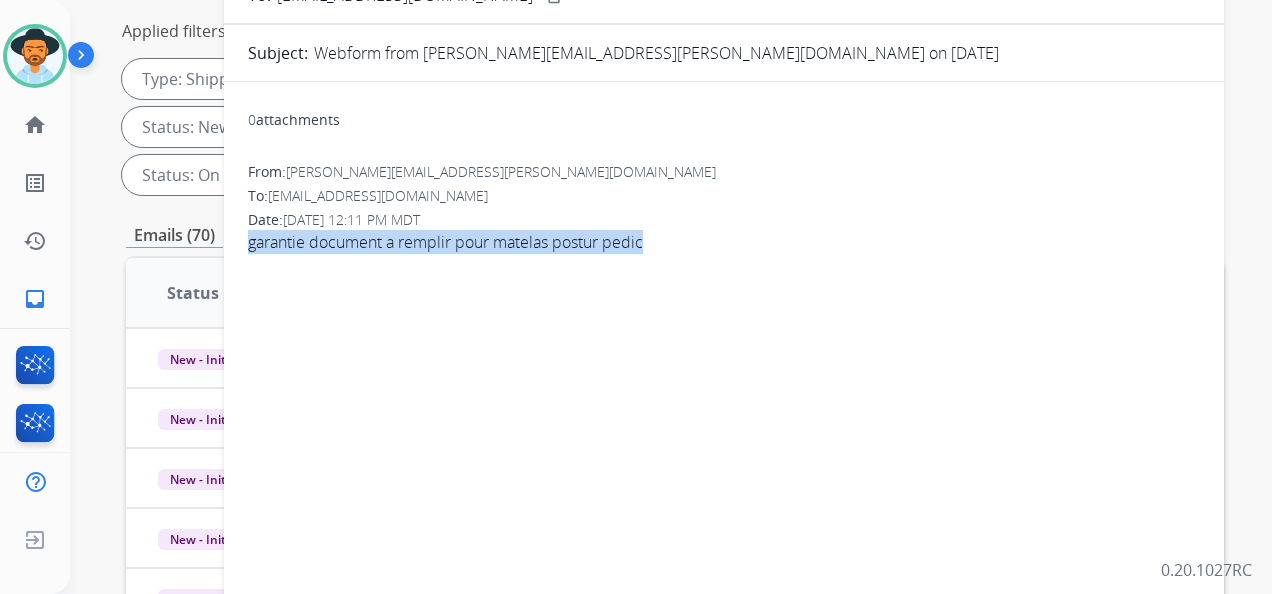 drag, startPoint x: 660, startPoint y: 247, endPoint x: 236, endPoint y: 264, distance: 424.34067 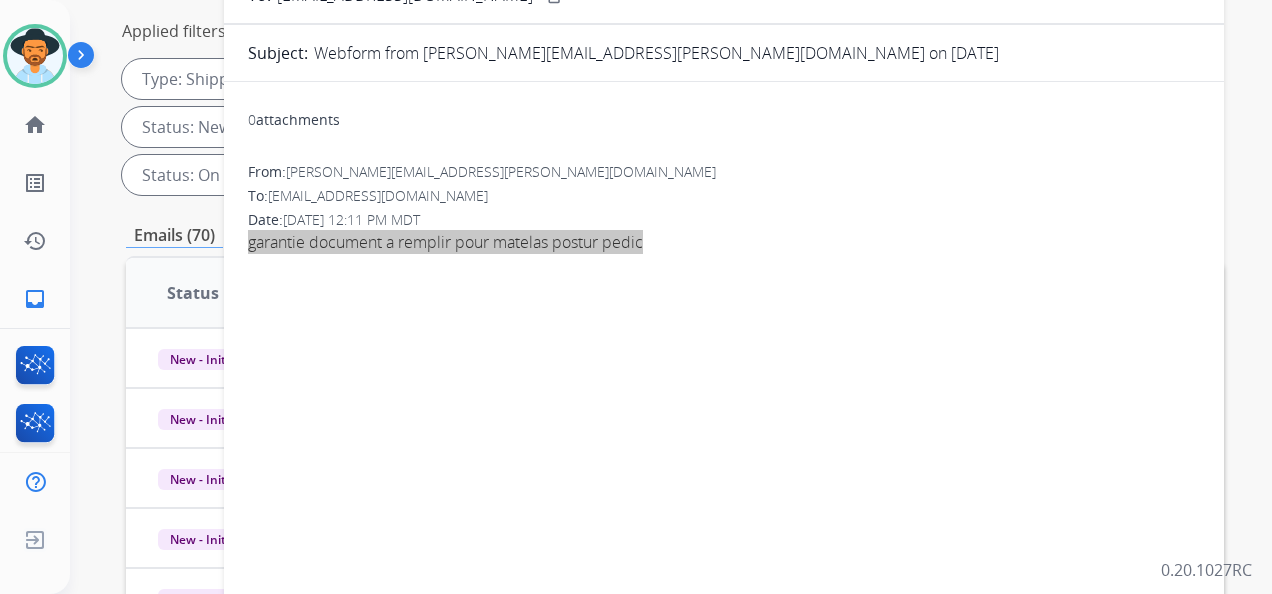 scroll, scrollTop: 0, scrollLeft: 0, axis: both 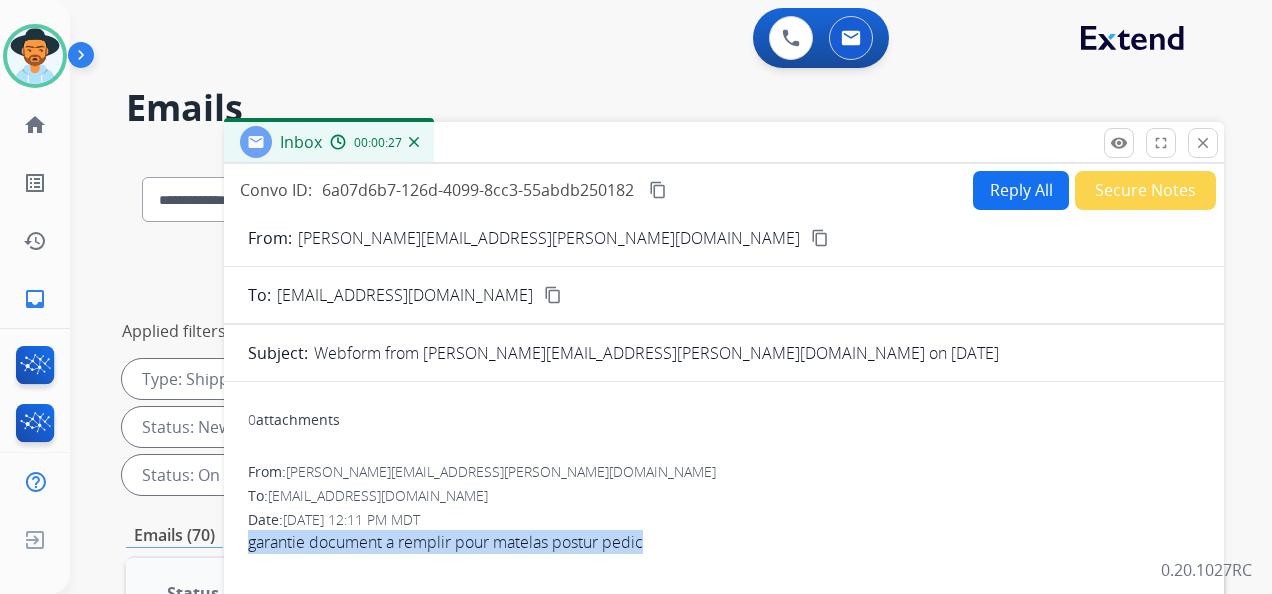 click on "content_copy" at bounding box center [820, 238] 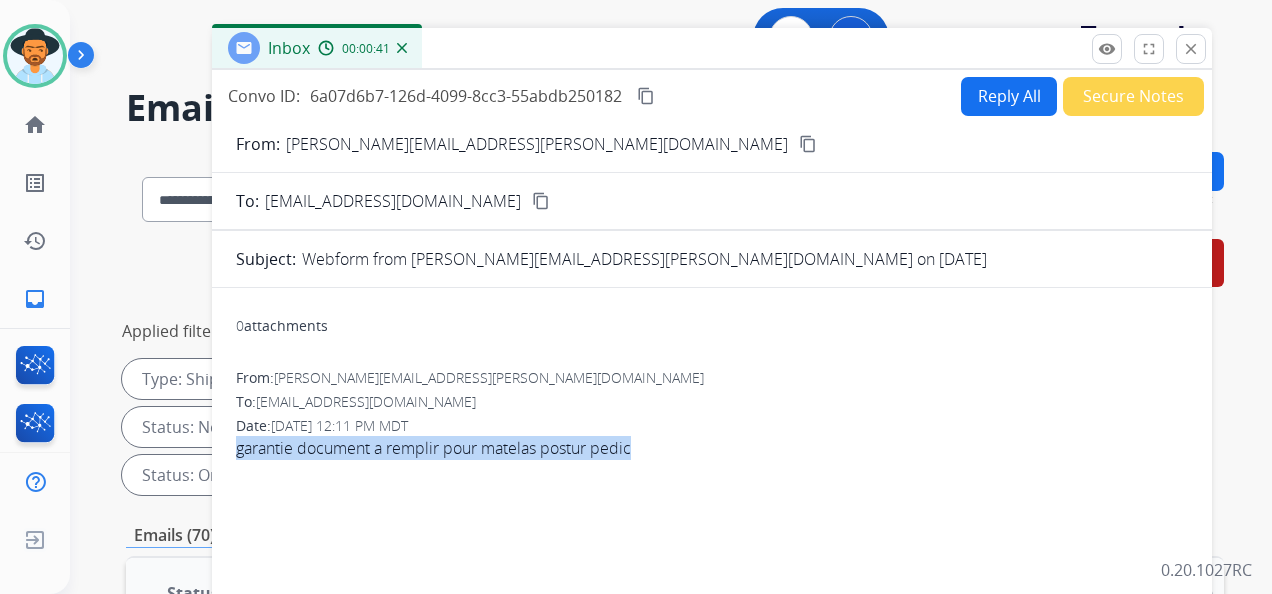 drag, startPoint x: 944, startPoint y: 144, endPoint x: 932, endPoint y: 50, distance: 94.76286 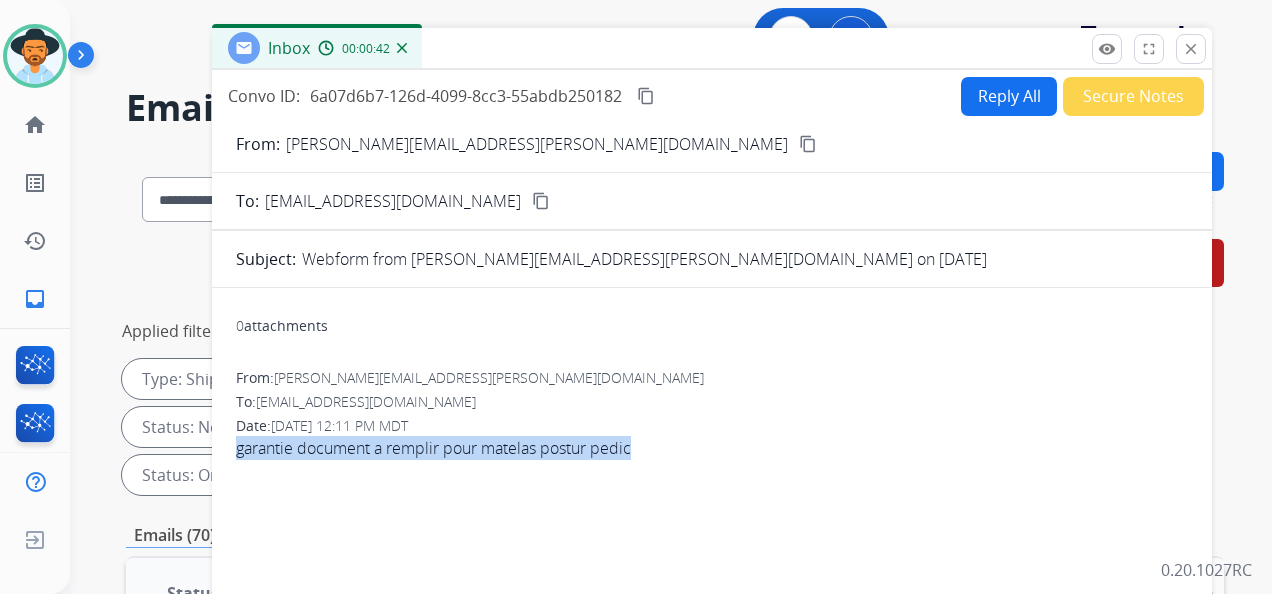 click on "Reply All" at bounding box center [1009, 96] 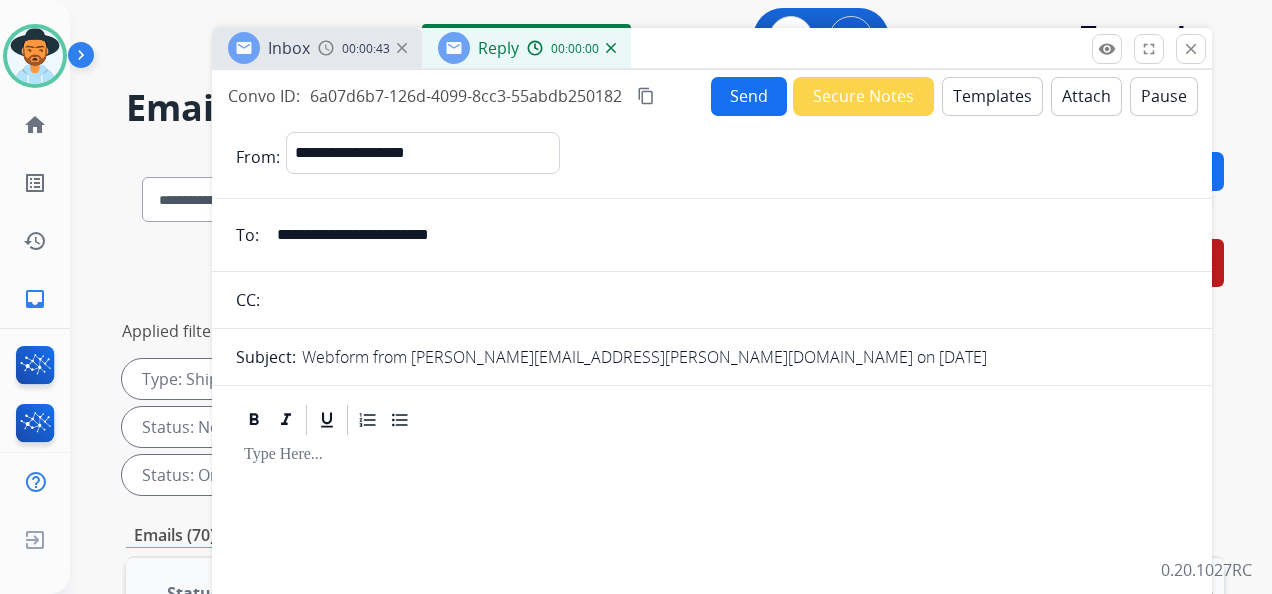 click on "Templates" at bounding box center [992, 96] 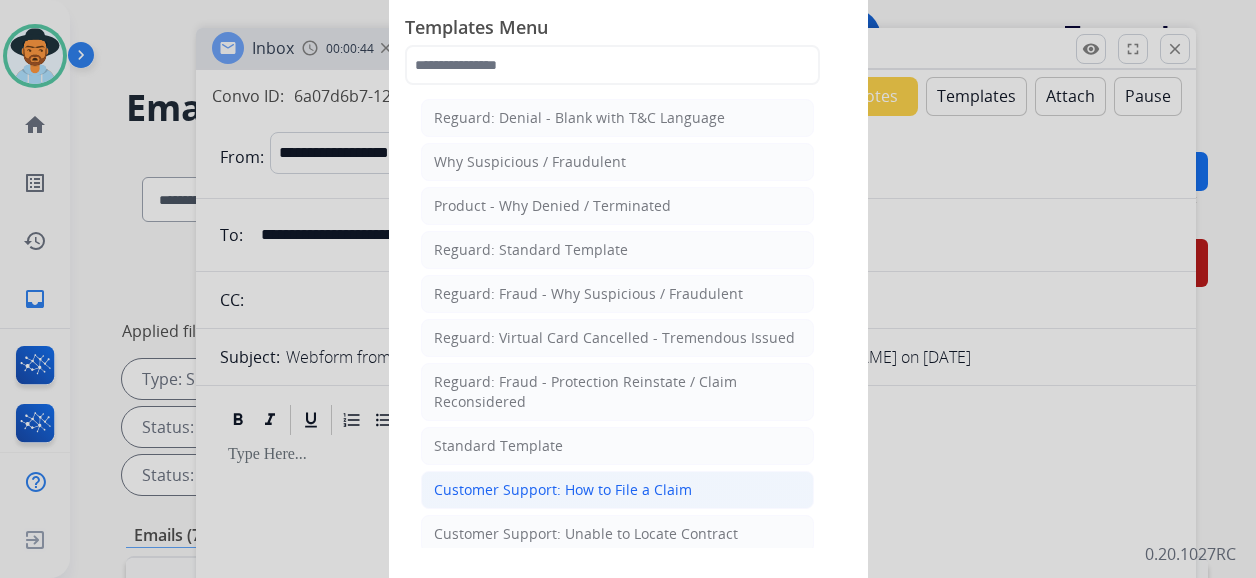 click on "Customer Support: How to File a Claim" 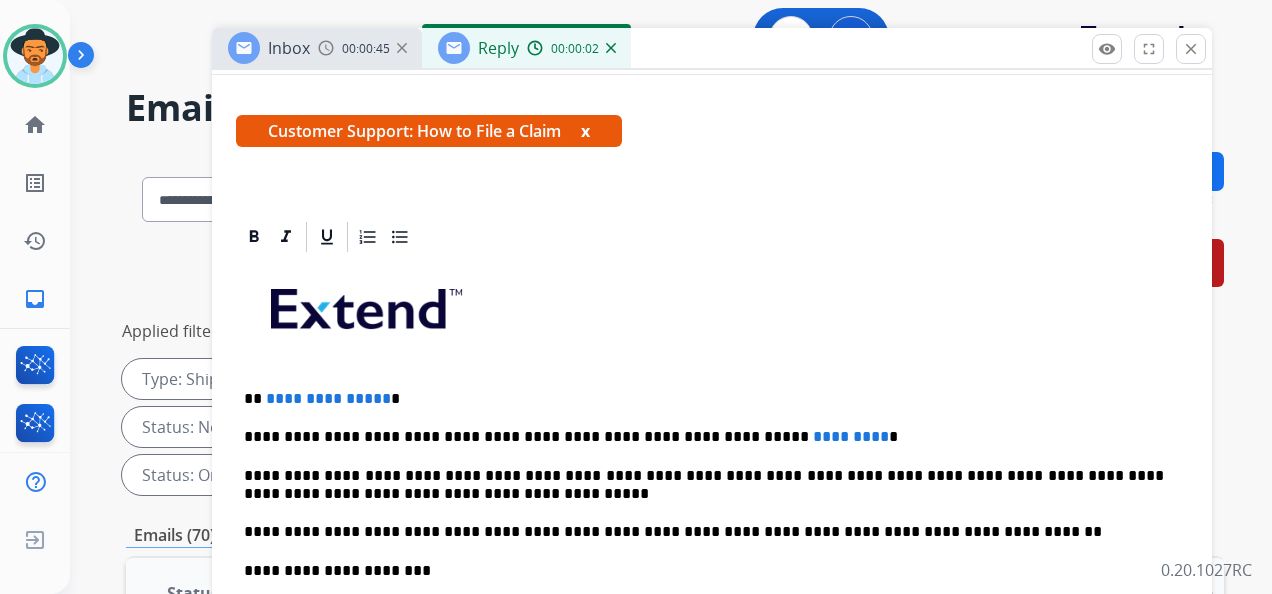 scroll, scrollTop: 322, scrollLeft: 0, axis: vertical 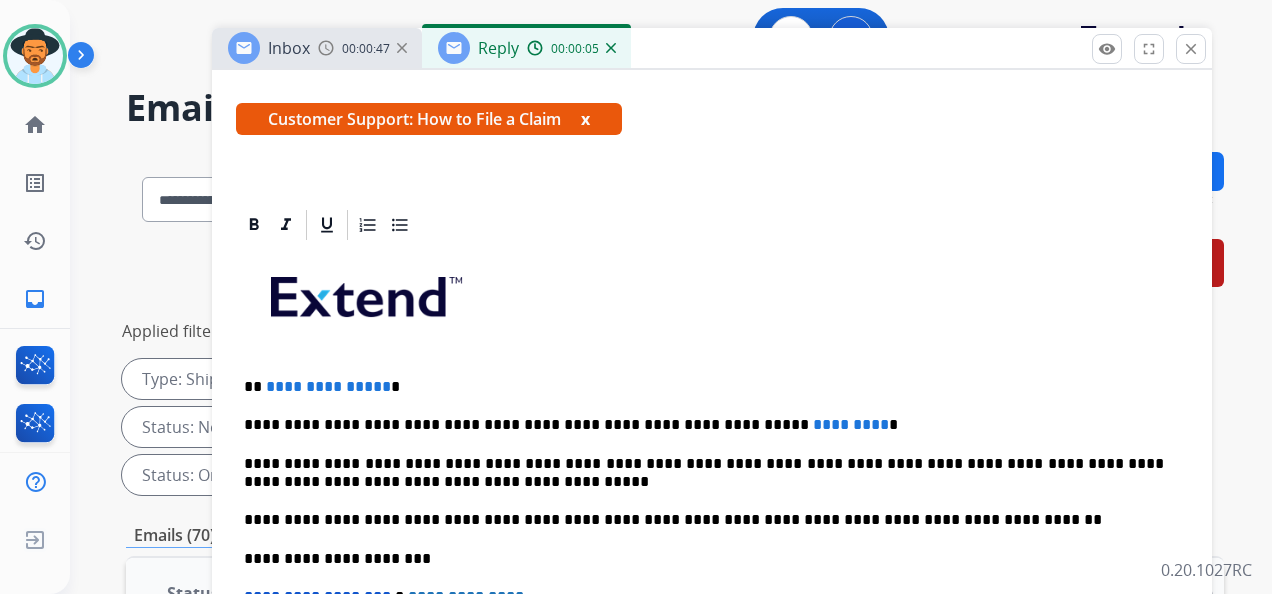 click on "**********" at bounding box center [328, 386] 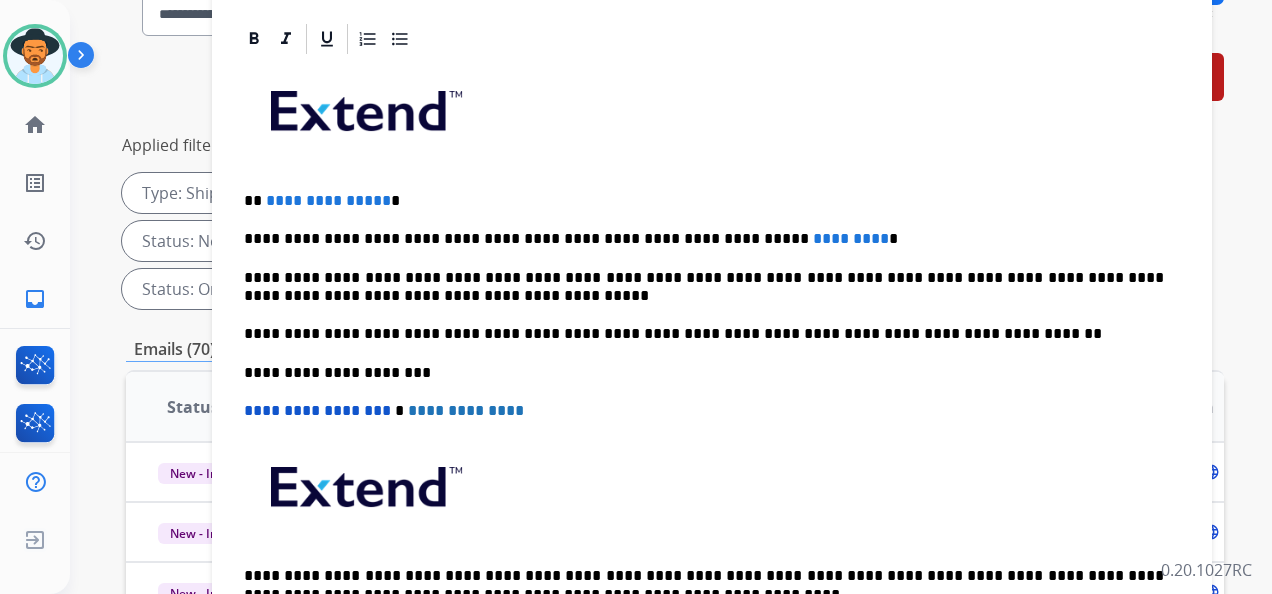 scroll, scrollTop: 500, scrollLeft: 0, axis: vertical 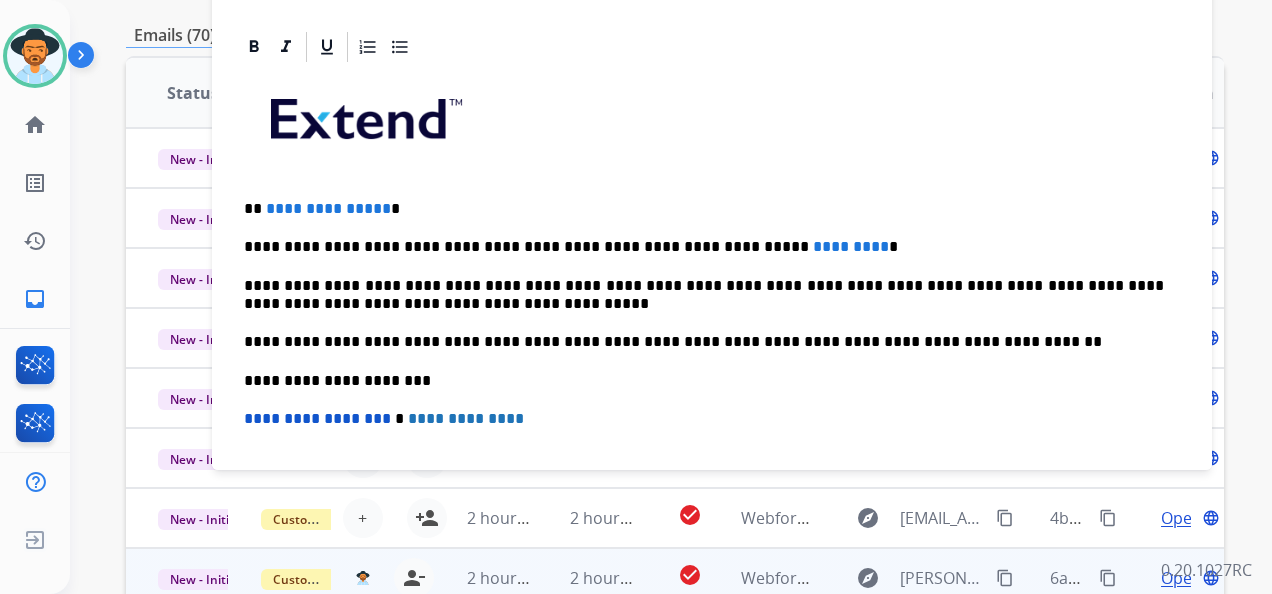 type 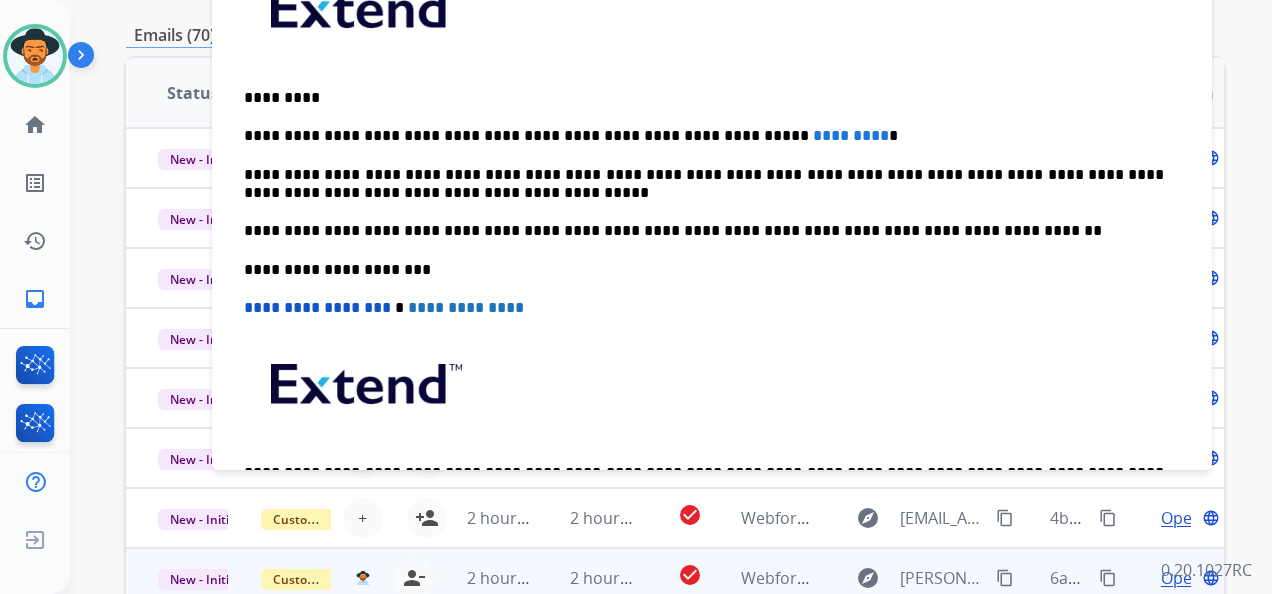 scroll, scrollTop: 0, scrollLeft: 0, axis: both 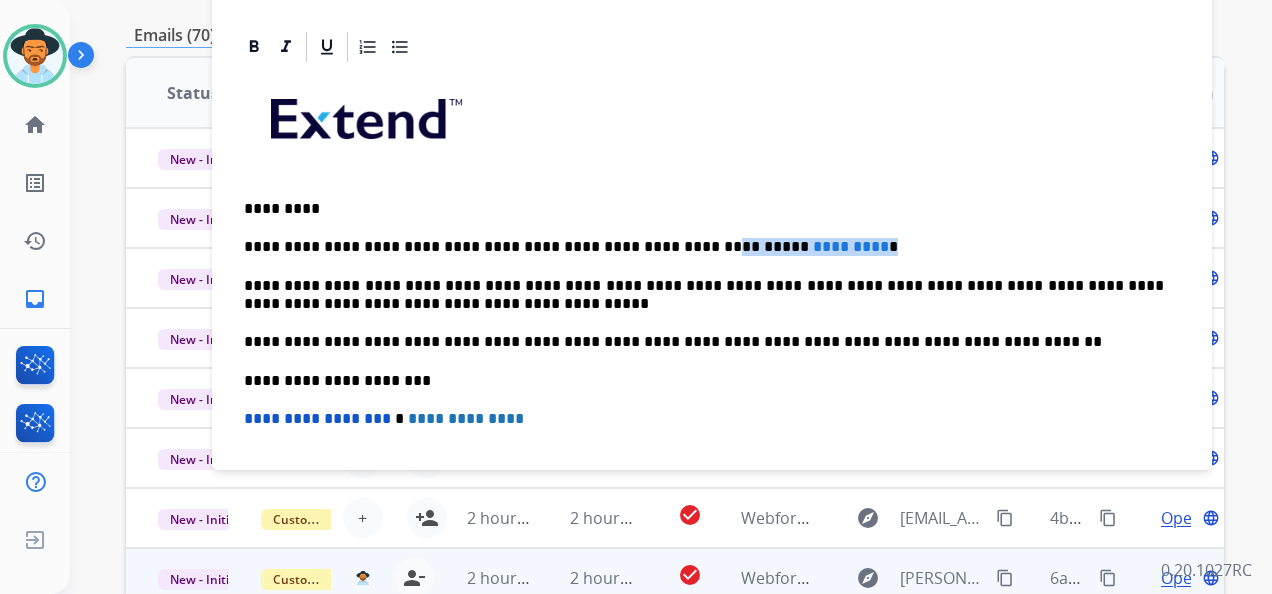 drag, startPoint x: 796, startPoint y: 244, endPoint x: 646, endPoint y: 250, distance: 150.11995 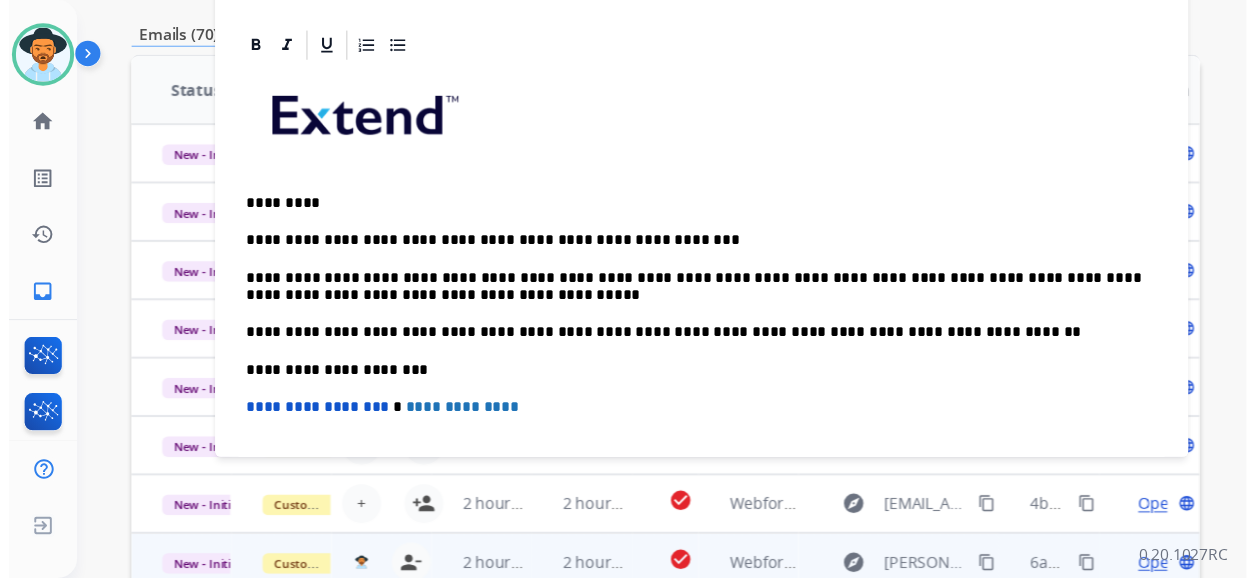 scroll, scrollTop: 0, scrollLeft: 0, axis: both 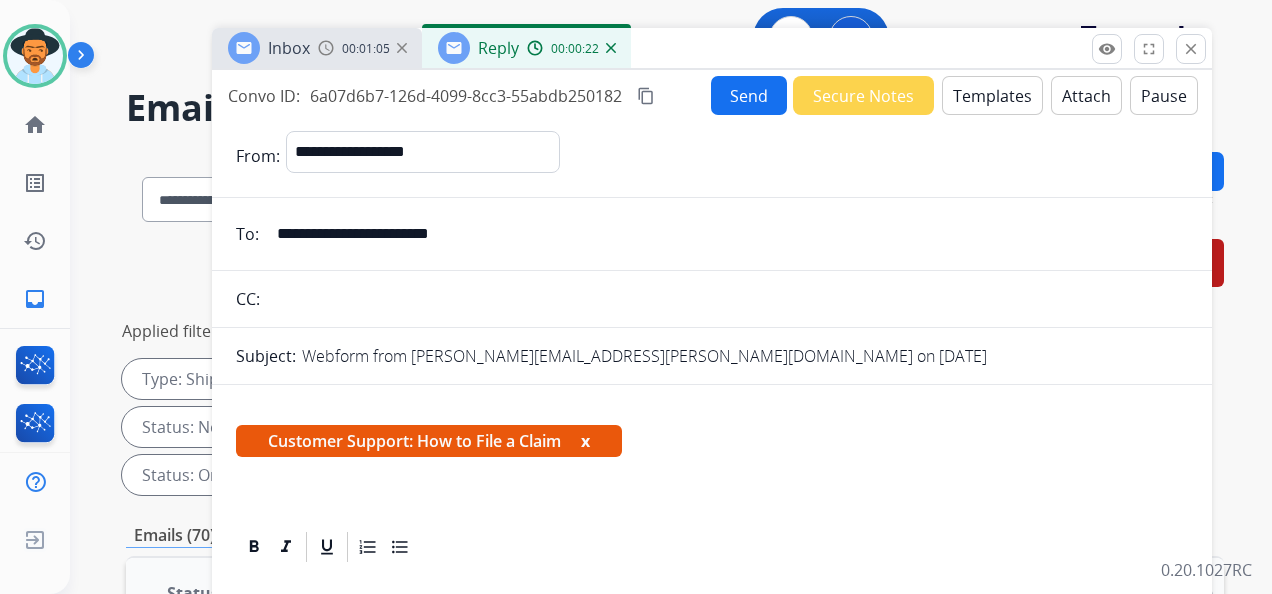 click on "Send" at bounding box center (749, 95) 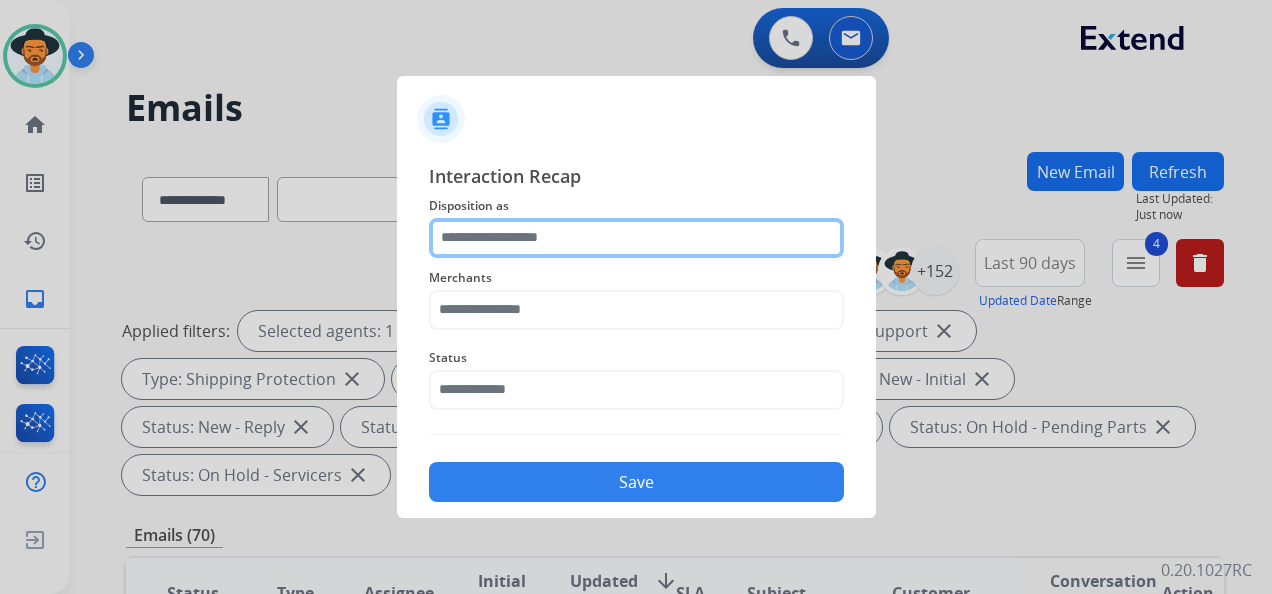 click 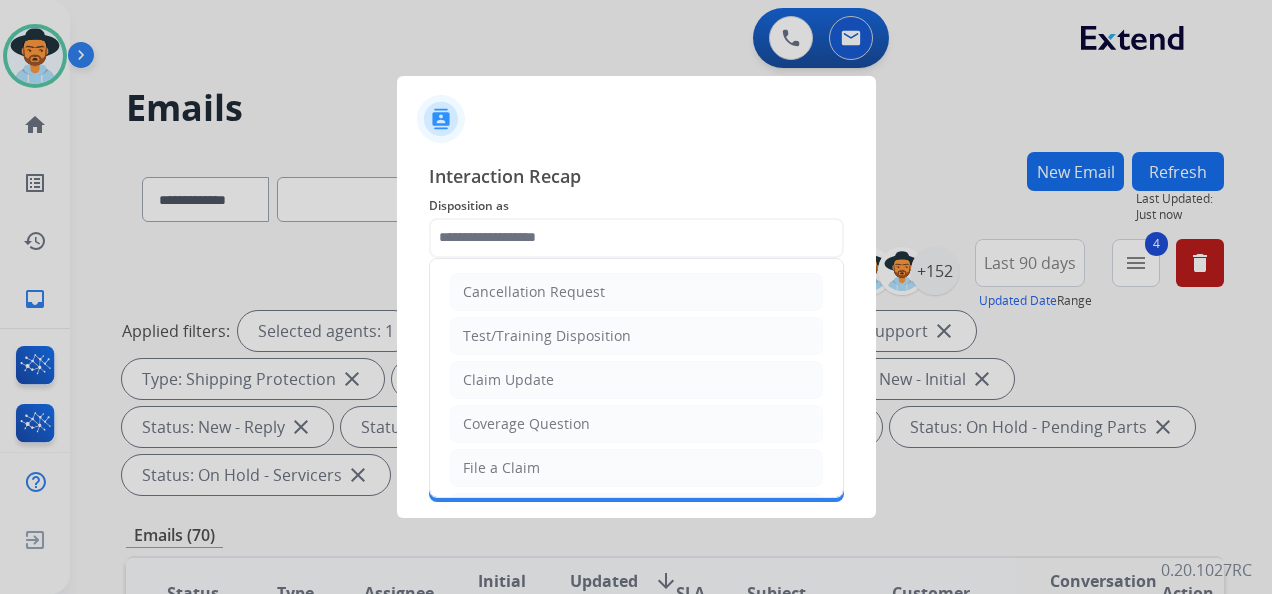 drag, startPoint x: 576, startPoint y: 451, endPoint x: 613, endPoint y: 325, distance: 131.32022 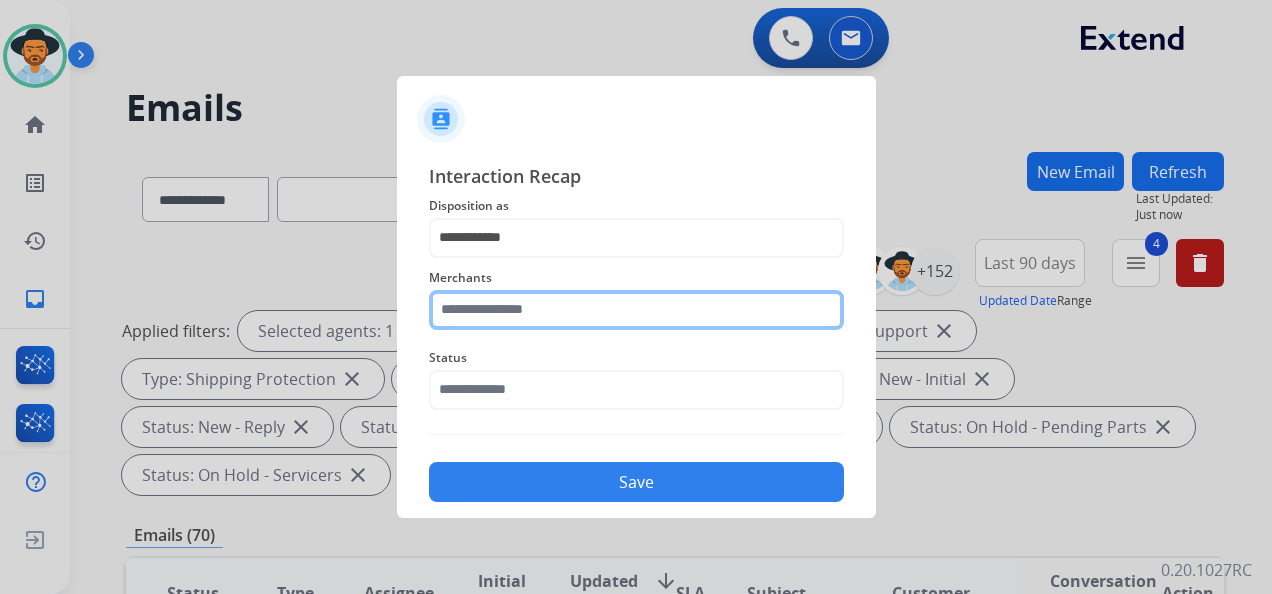 click 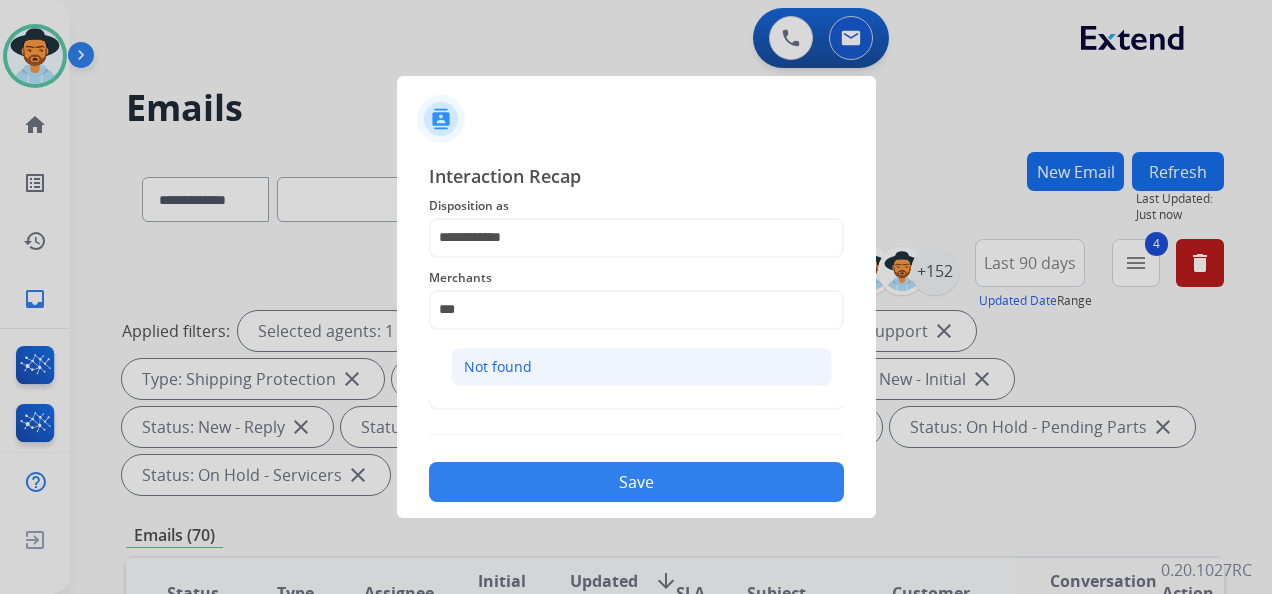 click on "Not found" 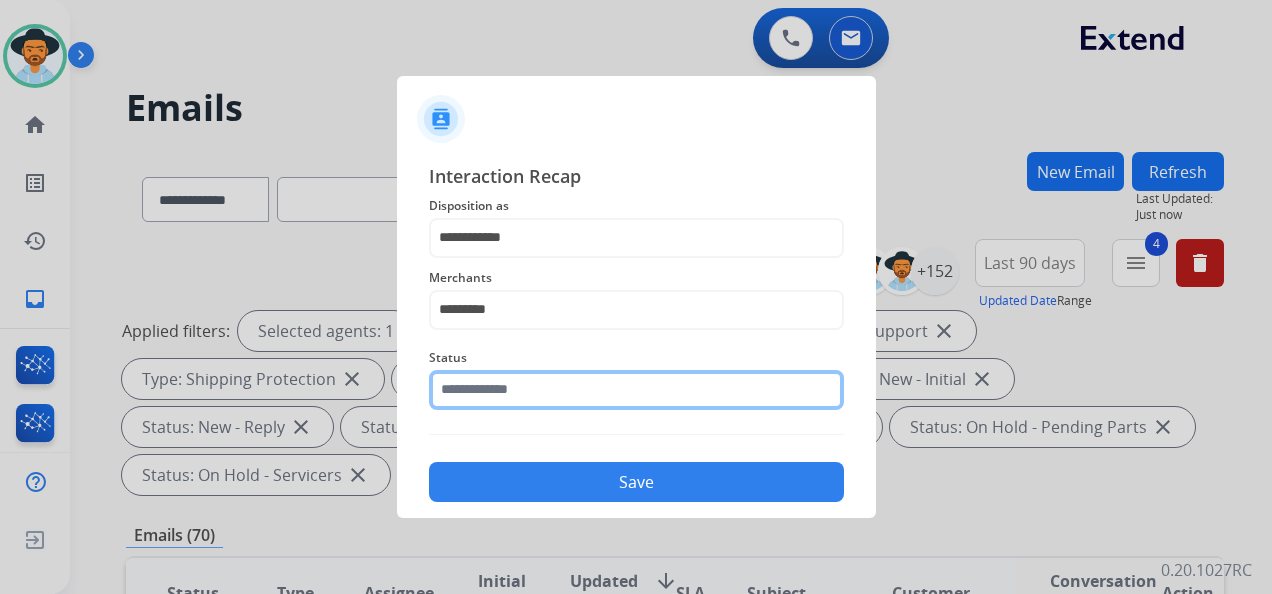 click 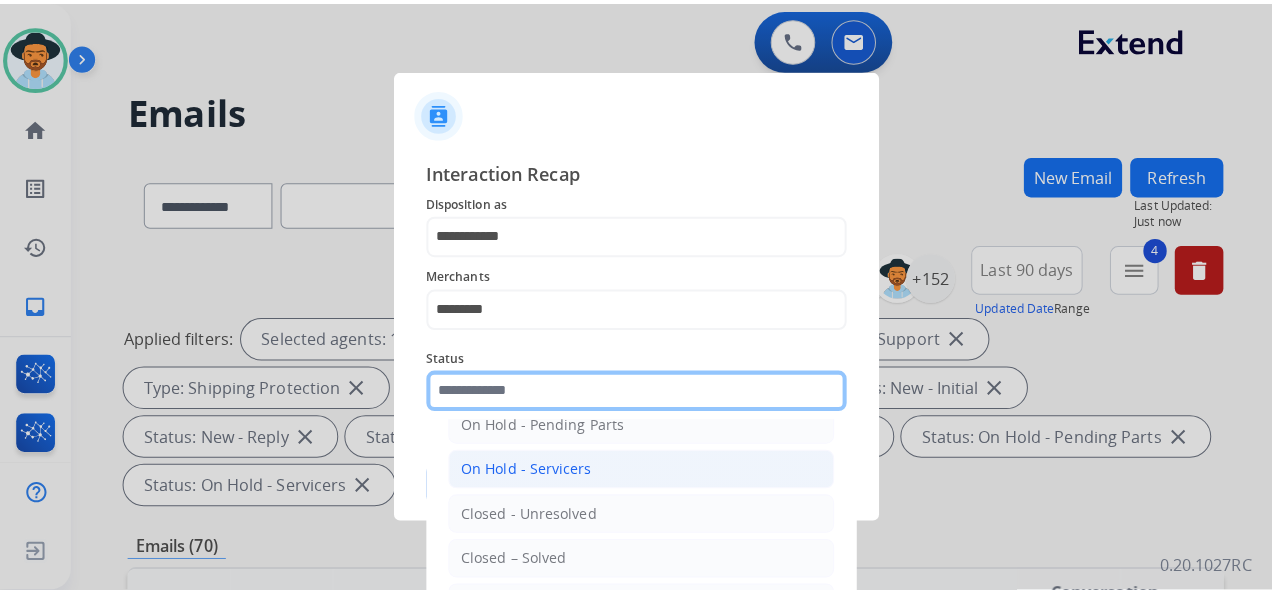 scroll, scrollTop: 114, scrollLeft: 0, axis: vertical 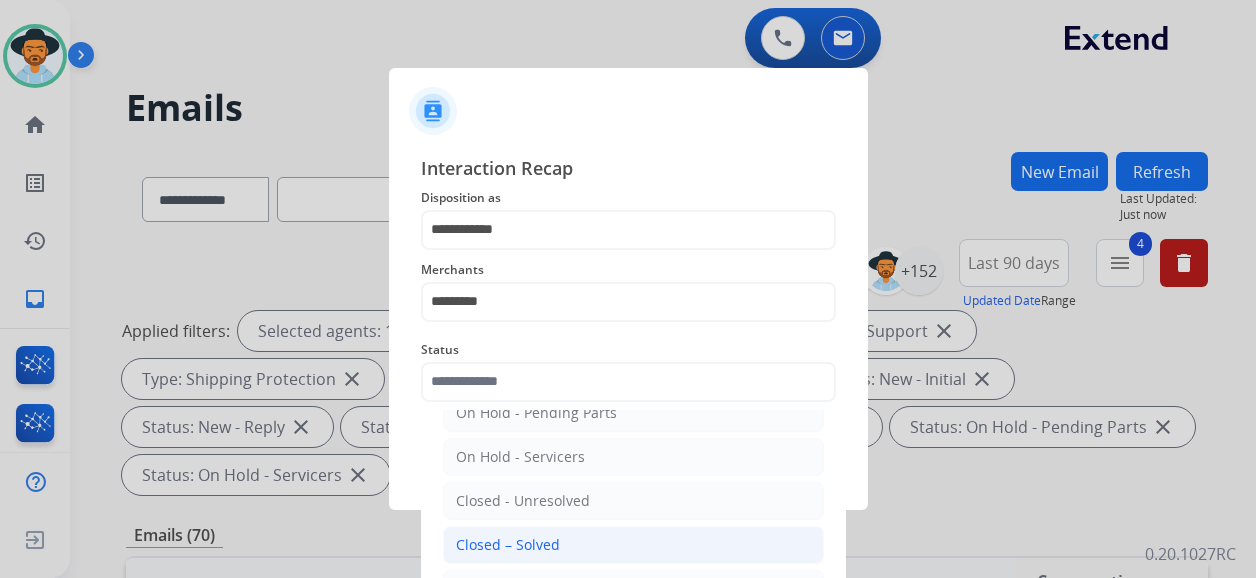 click on "Closed – Solved" 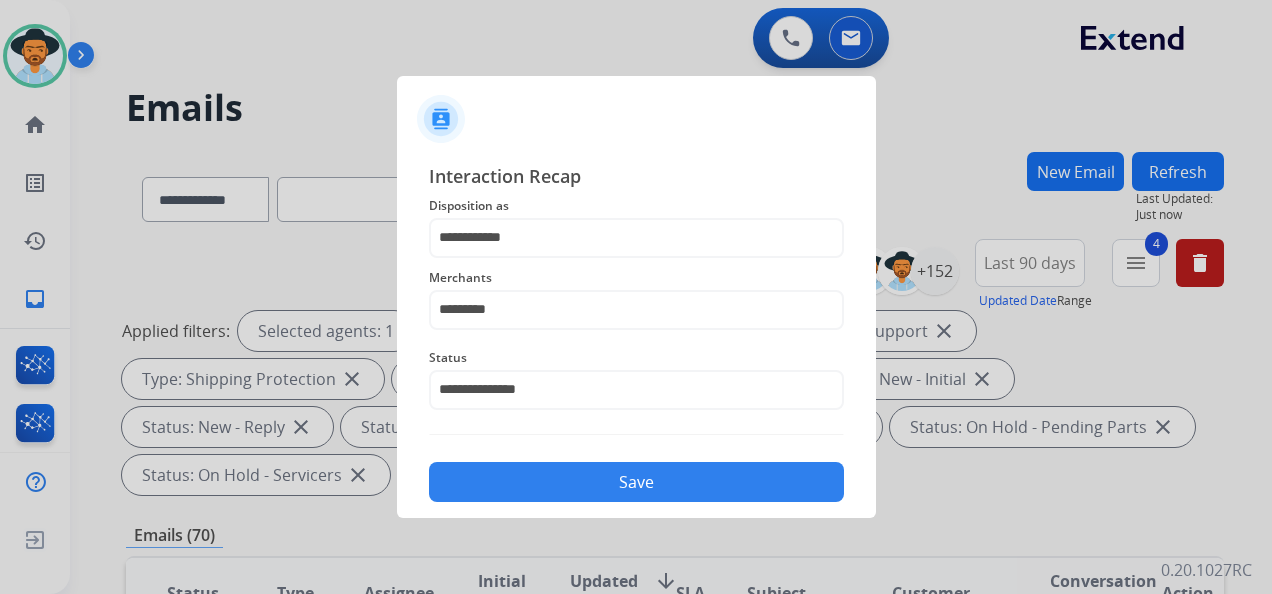 click on "Save" 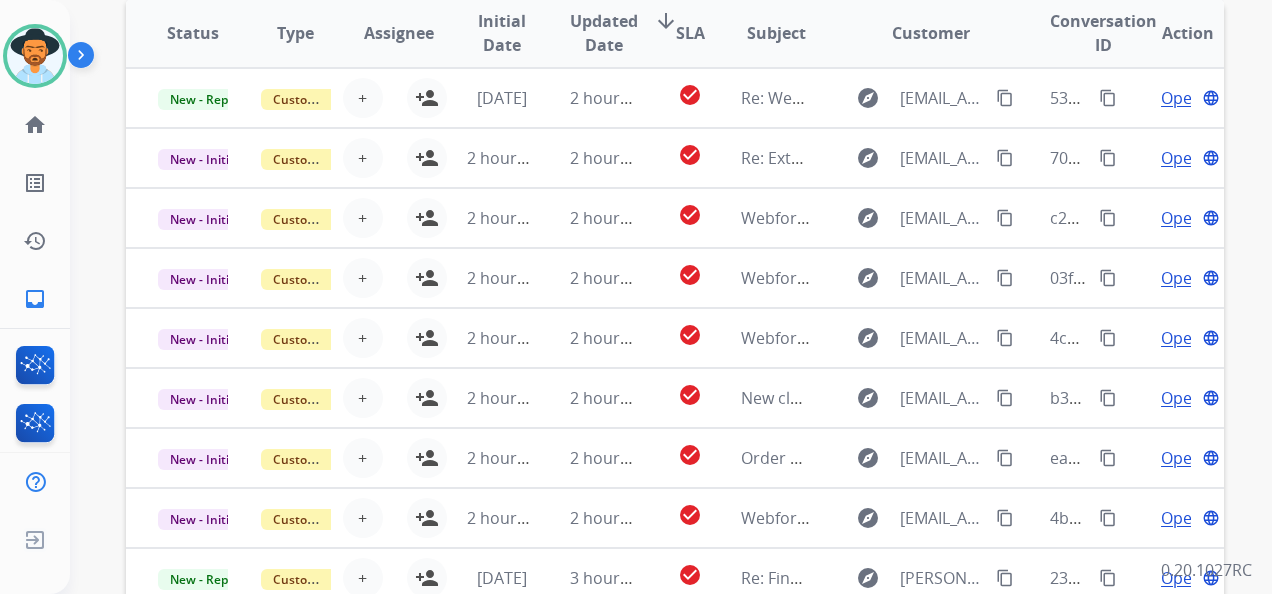 scroll, scrollTop: 600, scrollLeft: 0, axis: vertical 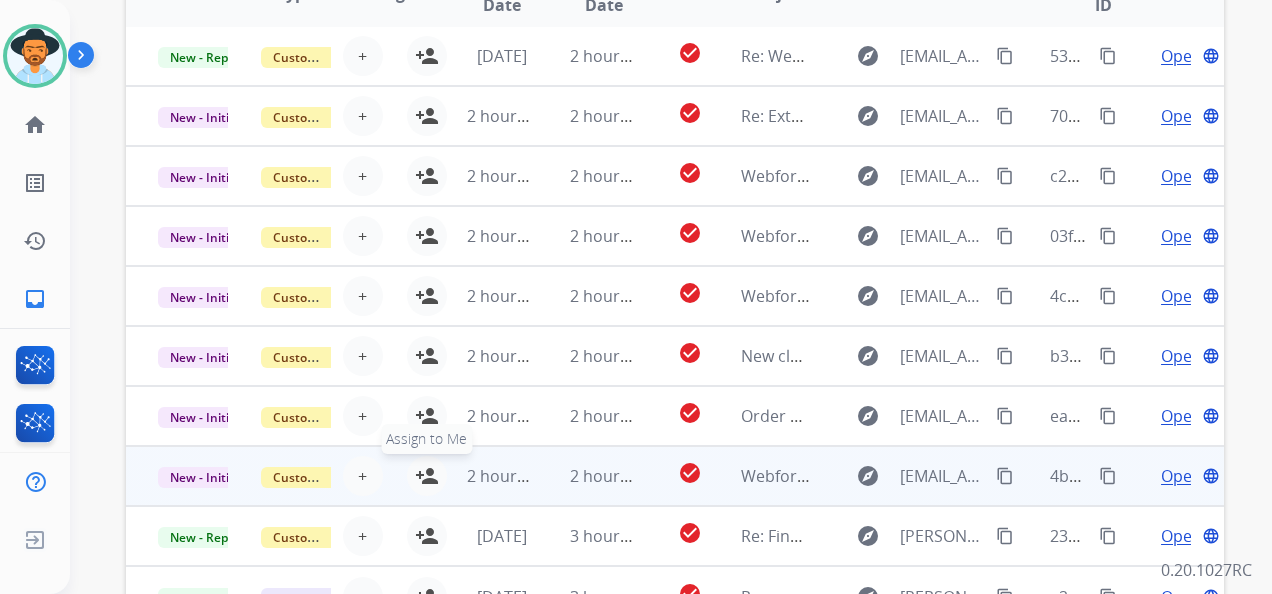 click on "person_add" at bounding box center (427, 476) 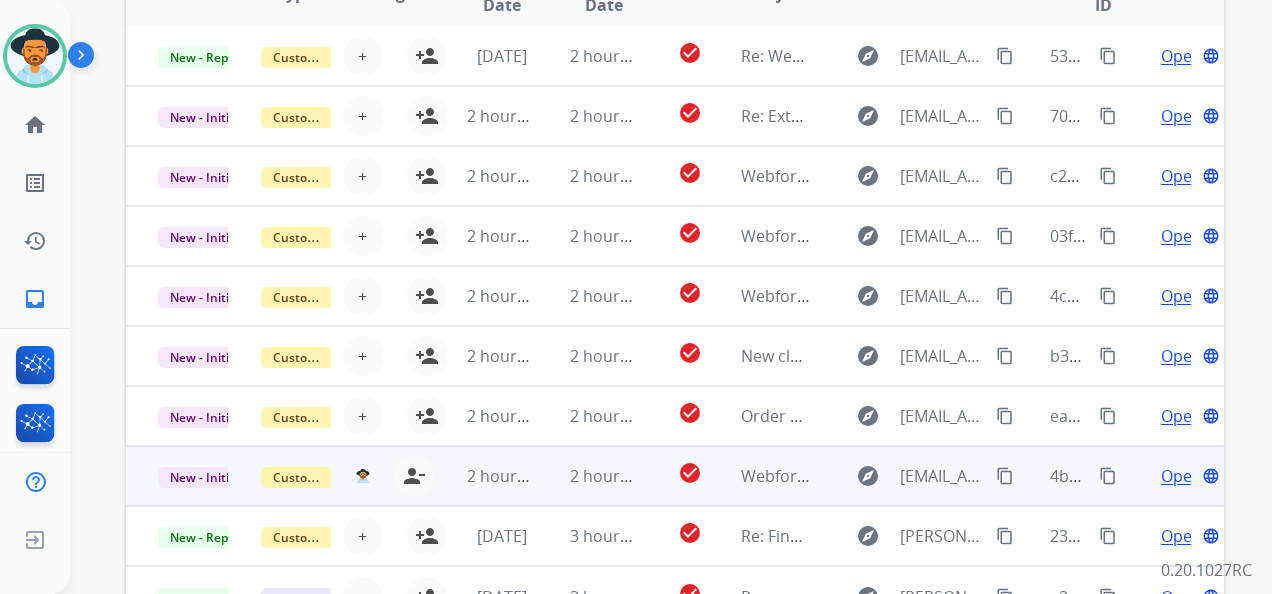 click on "Open language" at bounding box center [1188, 476] 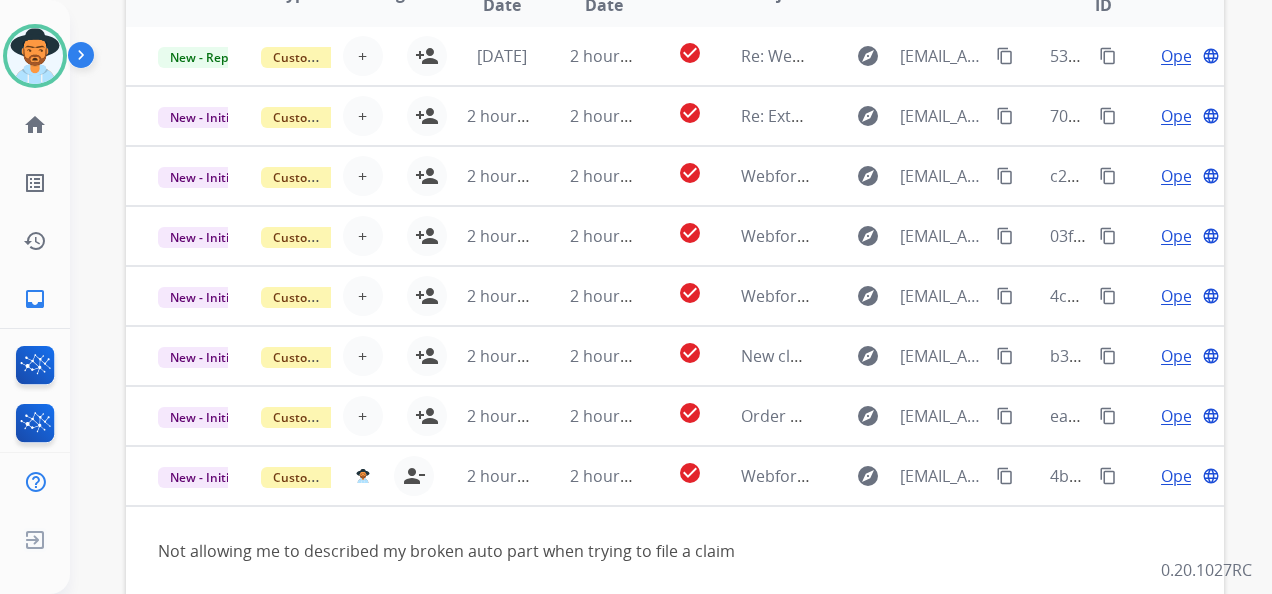 scroll, scrollTop: 92, scrollLeft: 0, axis: vertical 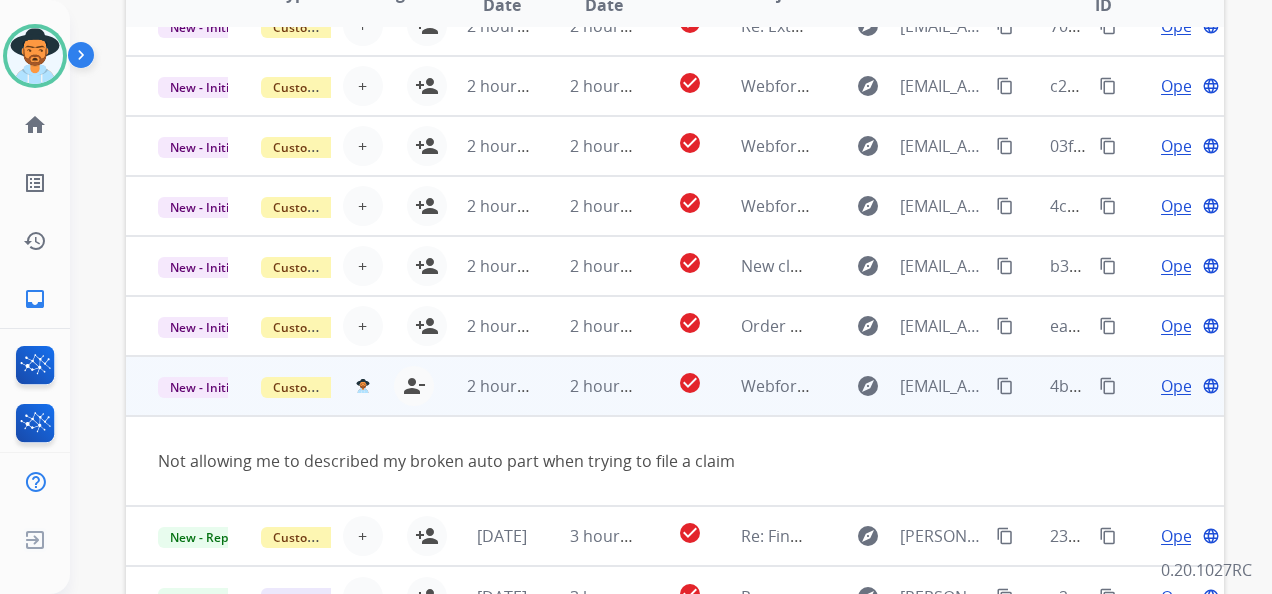 click on "Open" at bounding box center (1181, 386) 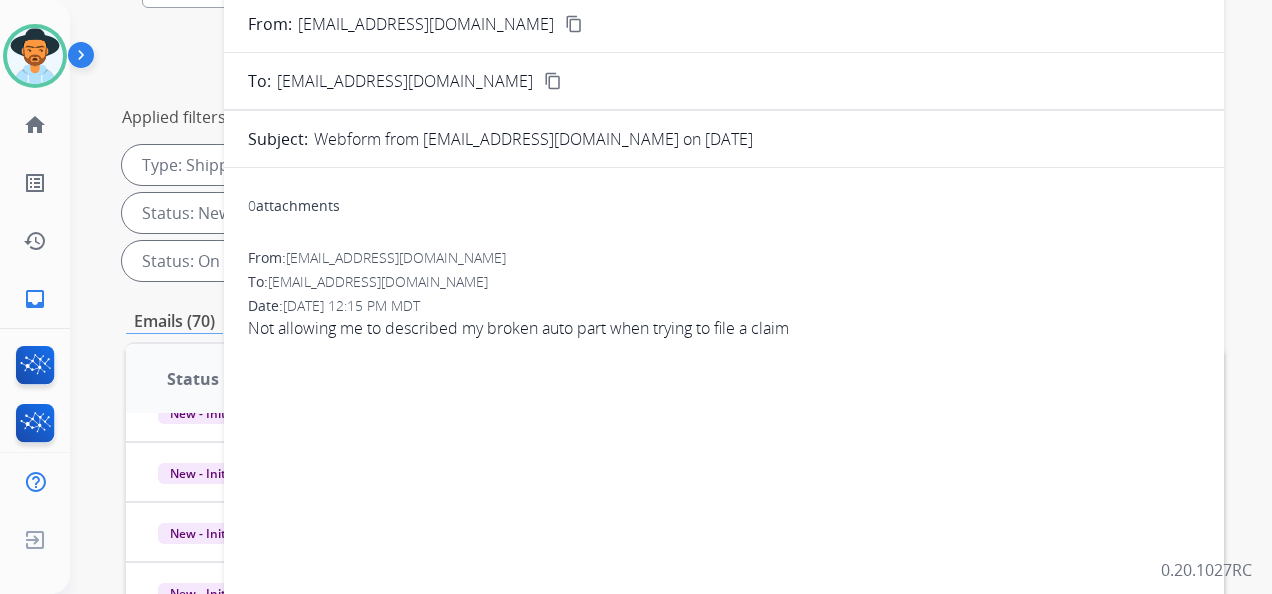 scroll, scrollTop: 200, scrollLeft: 0, axis: vertical 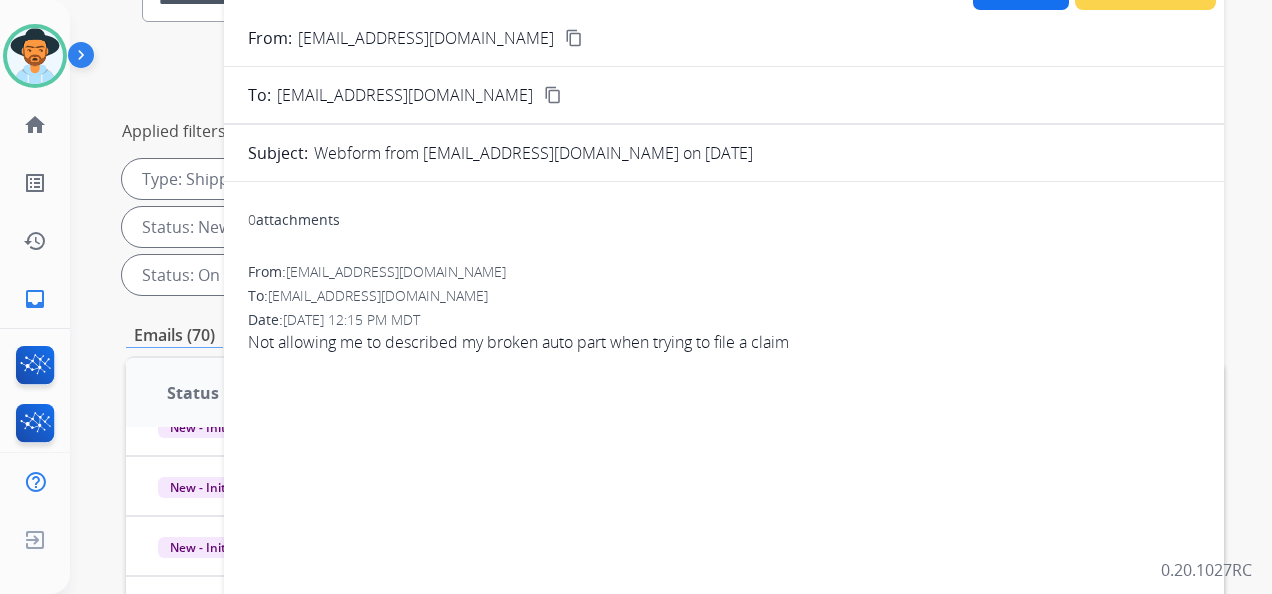 click on "content_copy" at bounding box center [574, 38] 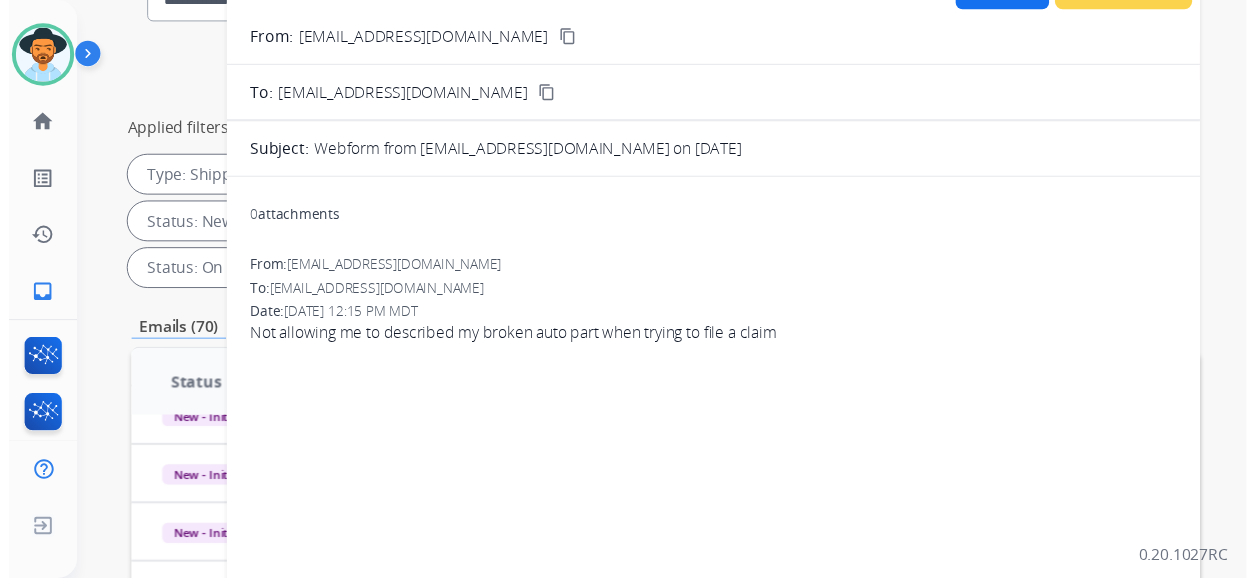 scroll, scrollTop: 0, scrollLeft: 0, axis: both 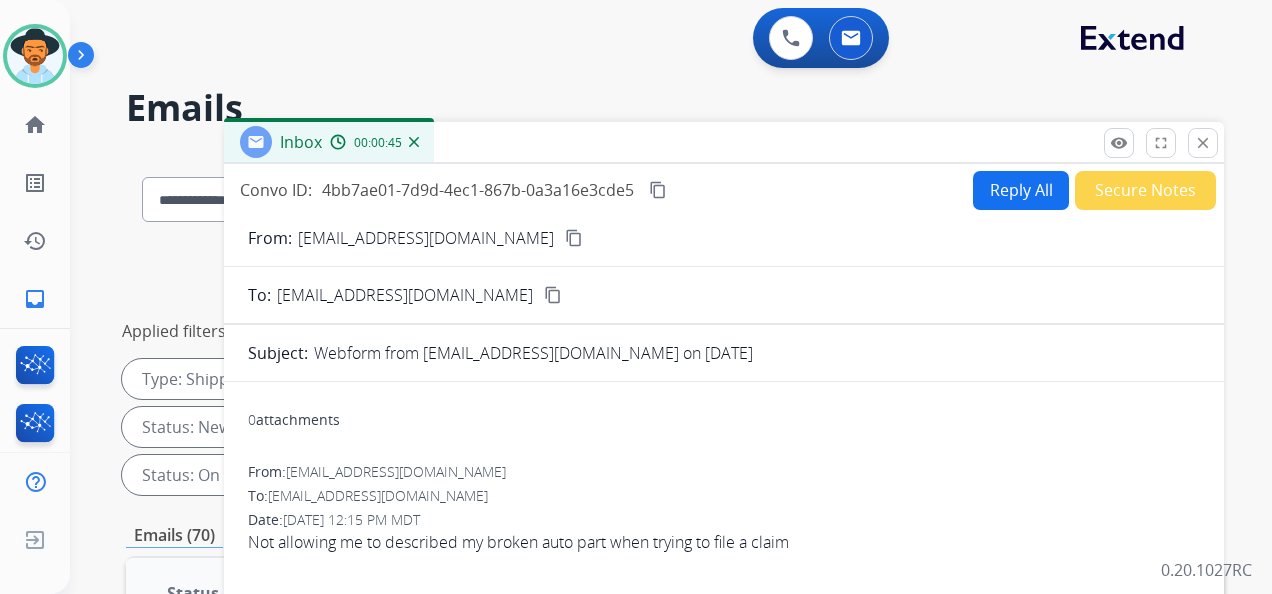 click on "Reply All" at bounding box center (1021, 190) 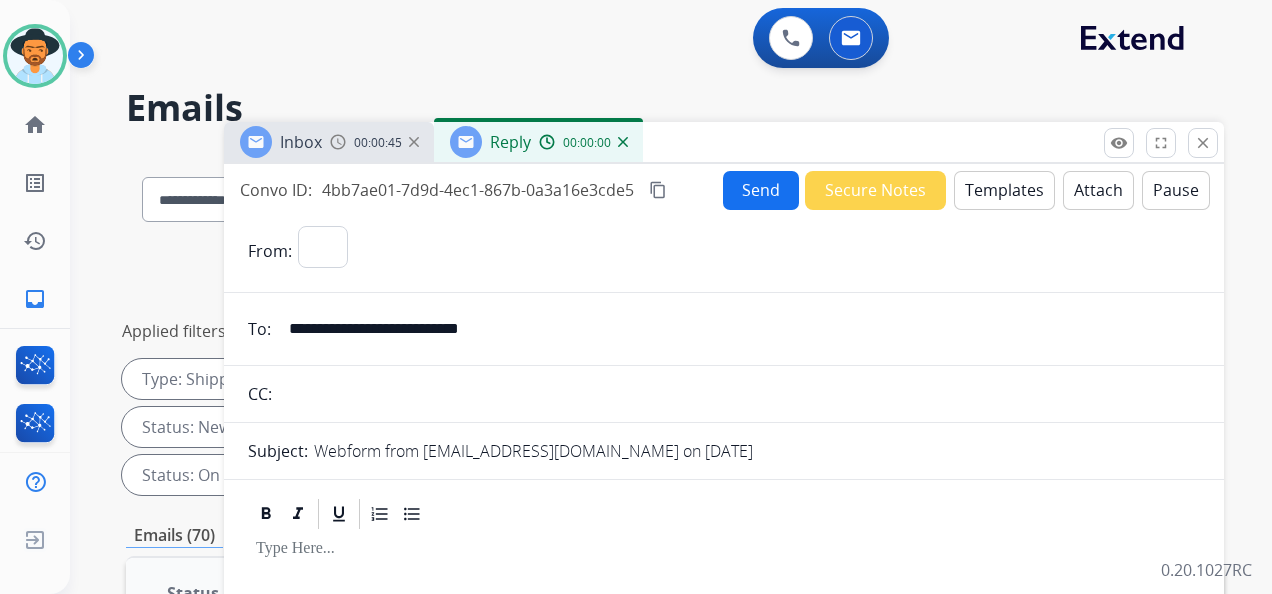 select on "**********" 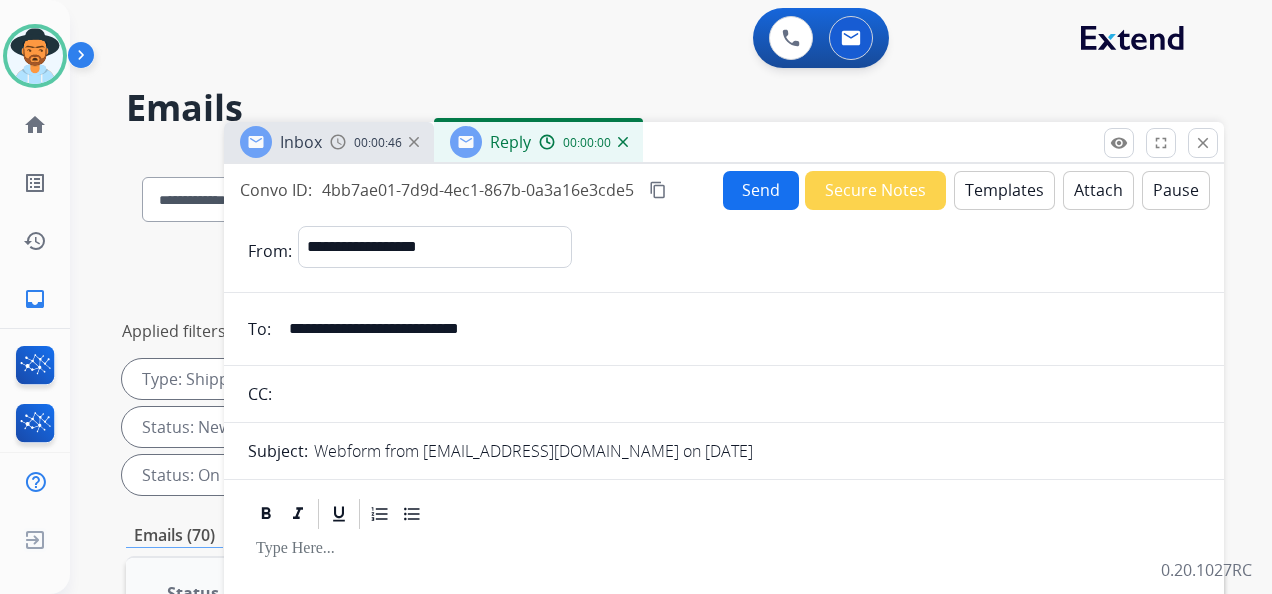 click on "Templates" at bounding box center (1004, 190) 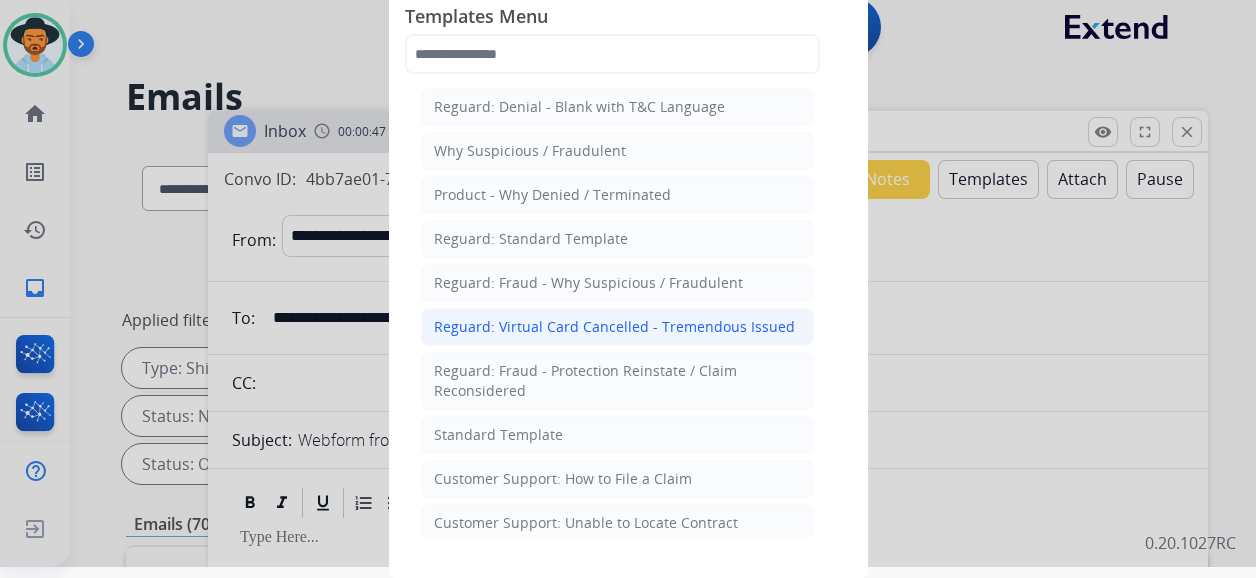 scroll, scrollTop: 16, scrollLeft: 0, axis: vertical 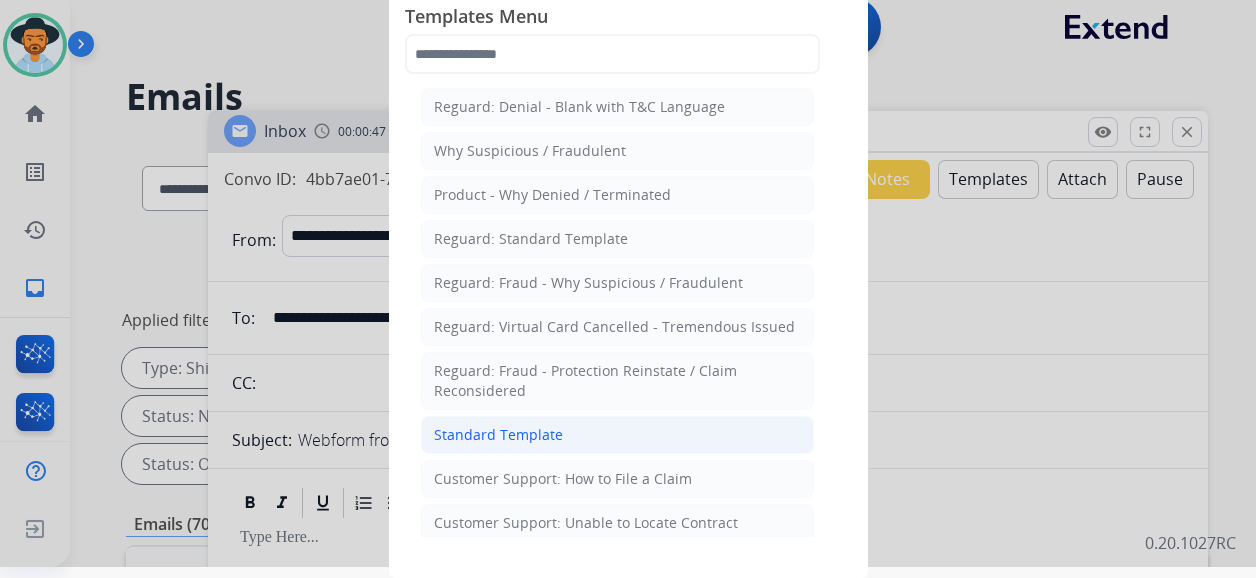 click on "Standard Template" 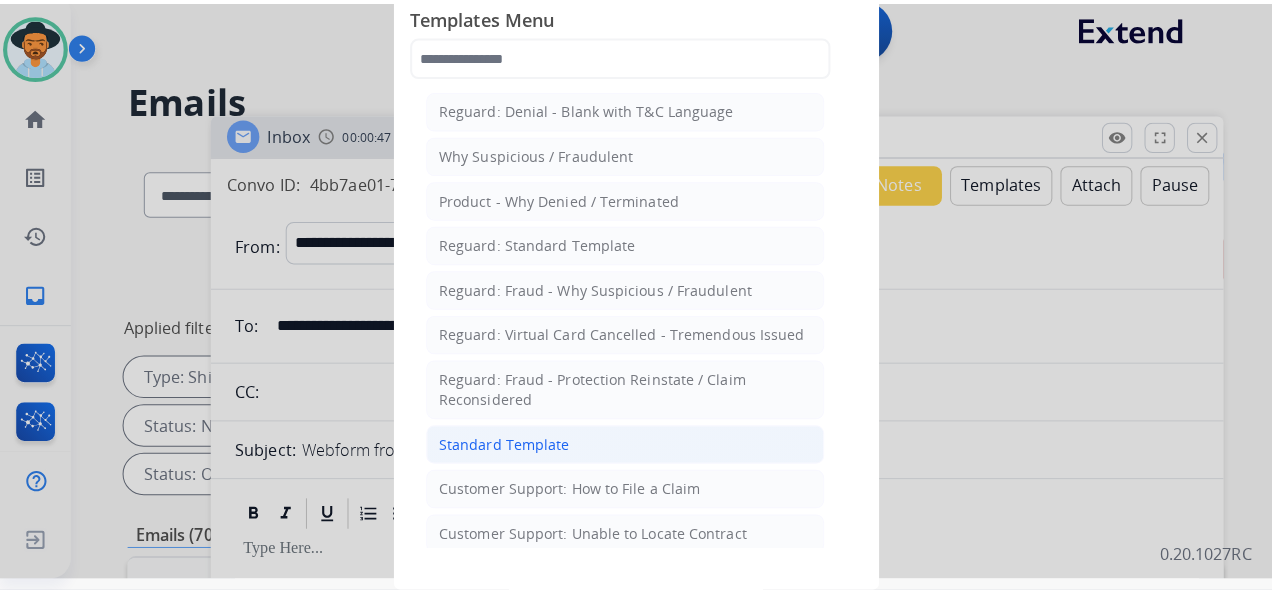 scroll, scrollTop: 0, scrollLeft: 0, axis: both 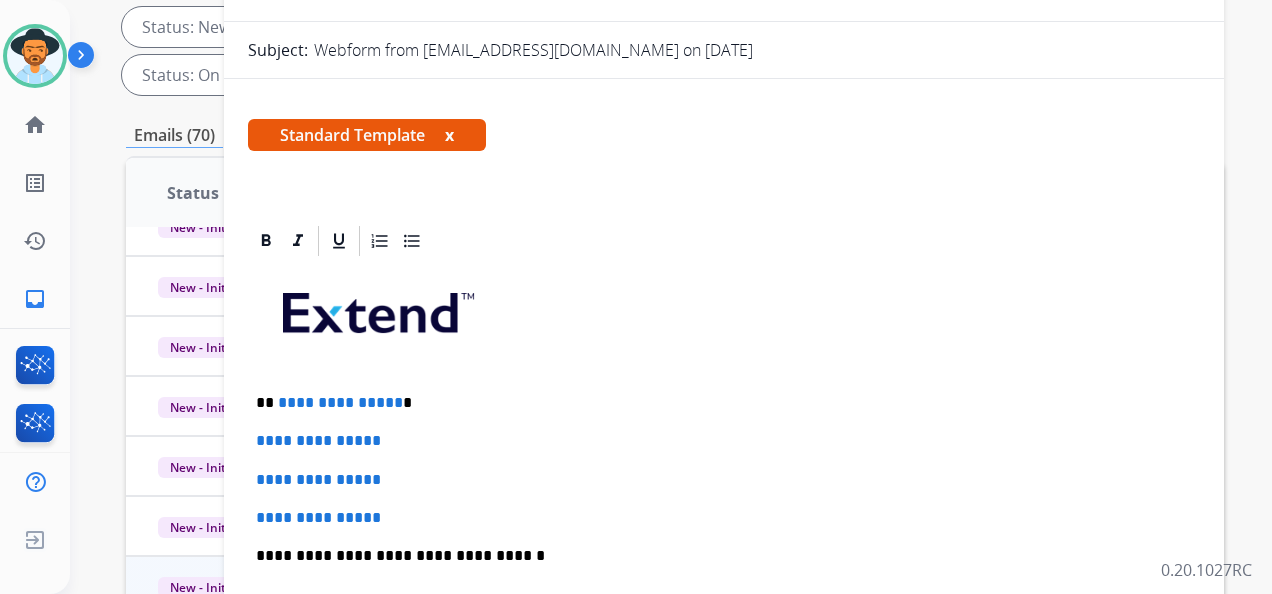 click on "**********" at bounding box center (340, 402) 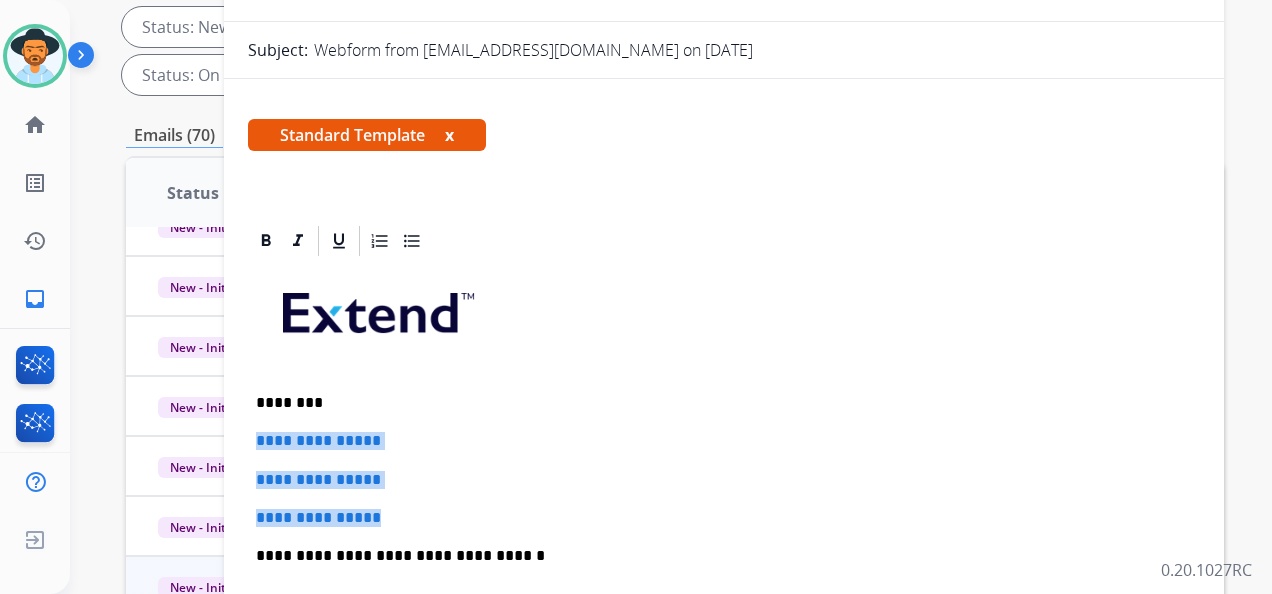 drag, startPoint x: 401, startPoint y: 522, endPoint x: 254, endPoint y: 434, distance: 171.32718 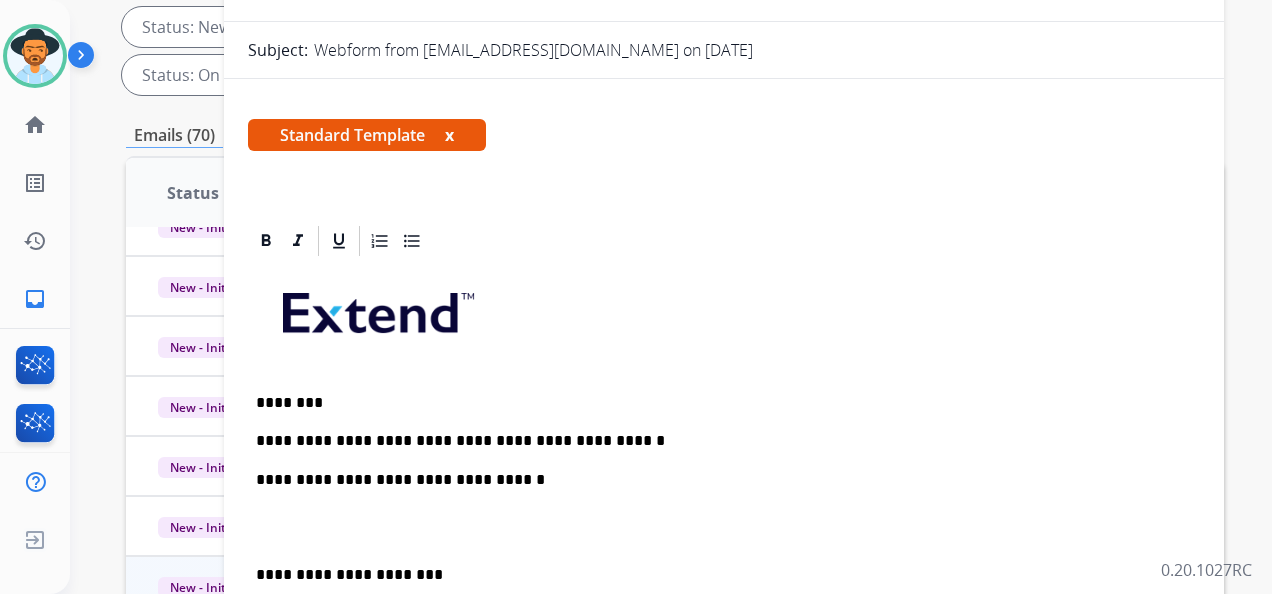 click on "**********" at bounding box center (716, 441) 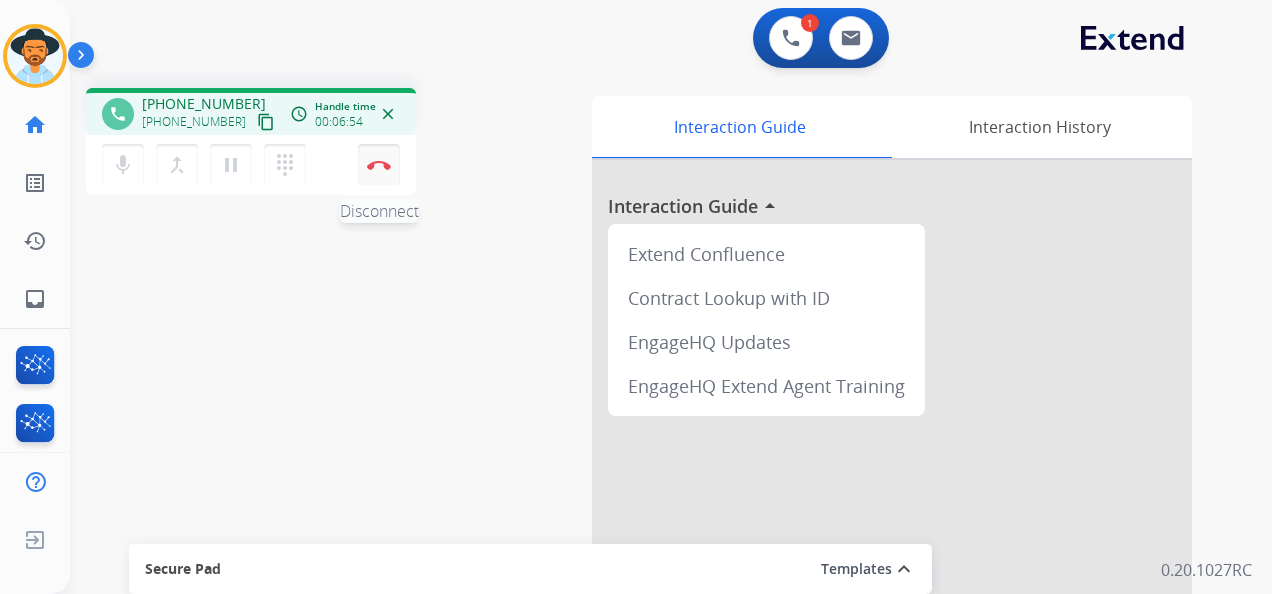 click on "Disconnect" at bounding box center (379, 165) 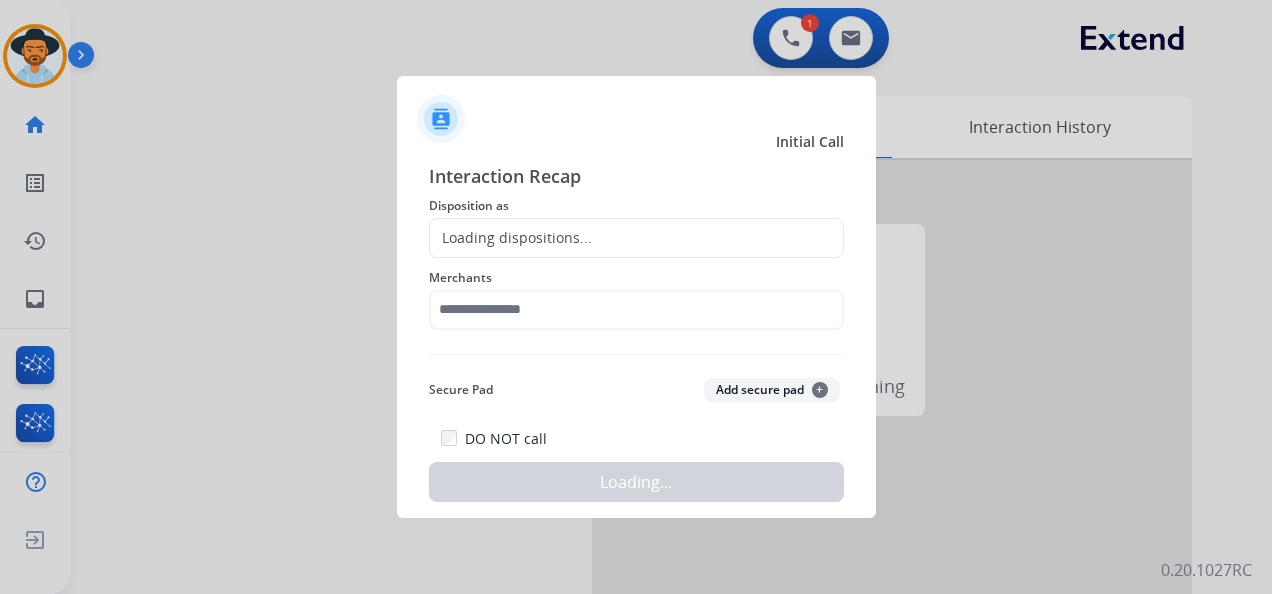 click on "Loading dispositions..." 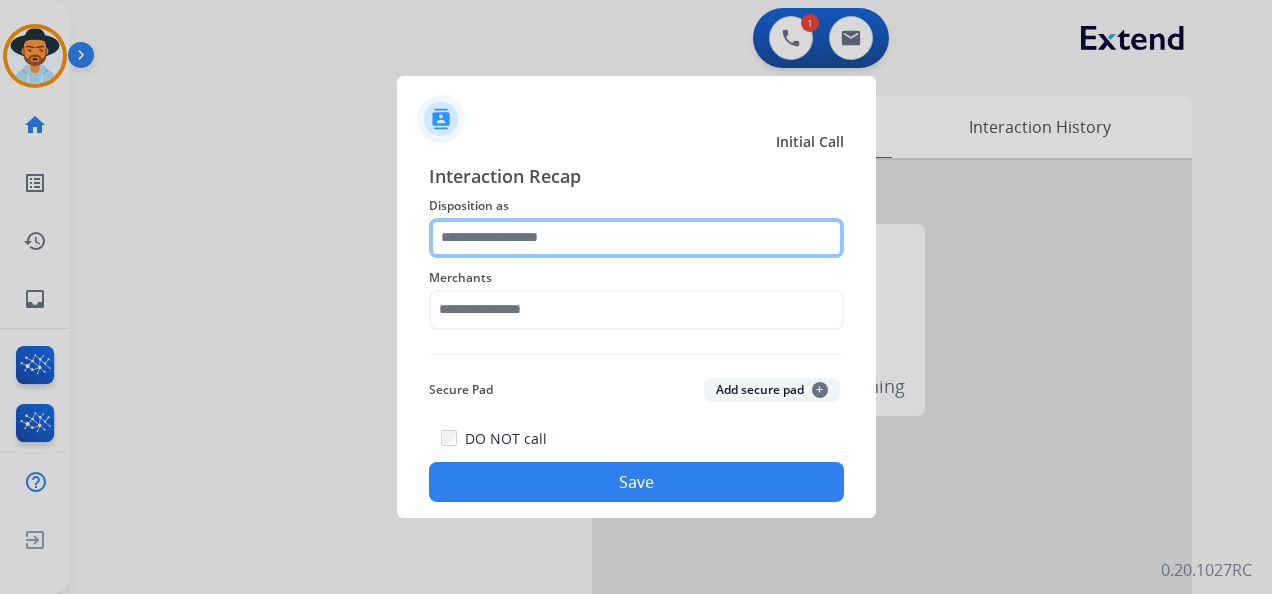 click 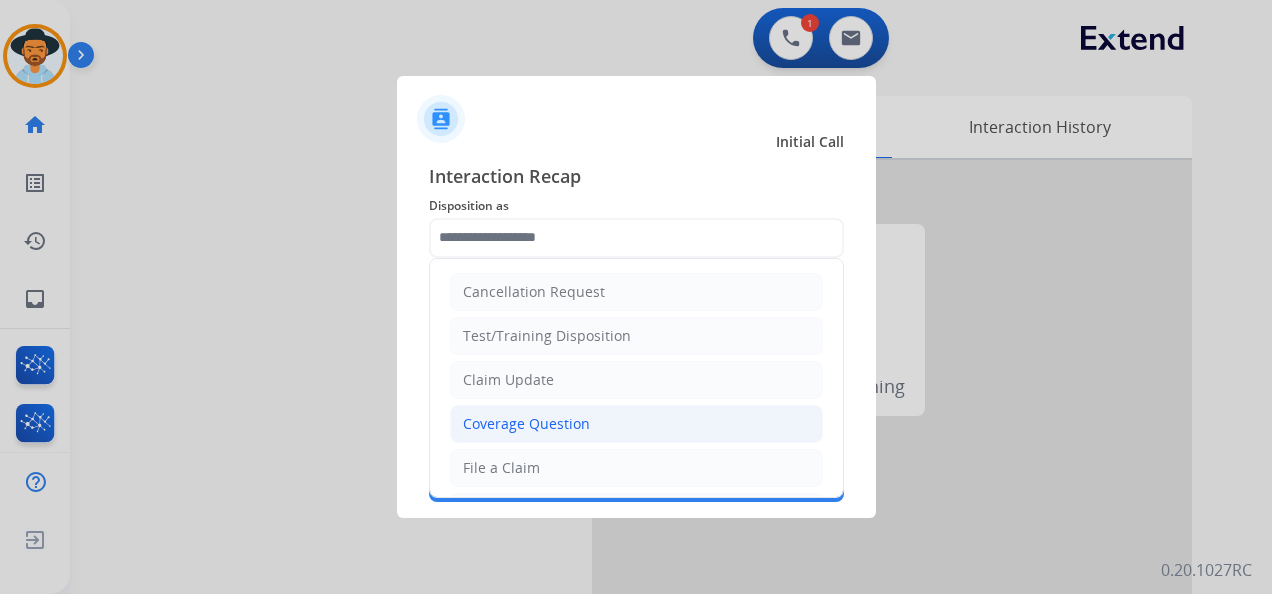 click on "Coverage Question" 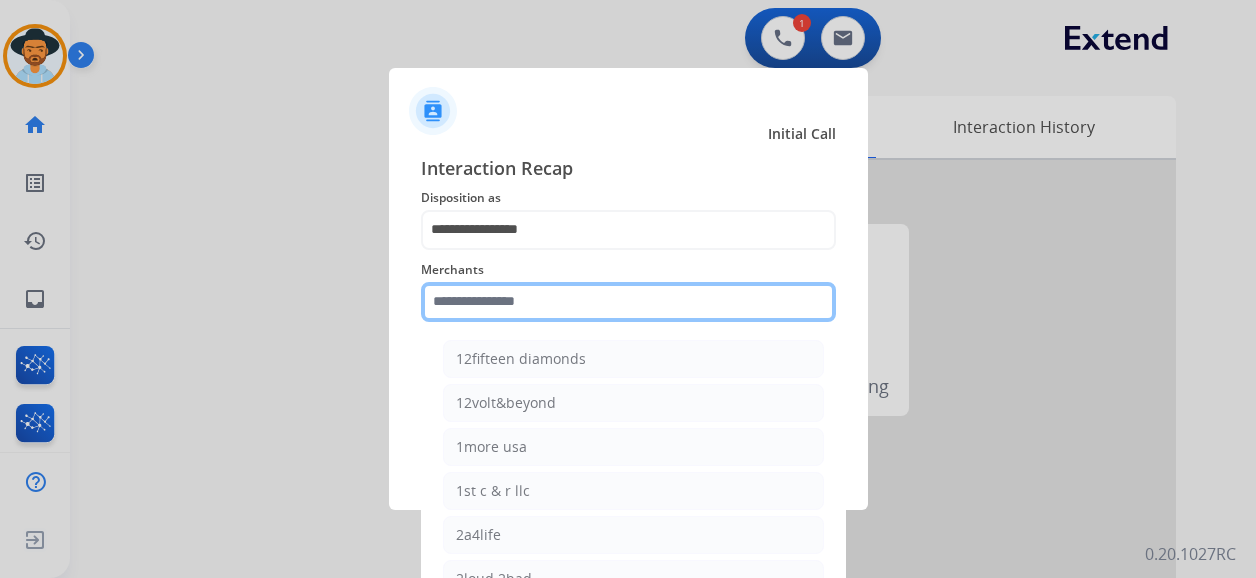 click 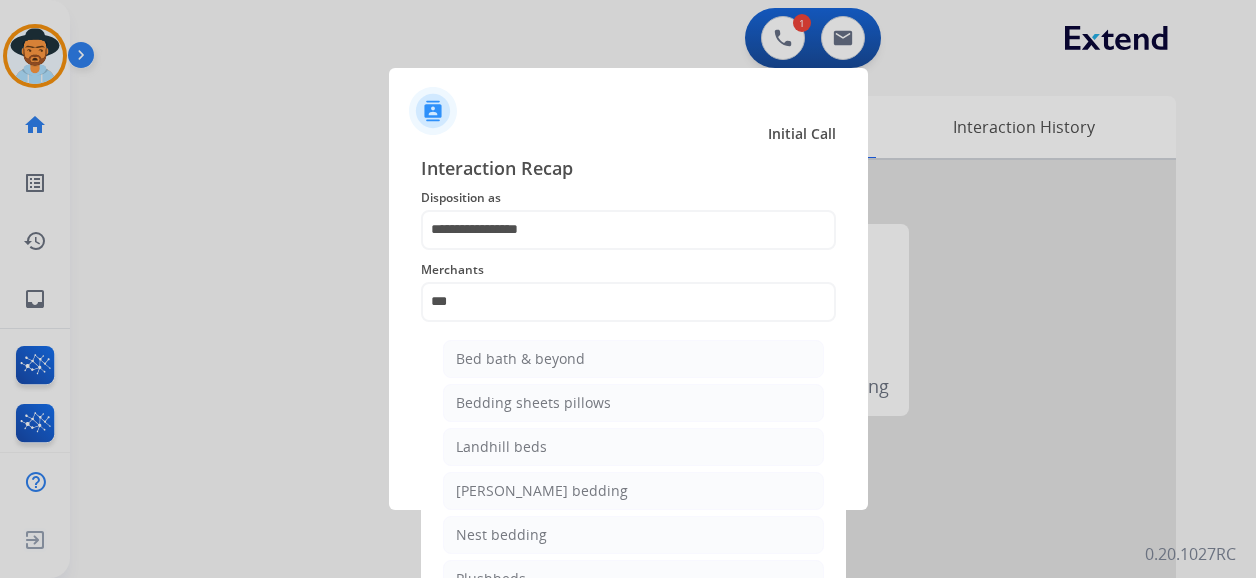 drag, startPoint x: 552, startPoint y: 358, endPoint x: 248, endPoint y: 220, distance: 333.85626 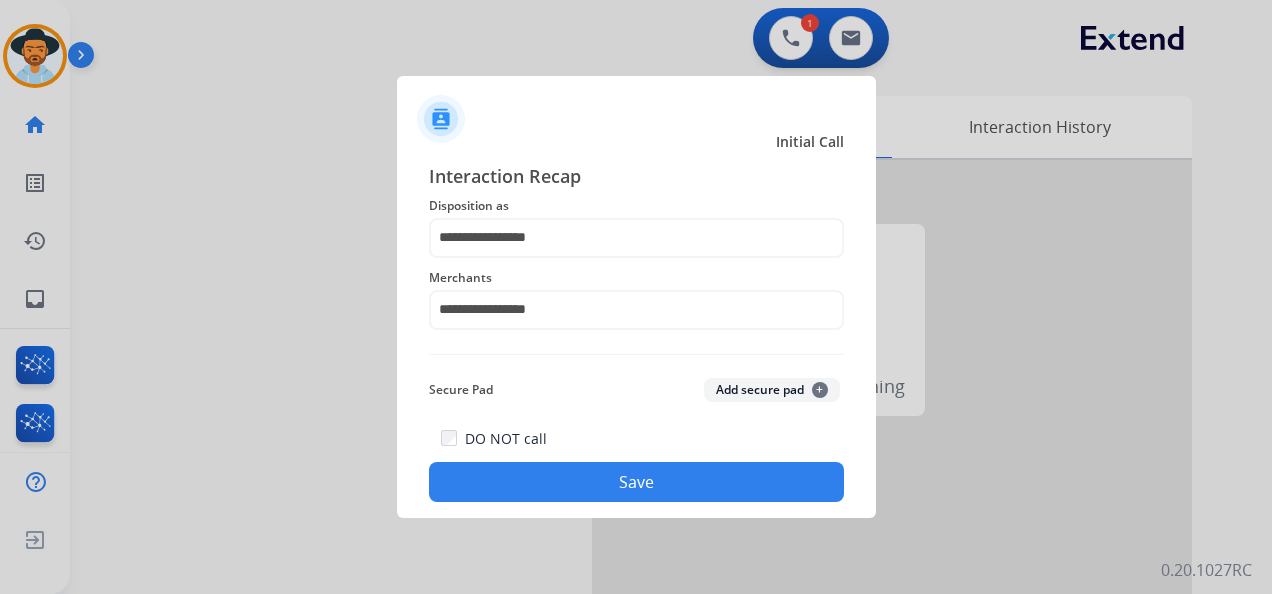 click on "Save" 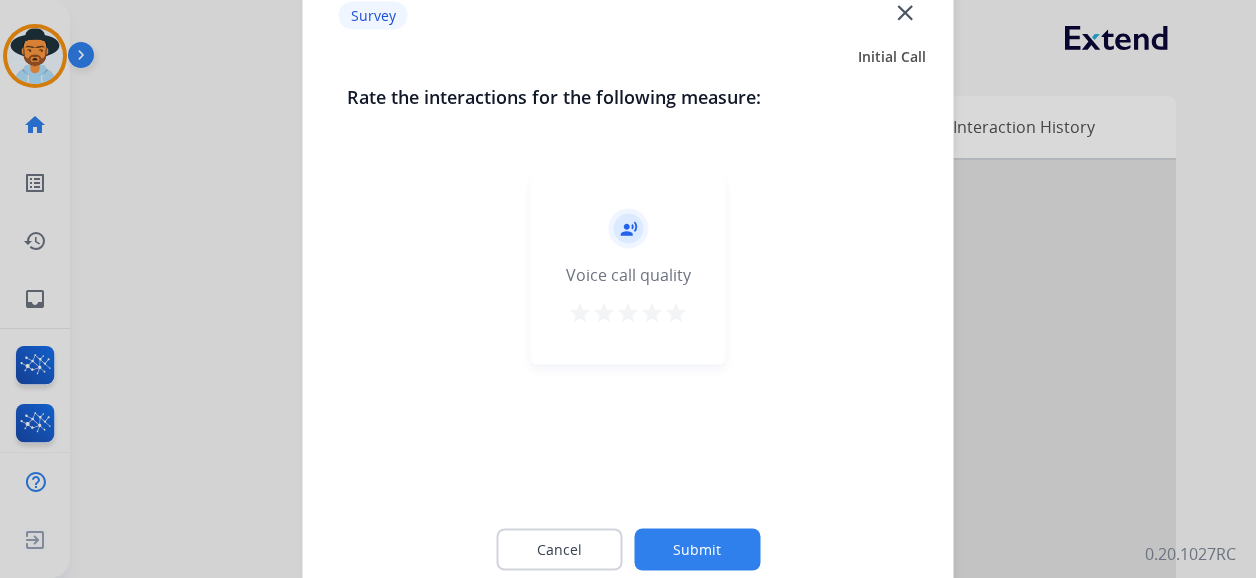click on "star" at bounding box center (676, 313) 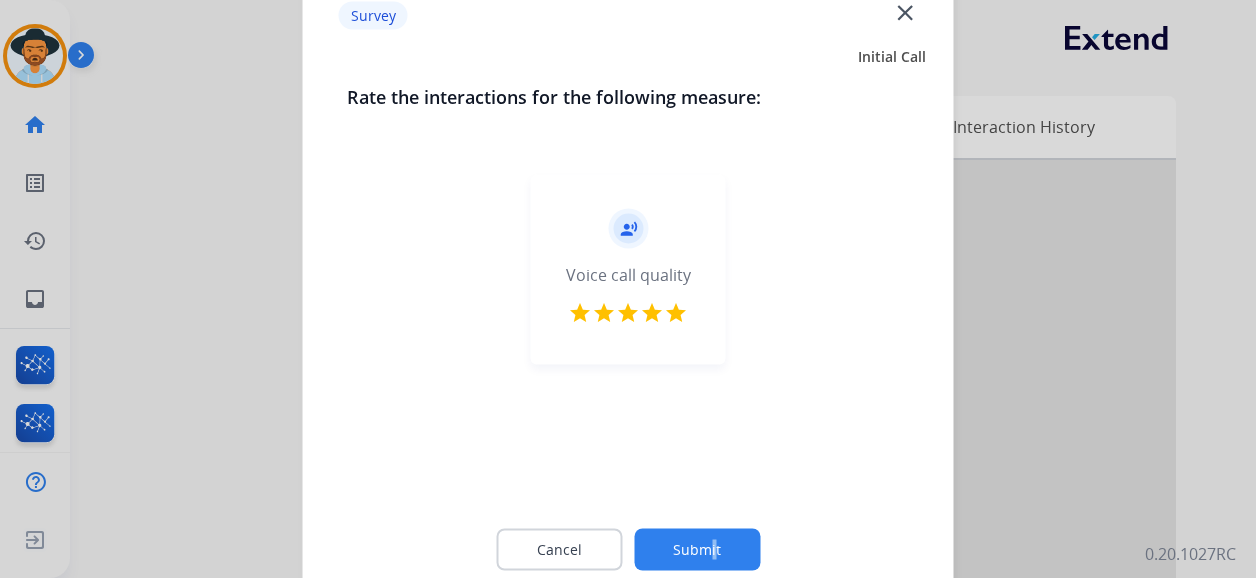 click on "Cancel Submit" 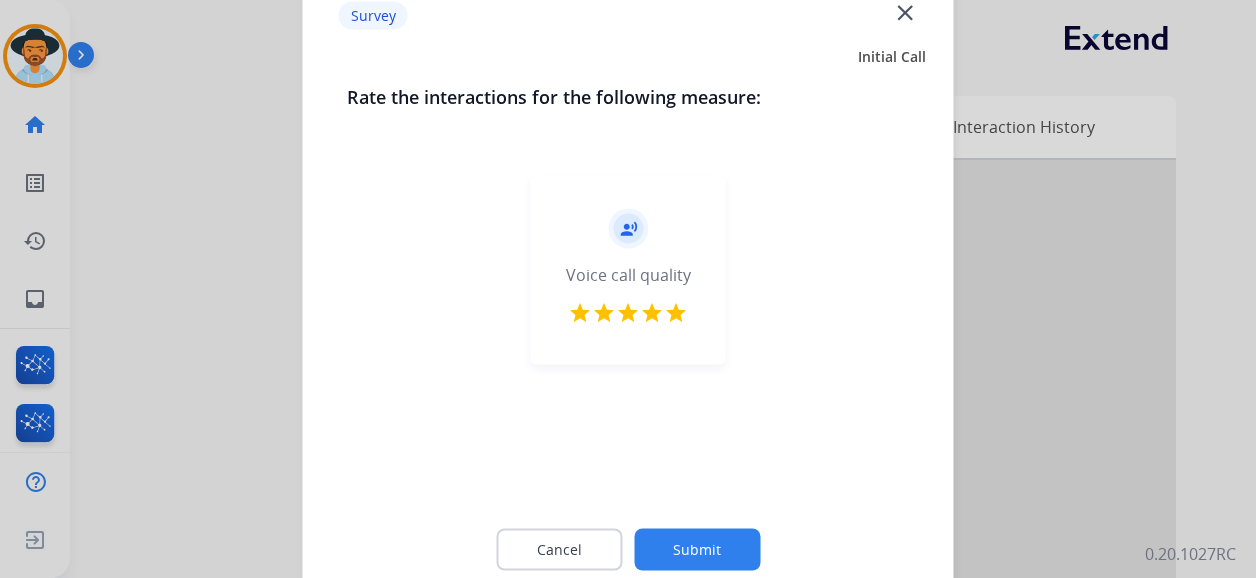 drag, startPoint x: 716, startPoint y: 531, endPoint x: 683, endPoint y: 483, distance: 58.249462 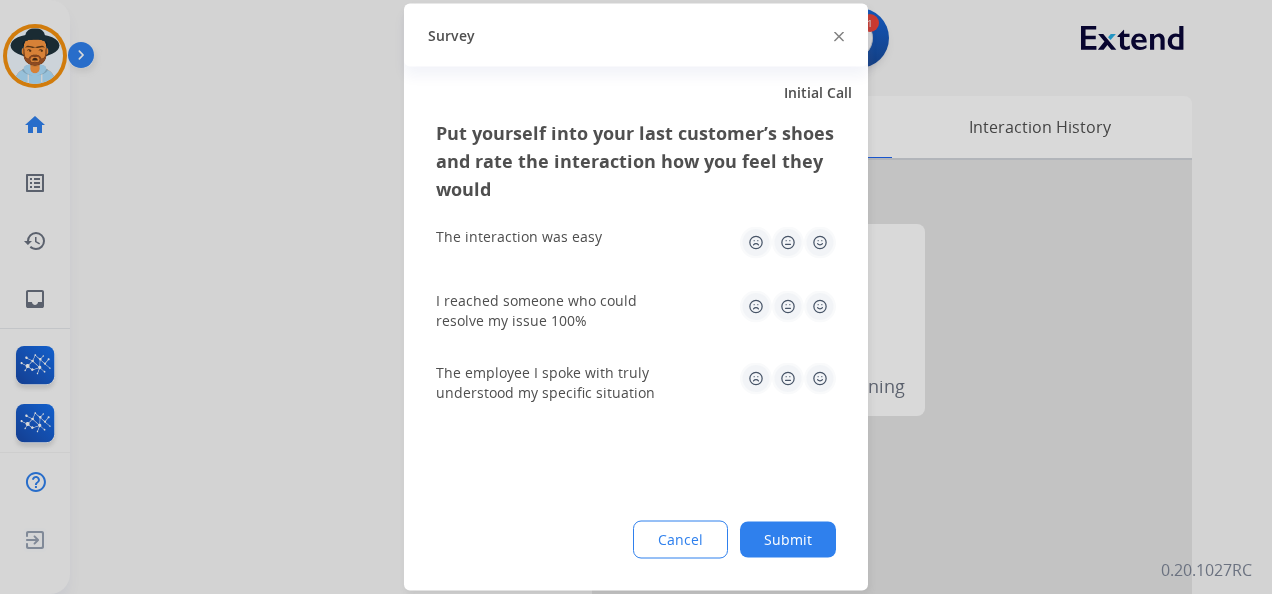 drag, startPoint x: 813, startPoint y: 246, endPoint x: 819, endPoint y: 266, distance: 20.880613 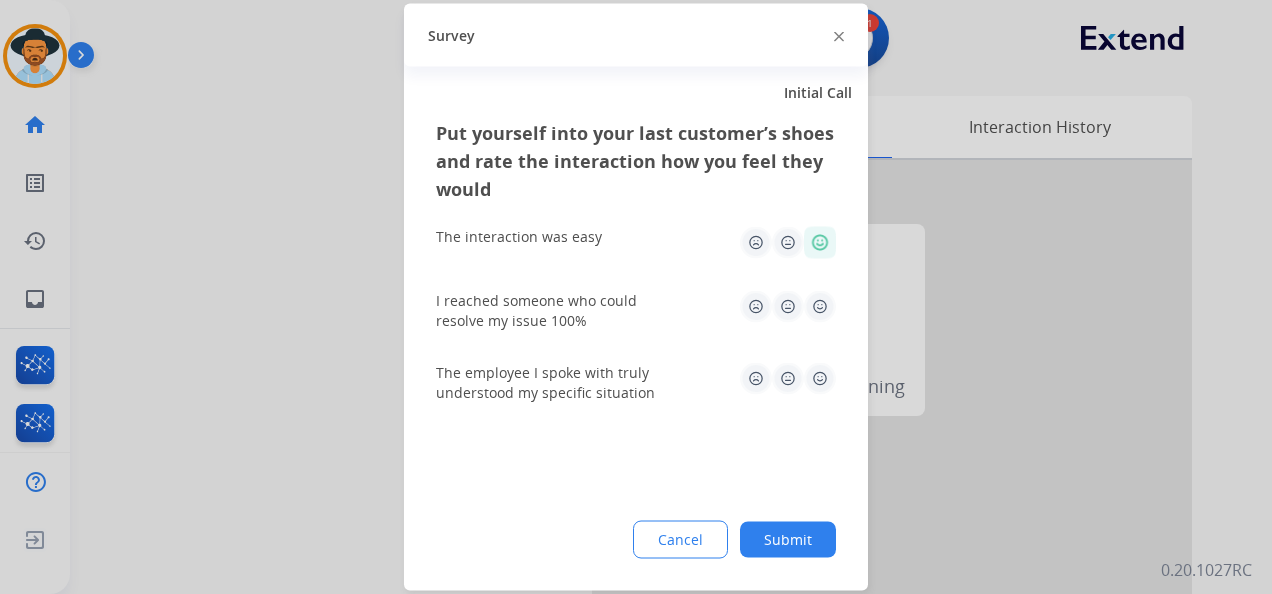 drag, startPoint x: 825, startPoint y: 297, endPoint x: 819, endPoint y: 337, distance: 40.4475 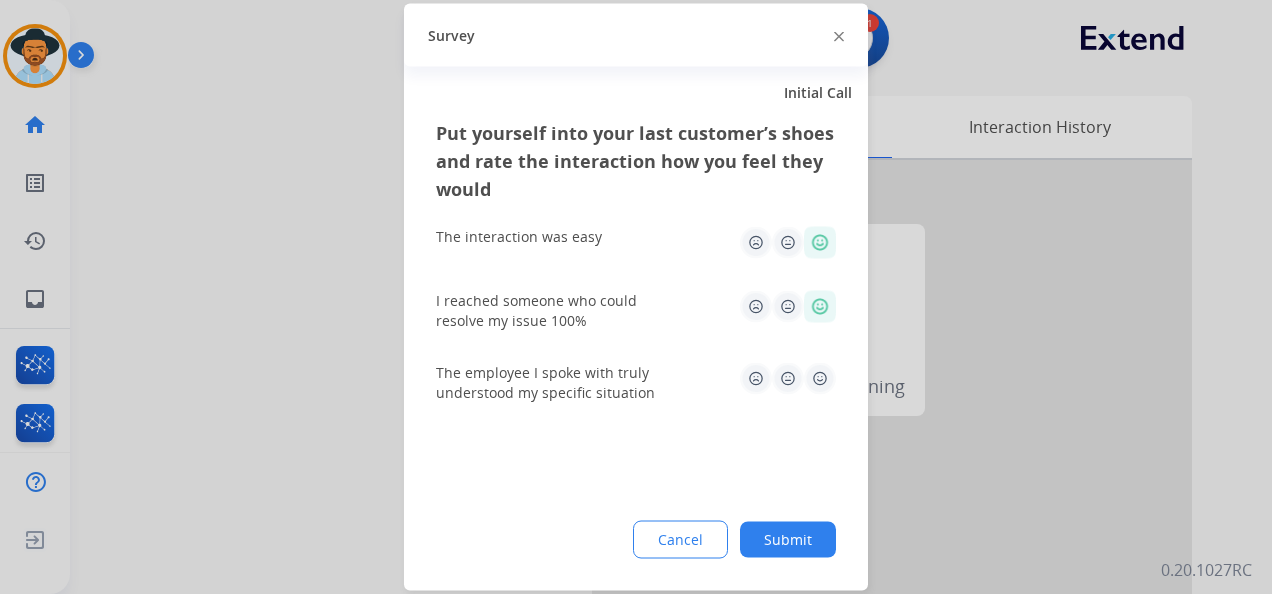 click 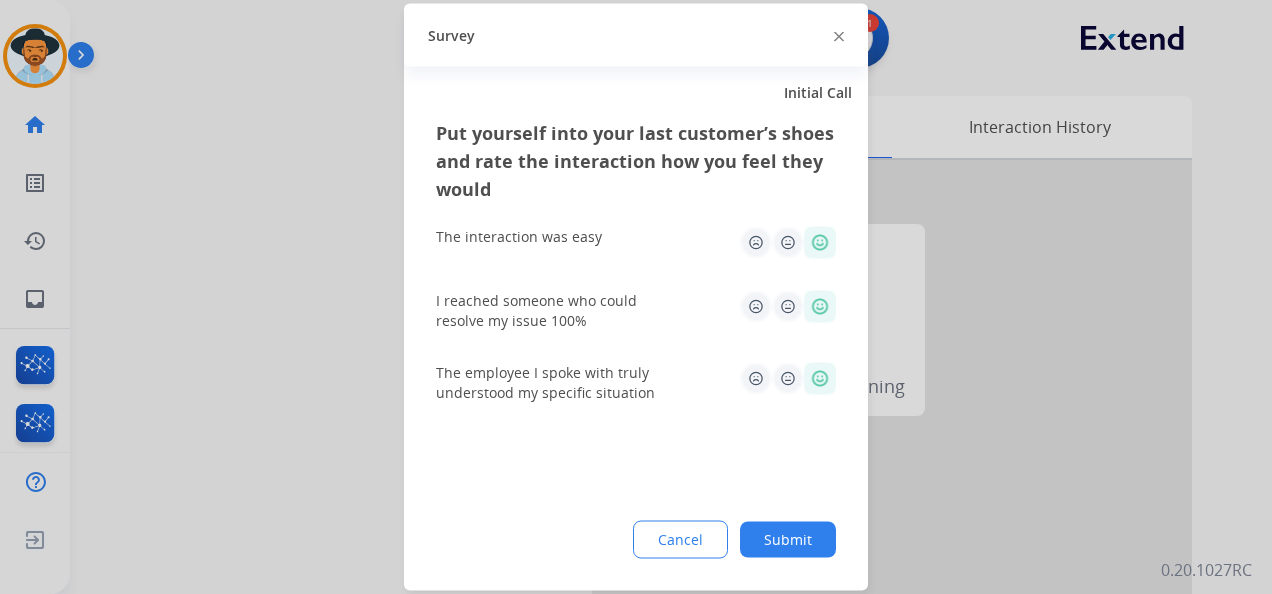 click on "Submit" 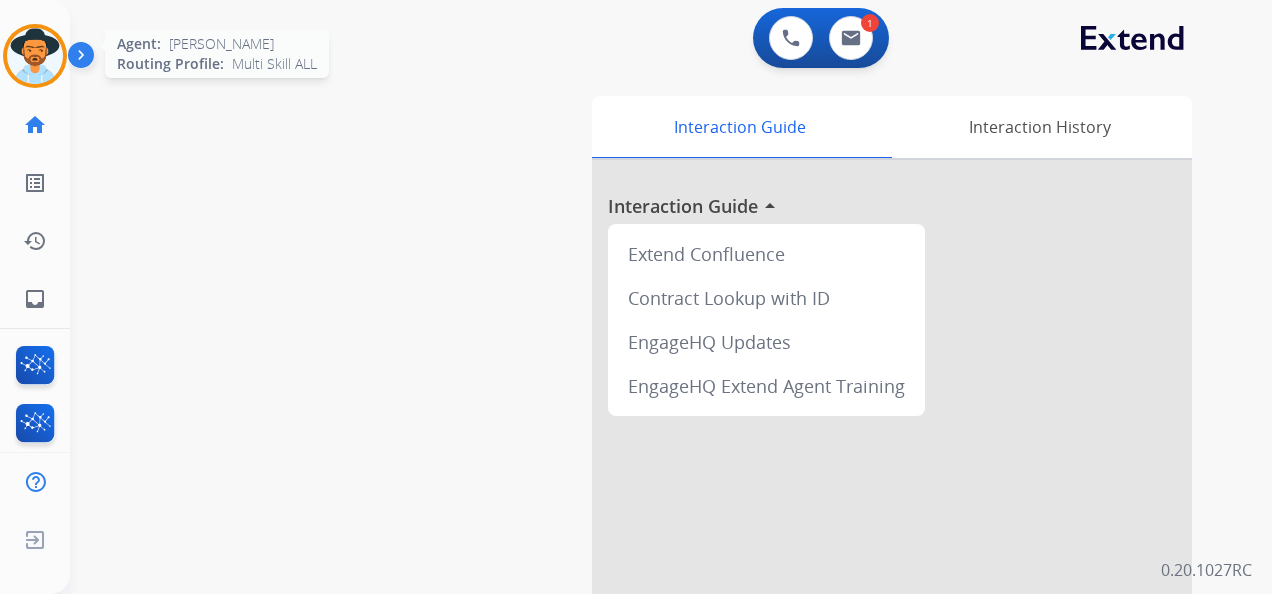 click at bounding box center [35, 56] 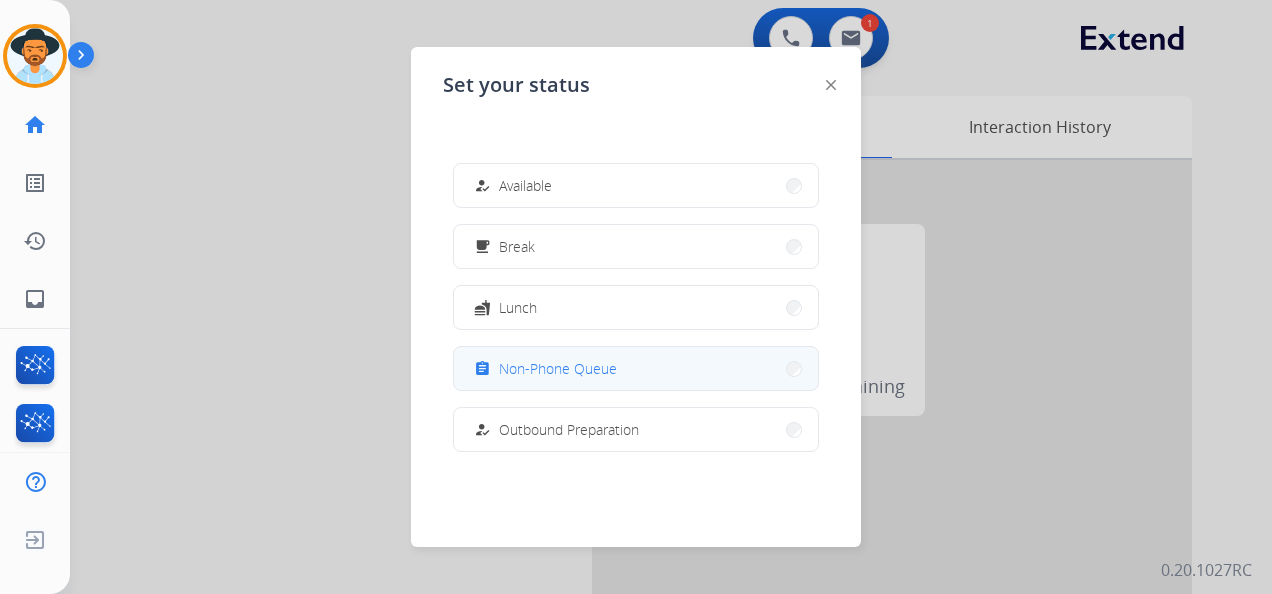 click on "Non-Phone Queue" at bounding box center [558, 368] 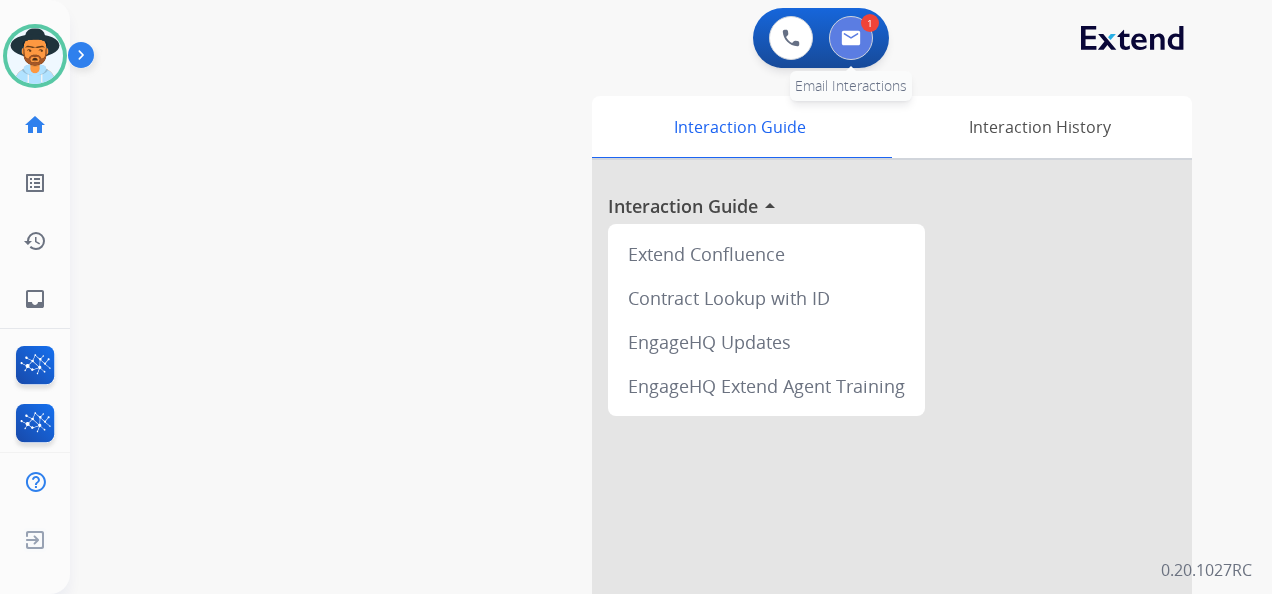 click at bounding box center [851, 38] 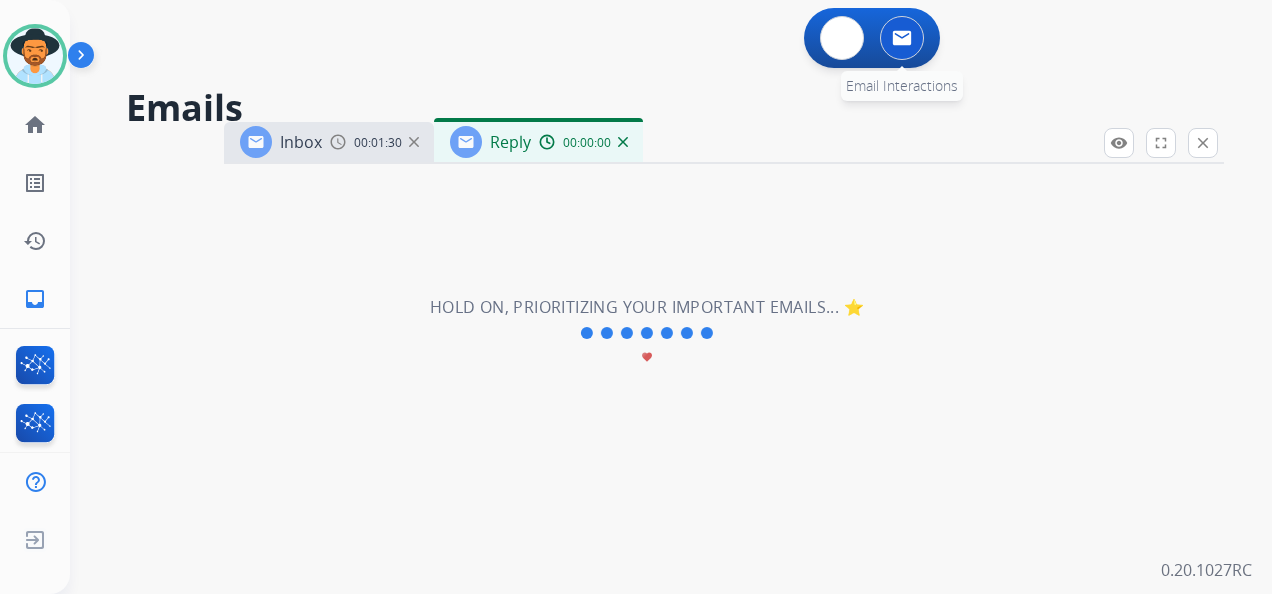 select on "**********" 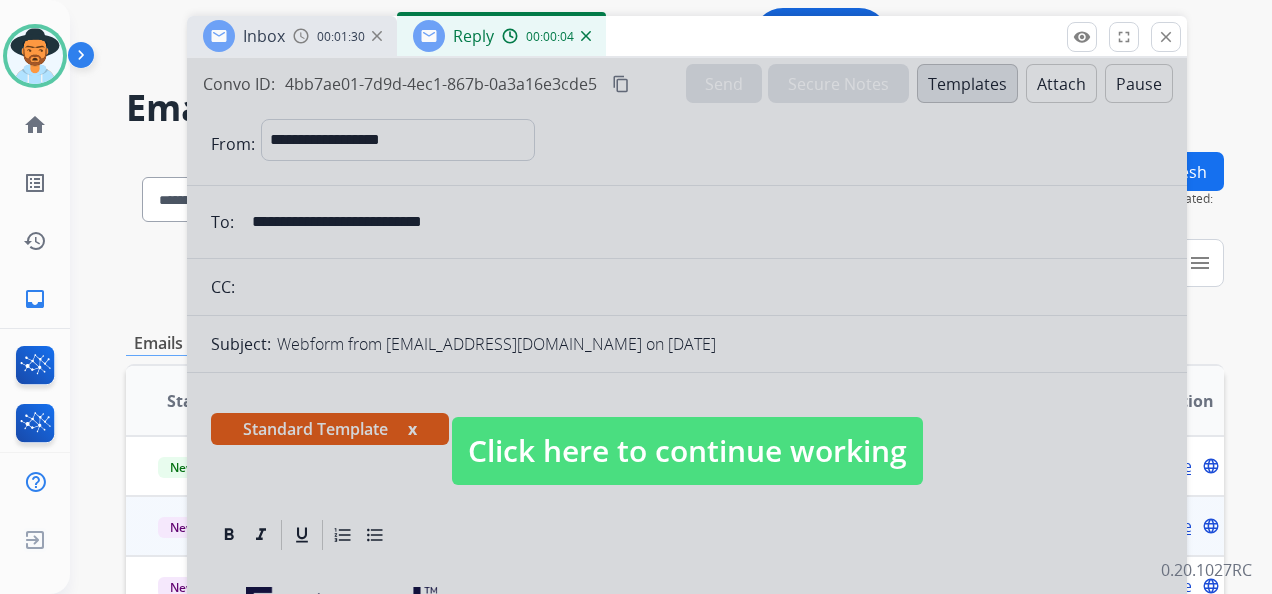 drag, startPoint x: 708, startPoint y: 147, endPoint x: 680, endPoint y: 30, distance: 120.30378 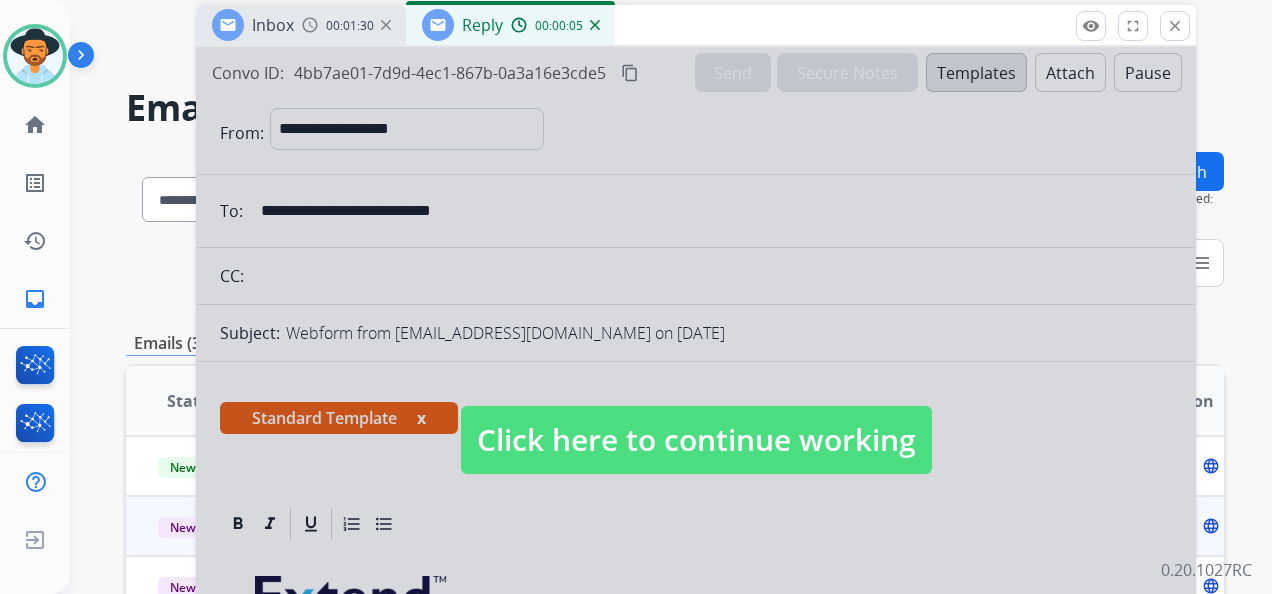 click on "Click here to continue working" at bounding box center (696, 440) 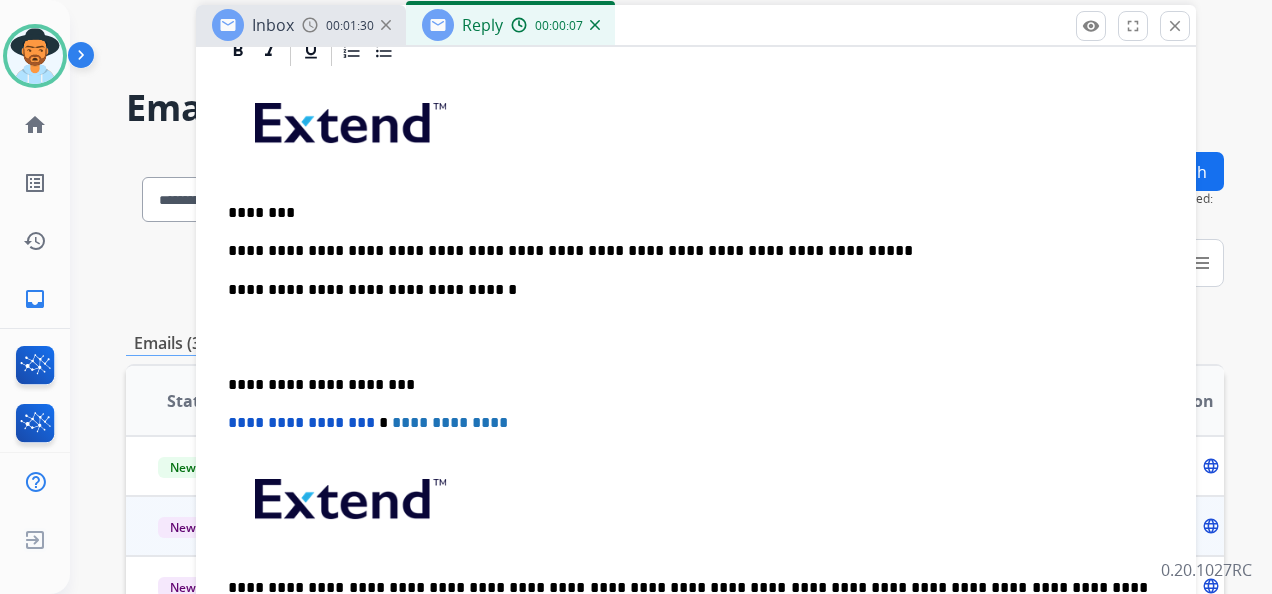 scroll, scrollTop: 475, scrollLeft: 0, axis: vertical 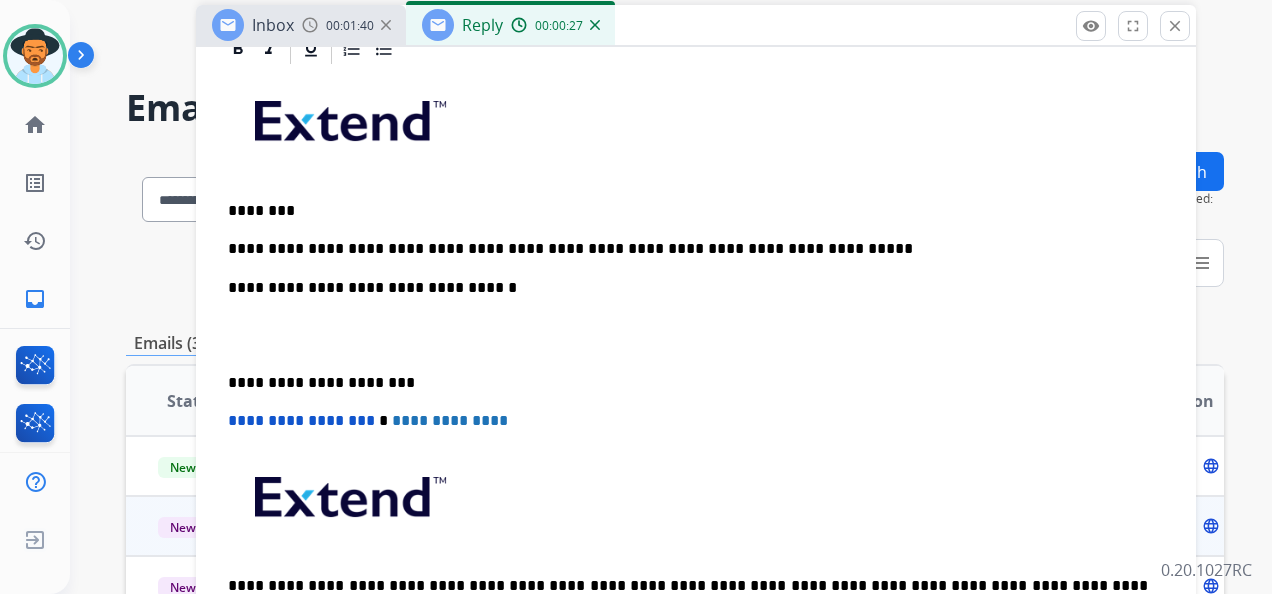click on "**********" at bounding box center [688, 249] 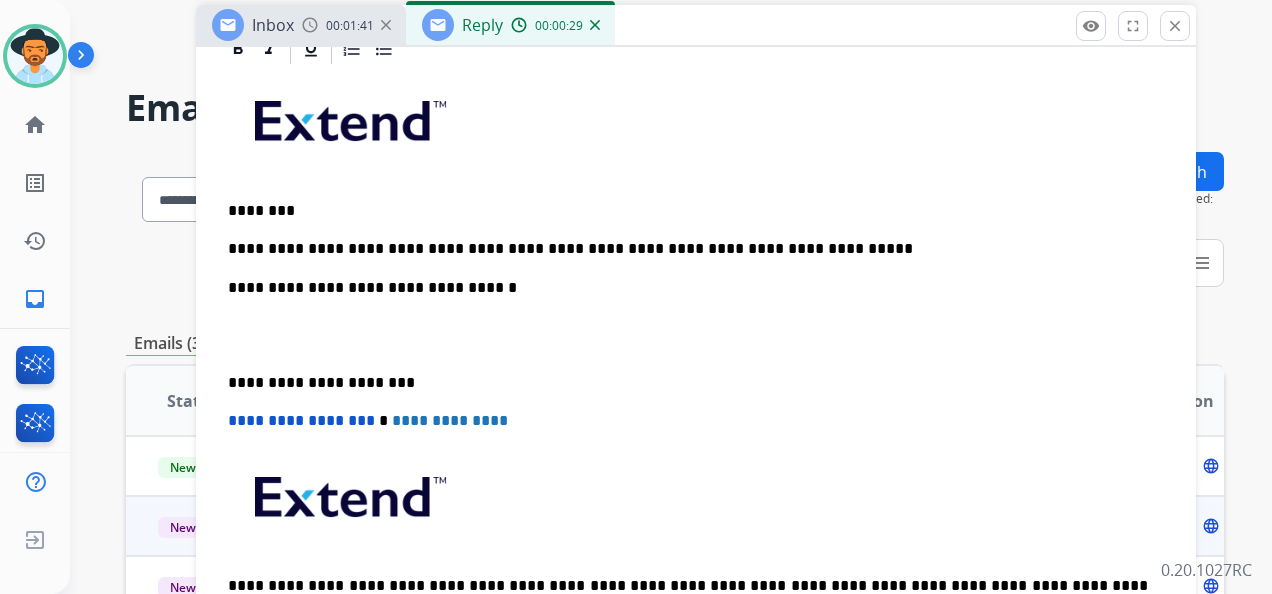 type 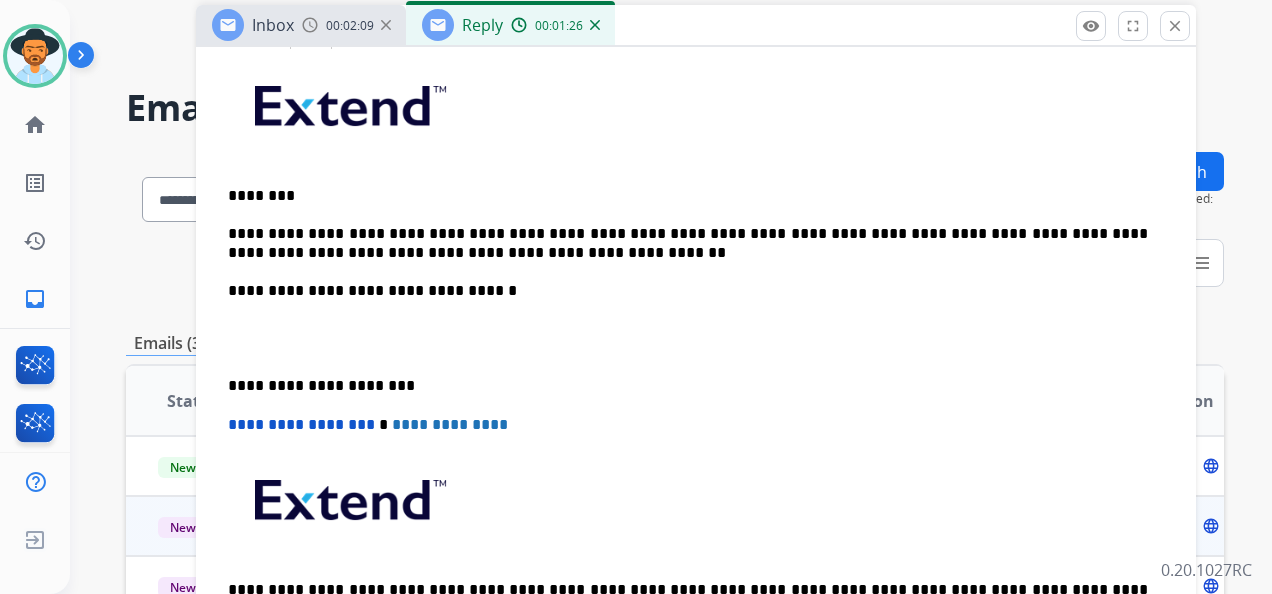 scroll, scrollTop: 494, scrollLeft: 0, axis: vertical 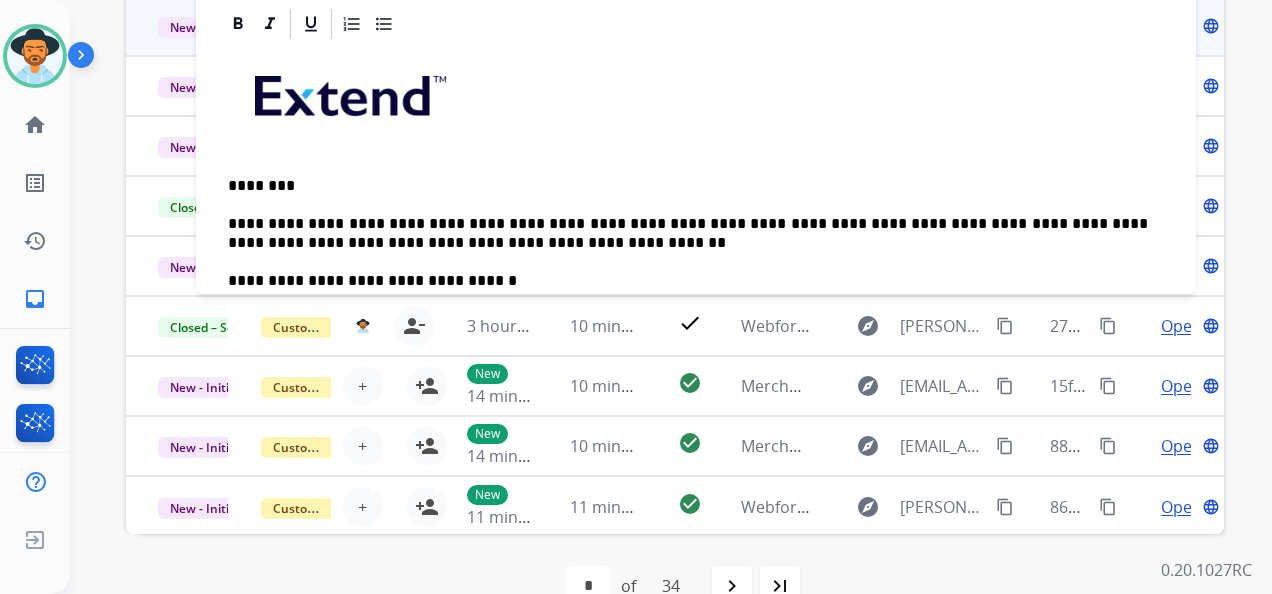 click on "**********" at bounding box center (688, 233) 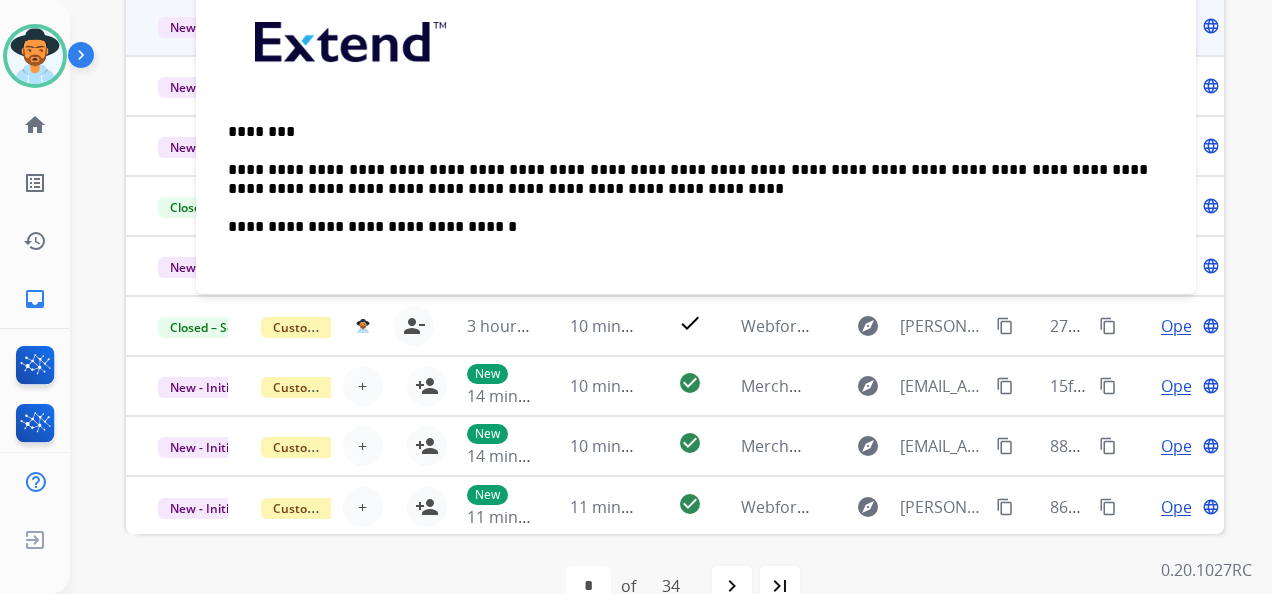 scroll, scrollTop: 100, scrollLeft: 0, axis: vertical 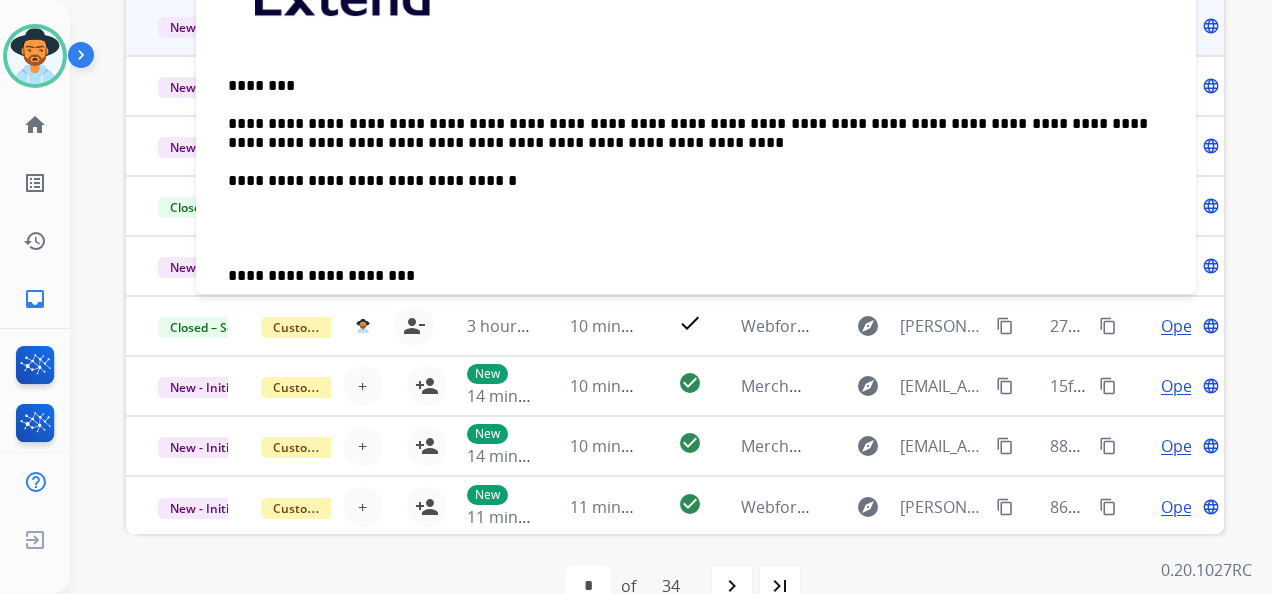 click on "**********" at bounding box center (696, 257) 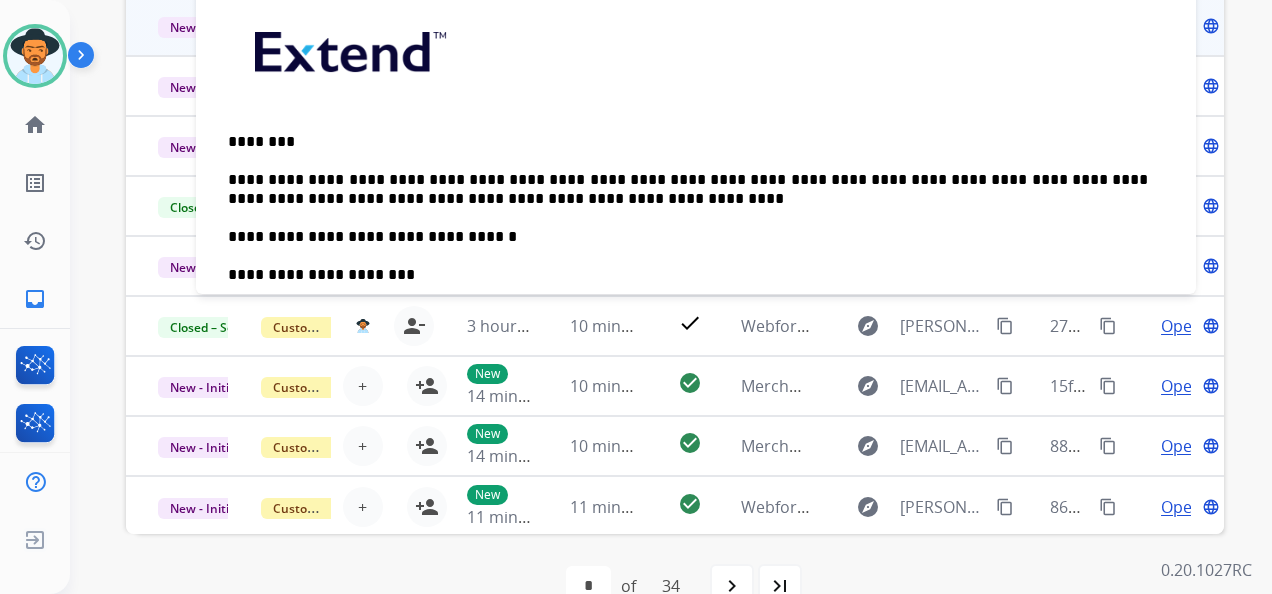 scroll, scrollTop: 0, scrollLeft: 0, axis: both 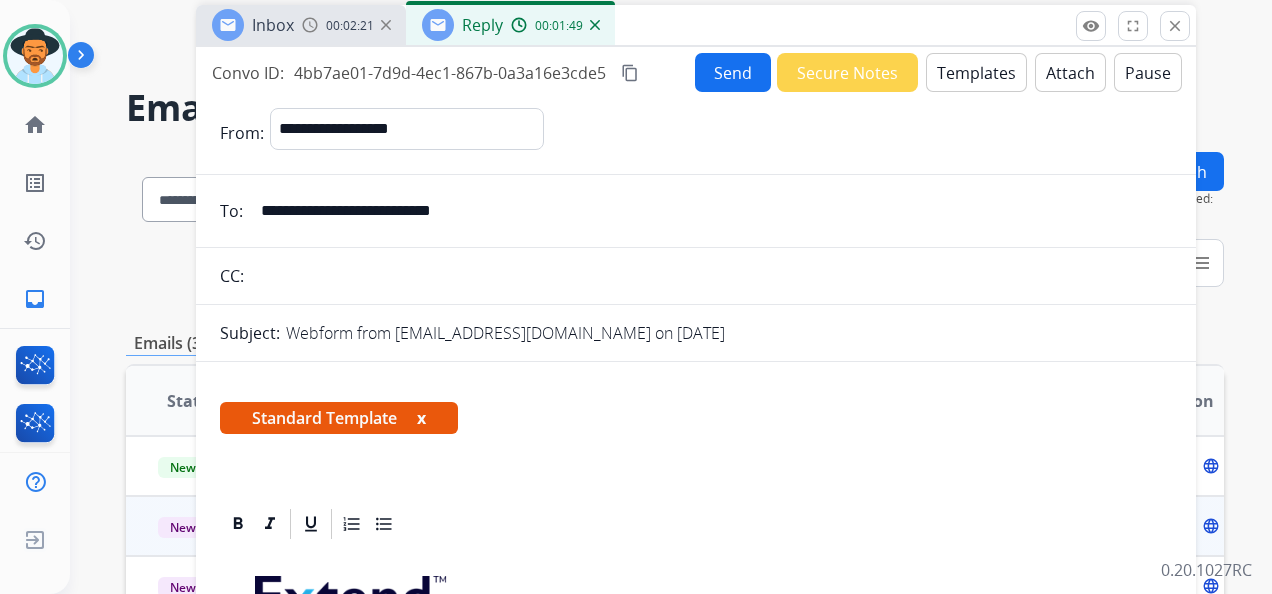 click on "Send" at bounding box center (733, 72) 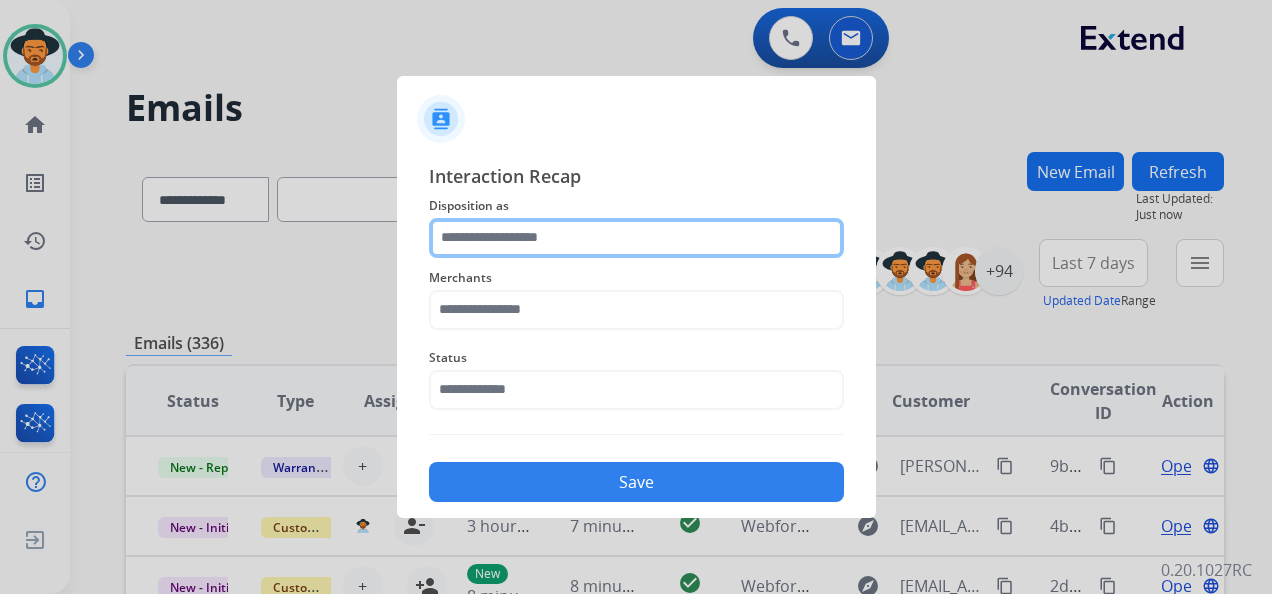 click 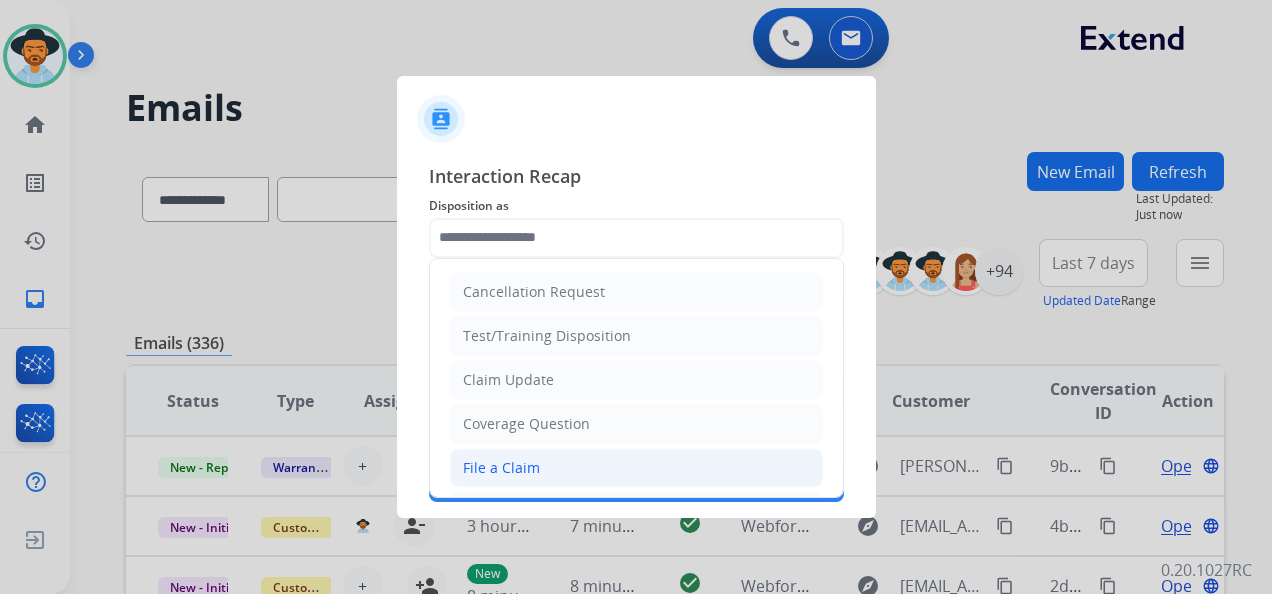 click on "File a Claim" 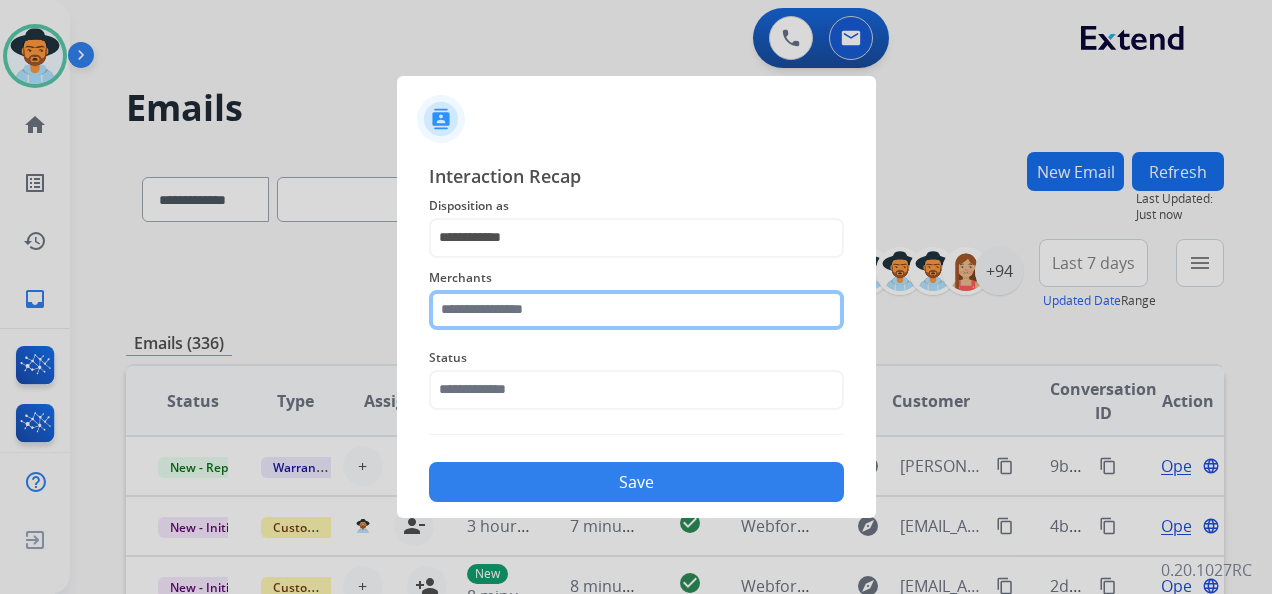 click 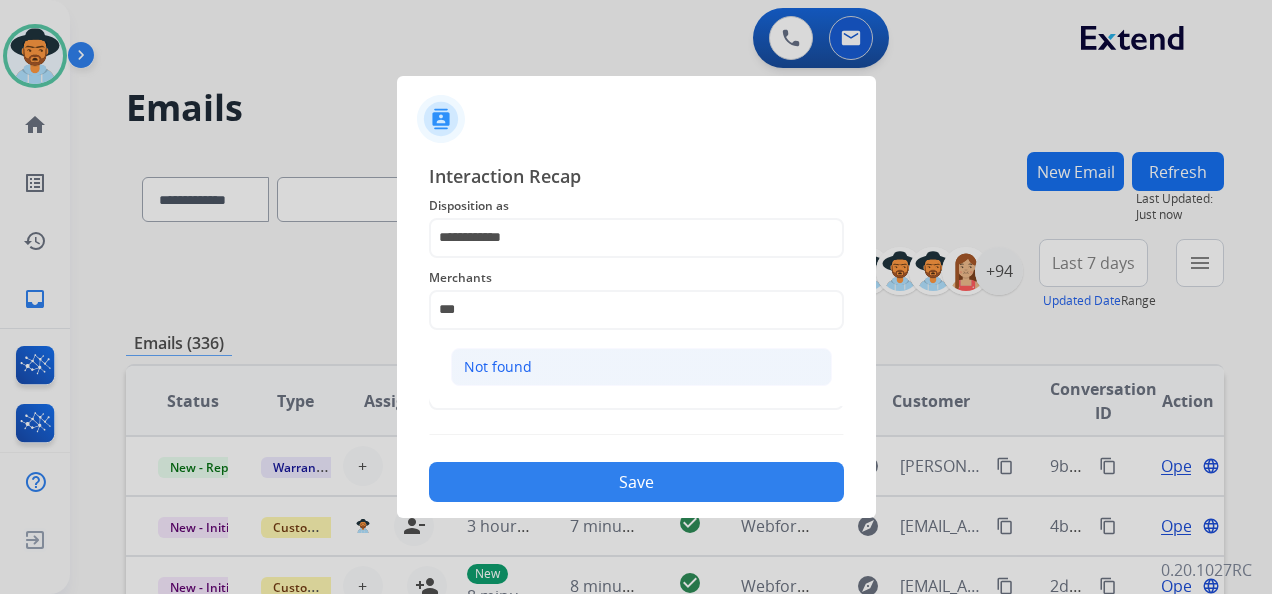 click on "Not found" 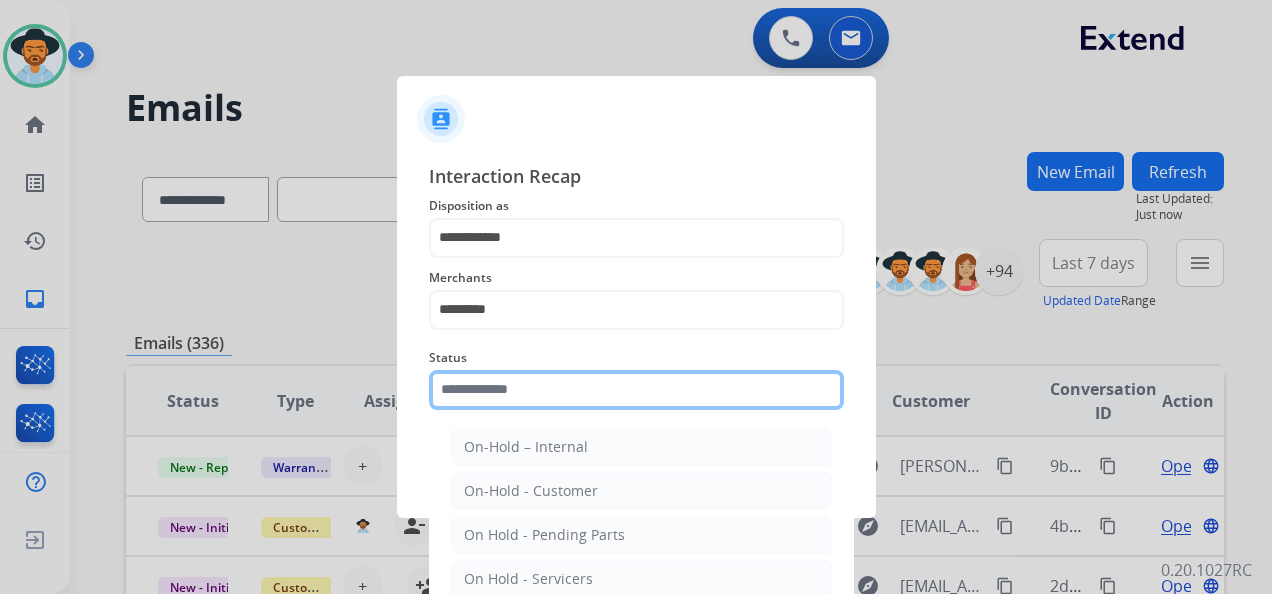 click 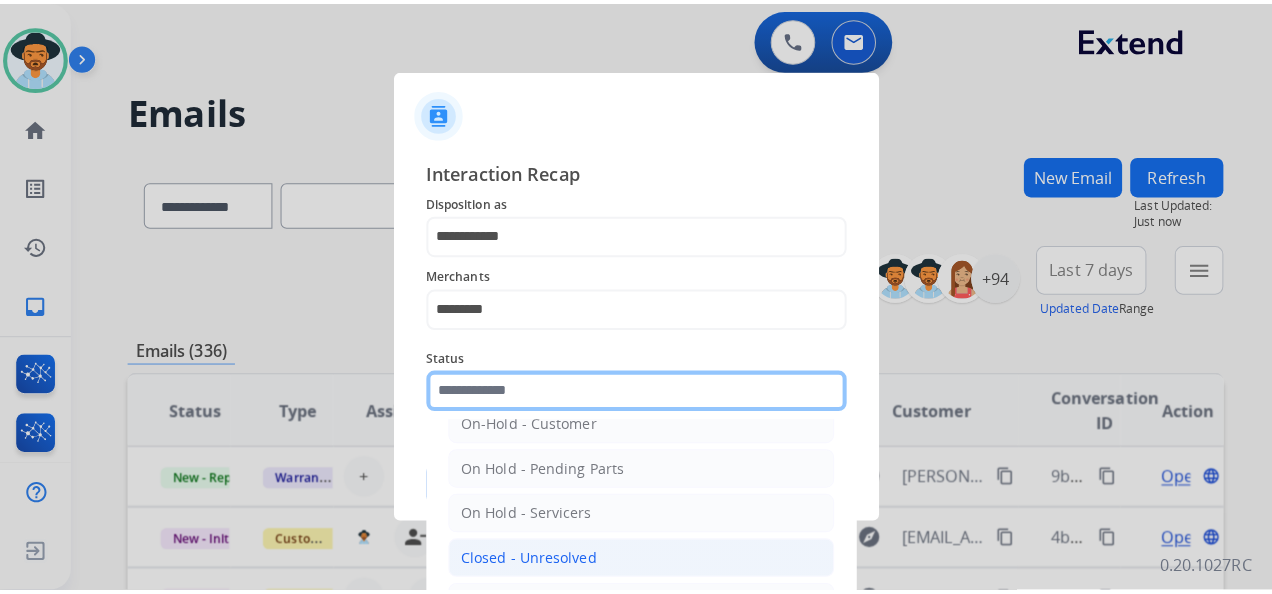 scroll, scrollTop: 114, scrollLeft: 0, axis: vertical 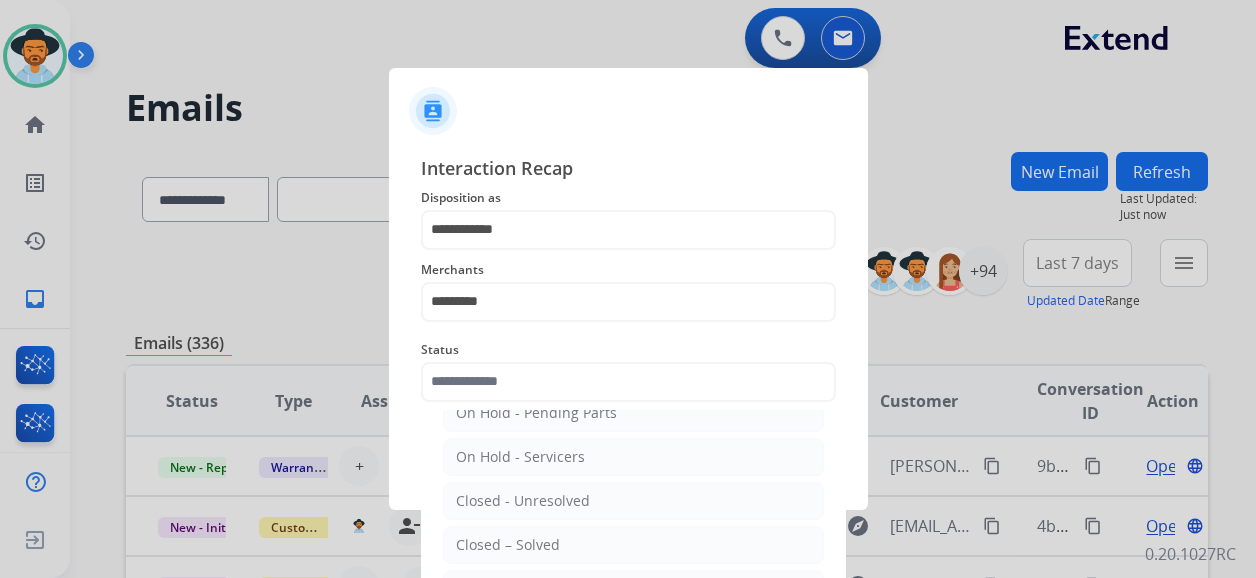 click on "Closed – Solved" 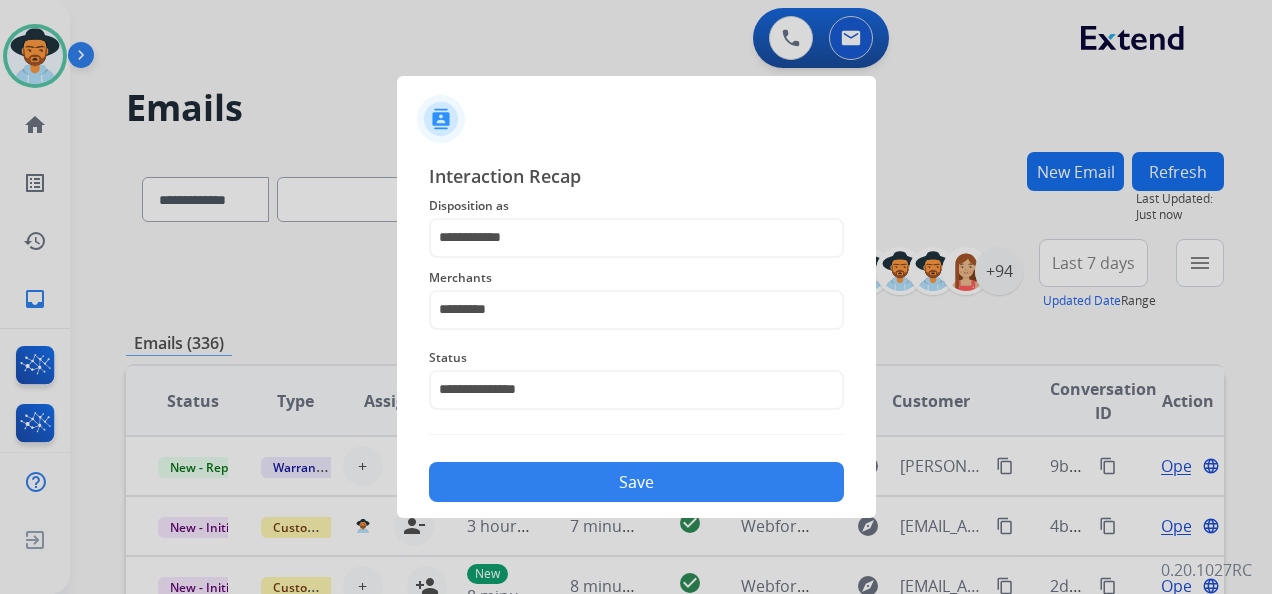 click on "Save" 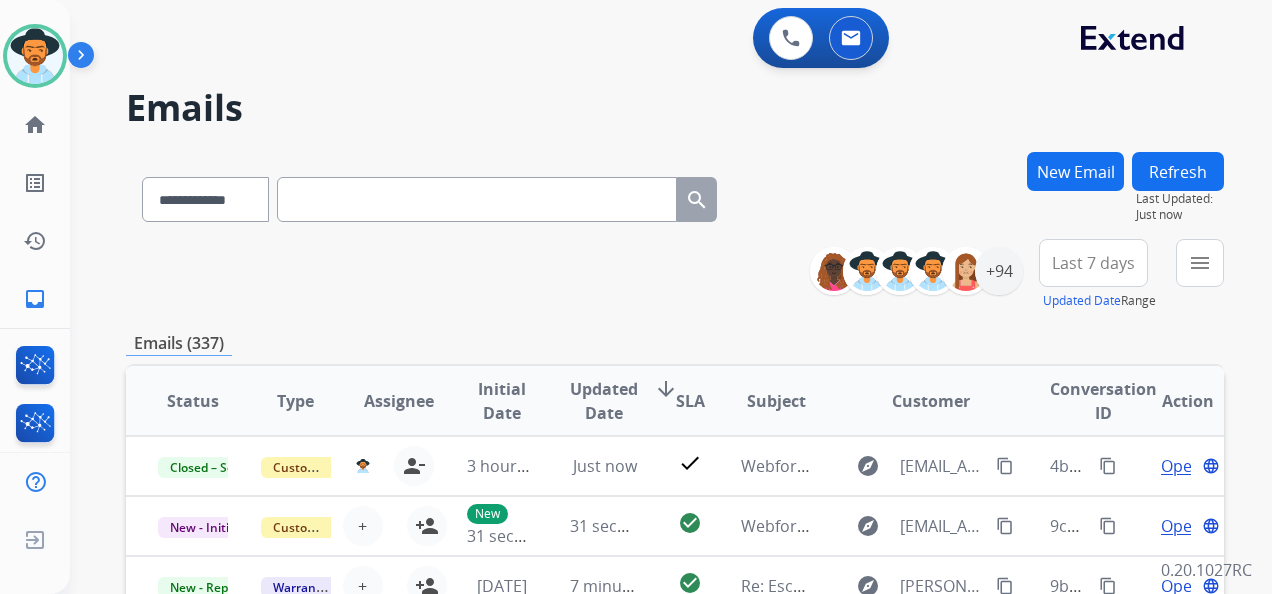 click at bounding box center (85, 59) 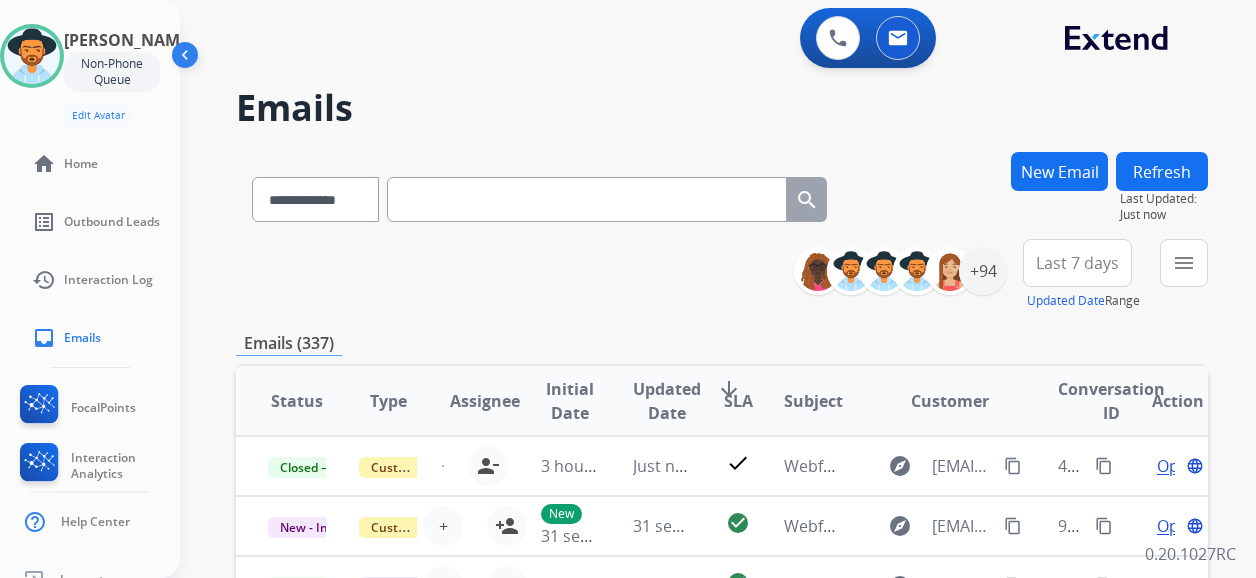 click at bounding box center (187, 59) 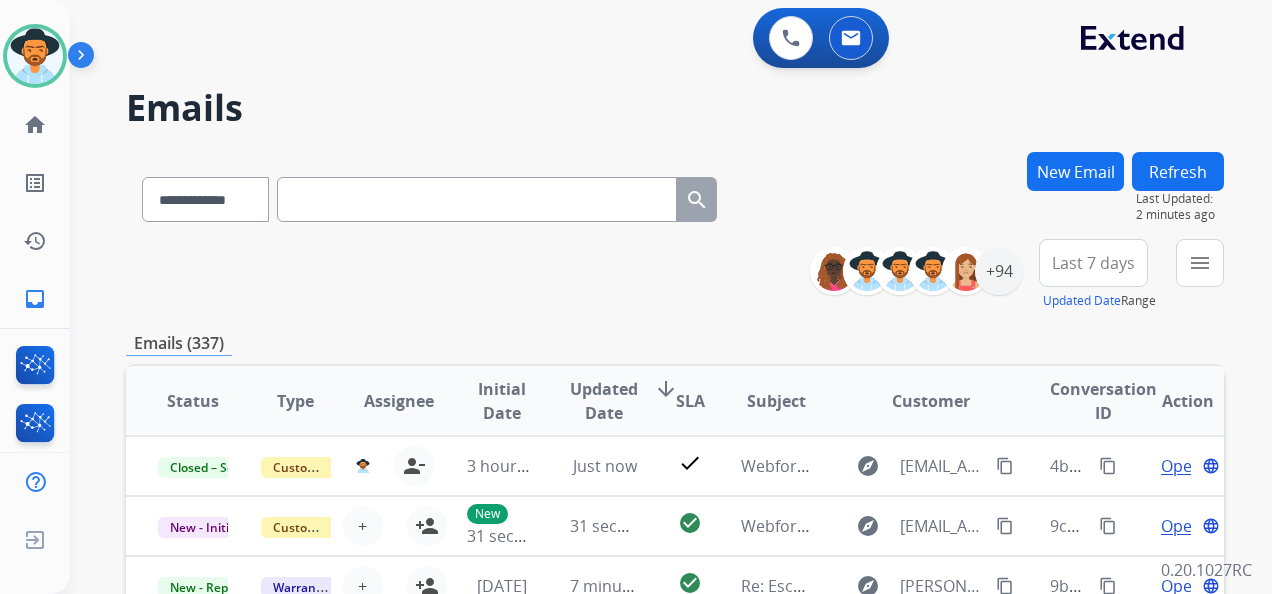 click on "New Email" at bounding box center [1075, 171] 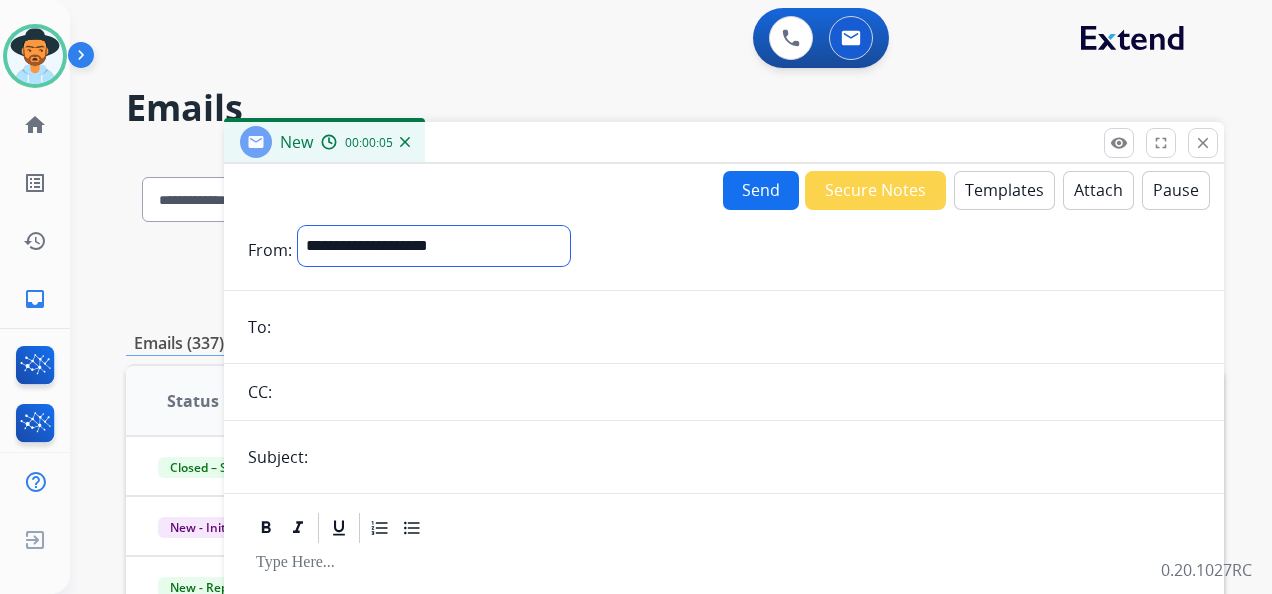 drag, startPoint x: 498, startPoint y: 248, endPoint x: 486, endPoint y: 249, distance: 12.0415945 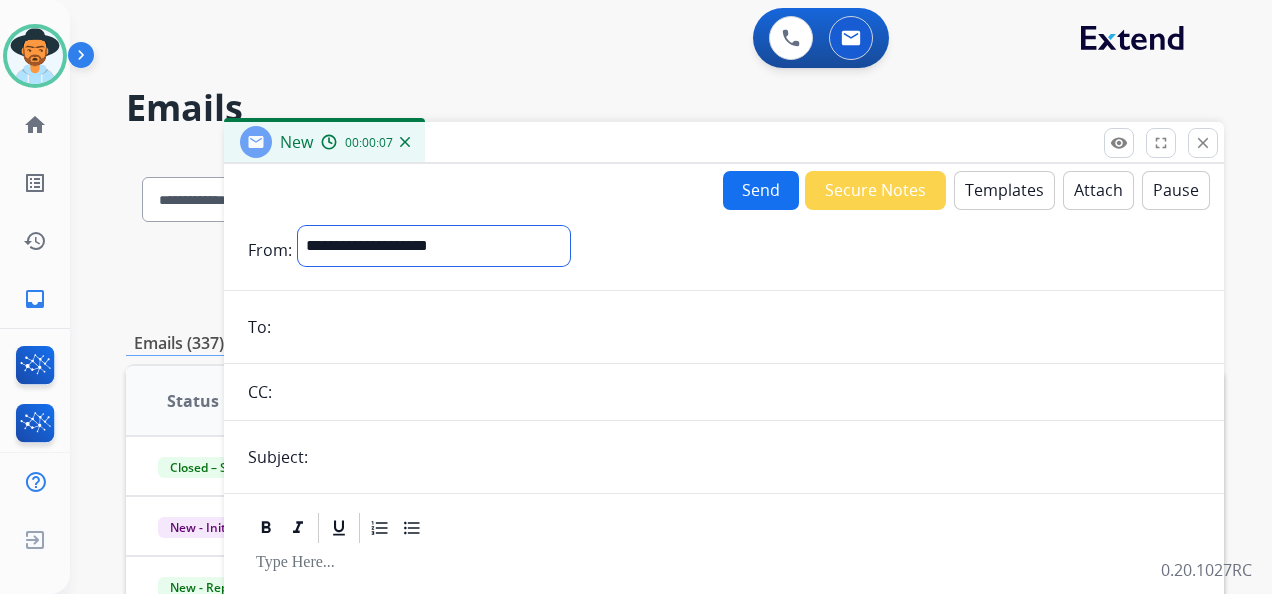 select on "**********" 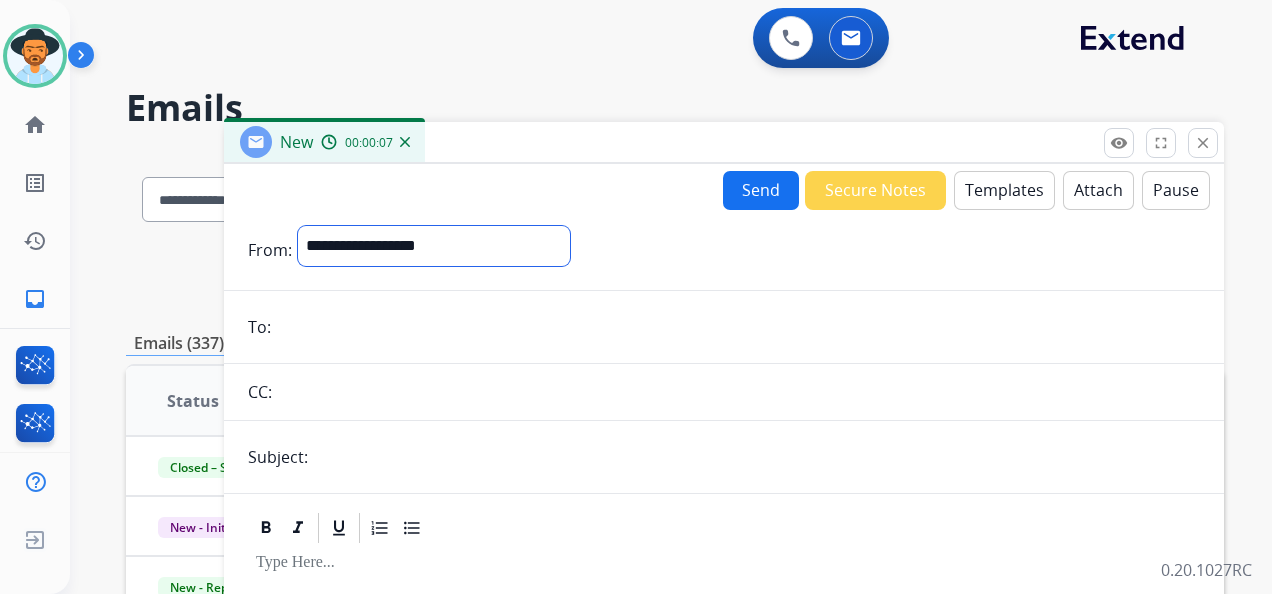 click on "**********" at bounding box center [434, 246] 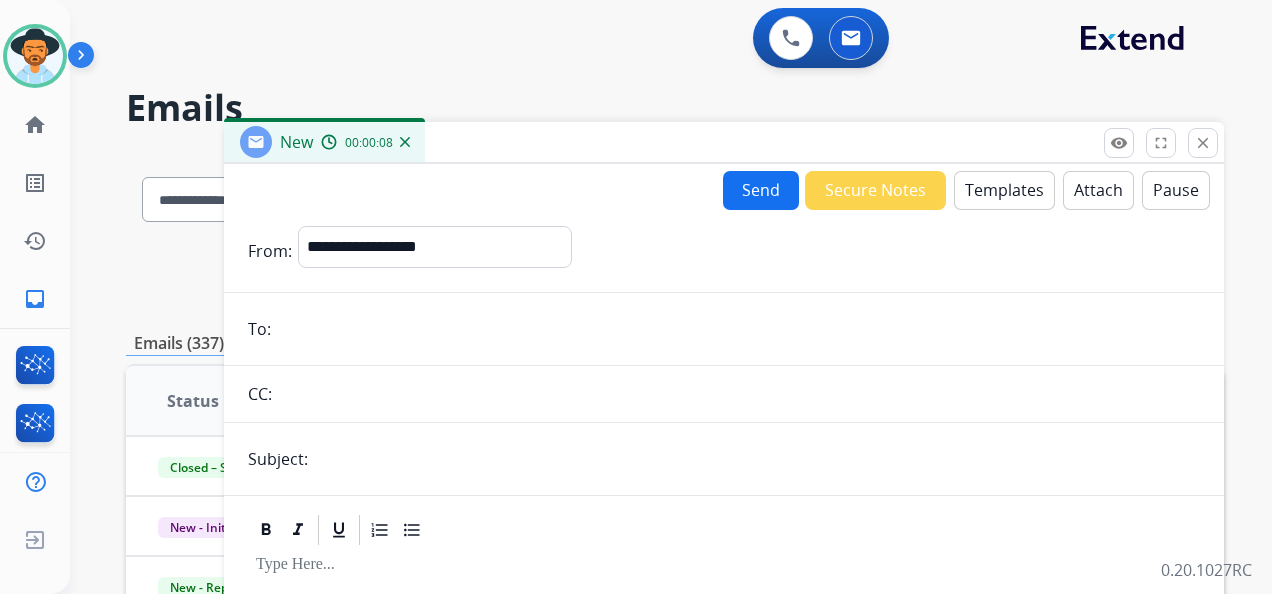 paste on "**********" 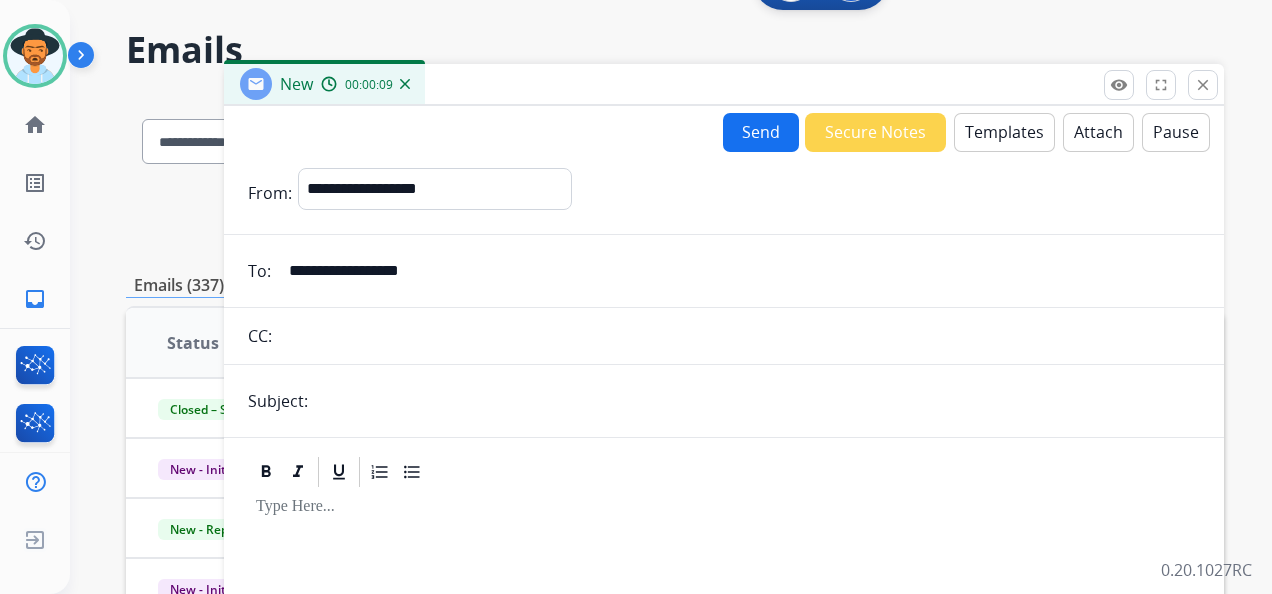 scroll, scrollTop: 100, scrollLeft: 0, axis: vertical 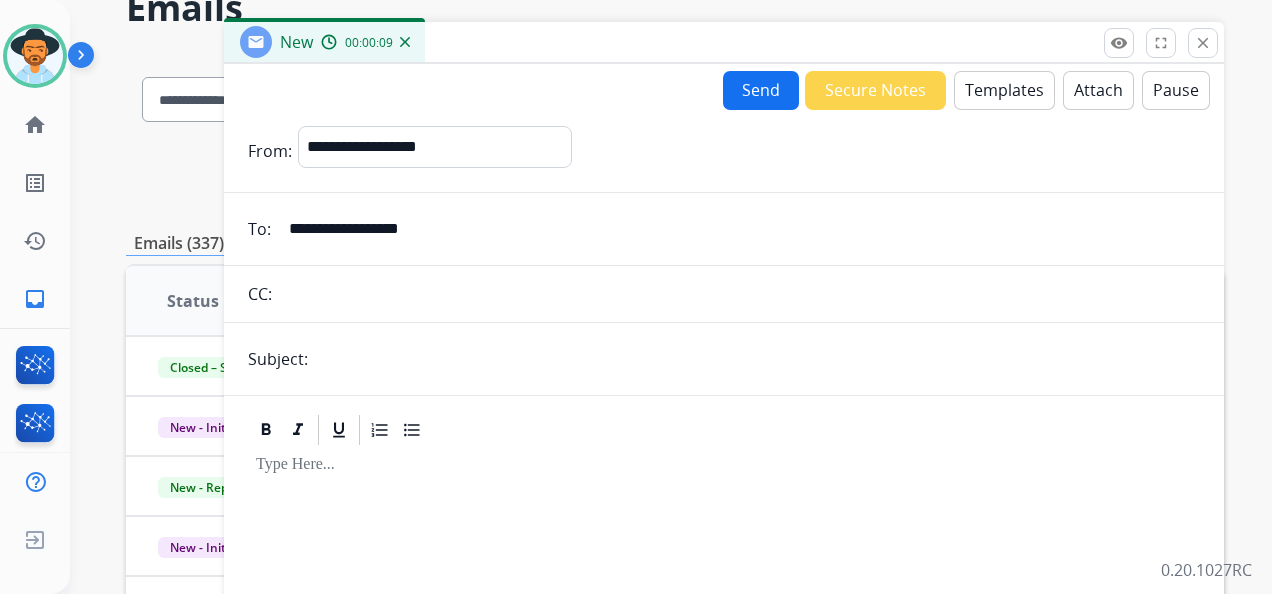 type on "**********" 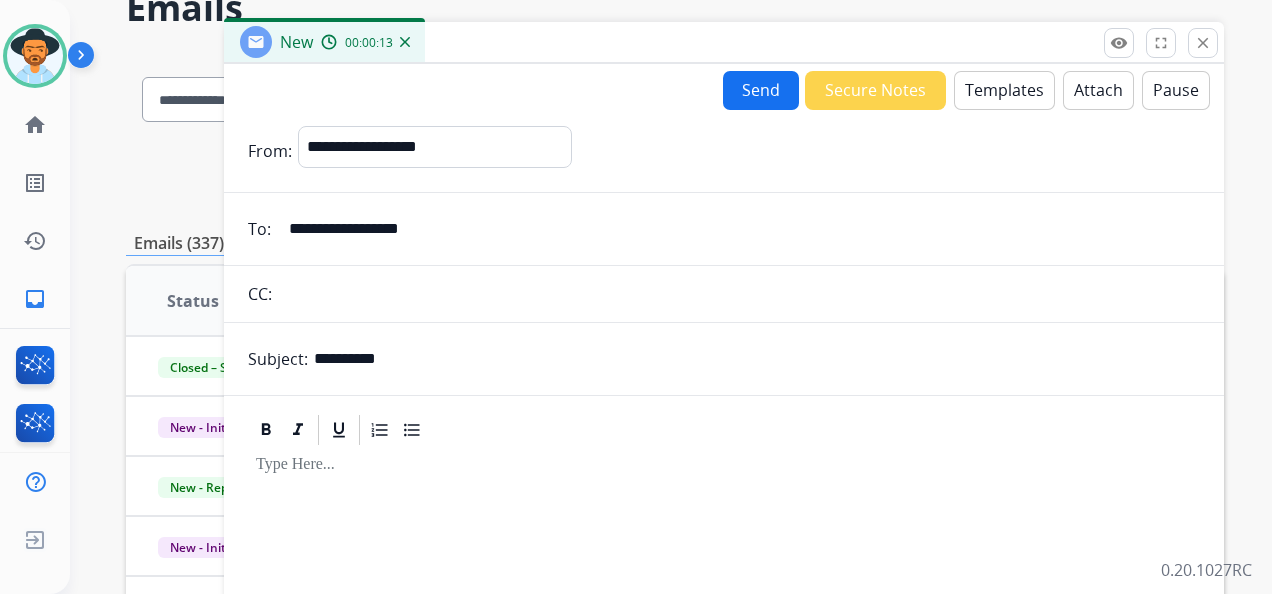 type on "**********" 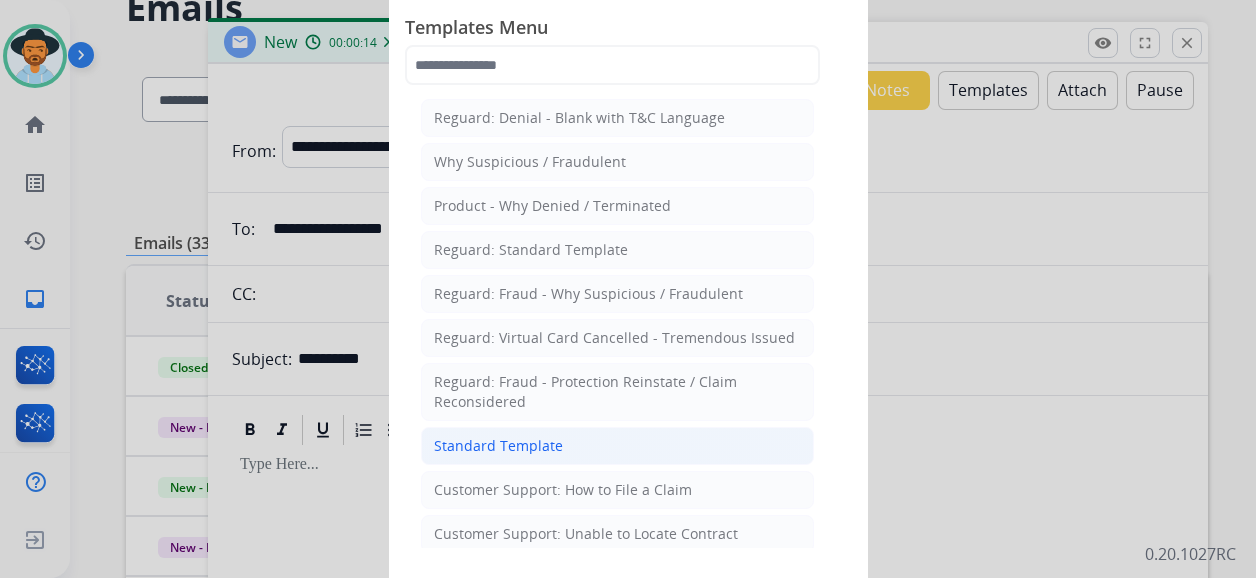 click on "Standard Template" 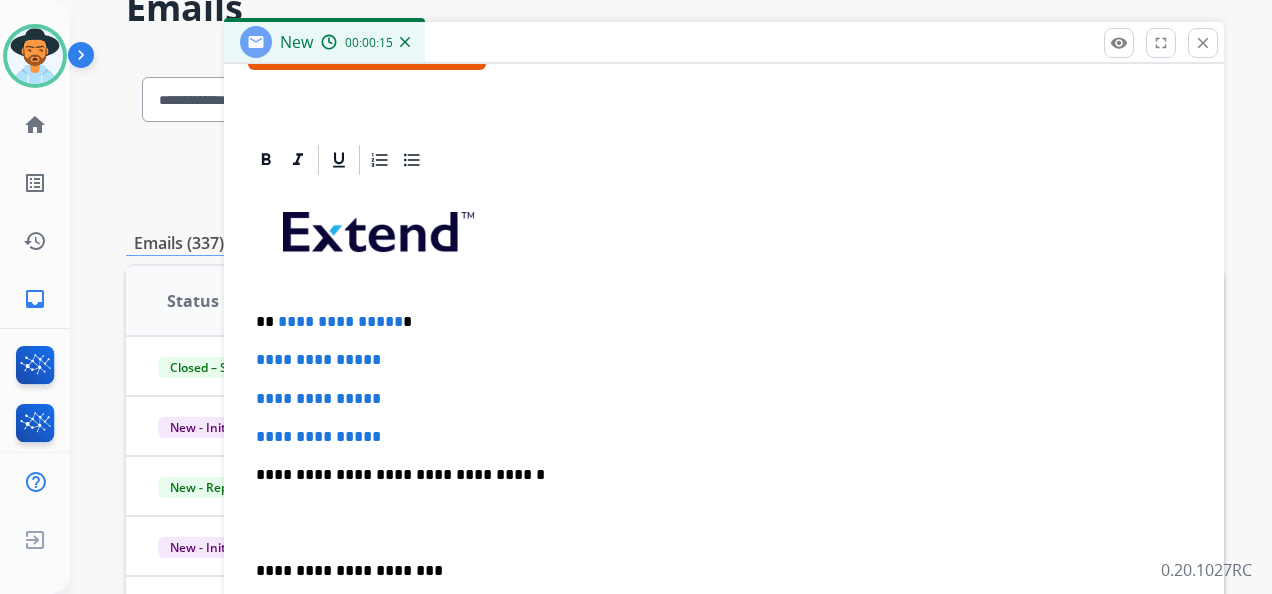 scroll, scrollTop: 460, scrollLeft: 0, axis: vertical 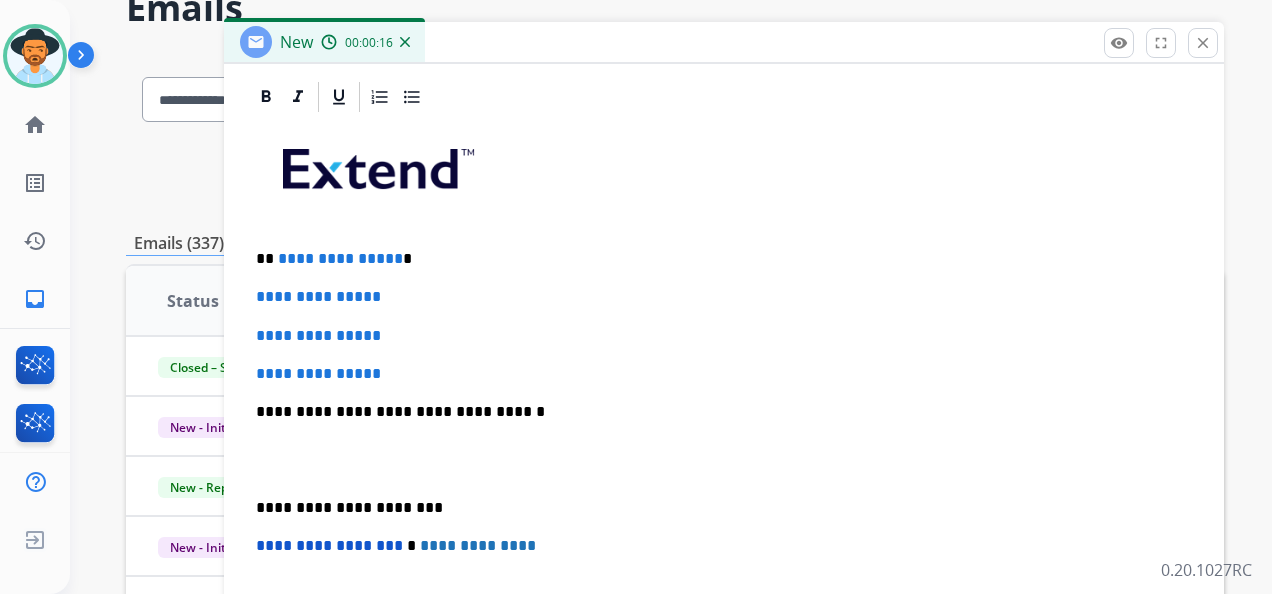 click on "**********" at bounding box center [716, 259] 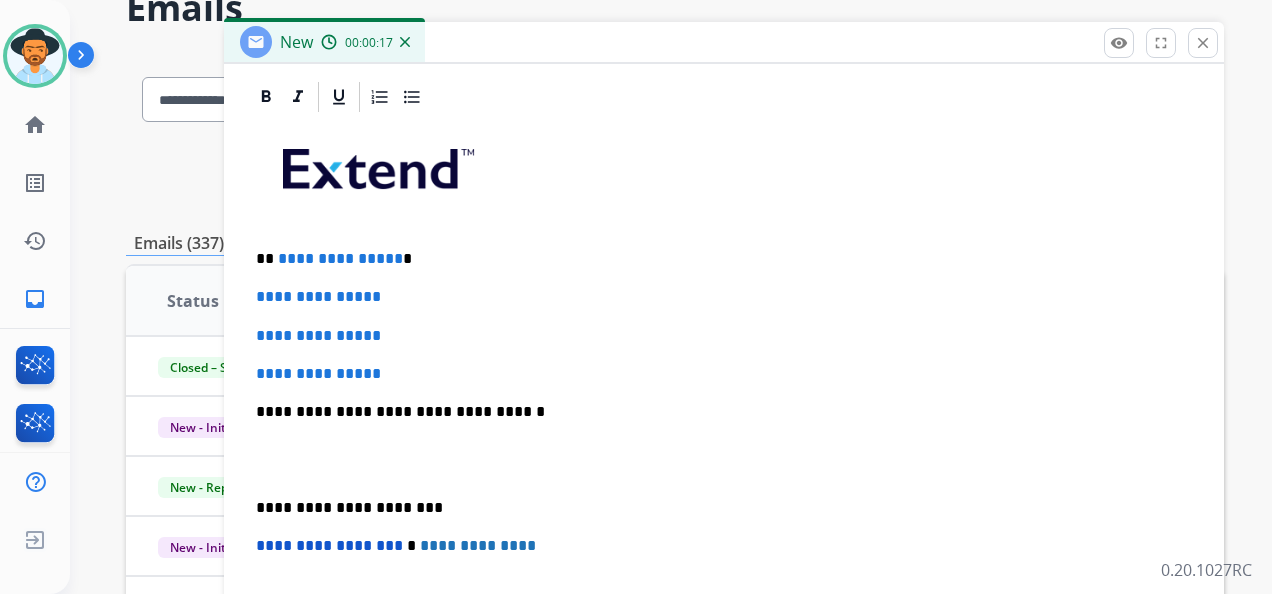 type 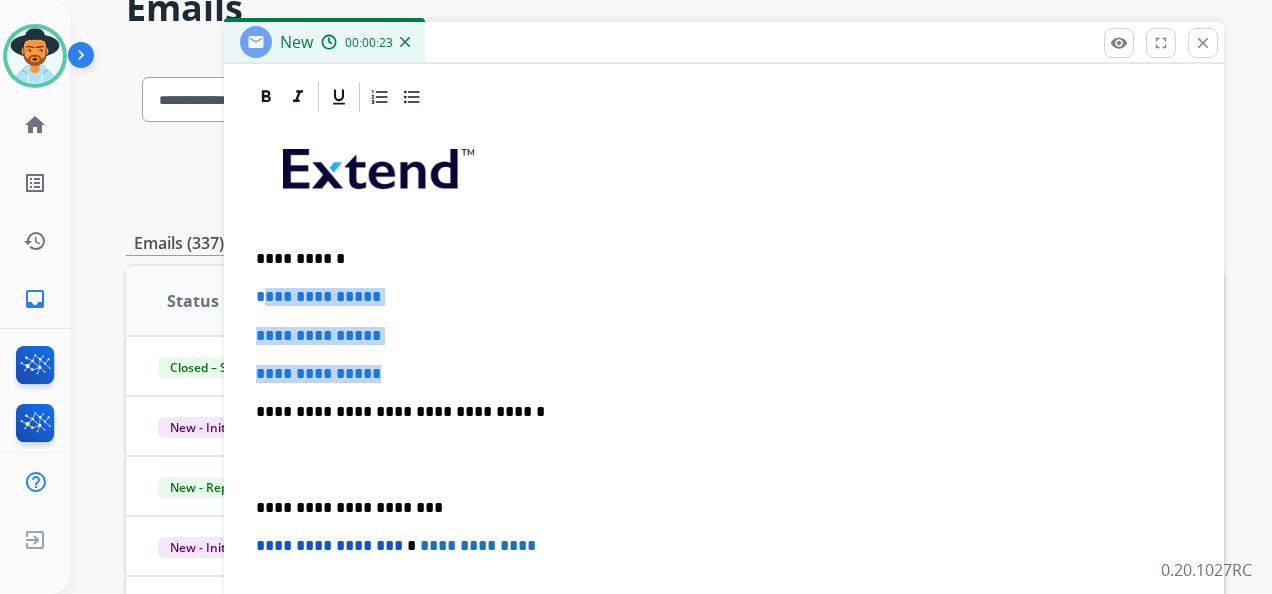 drag, startPoint x: 397, startPoint y: 374, endPoint x: 258, endPoint y: 291, distance: 161.89503 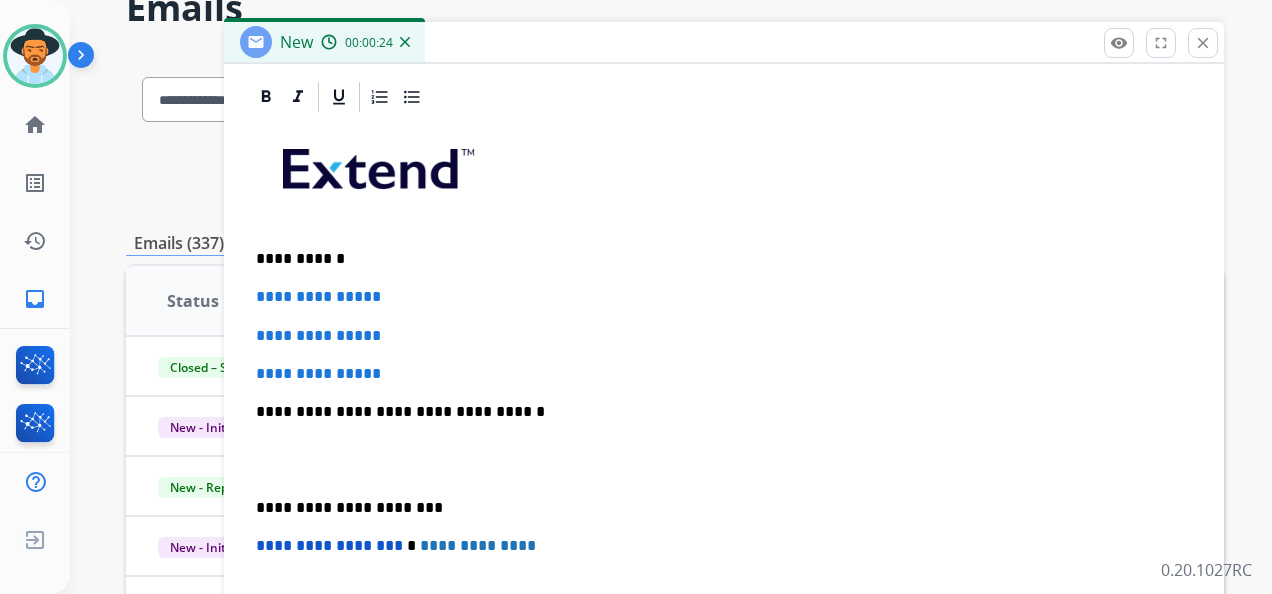 scroll, scrollTop: 383, scrollLeft: 0, axis: vertical 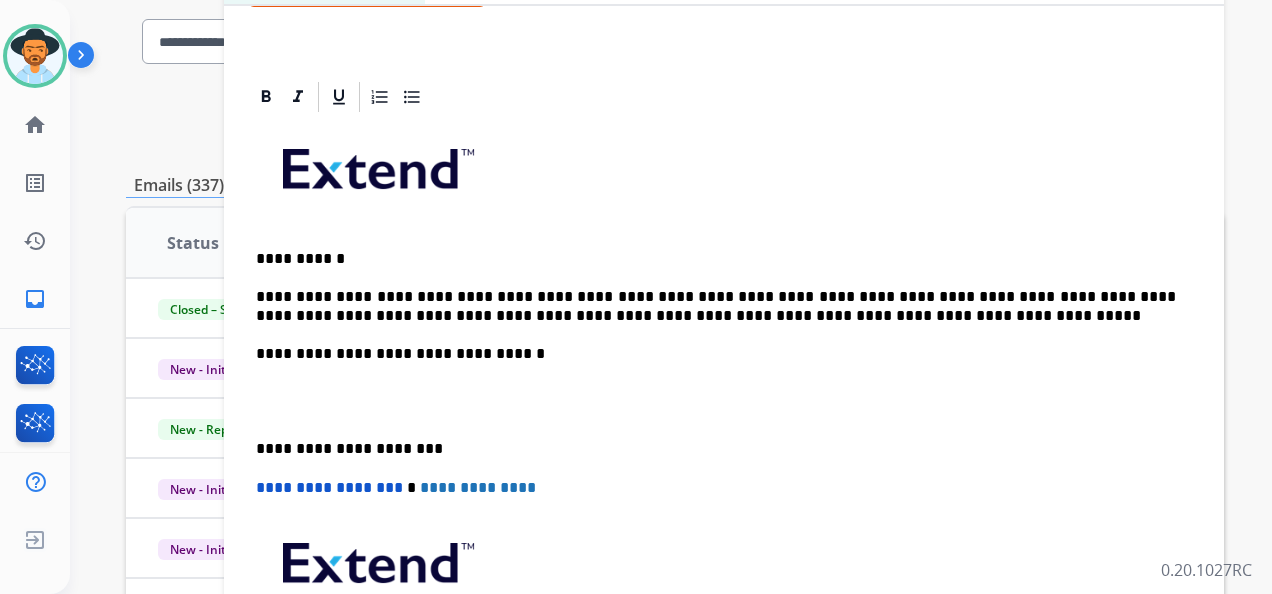click on "**********" at bounding box center (716, 306) 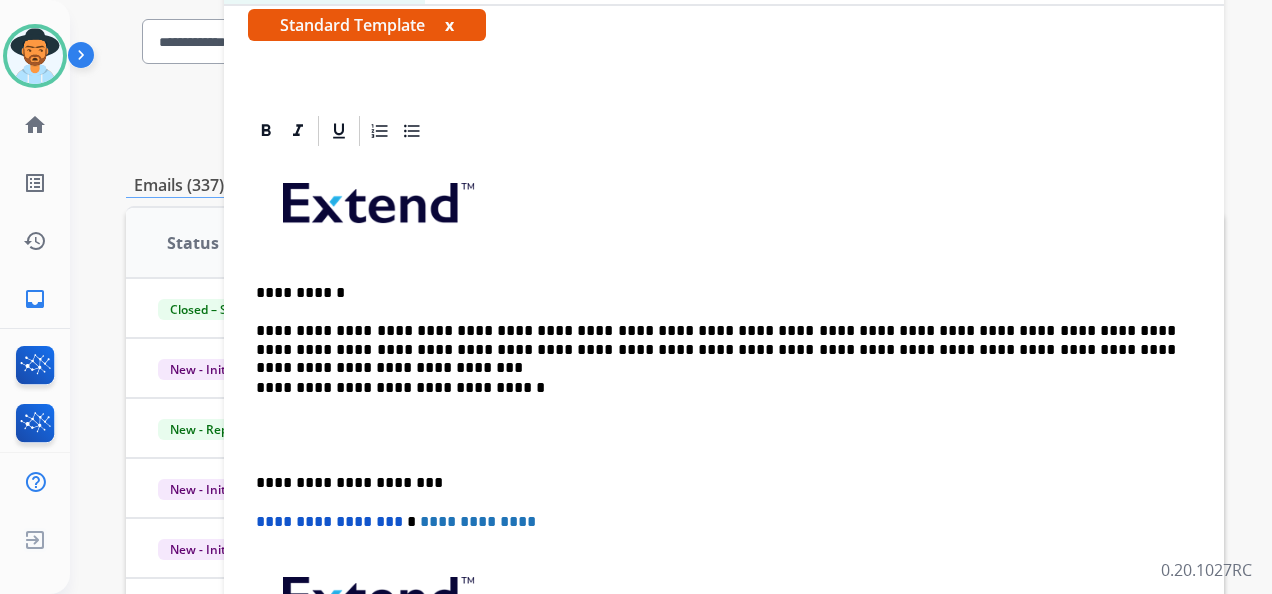 scroll, scrollTop: 400, scrollLeft: 0, axis: vertical 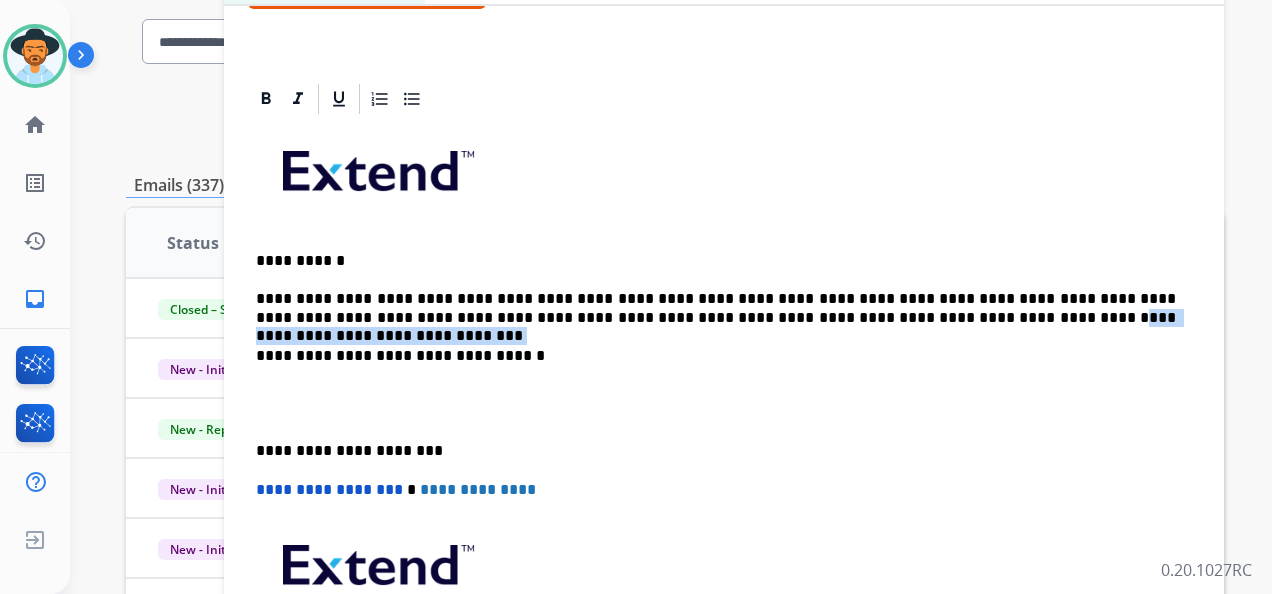 drag, startPoint x: 1020, startPoint y: 315, endPoint x: 801, endPoint y: 317, distance: 219.00912 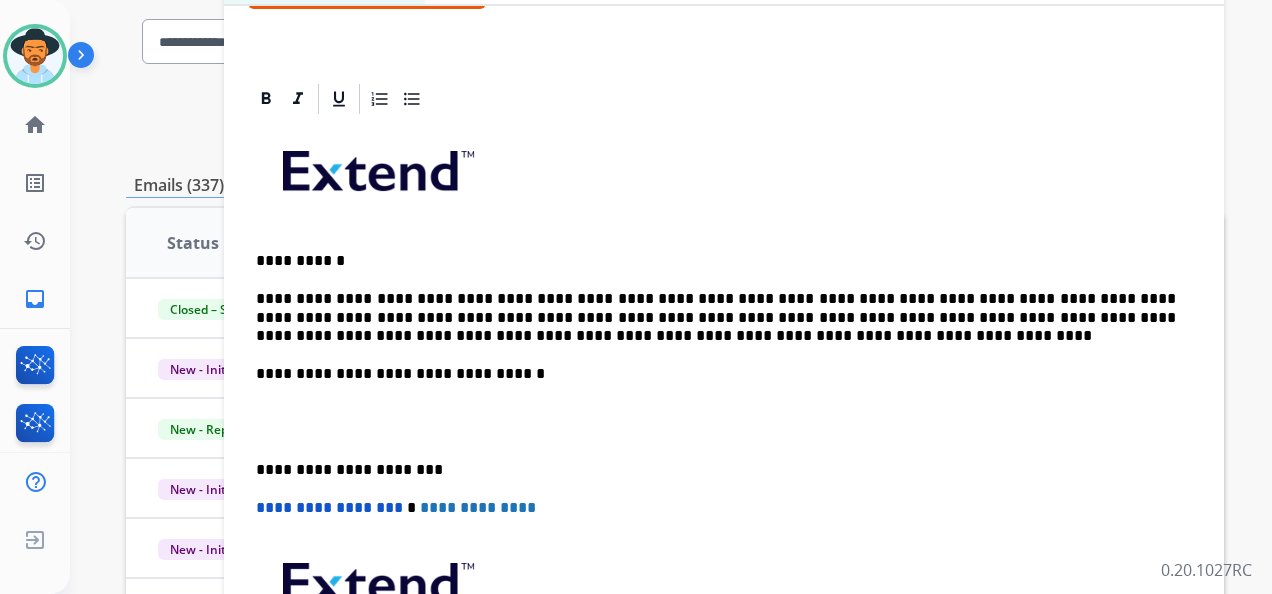 click on "**********" at bounding box center (716, 470) 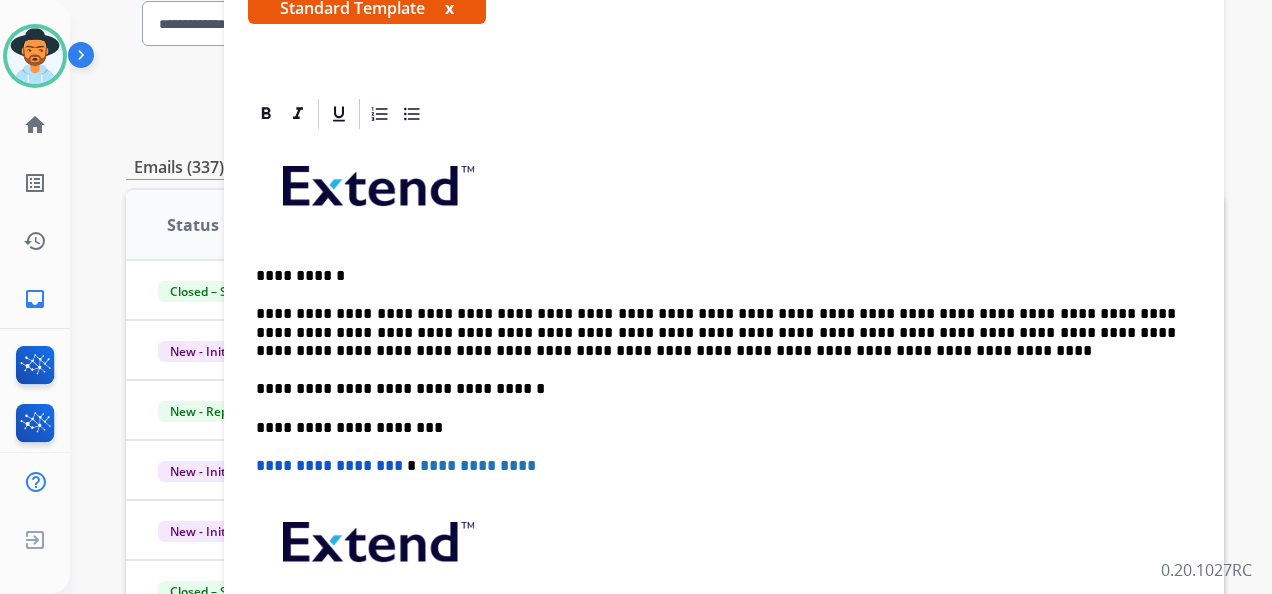 scroll, scrollTop: 363, scrollLeft: 0, axis: vertical 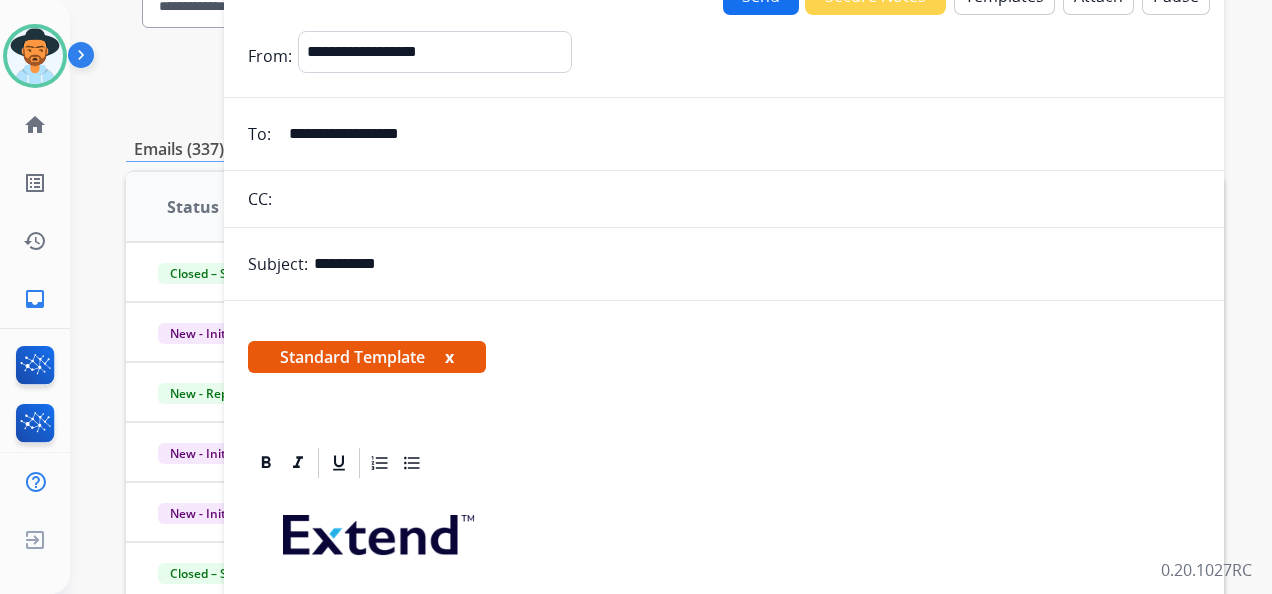 click on "Send" at bounding box center (761, -5) 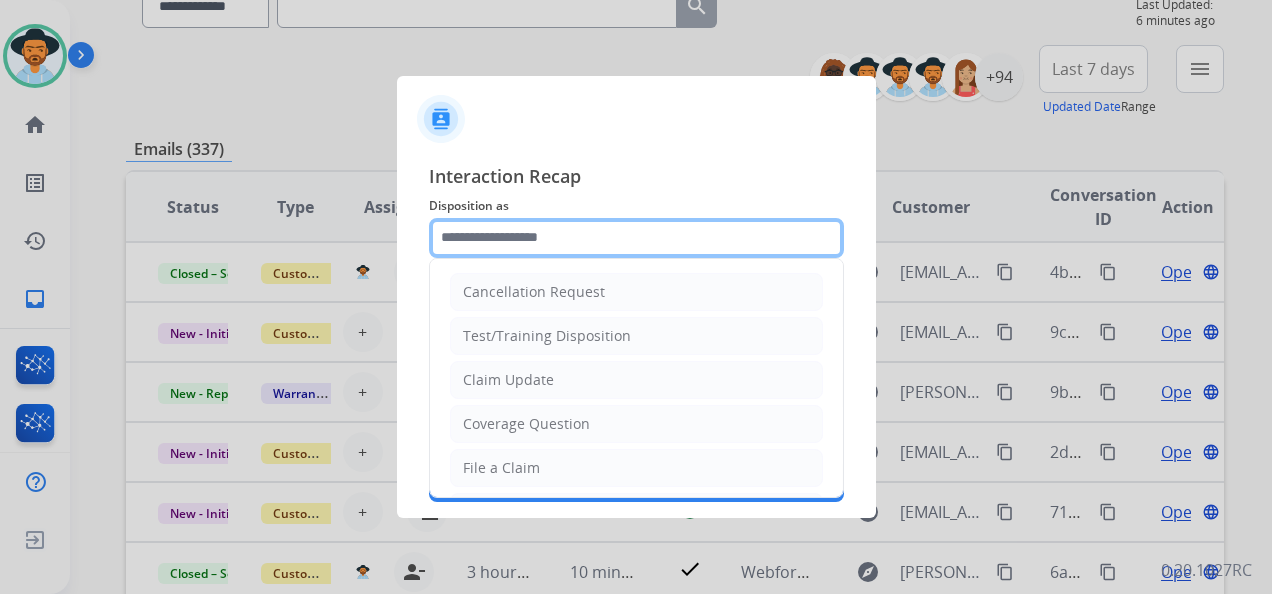 click 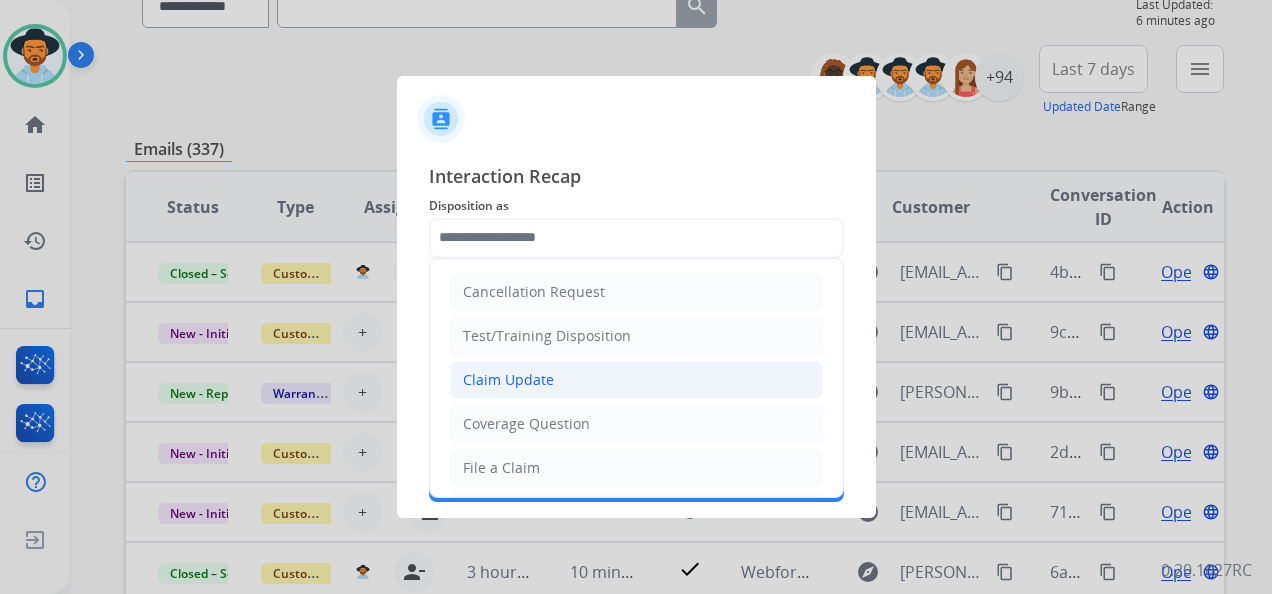 click on "Claim Update" 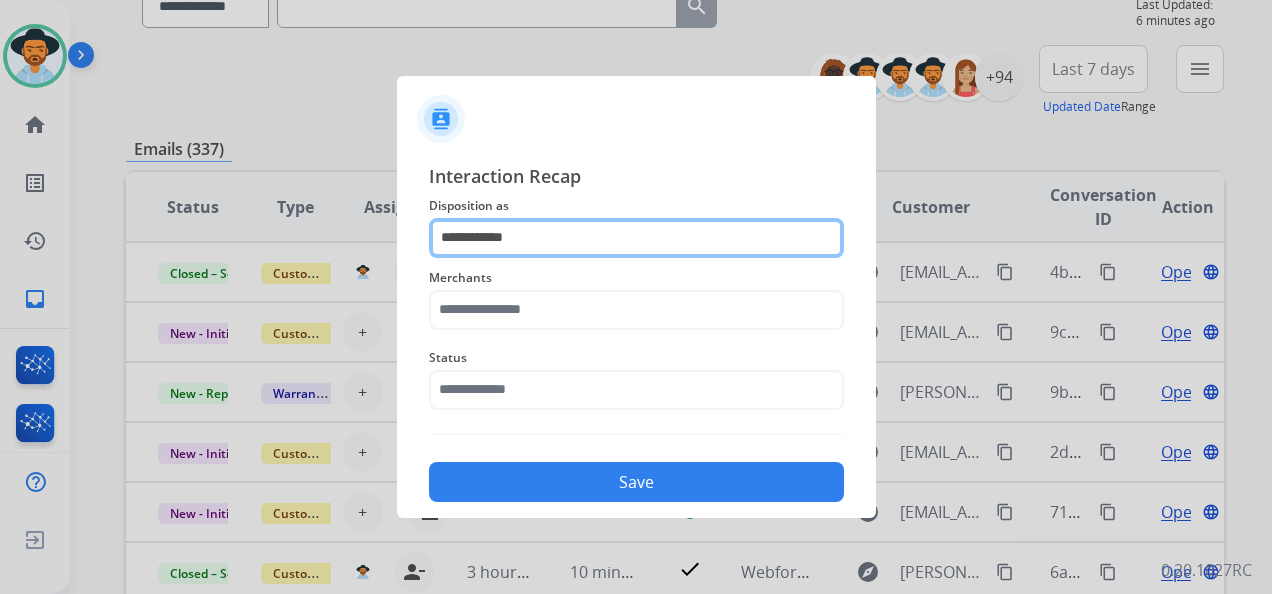 click on "**********" 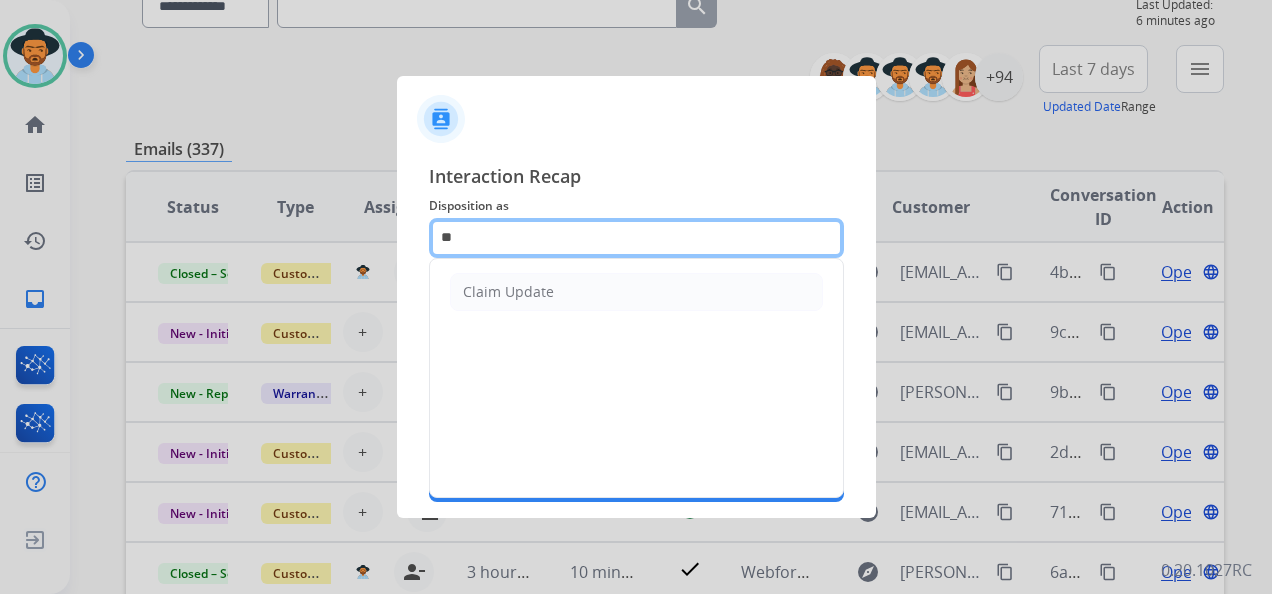 type on "*" 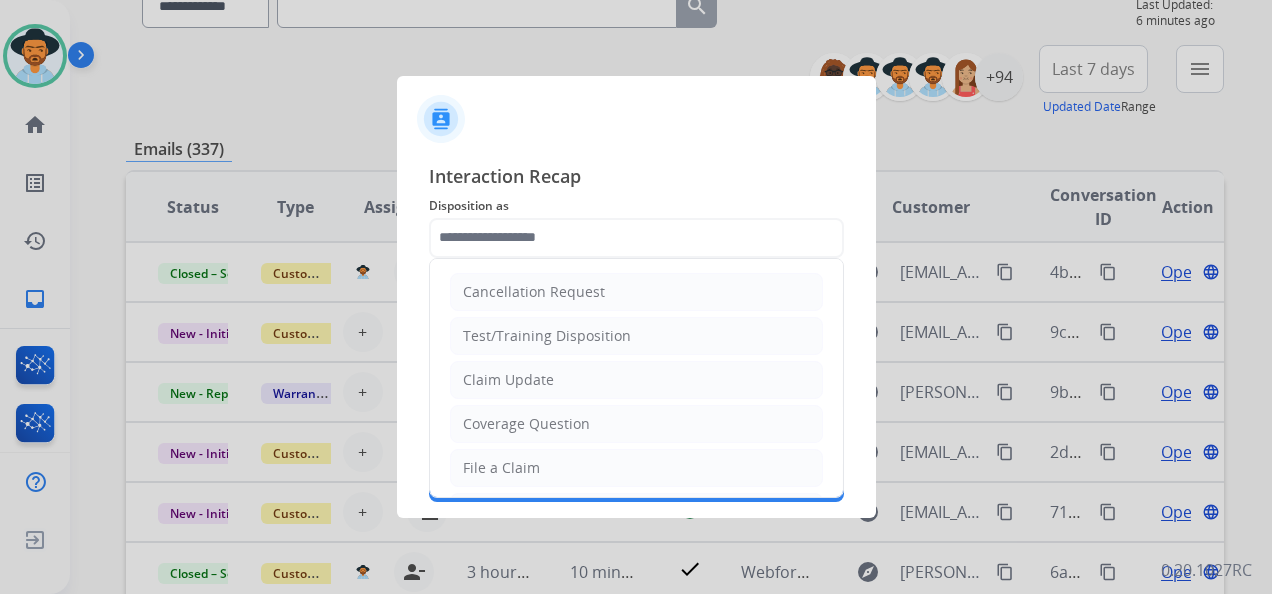 drag, startPoint x: 547, startPoint y: 412, endPoint x: 528, endPoint y: 332, distance: 82.2253 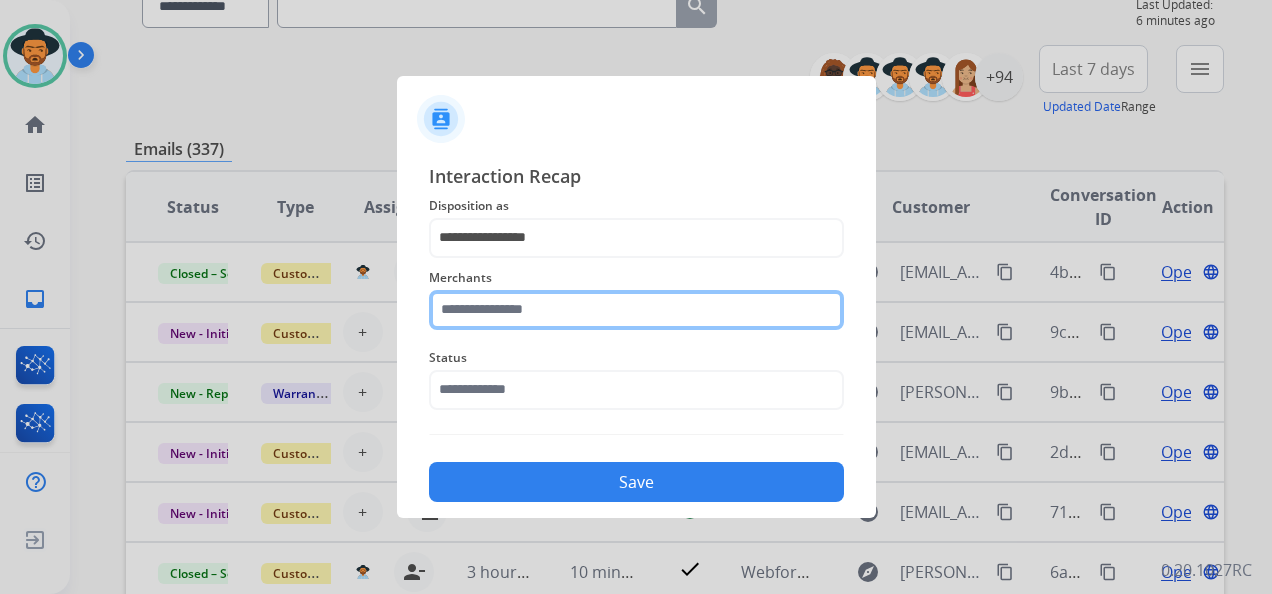 click 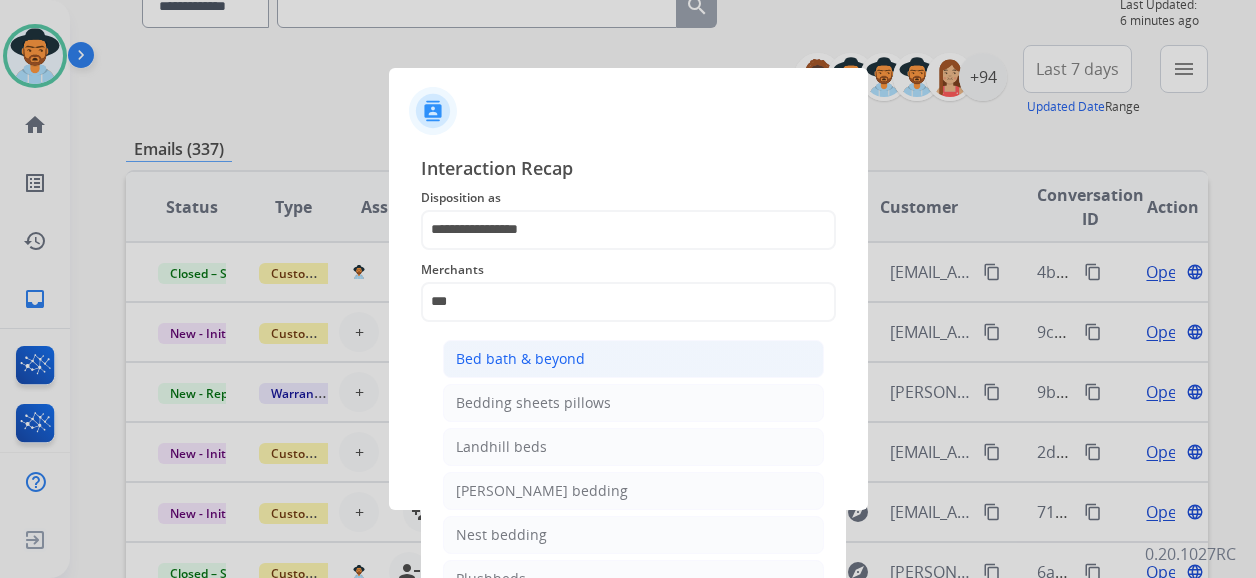click on "Bed bath & beyond" 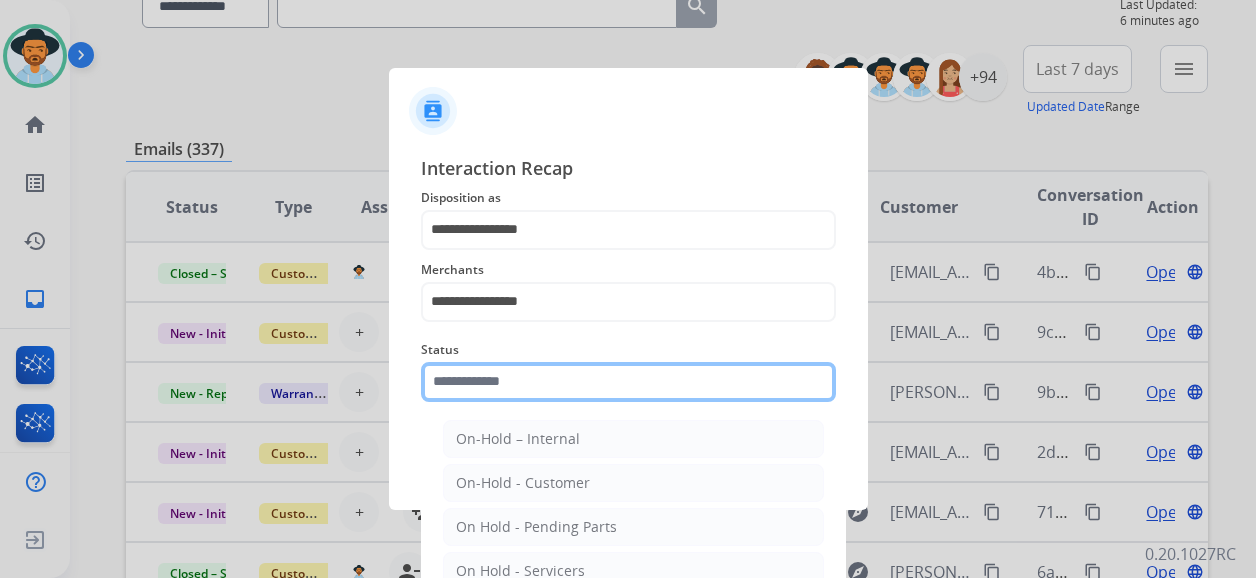 drag, startPoint x: 551, startPoint y: 384, endPoint x: 518, endPoint y: 351, distance: 46.66905 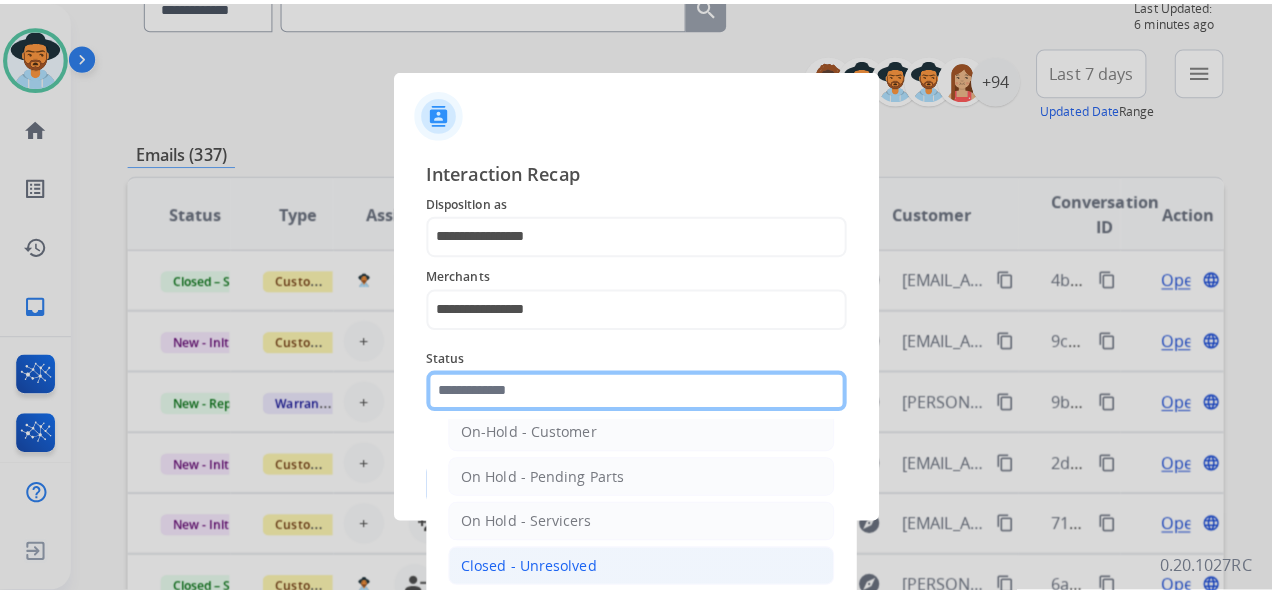 scroll, scrollTop: 114, scrollLeft: 0, axis: vertical 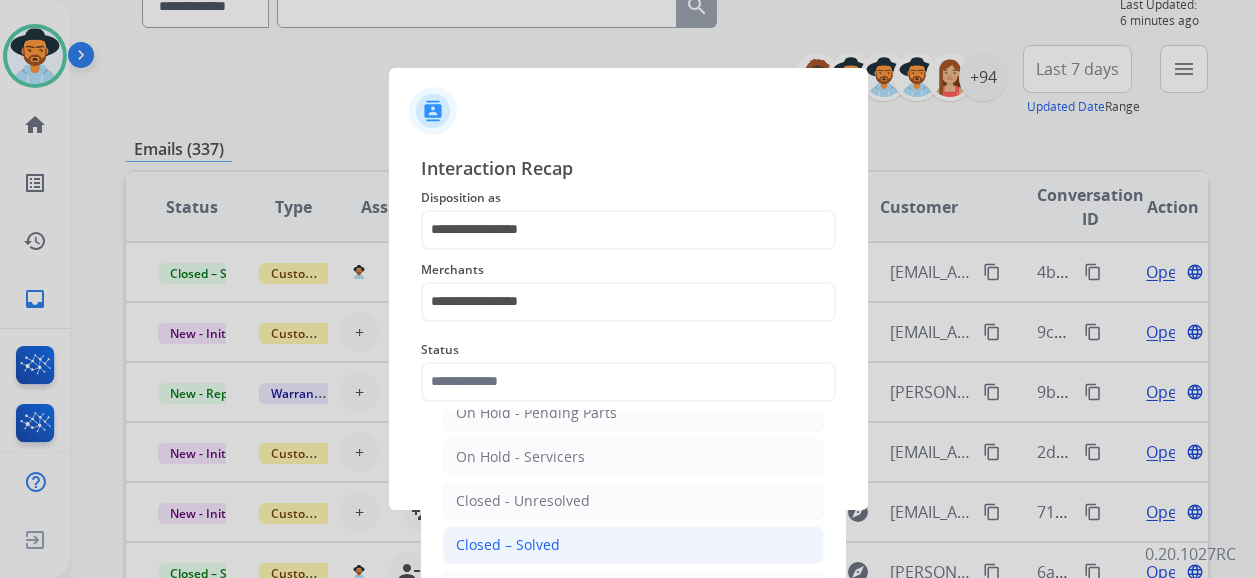 click on "Closed – Solved" 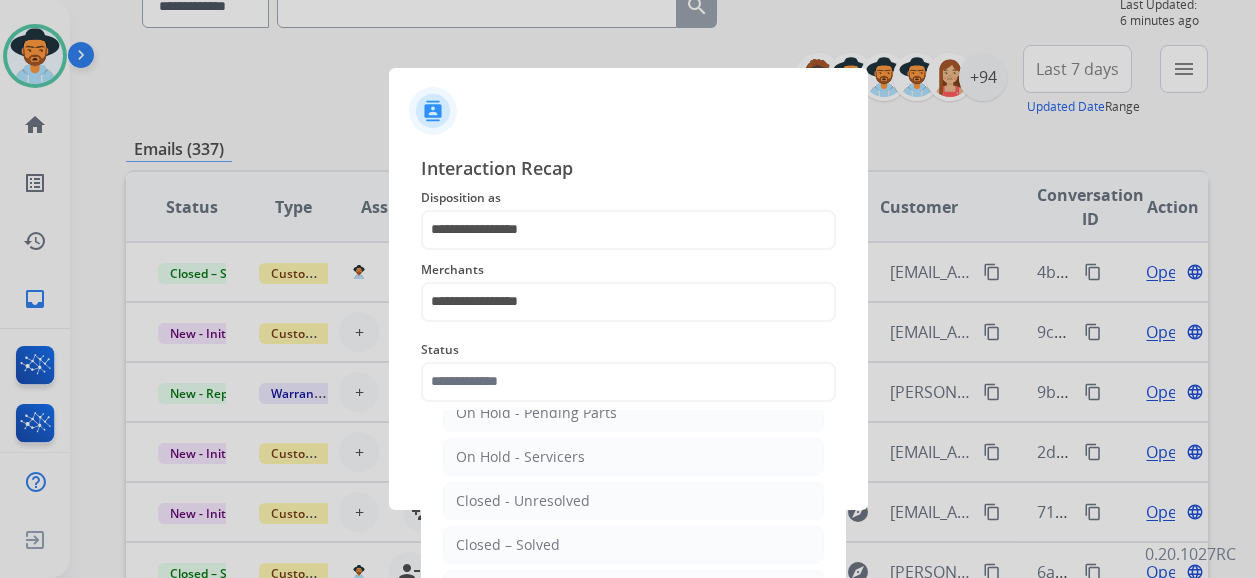 type on "**********" 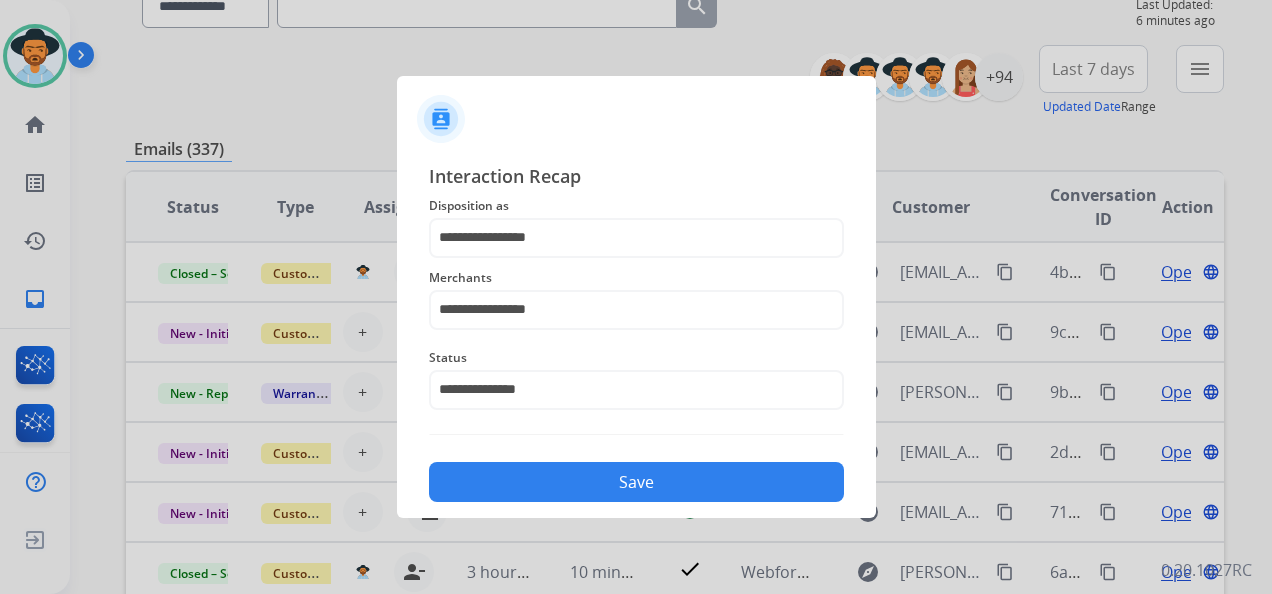 click on "Save" 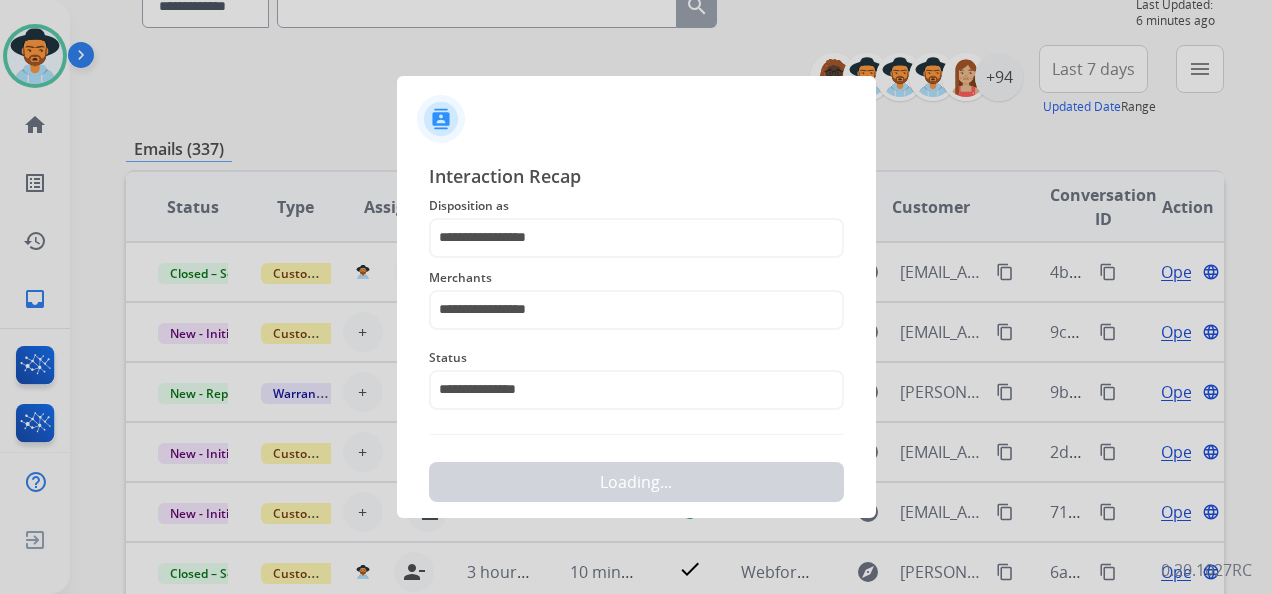 scroll, scrollTop: 0, scrollLeft: 0, axis: both 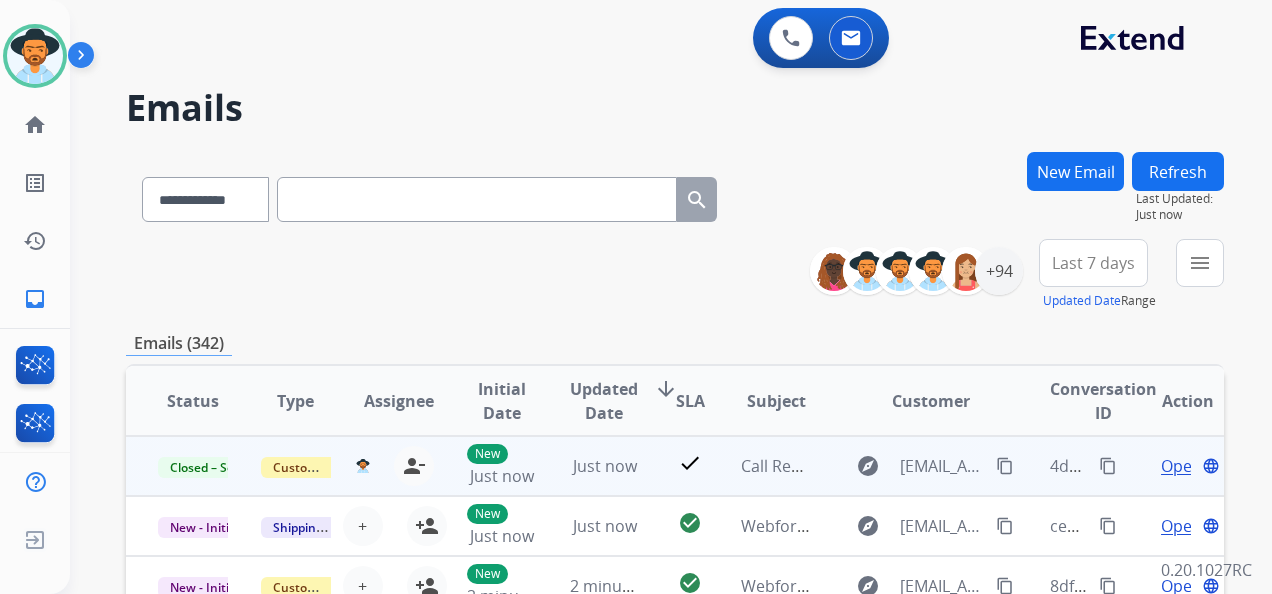 click on "content_copy" at bounding box center (1108, 466) 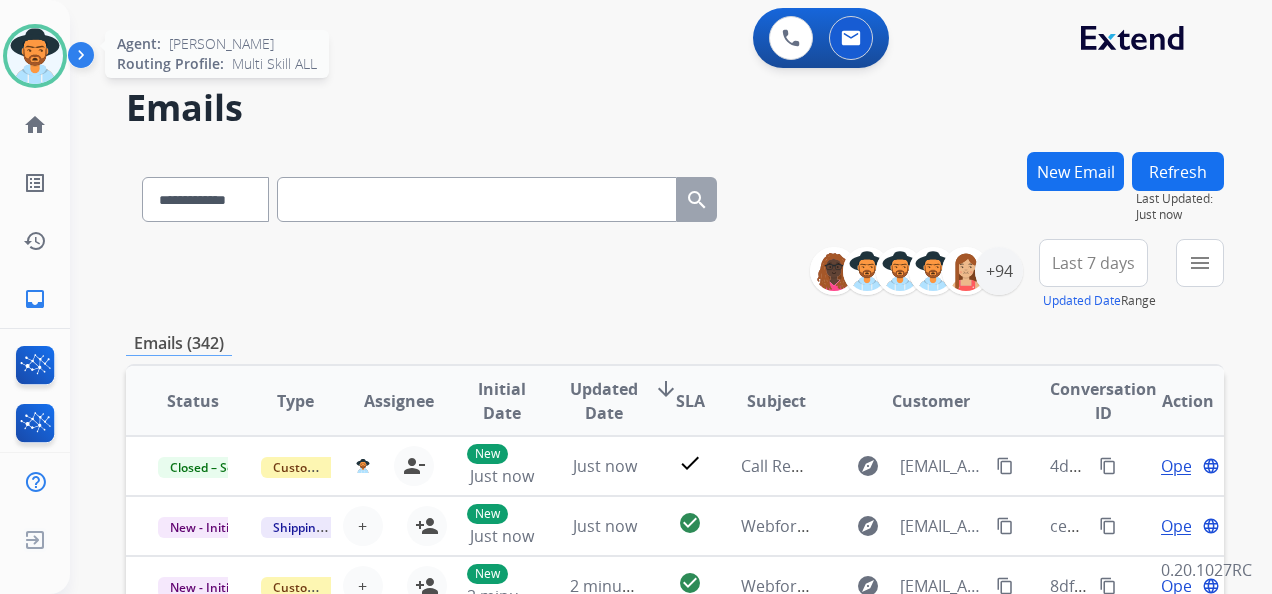 click at bounding box center (35, 56) 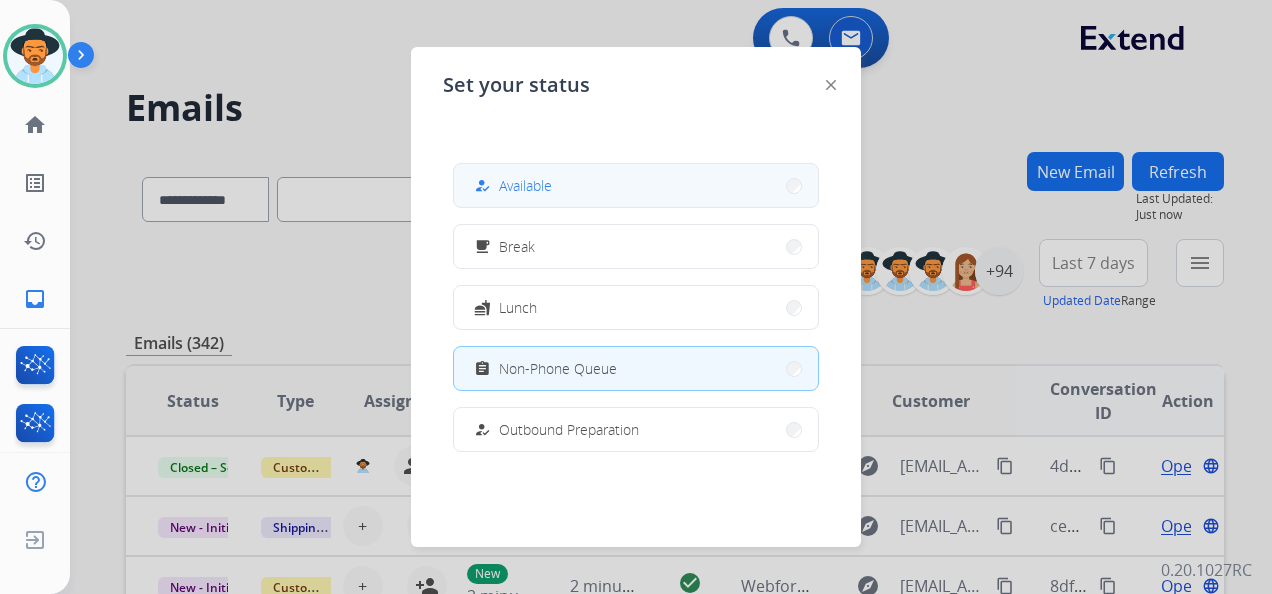 click on "how_to_reg Available" at bounding box center (511, 186) 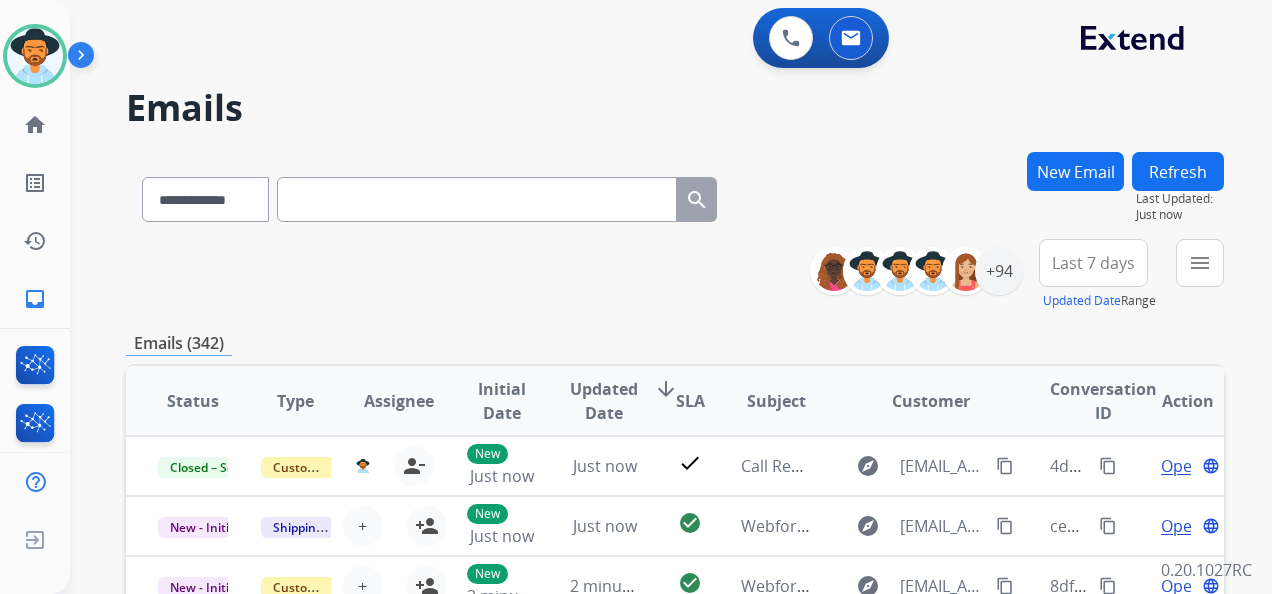 click on "Last 7 days" at bounding box center (1093, 263) 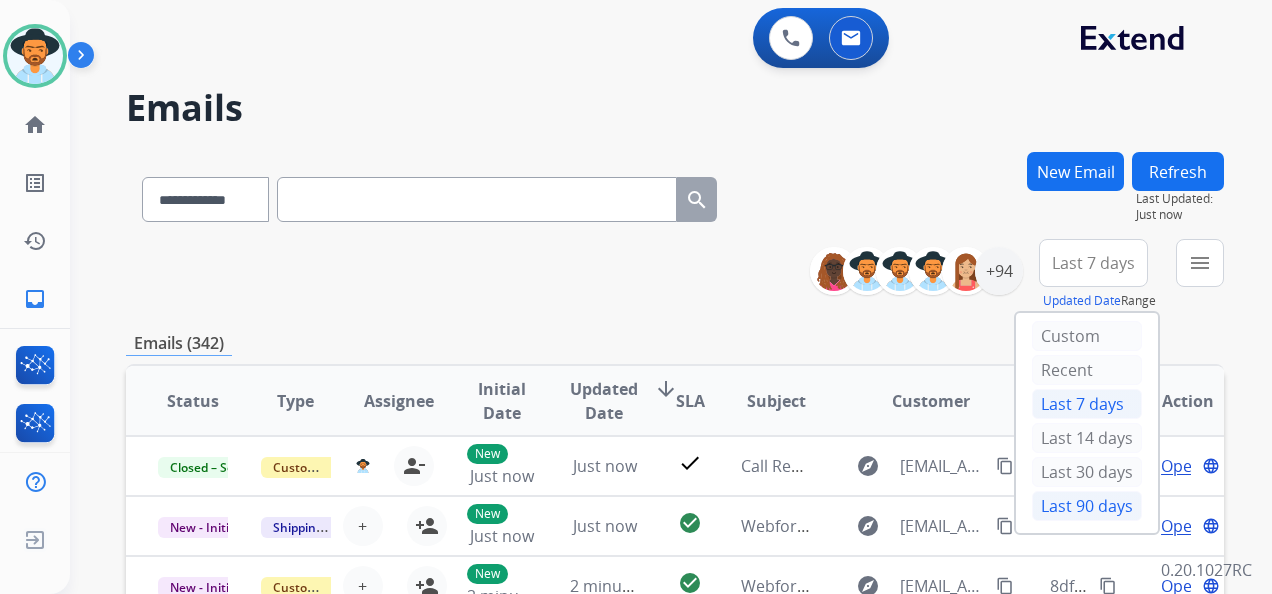click on "Last 90 days" at bounding box center (1087, 506) 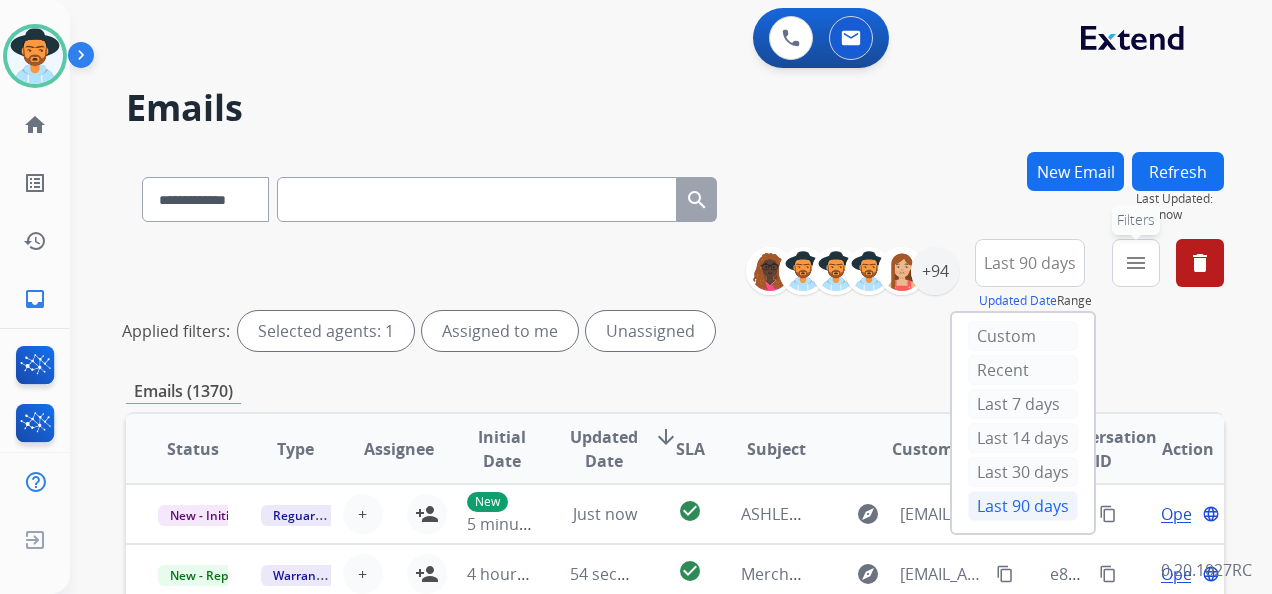 click on "menu  Filters" at bounding box center (1136, 263) 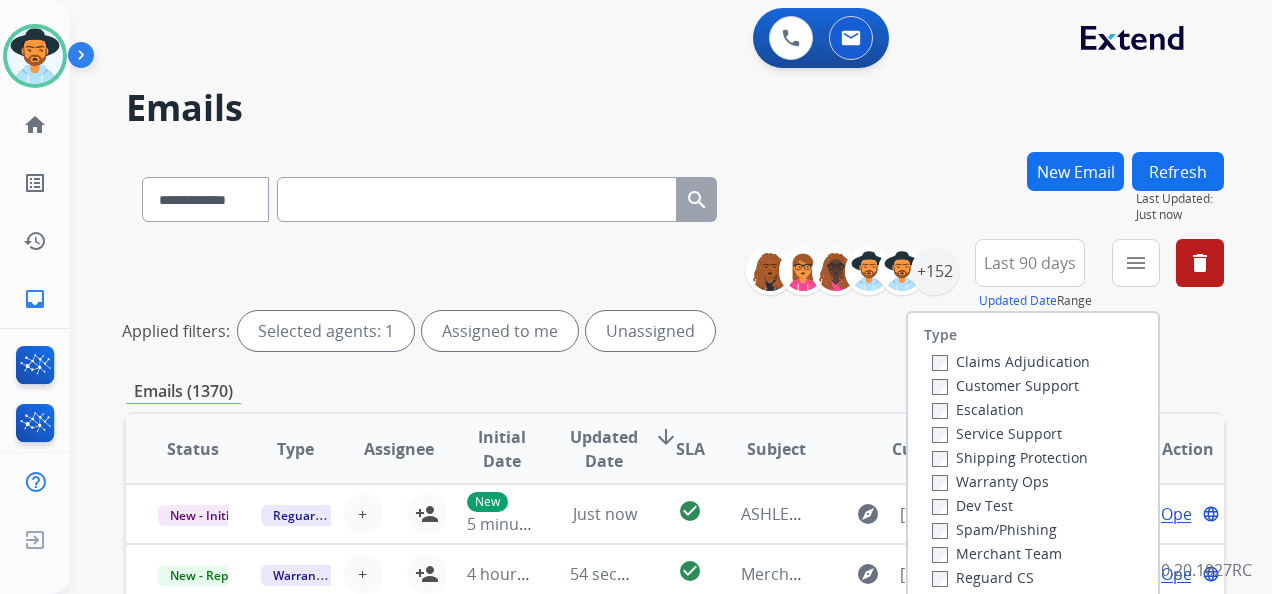 click on "Customer Support" at bounding box center (1005, 385) 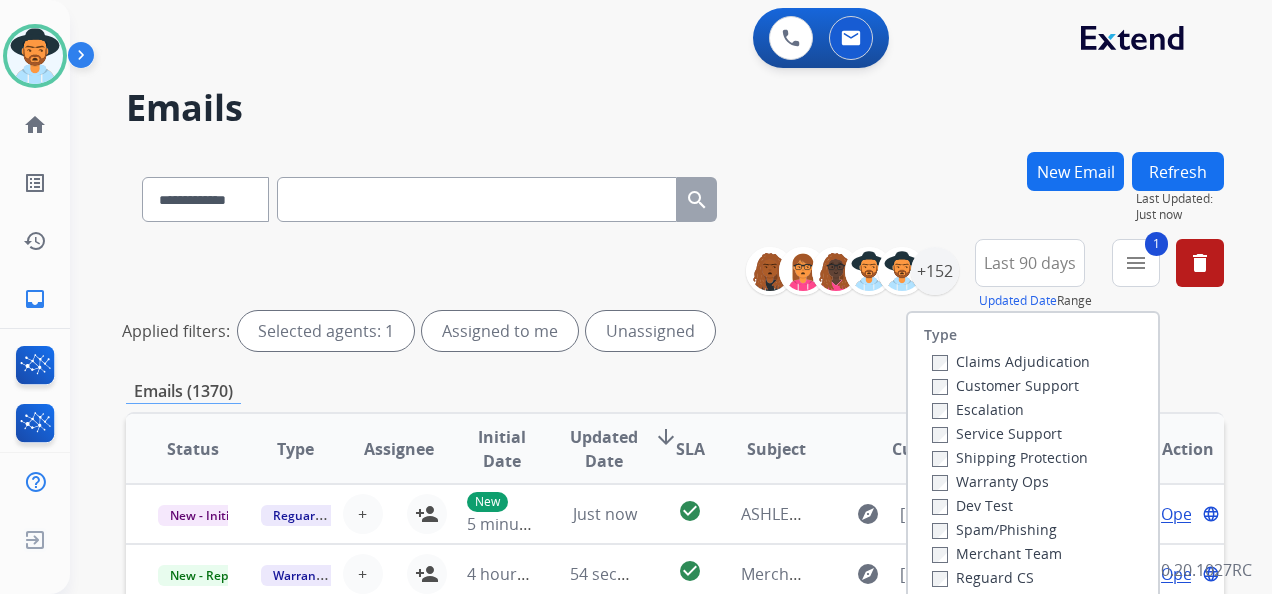 click on "Shipping Protection" at bounding box center (1010, 457) 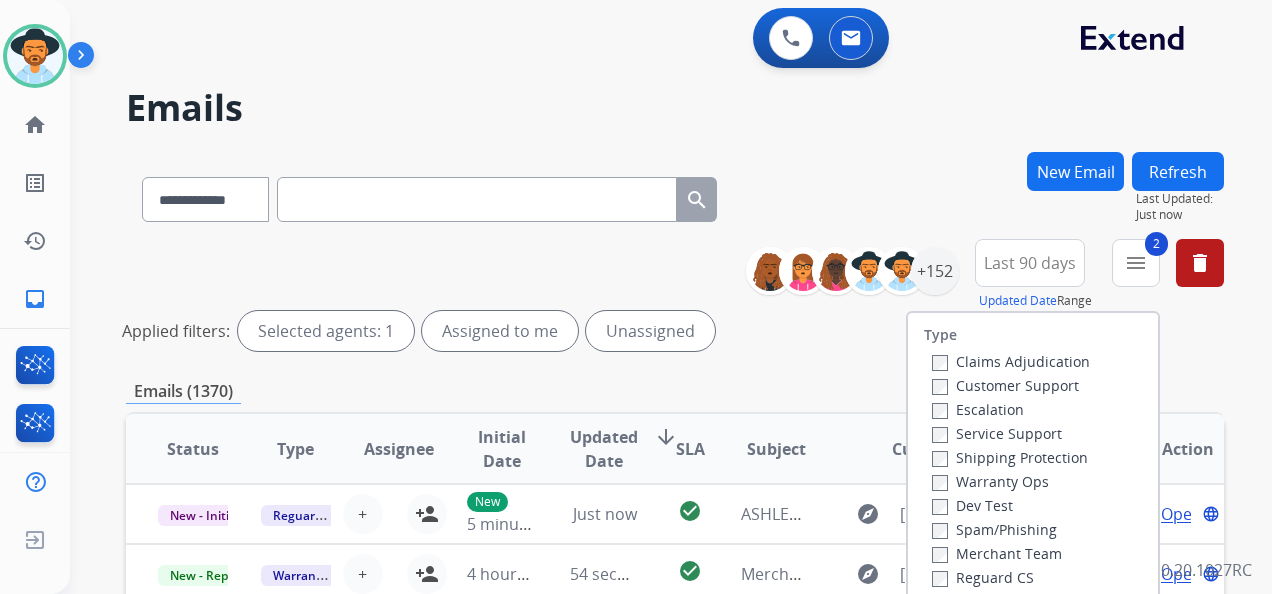 drag, startPoint x: 1002, startPoint y: 575, endPoint x: 1012, endPoint y: 557, distance: 20.59126 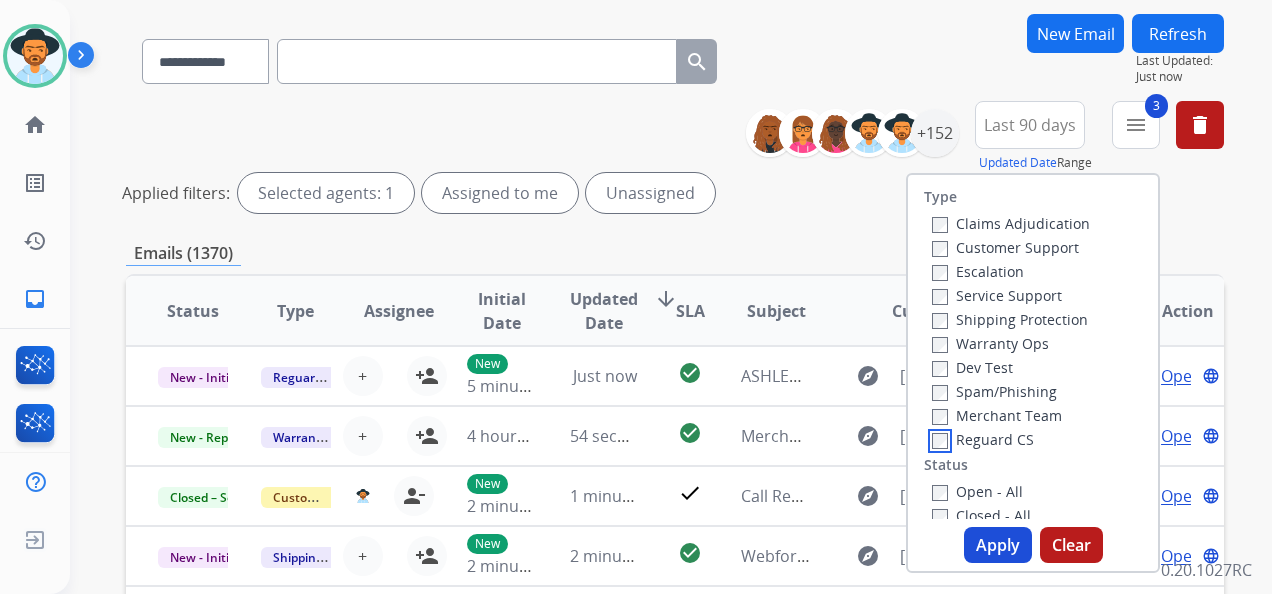 scroll, scrollTop: 200, scrollLeft: 0, axis: vertical 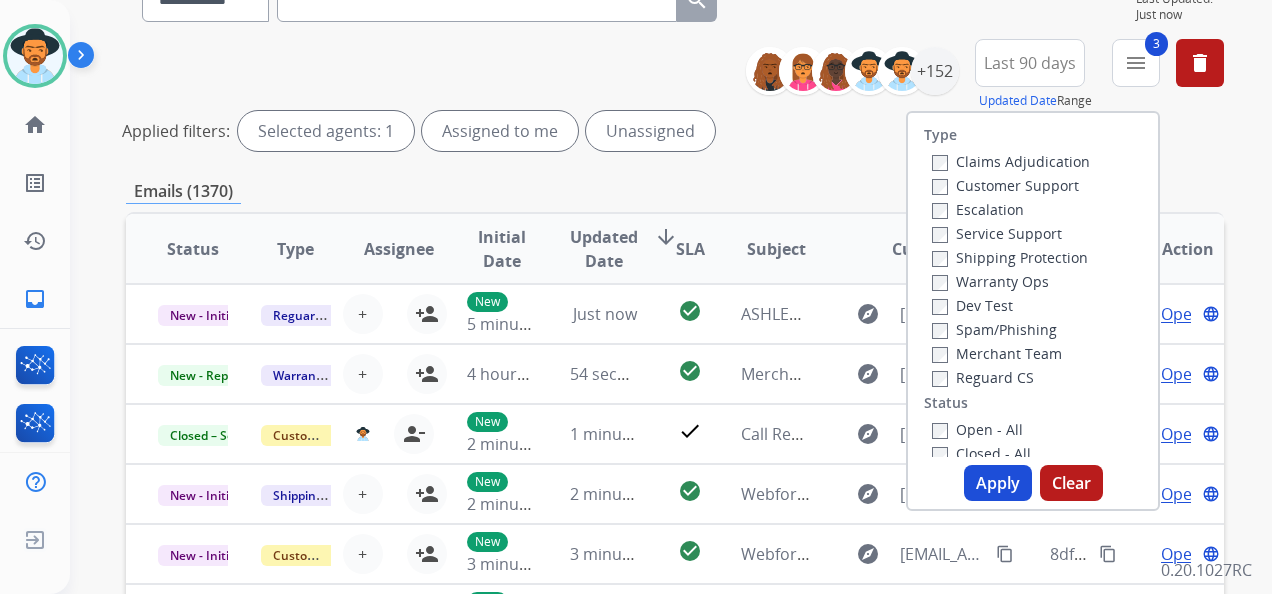 click on "Open - All" at bounding box center [977, 429] 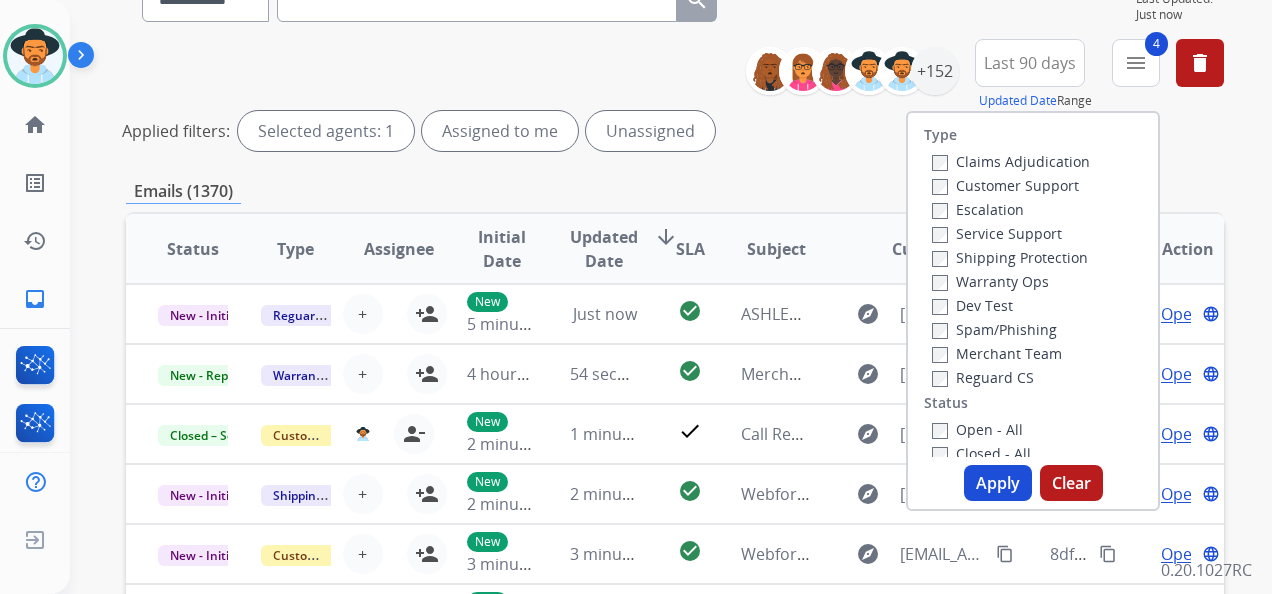 click on "Apply" at bounding box center [998, 483] 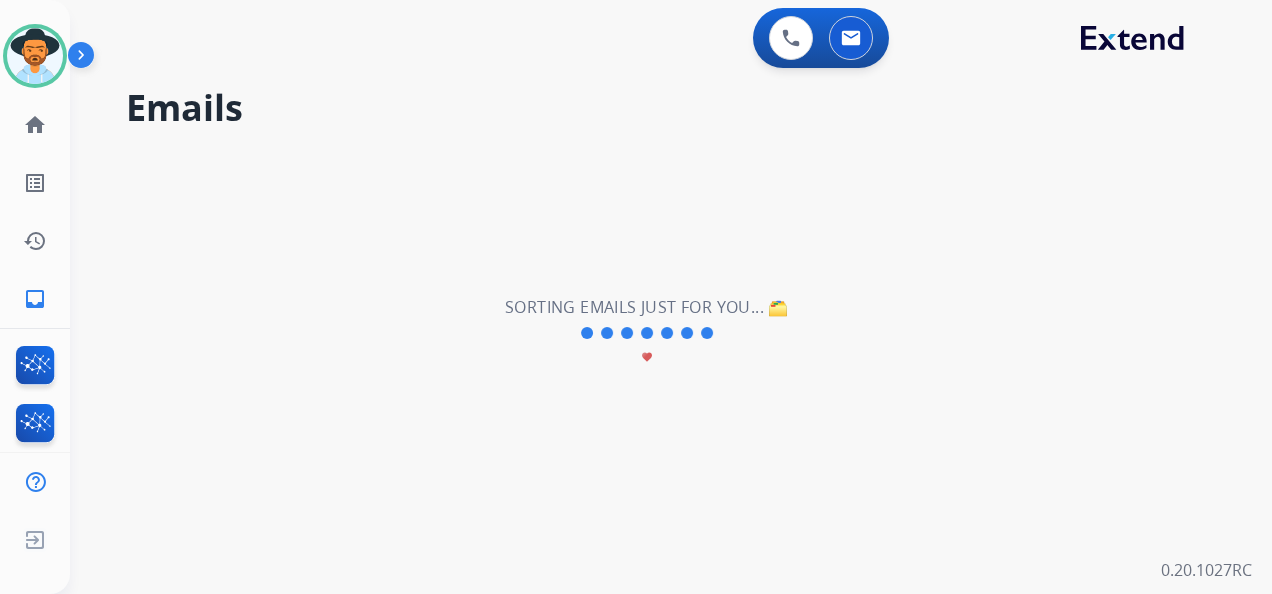 scroll, scrollTop: 0, scrollLeft: 0, axis: both 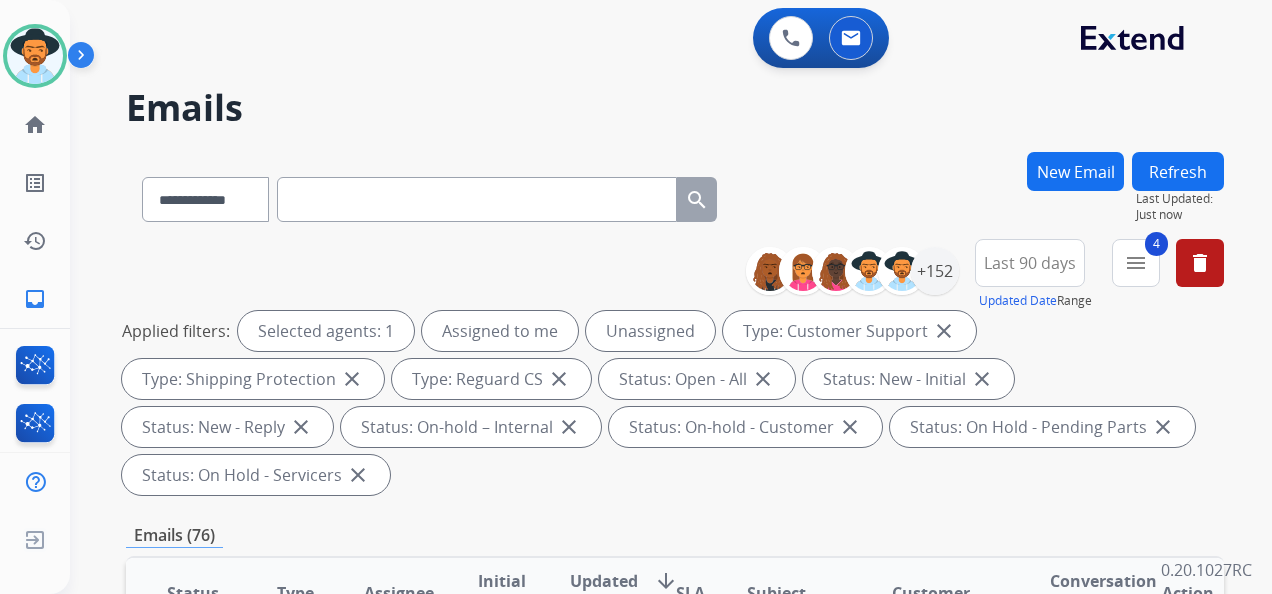 click on "Applied filters:  Selected agents: 1  Assigned to me Unassigned  Type: Customer Support  close  Type: Shipping Protection  close  Type: Reguard CS  close  Status: Open - All  close  Status: New - Initial  close  Status: New - Reply  close  Status: On-hold – Internal  close  Status: On-hold - Customer  close  Status: On Hold - Pending Parts  close  Status: On Hold - Servicers  close" at bounding box center [671, 403] 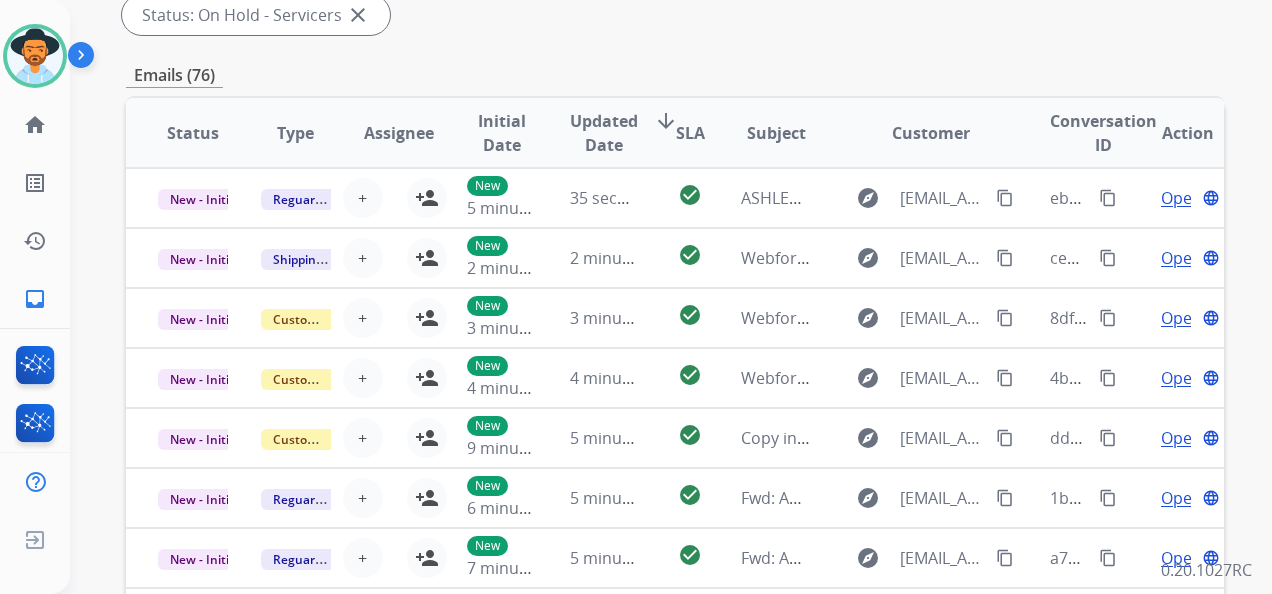 scroll, scrollTop: 700, scrollLeft: 0, axis: vertical 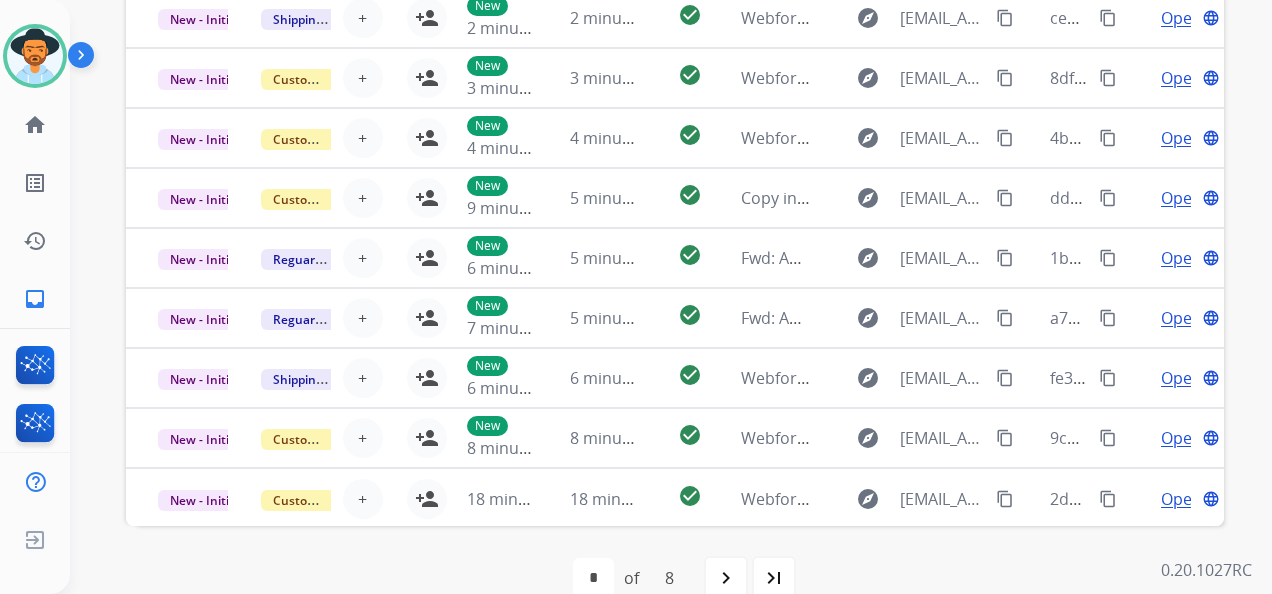 click on "**********" at bounding box center [671, 297] 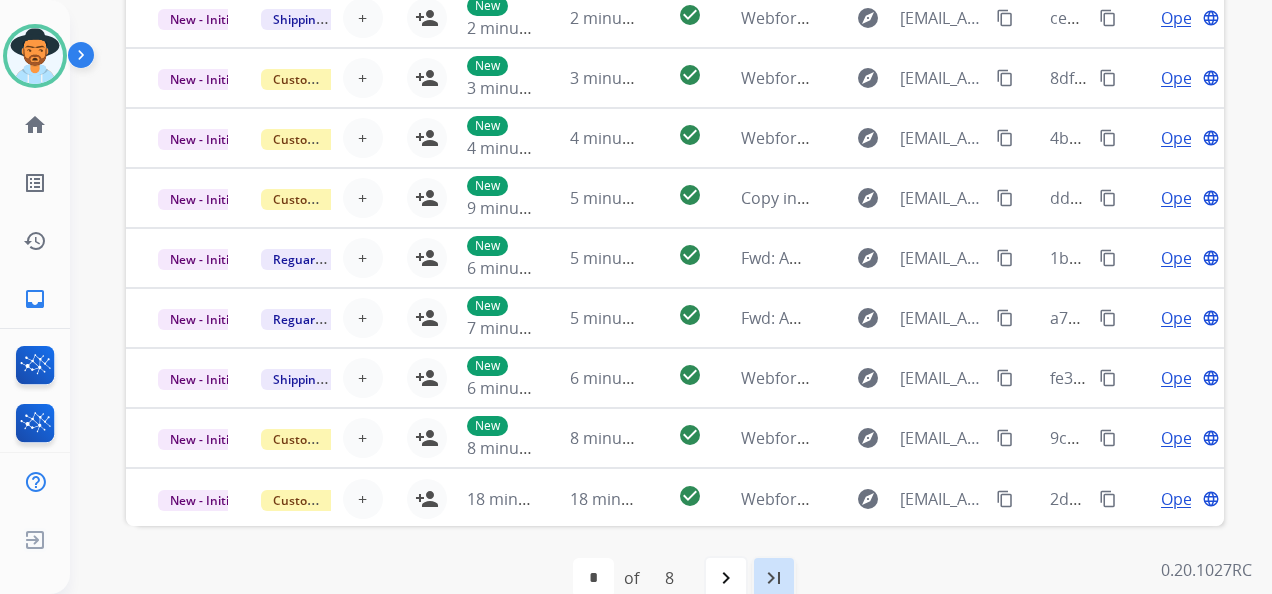 click on "last_page" at bounding box center (774, 578) 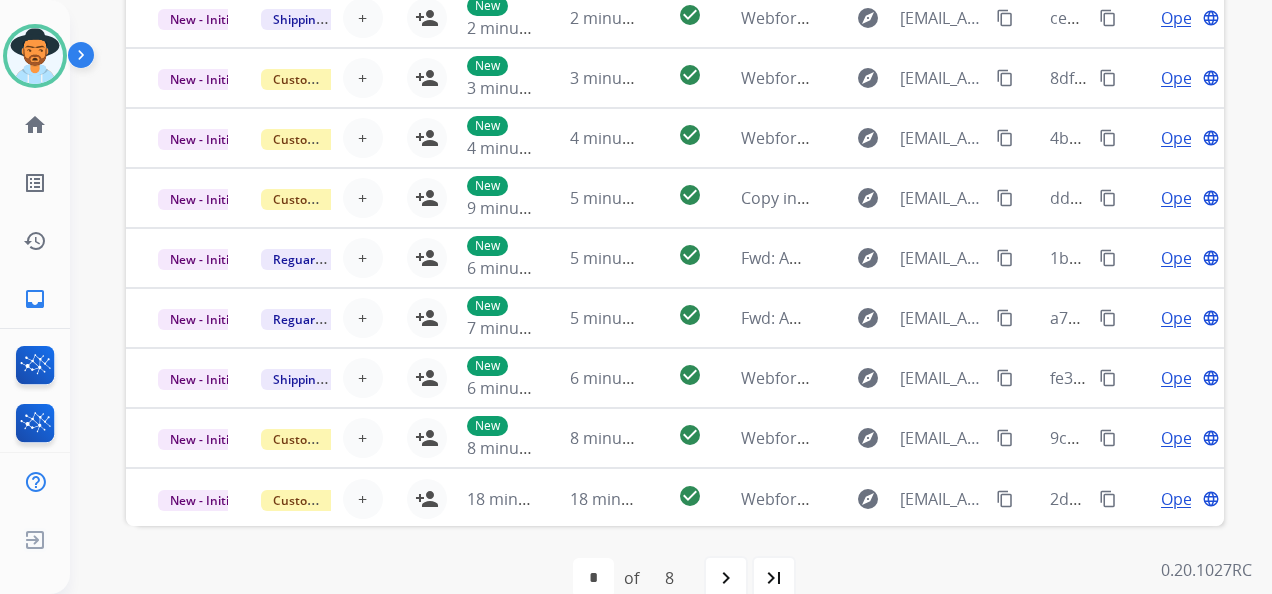 select on "*" 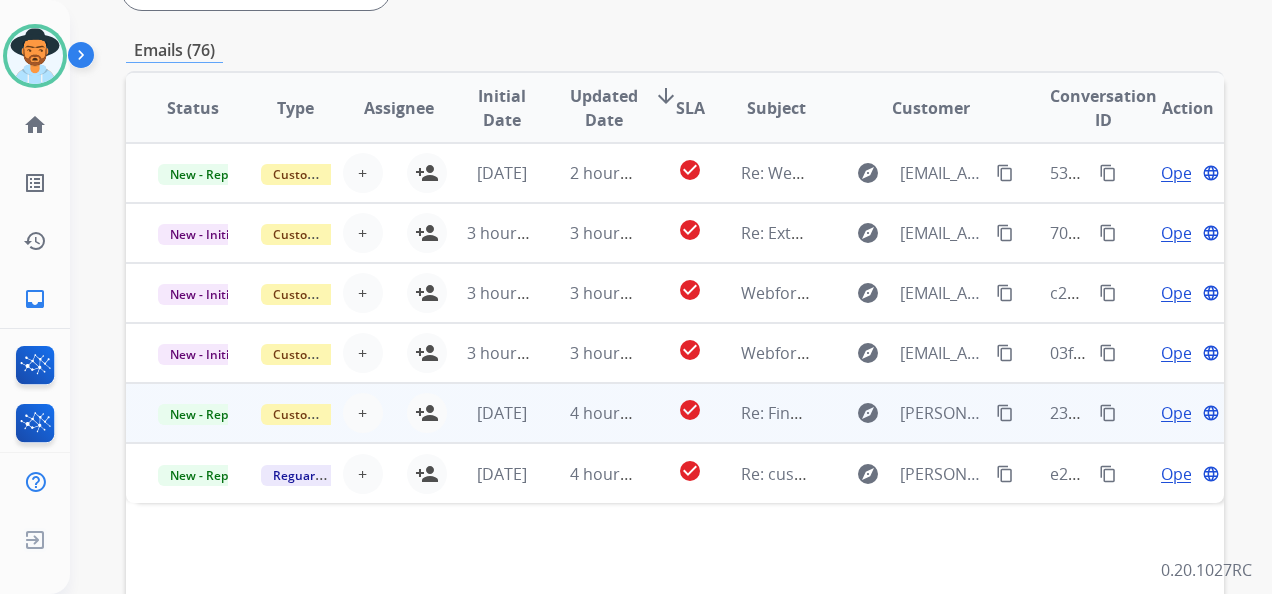 scroll, scrollTop: 500, scrollLeft: 0, axis: vertical 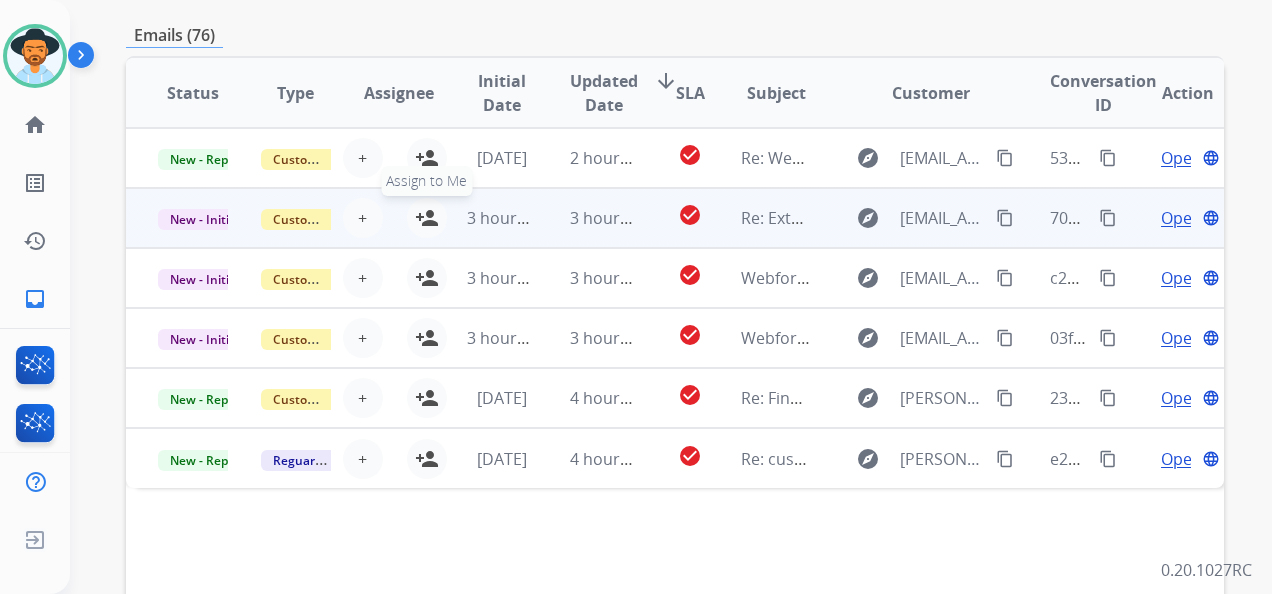click on "person_add" at bounding box center (427, 218) 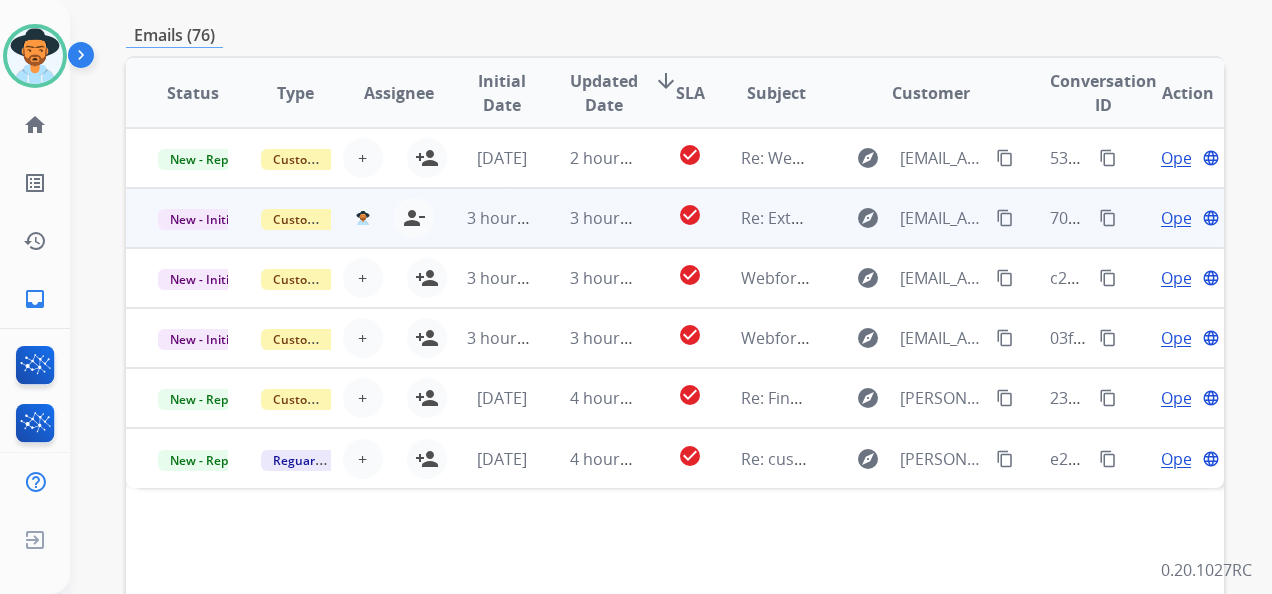 click on "Open" at bounding box center [1181, 218] 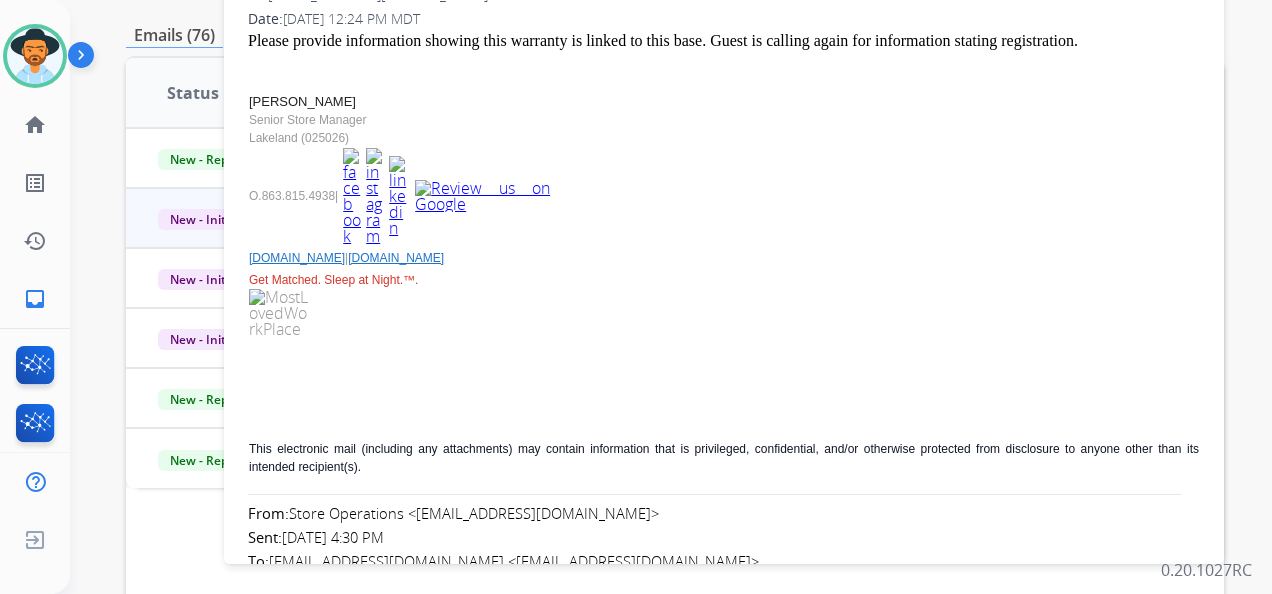 scroll, scrollTop: 400, scrollLeft: 0, axis: vertical 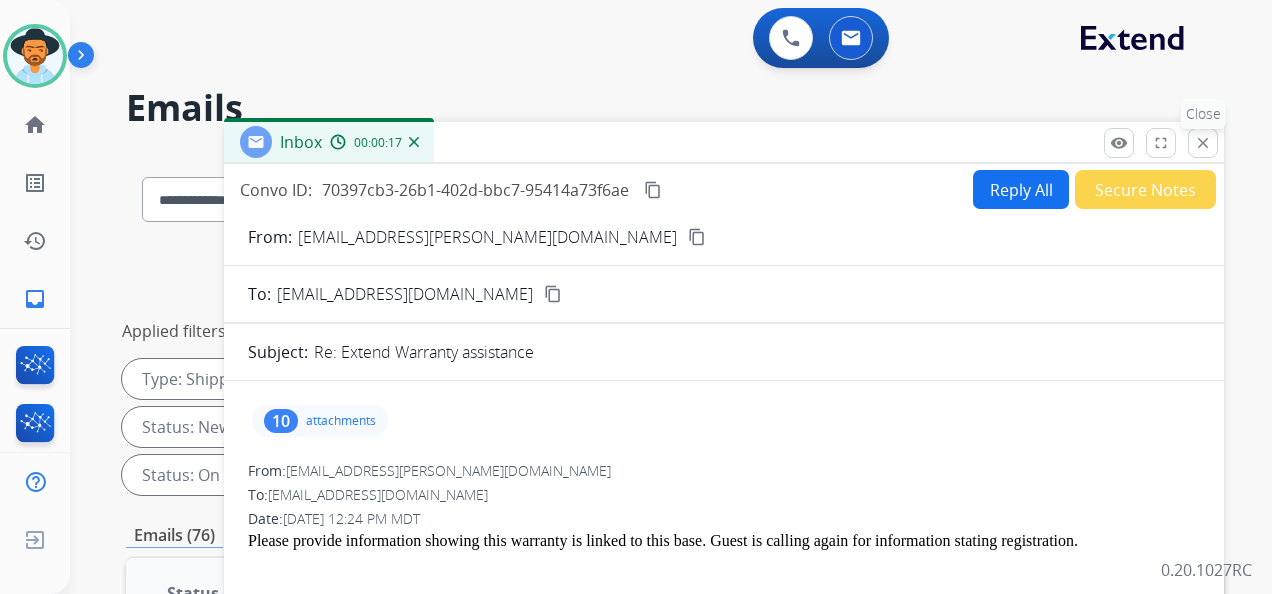 click on "close" at bounding box center (1203, 143) 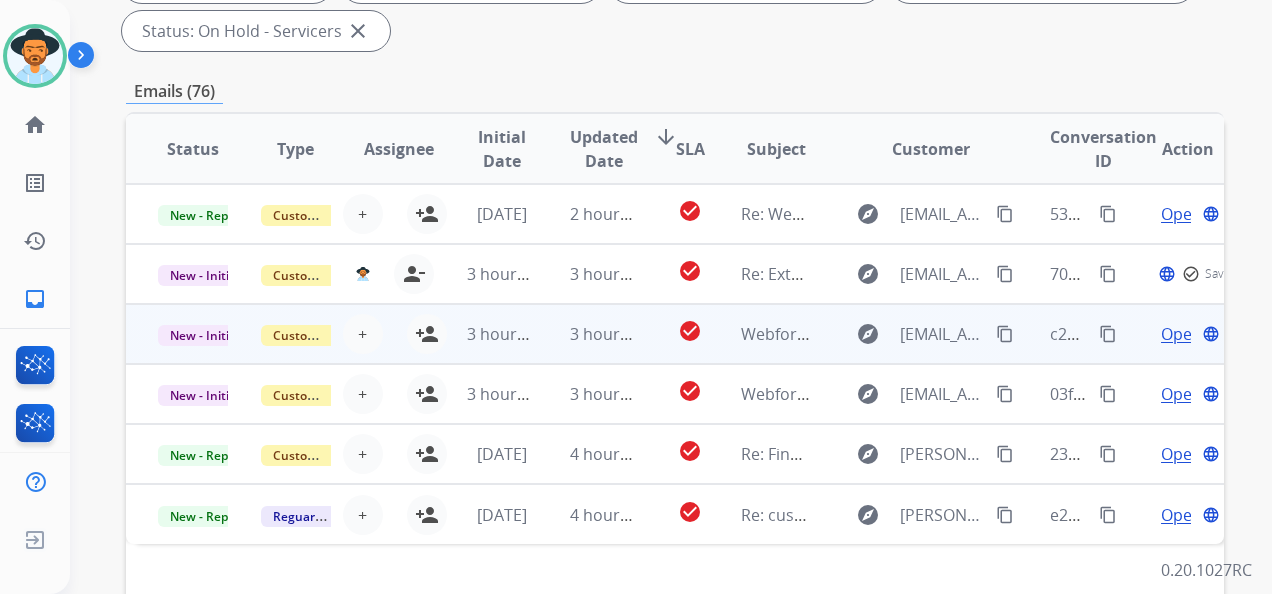 scroll, scrollTop: 500, scrollLeft: 0, axis: vertical 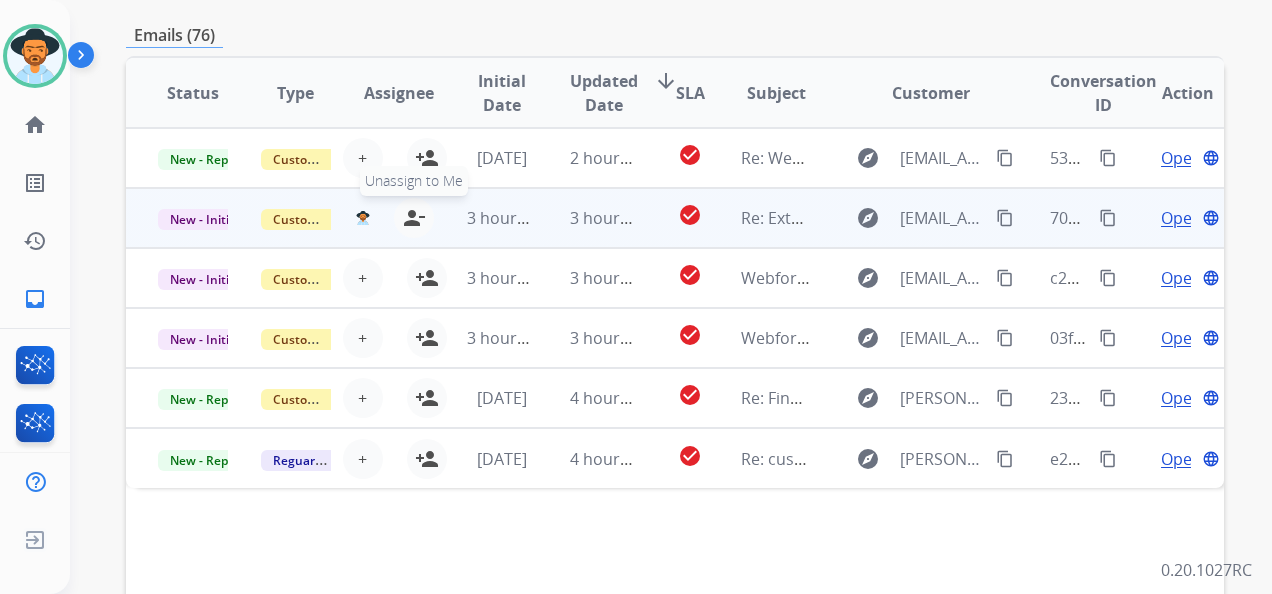 click on "person_remove" at bounding box center (414, 218) 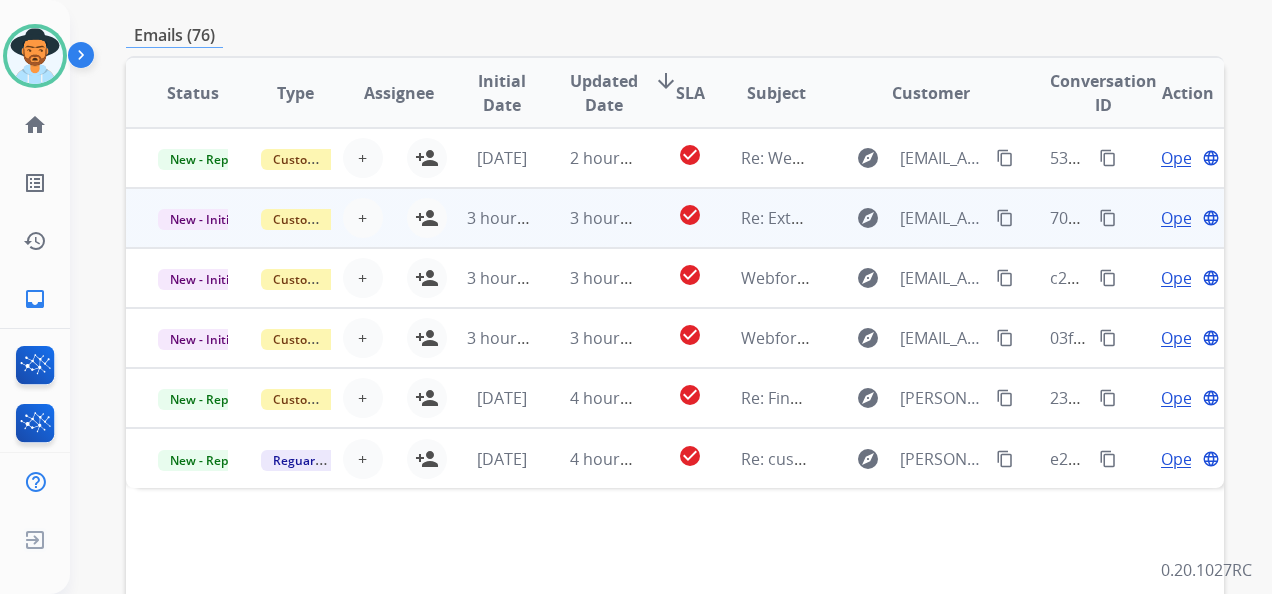 click on "Open" at bounding box center (1181, 218) 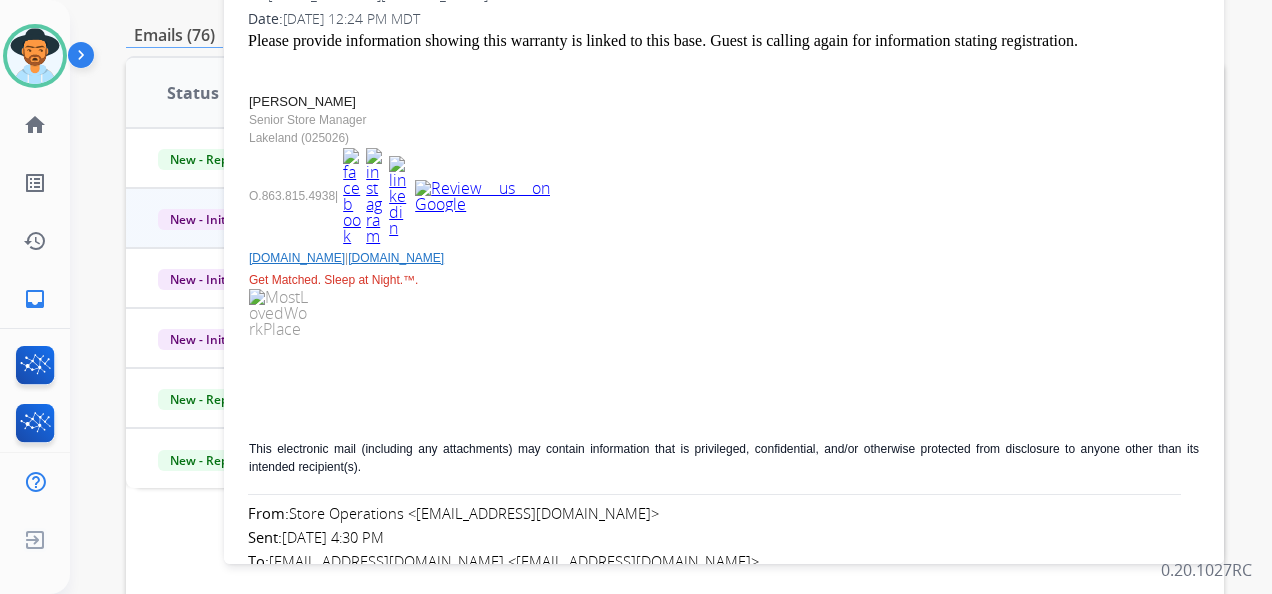 scroll, scrollTop: 0, scrollLeft: 0, axis: both 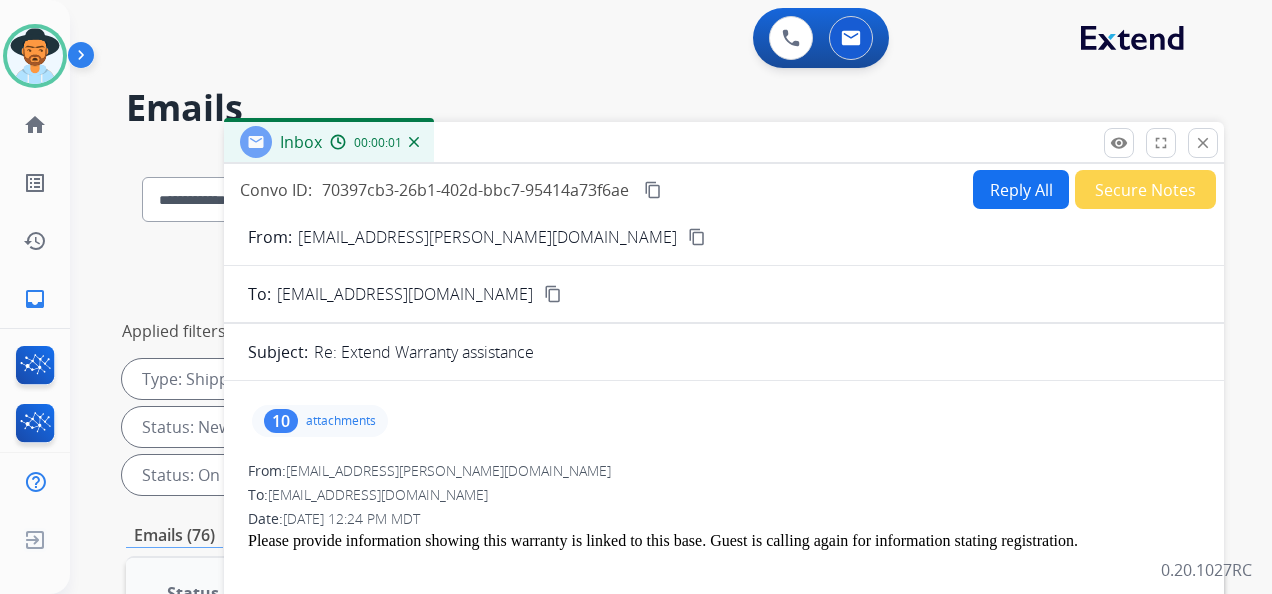 click on "Secure Notes" at bounding box center [1145, 189] 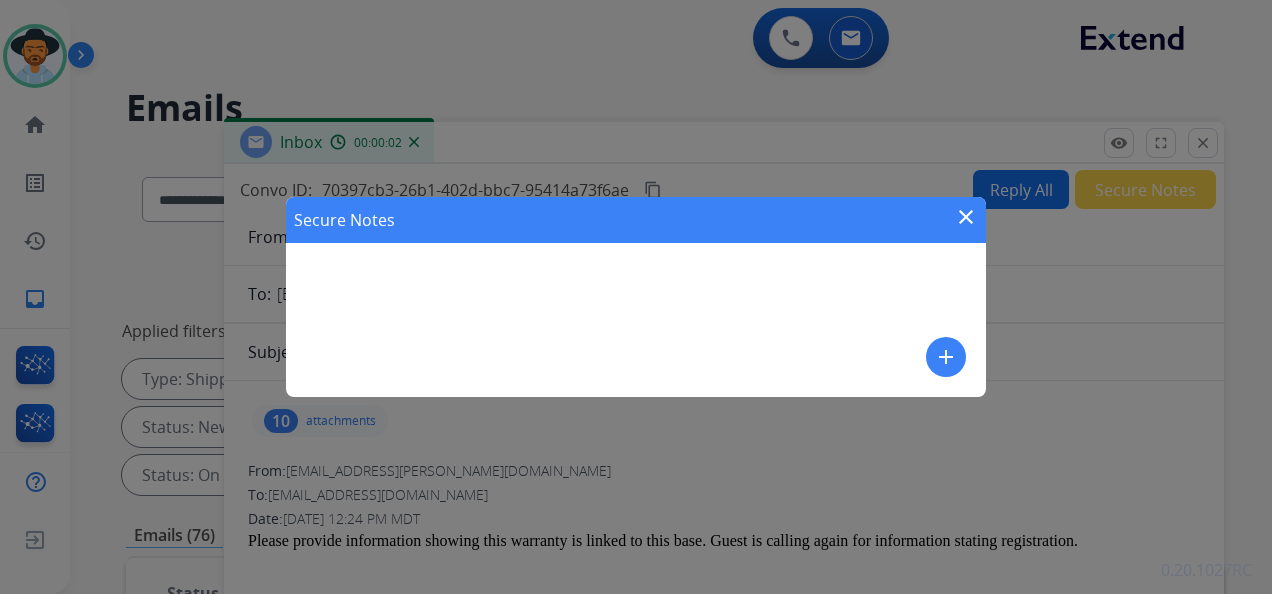 click on "add" at bounding box center [946, 357] 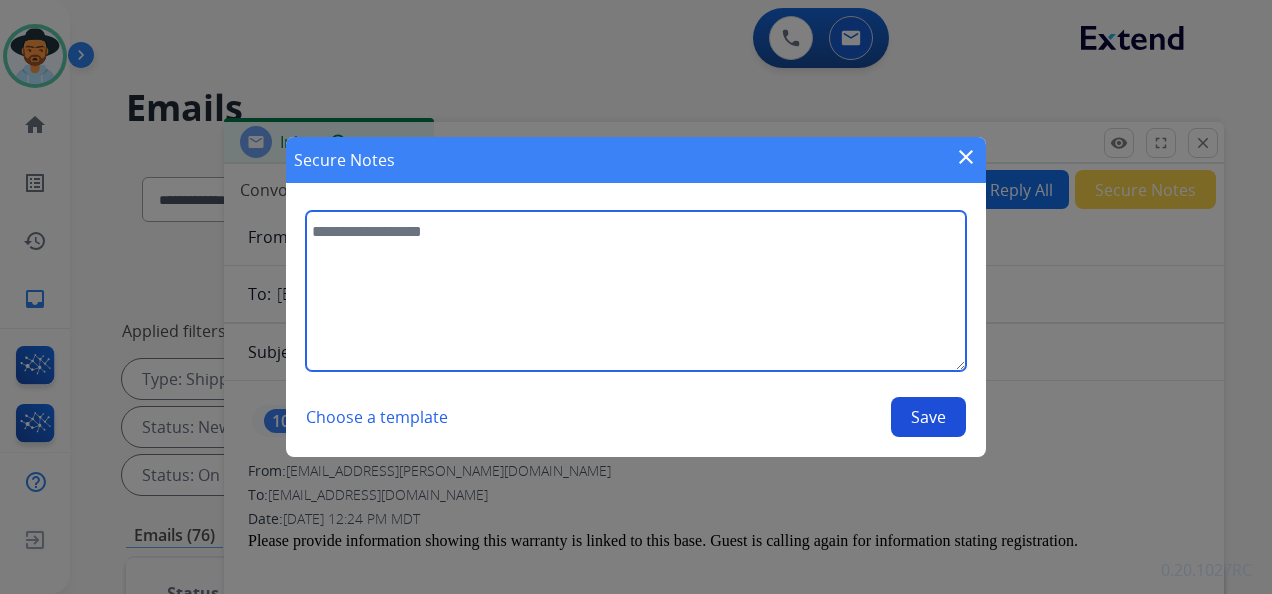click at bounding box center (636, 291) 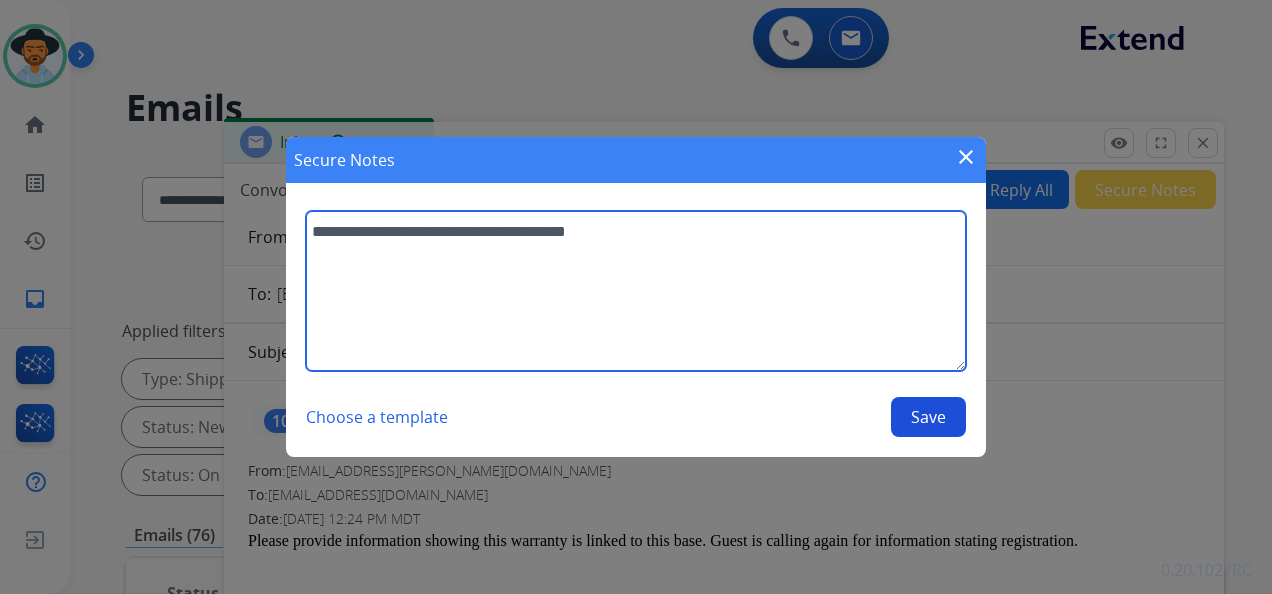type on "**********" 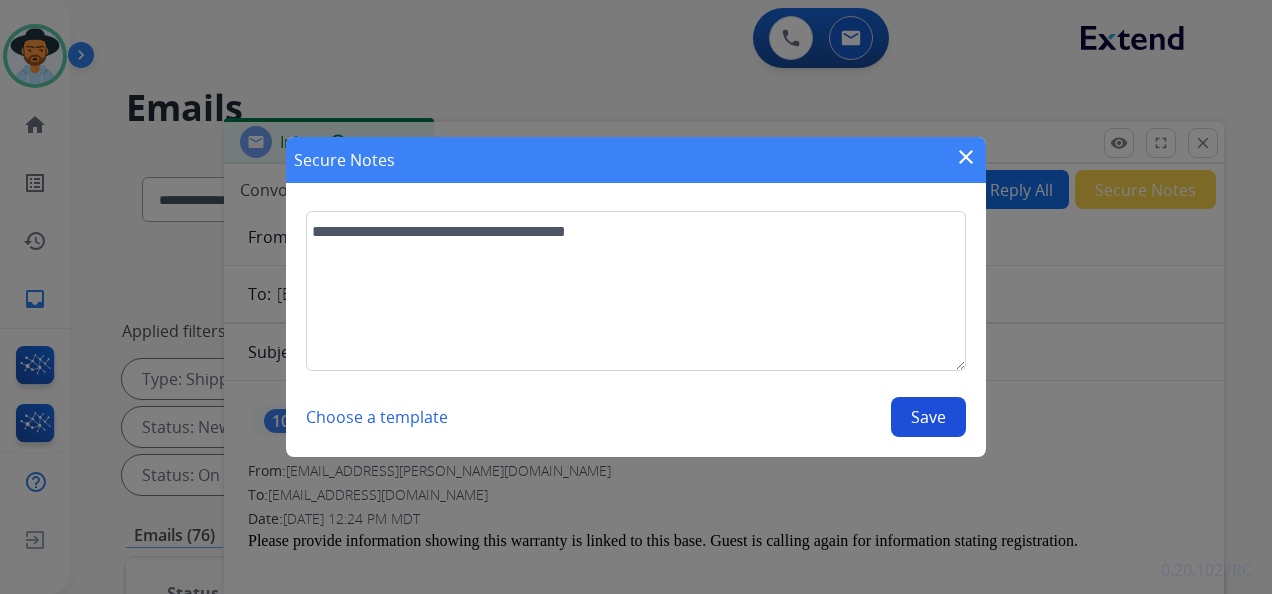 click on "Save" at bounding box center [928, 417] 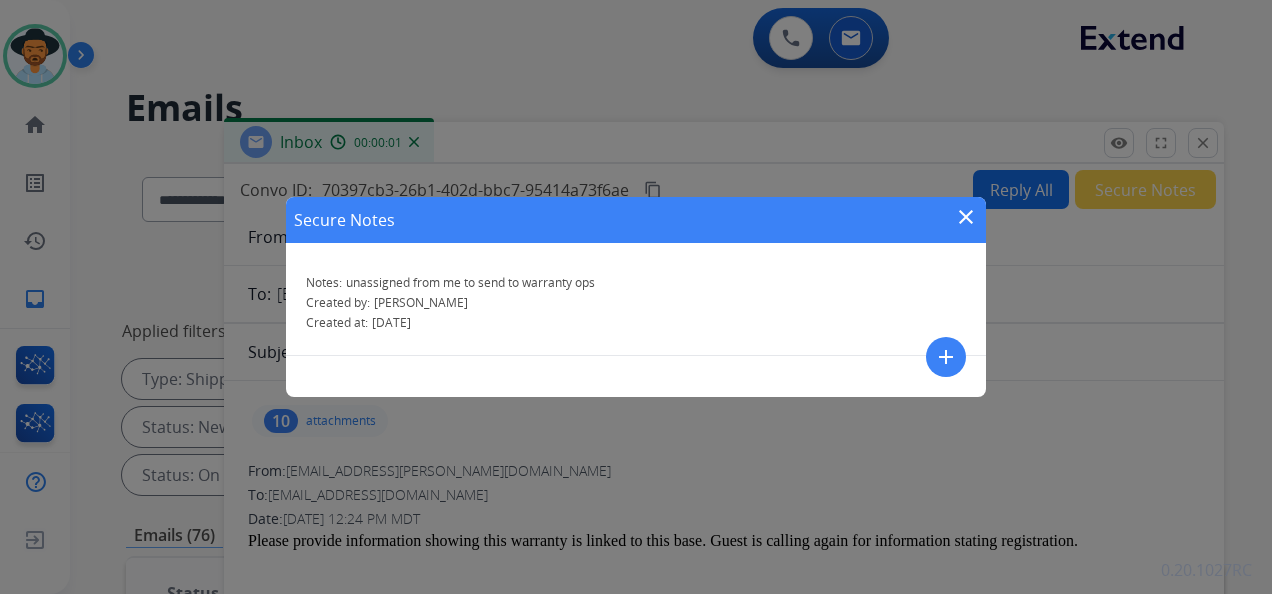 click on "close" at bounding box center (966, 217) 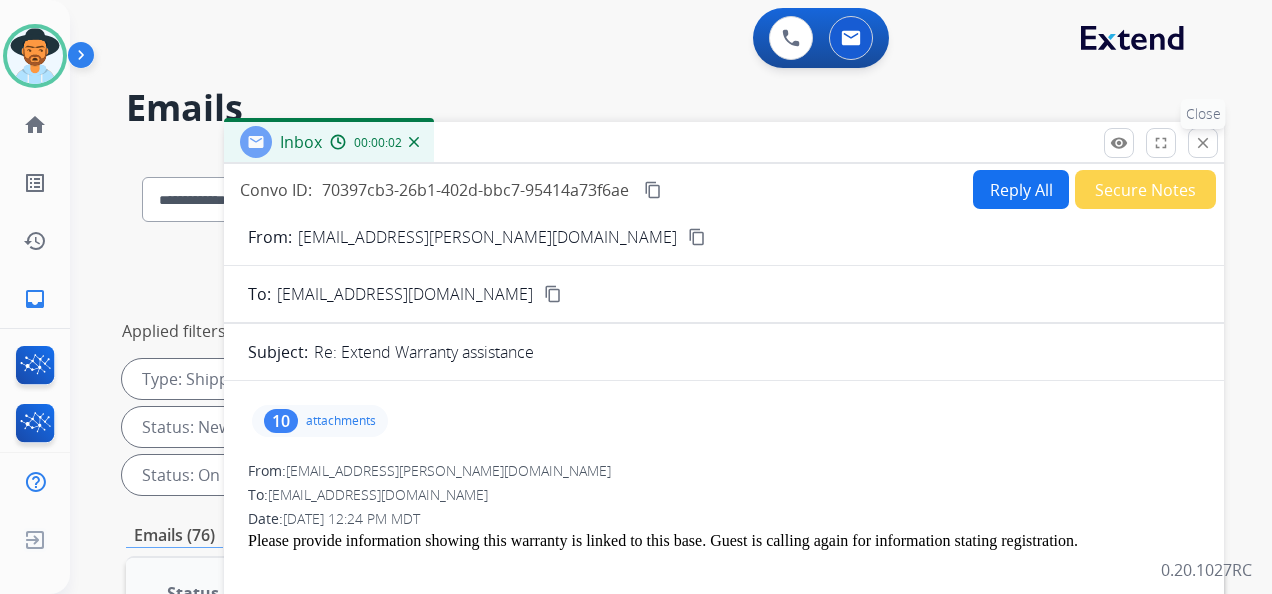 click on "close Close" at bounding box center (1203, 143) 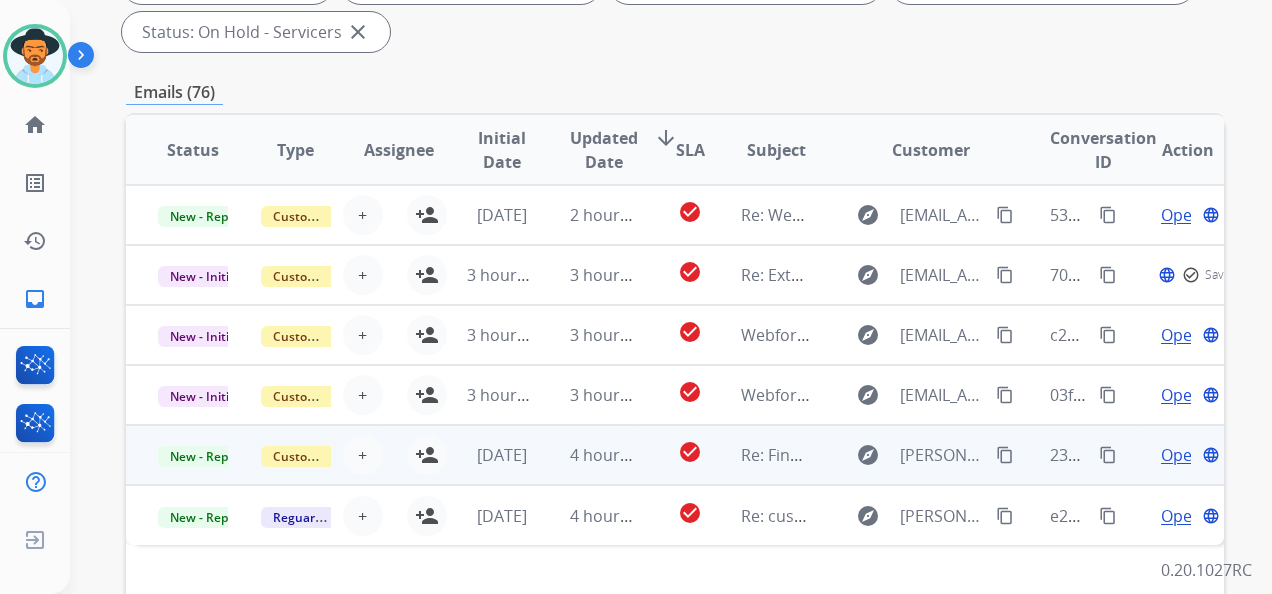 scroll, scrollTop: 500, scrollLeft: 0, axis: vertical 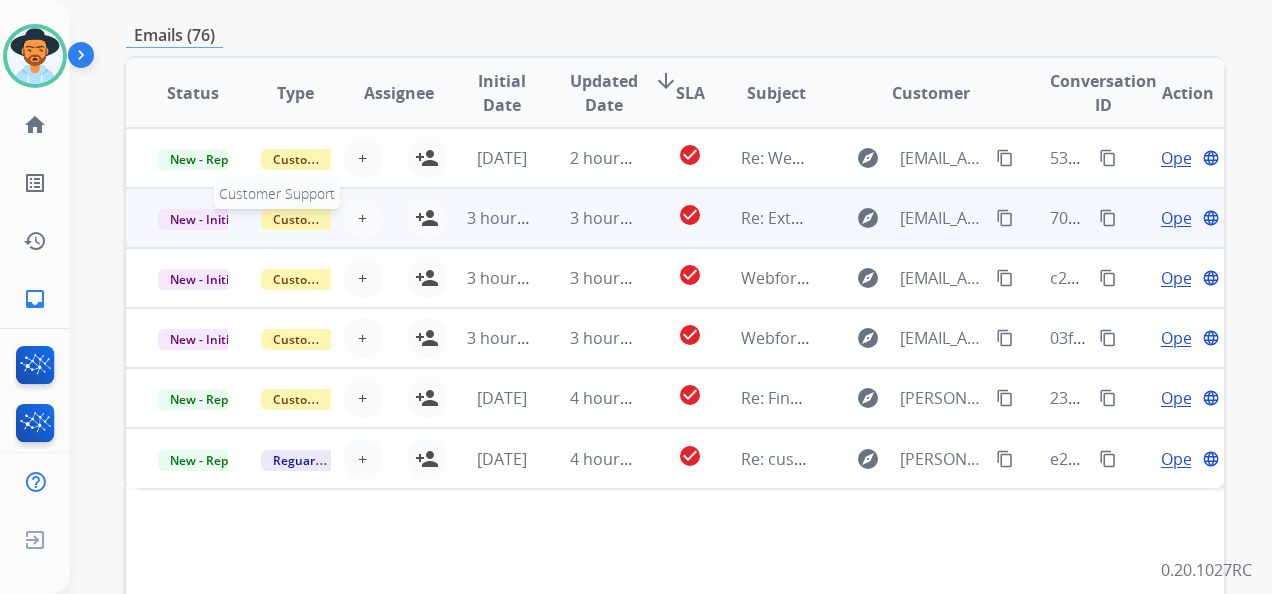 click on "Customer Support" at bounding box center (326, 219) 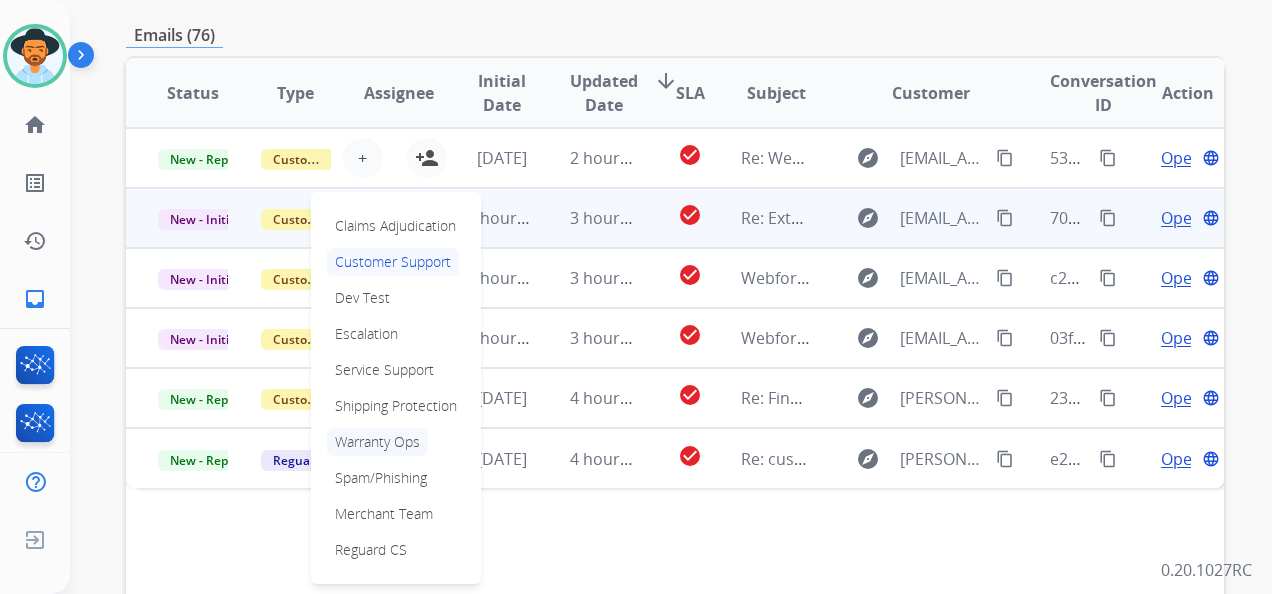 click on "Warranty Ops" at bounding box center (377, 442) 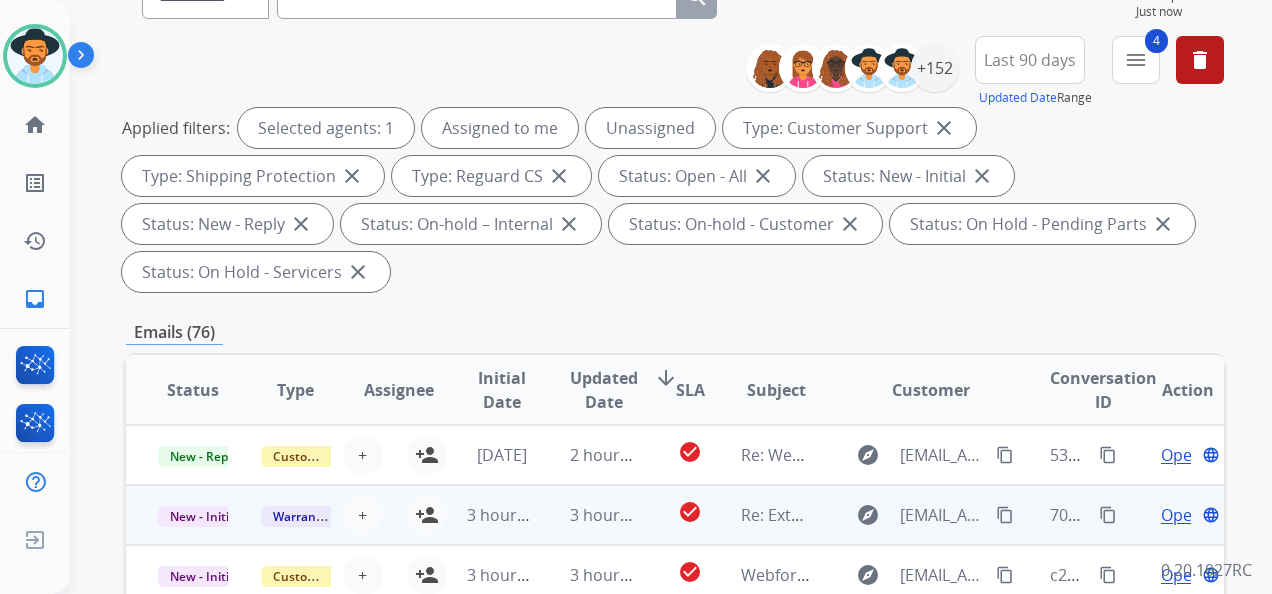 scroll, scrollTop: 0, scrollLeft: 0, axis: both 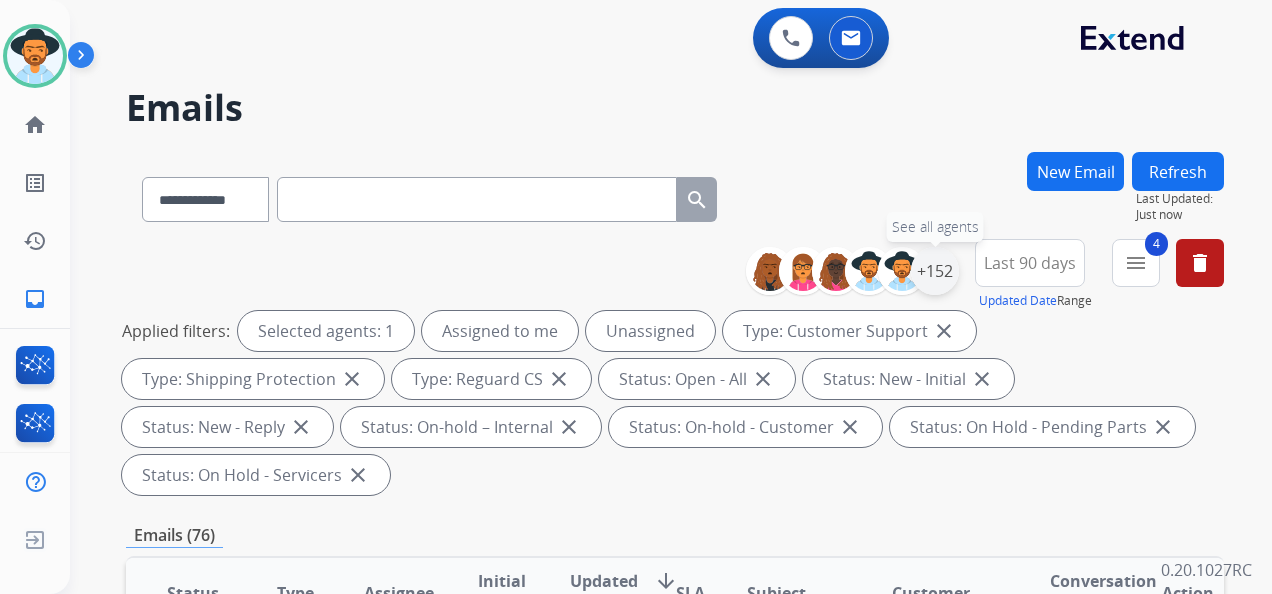 click on "+152" at bounding box center (935, 271) 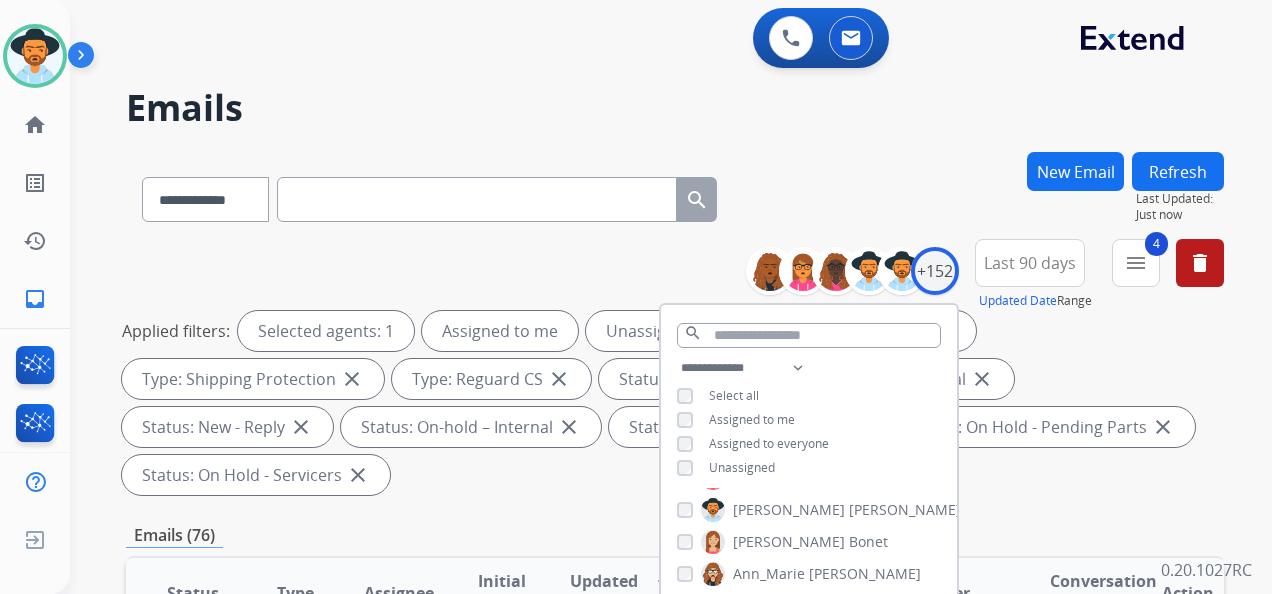 scroll, scrollTop: 400, scrollLeft: 0, axis: vertical 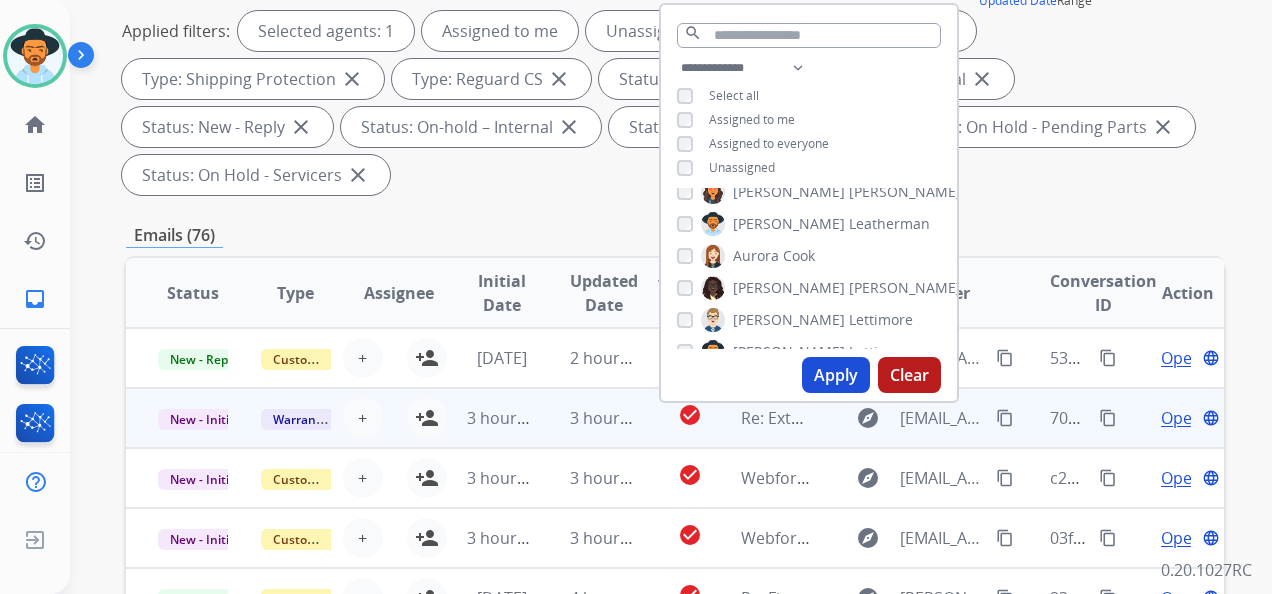 click on "Apply" at bounding box center [836, 375] 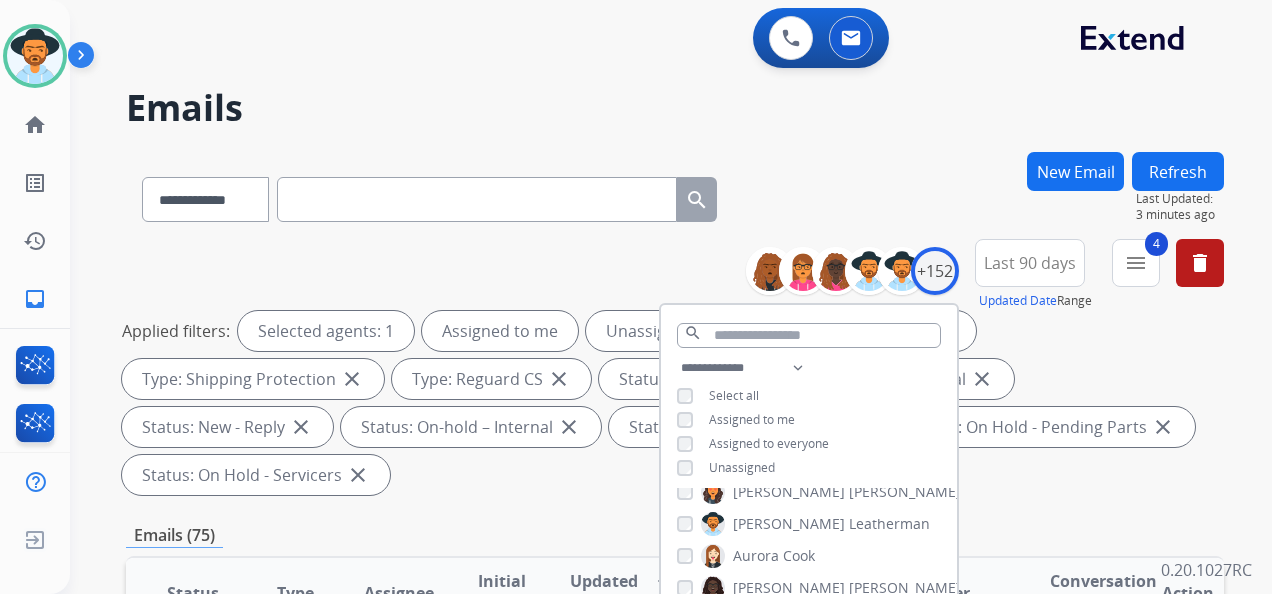 drag, startPoint x: 1145, startPoint y: 342, endPoint x: 1166, endPoint y: 336, distance: 21.84033 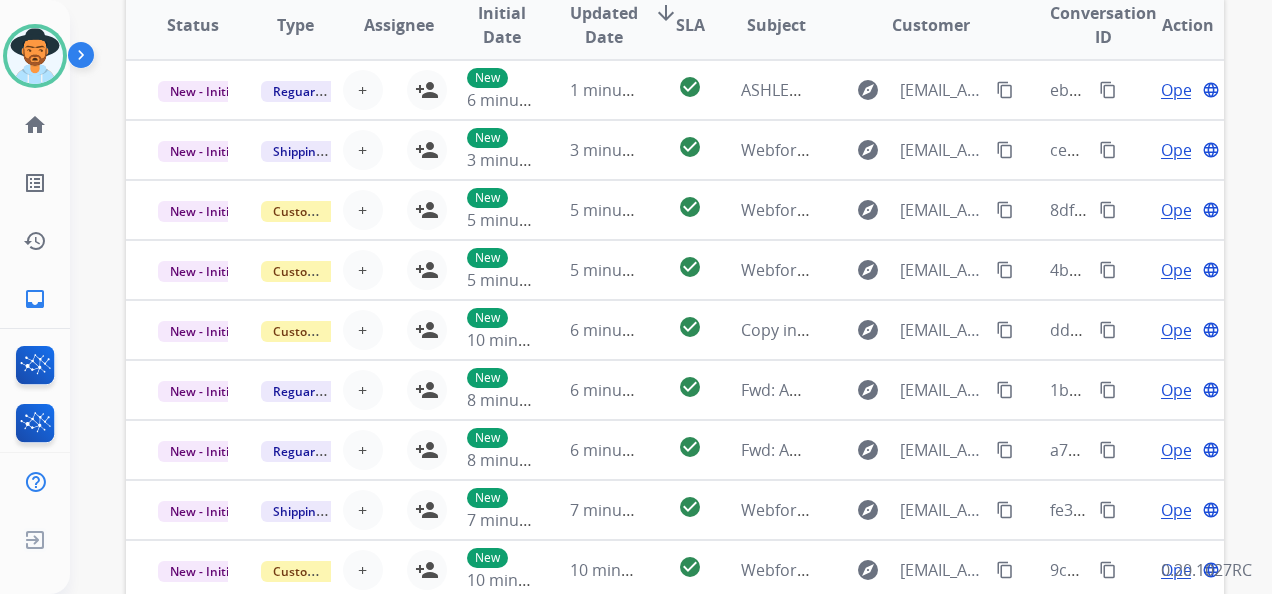 scroll, scrollTop: 736, scrollLeft: 0, axis: vertical 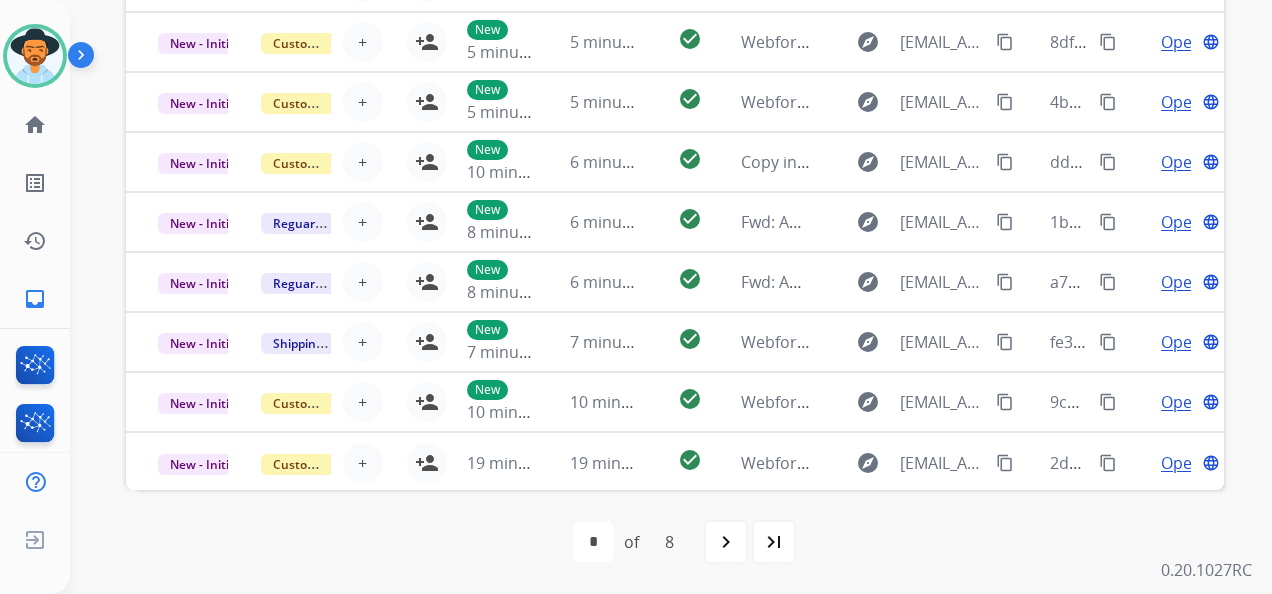 click on "last_page" at bounding box center (774, 542) 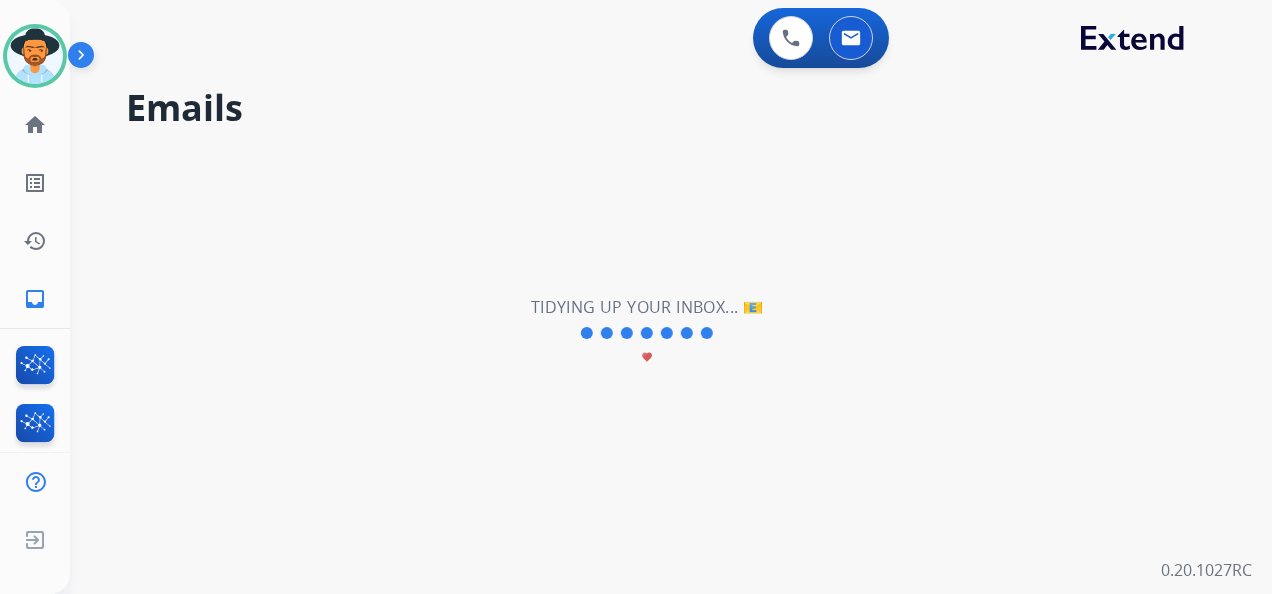 scroll, scrollTop: 0, scrollLeft: 0, axis: both 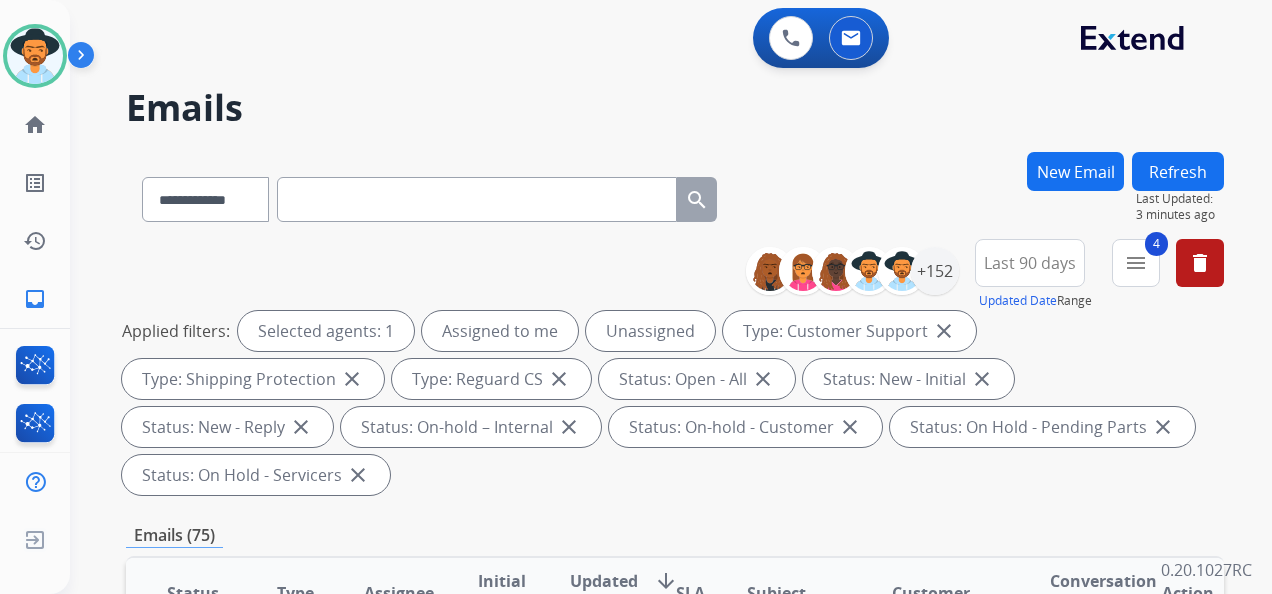 click on "**********" at bounding box center [675, 371] 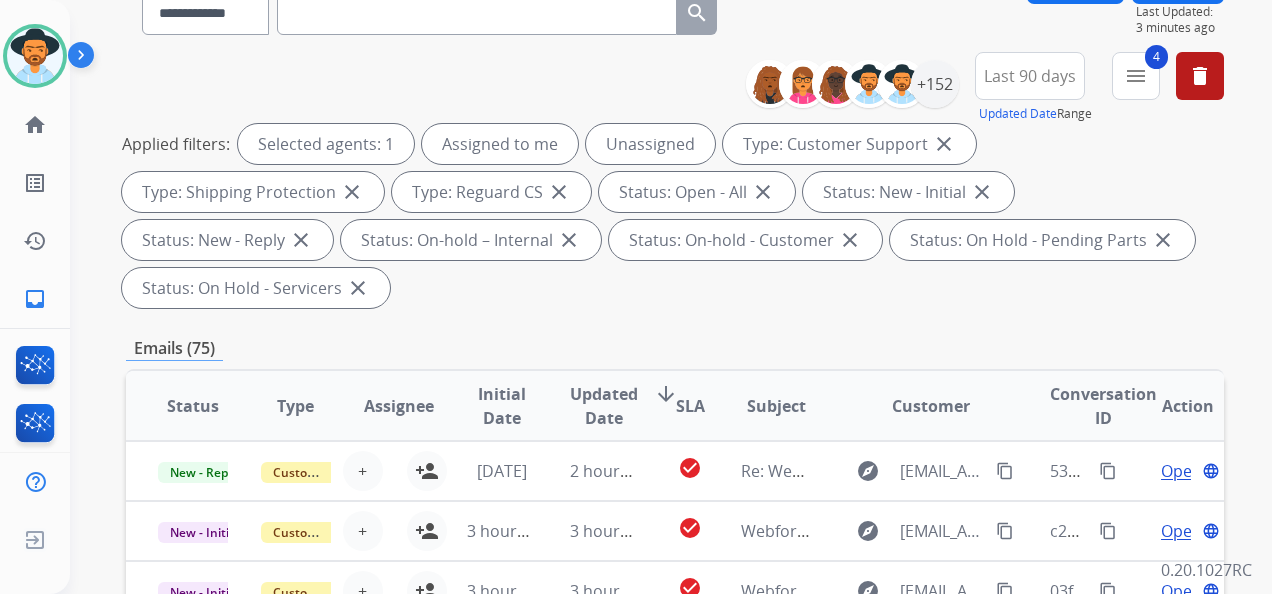 scroll, scrollTop: 400, scrollLeft: 0, axis: vertical 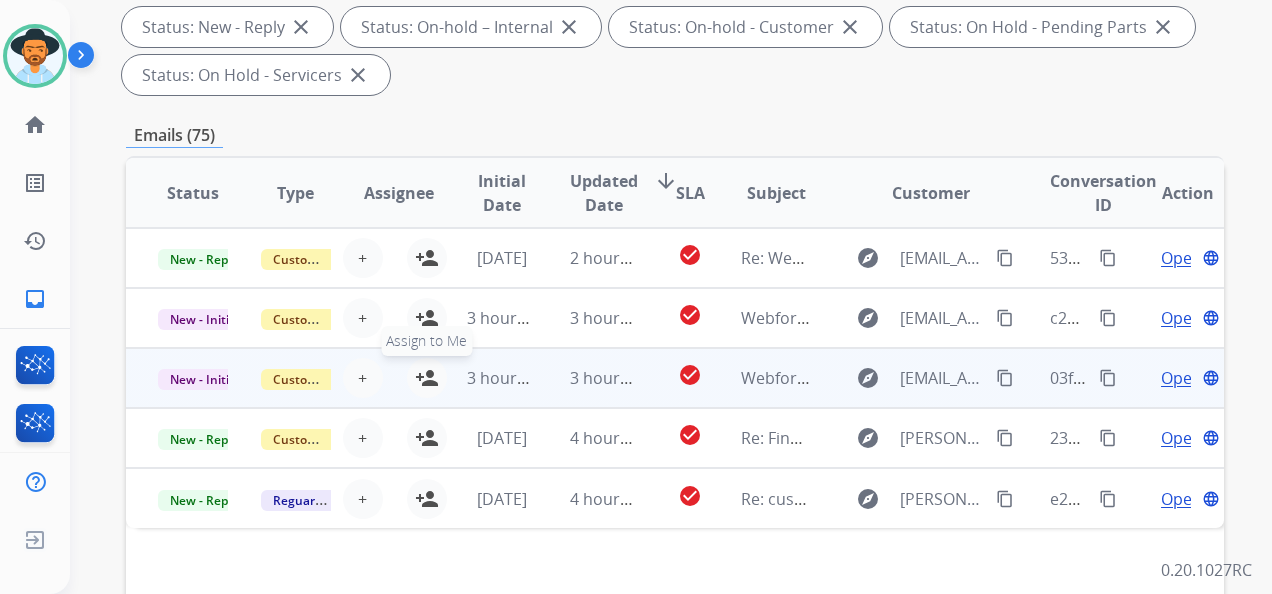 click on "person_add" at bounding box center [427, 378] 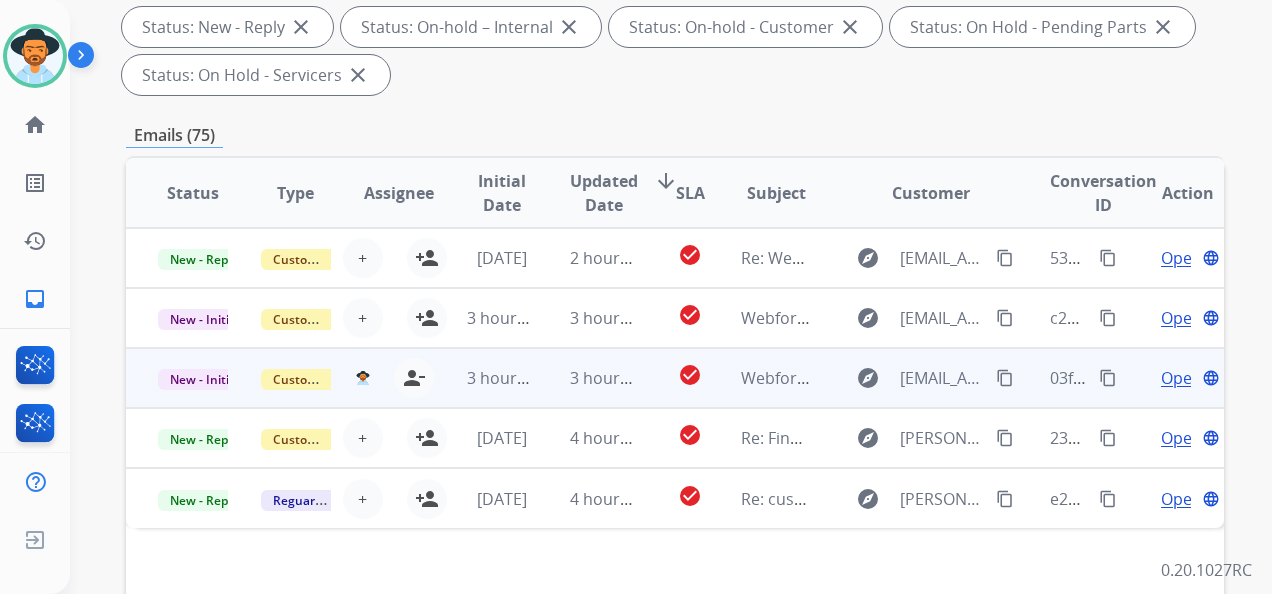 click on "Open" at bounding box center [1181, 378] 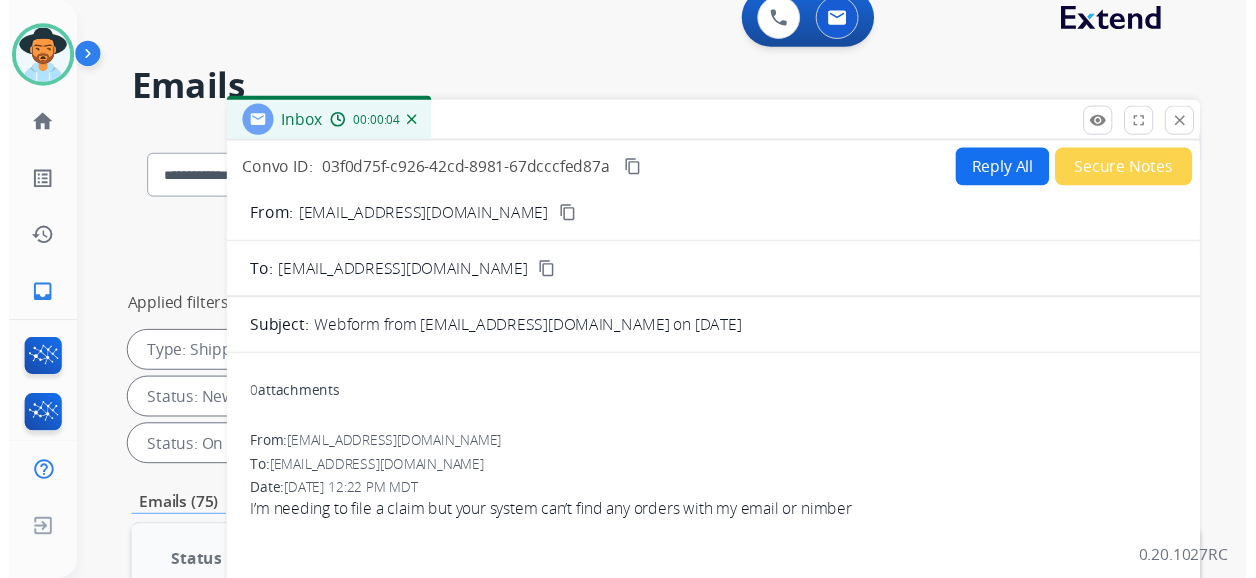 scroll, scrollTop: 0, scrollLeft: 0, axis: both 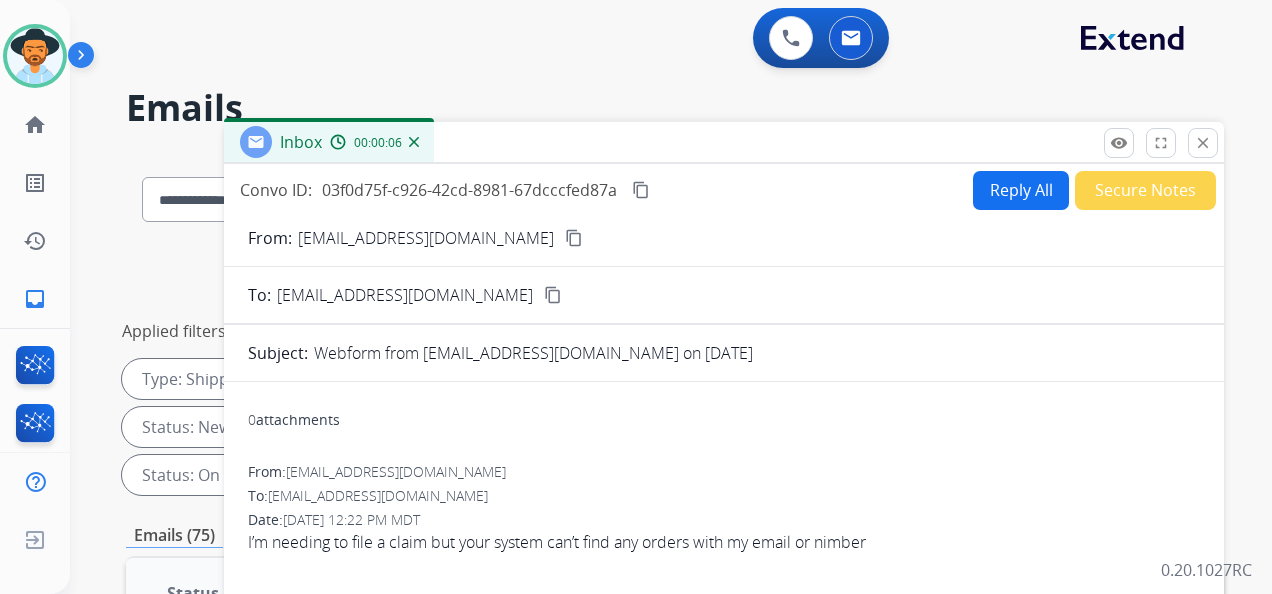 click on "content_copy" at bounding box center (574, 238) 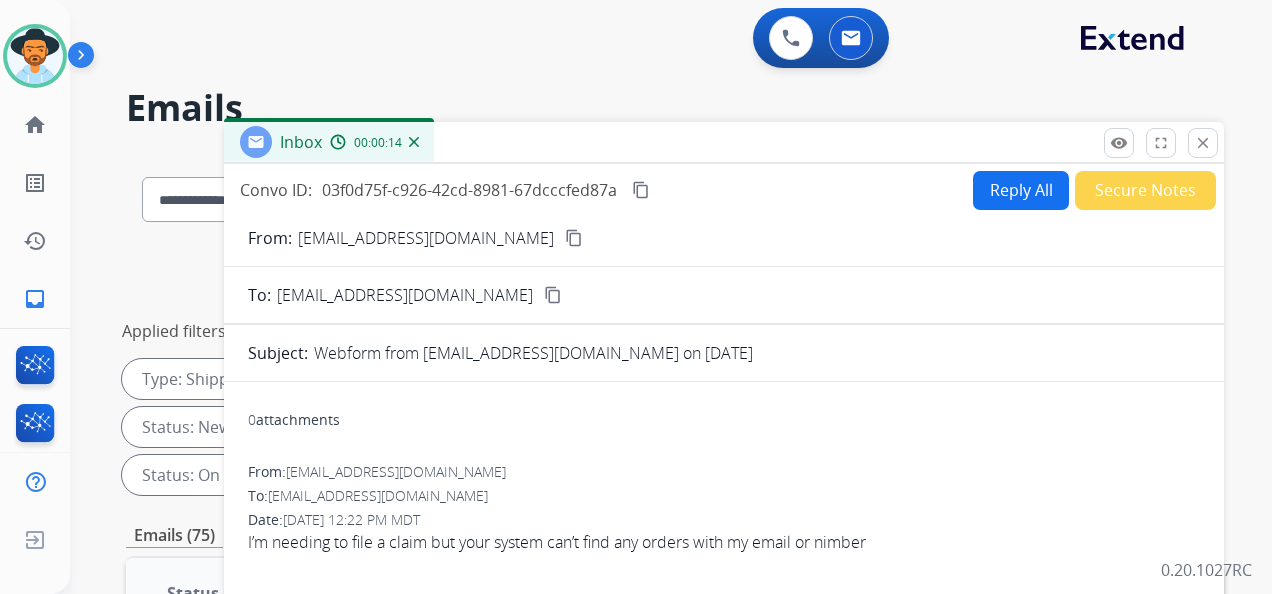 click on "Reply All" at bounding box center [1021, 190] 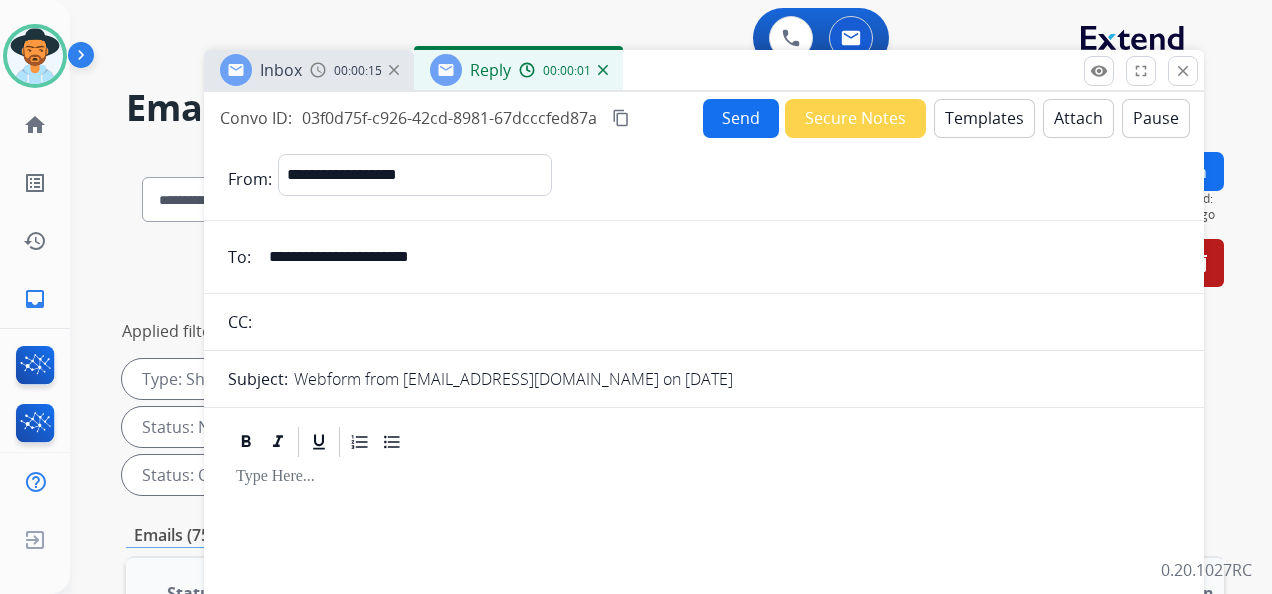 drag, startPoint x: 950, startPoint y: 144, endPoint x: 930, endPoint y: 66, distance: 80.523285 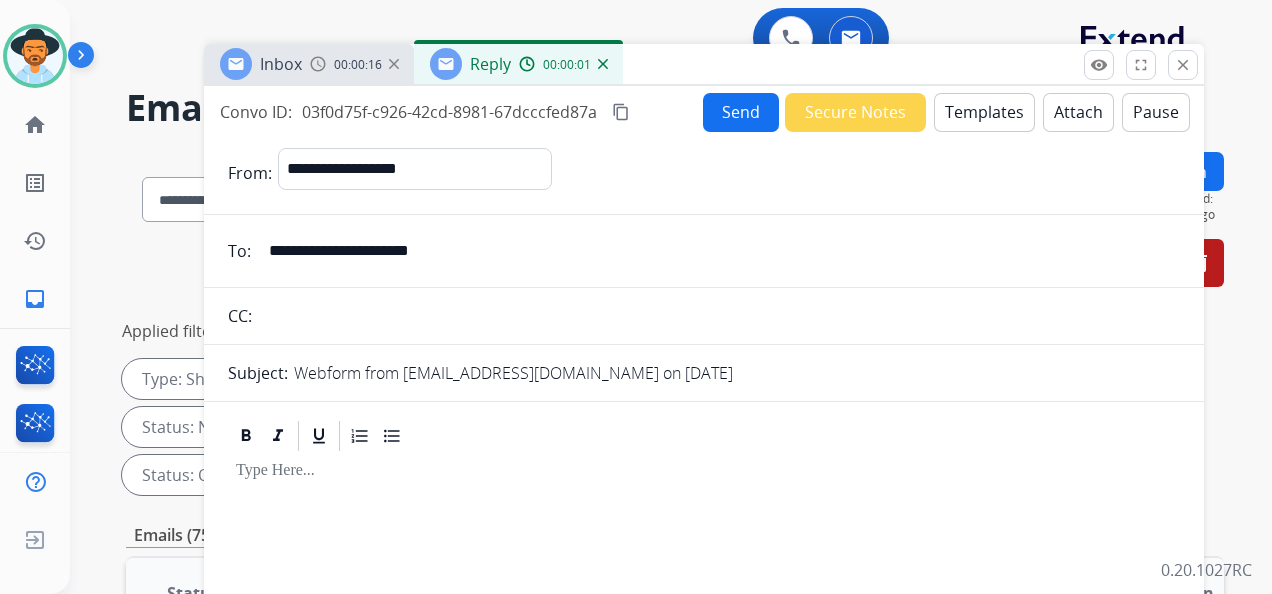 click on "Templates" at bounding box center (984, 112) 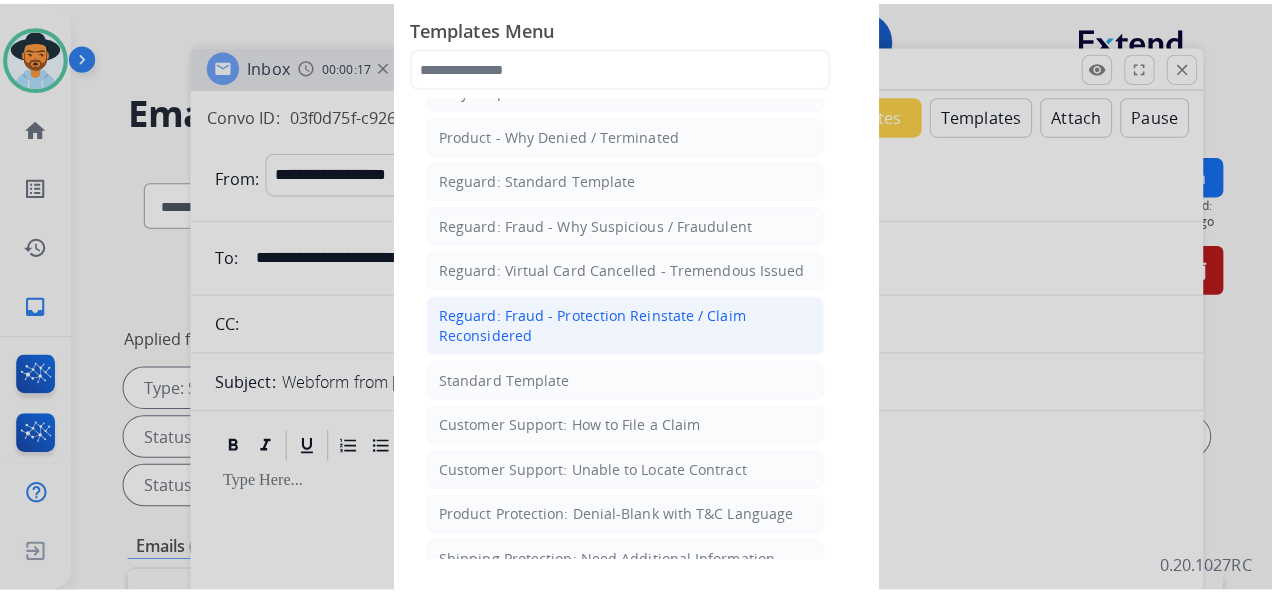 scroll, scrollTop: 200, scrollLeft: 0, axis: vertical 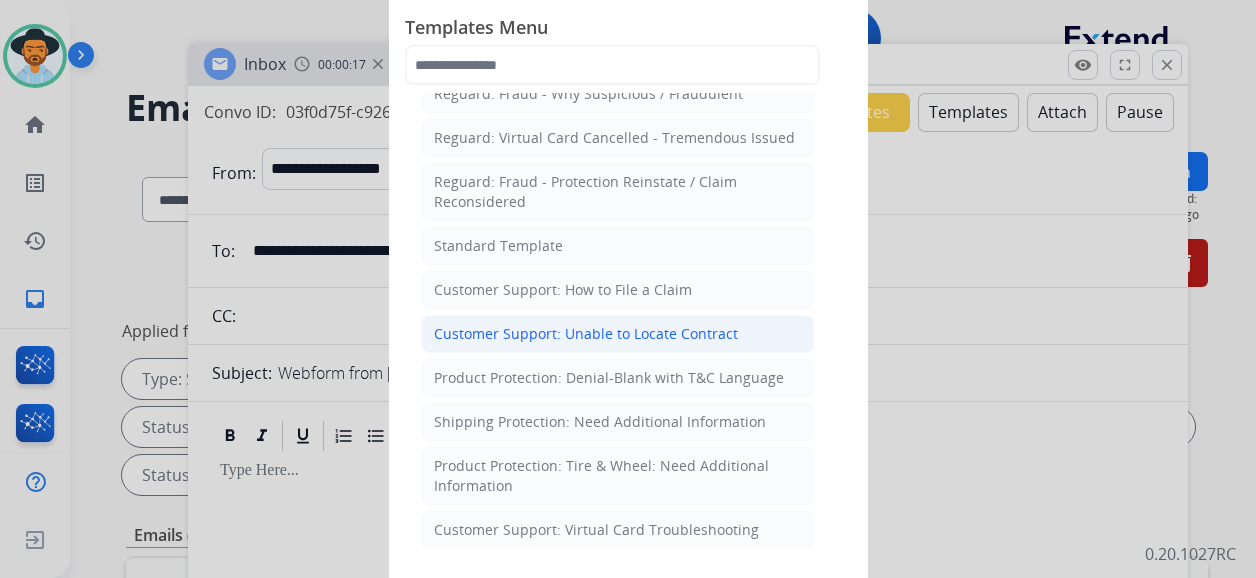 click on "Customer Support: Unable to Locate Contract" 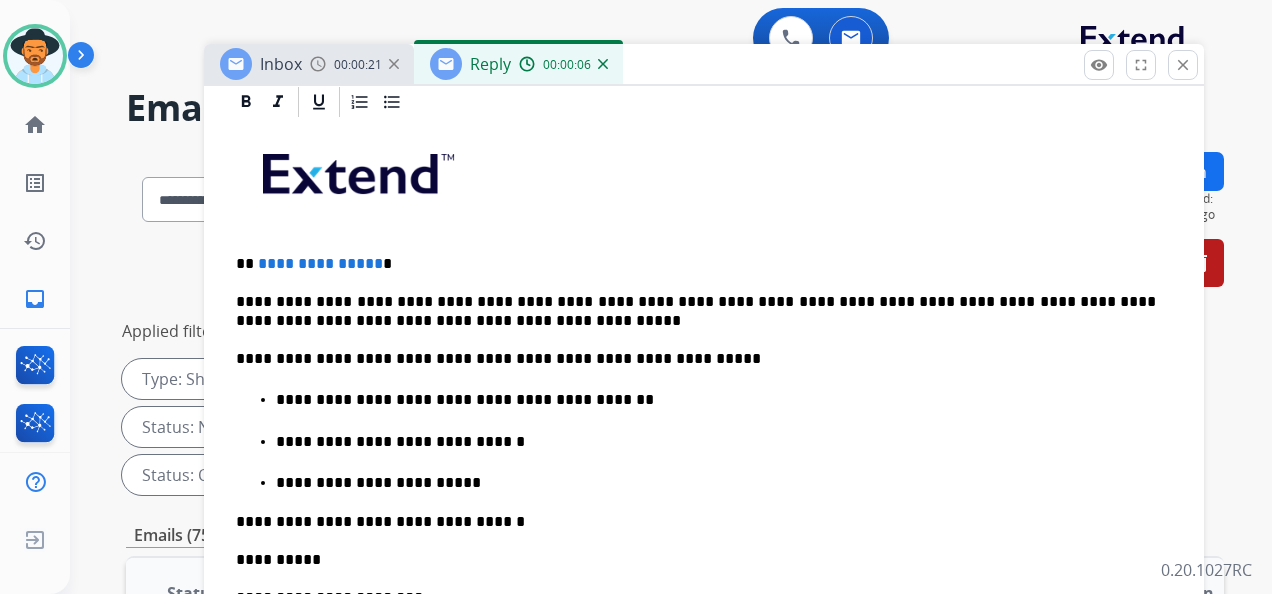 scroll, scrollTop: 486, scrollLeft: 0, axis: vertical 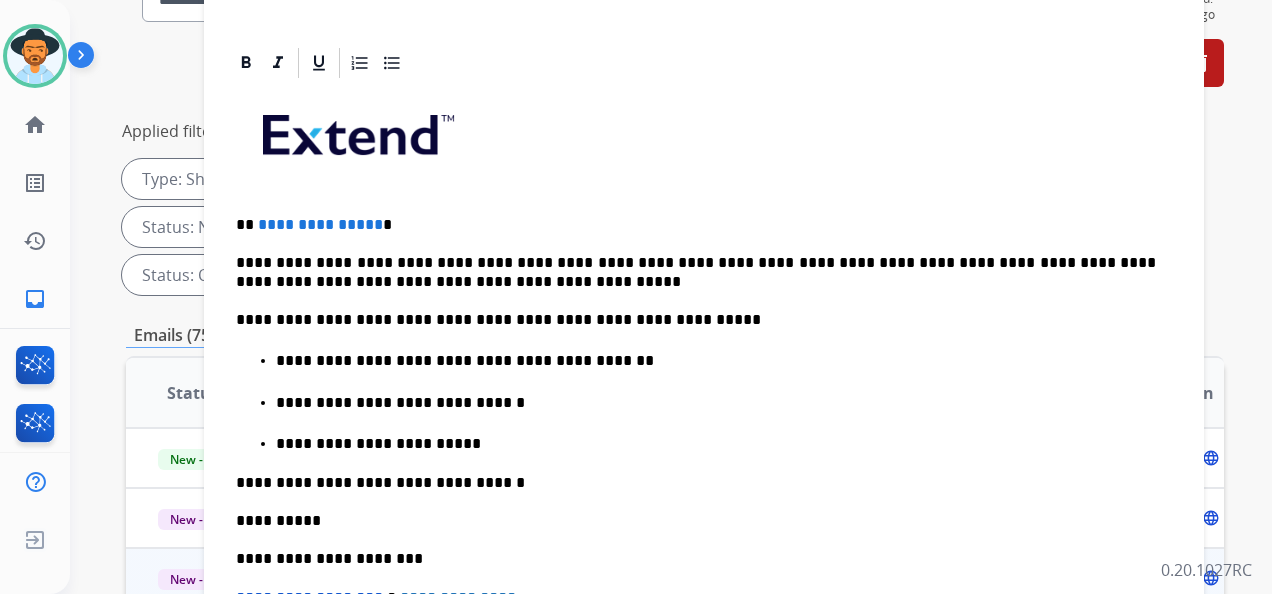 click on "**********" at bounding box center (696, 225) 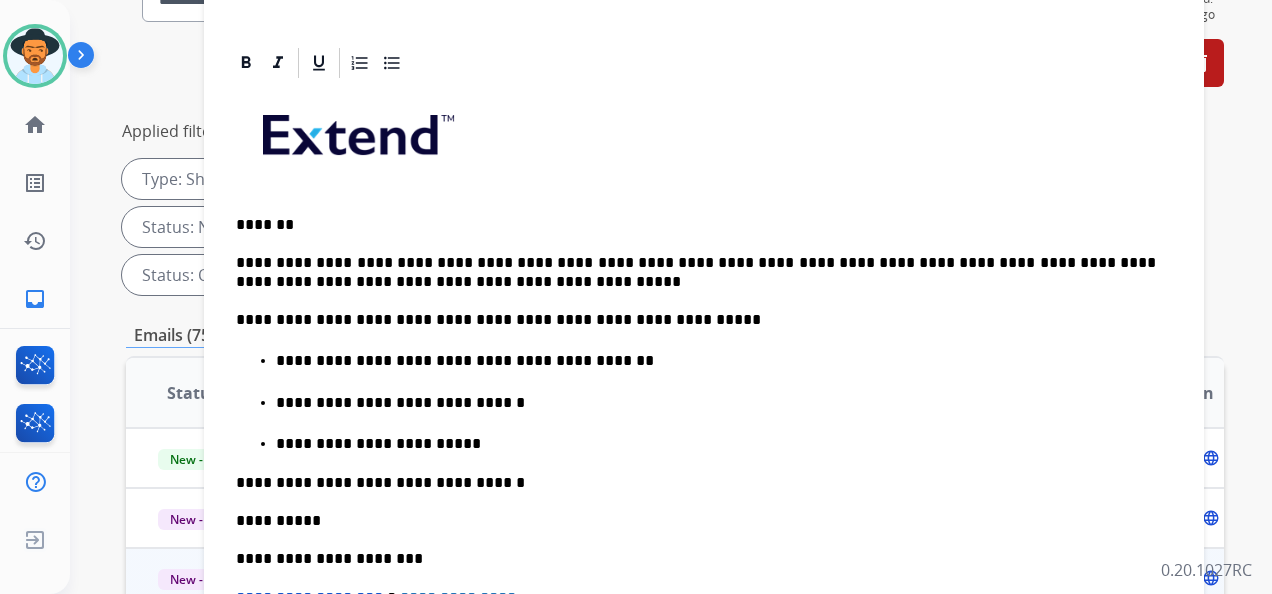 scroll, scrollTop: 0, scrollLeft: 0, axis: both 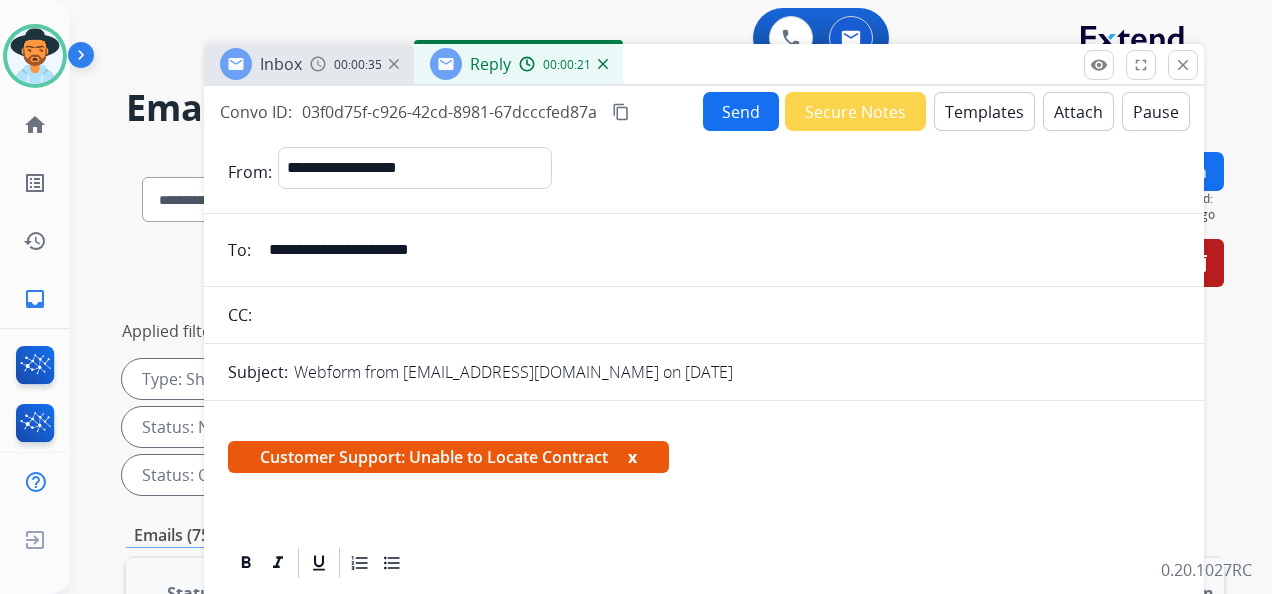 click on "Send" at bounding box center [741, 111] 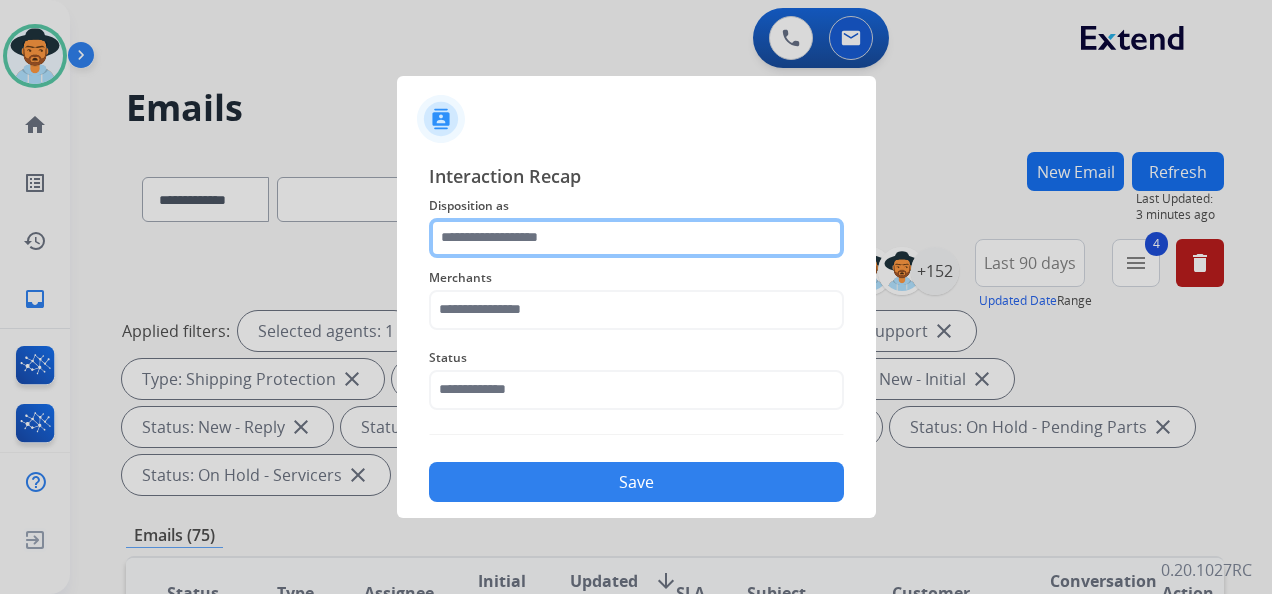 click 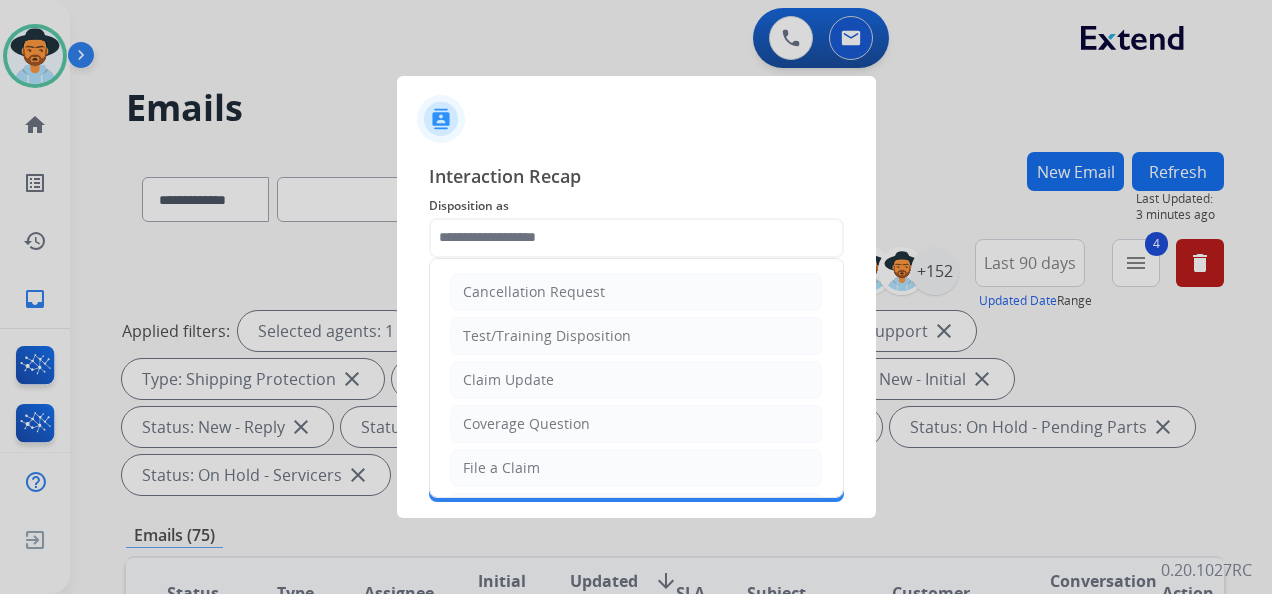 drag, startPoint x: 608, startPoint y: 455, endPoint x: 614, endPoint y: 367, distance: 88.20431 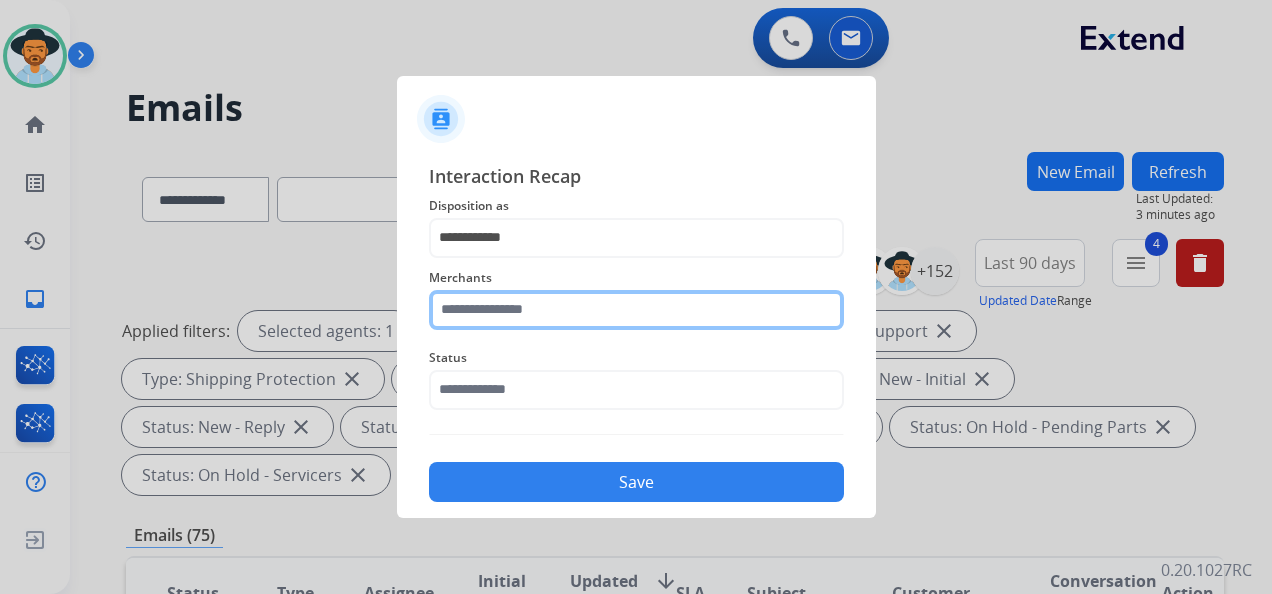 click 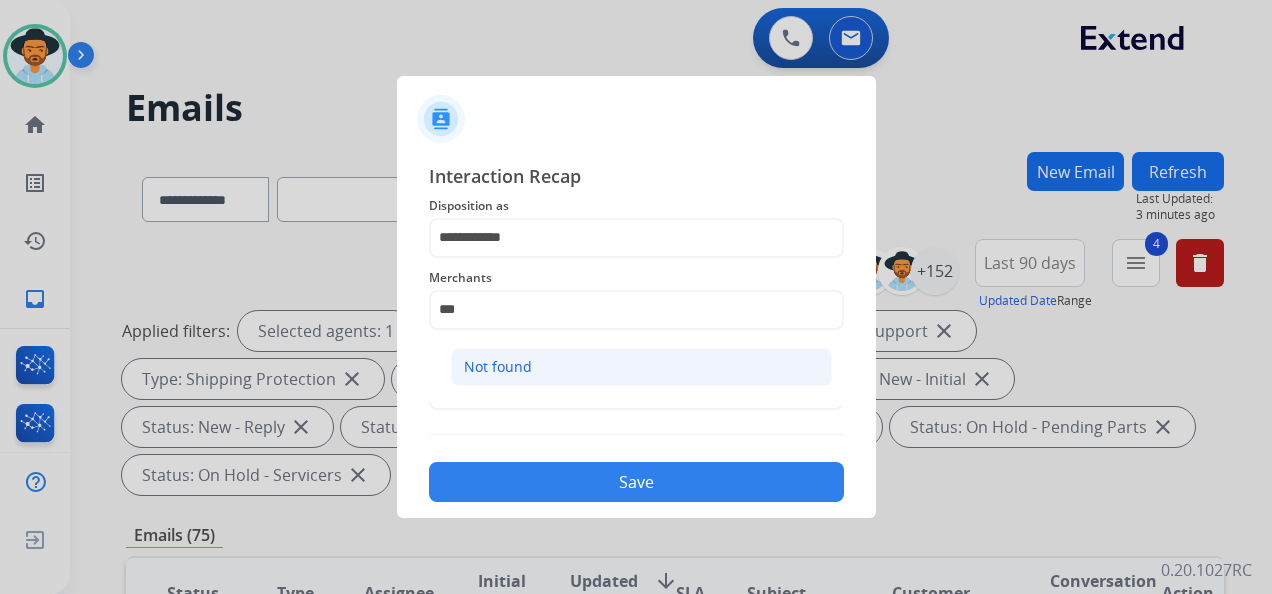 click on "Not found" 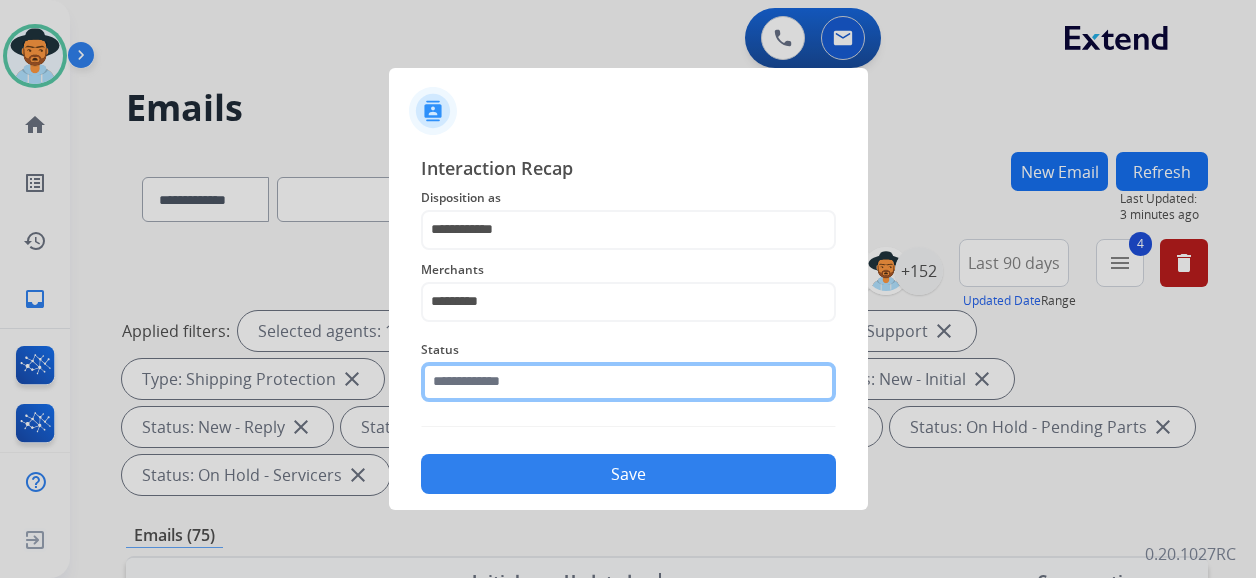 click 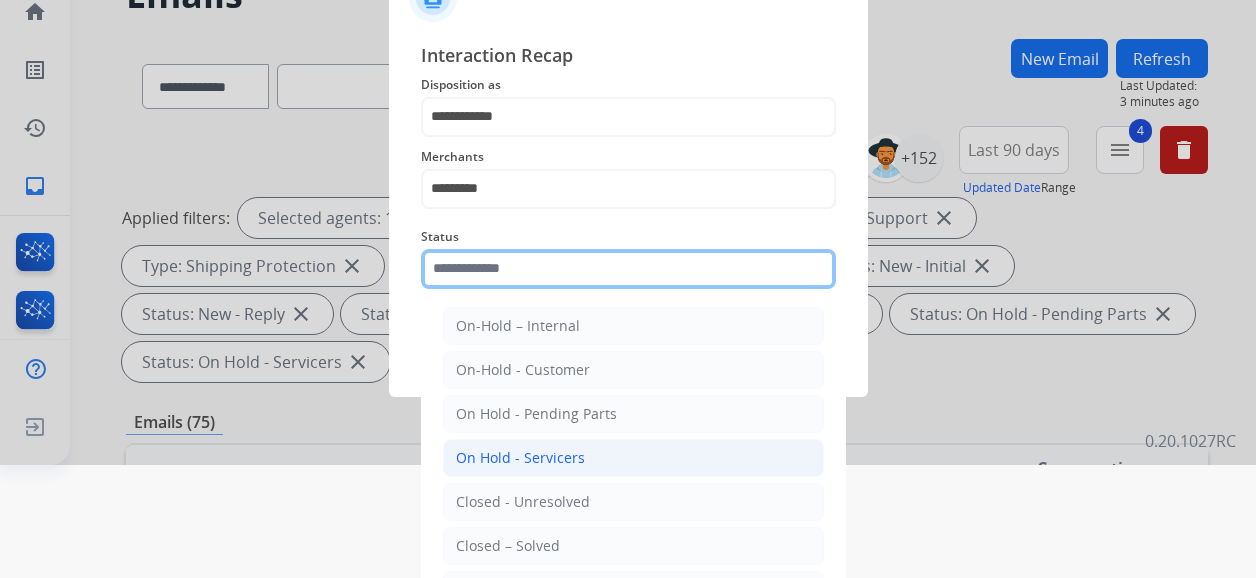 scroll, scrollTop: 131, scrollLeft: 0, axis: vertical 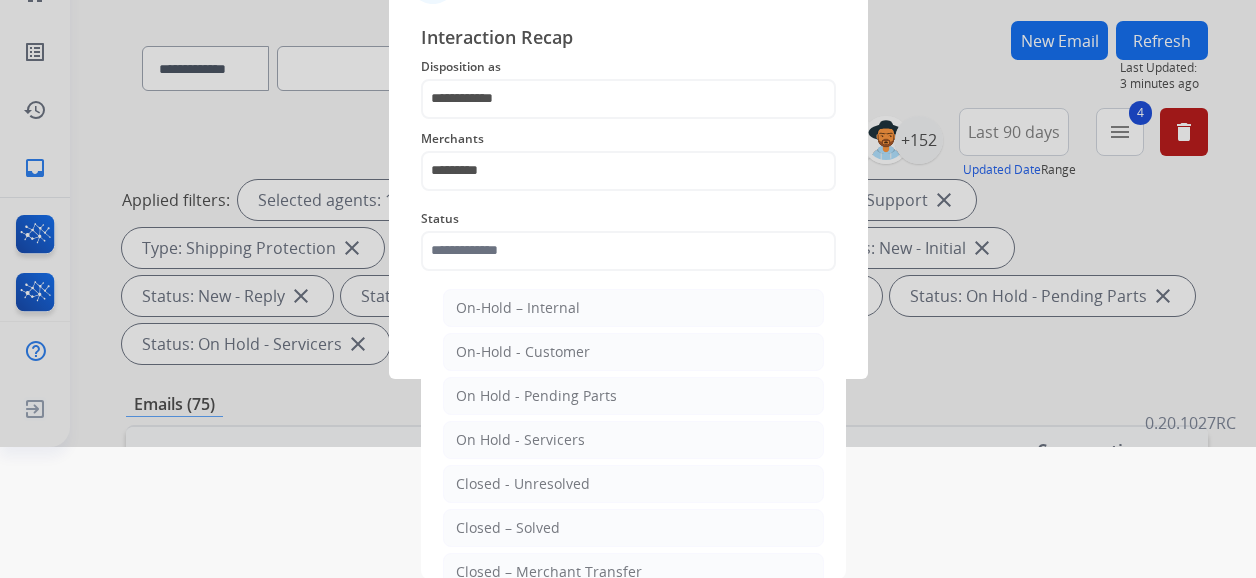 click on "Closed – Solved" 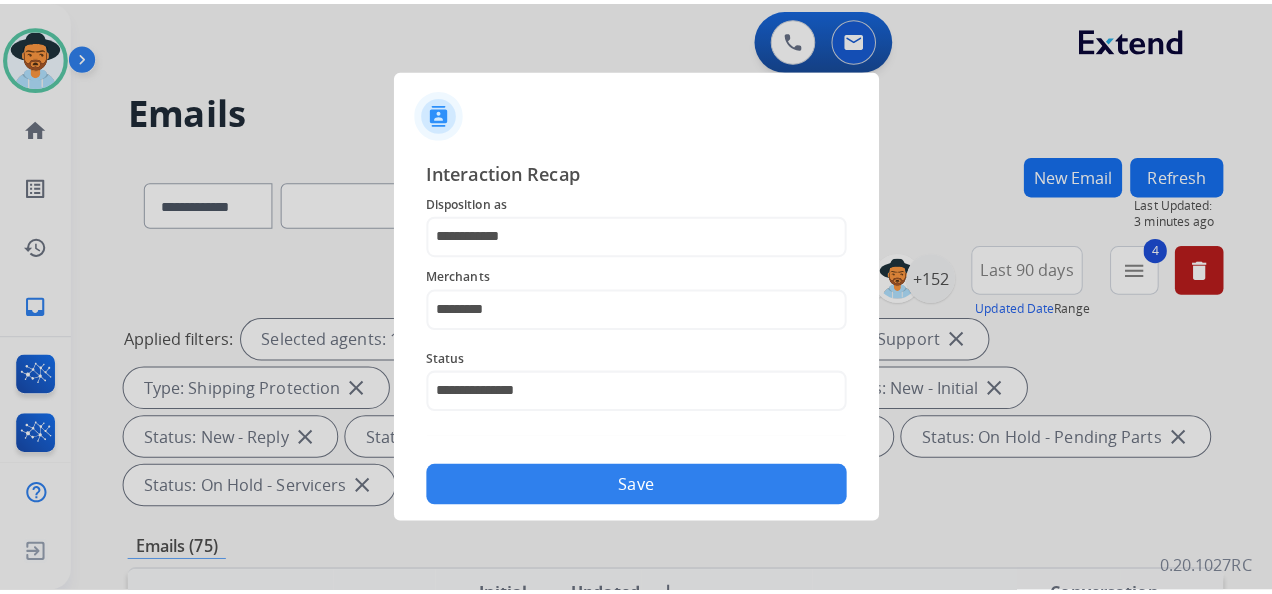 scroll, scrollTop: 0, scrollLeft: 0, axis: both 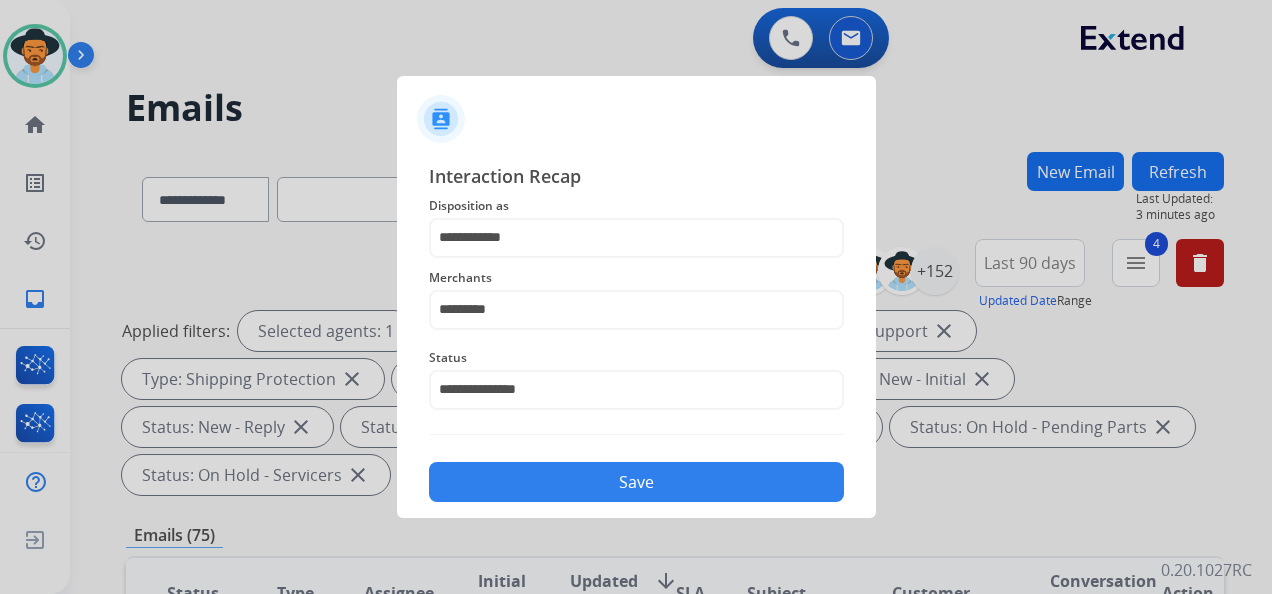 click on "Save" 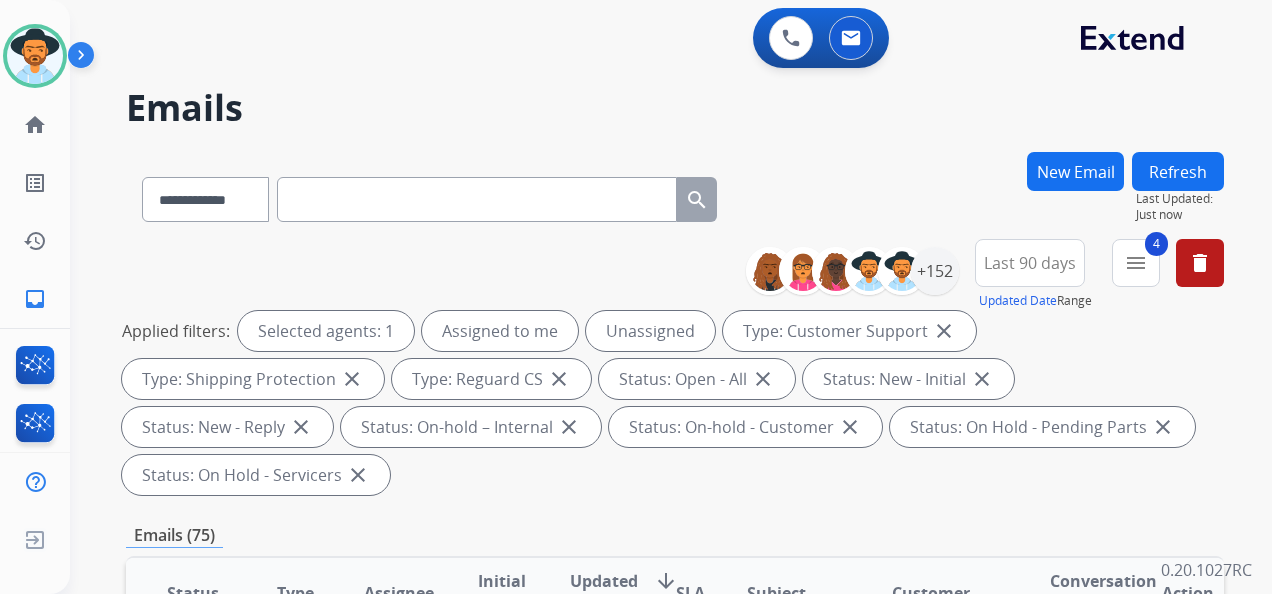 click on "Applied filters:  Selected agents: 1  Assigned to me Unassigned  Type: Customer Support  close  Type: Shipping Protection  close  Type: Reguard CS  close  Status: Open - All  close  Status: New - Initial  close  Status: New - Reply  close  Status: On-hold – Internal  close  Status: On-hold - Customer  close  Status: On Hold - Pending Parts  close  Status: On Hold - Servicers  close" at bounding box center [671, 403] 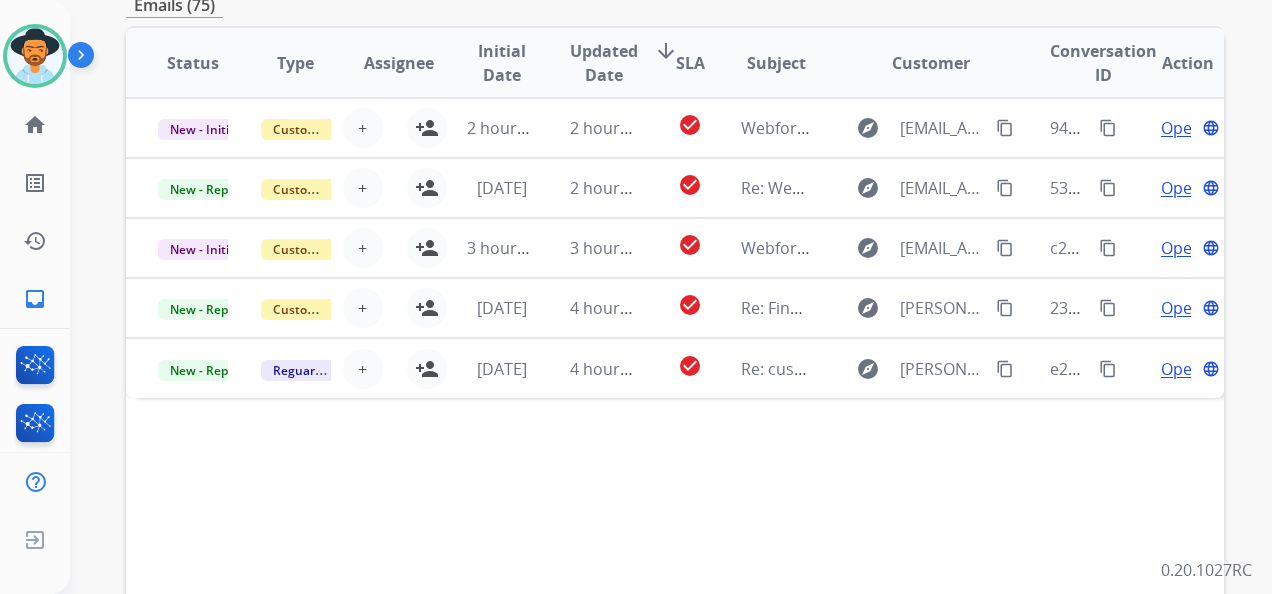 scroll, scrollTop: 600, scrollLeft: 0, axis: vertical 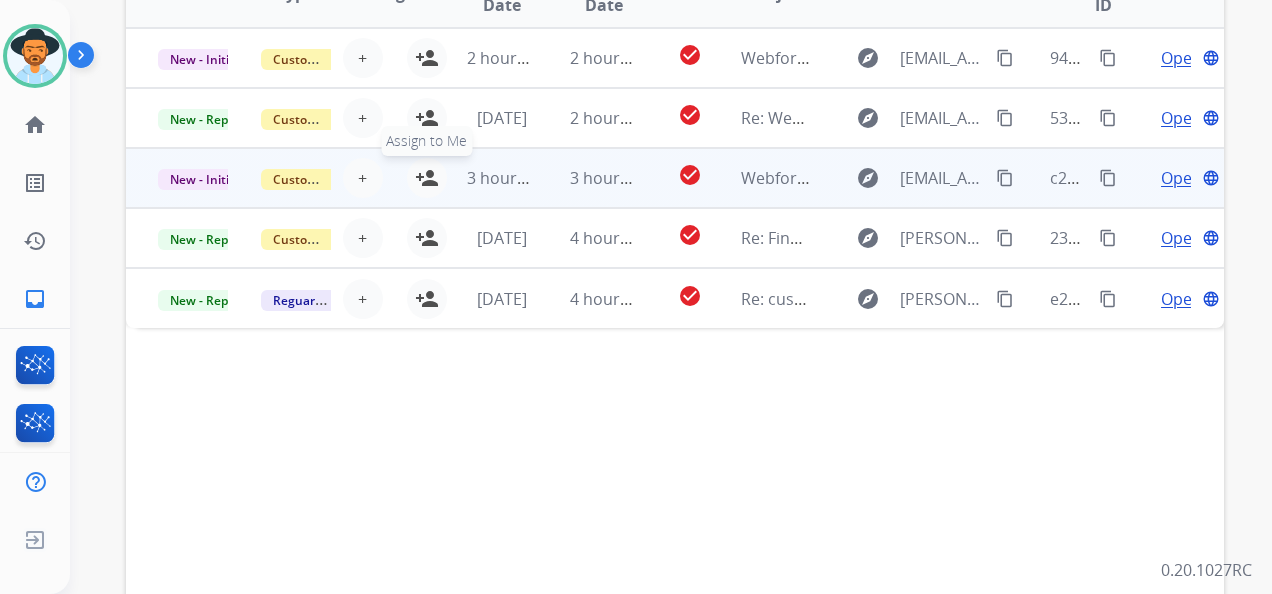 click on "person_add" at bounding box center (427, 178) 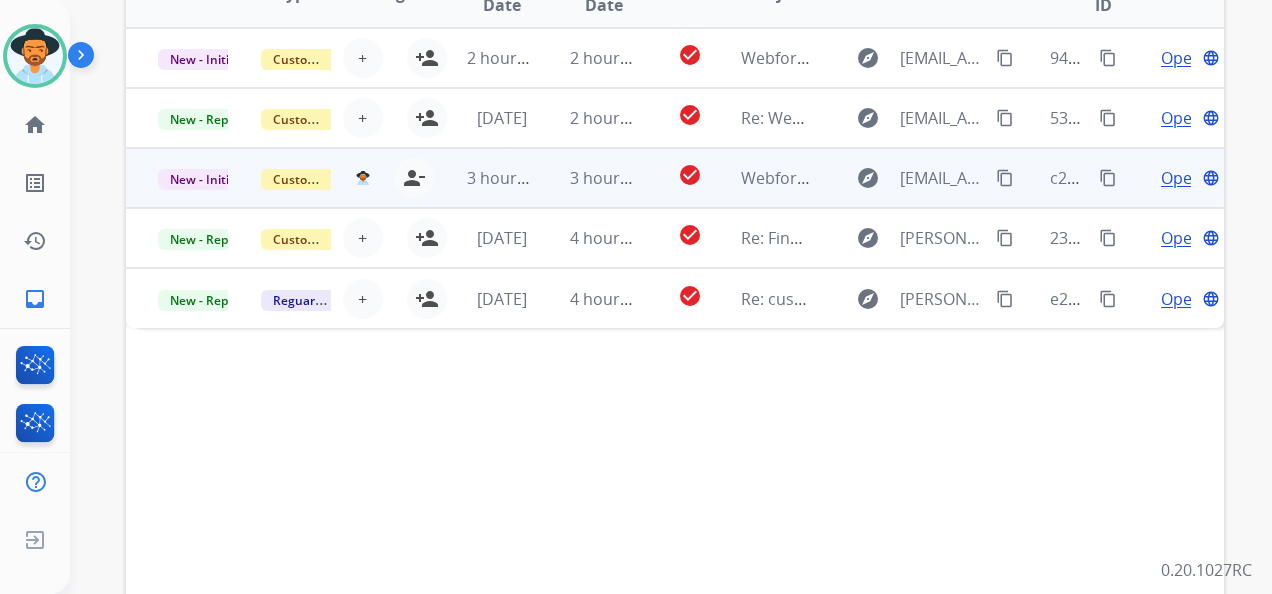 click on "Open" at bounding box center [1181, 178] 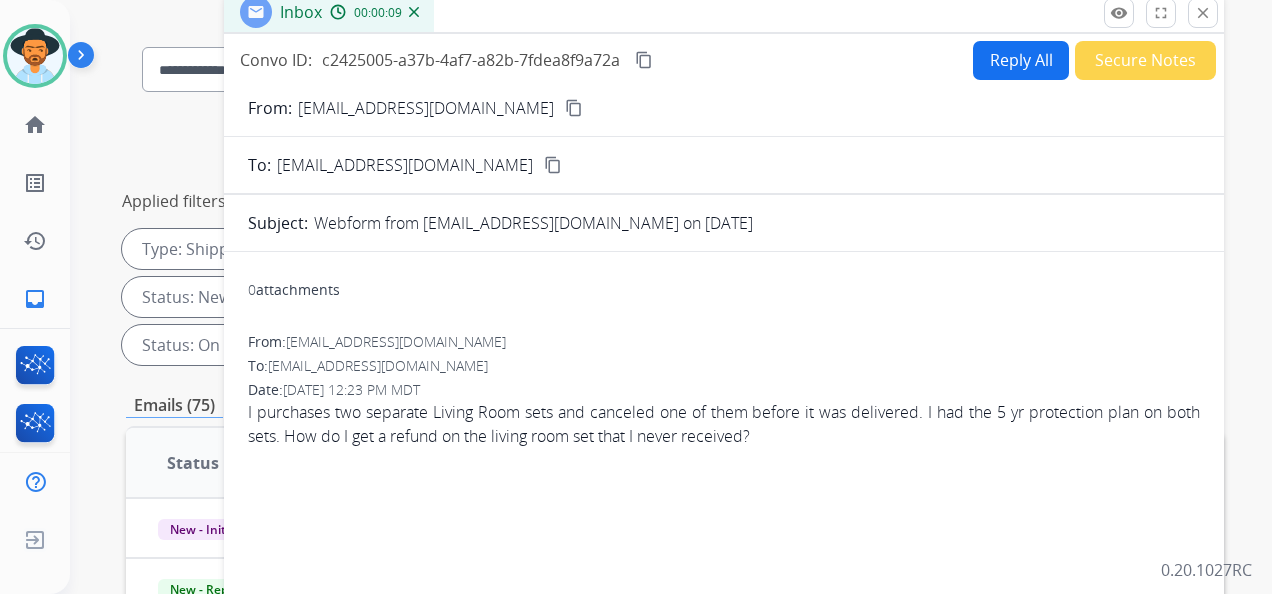 scroll, scrollTop: 100, scrollLeft: 0, axis: vertical 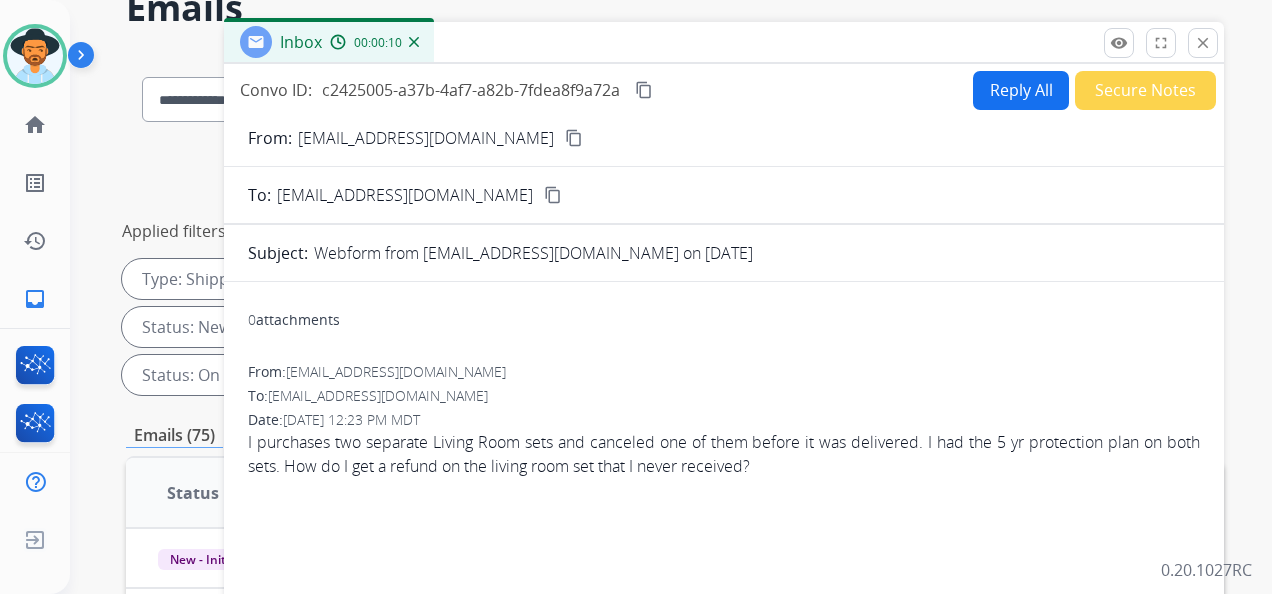 click on "Reply All" at bounding box center (1021, 90) 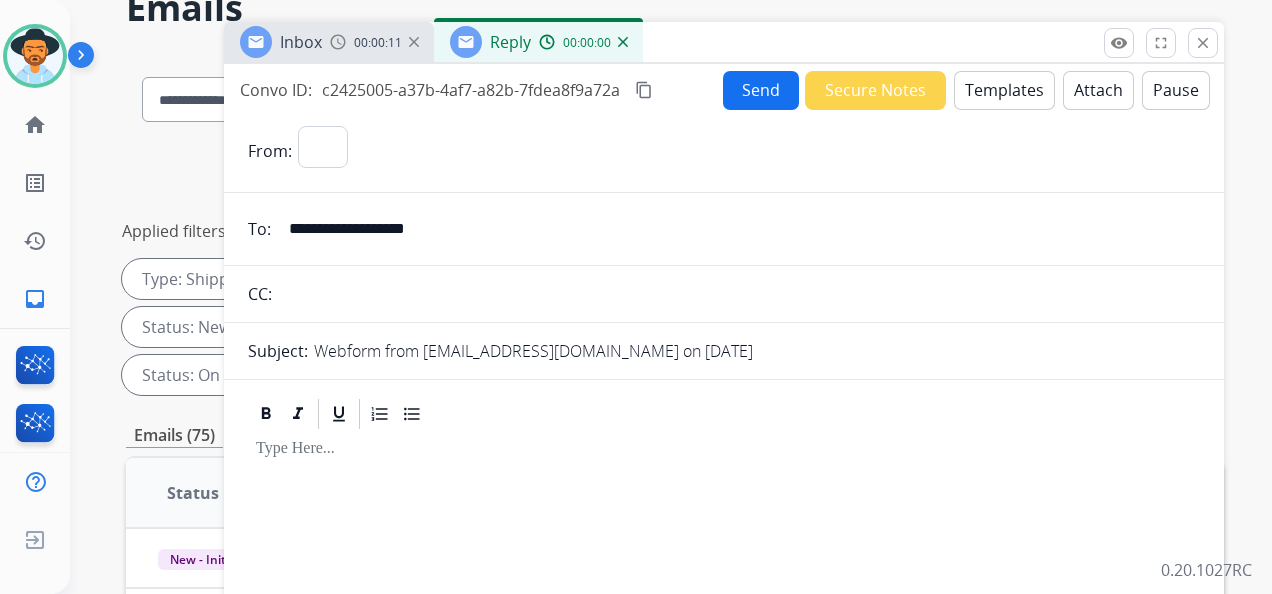 select on "**********" 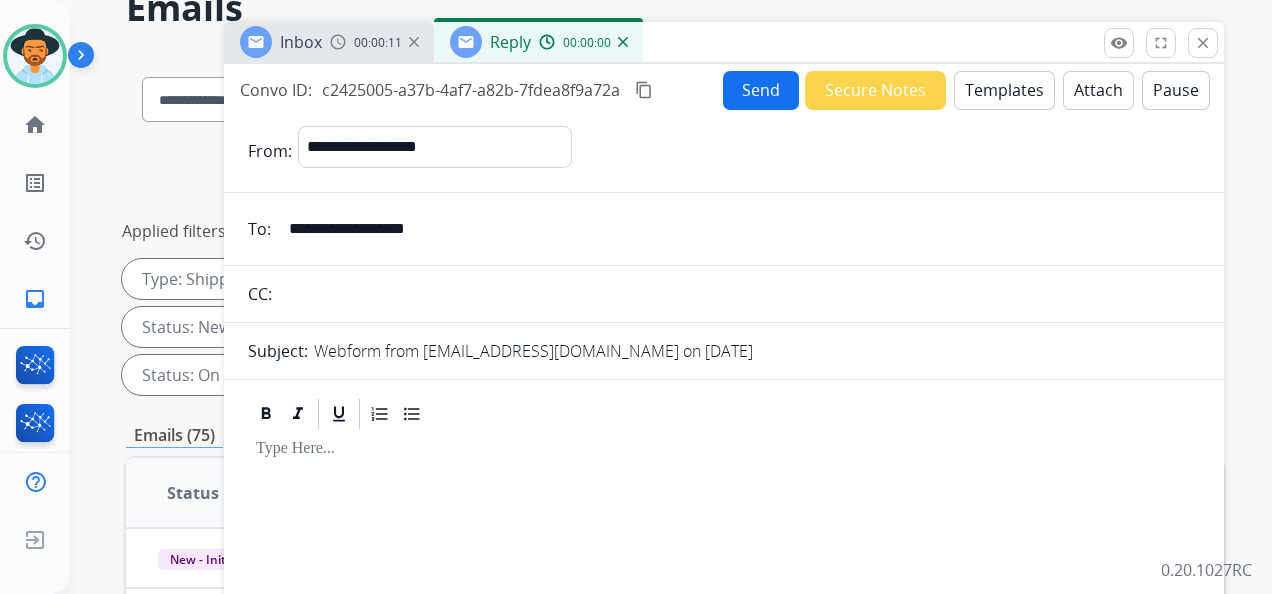 click on "Templates" at bounding box center (1004, 90) 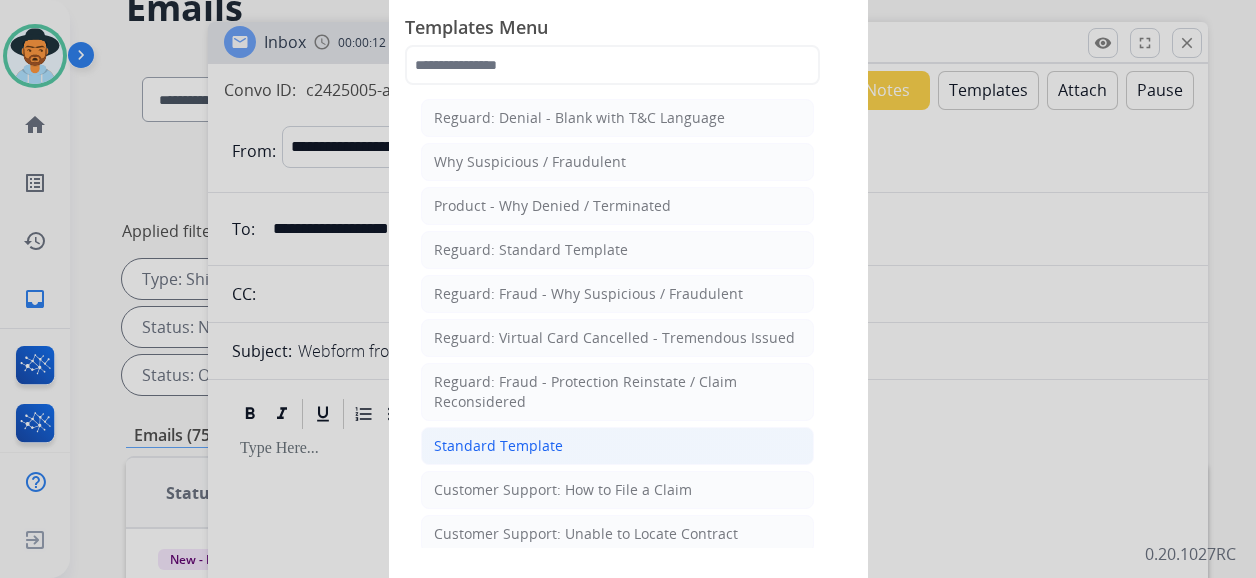 click on "Standard Template" 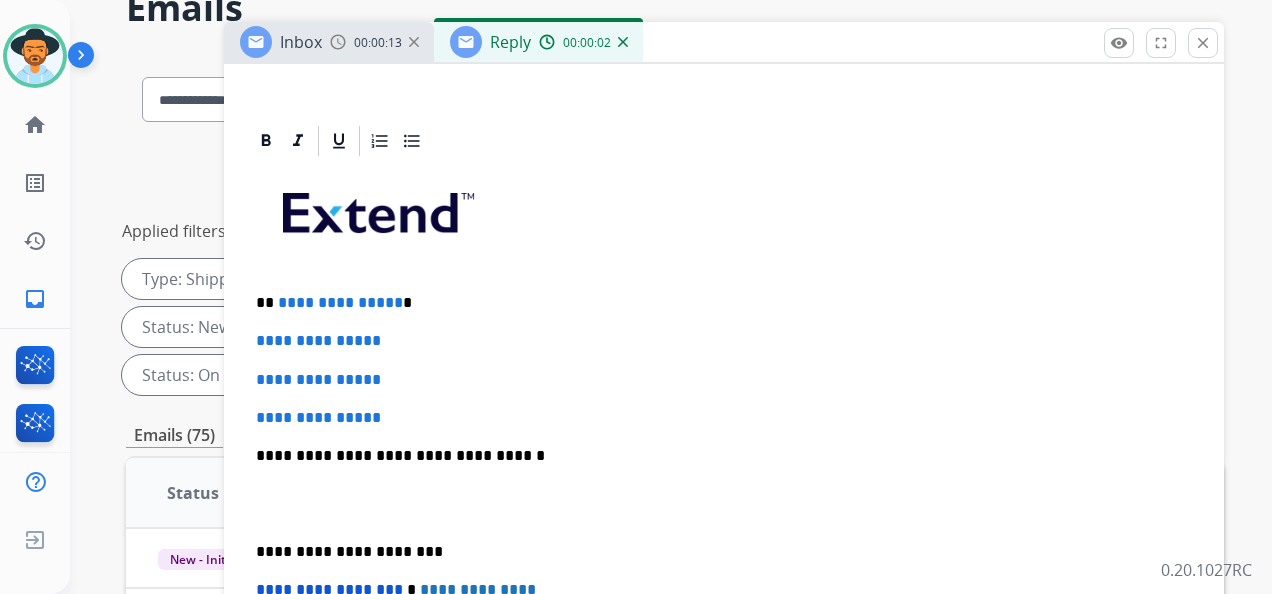 scroll, scrollTop: 422, scrollLeft: 0, axis: vertical 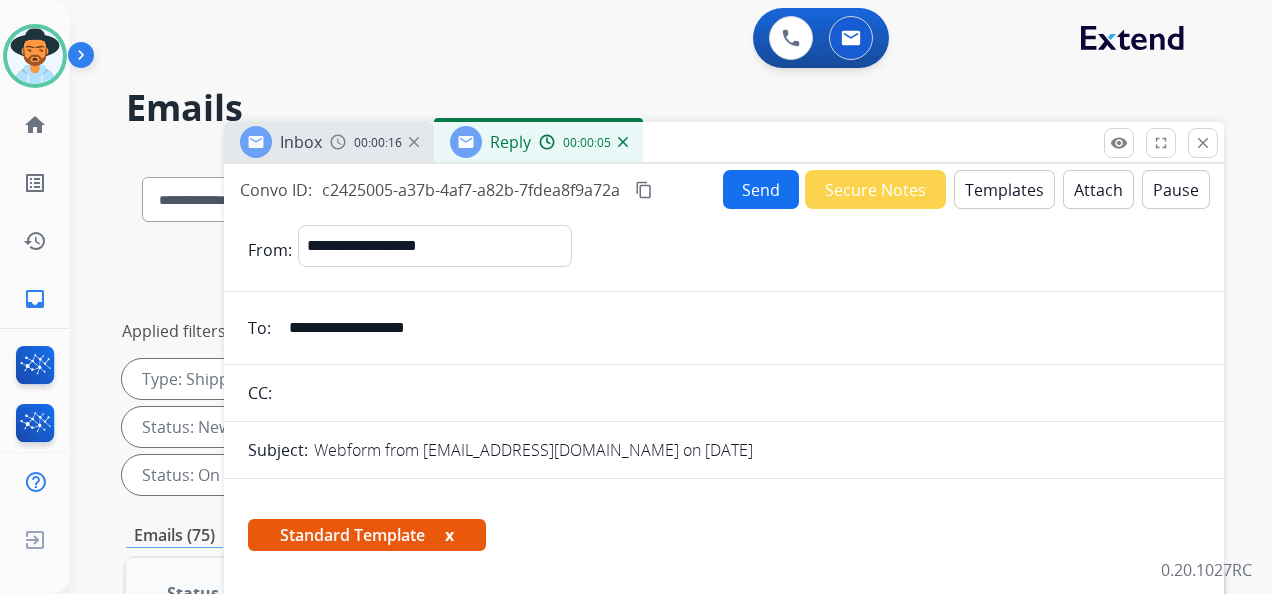 select on "*" 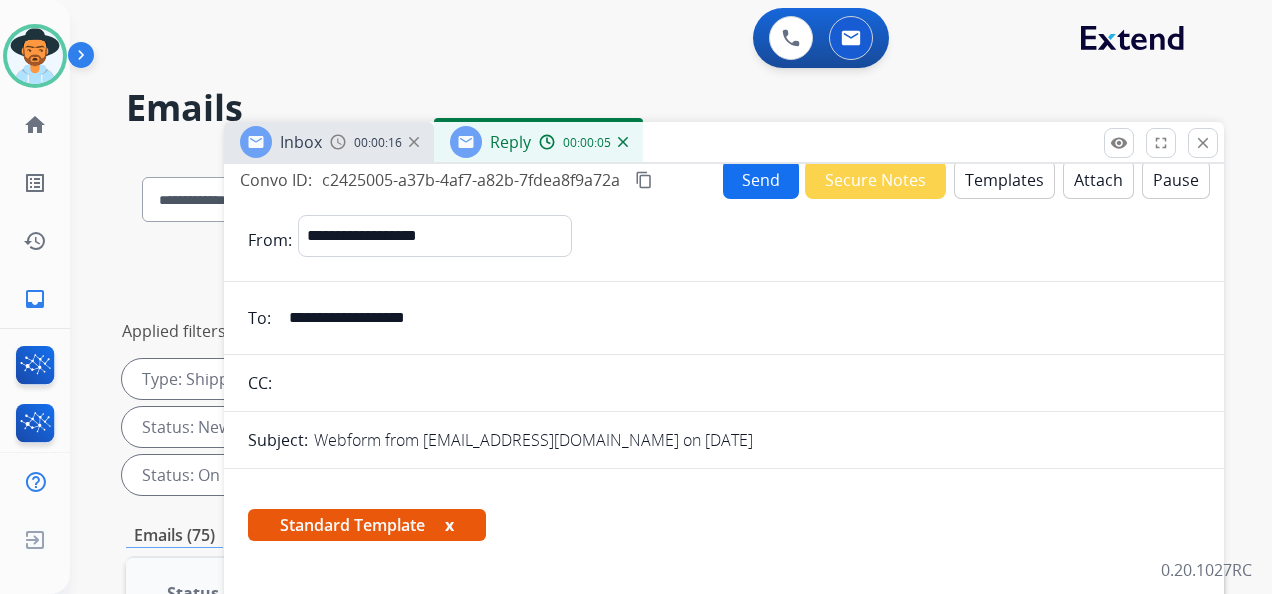 scroll, scrollTop: 500, scrollLeft: 0, axis: vertical 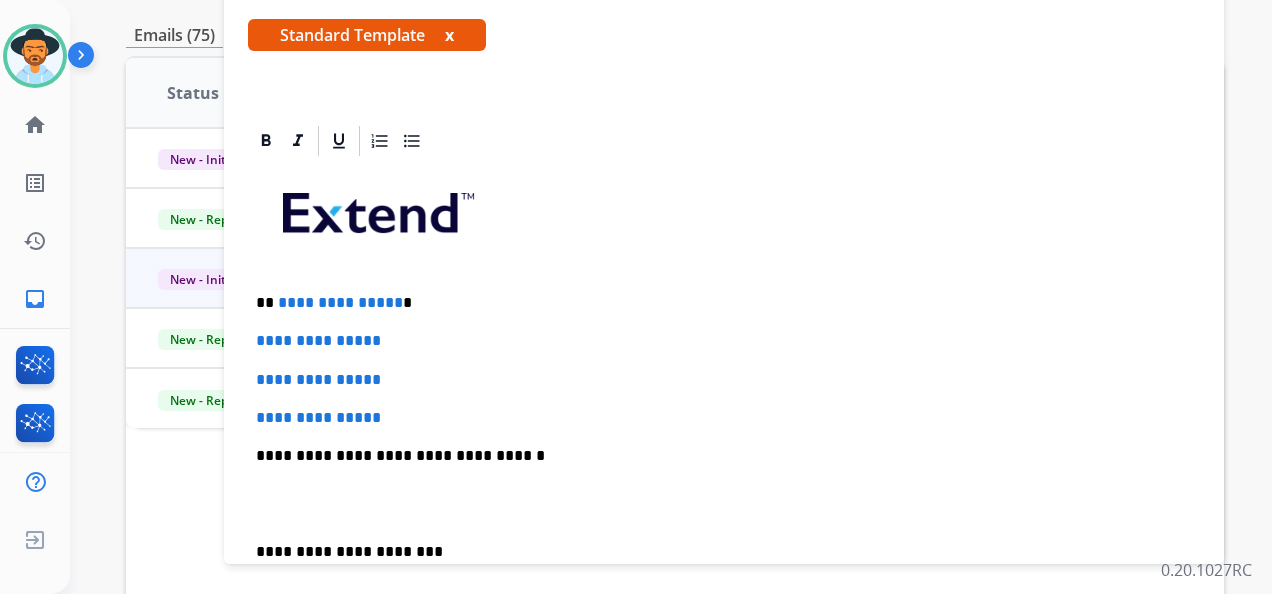 click on "**********" at bounding box center [340, 302] 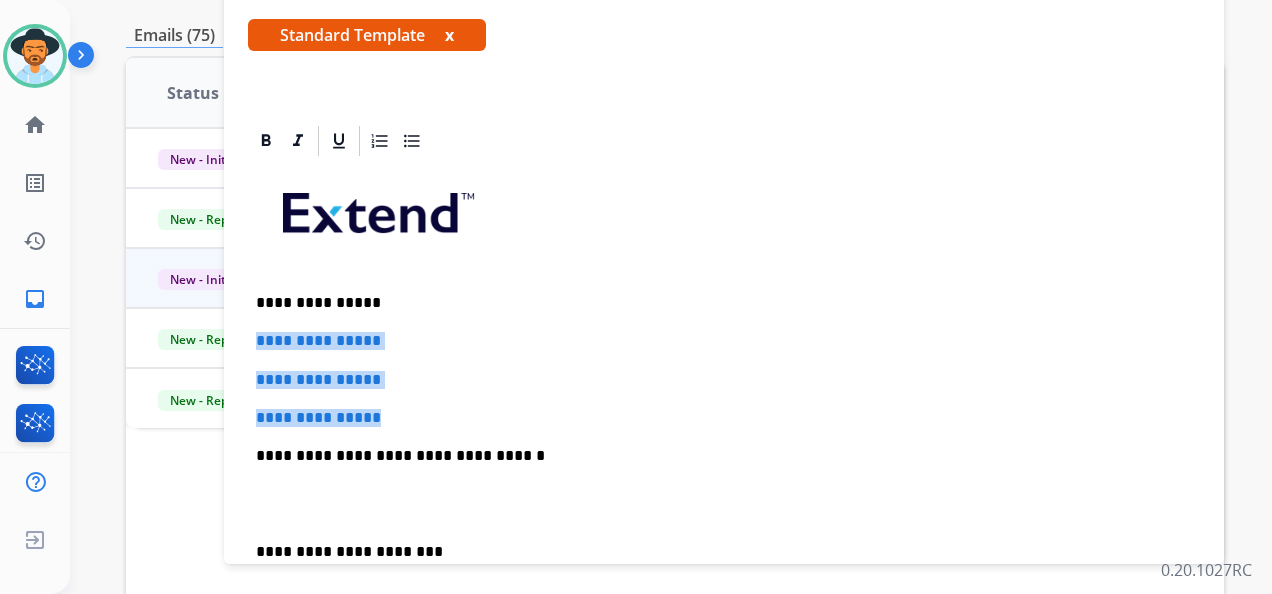 drag, startPoint x: 400, startPoint y: 421, endPoint x: 255, endPoint y: 342, distance: 165.12419 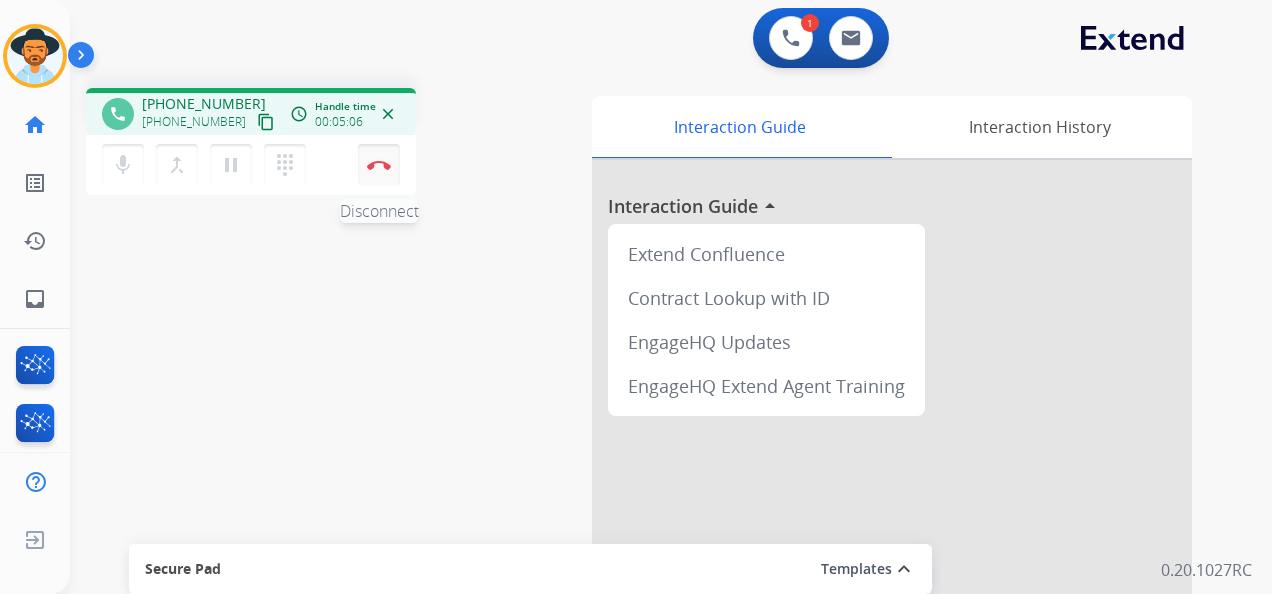 click on "Disconnect" at bounding box center [379, 165] 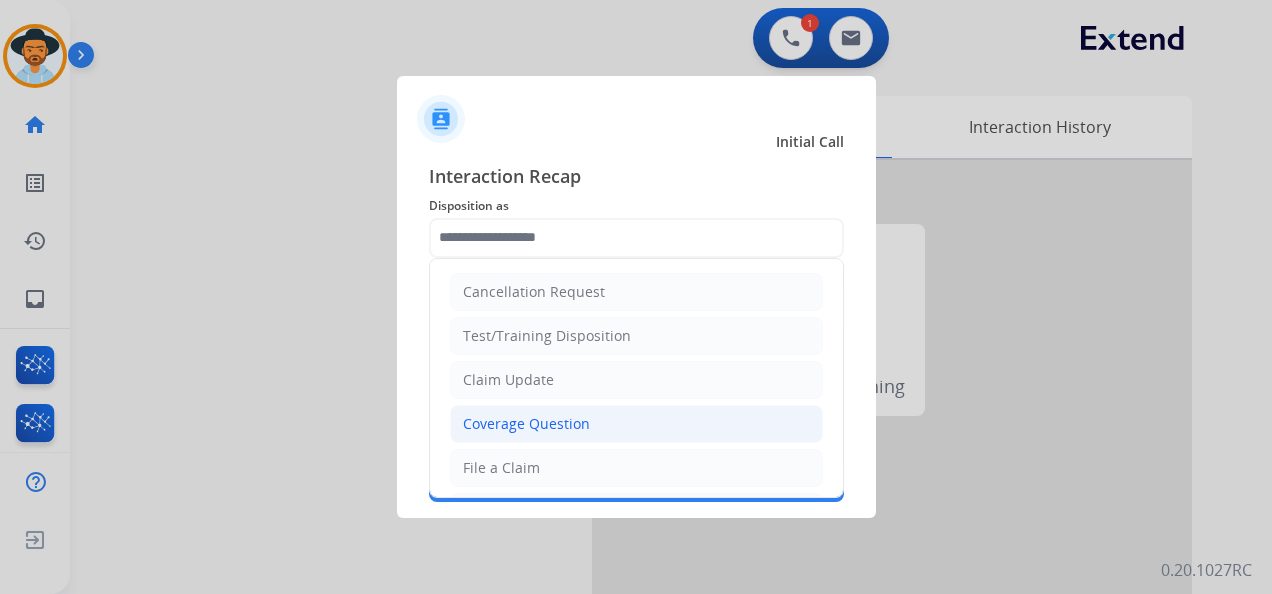 click on "Coverage Question" 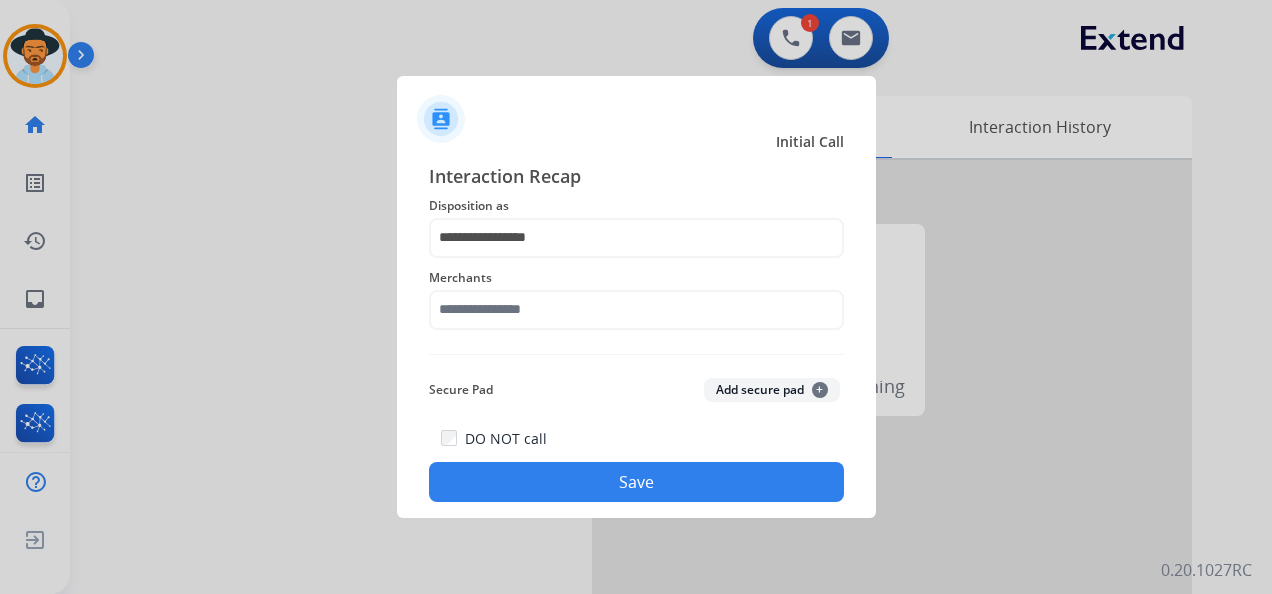 drag, startPoint x: 560, startPoint y: 284, endPoint x: 556, endPoint y: 300, distance: 16.492422 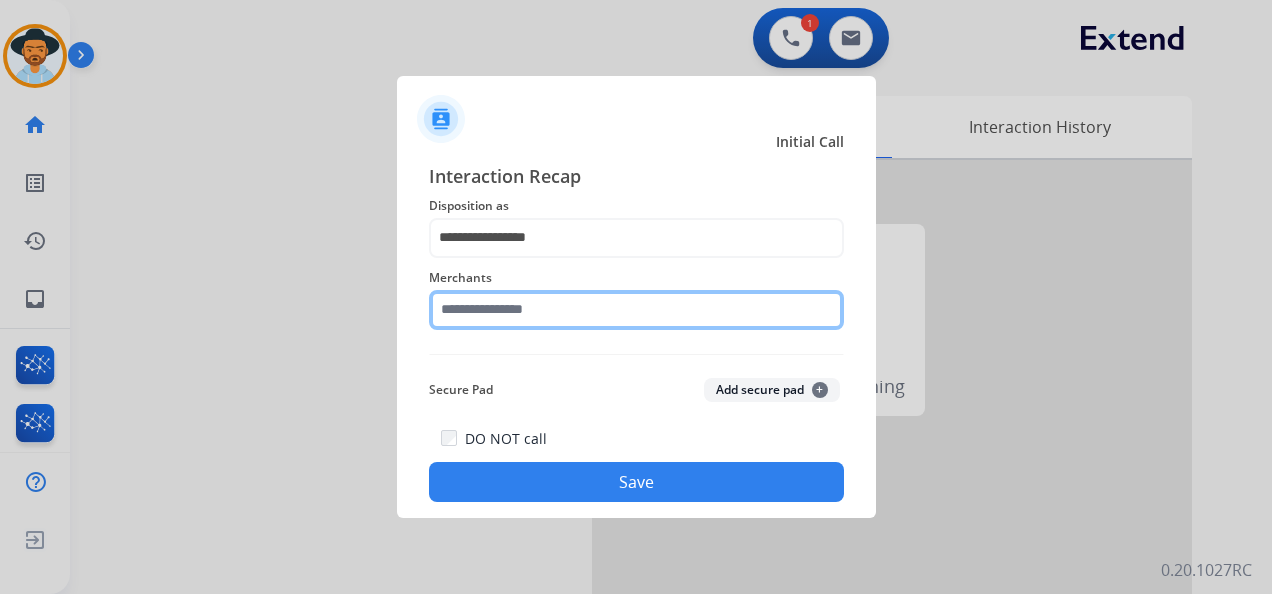 click 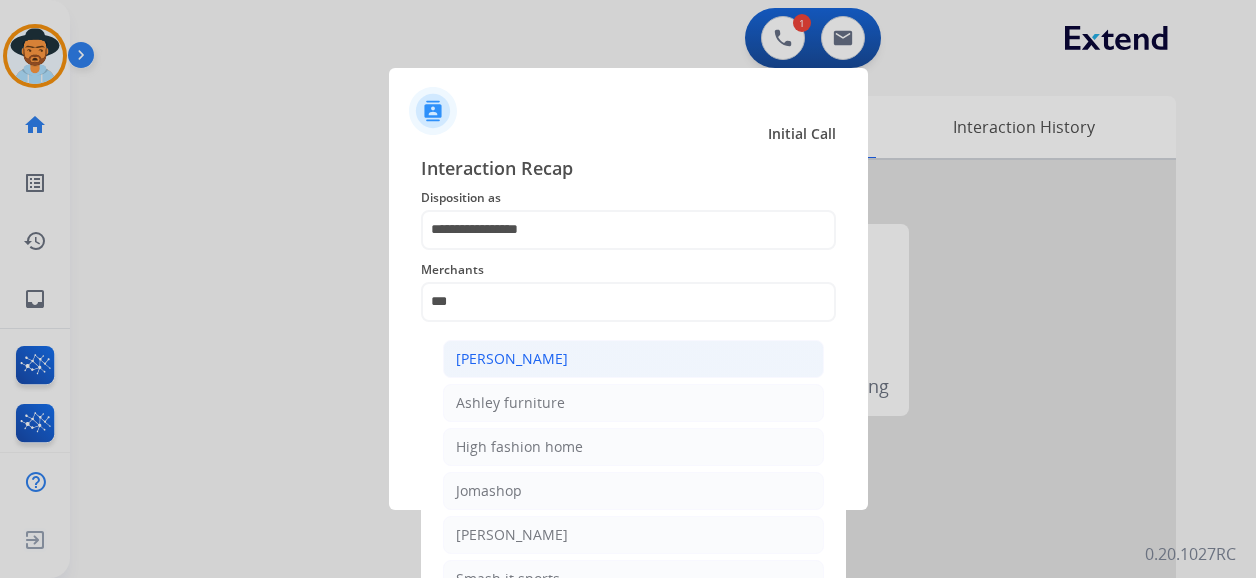 click on "[PERSON_NAME]" 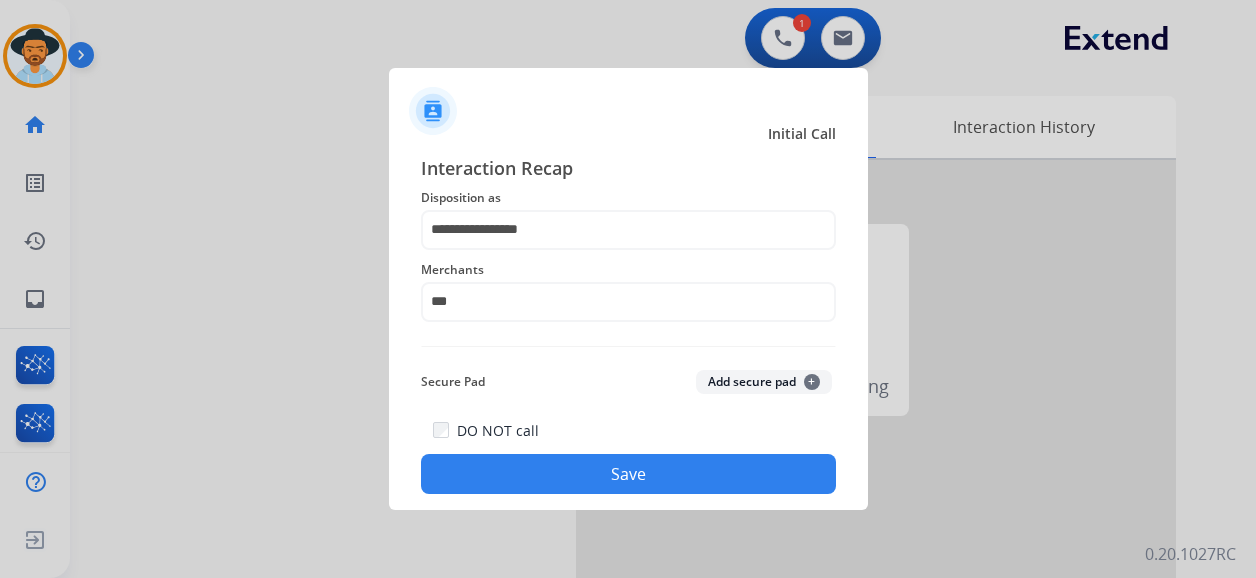 type on "**********" 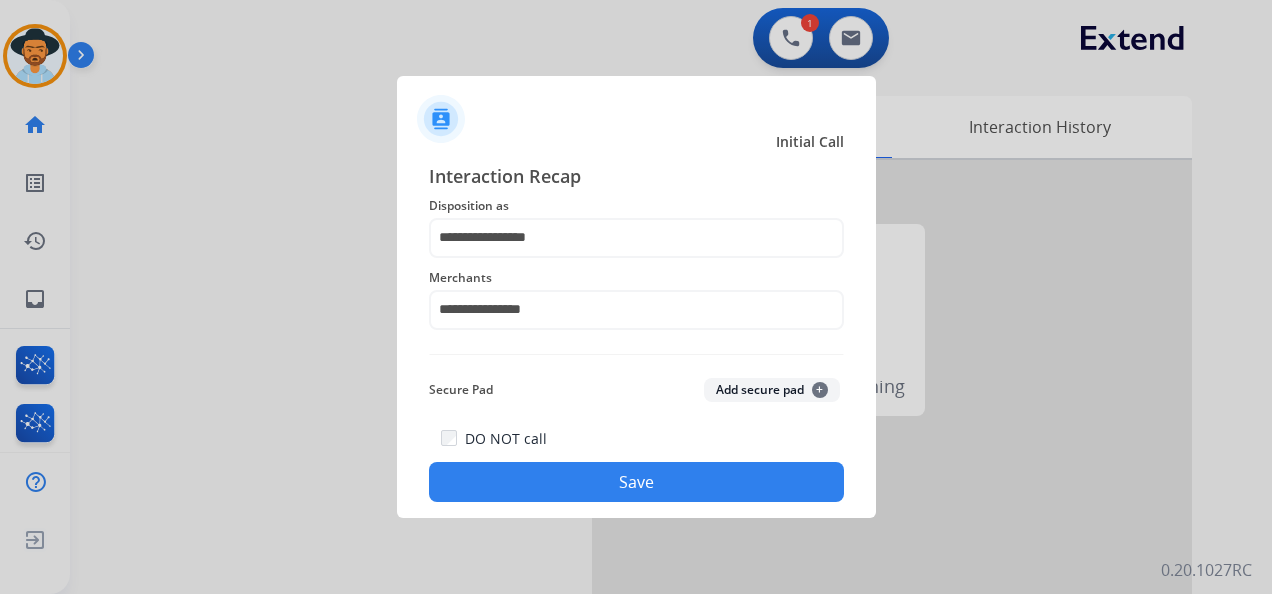 click on "Save" 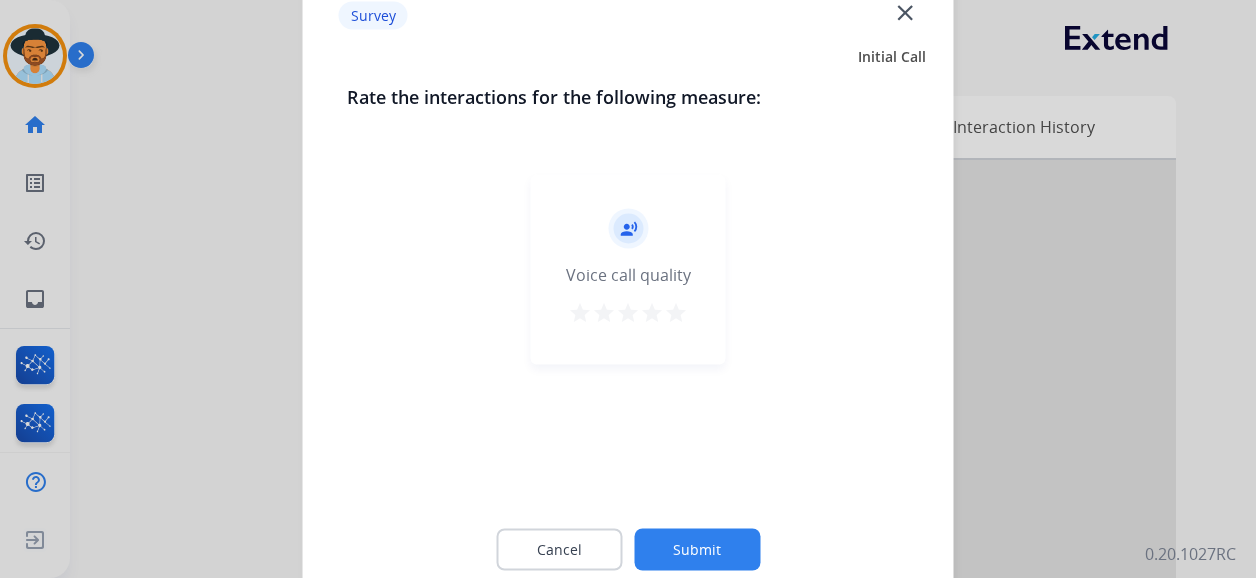click on "star" at bounding box center [676, 313] 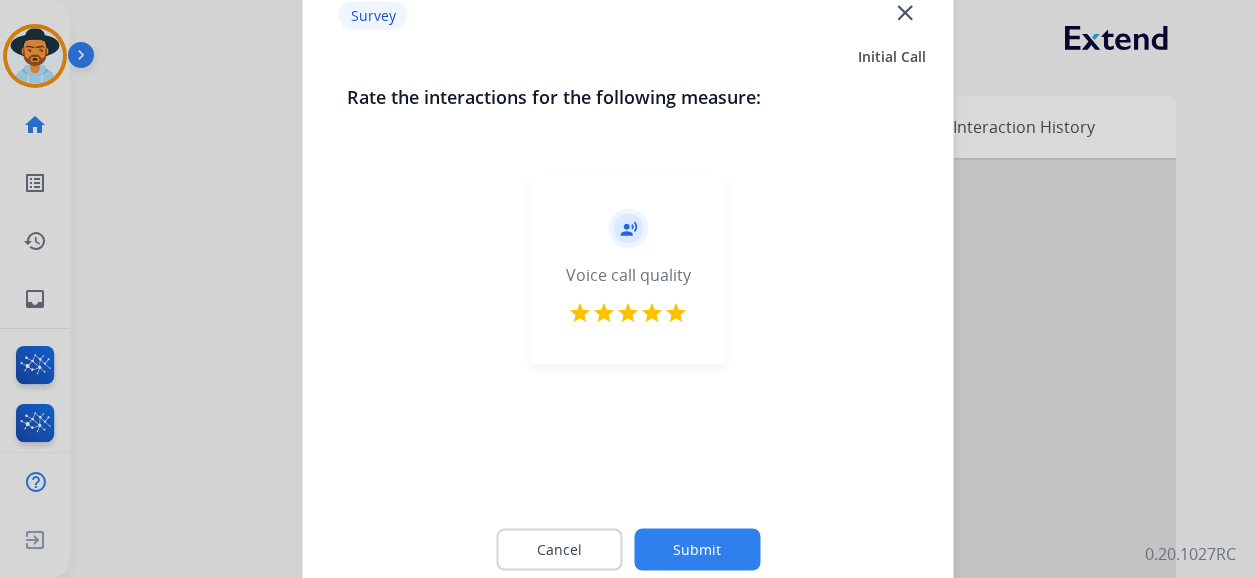 click on "Submit" 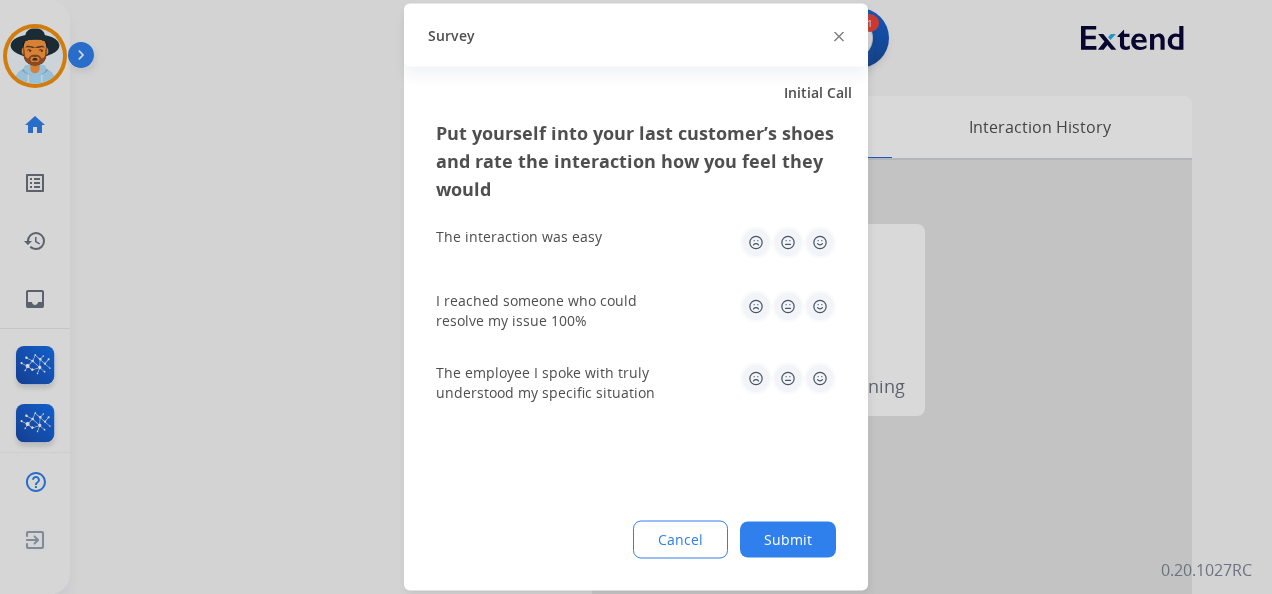 click 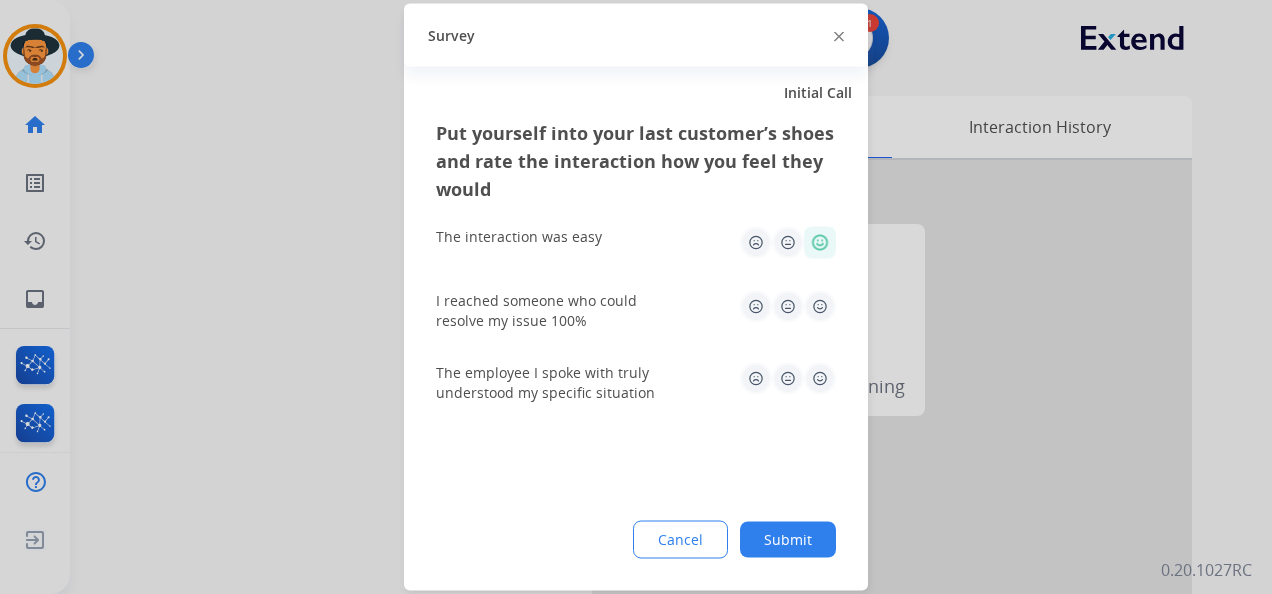 click 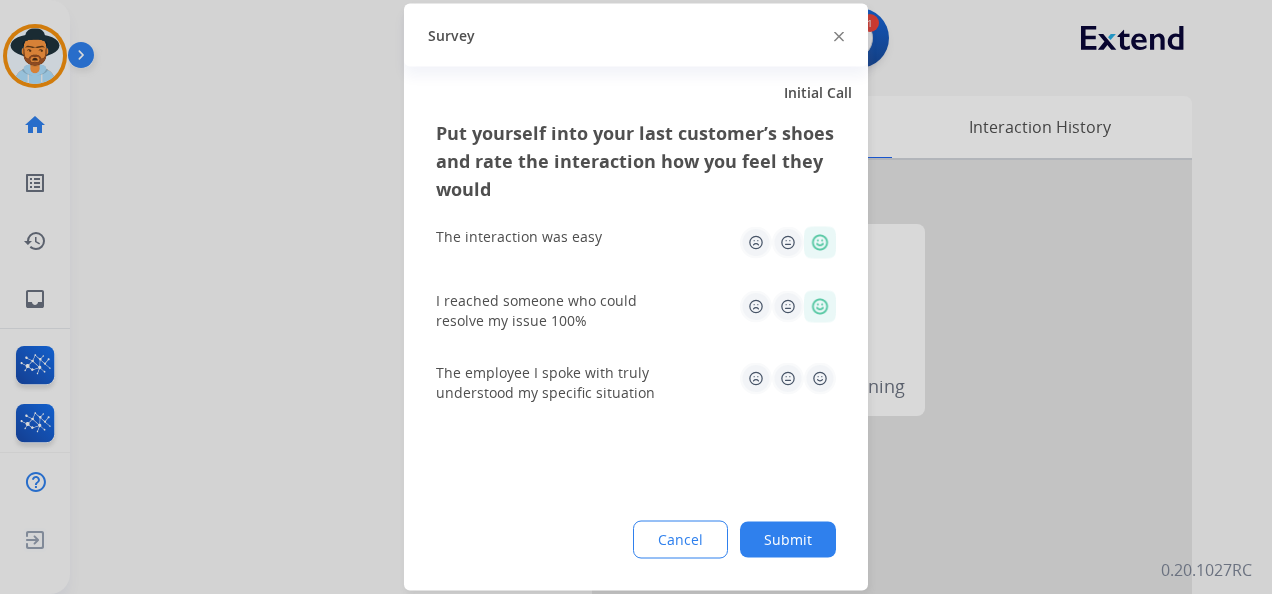 click 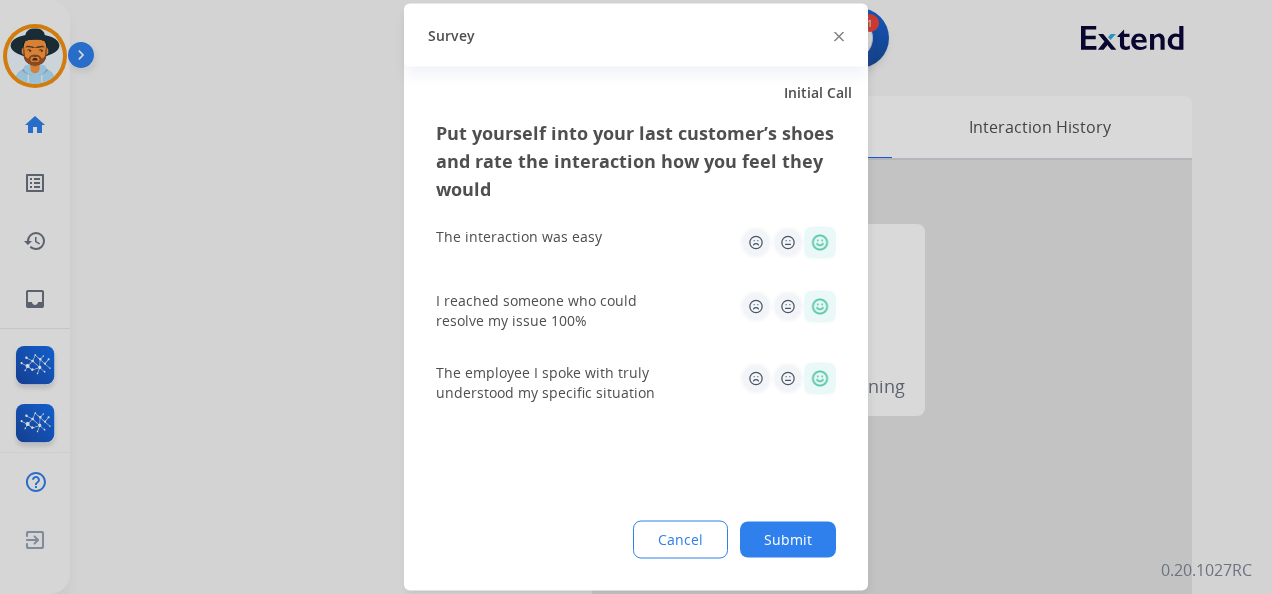 click on "Submit" 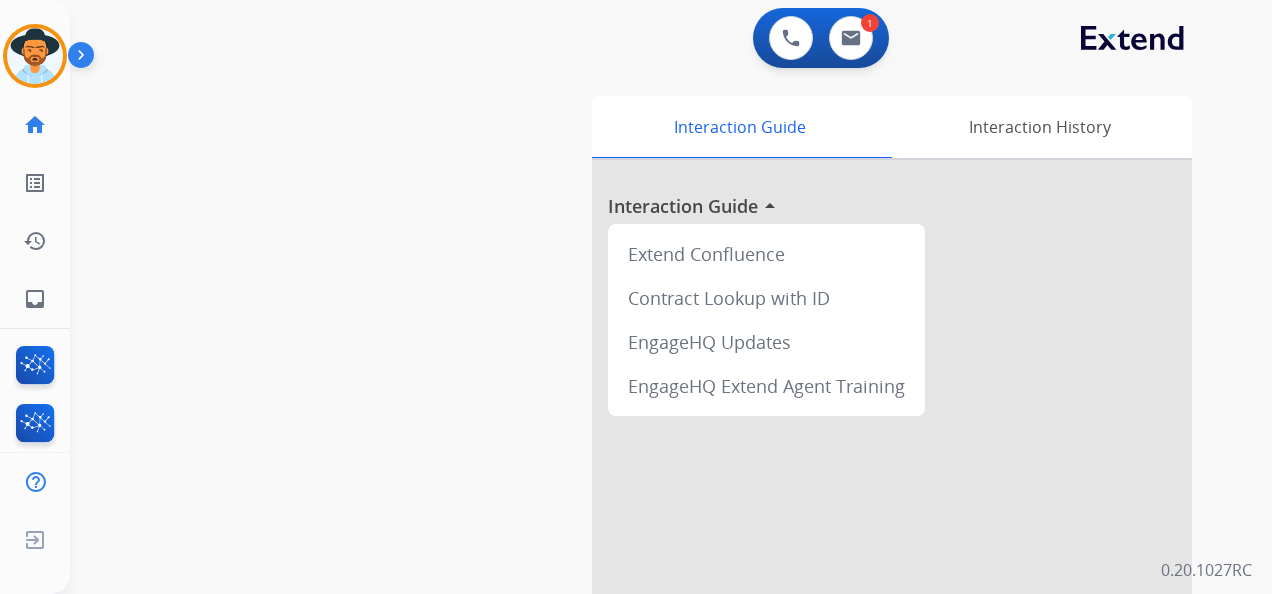 drag, startPoint x: 49, startPoint y: 57, endPoint x: 69, endPoint y: 55, distance: 20.09975 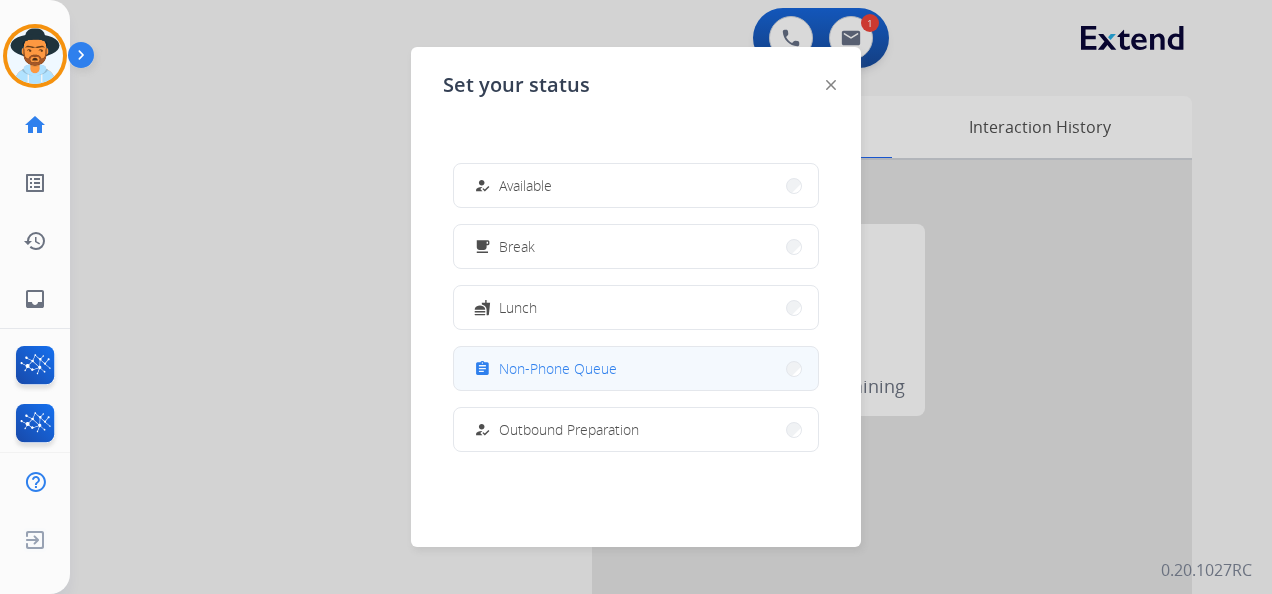 click on "assignment Non-Phone Queue" at bounding box center (636, 368) 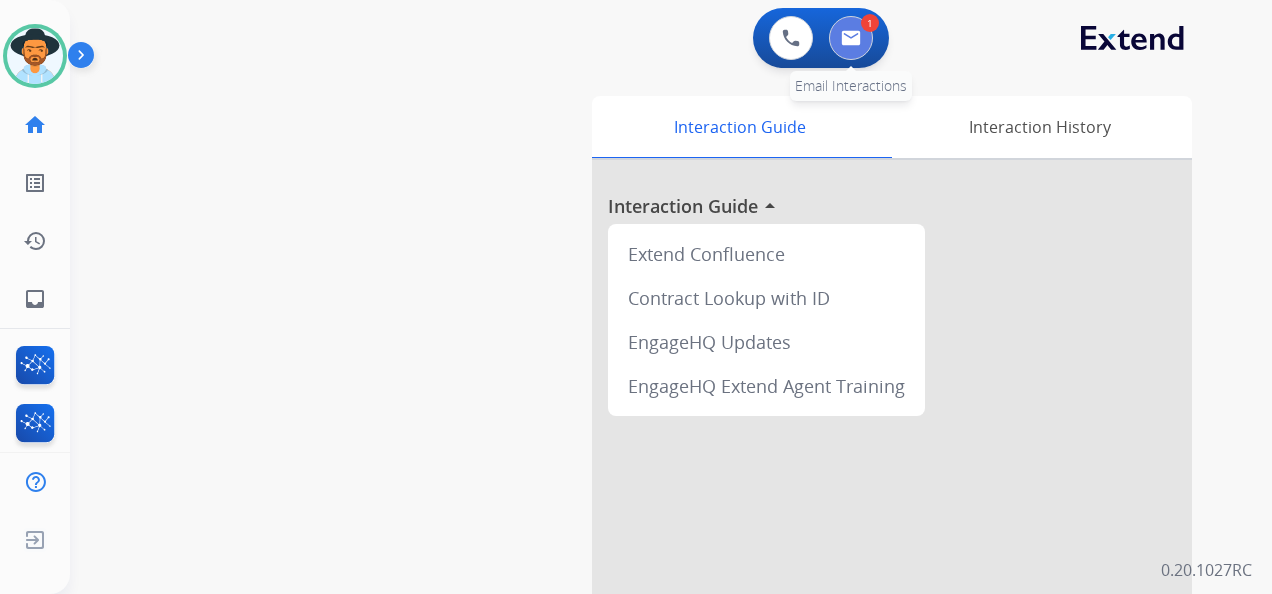 click at bounding box center [851, 38] 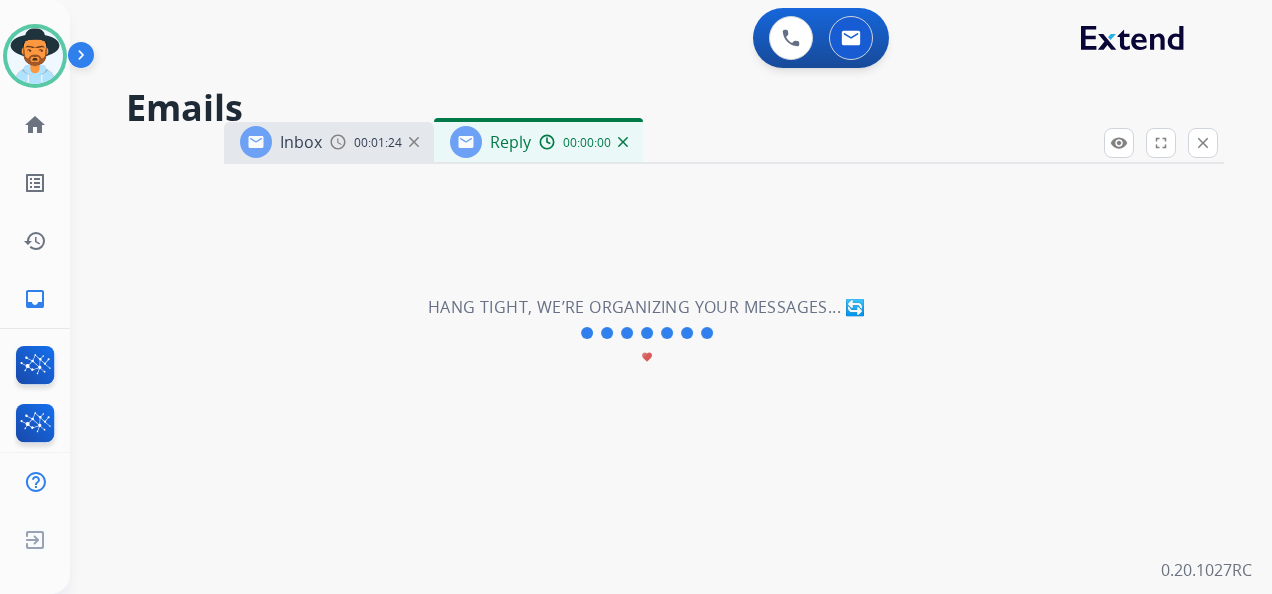 select on "**********" 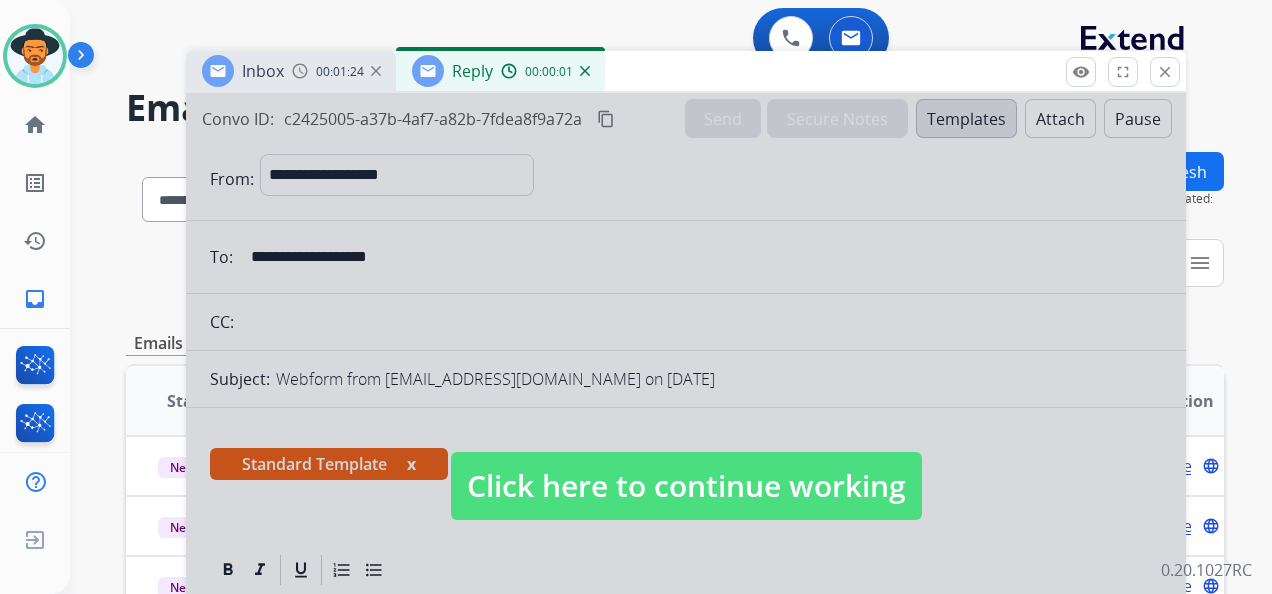 drag, startPoint x: 730, startPoint y: 146, endPoint x: 692, endPoint y: 75, distance: 80.529495 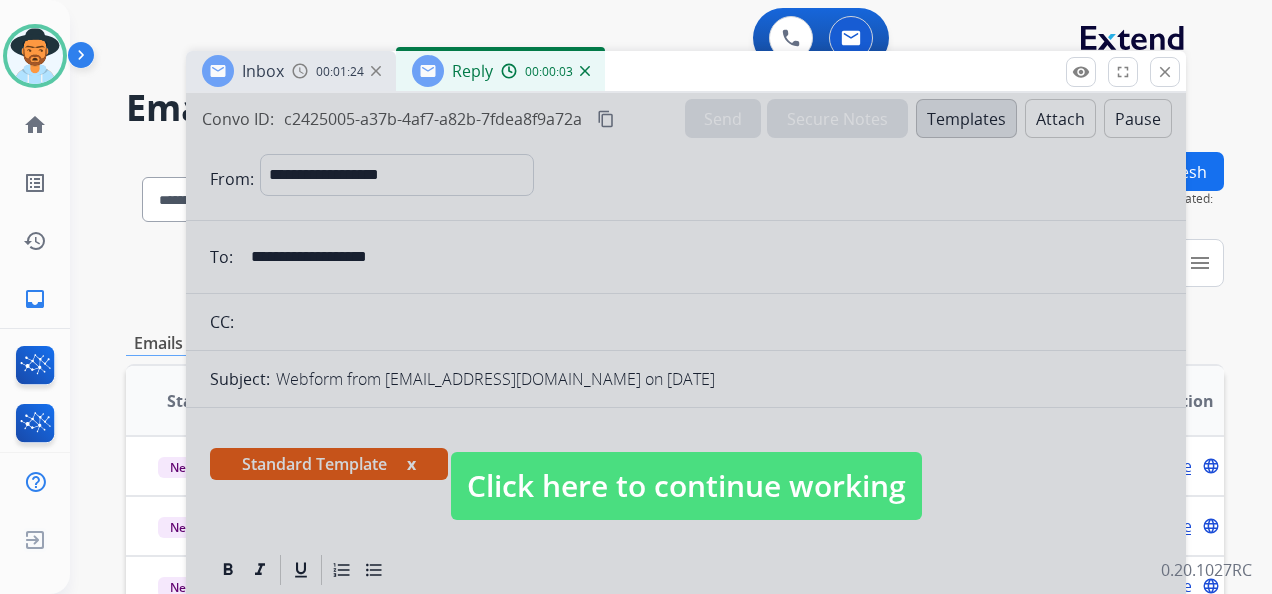 click on "Click here to continue working" at bounding box center [686, 486] 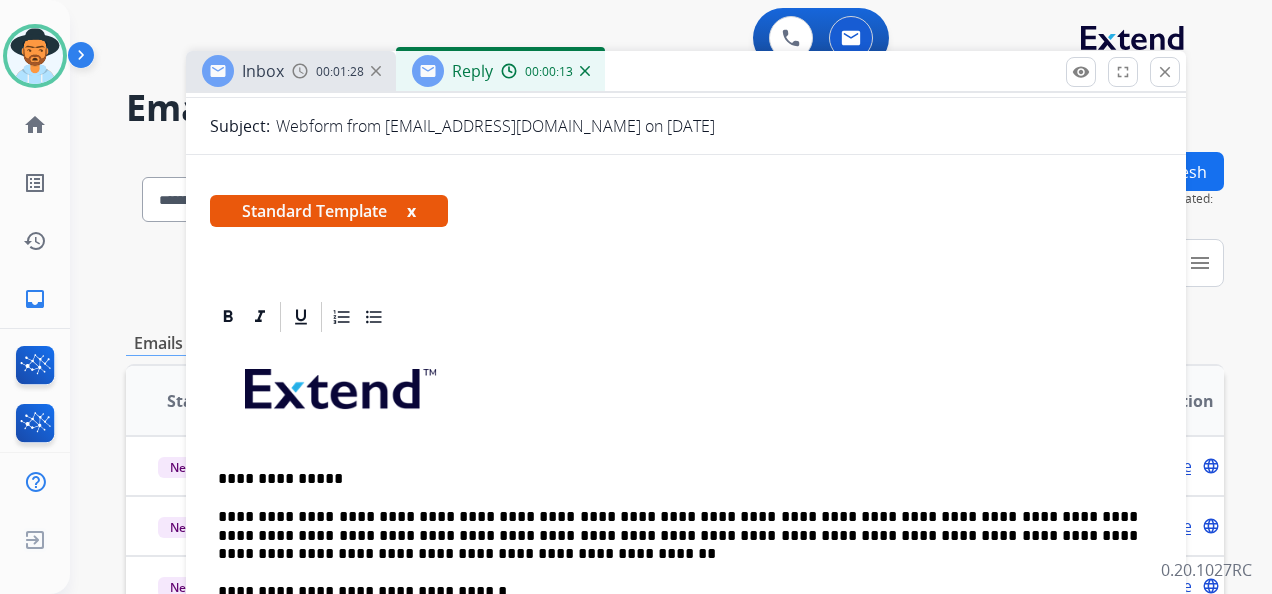 scroll, scrollTop: 536, scrollLeft: 0, axis: vertical 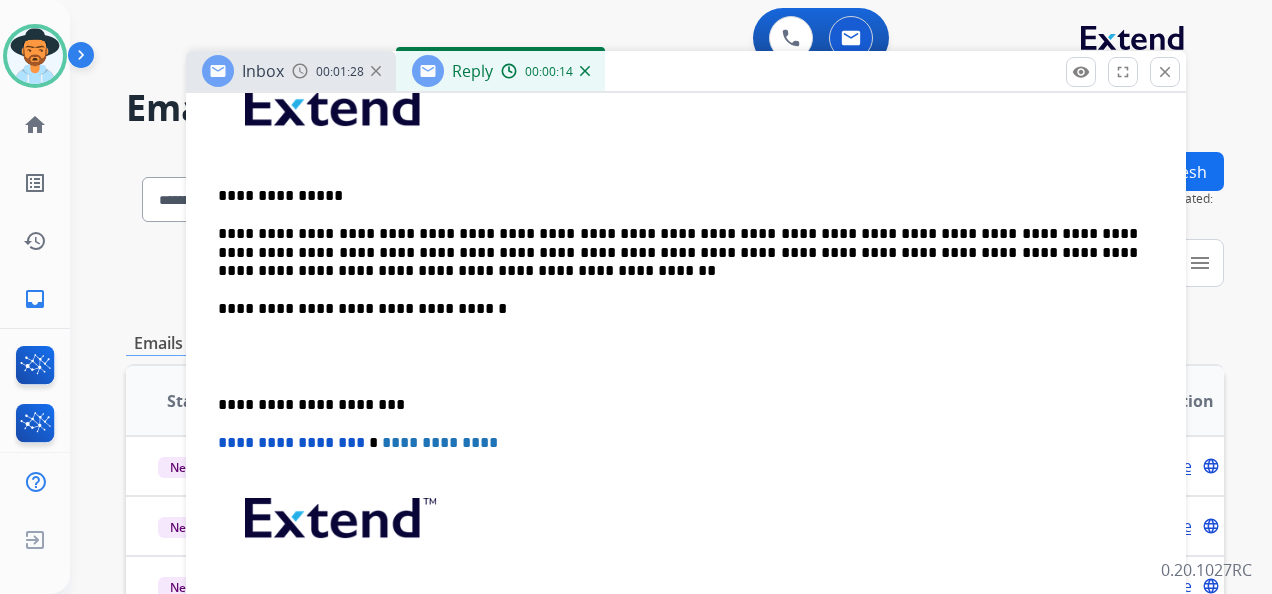 click on "**********" at bounding box center [686, 376] 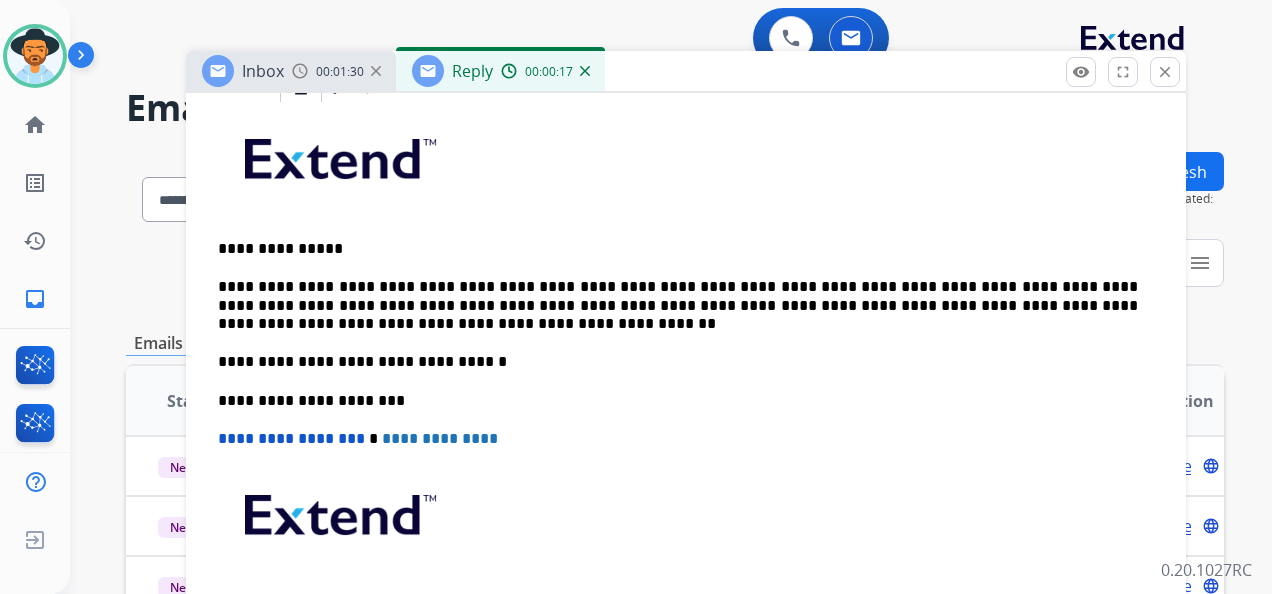 scroll, scrollTop: 479, scrollLeft: 0, axis: vertical 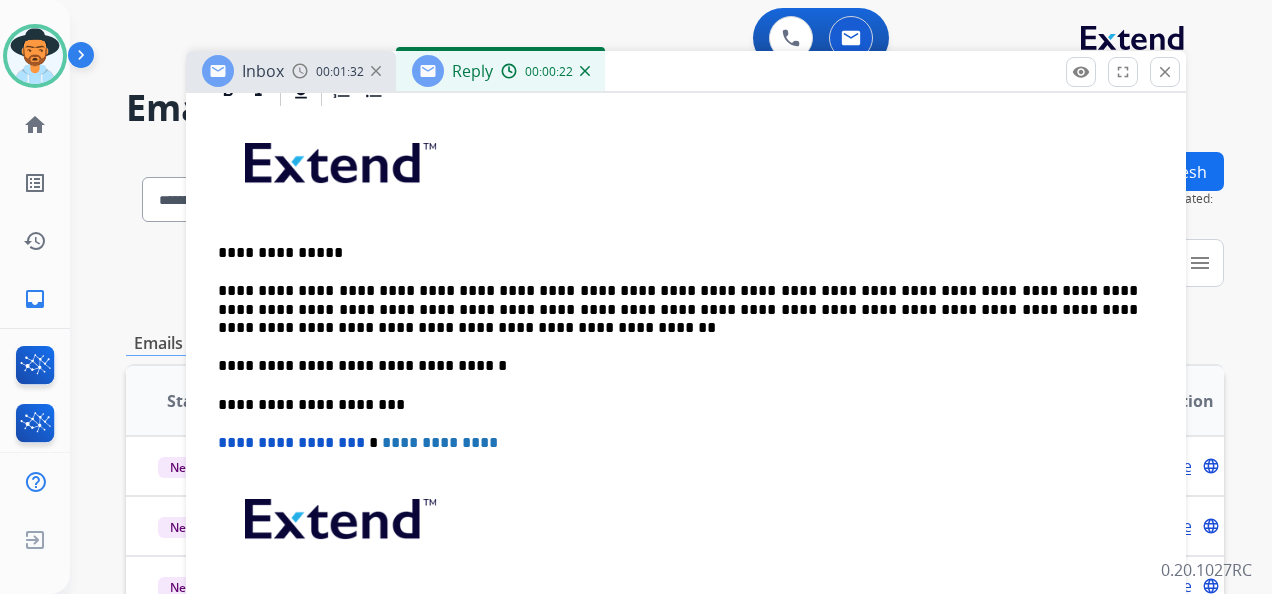 type 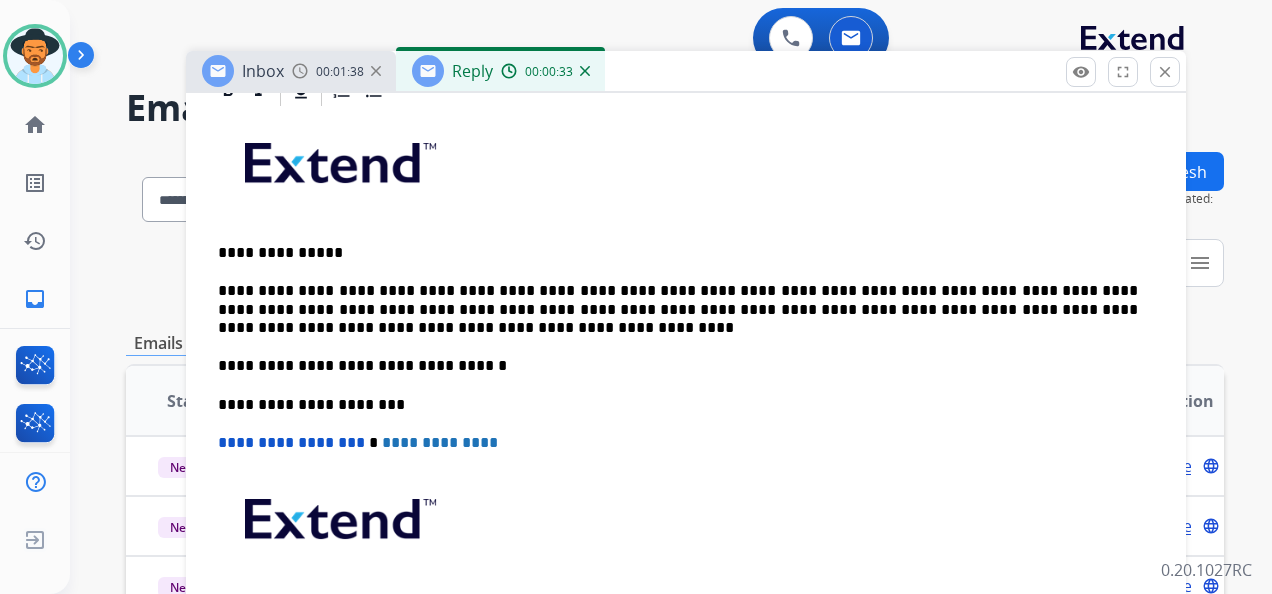 click on "**********" at bounding box center [678, 309] 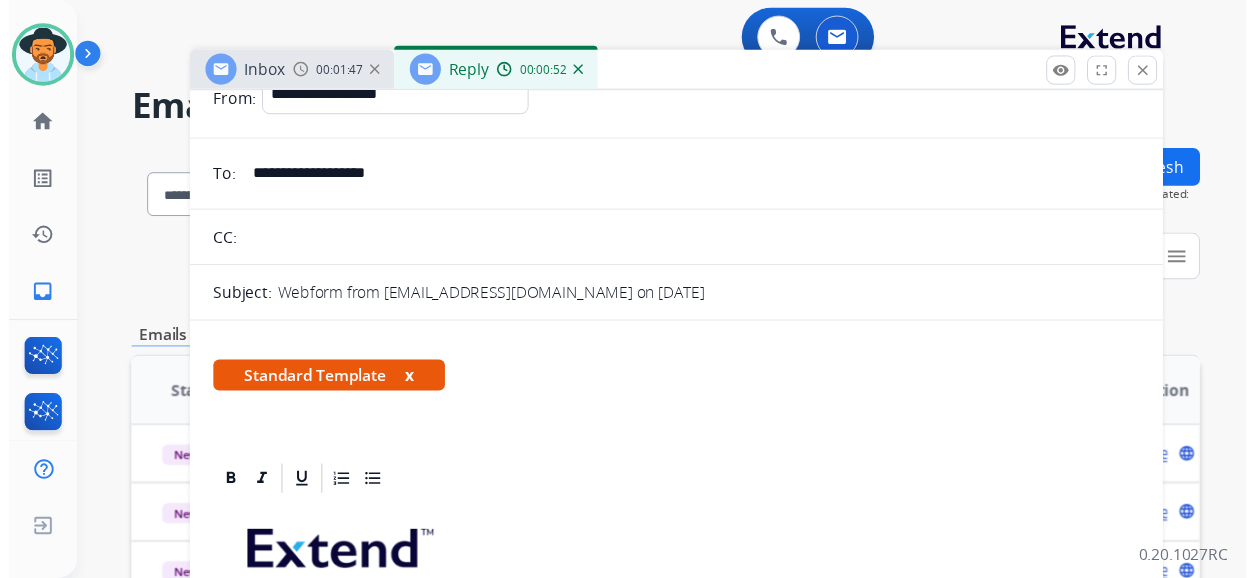 scroll, scrollTop: 0, scrollLeft: 0, axis: both 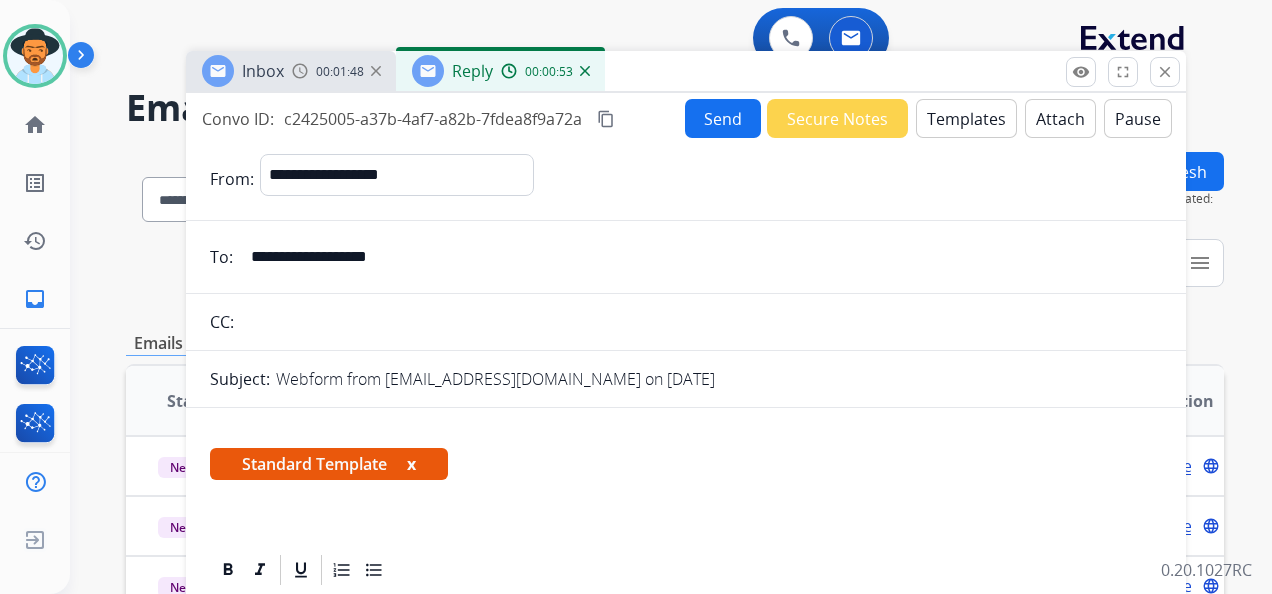 click on "Send" at bounding box center (723, 118) 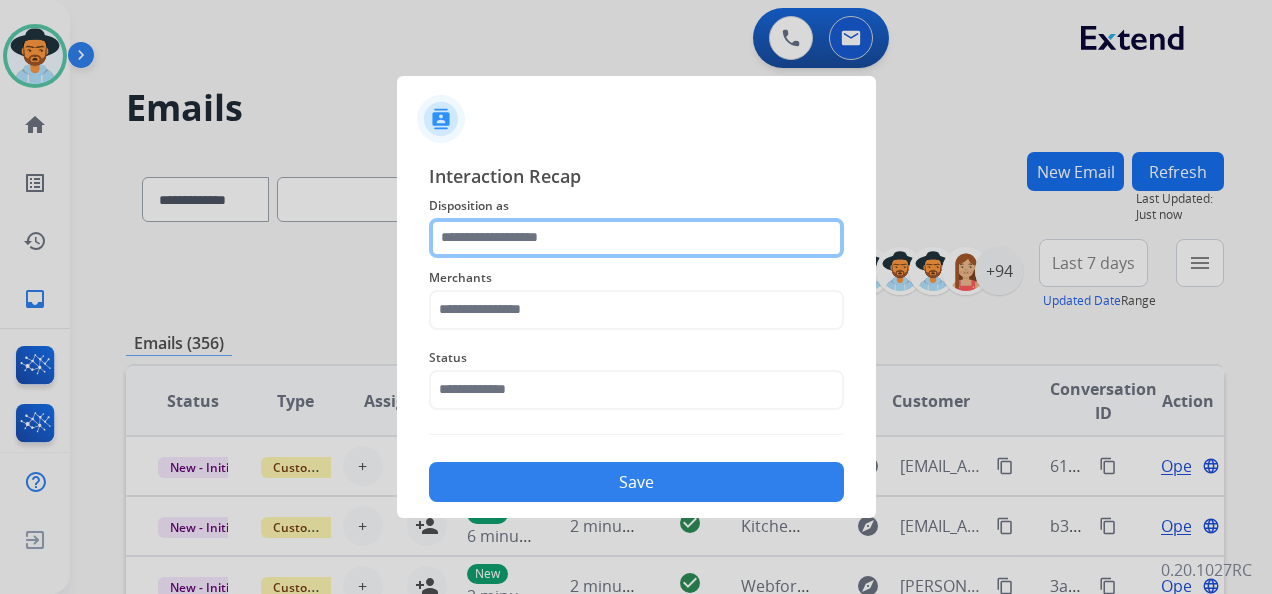 click 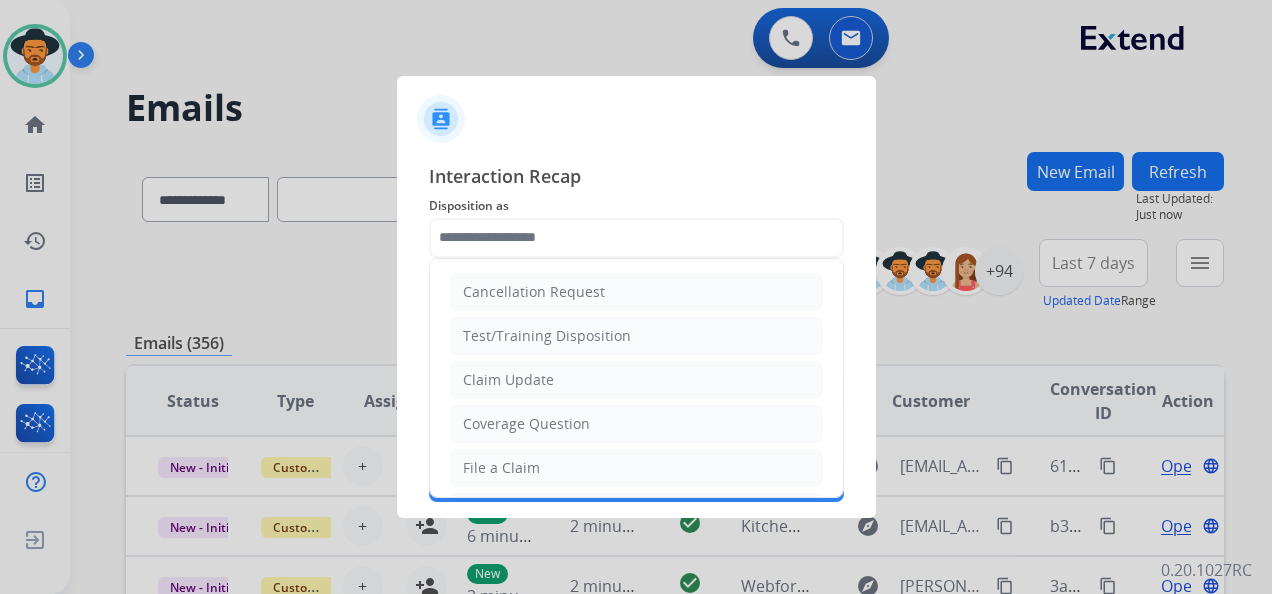 click on "Coverage Question" 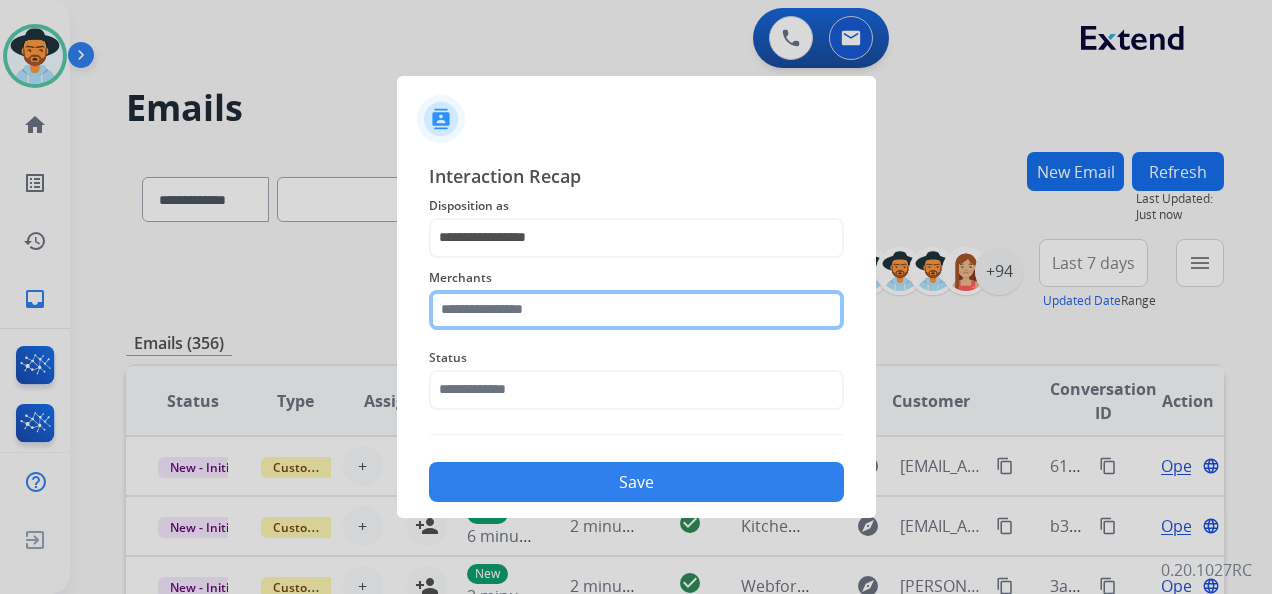 click 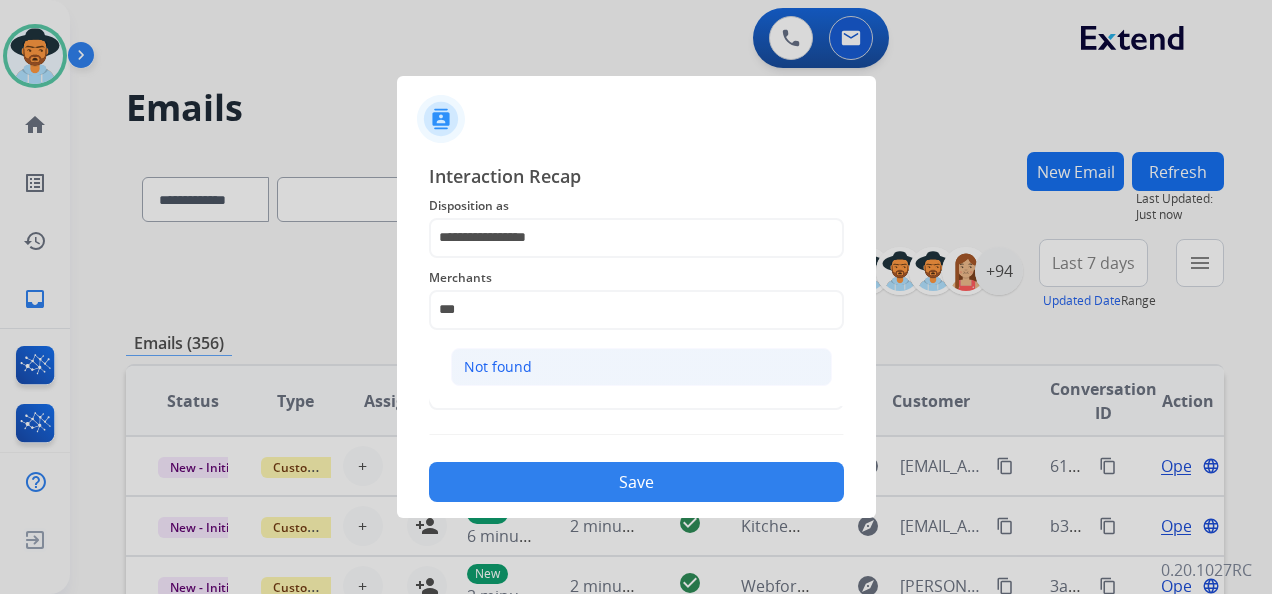 click on "Not found" 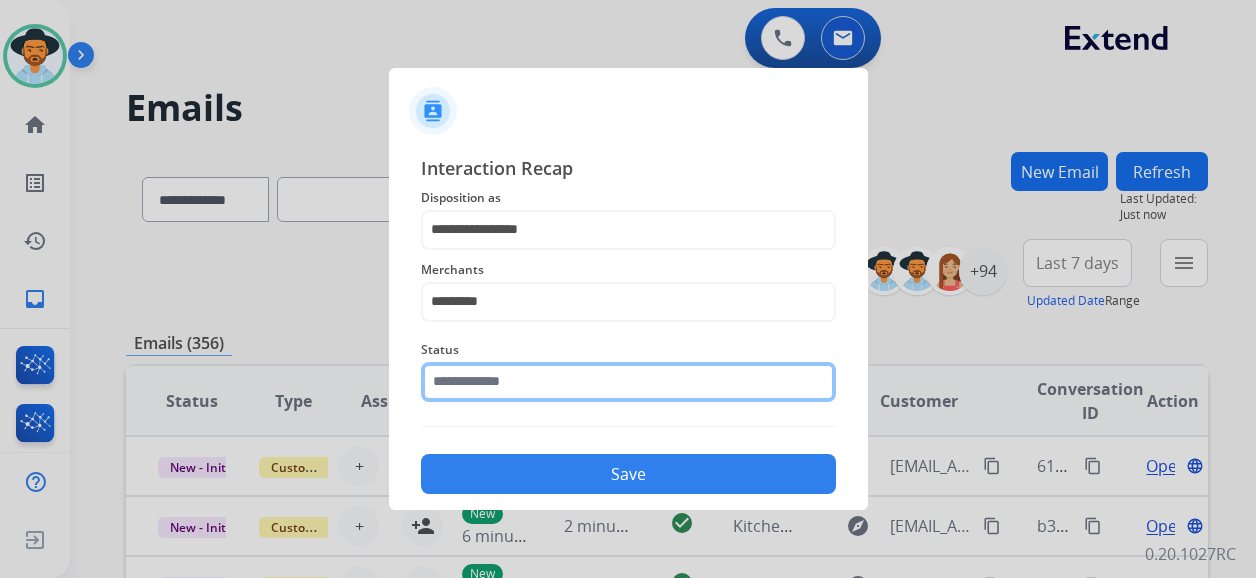 click 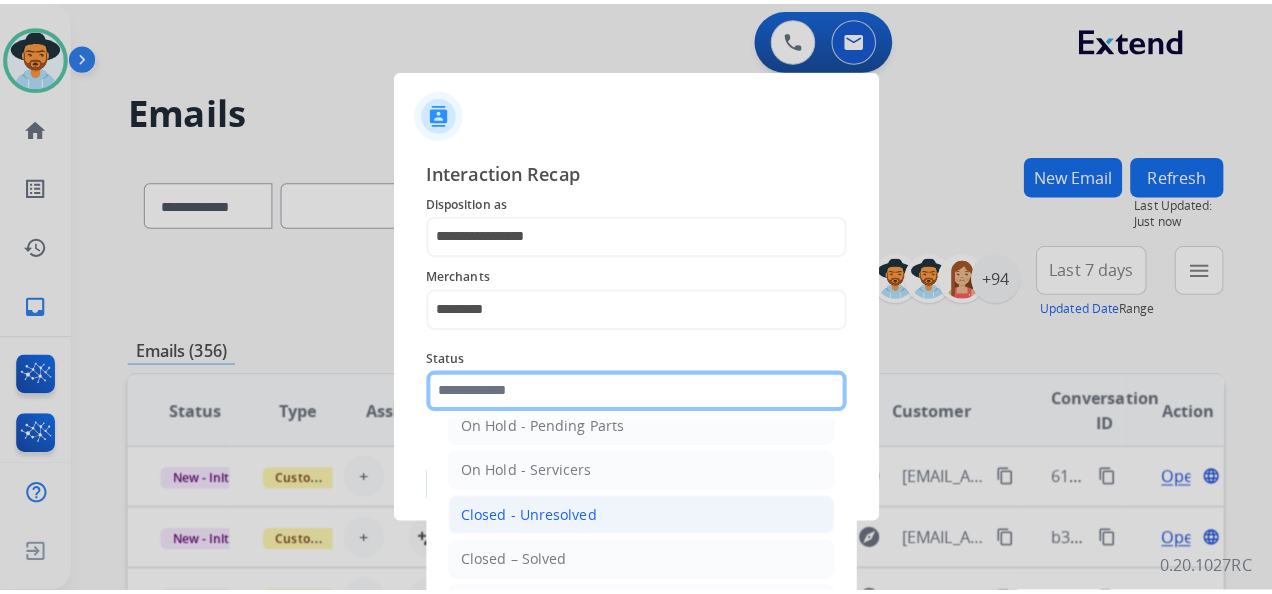 scroll, scrollTop: 114, scrollLeft: 0, axis: vertical 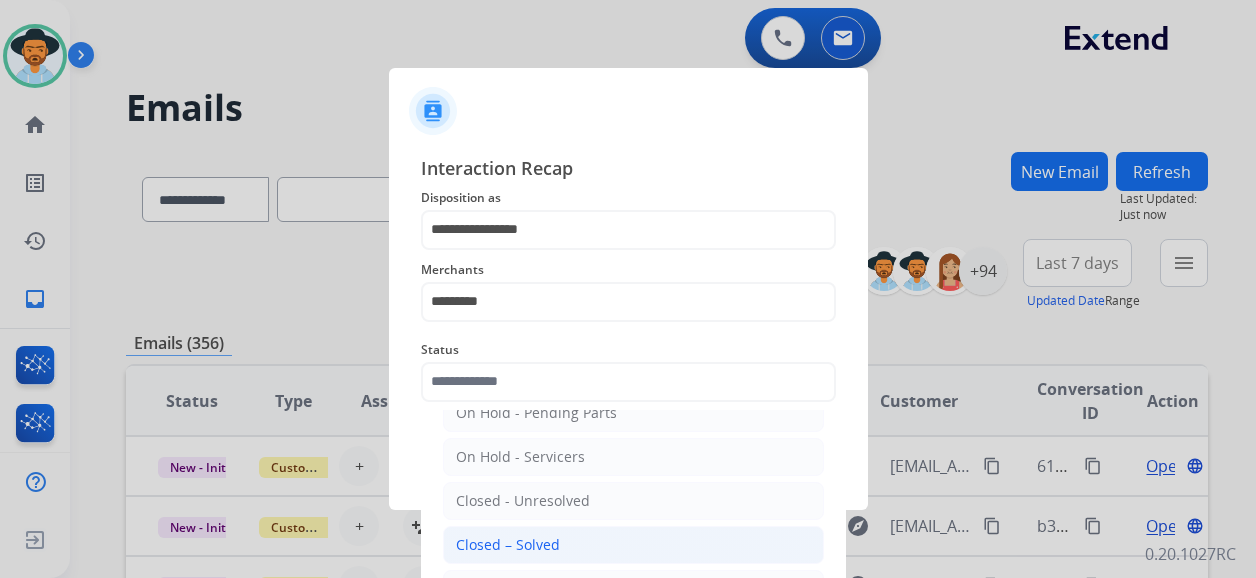 click on "Closed – Solved" 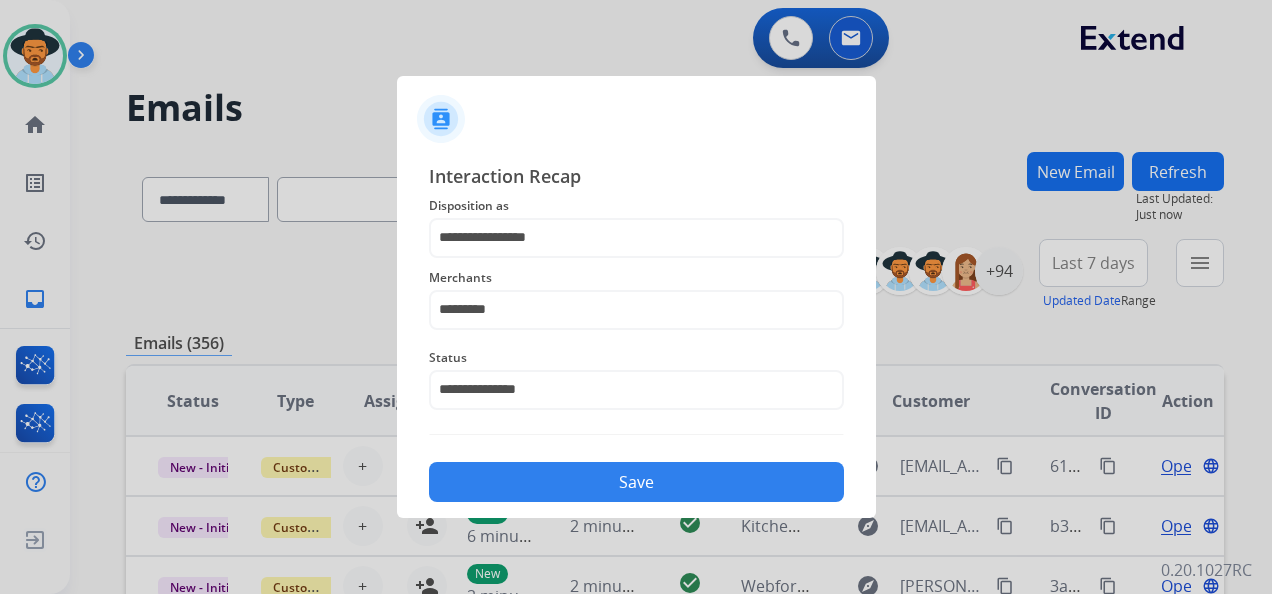 click on "Save" 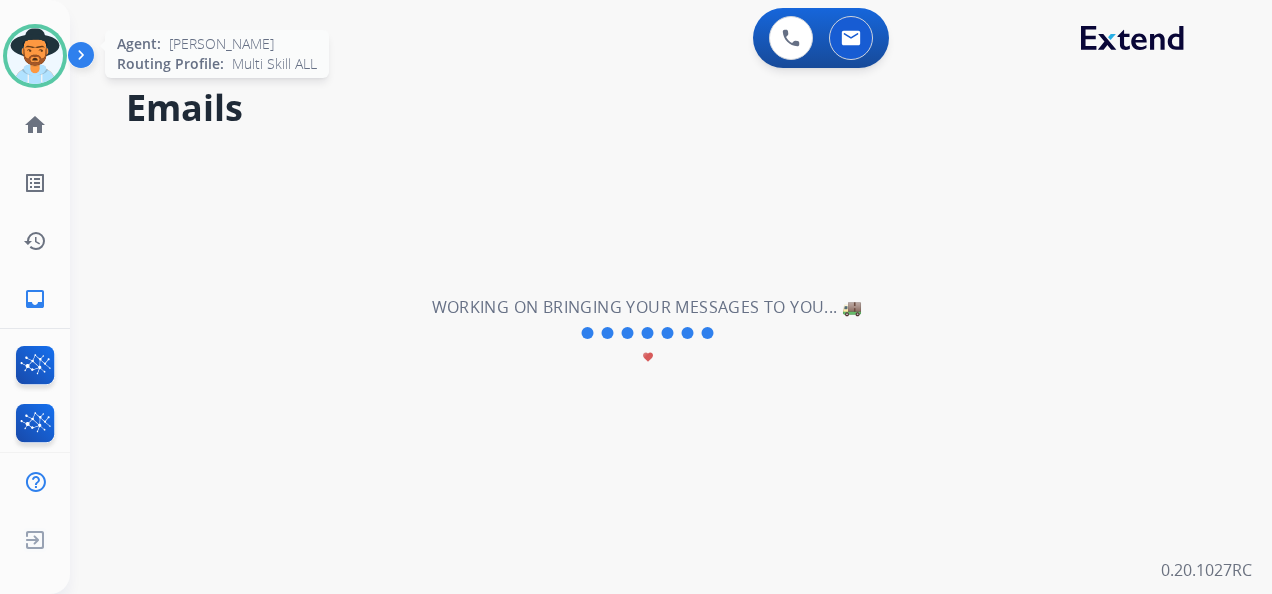 click at bounding box center [35, 56] 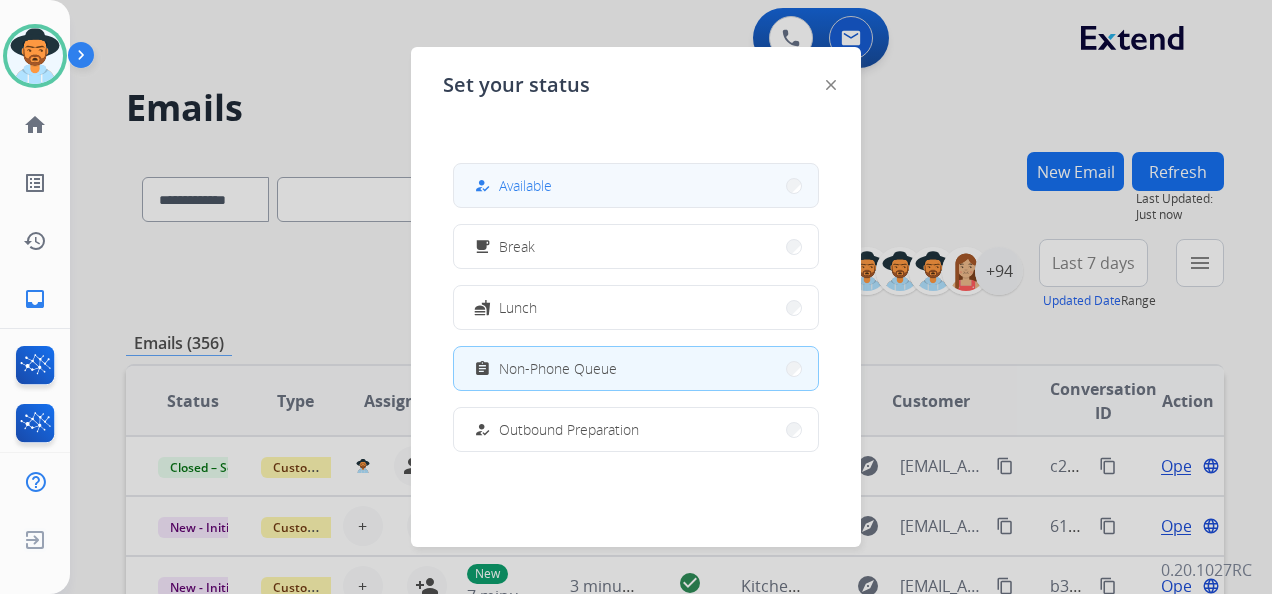 click on "how_to_reg Available" at bounding box center [636, 185] 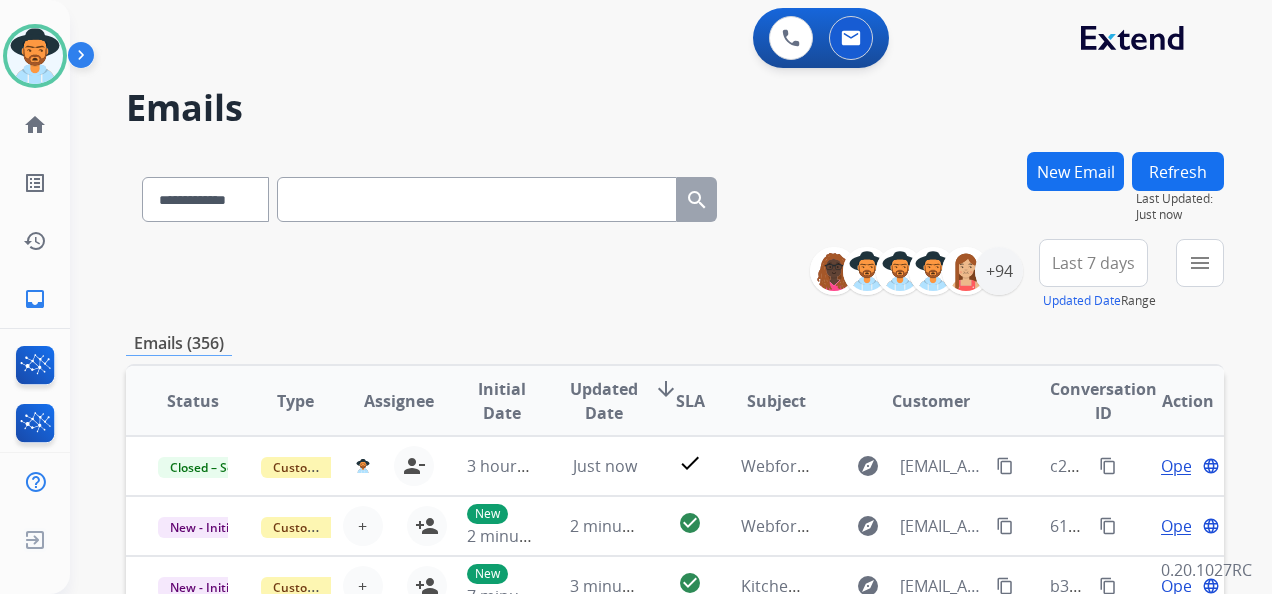 click on "Last 7 days" at bounding box center (1093, 263) 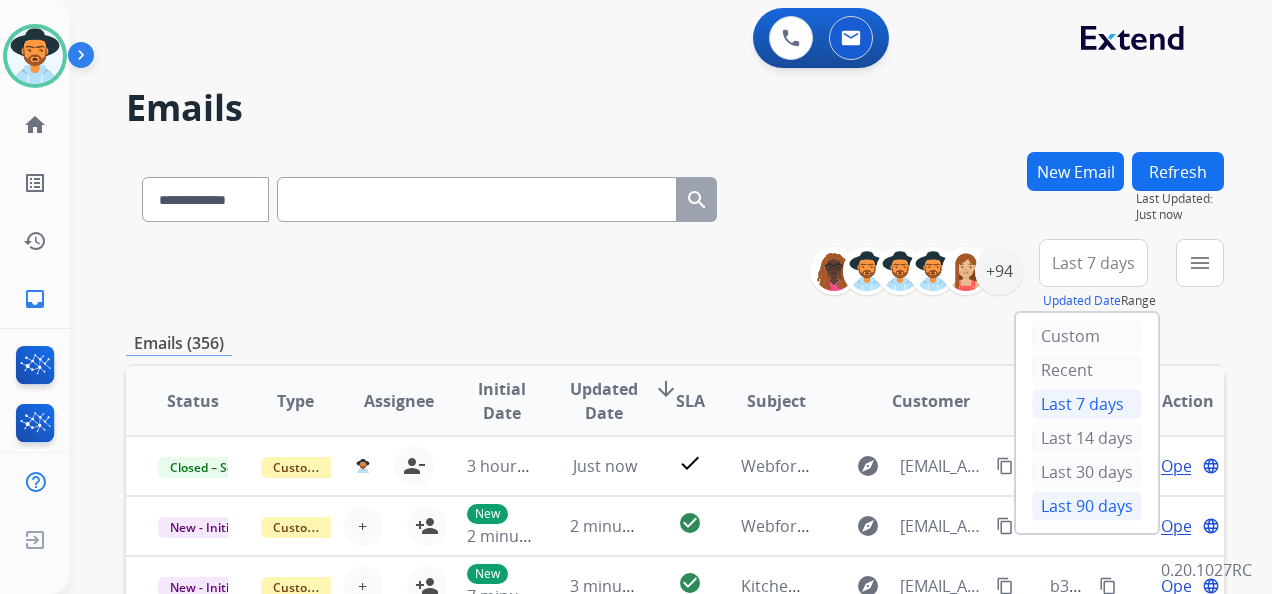 click on "Last 90 days" at bounding box center (1087, 506) 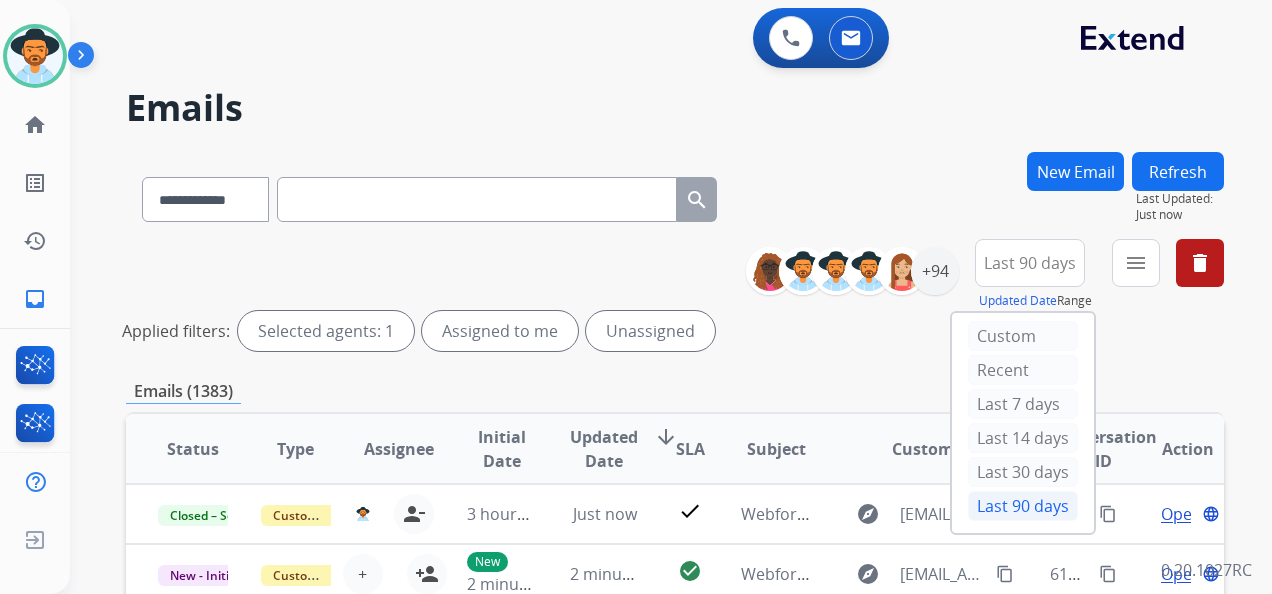 drag, startPoint x: 1136, startPoint y: 316, endPoint x: 1126, endPoint y: 272, distance: 45.122055 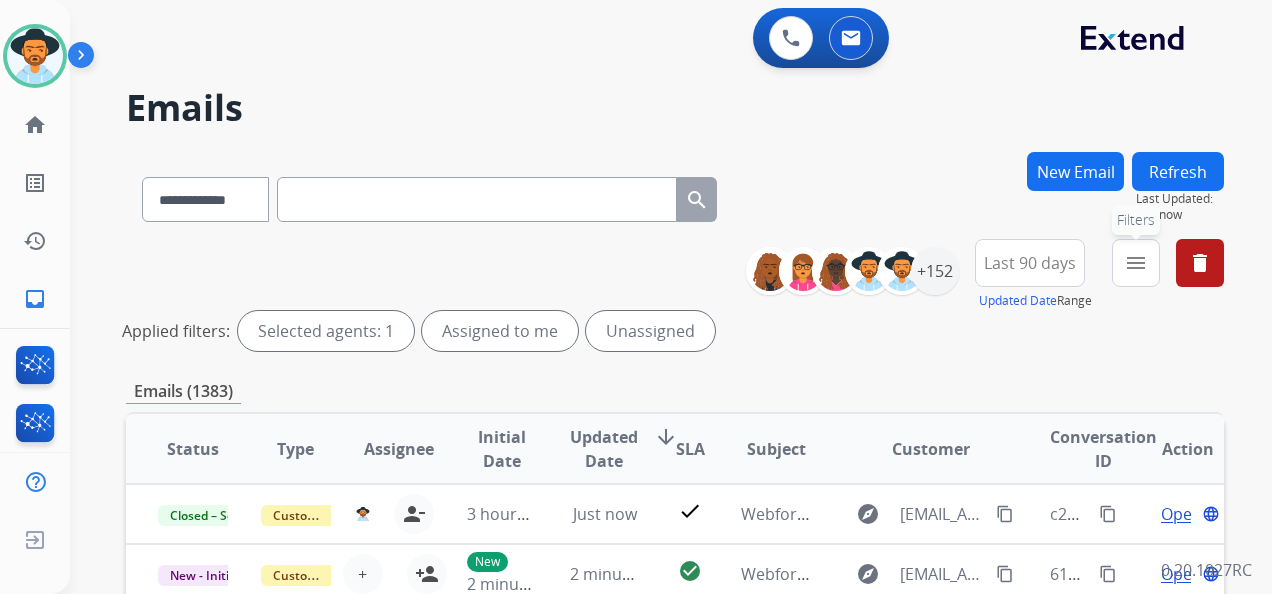 click on "menu" at bounding box center (1136, 263) 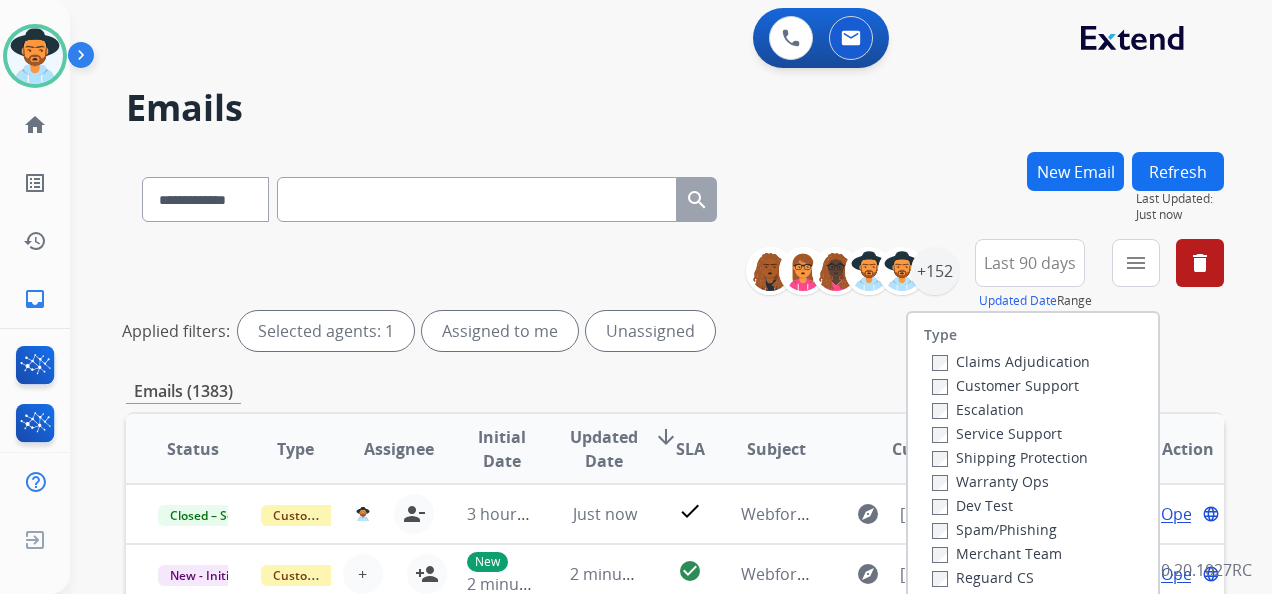 click on "Customer Support" at bounding box center [1005, 385] 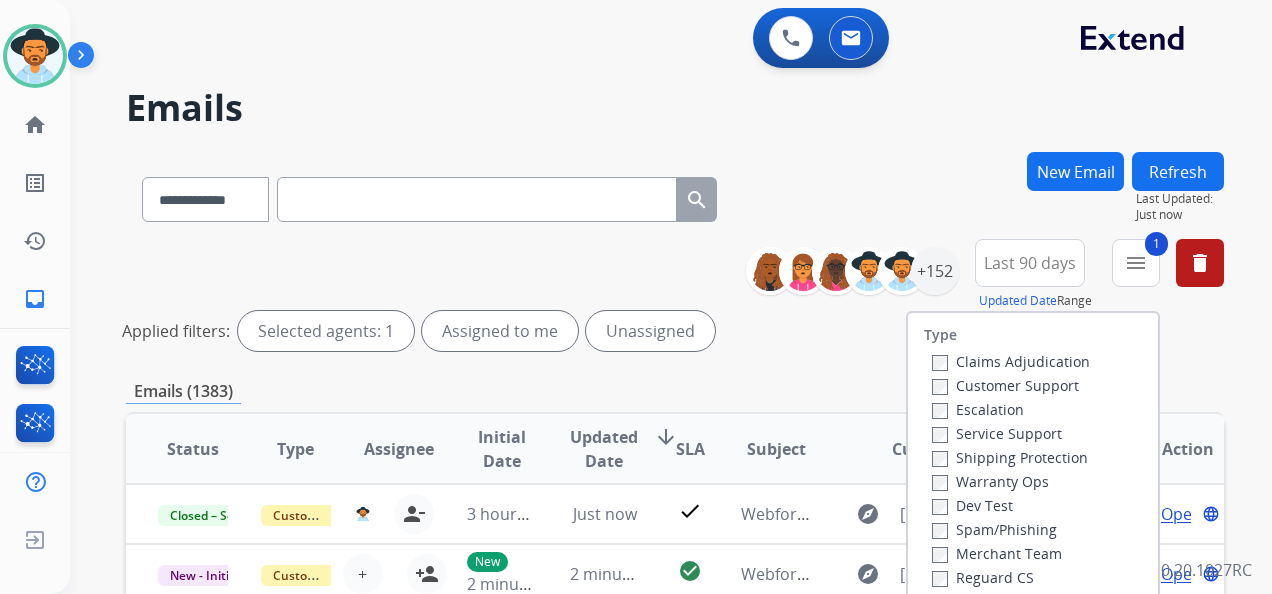 click on "Shipping Protection" at bounding box center (1010, 457) 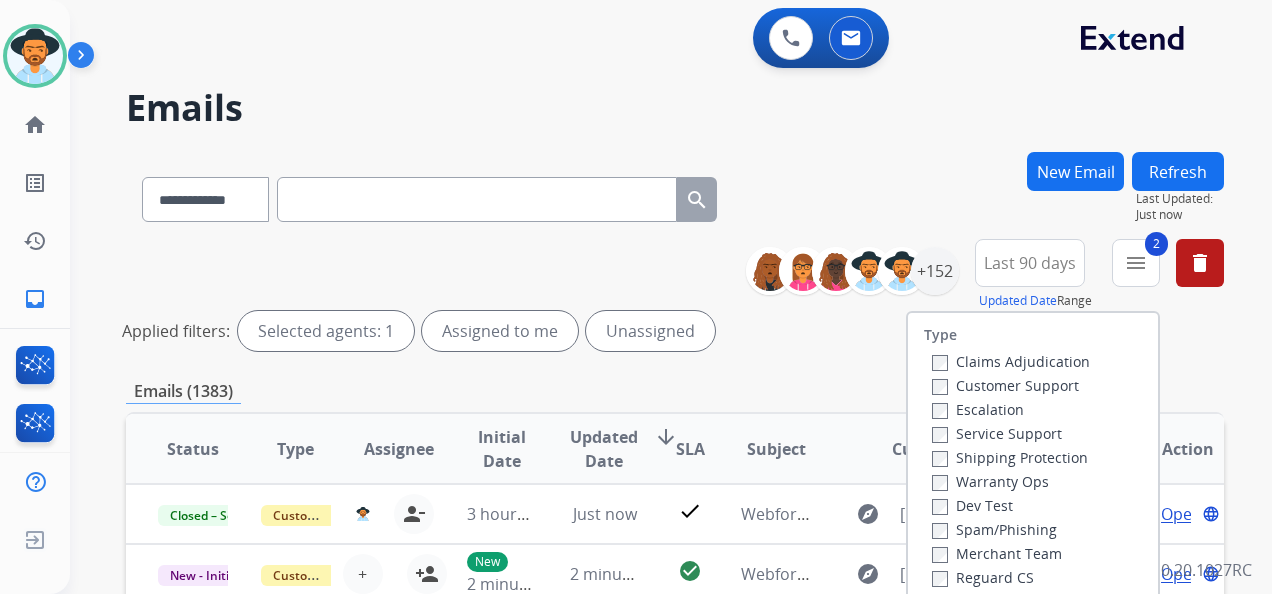 click on "Reguard CS" at bounding box center (983, 577) 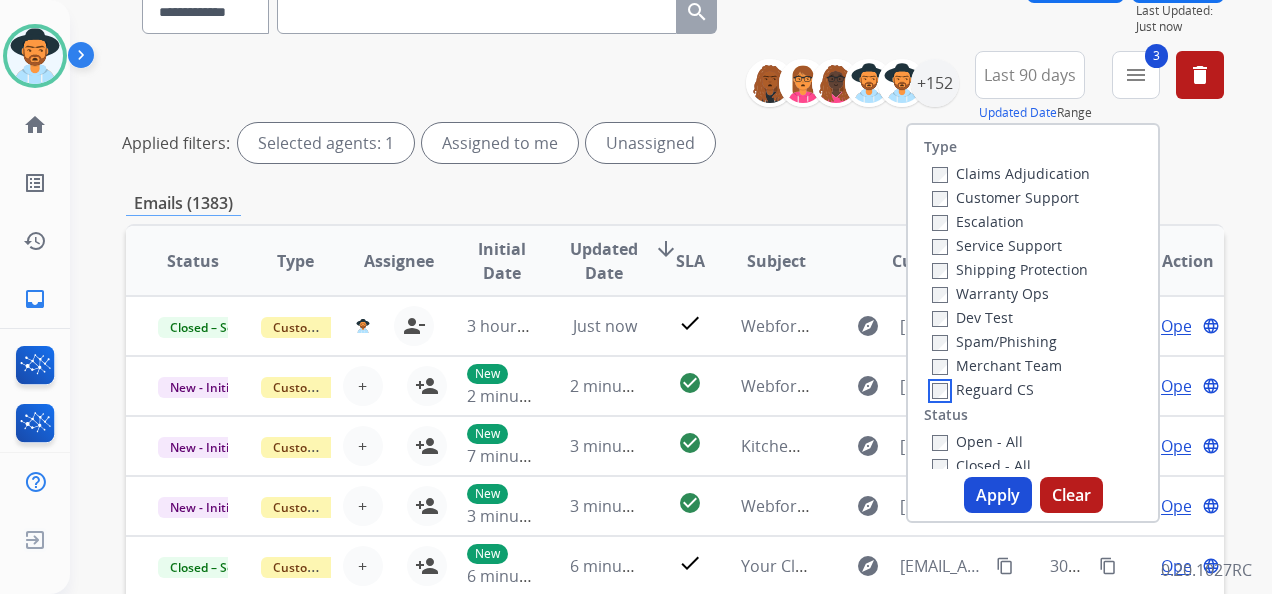 scroll, scrollTop: 200, scrollLeft: 0, axis: vertical 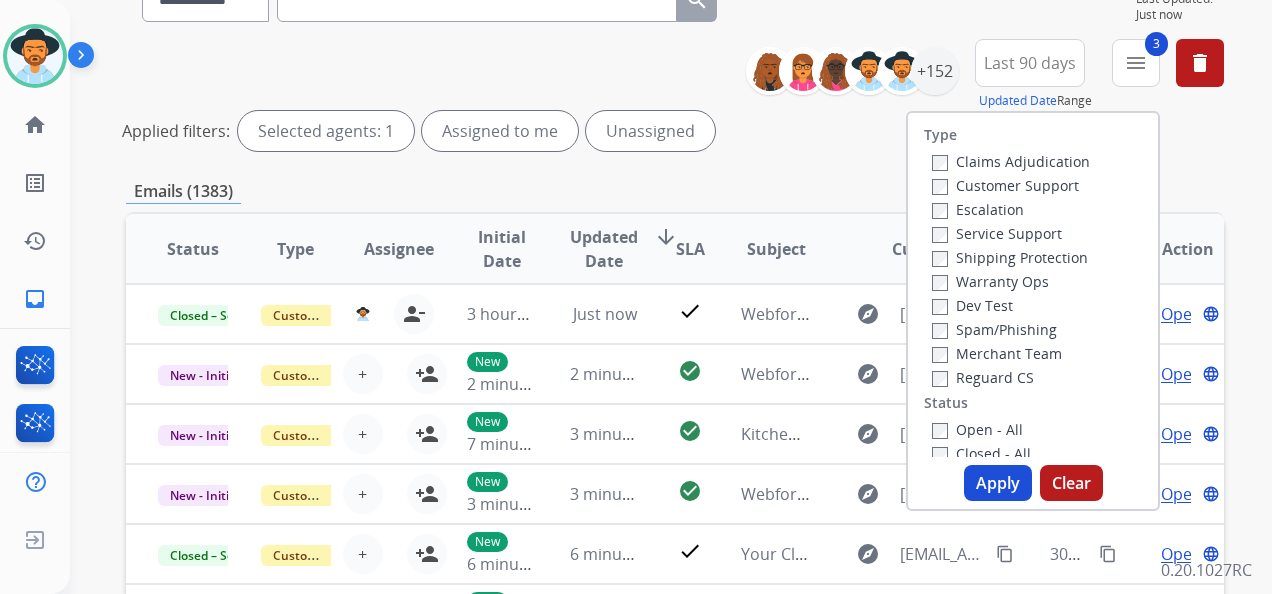 click on "Open - All" at bounding box center (977, 429) 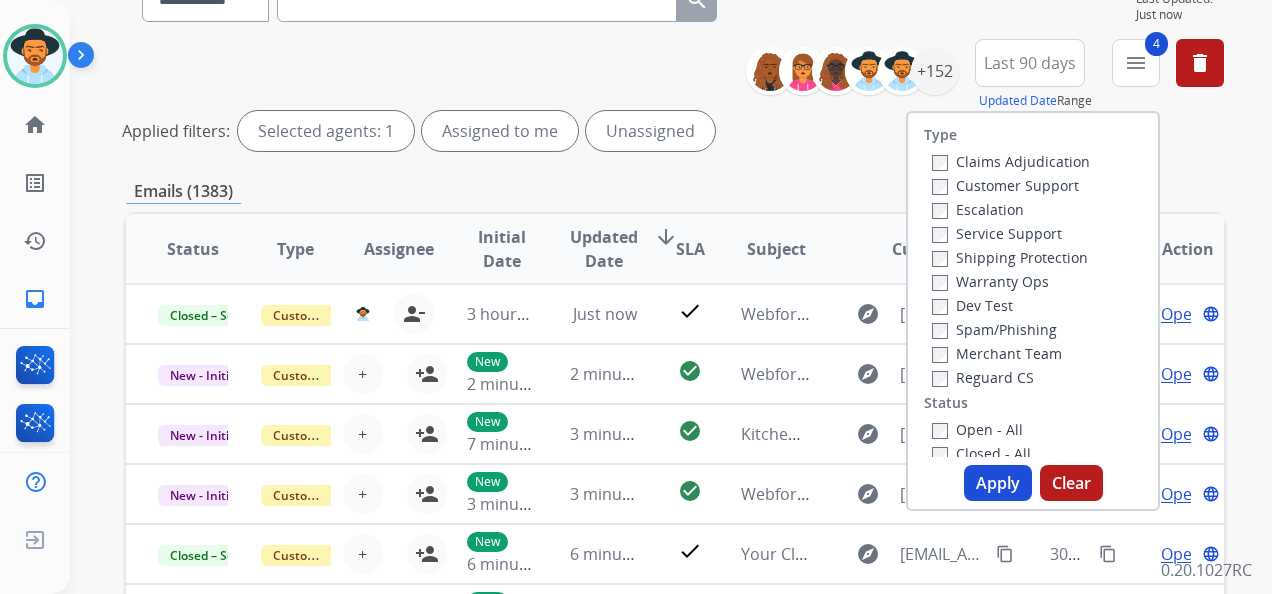 click on "Apply" at bounding box center (998, 483) 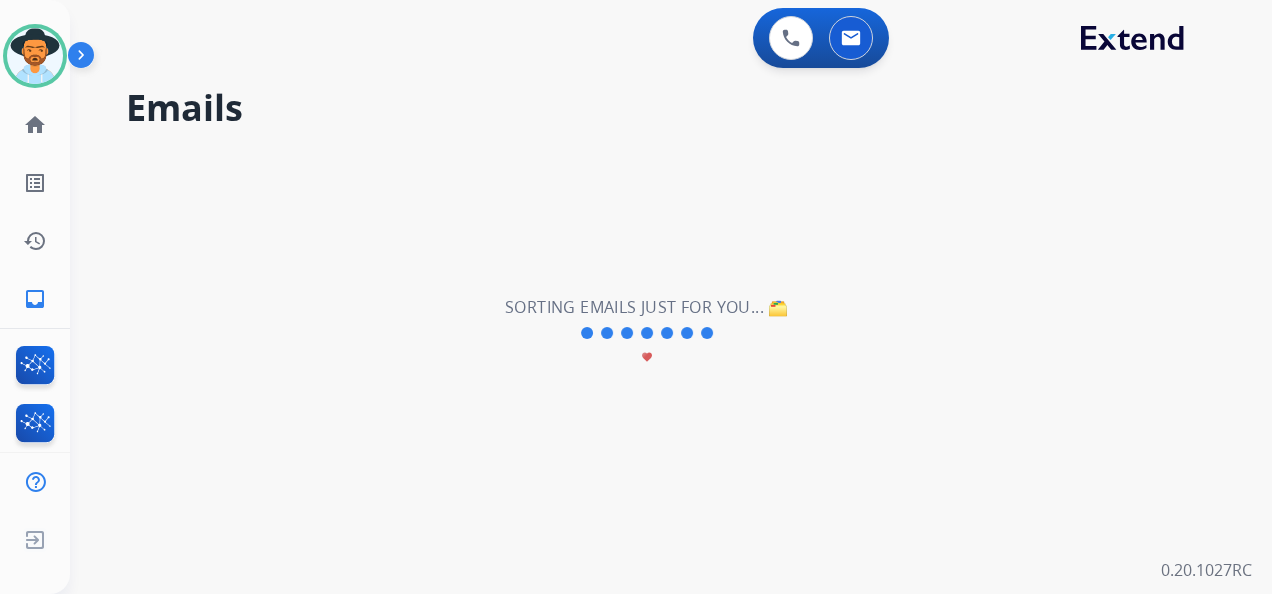 scroll, scrollTop: 0, scrollLeft: 0, axis: both 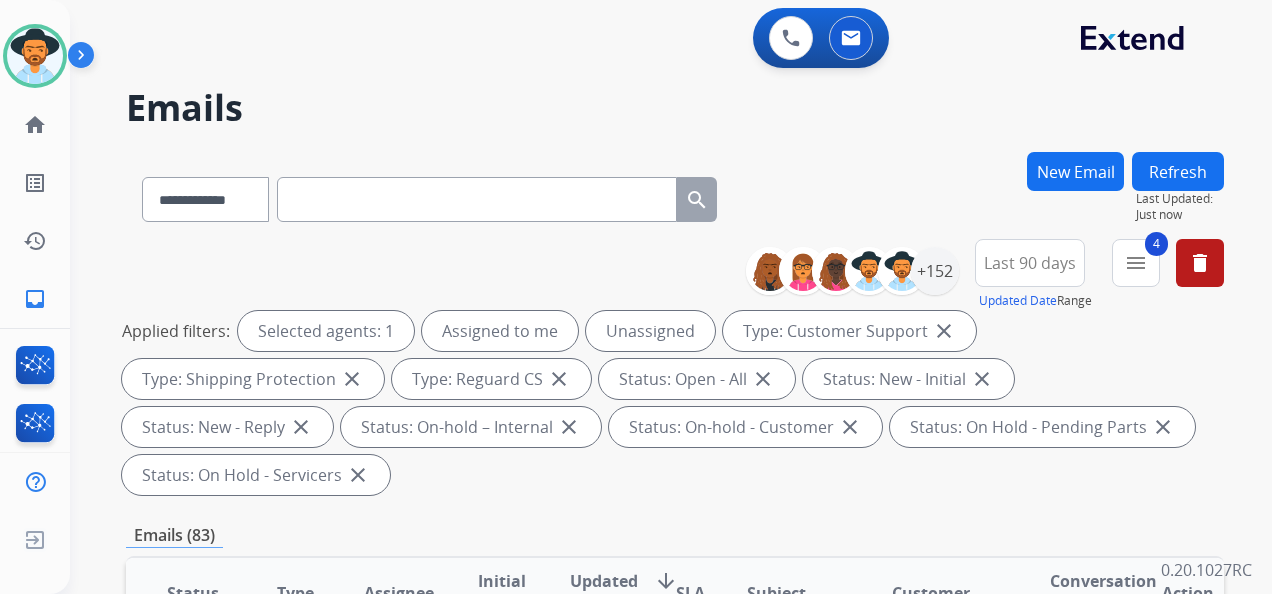 drag, startPoint x: 1186, startPoint y: 367, endPoint x: 1176, endPoint y: 357, distance: 14.142136 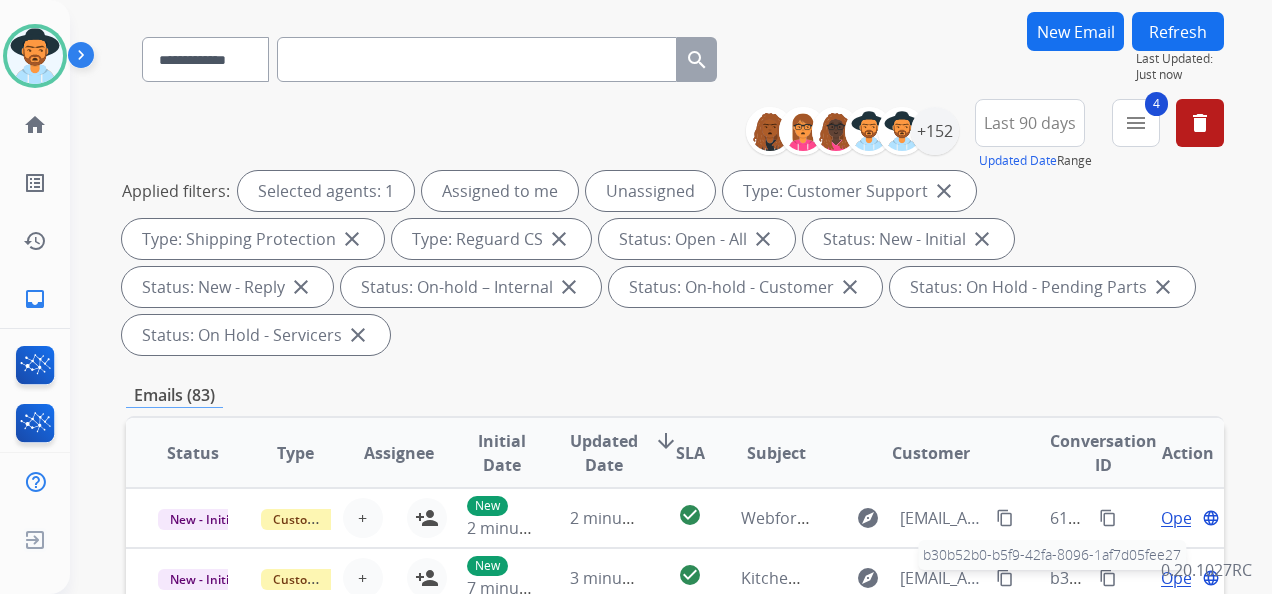 scroll, scrollTop: 136, scrollLeft: 0, axis: vertical 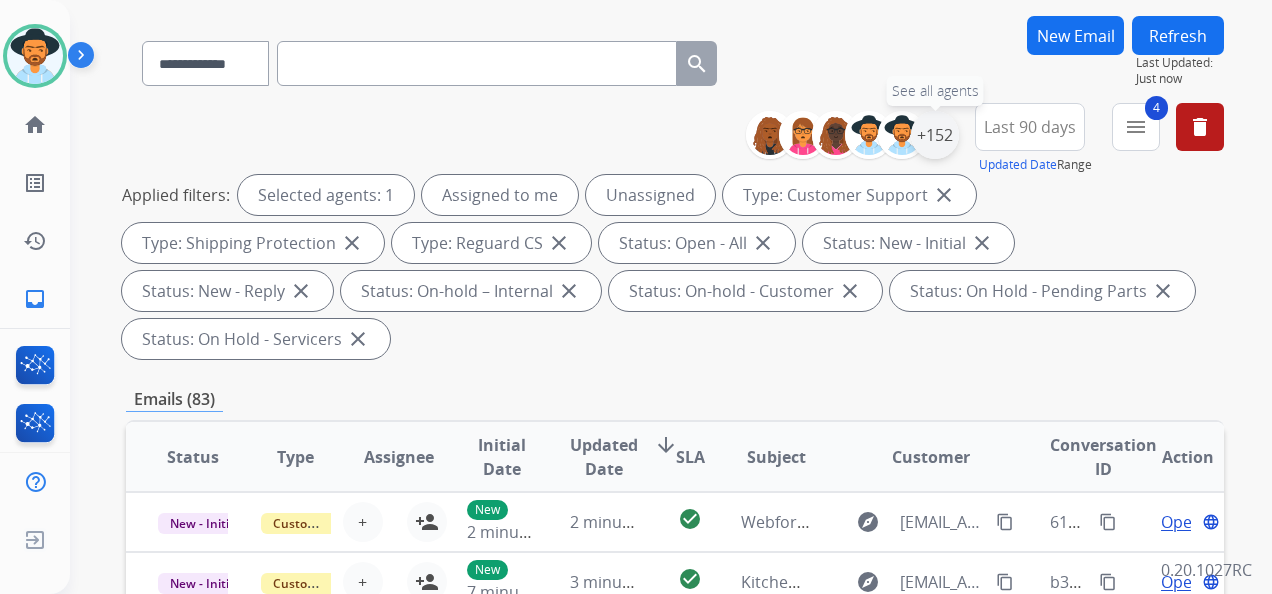 click on "+152" at bounding box center [935, 135] 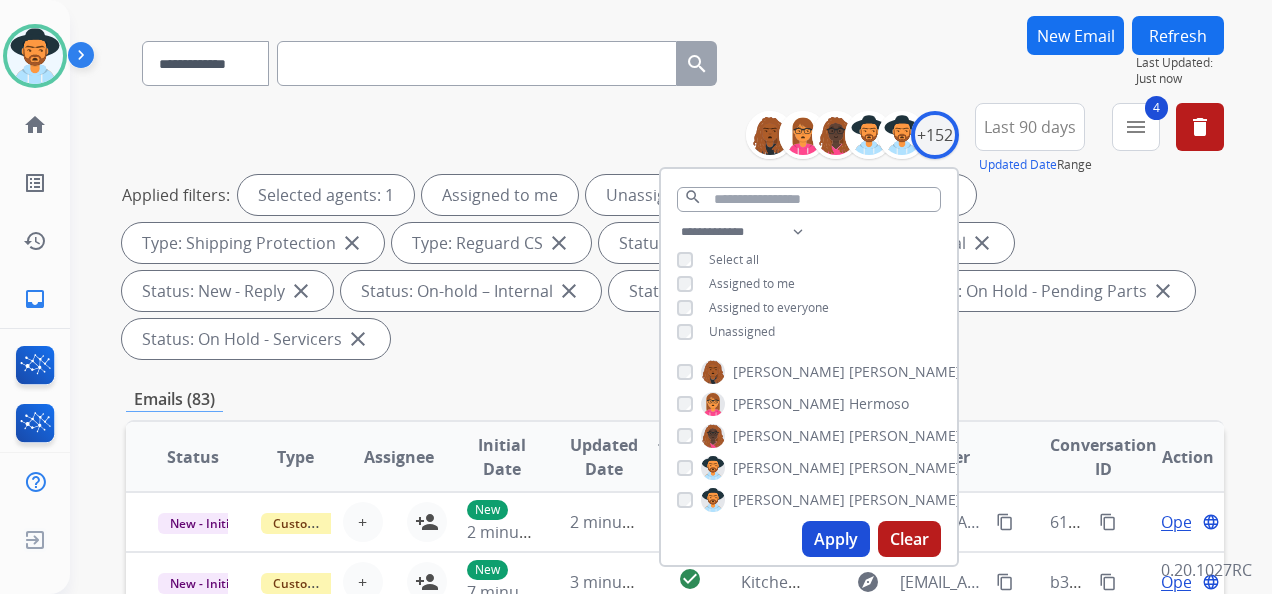click on "**********" at bounding box center [809, 284] 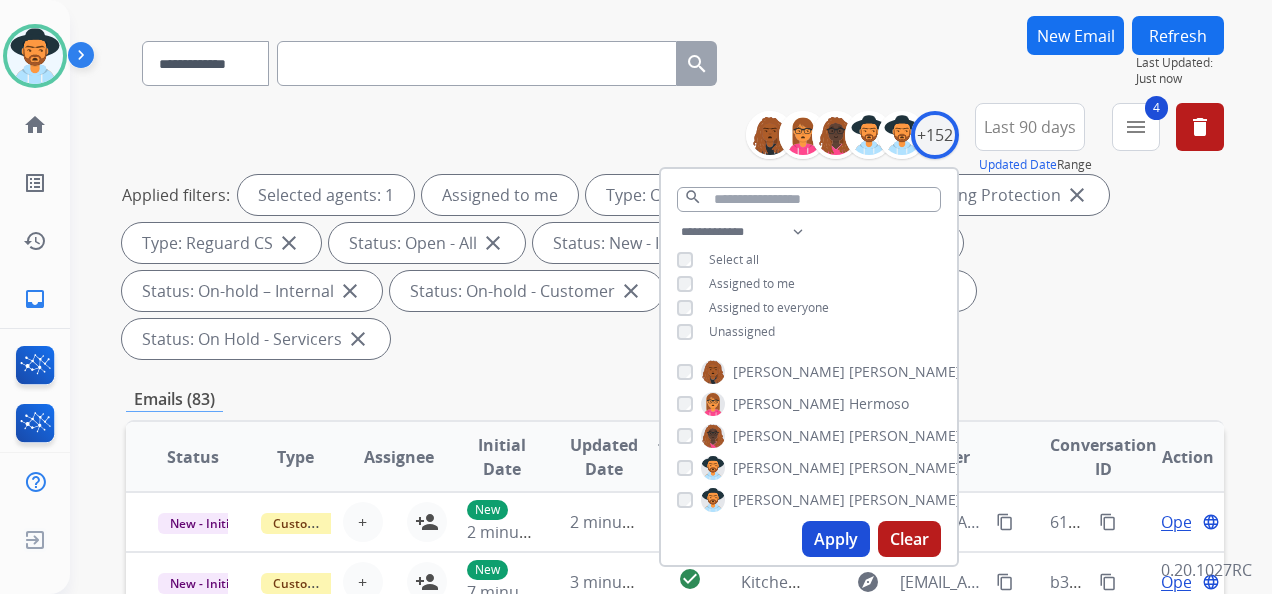 click on "Apply" at bounding box center [836, 539] 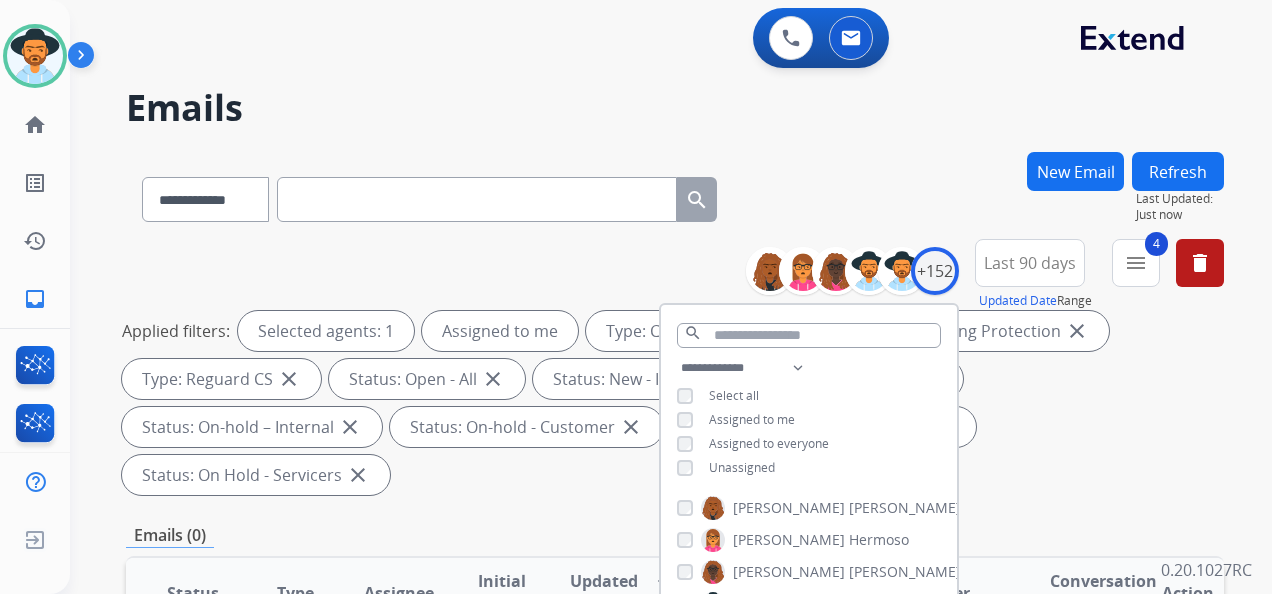 click on "**********" at bounding box center (809, 420) 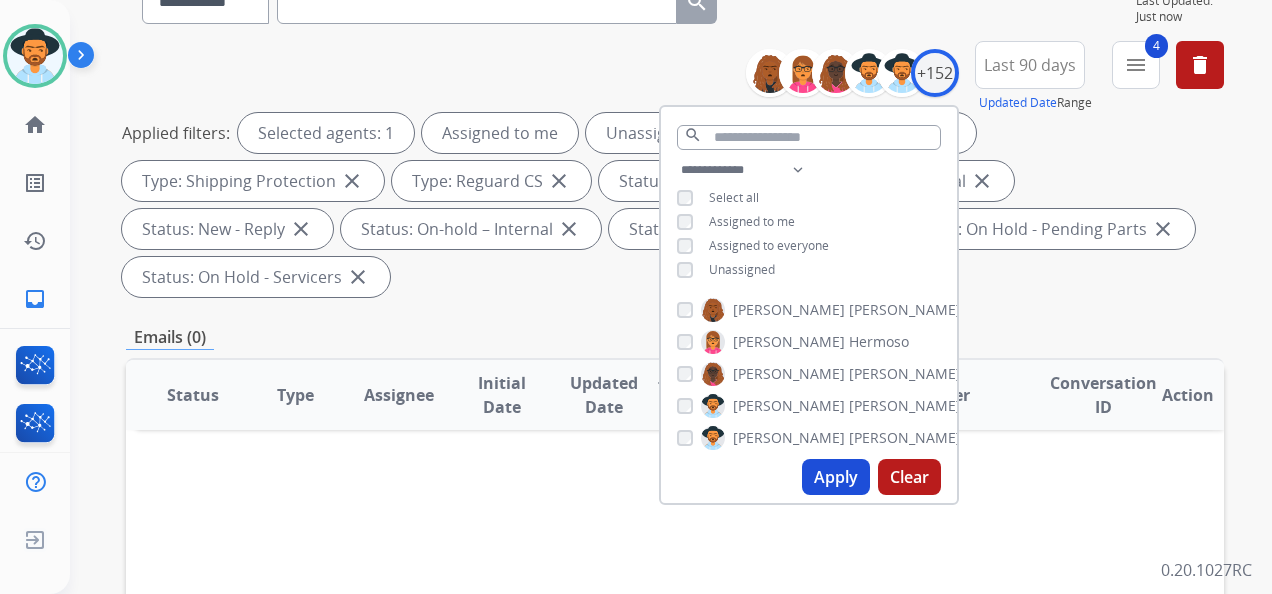 scroll, scrollTop: 200, scrollLeft: 0, axis: vertical 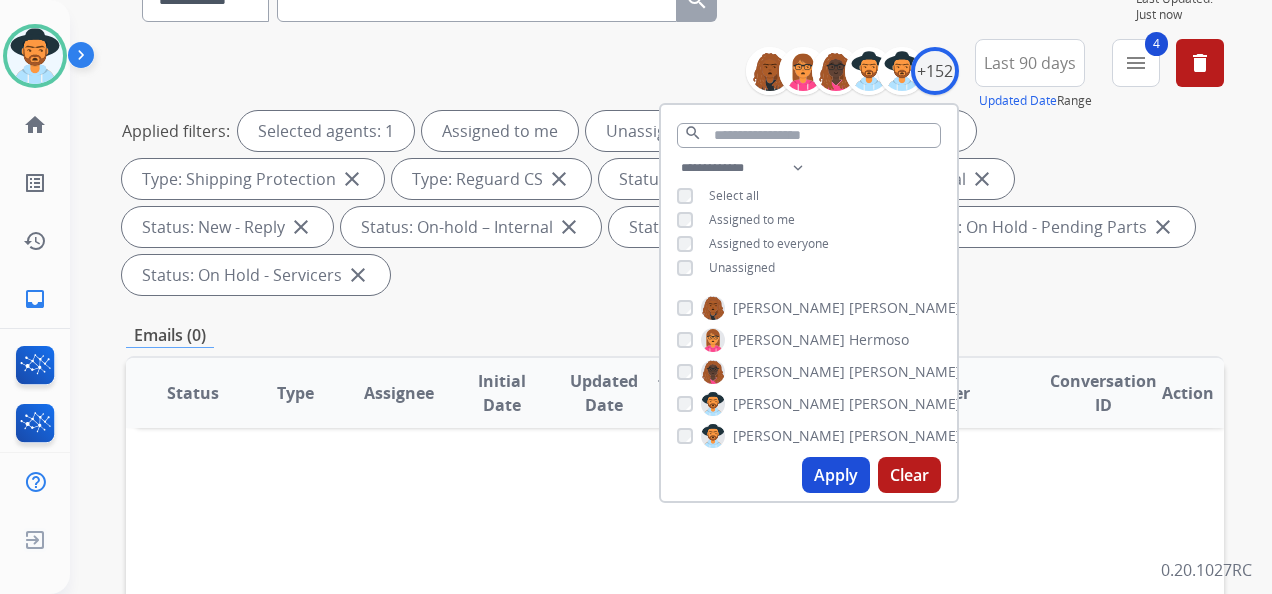 click on "Apply" at bounding box center (836, 475) 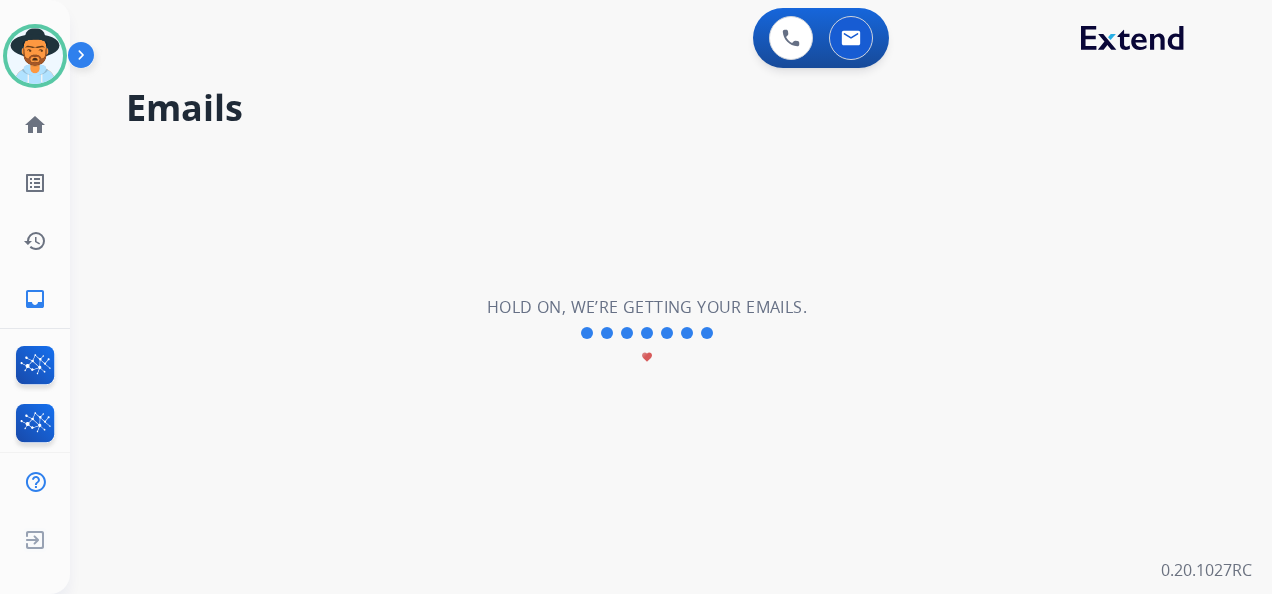 scroll, scrollTop: 0, scrollLeft: 0, axis: both 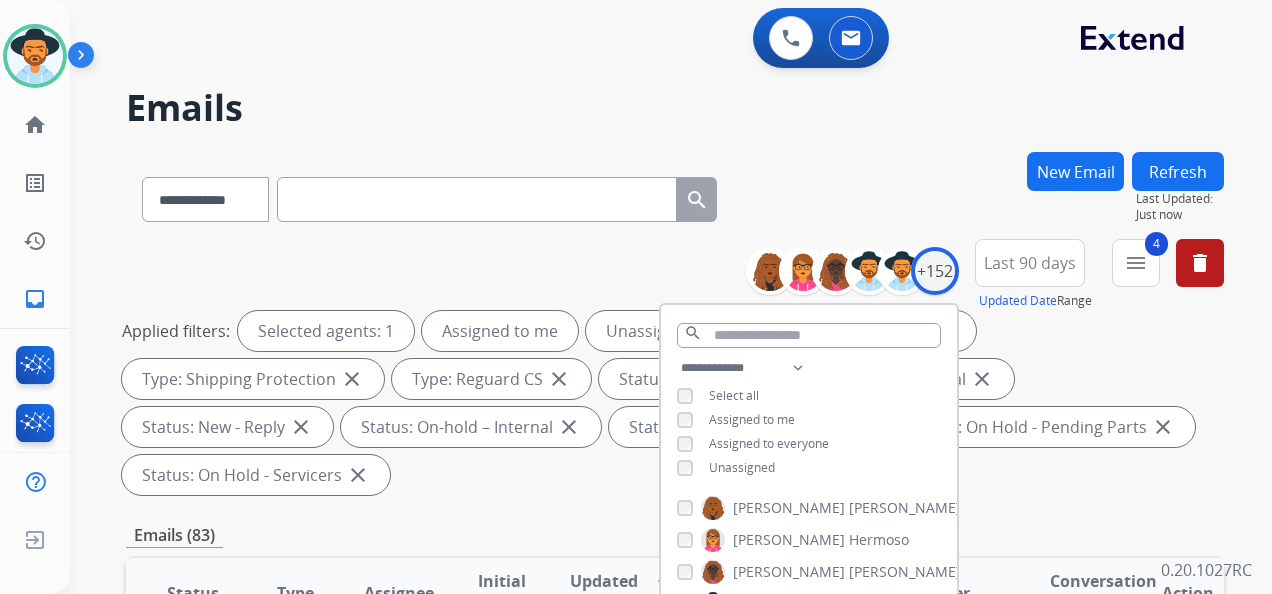 click on "Applied filters:  Selected agents: 1  Assigned to me Unassigned  Type: Customer Support  close  Type: Shipping Protection  close  Type: Reguard CS  close  Status: Open - All  close  Status: New - Initial  close  Status: New - Reply  close  Status: On-hold – Internal  close  Status: On-hold - Customer  close  Status: On Hold - Pending Parts  close  Status: On Hold - Servicers  close" at bounding box center (671, 403) 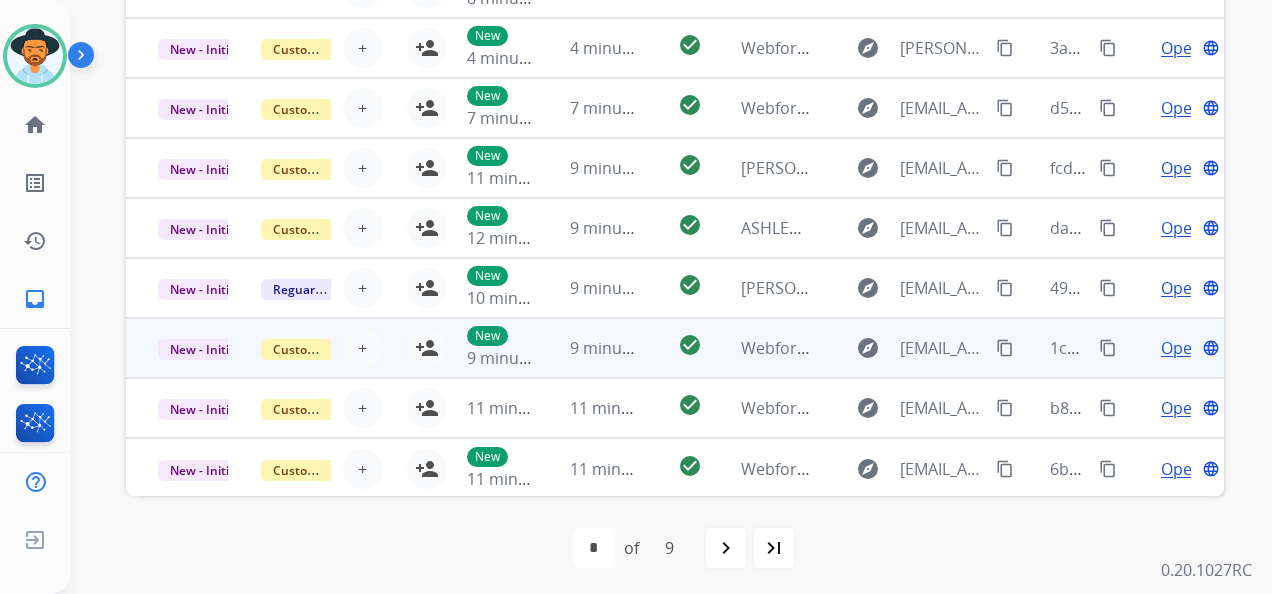 scroll, scrollTop: 736, scrollLeft: 0, axis: vertical 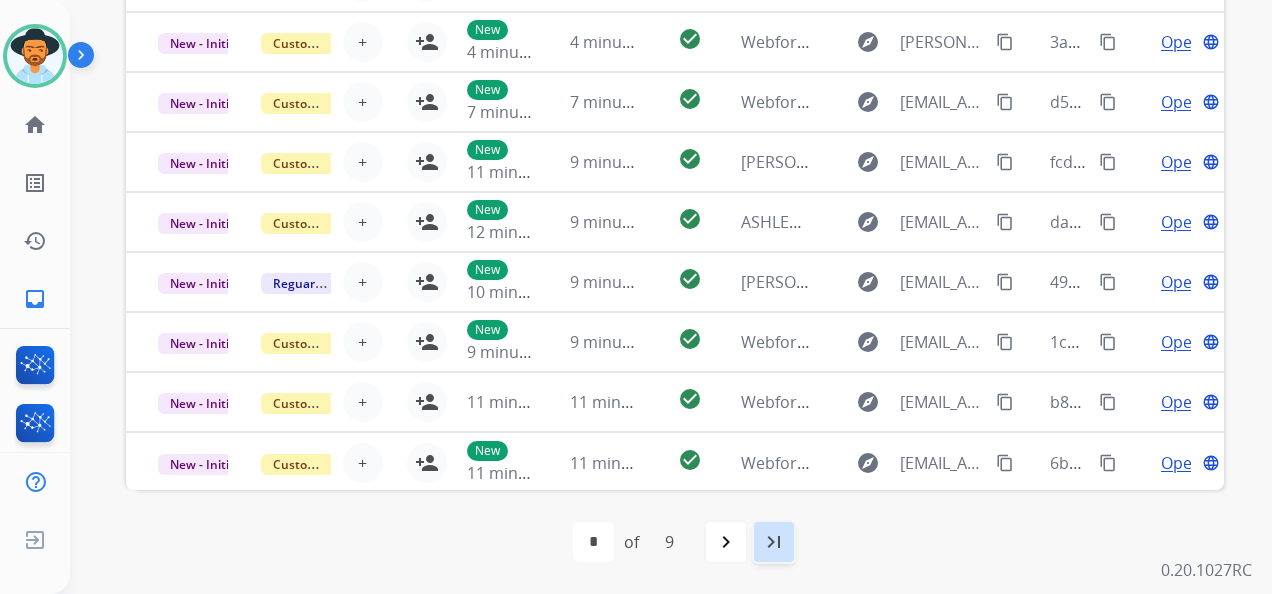 click on "last_page" at bounding box center [774, 542] 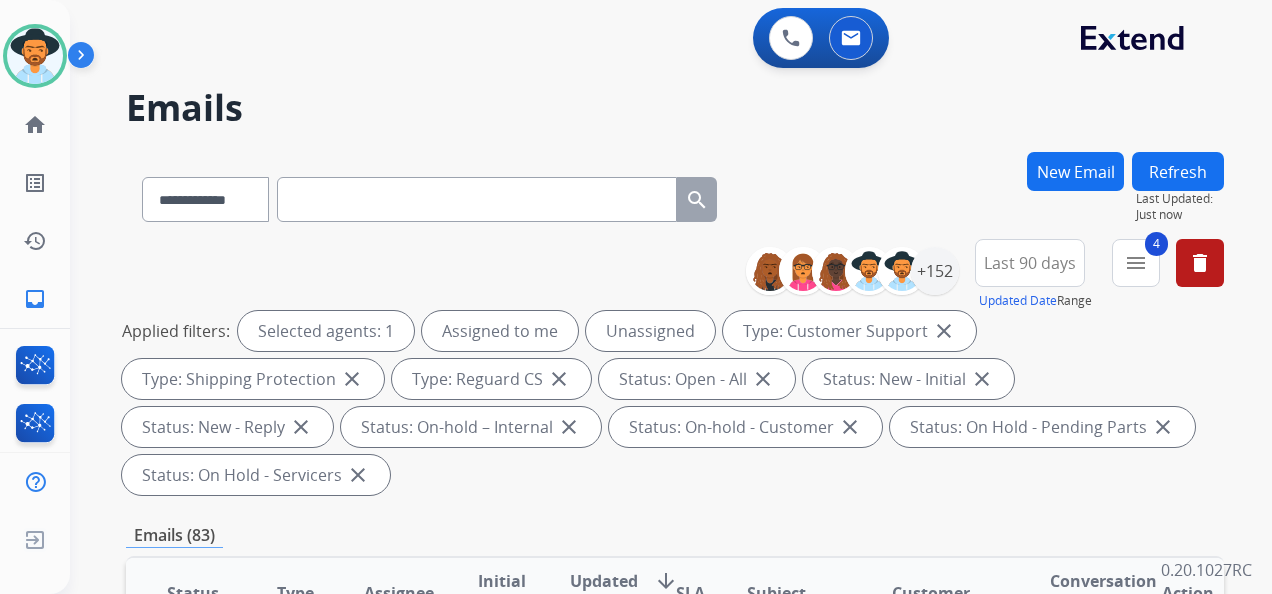 click on "Applied filters:  Selected agents: 1  Assigned to me Unassigned  Type: Customer Support  close  Type: Shipping Protection  close  Type: Reguard CS  close  Status: Open - All  close  Status: New - Initial  close  Status: New - Reply  close  Status: On-hold – Internal  close  Status: On-hold - Customer  close  Status: On Hold - Pending Parts  close  Status: On Hold - Servicers  close" at bounding box center (671, 403) 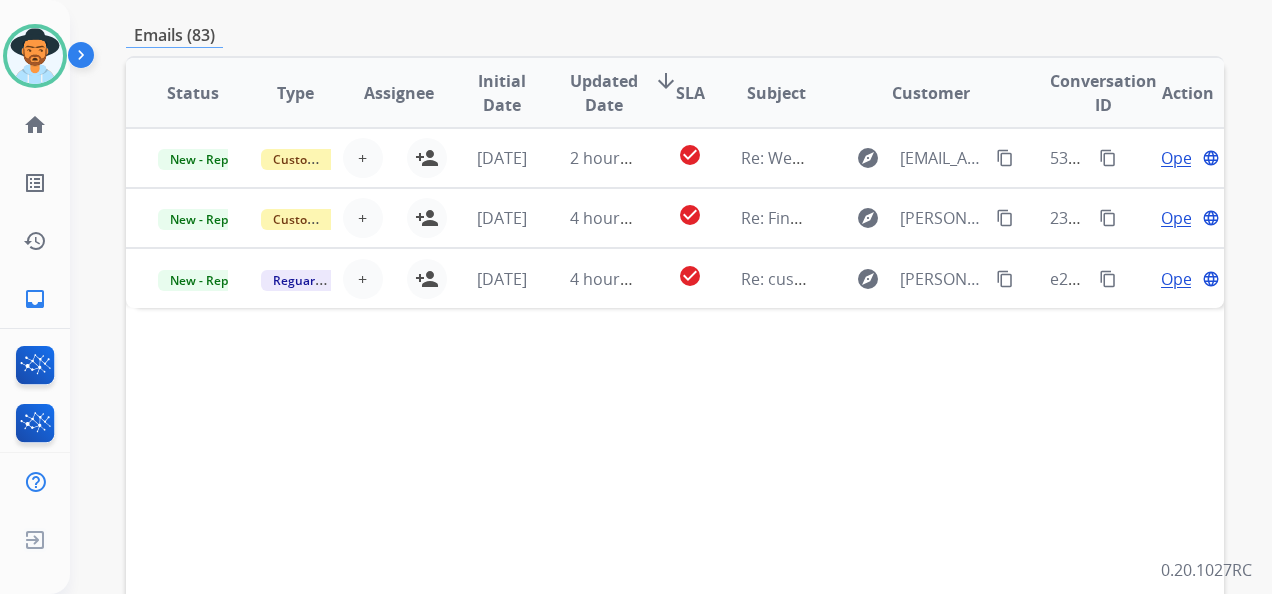 scroll, scrollTop: 736, scrollLeft: 0, axis: vertical 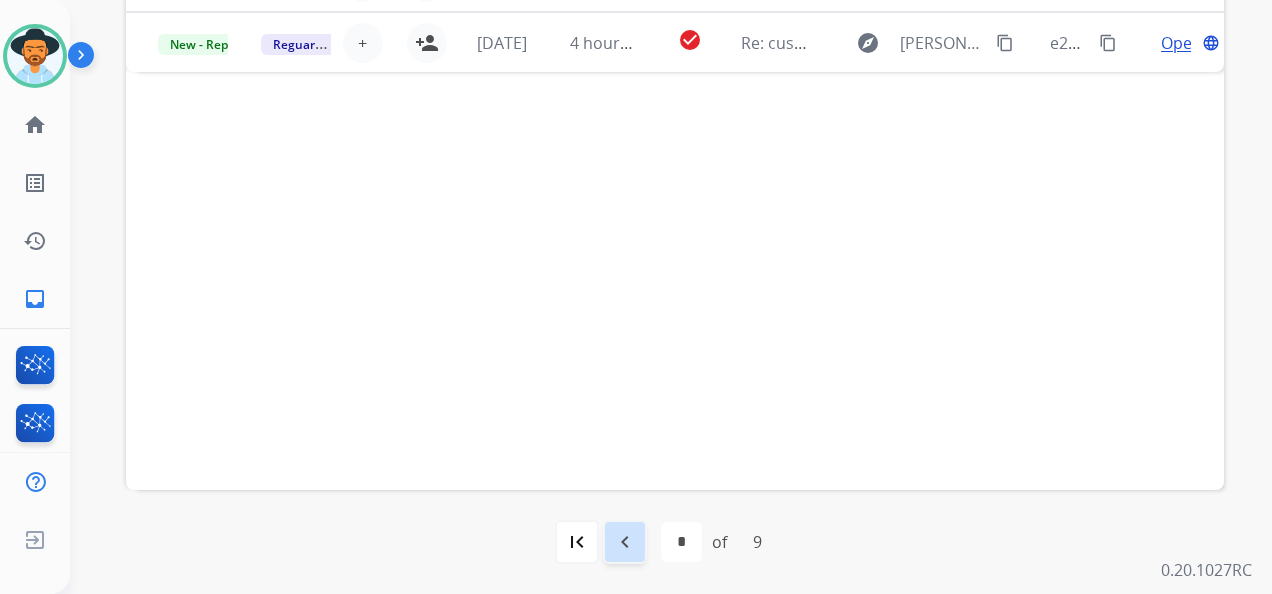 click on "navigate_before" at bounding box center (625, 542) 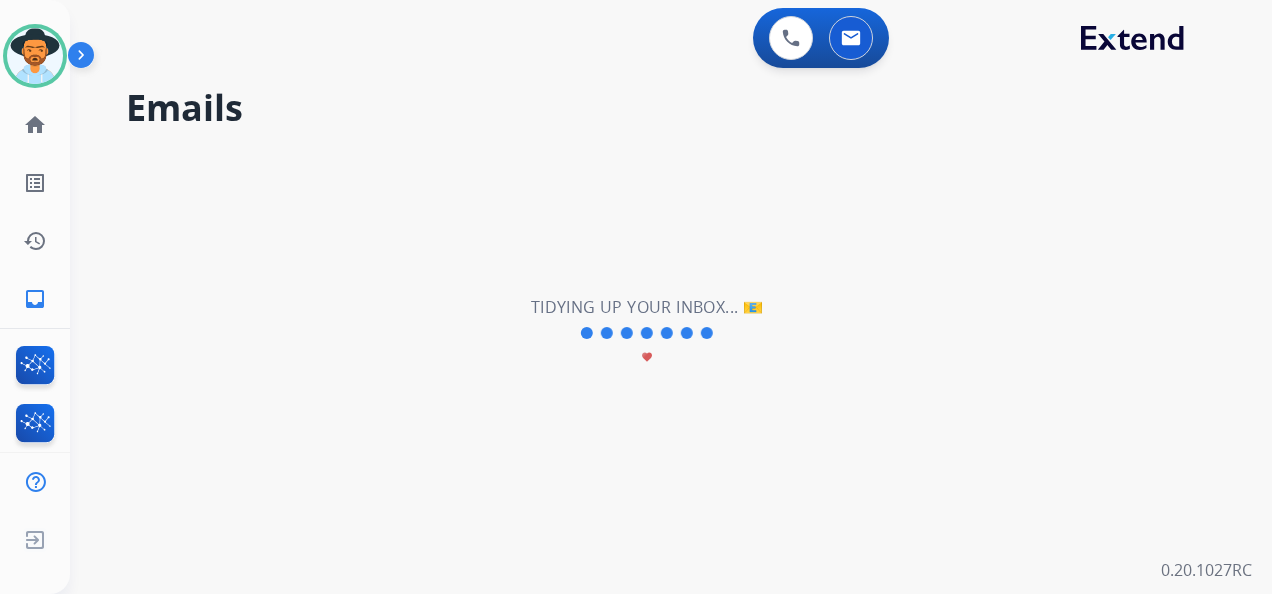 scroll, scrollTop: 0, scrollLeft: 0, axis: both 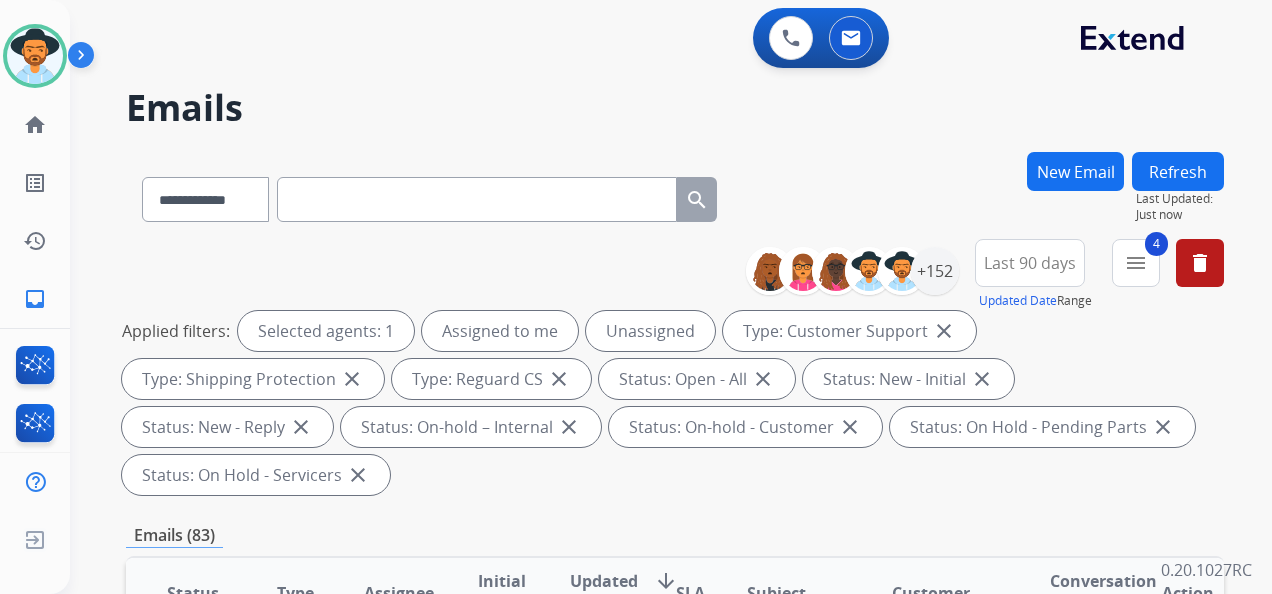 click on "**********" at bounding box center [675, 371] 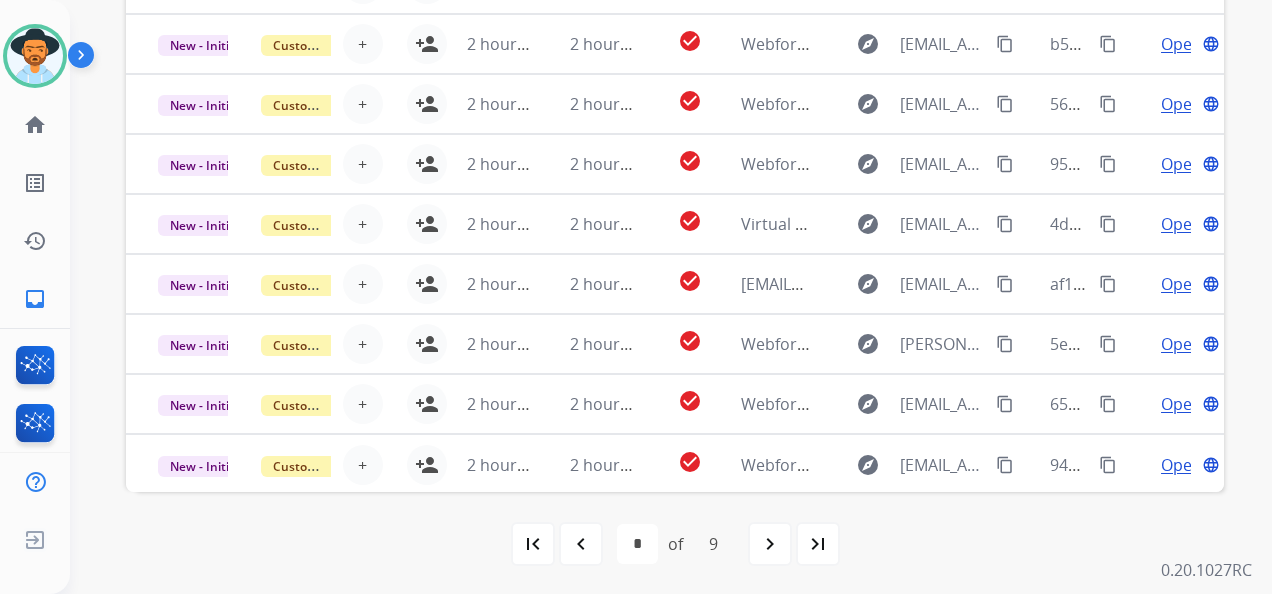 scroll, scrollTop: 736, scrollLeft: 0, axis: vertical 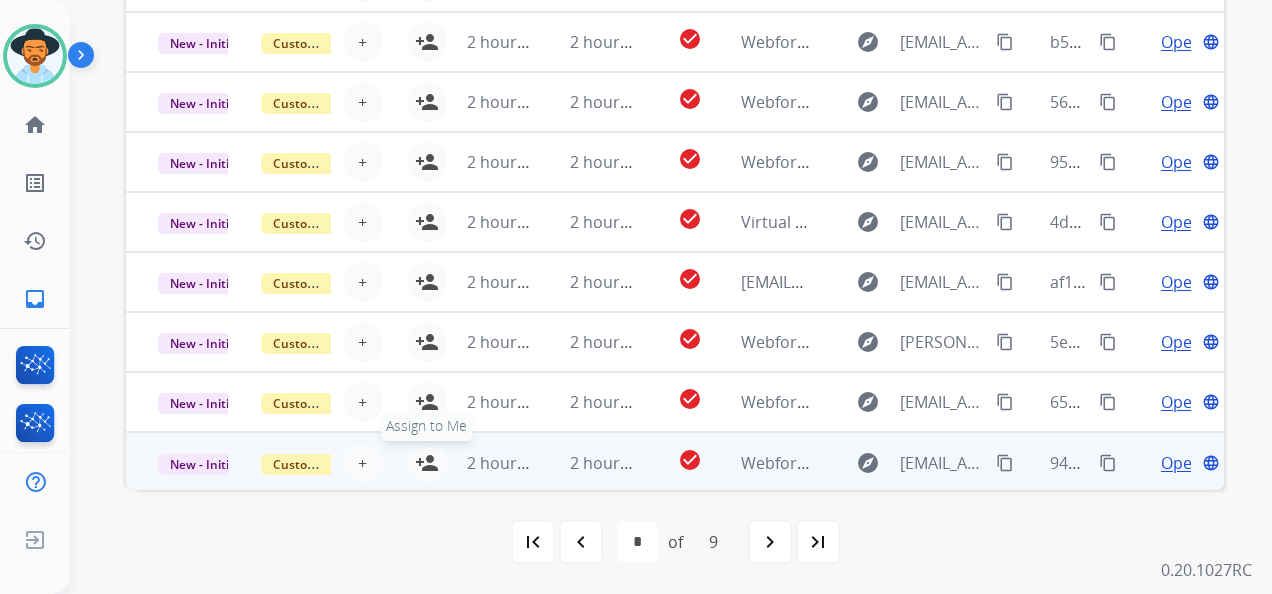 click on "person_add" at bounding box center (427, 463) 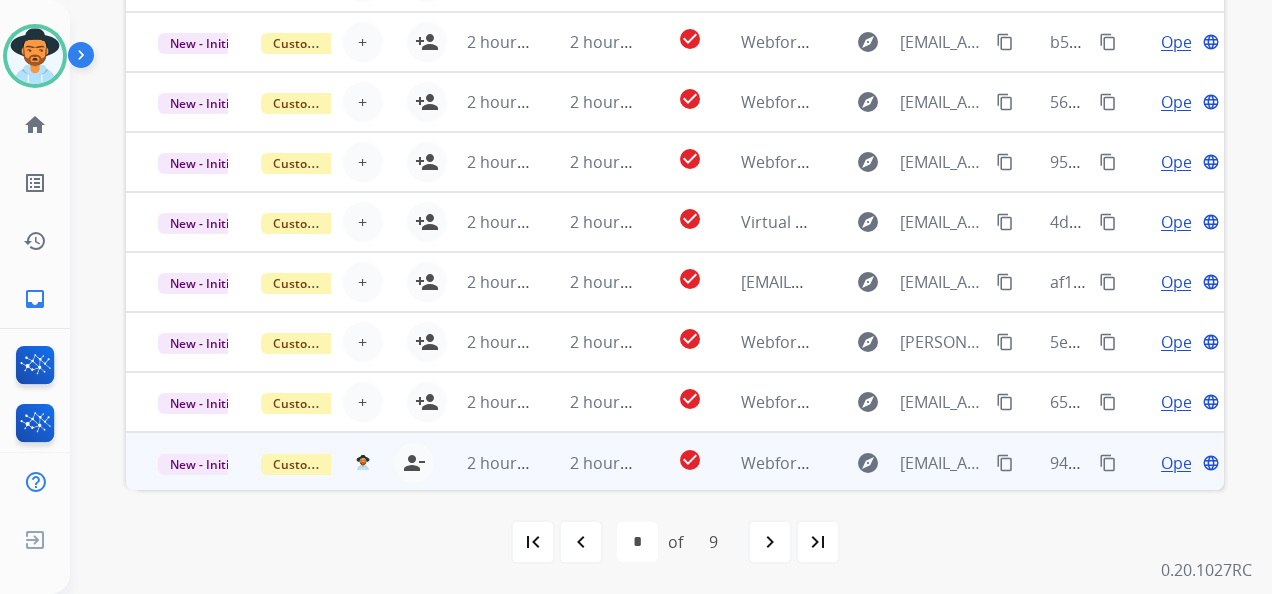 click on "Open" at bounding box center (1181, 463) 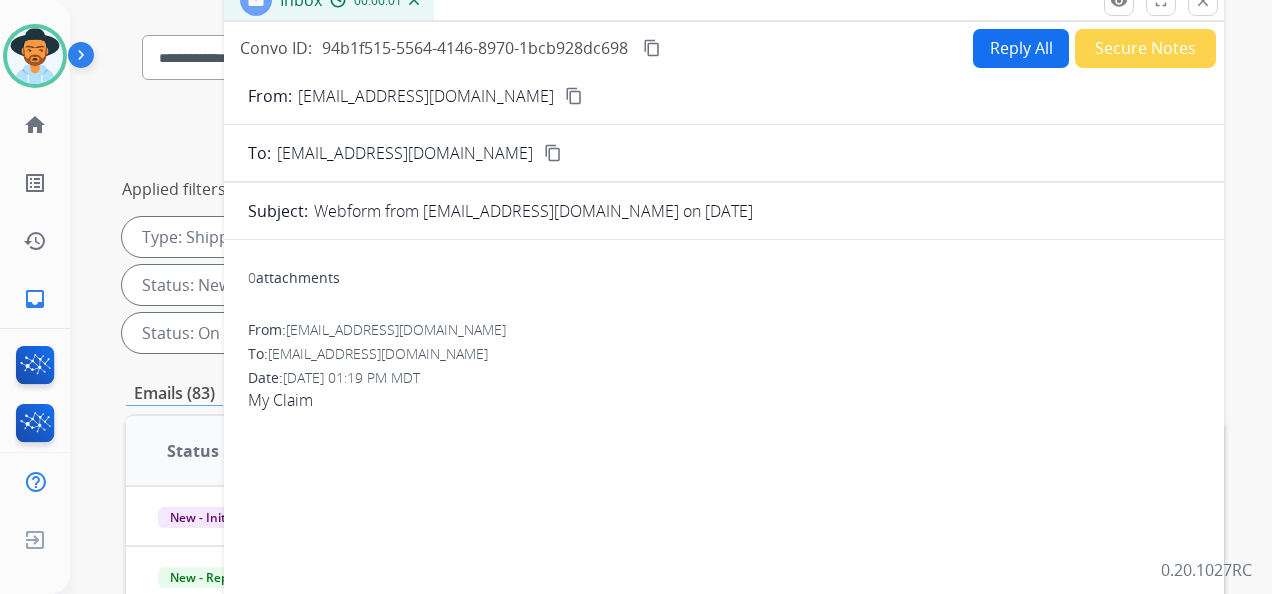 scroll, scrollTop: 136, scrollLeft: 0, axis: vertical 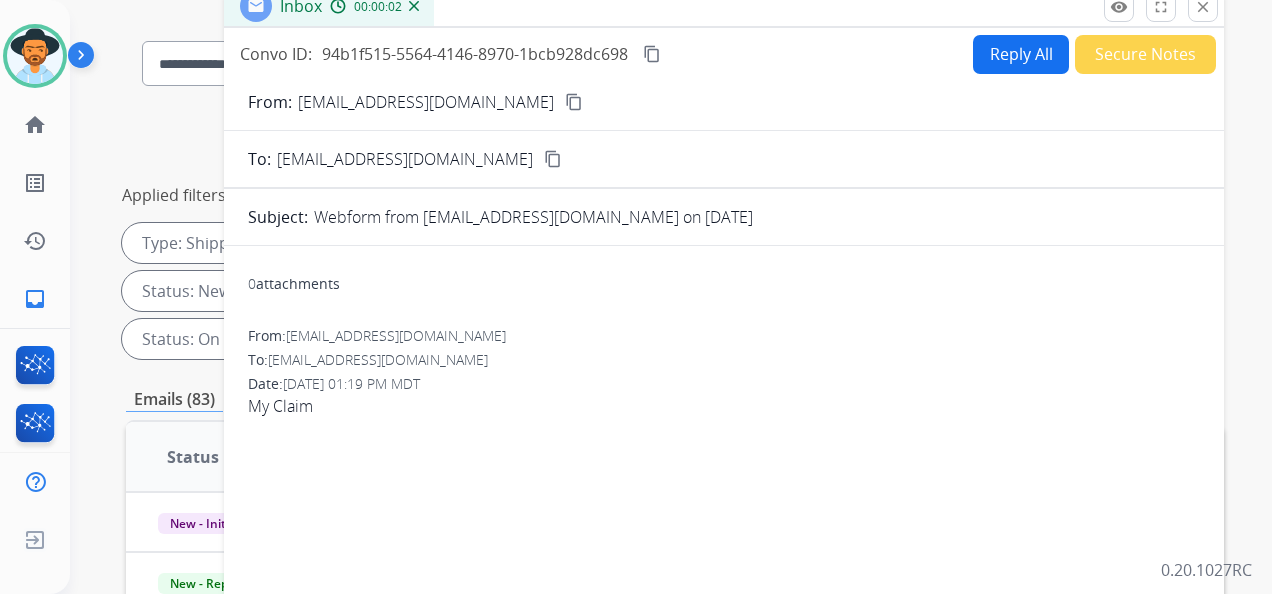 click on "content_copy" at bounding box center [574, 102] 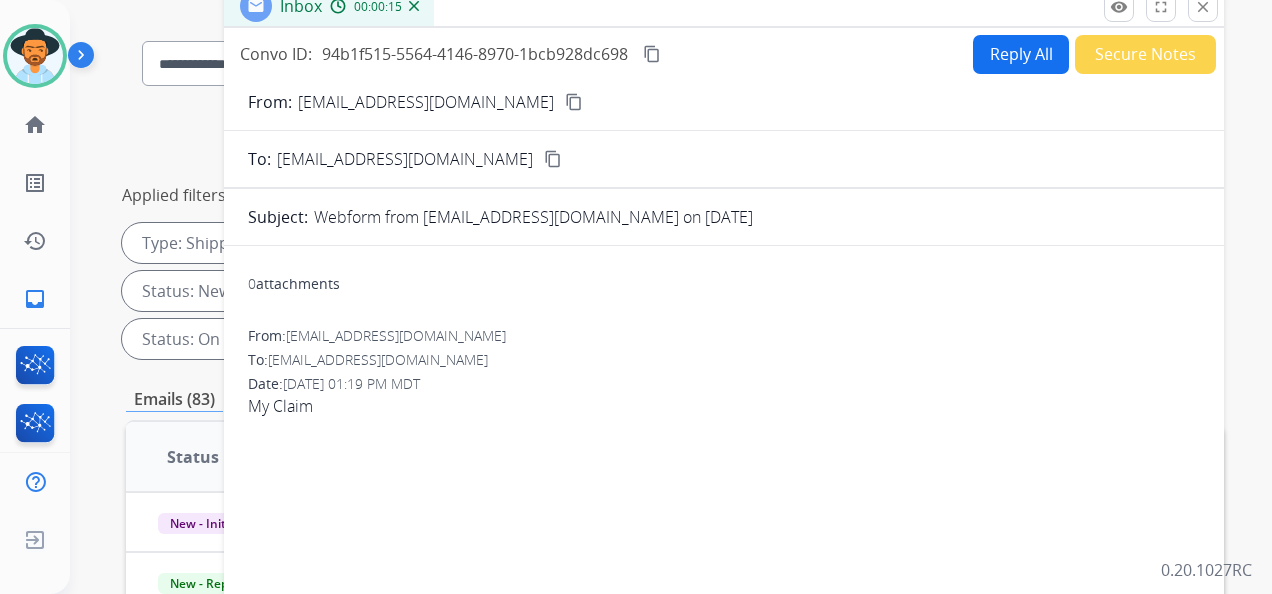 click on "Reply All" at bounding box center [1021, 54] 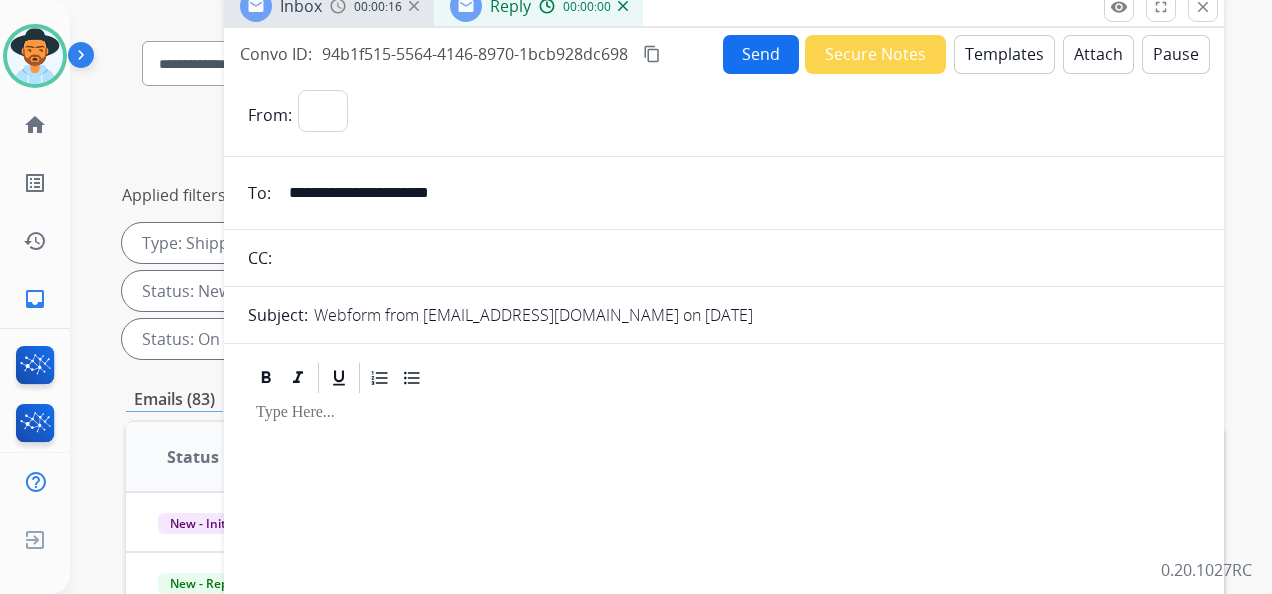 select on "**********" 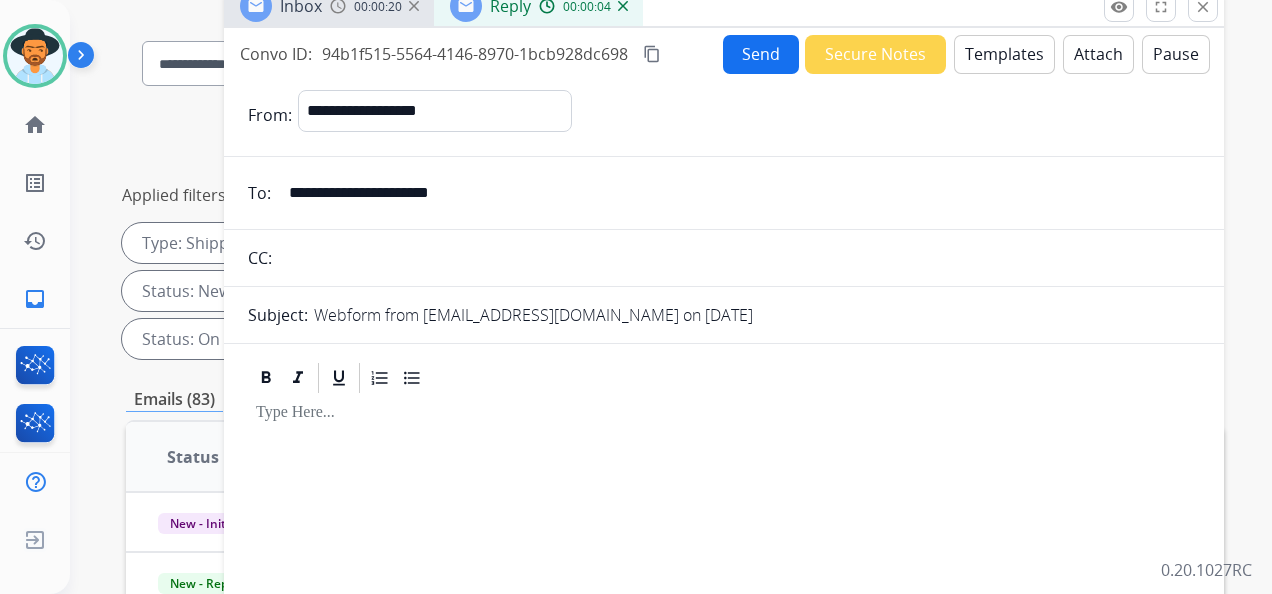 click on "Templates" at bounding box center [1004, 54] 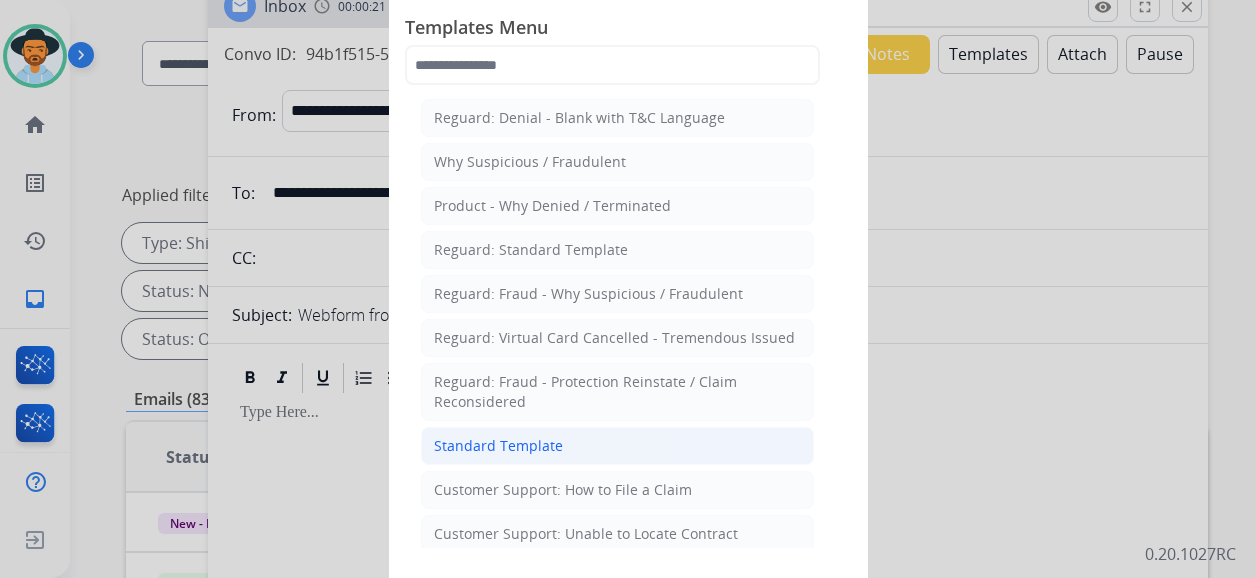 click on "Standard Template" 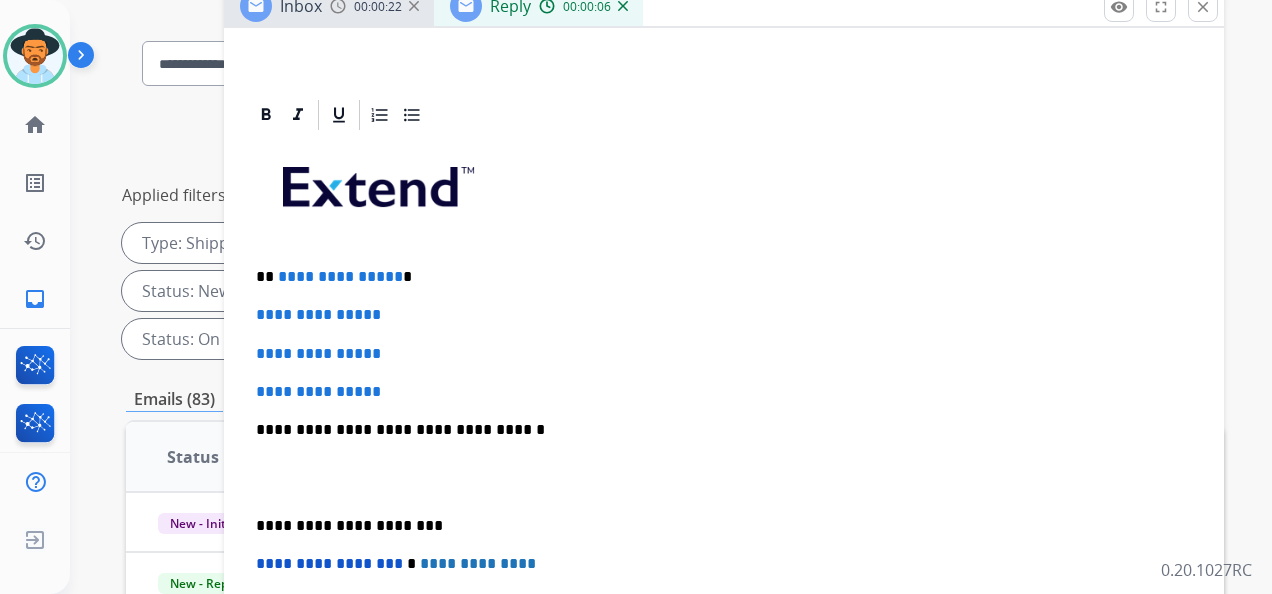 scroll, scrollTop: 398, scrollLeft: 0, axis: vertical 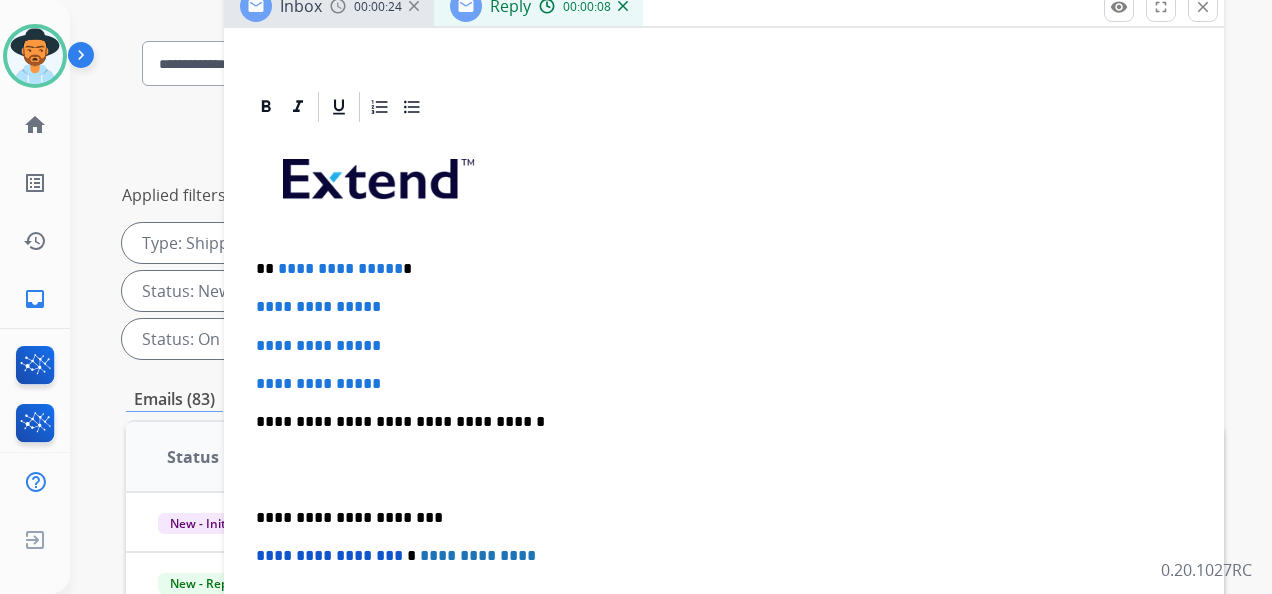 click on "**********" at bounding box center [716, 269] 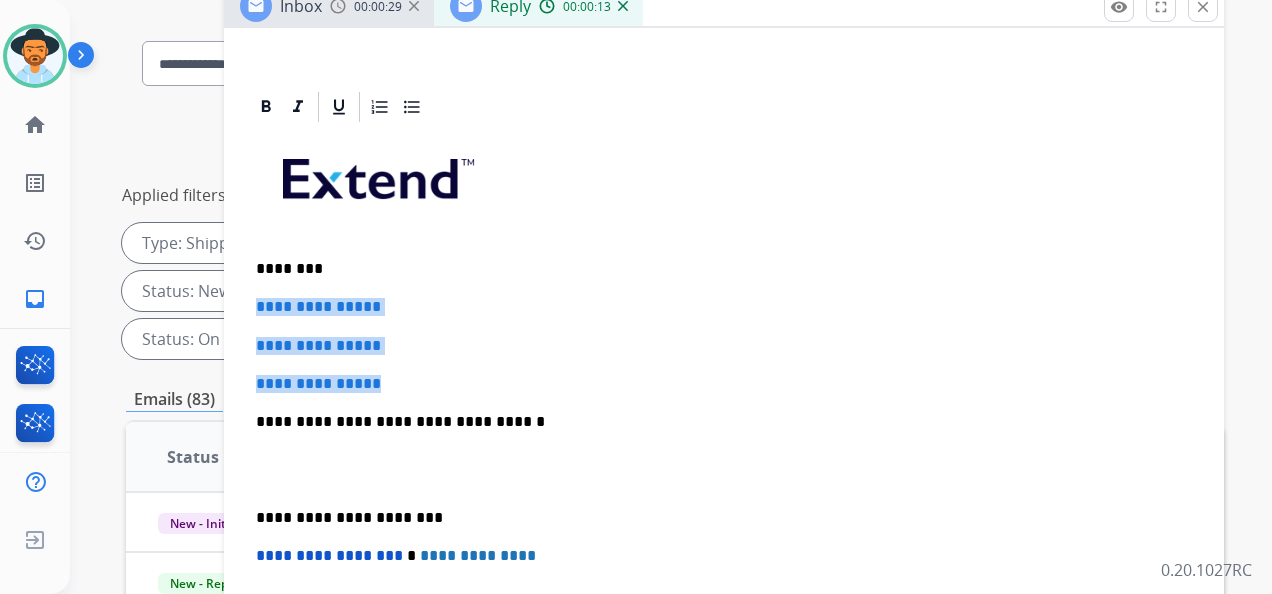 drag, startPoint x: 392, startPoint y: 382, endPoint x: 254, endPoint y: 296, distance: 162.6038 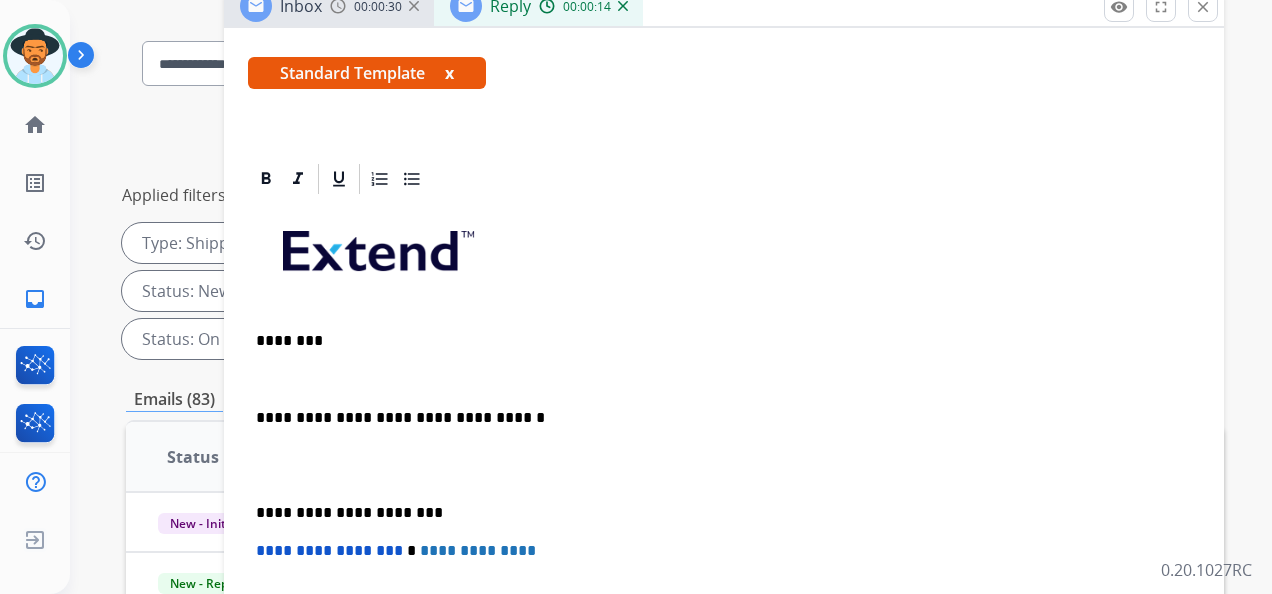 scroll, scrollTop: 322, scrollLeft: 0, axis: vertical 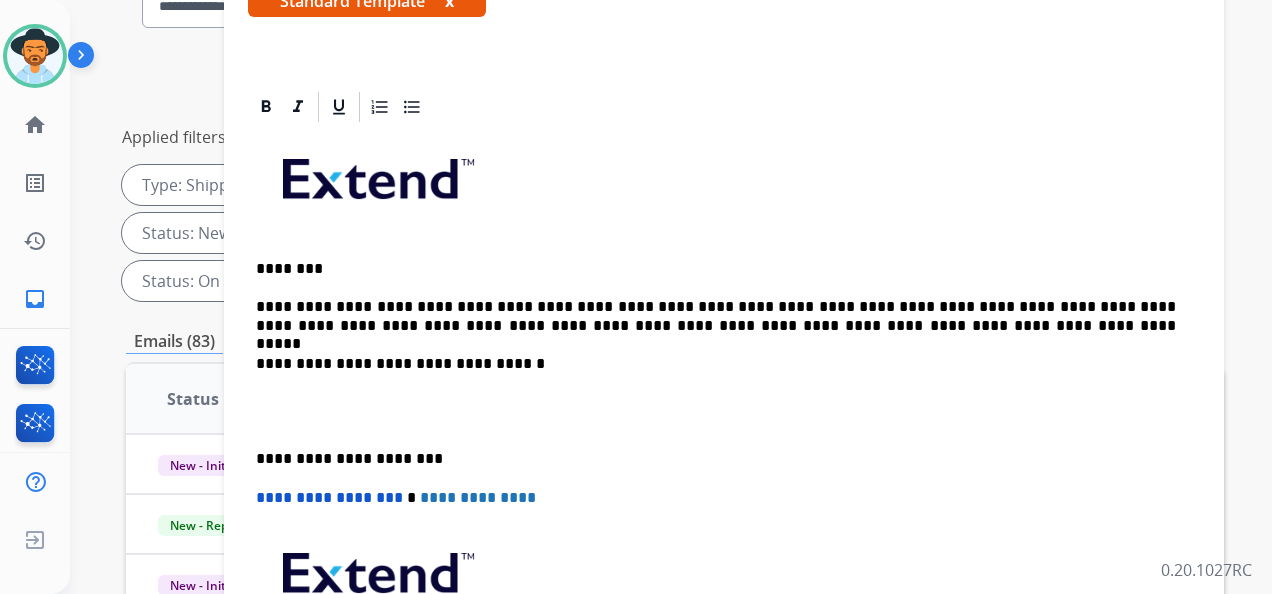 click on "**********" at bounding box center (724, 440) 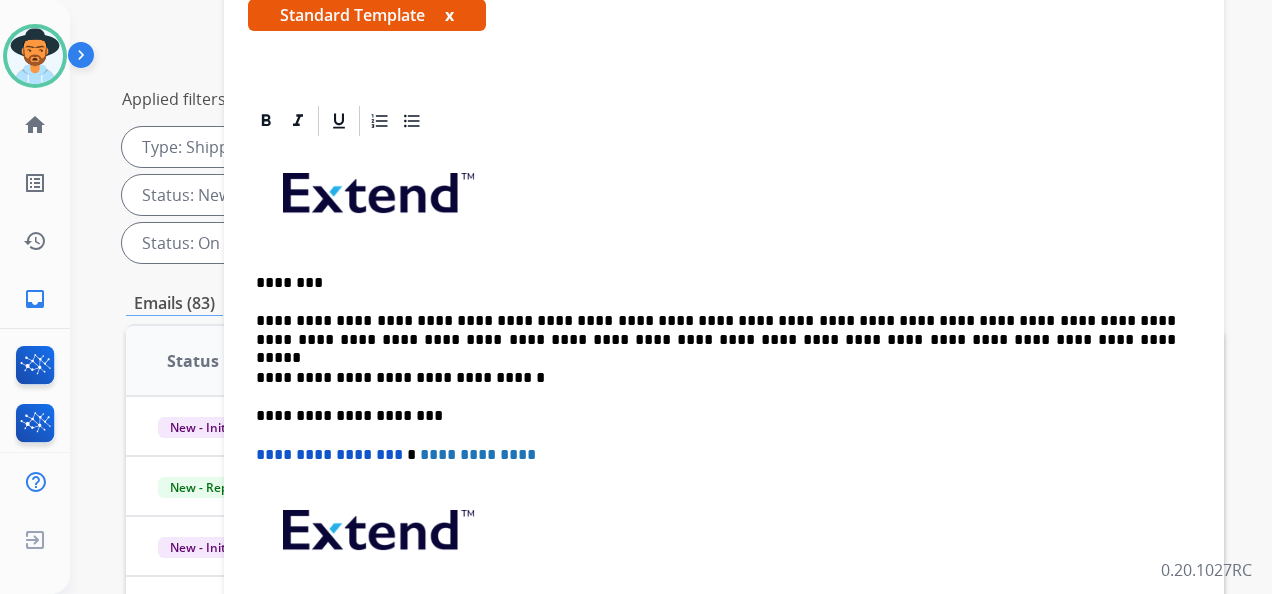 scroll, scrollTop: 284, scrollLeft: 0, axis: vertical 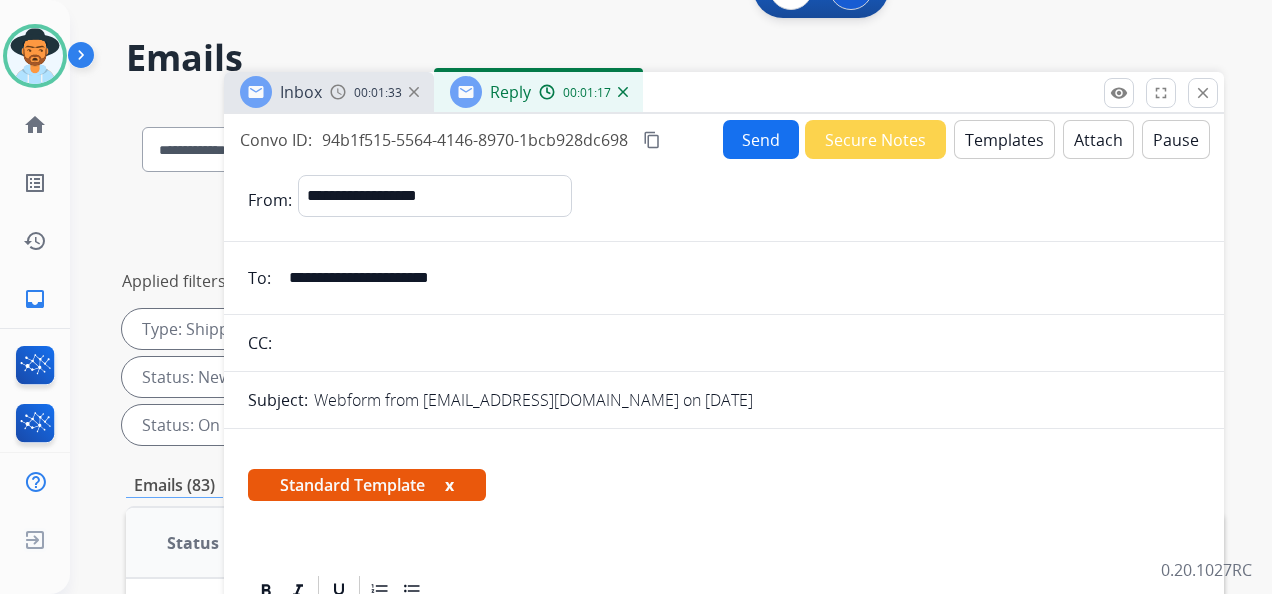 click on "Send" at bounding box center (761, 139) 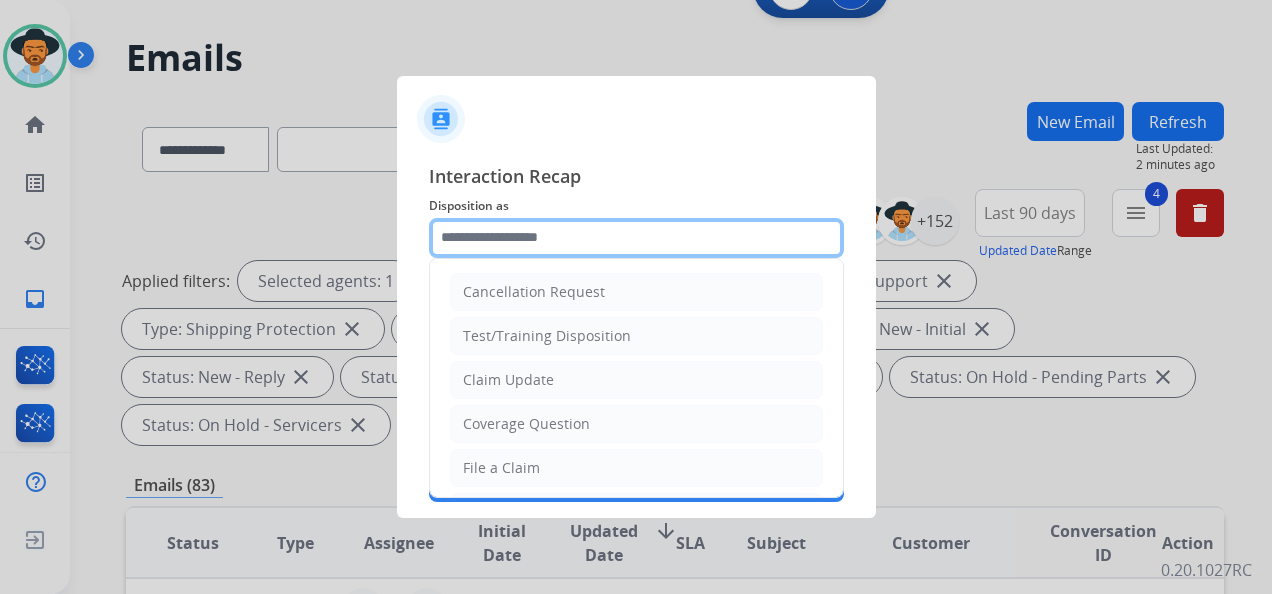 click 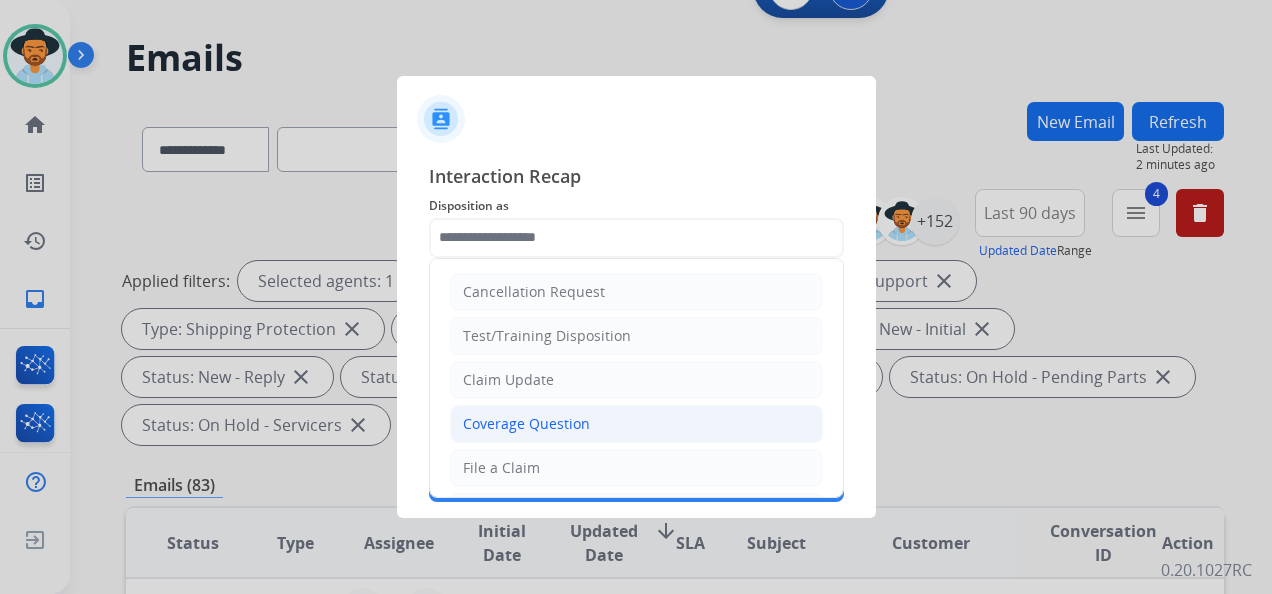 click on "Coverage Question" 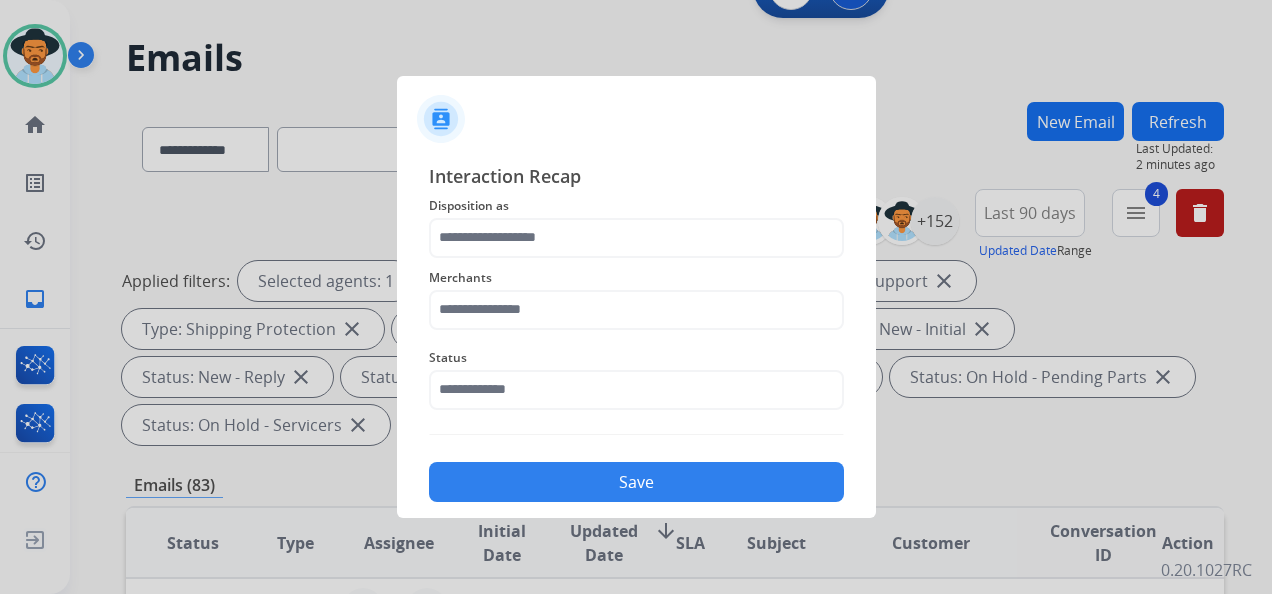 type on "**********" 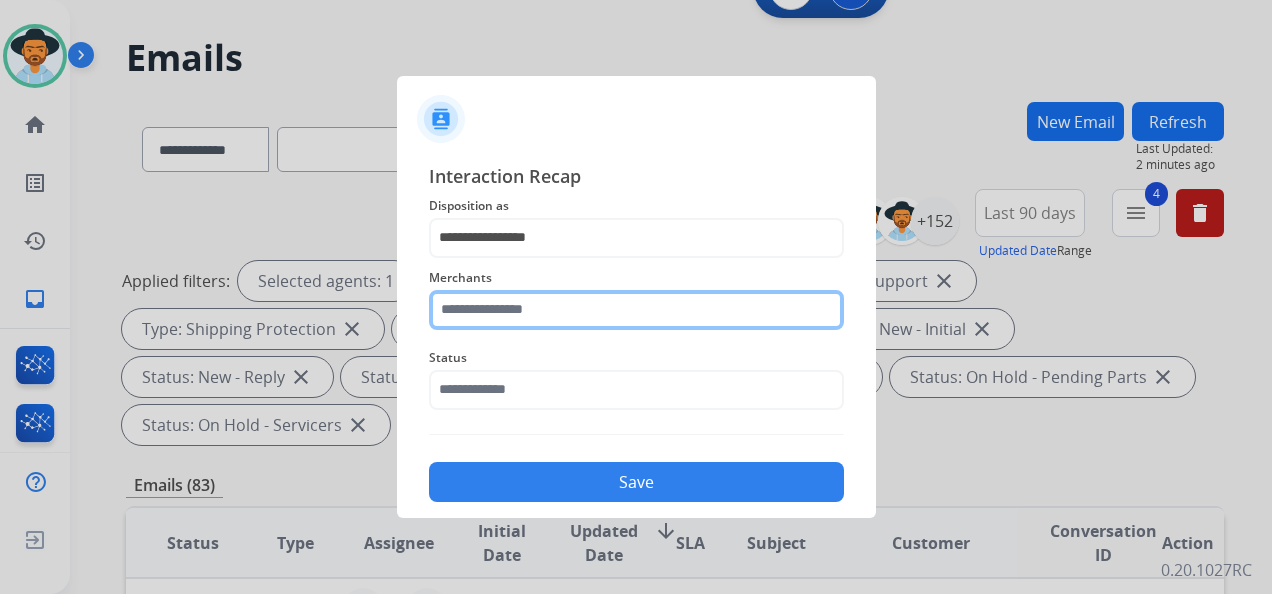 click 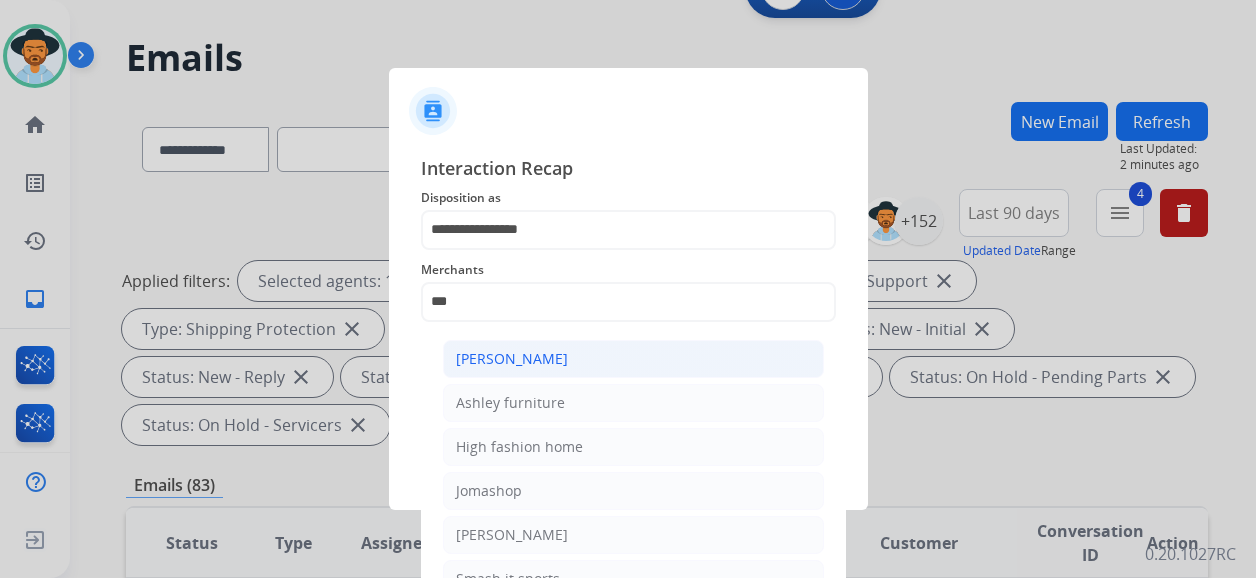 click on "[PERSON_NAME]" 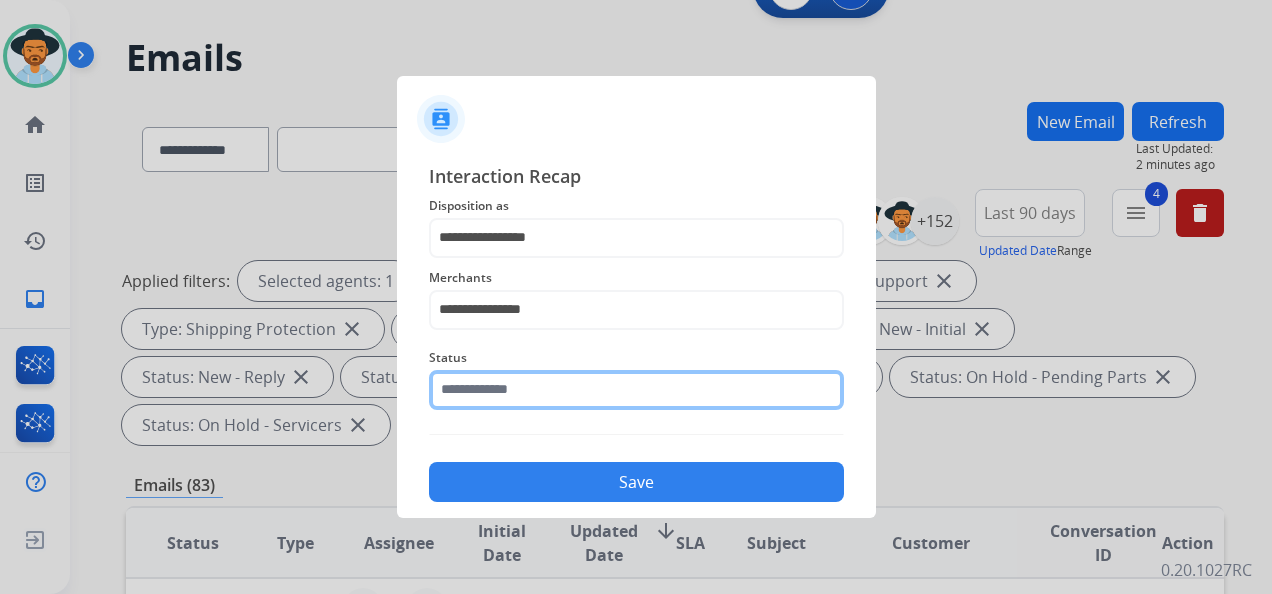 click 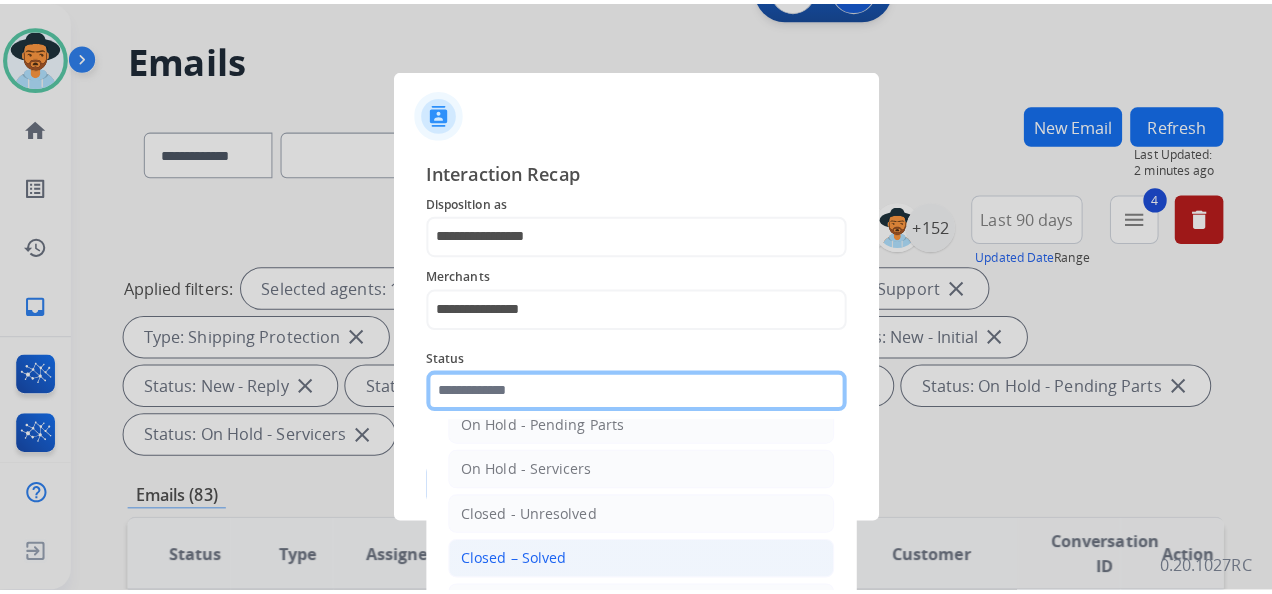 scroll, scrollTop: 114, scrollLeft: 0, axis: vertical 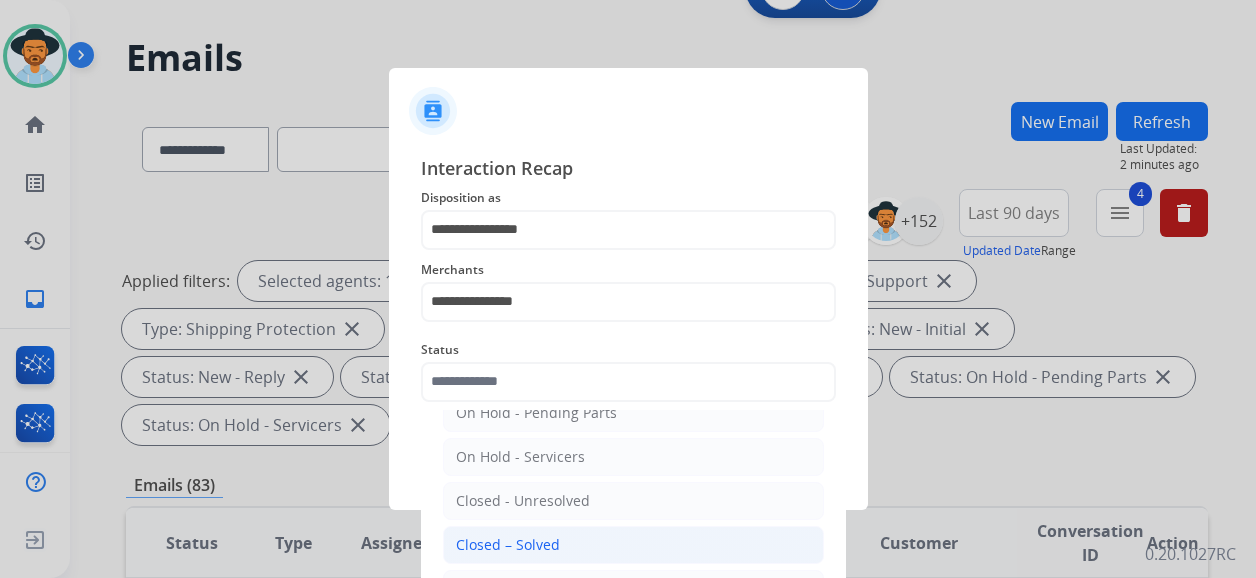 click on "Closed – Solved" 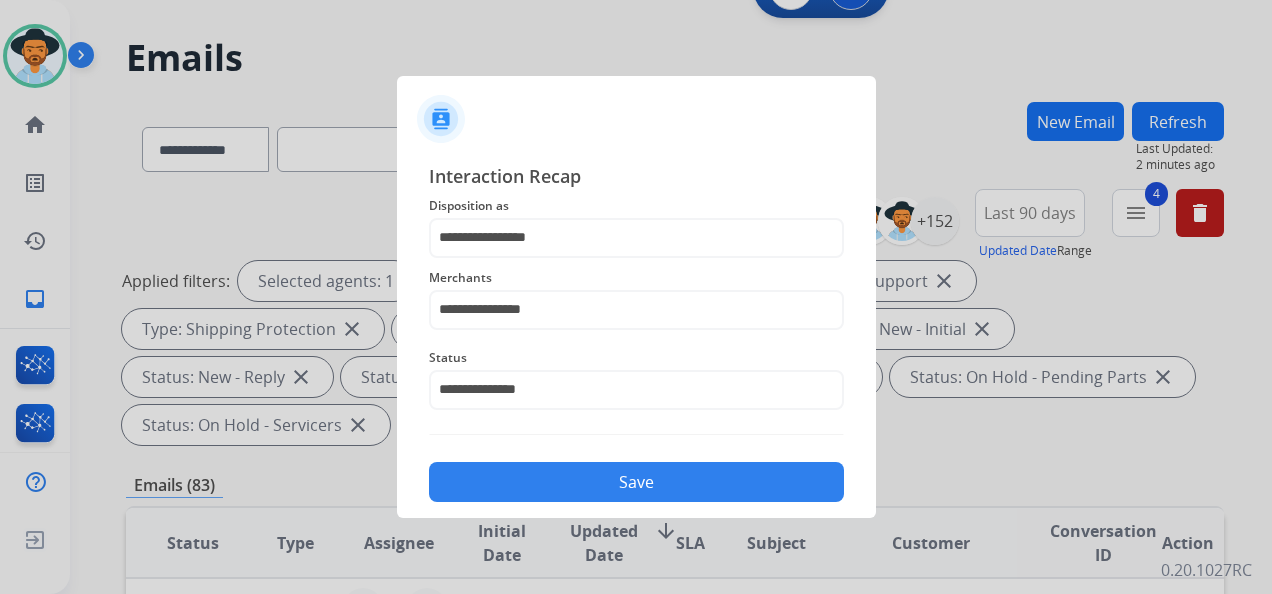 click on "Save" 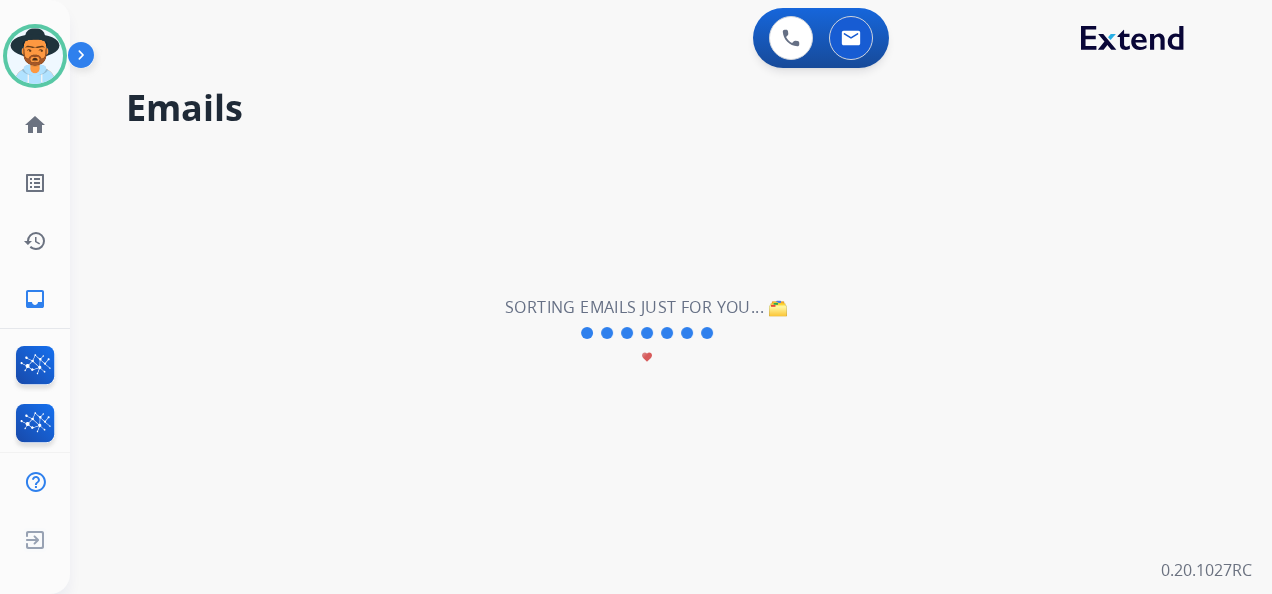scroll, scrollTop: 0, scrollLeft: 0, axis: both 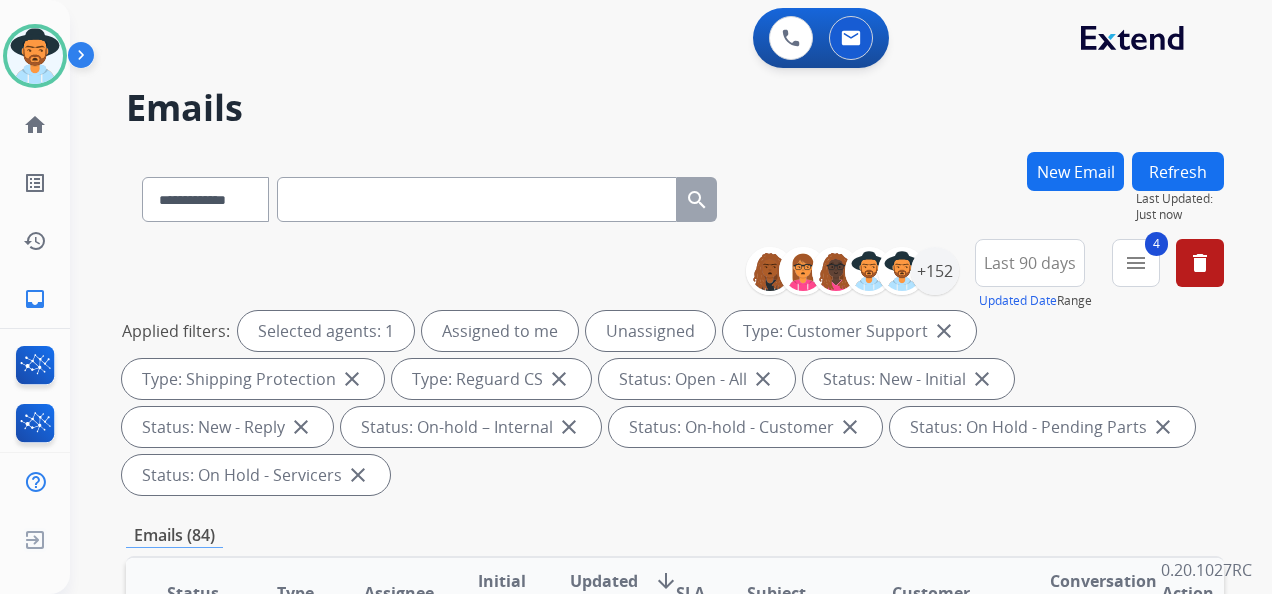 click on "Applied filters:  Selected agents: 1  Assigned to me Unassigned  Type: Customer Support  close  Type: Shipping Protection  close  Type: Reguard CS  close  Status: Open - All  close  Status: New - Initial  close  Status: New - Reply  close  Status: On-hold – Internal  close  Status: On-hold - Customer  close  Status: On Hold - Pending Parts  close  Status: On Hold - Servicers  close" at bounding box center [671, 403] 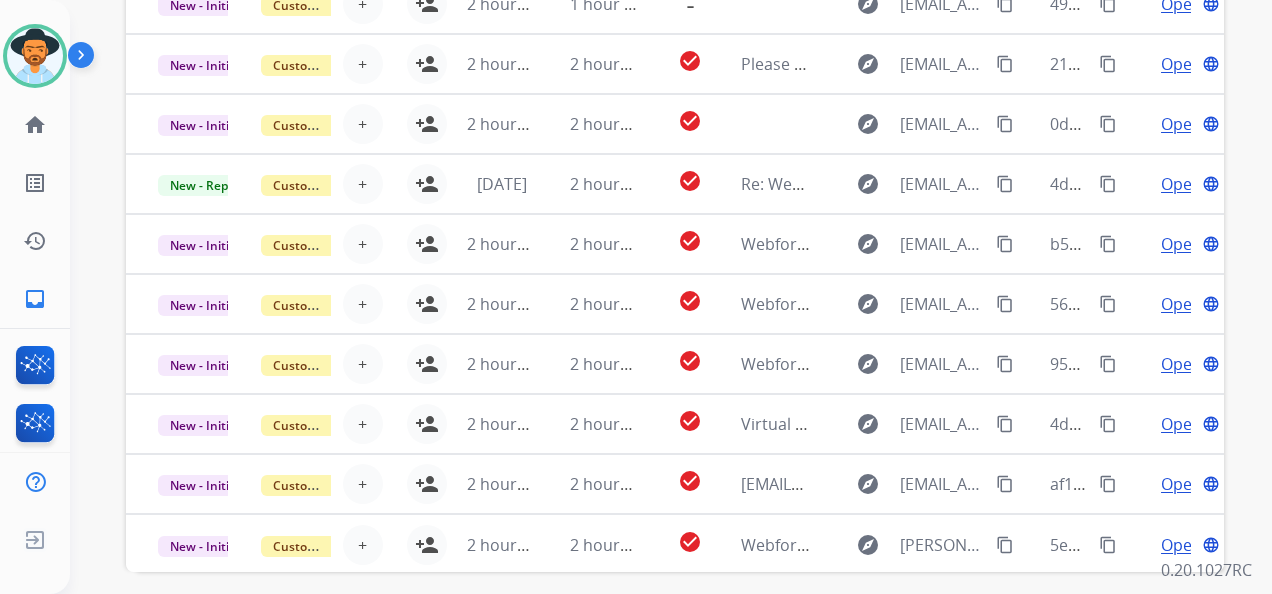 scroll, scrollTop: 736, scrollLeft: 0, axis: vertical 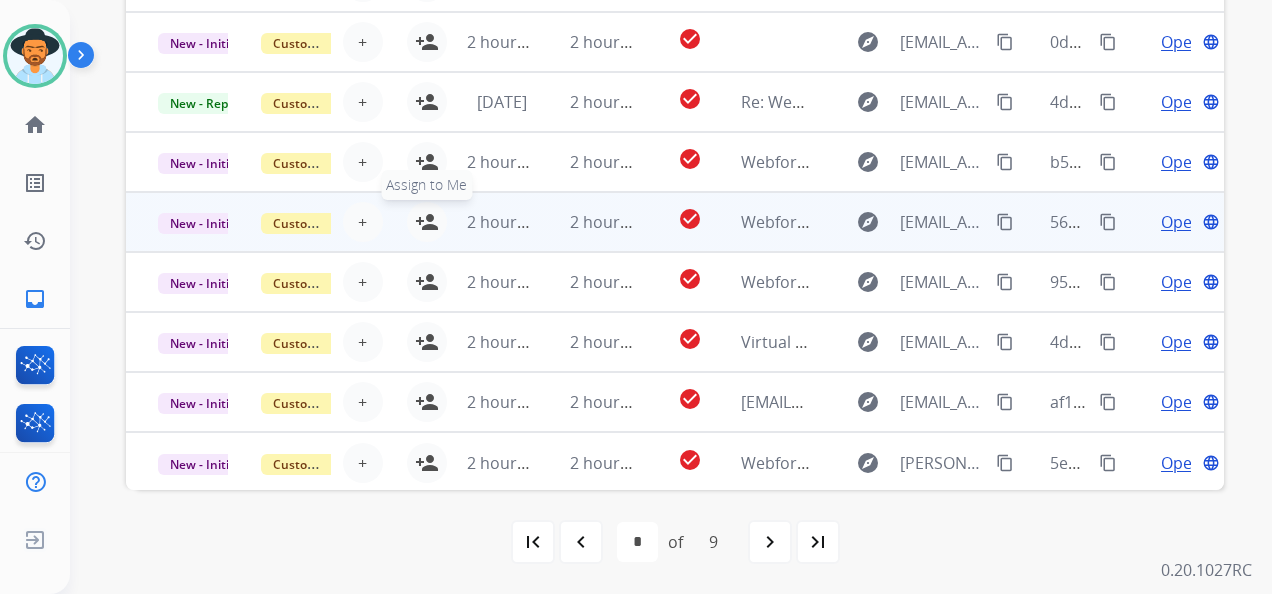 click on "person_add" at bounding box center (427, 222) 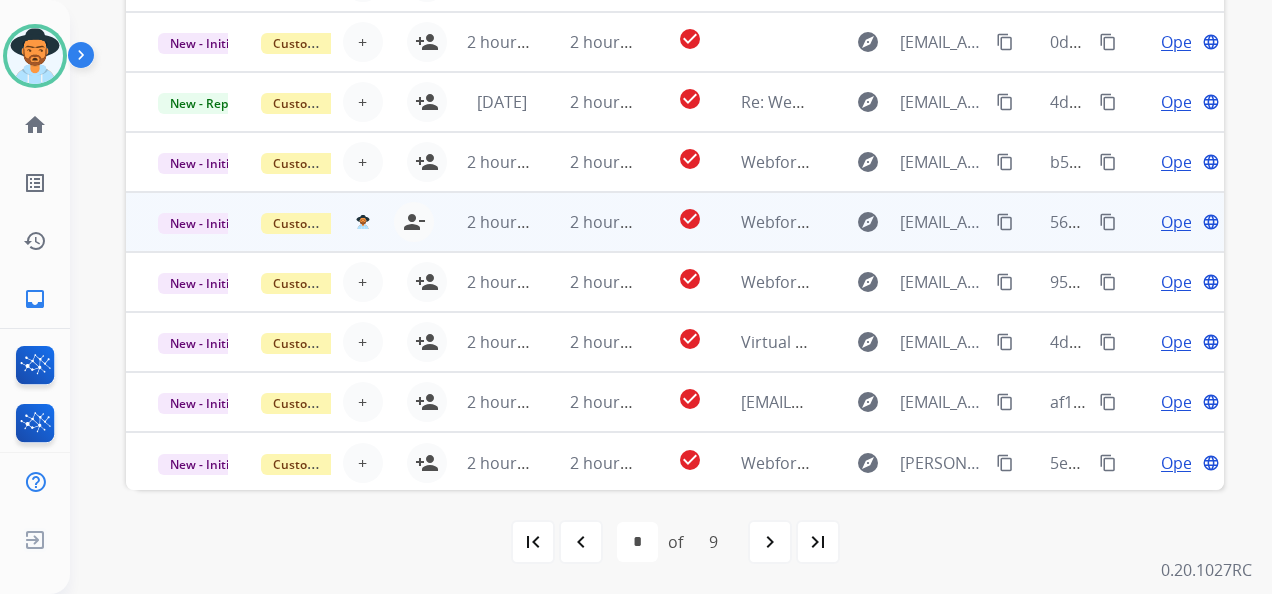 click on "Open" at bounding box center [1181, 222] 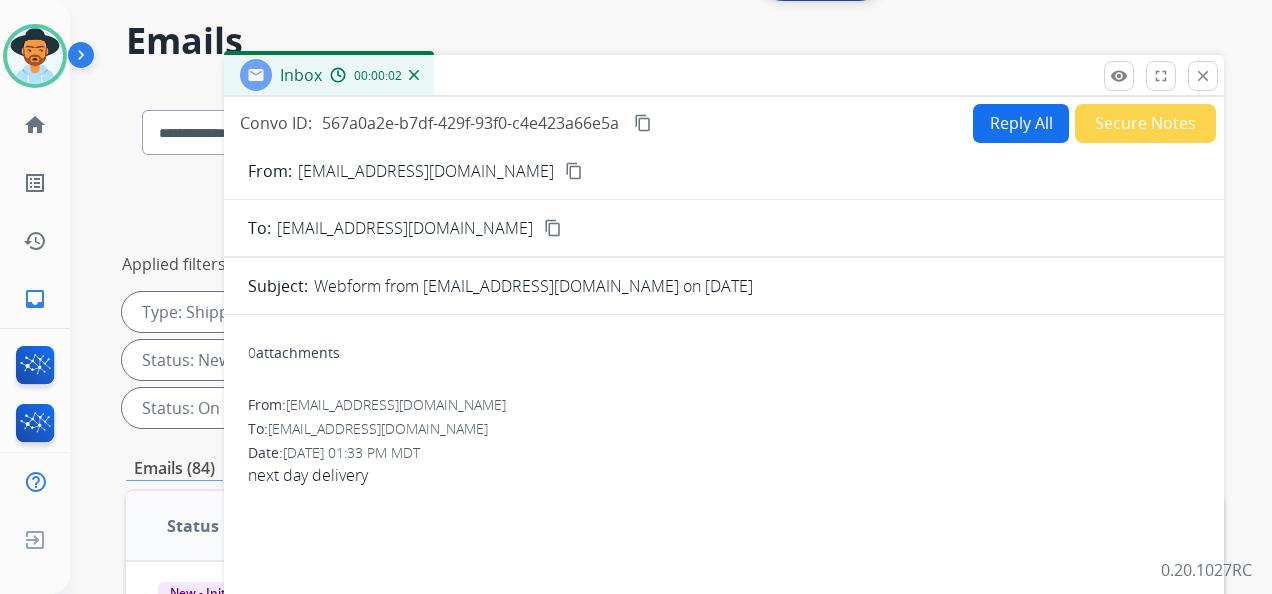 scroll, scrollTop: 36, scrollLeft: 0, axis: vertical 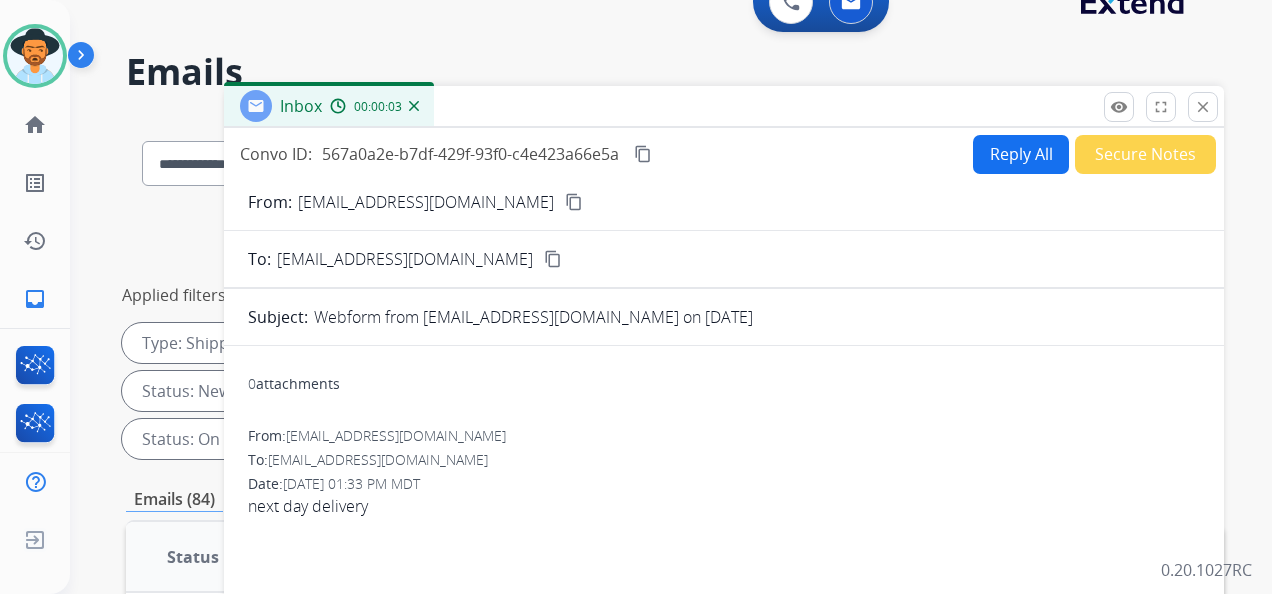 click on "content_copy" at bounding box center [574, 202] 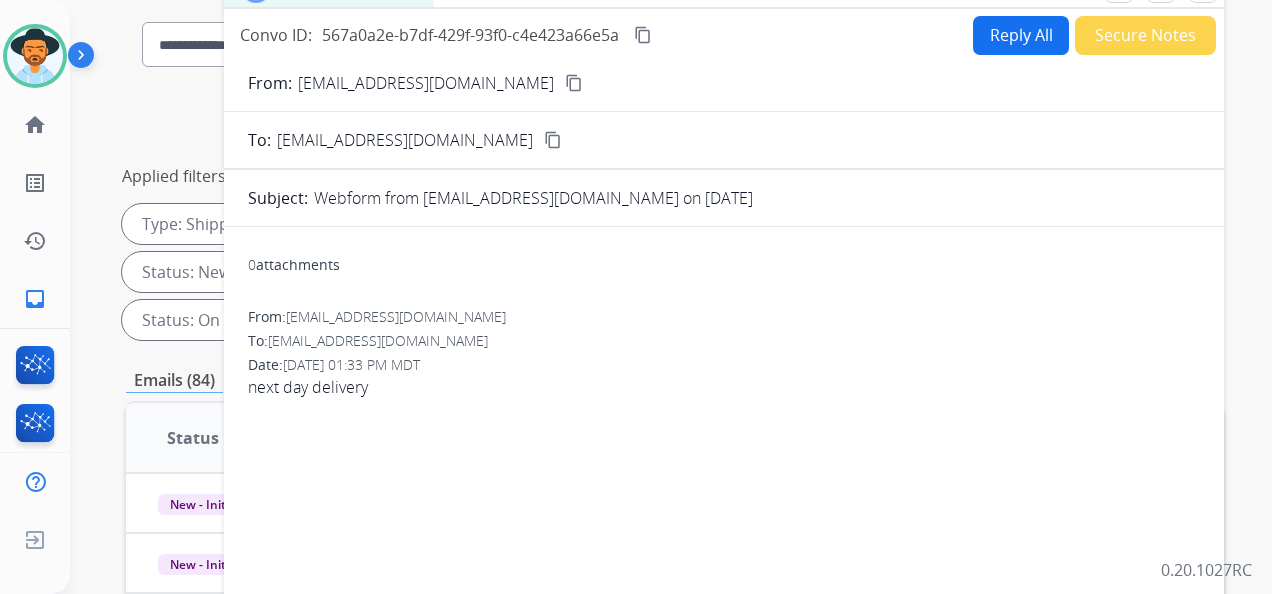 scroll, scrollTop: 0, scrollLeft: 0, axis: both 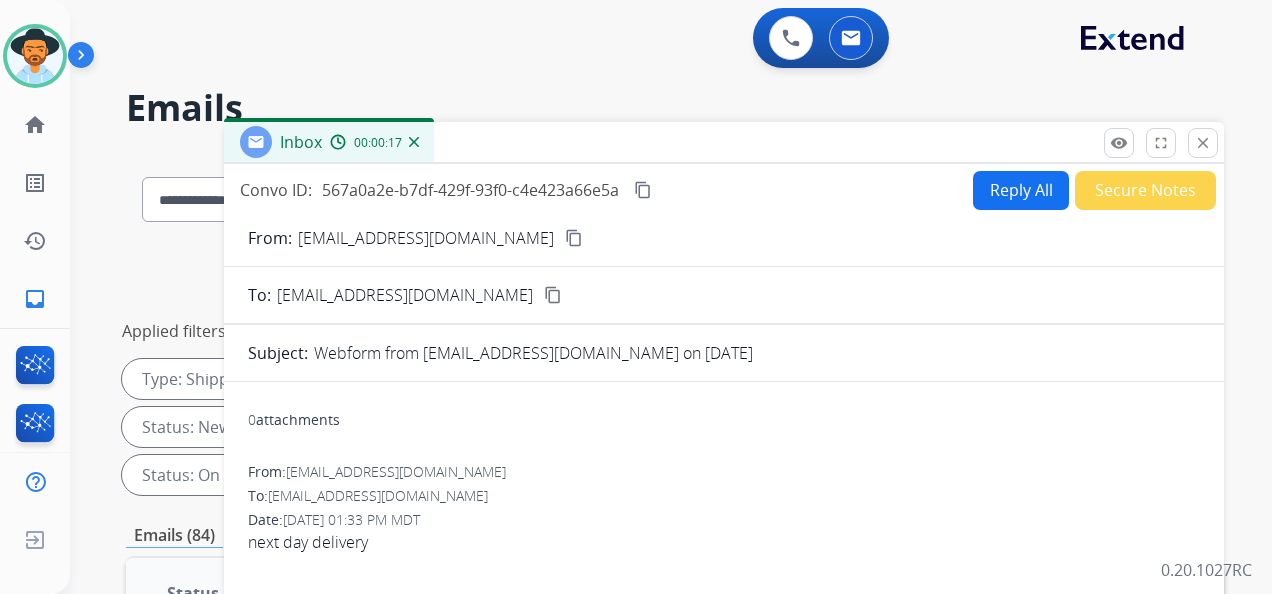 click on "Reply All" at bounding box center (1021, 190) 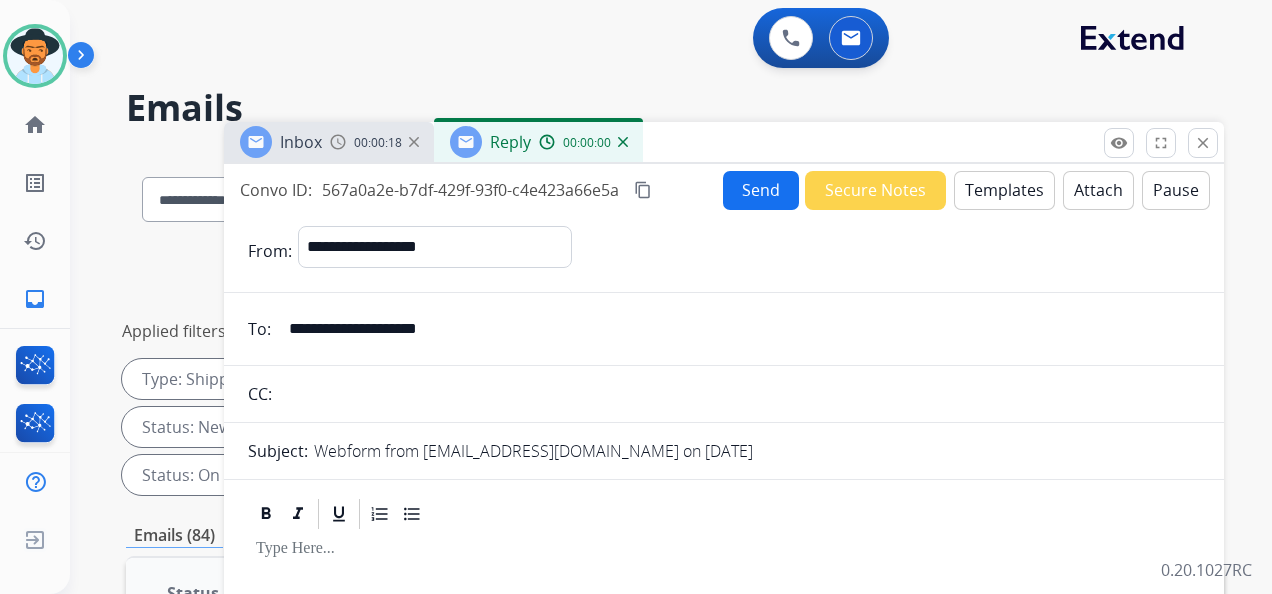 click on "Templates" at bounding box center (1004, 190) 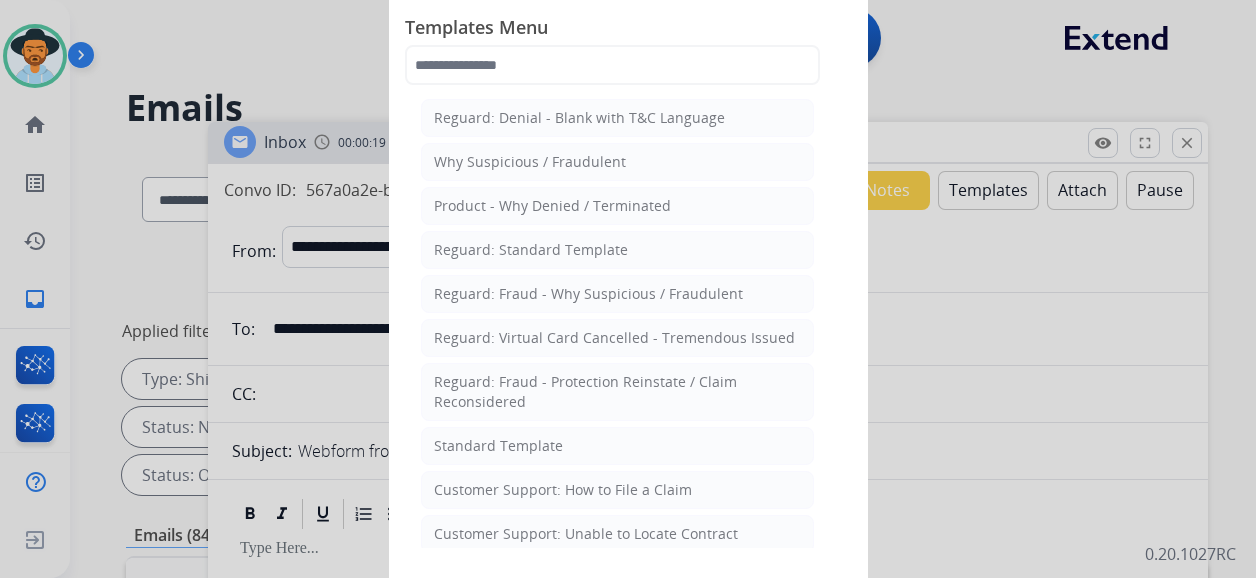 click on "Customer Support: How to File a Claim" 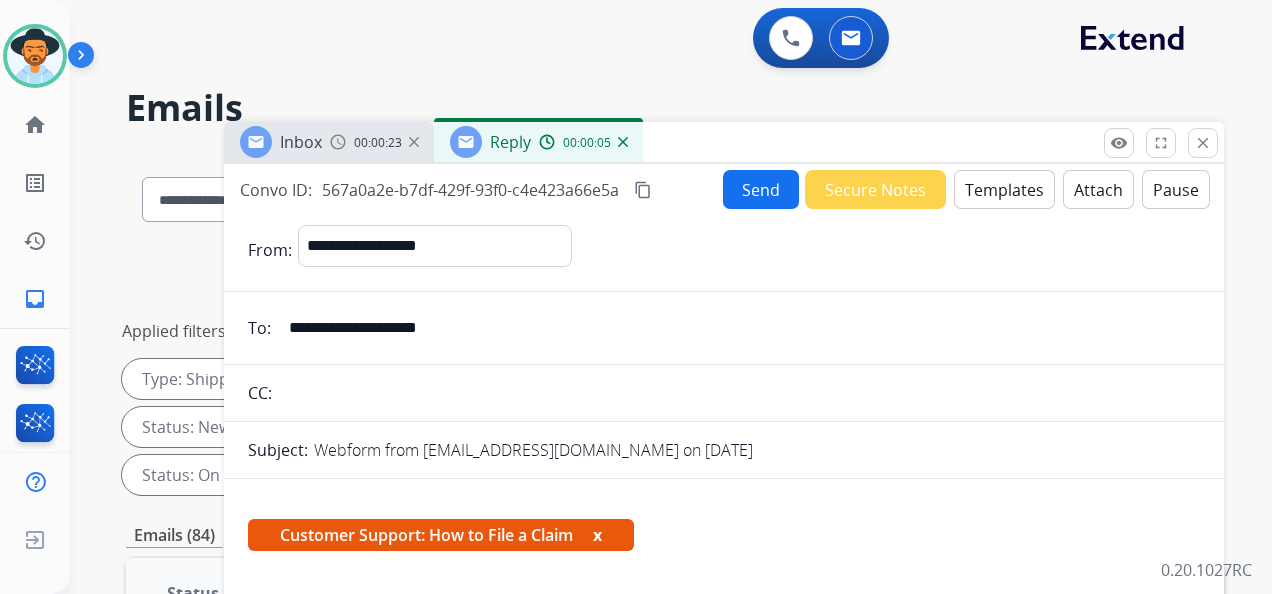 scroll, scrollTop: 322, scrollLeft: 0, axis: vertical 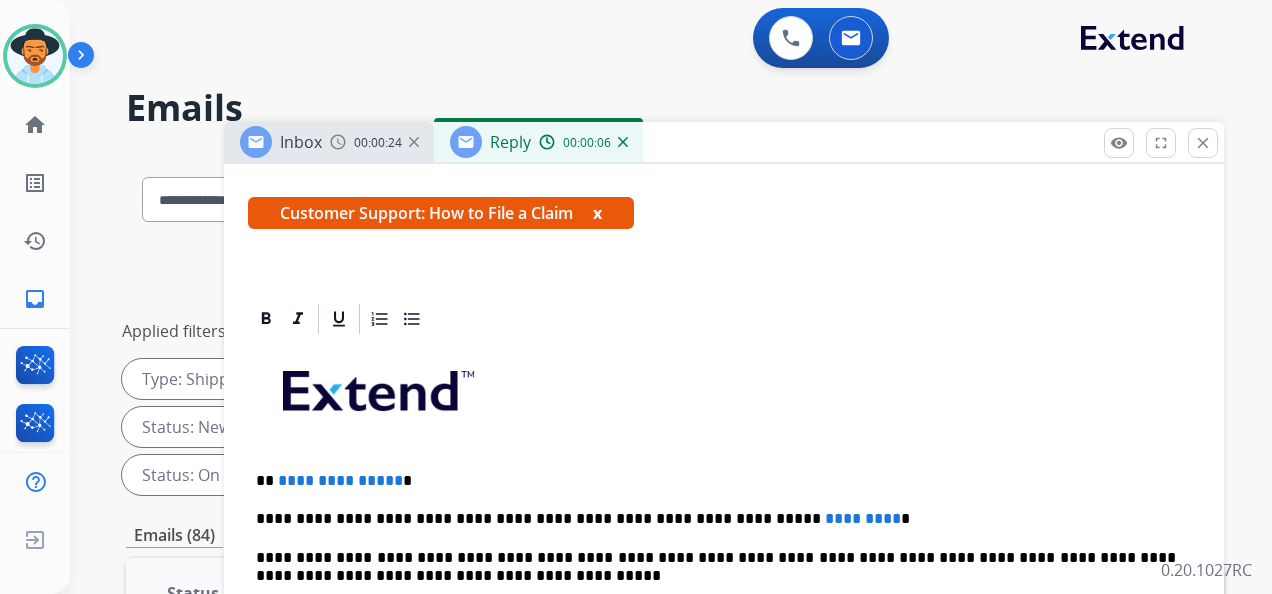 drag, startPoint x: 390, startPoint y: 479, endPoint x: 436, endPoint y: 358, distance: 129.44884 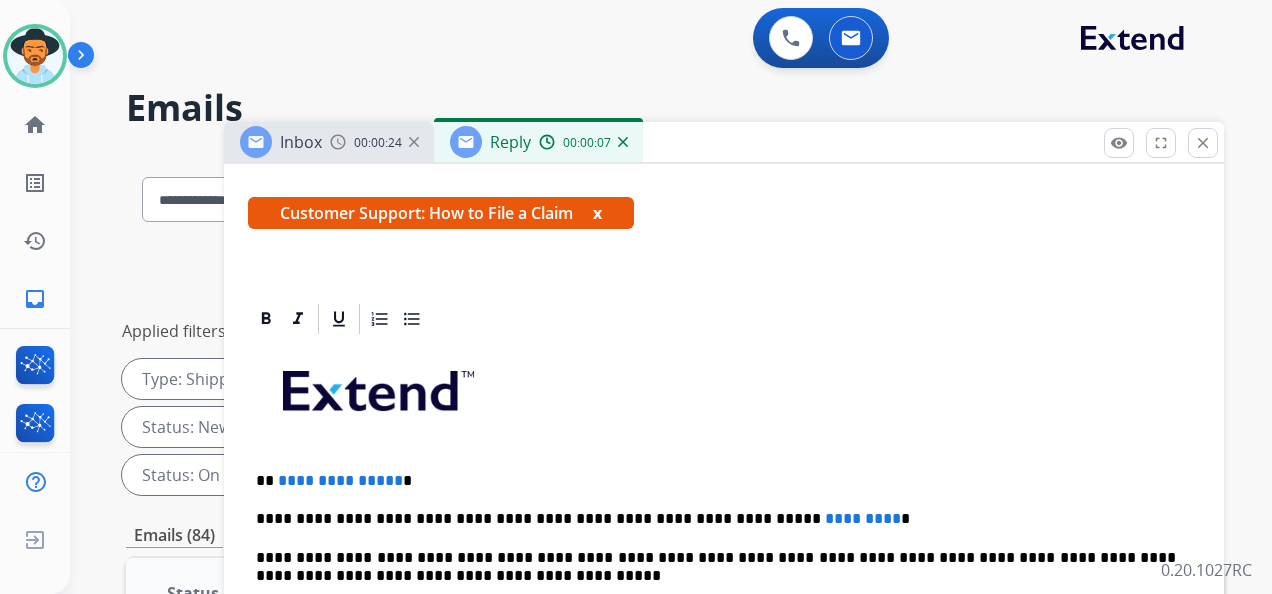 type 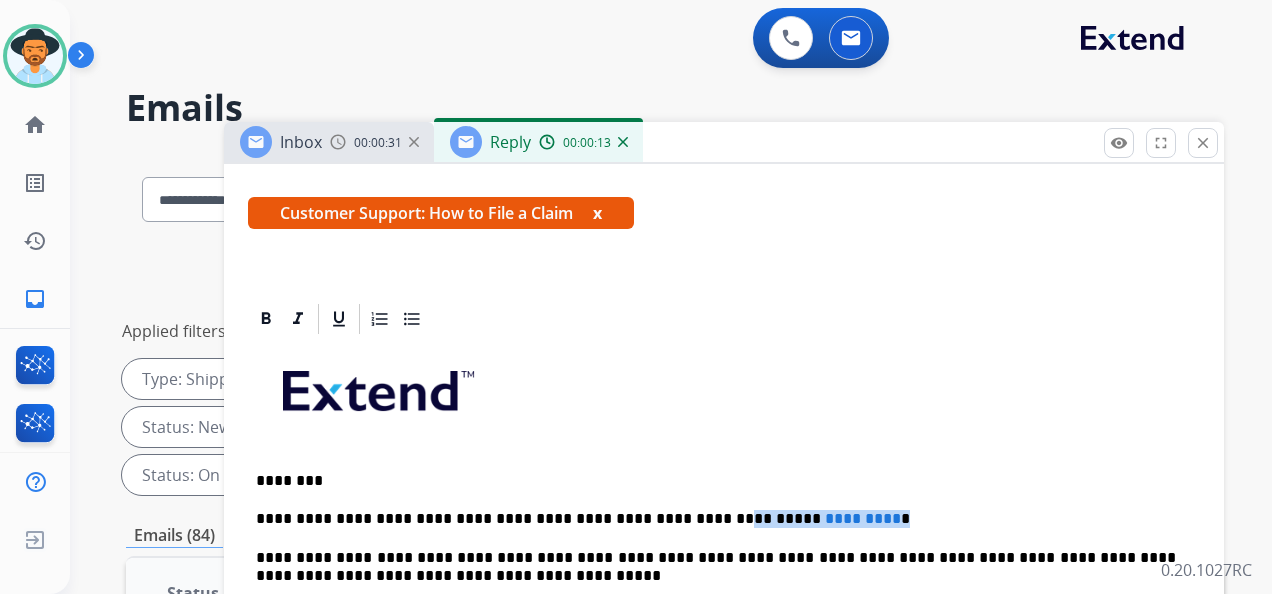 drag, startPoint x: 826, startPoint y: 520, endPoint x: 656, endPoint y: 522, distance: 170.01176 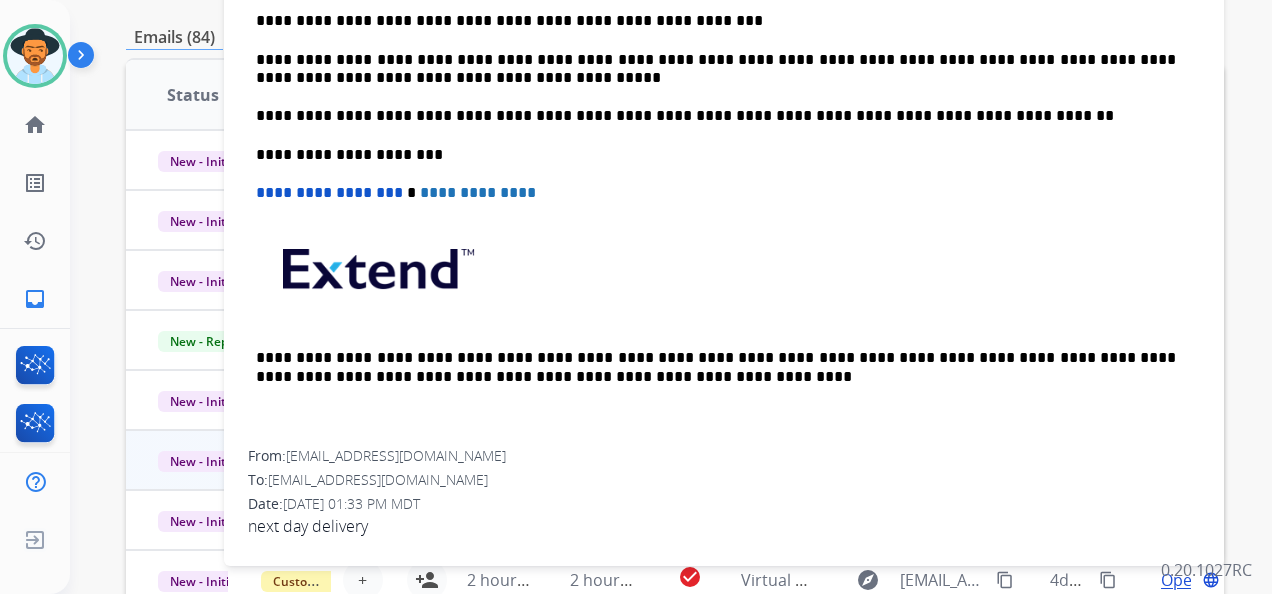 scroll, scrollTop: 500, scrollLeft: 0, axis: vertical 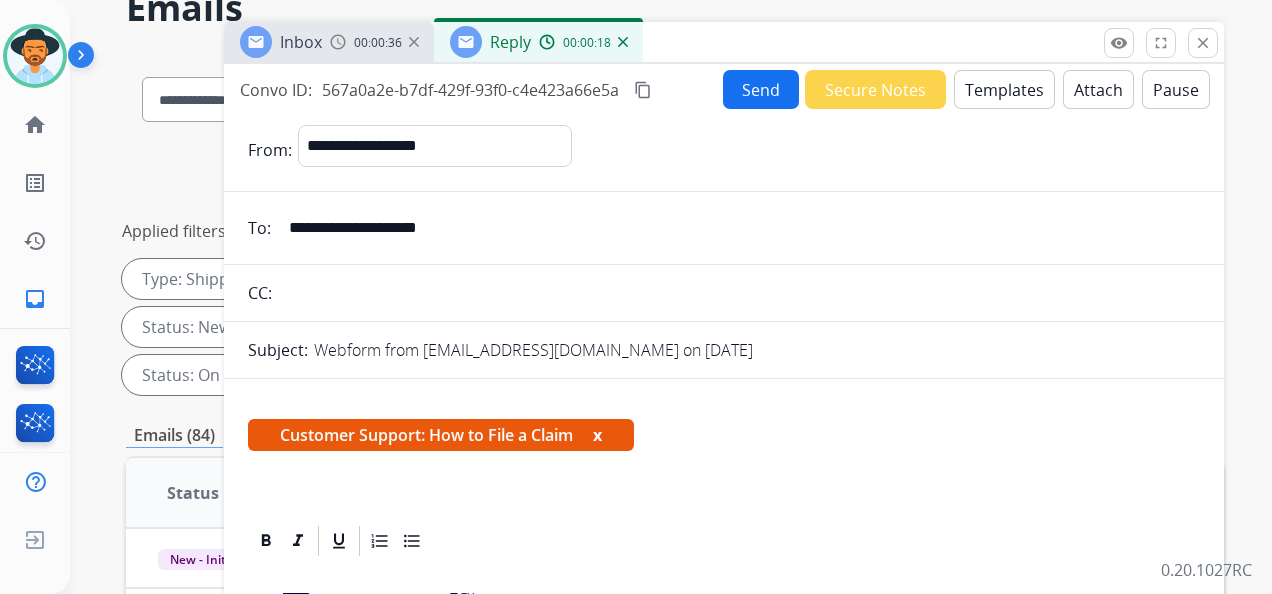 click on "Send" at bounding box center [761, 89] 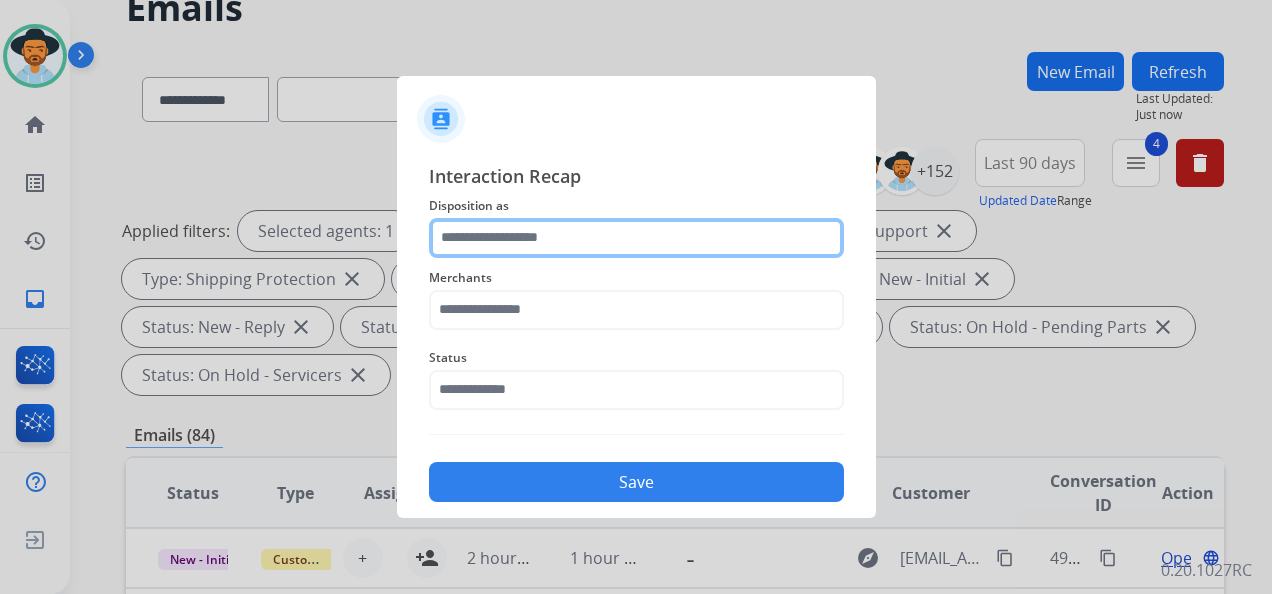 click 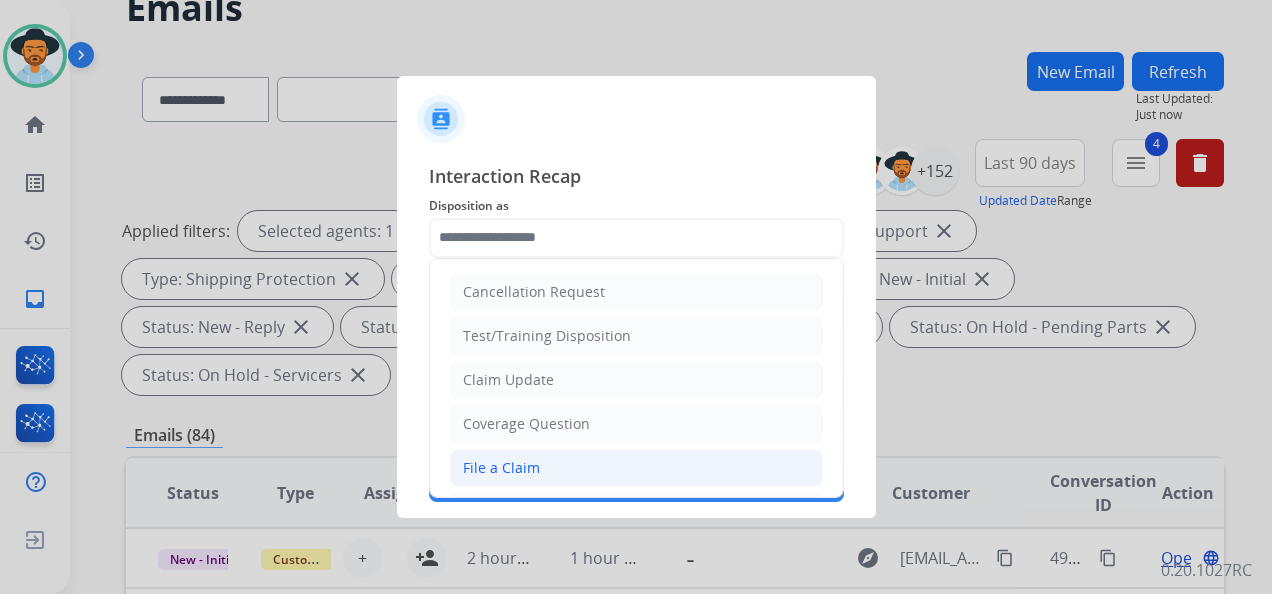 drag, startPoint x: 558, startPoint y: 460, endPoint x: 561, endPoint y: 441, distance: 19.235384 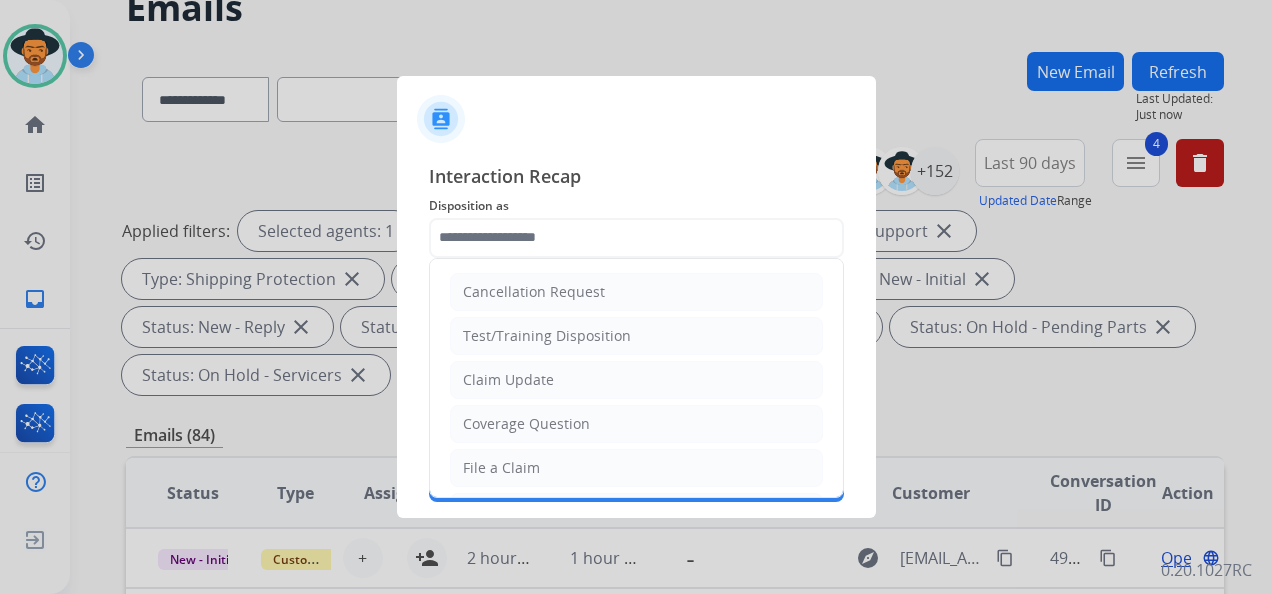 type on "**********" 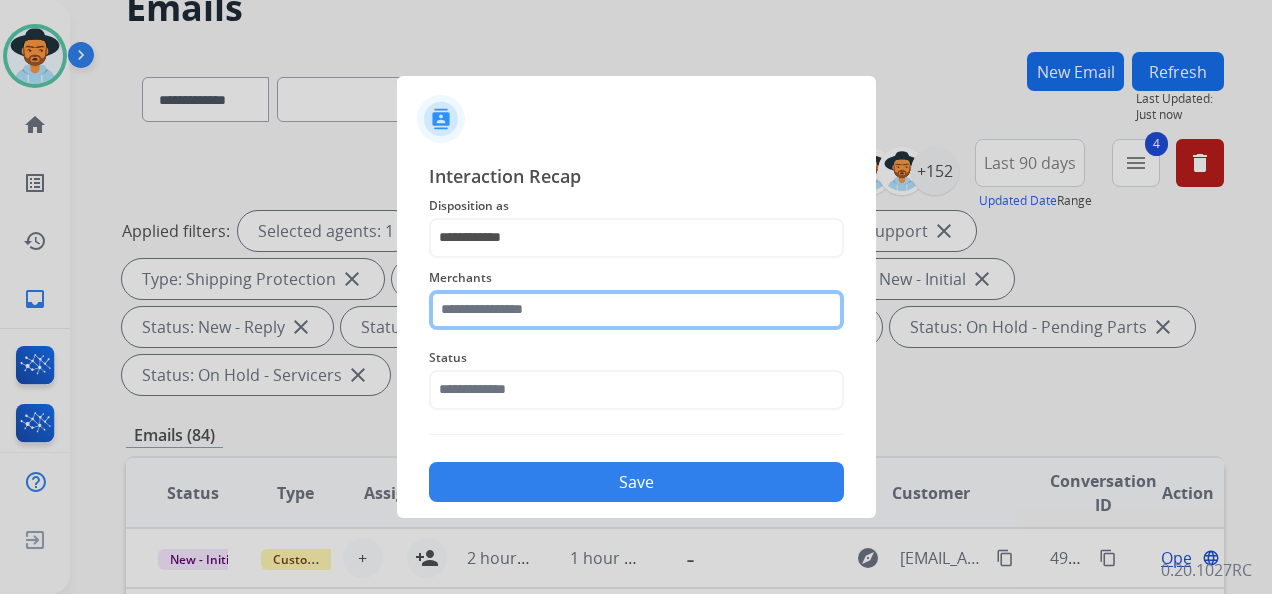 click 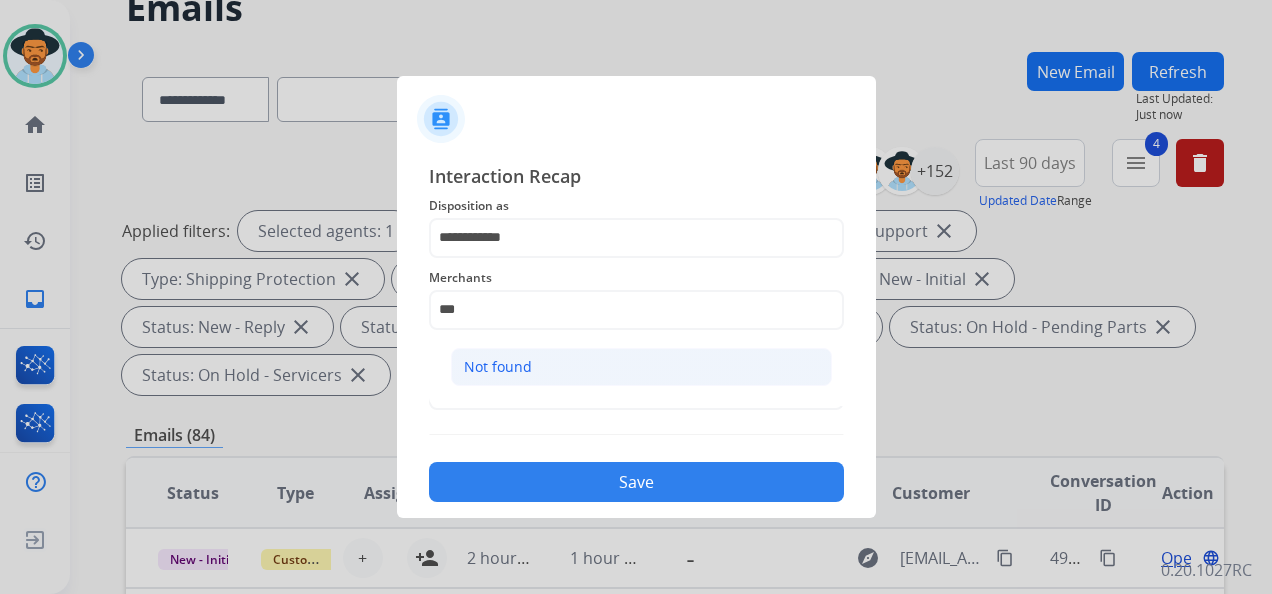 click on "Not found" 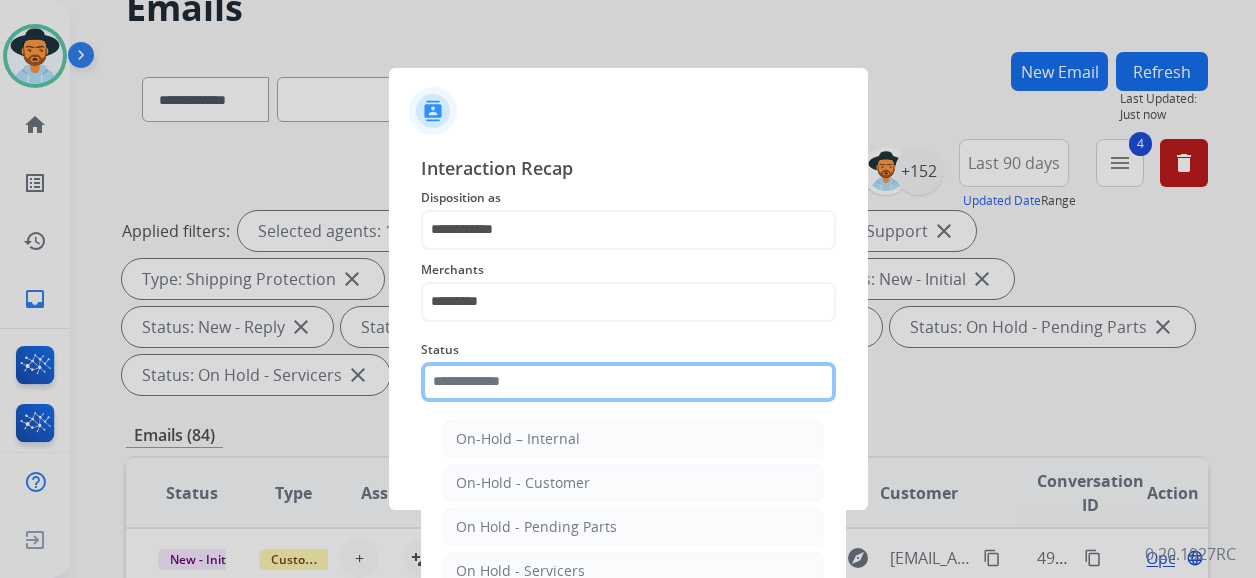 click 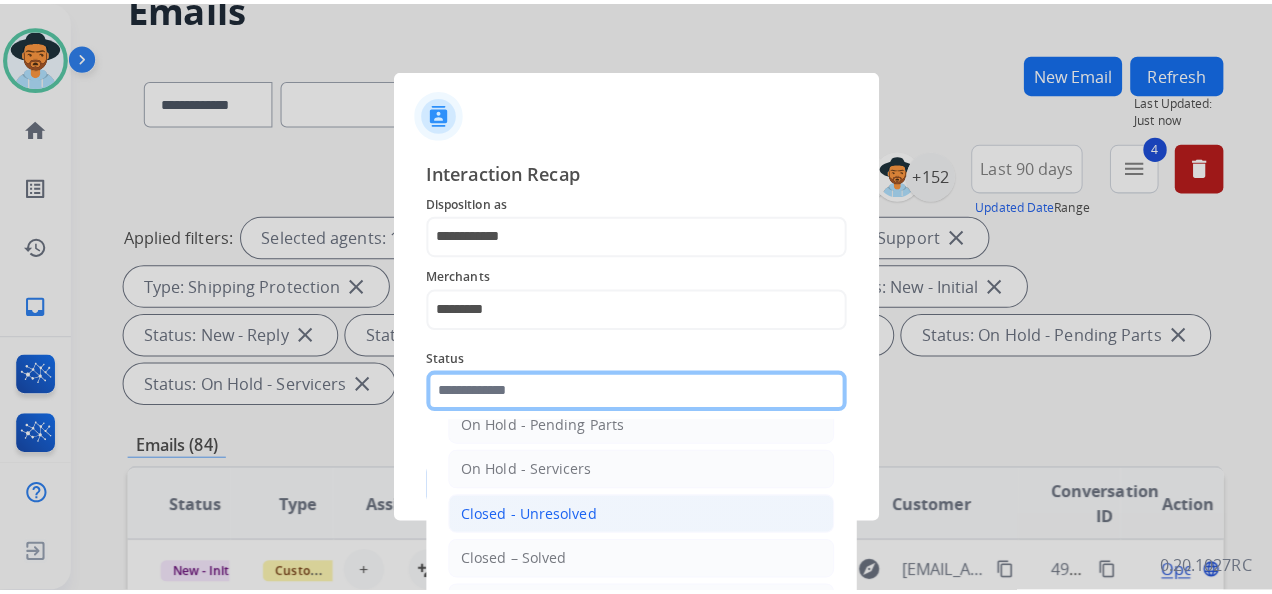 scroll, scrollTop: 114, scrollLeft: 0, axis: vertical 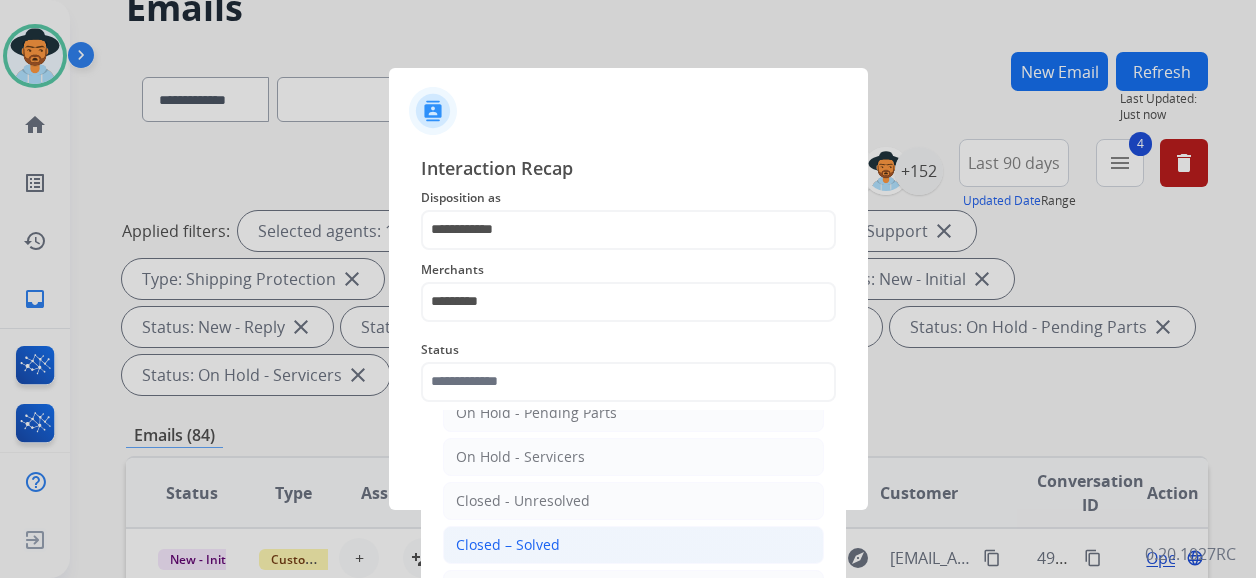 click on "Closed – Solved" 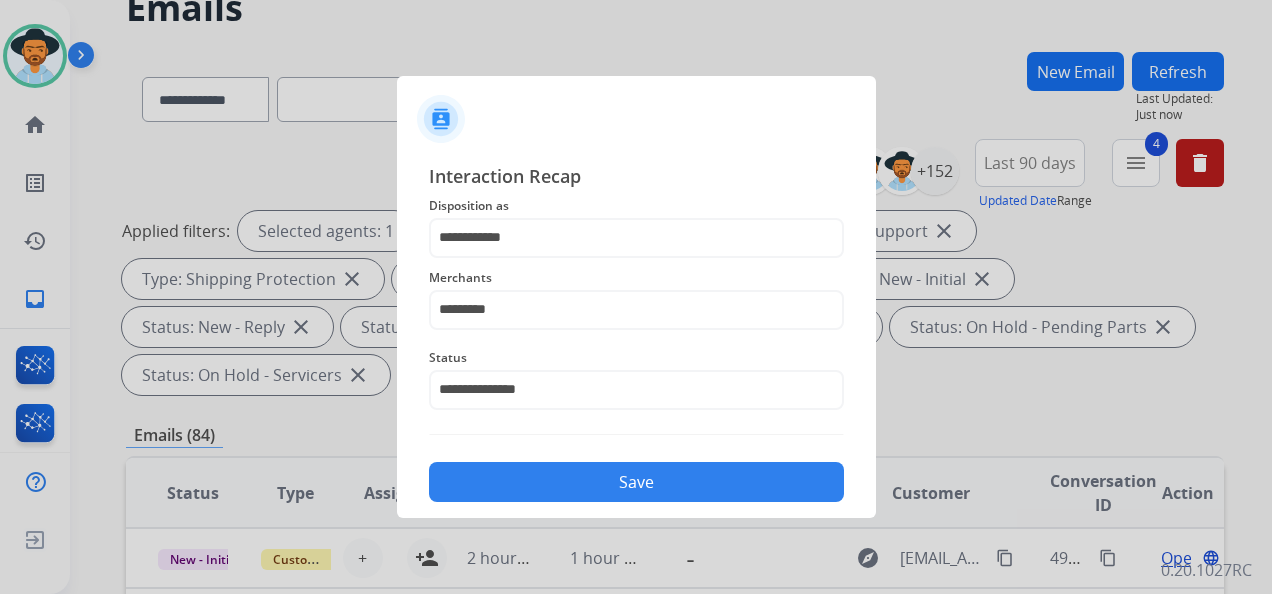 click on "Save" 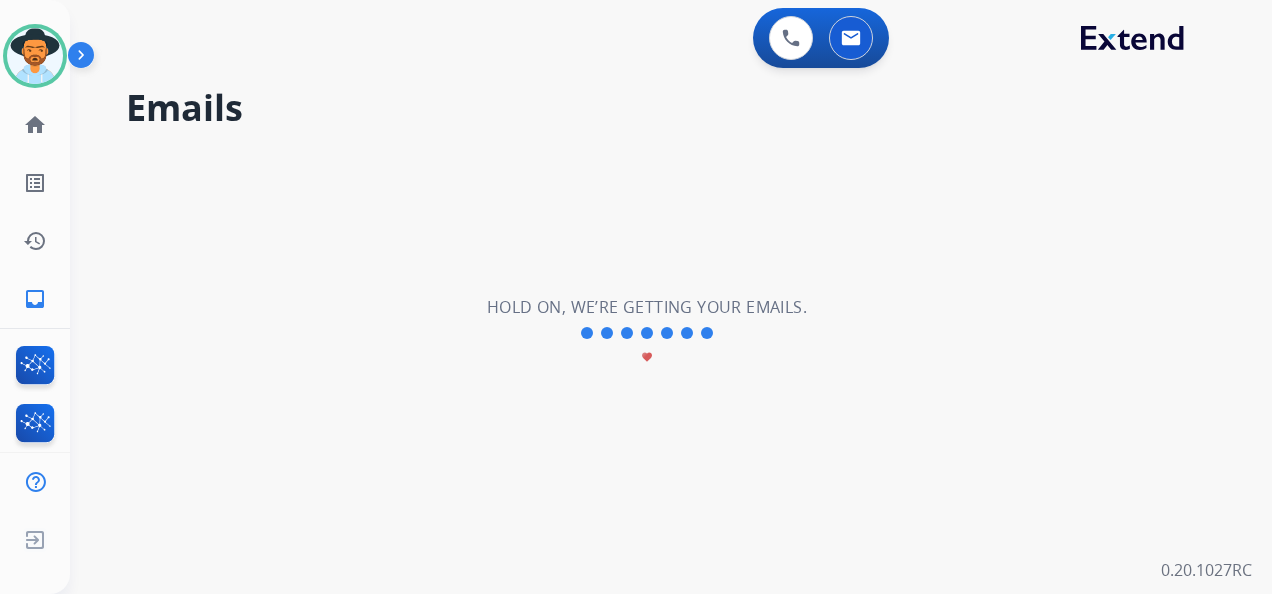 scroll, scrollTop: 0, scrollLeft: 0, axis: both 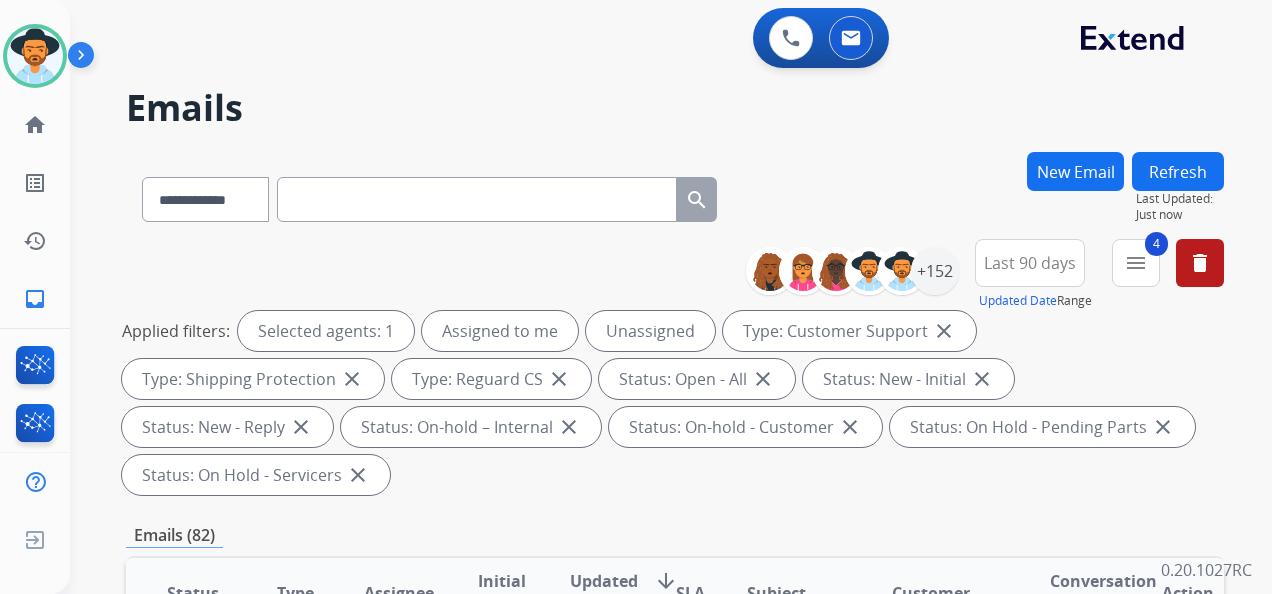 click on "Applied filters:  Selected agents: 1  Assigned to me Unassigned  Type: Customer Support  close  Type: Shipping Protection  close  Type: Reguard CS  close  Status: Open - All  close  Status: New - Initial  close  Status: New - Reply  close  Status: On-hold – Internal  close  Status: On-hold - Customer  close  Status: On Hold - Pending Parts  close  Status: On Hold - Servicers  close" at bounding box center (671, 403) 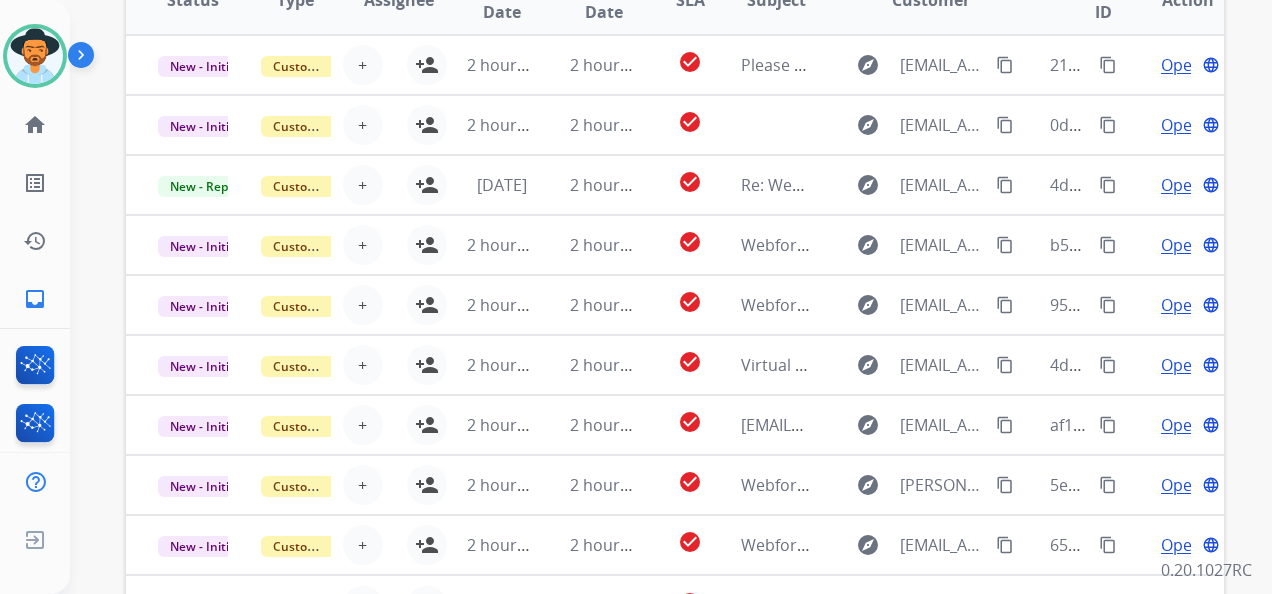 scroll, scrollTop: 600, scrollLeft: 0, axis: vertical 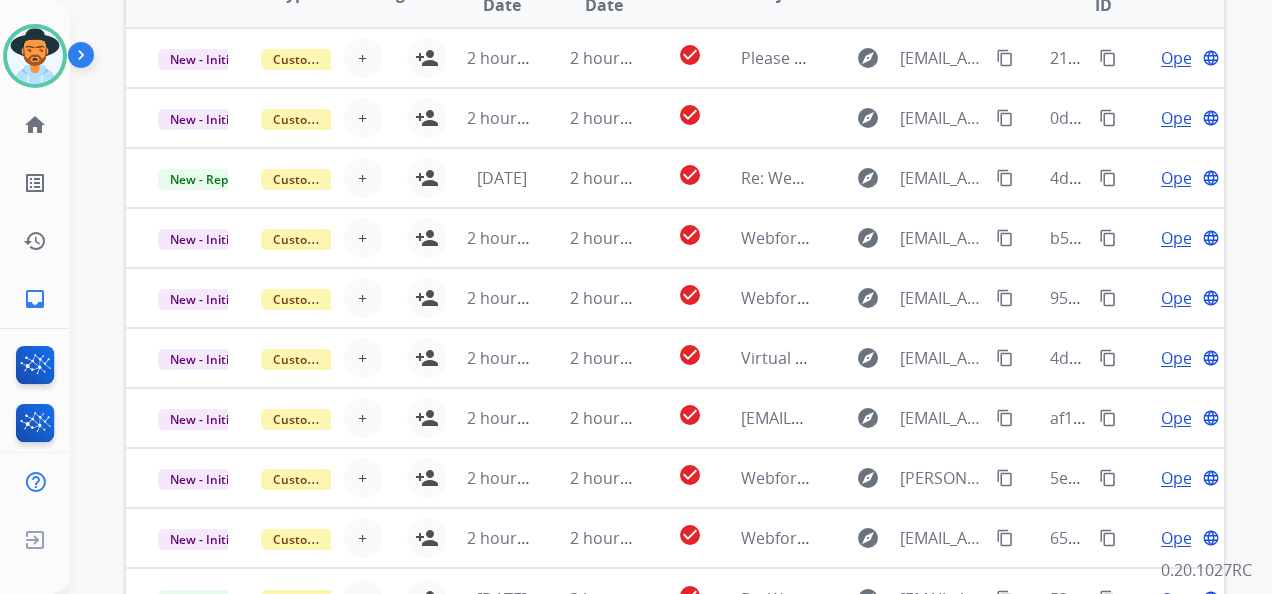click at bounding box center (85, 59) 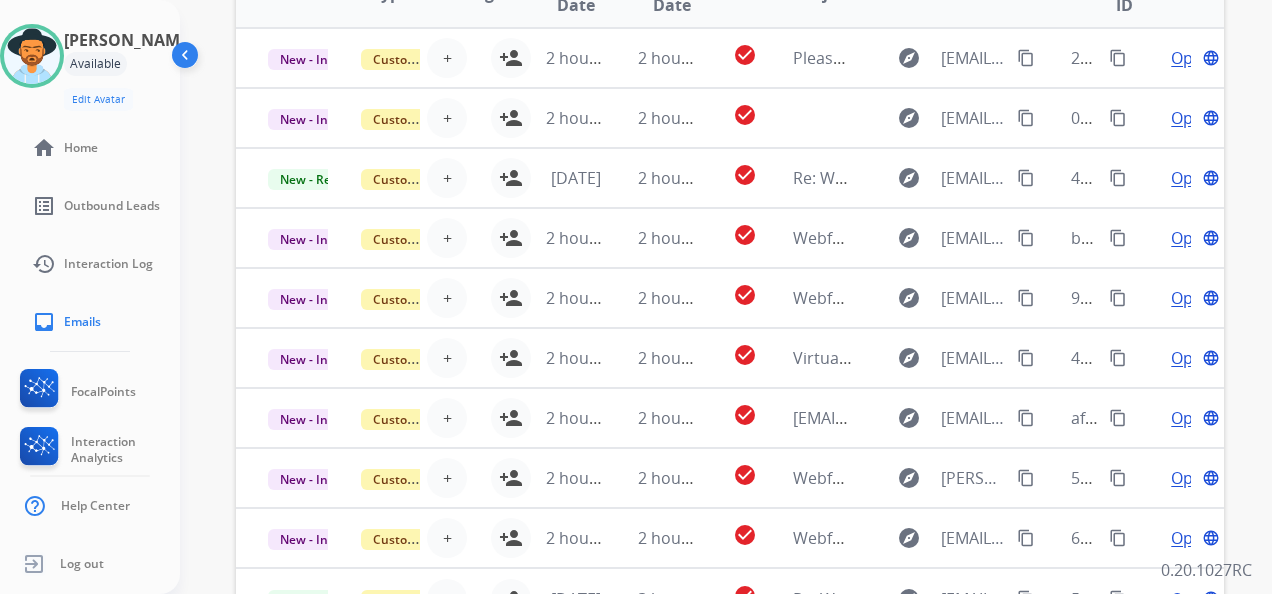 click at bounding box center [187, 59] 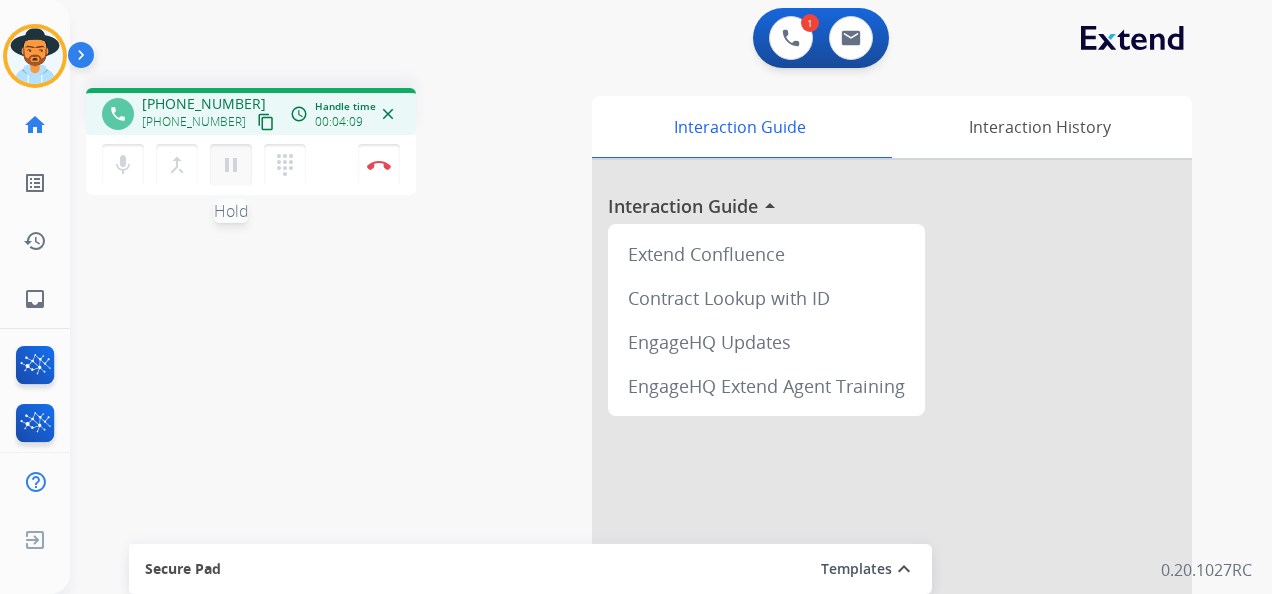 click on "pause" at bounding box center [231, 165] 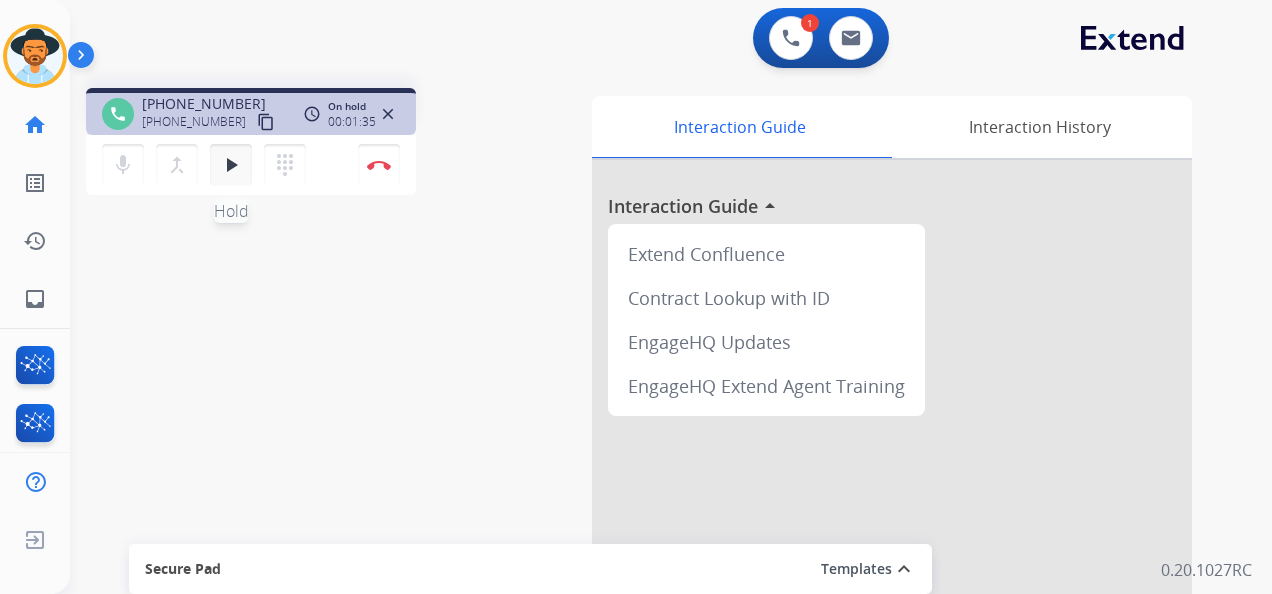 click on "play_arrow" at bounding box center [231, 165] 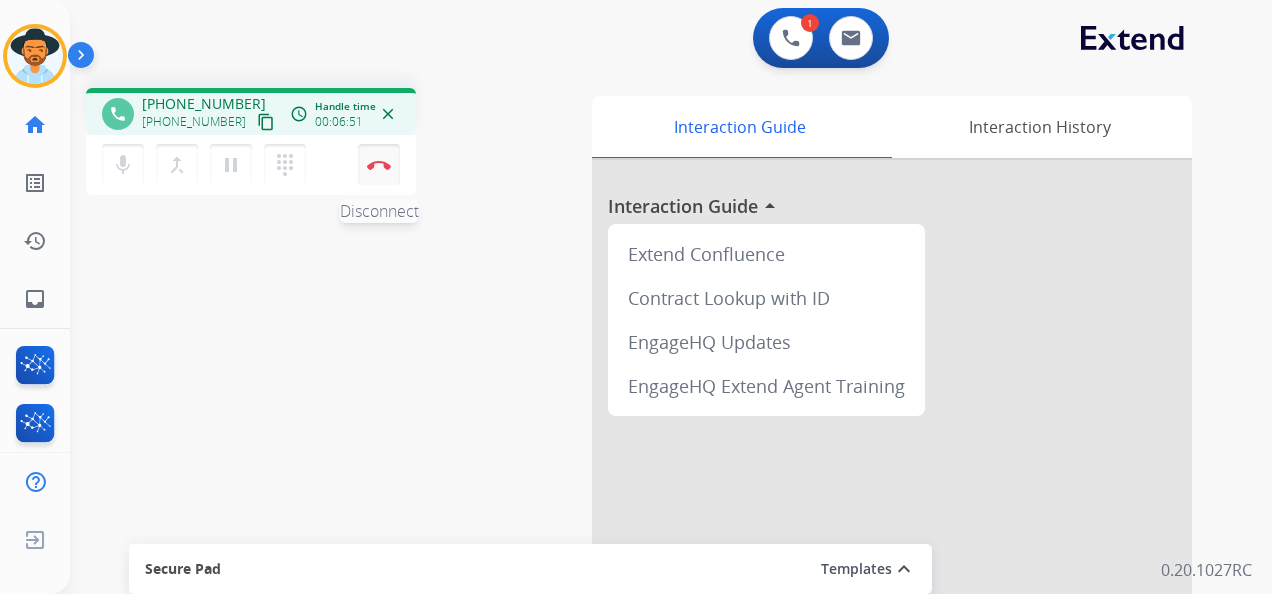click at bounding box center (379, 165) 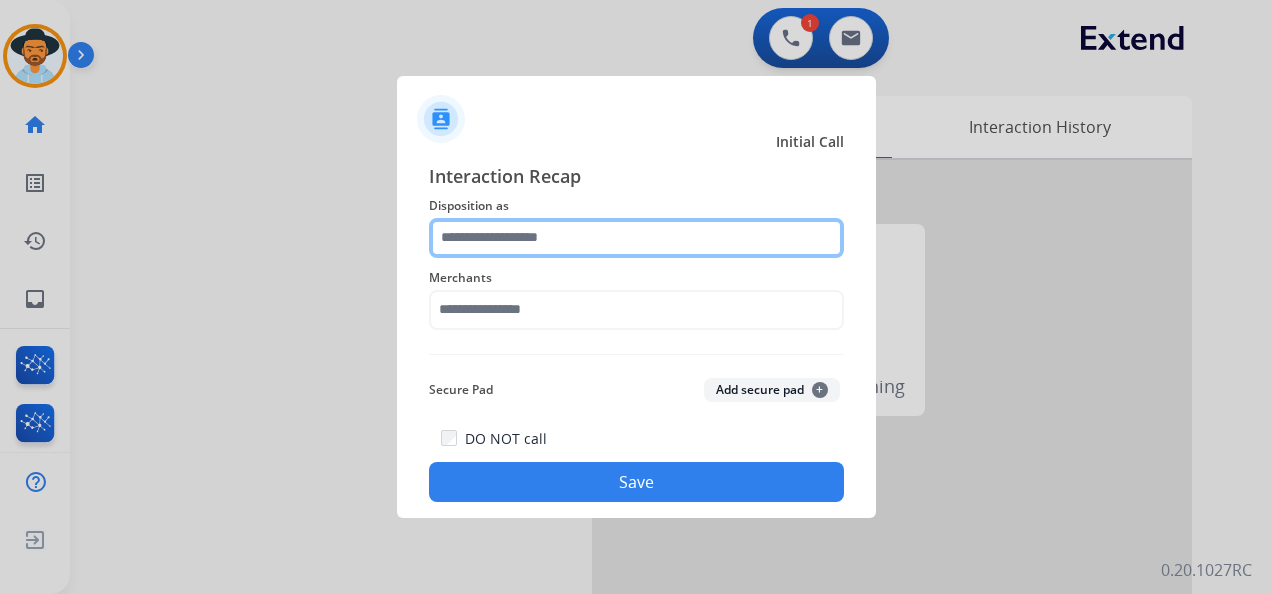 click 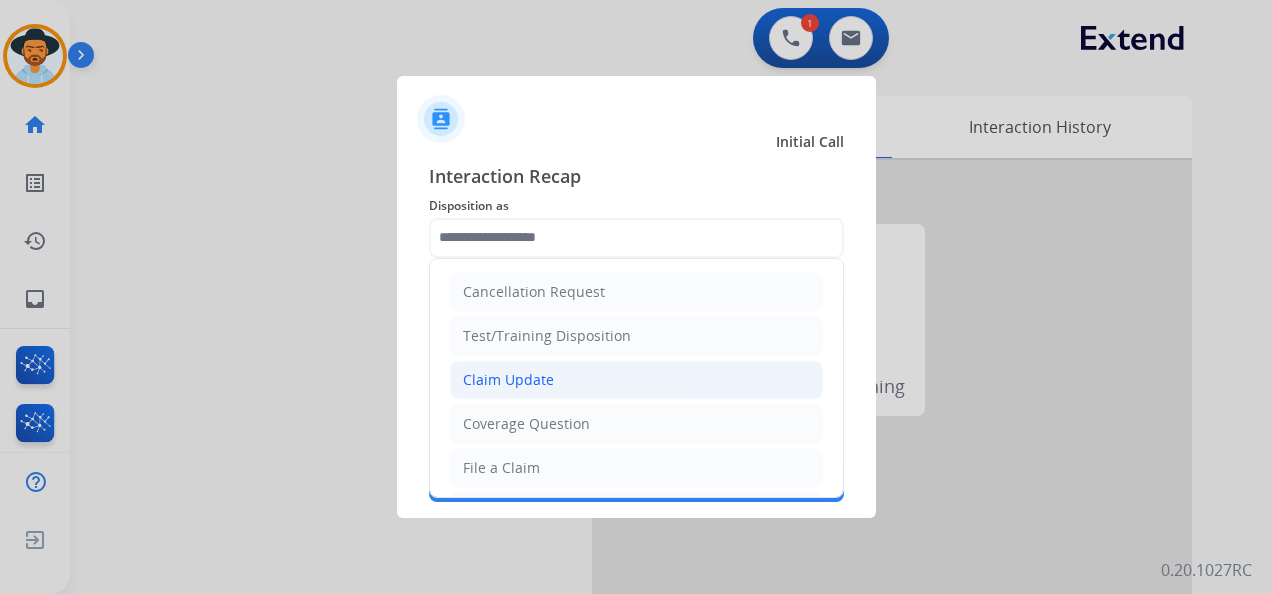 click on "Claim Update" 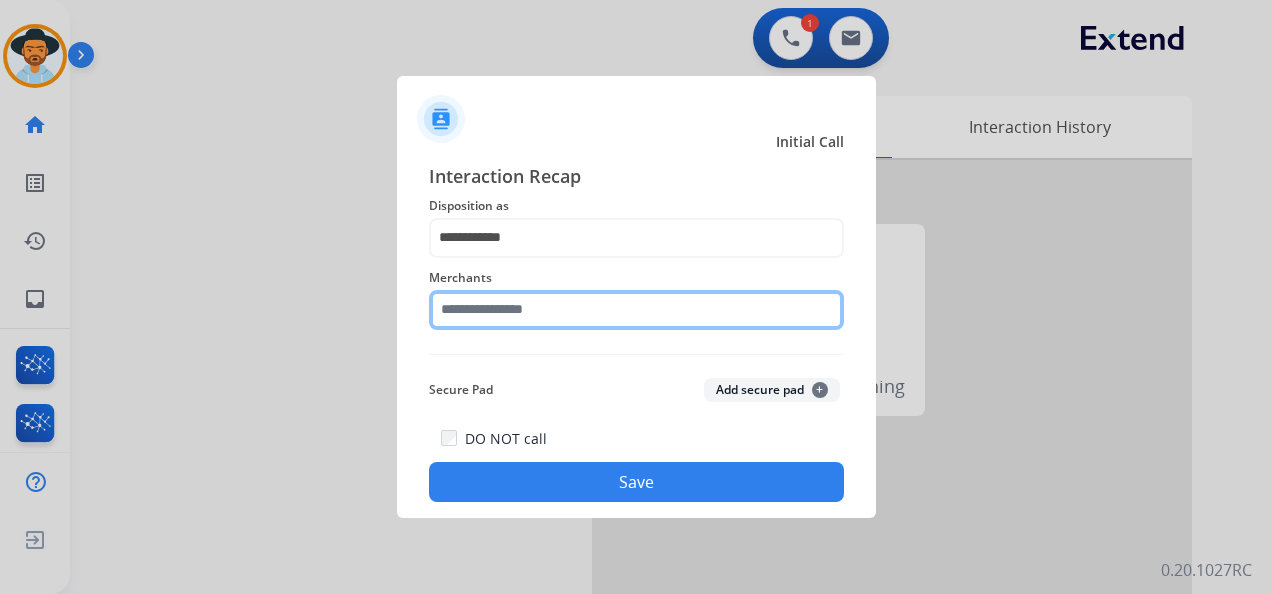 click 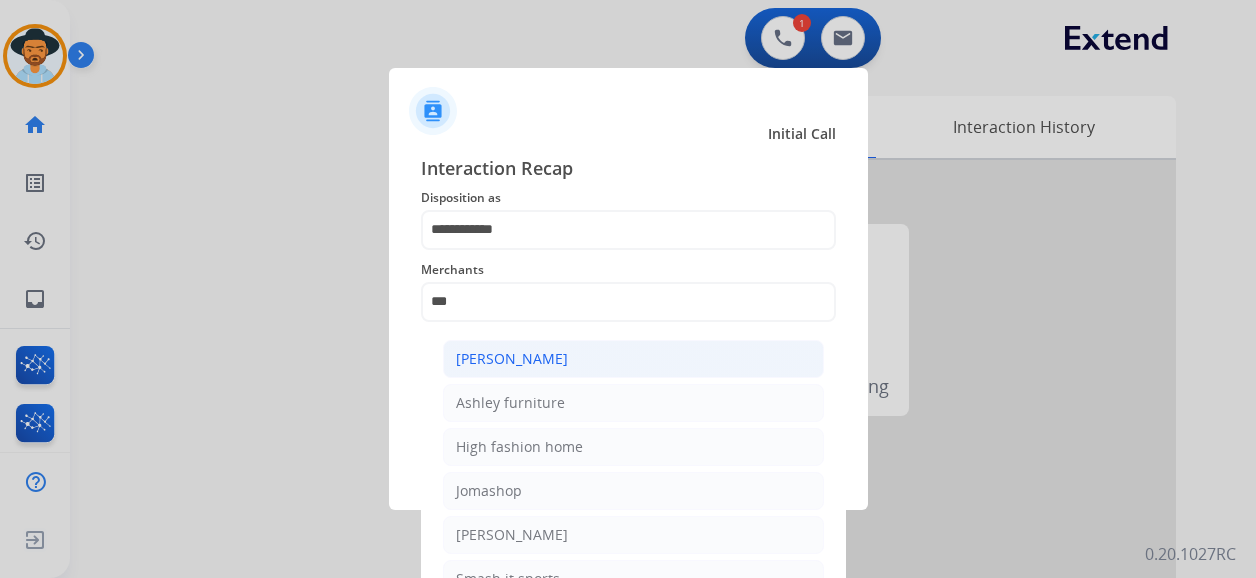 click on "[PERSON_NAME]" 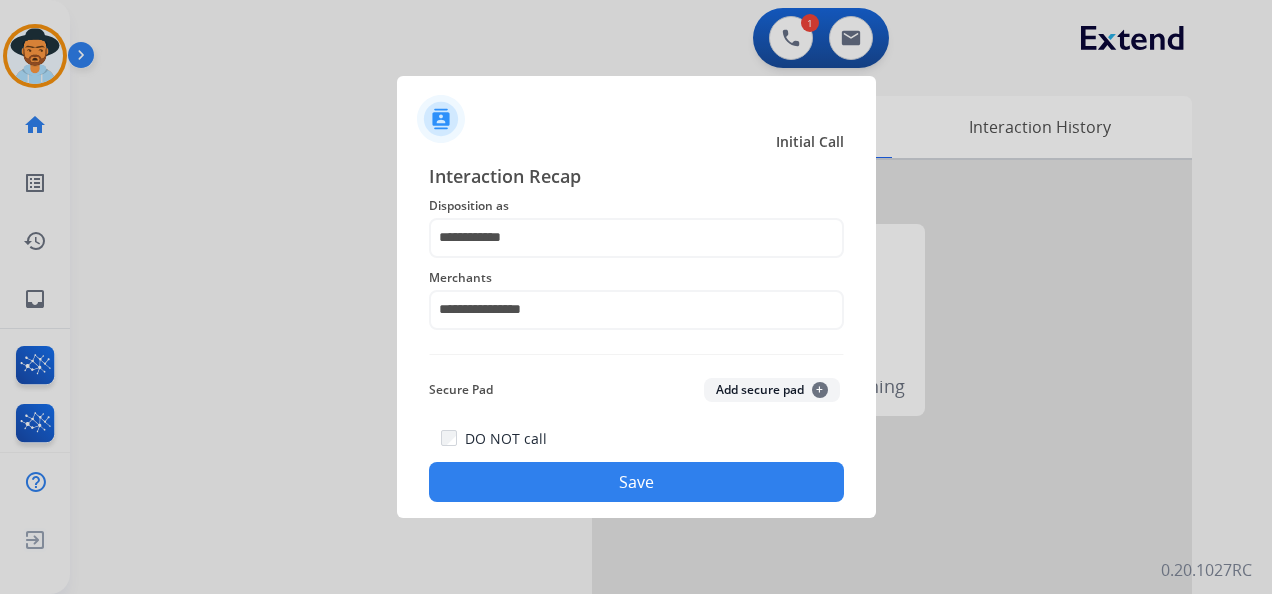 click on "Save" 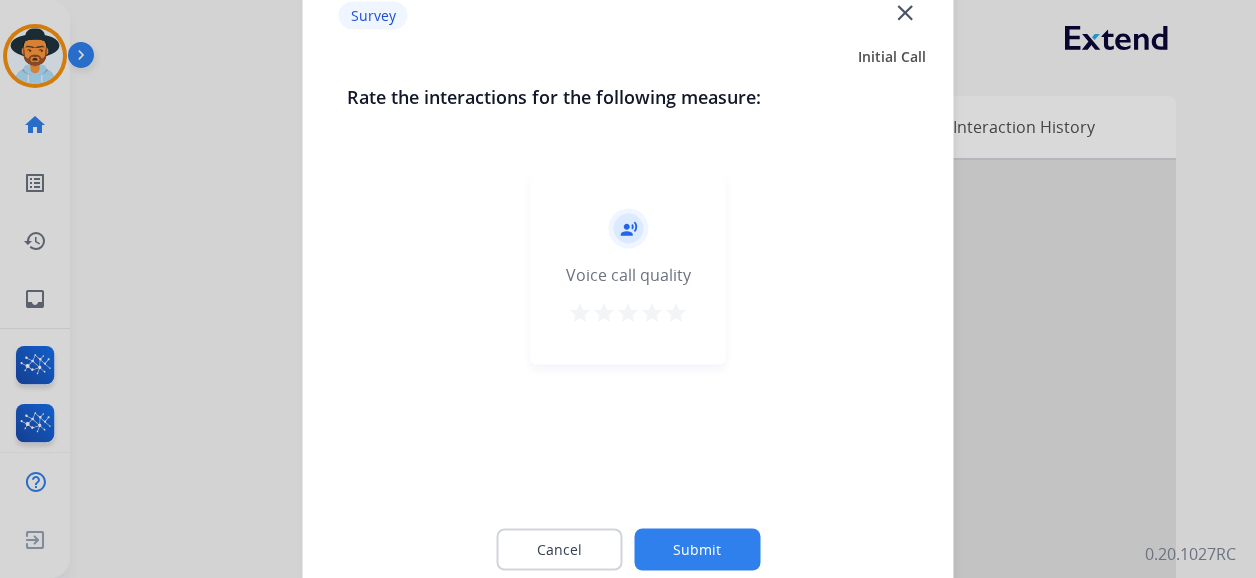 click on "star" at bounding box center [676, 313] 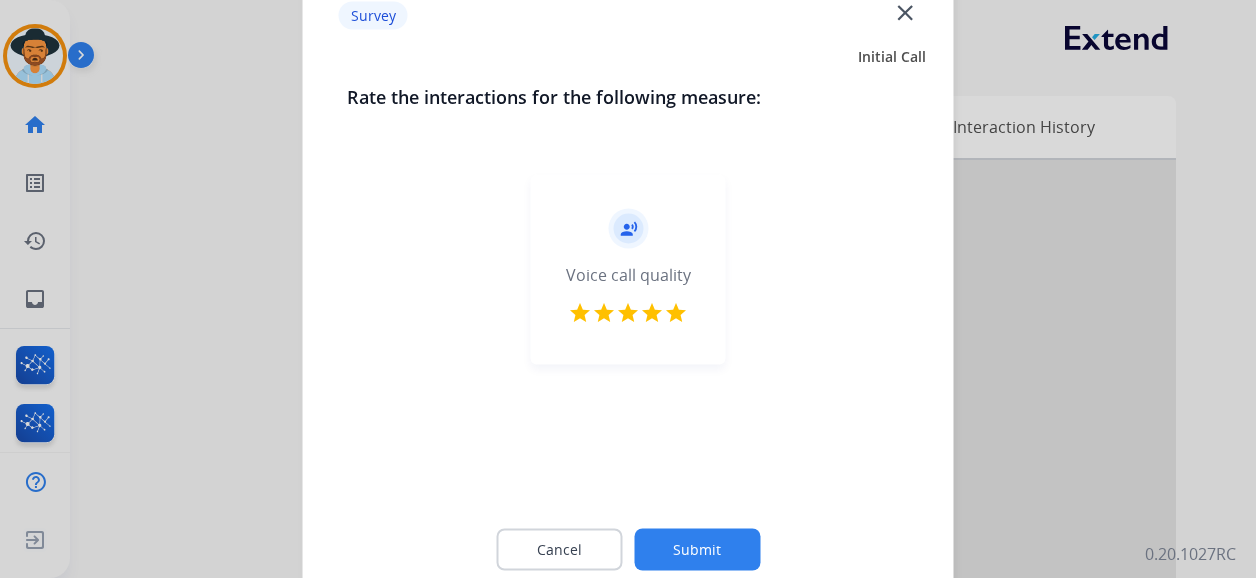 click on "Submit" 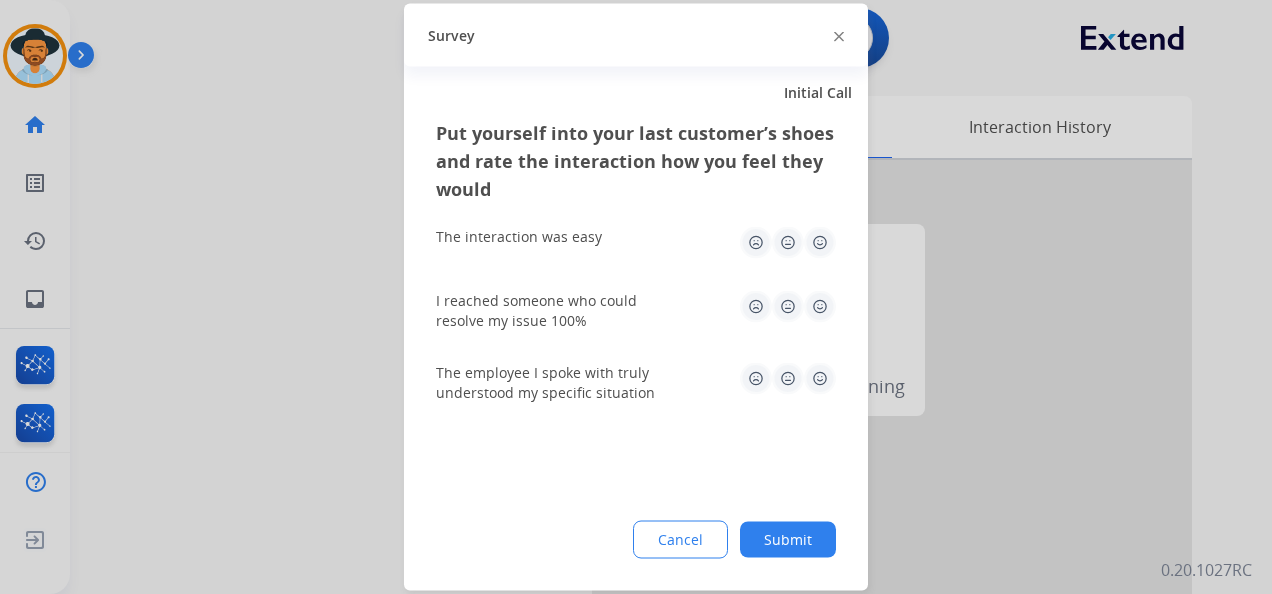 click 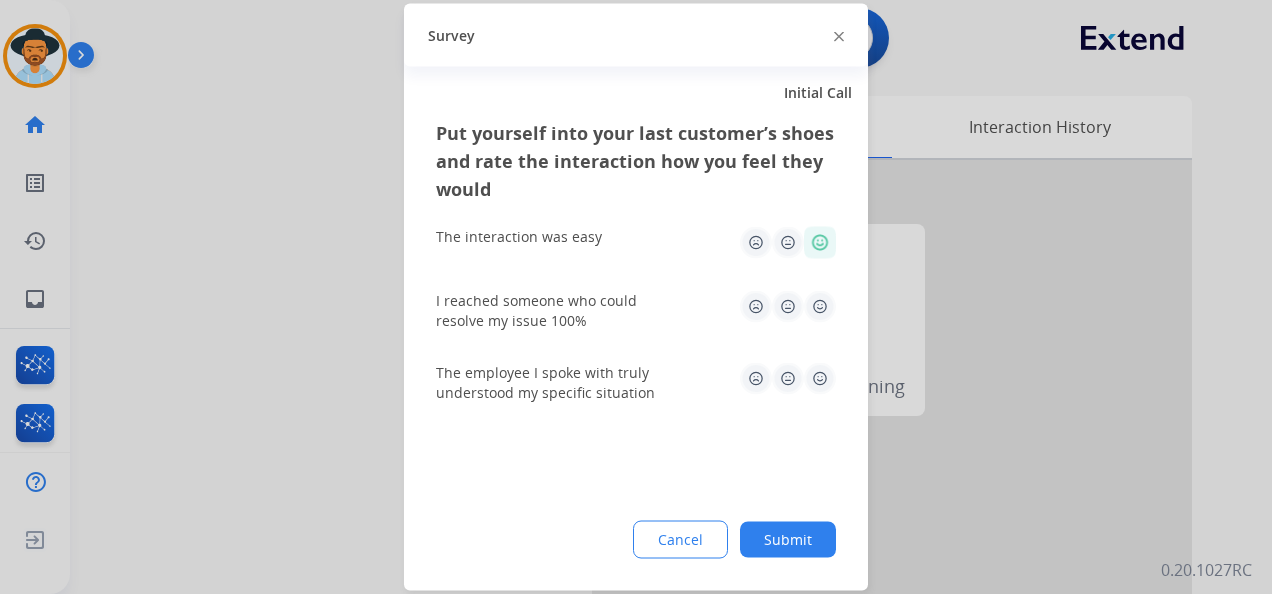 click 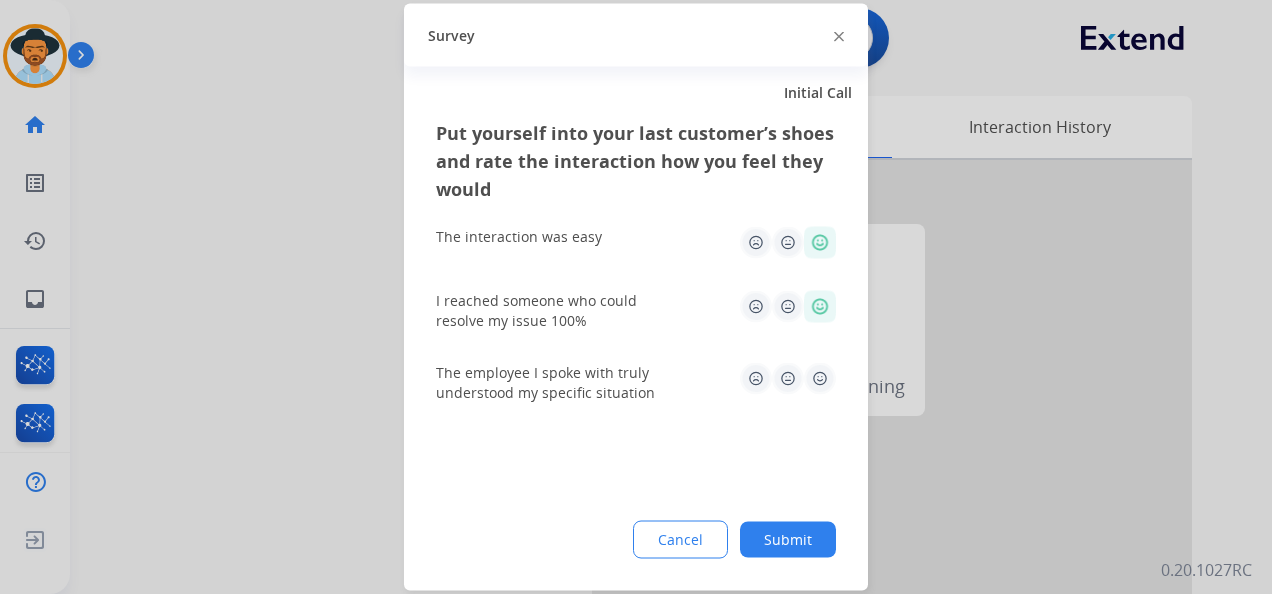 click 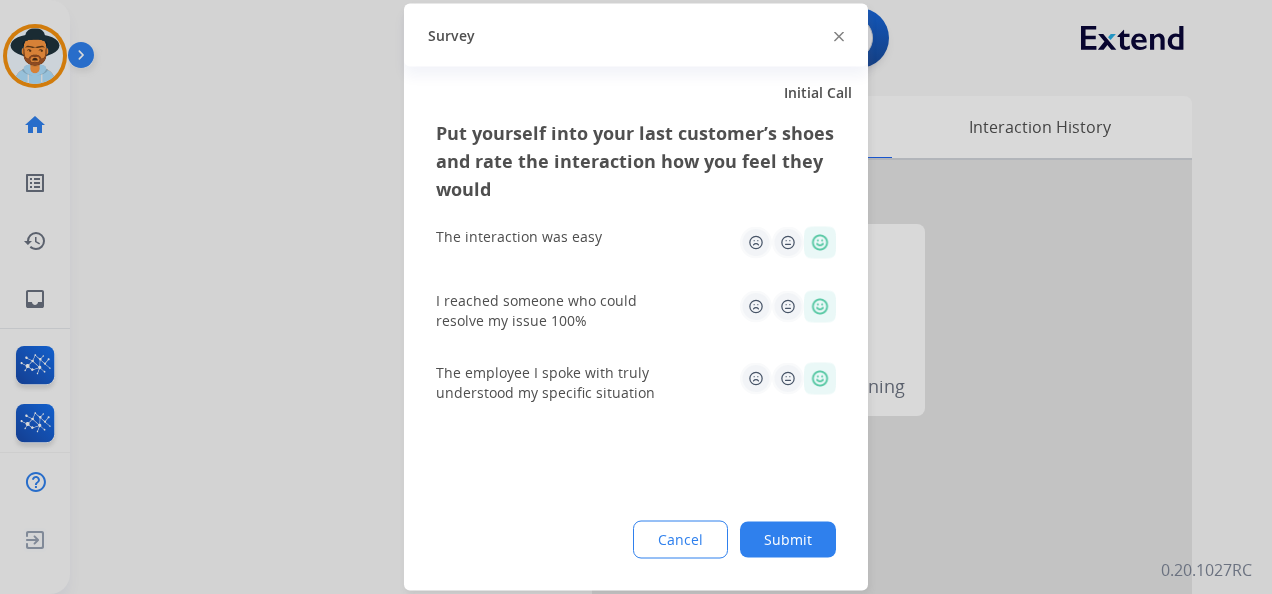 drag, startPoint x: 795, startPoint y: 531, endPoint x: 594, endPoint y: 406, distance: 236.69812 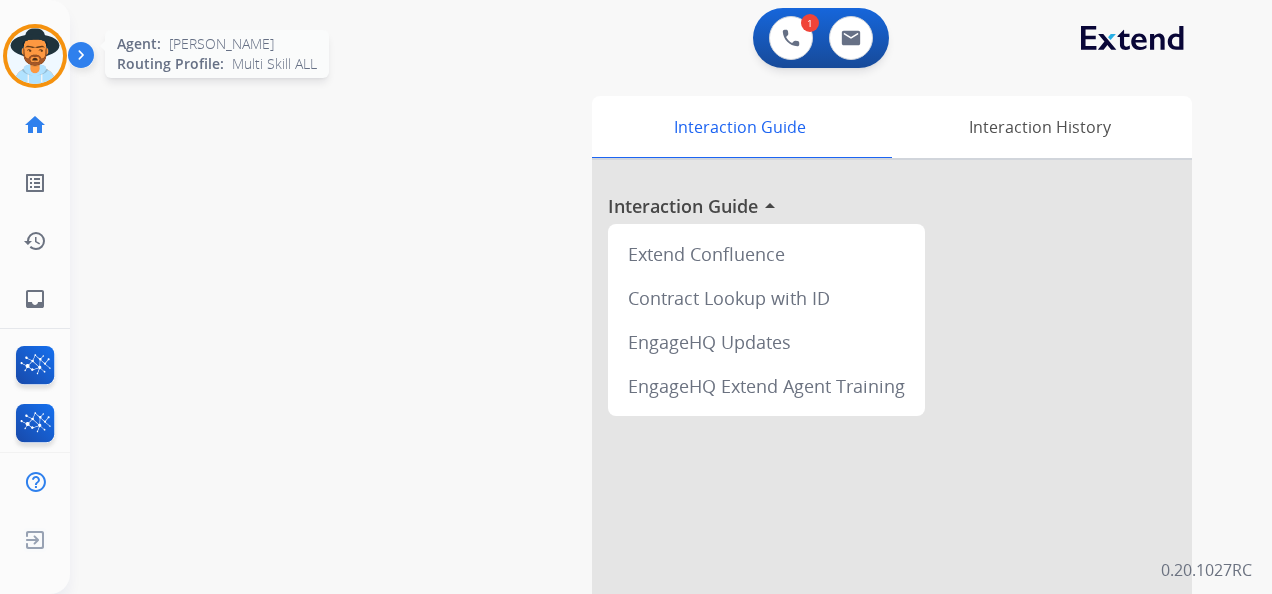 click at bounding box center [35, 56] 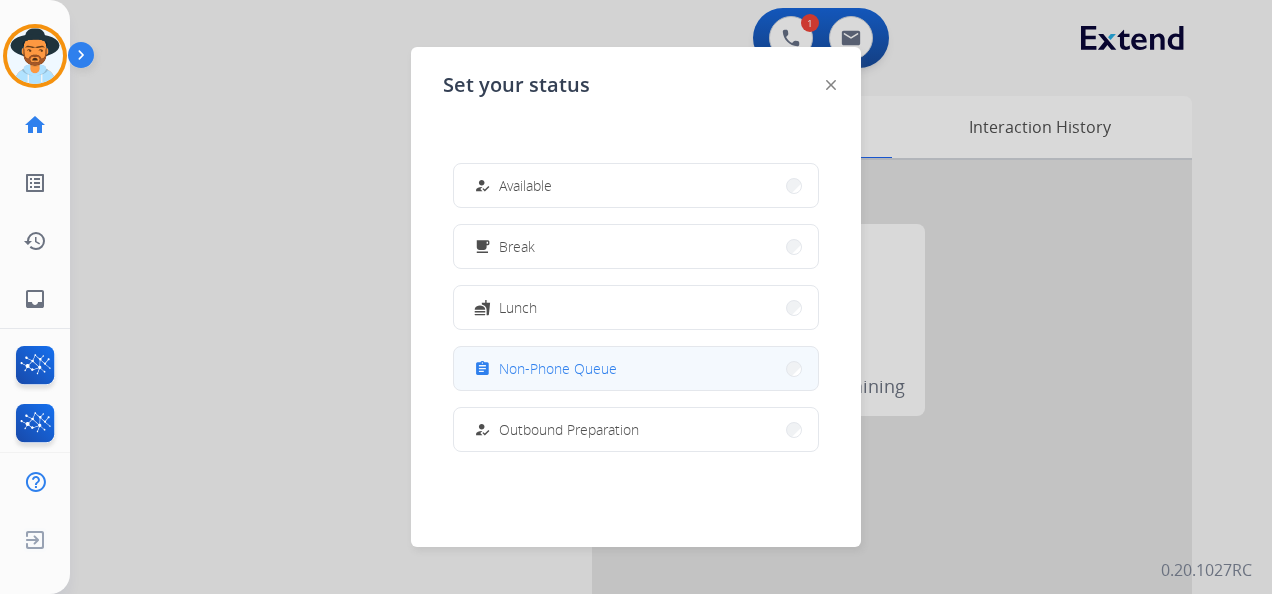 click on "Non-Phone Queue" at bounding box center (558, 368) 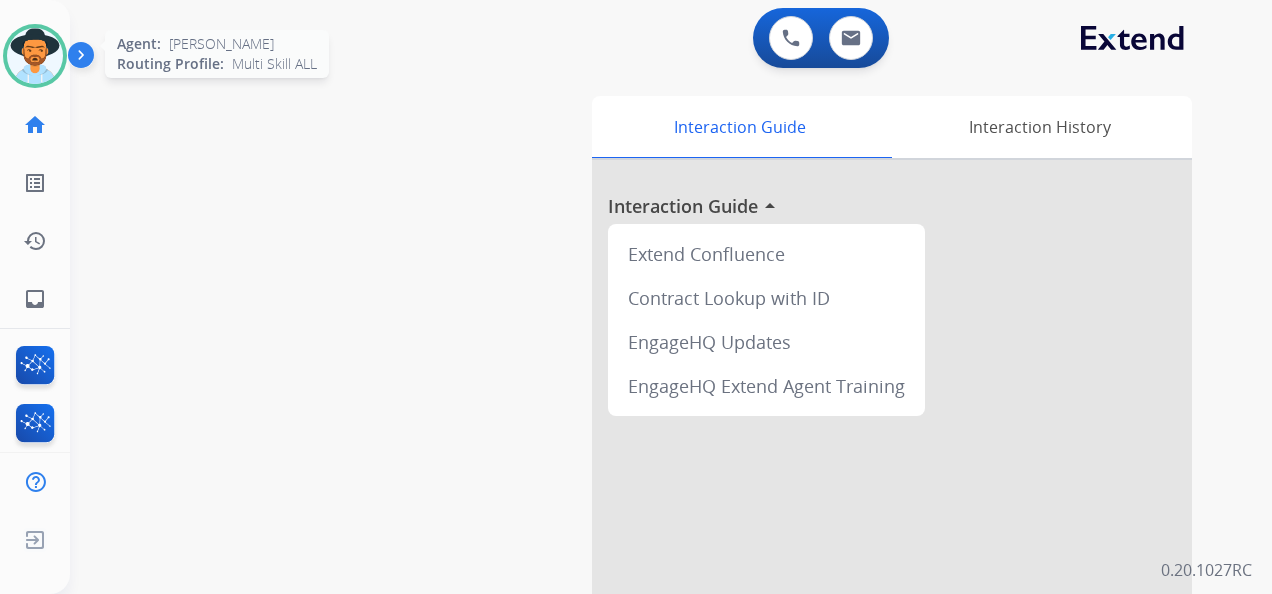 click at bounding box center (35, 56) 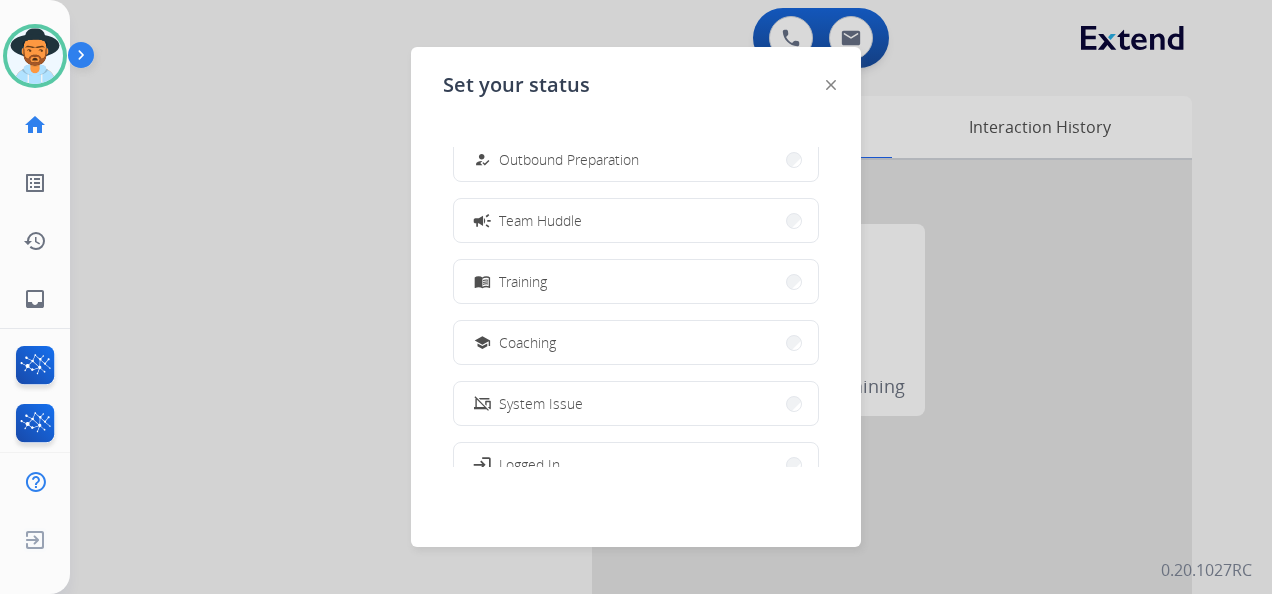 scroll, scrollTop: 376, scrollLeft: 0, axis: vertical 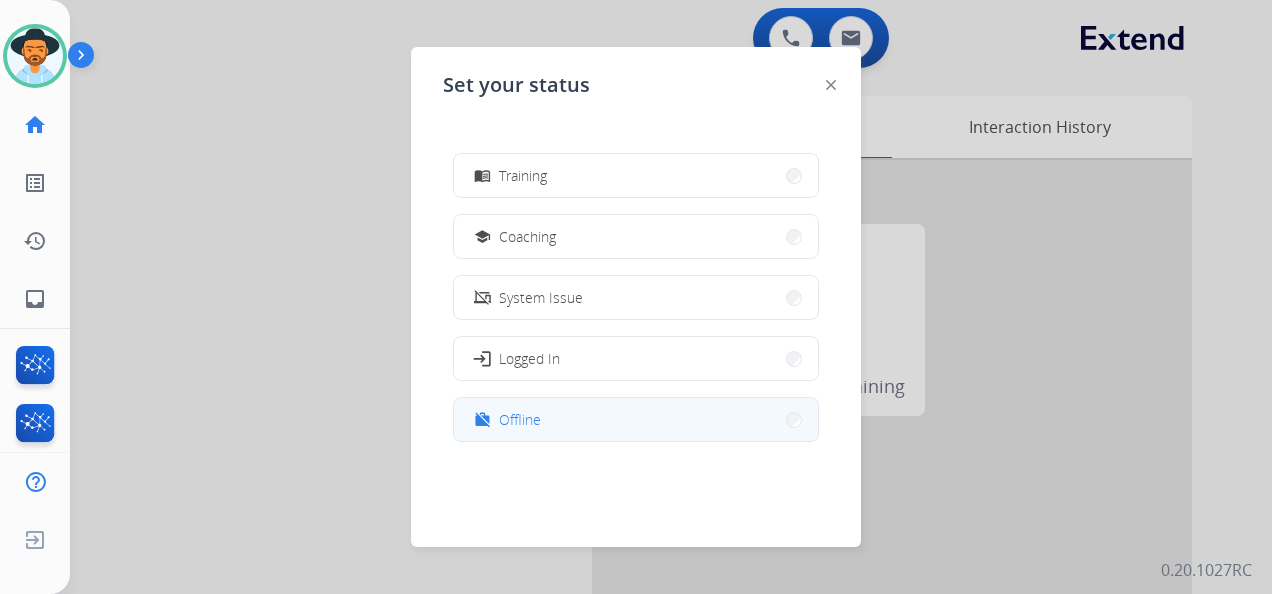 click on "work_off Offline" at bounding box center [636, 419] 